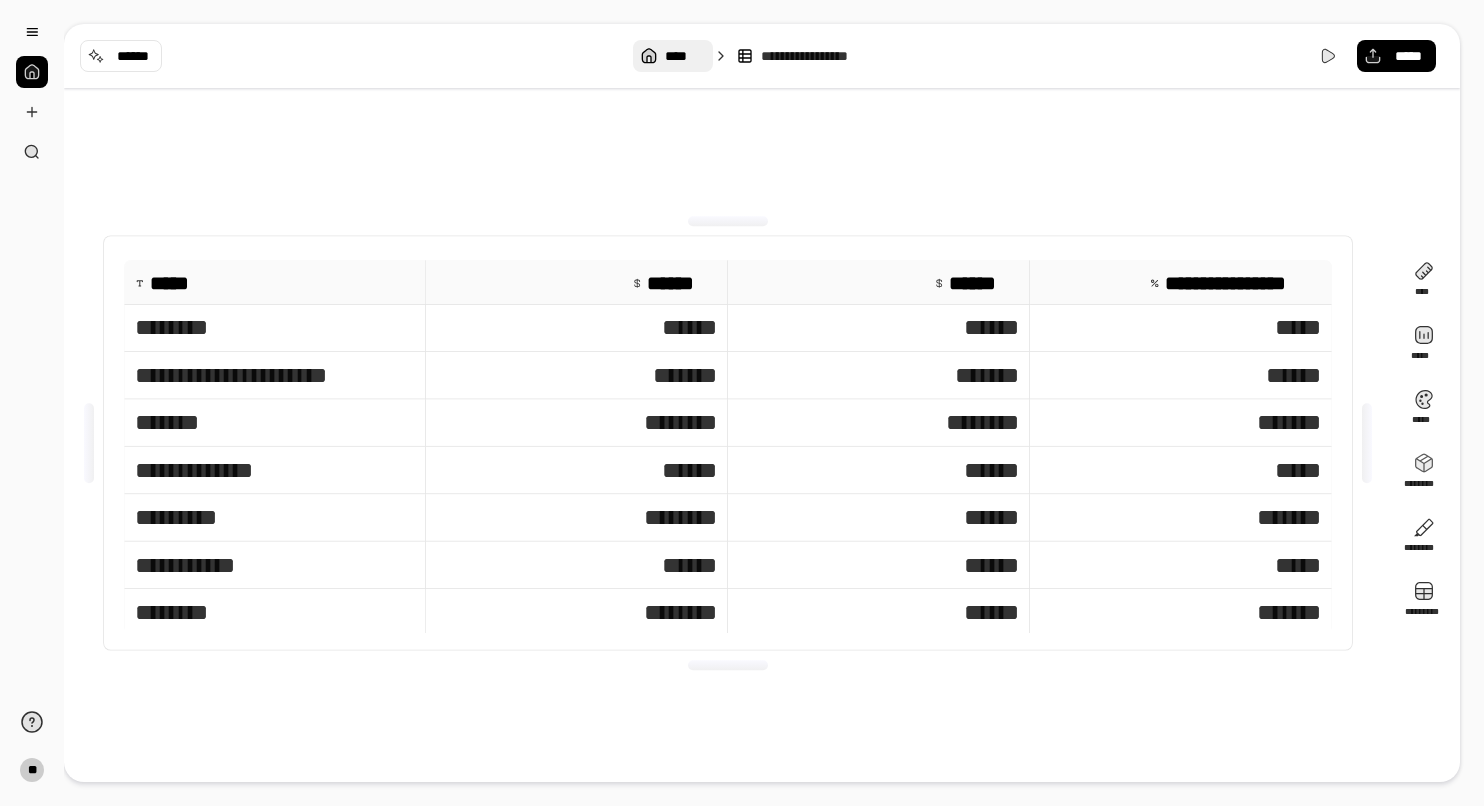 scroll, scrollTop: 0, scrollLeft: 0, axis: both 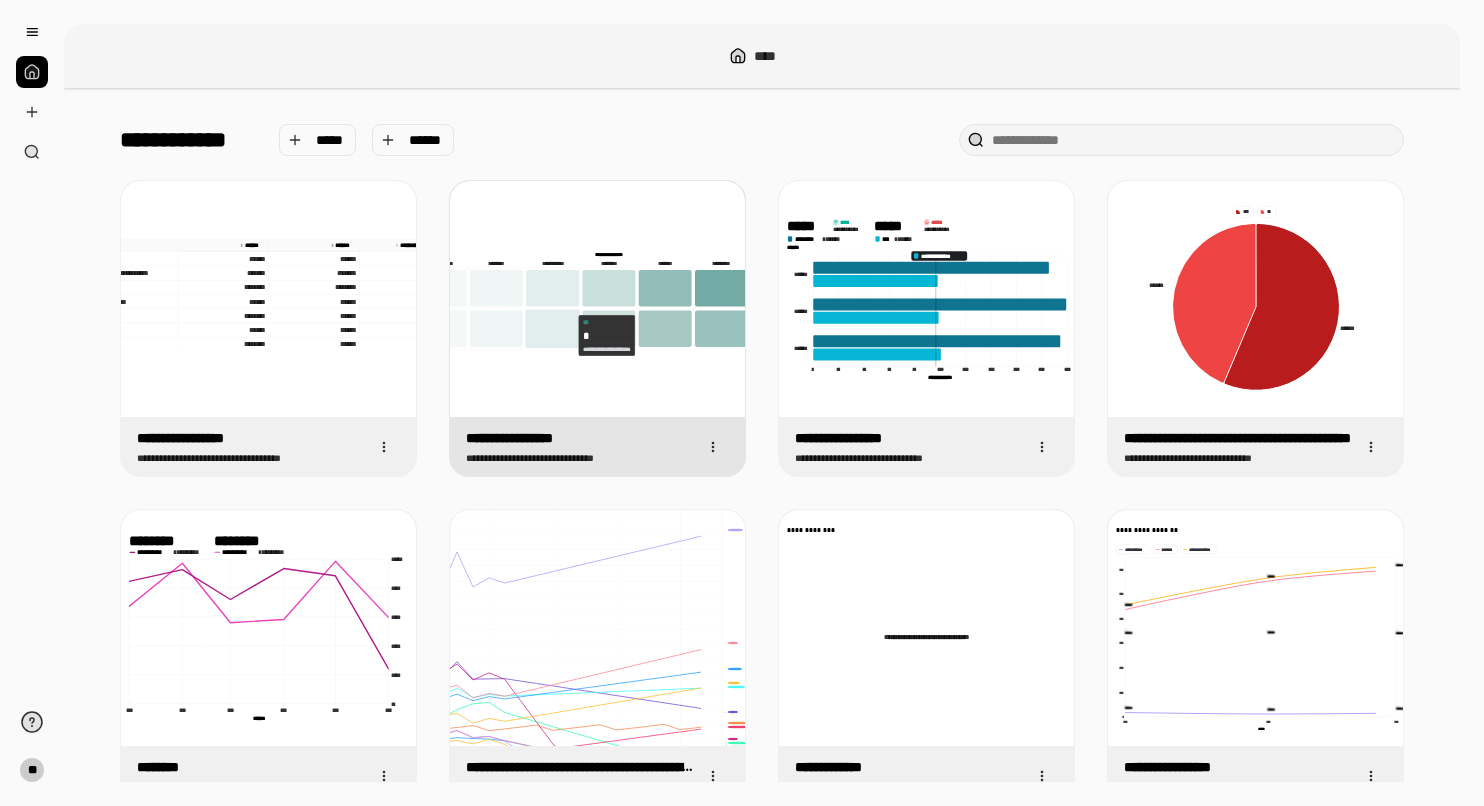 click on "**********" at bounding box center (597, 299) 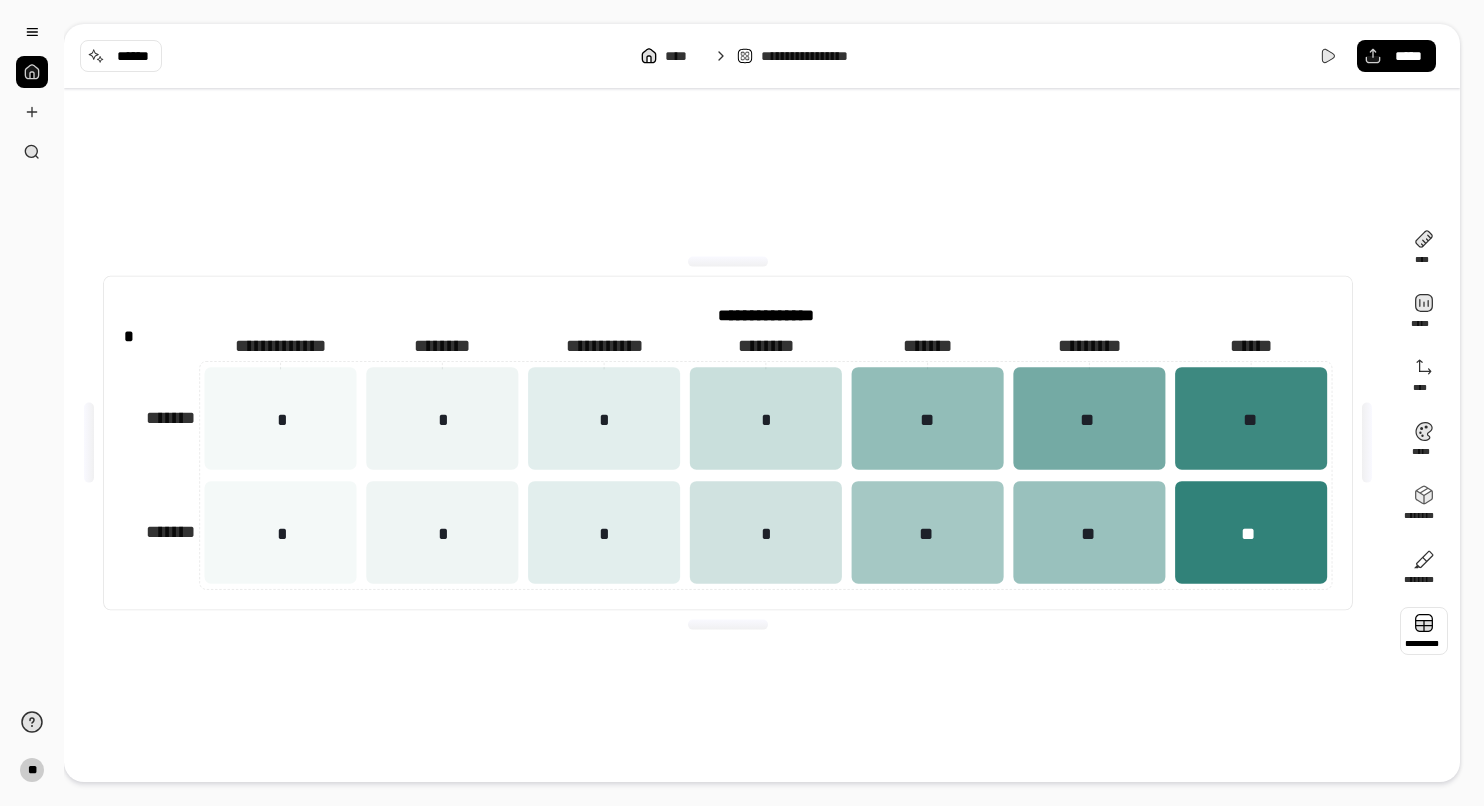 click at bounding box center [1424, 631] 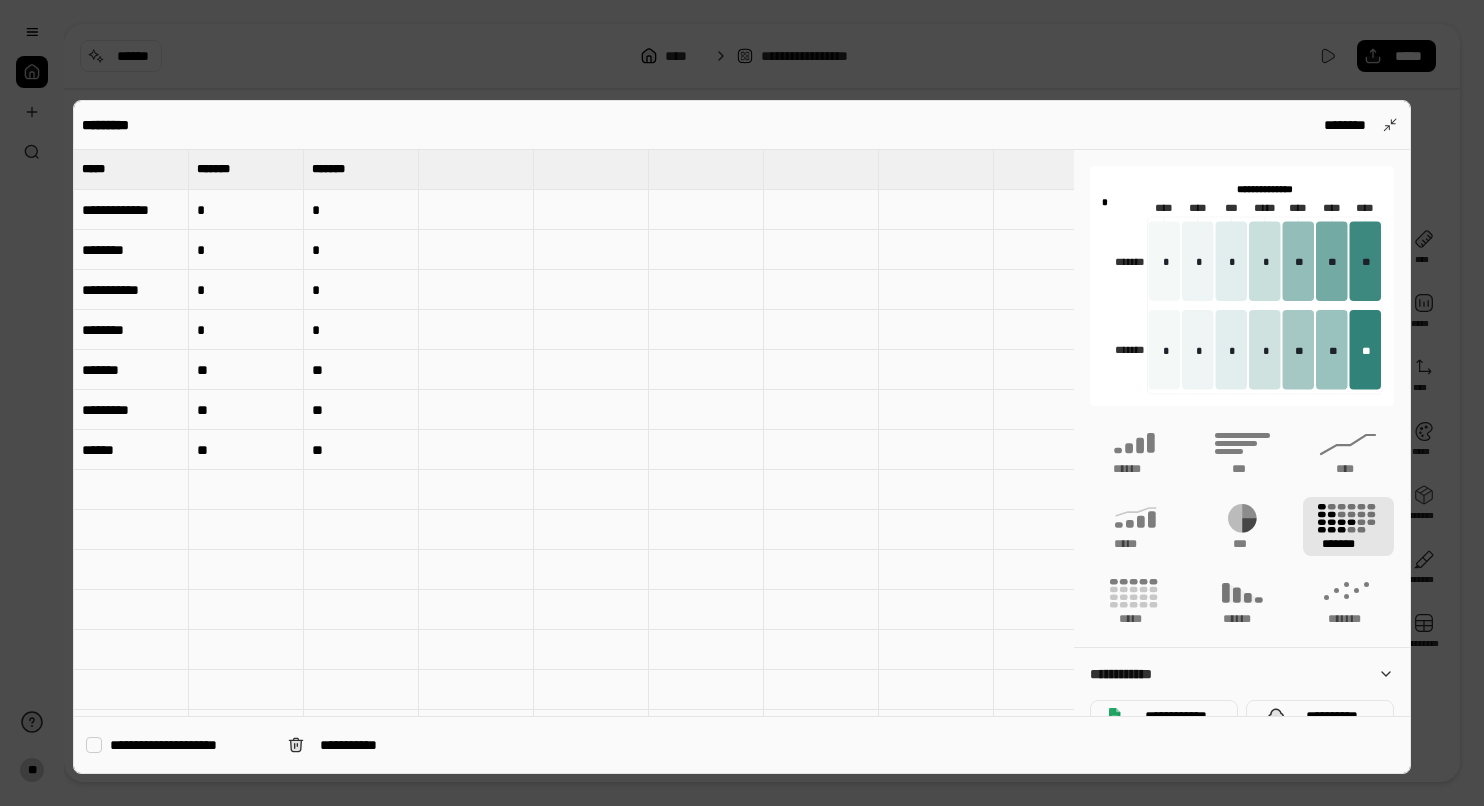click at bounding box center (476, 169) 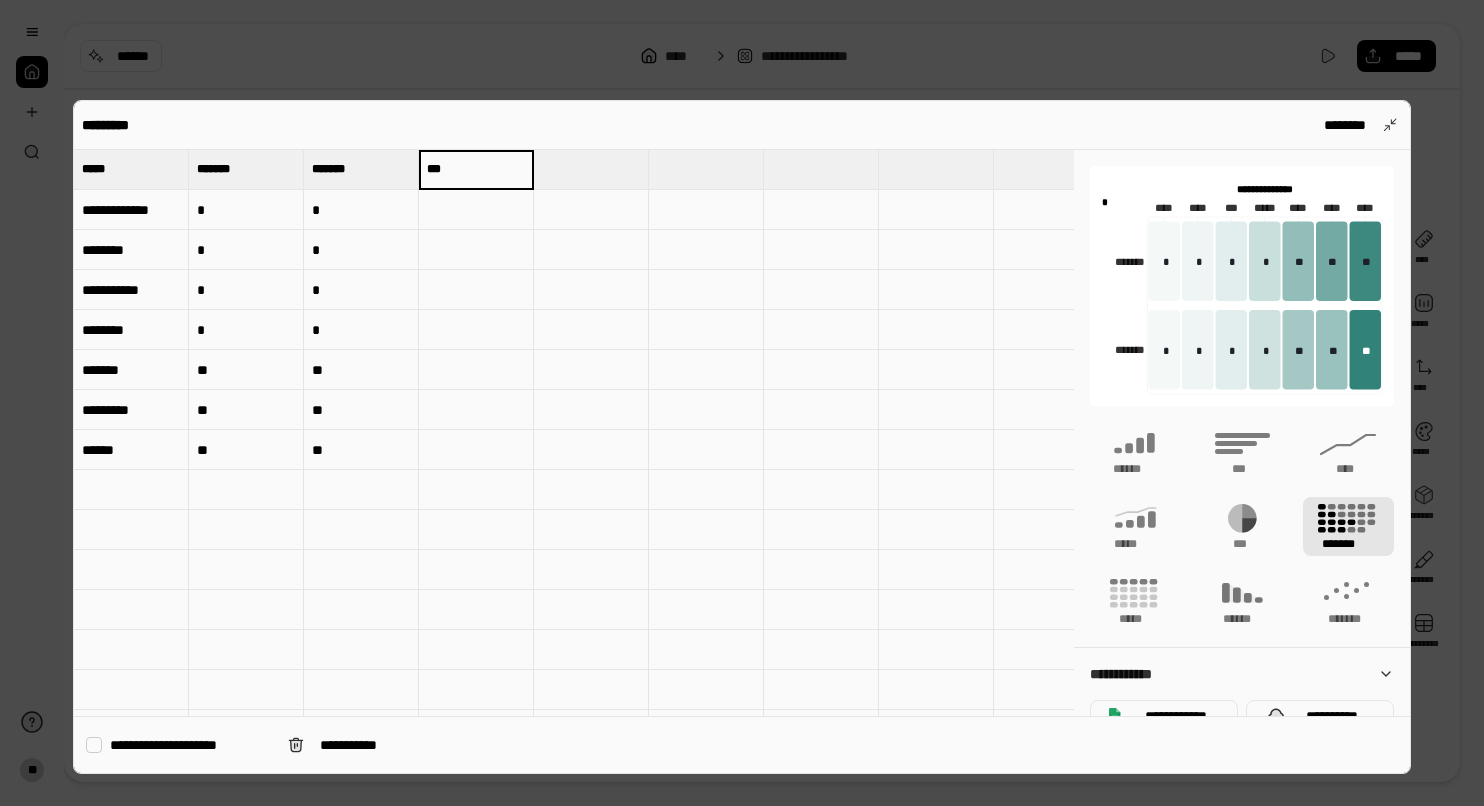 type on "***" 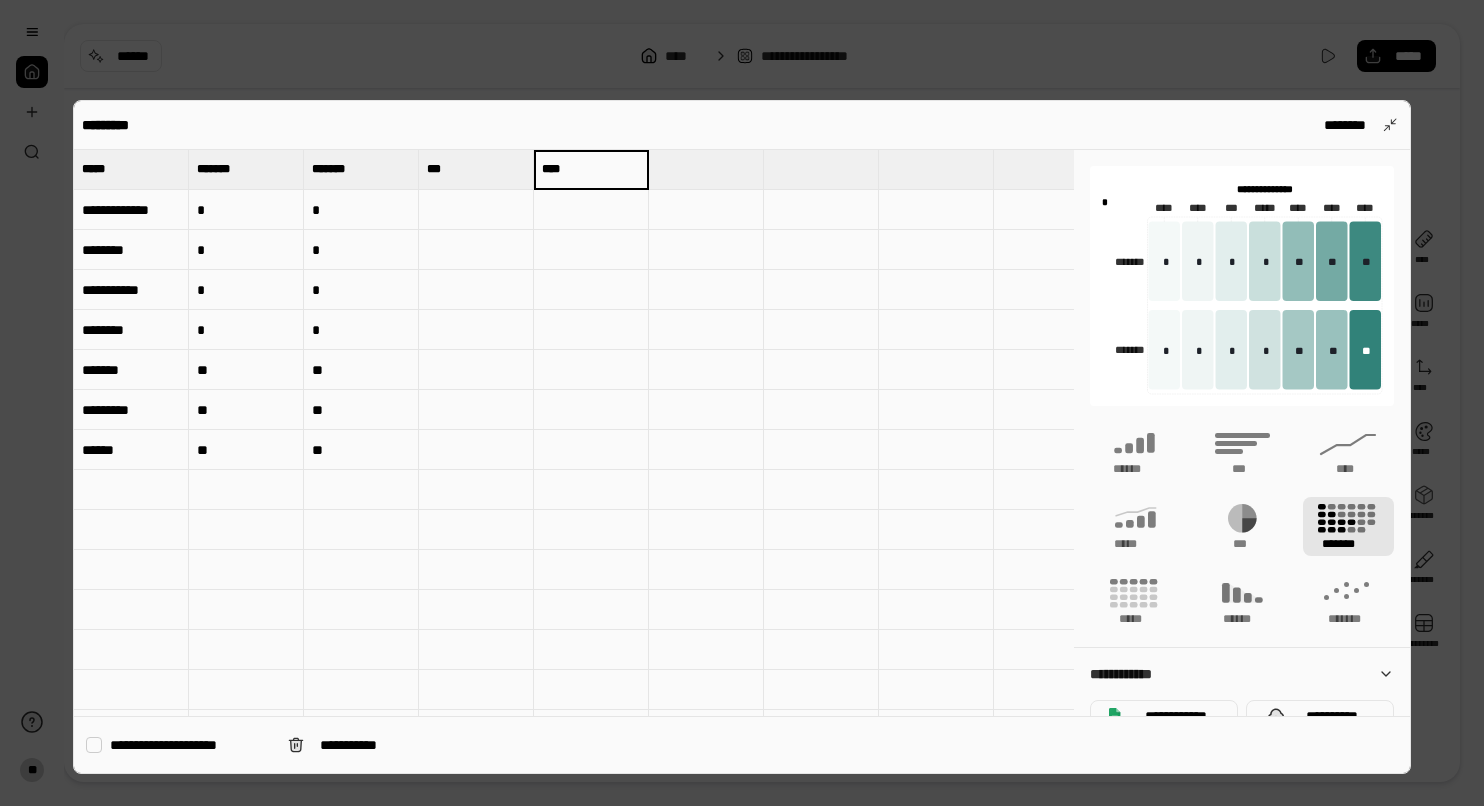 type on "****" 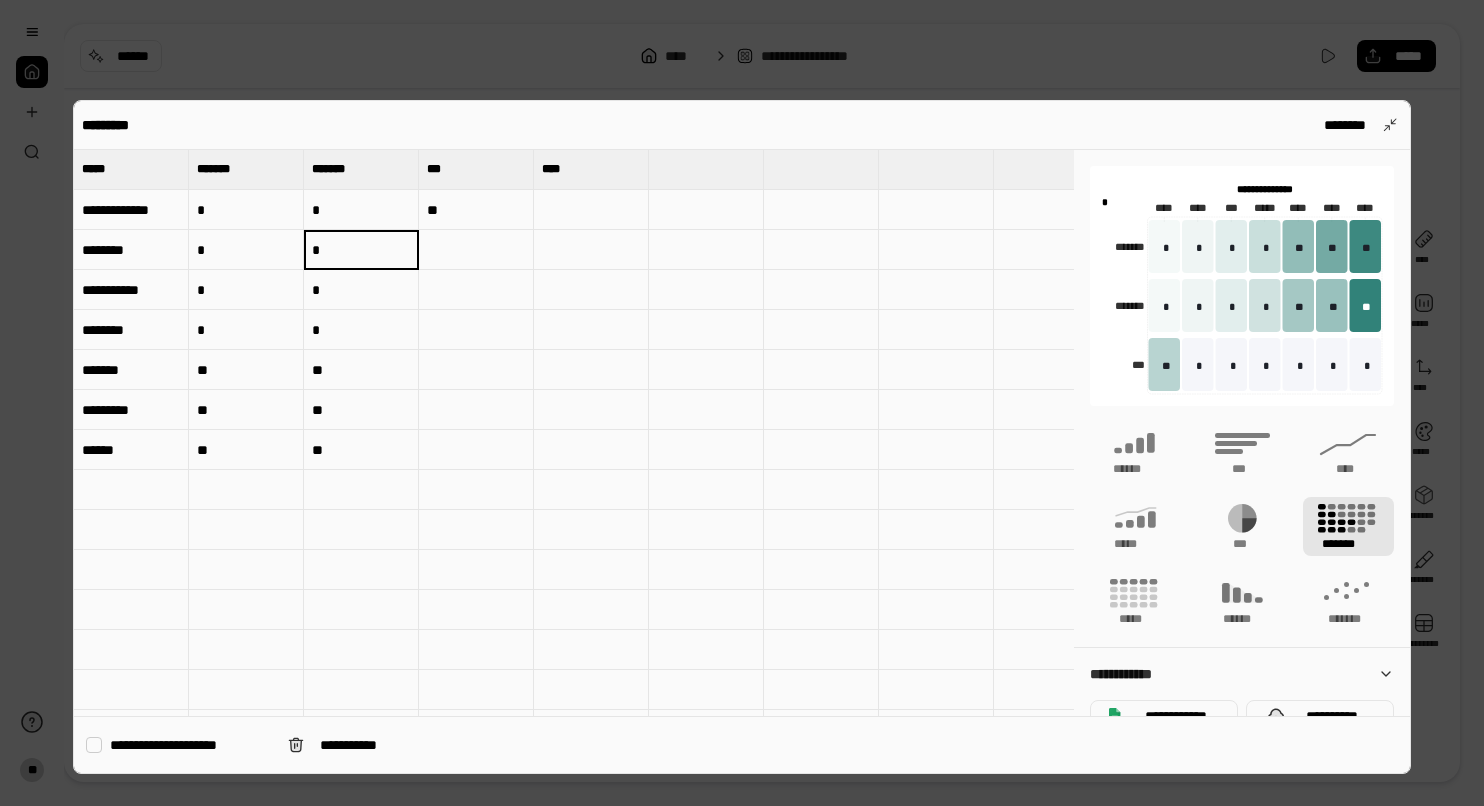 click on "**" at bounding box center (476, 210) 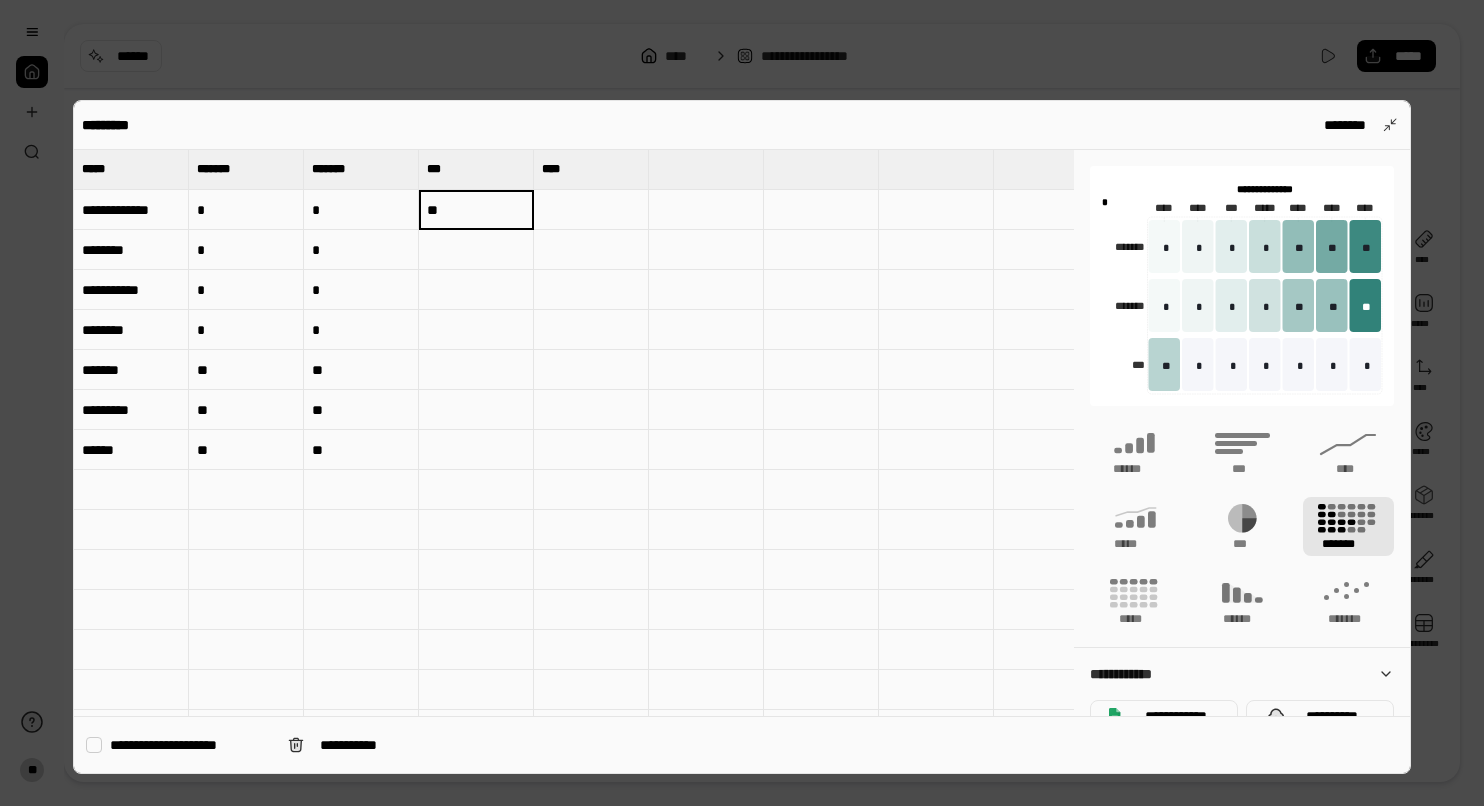type on "*" 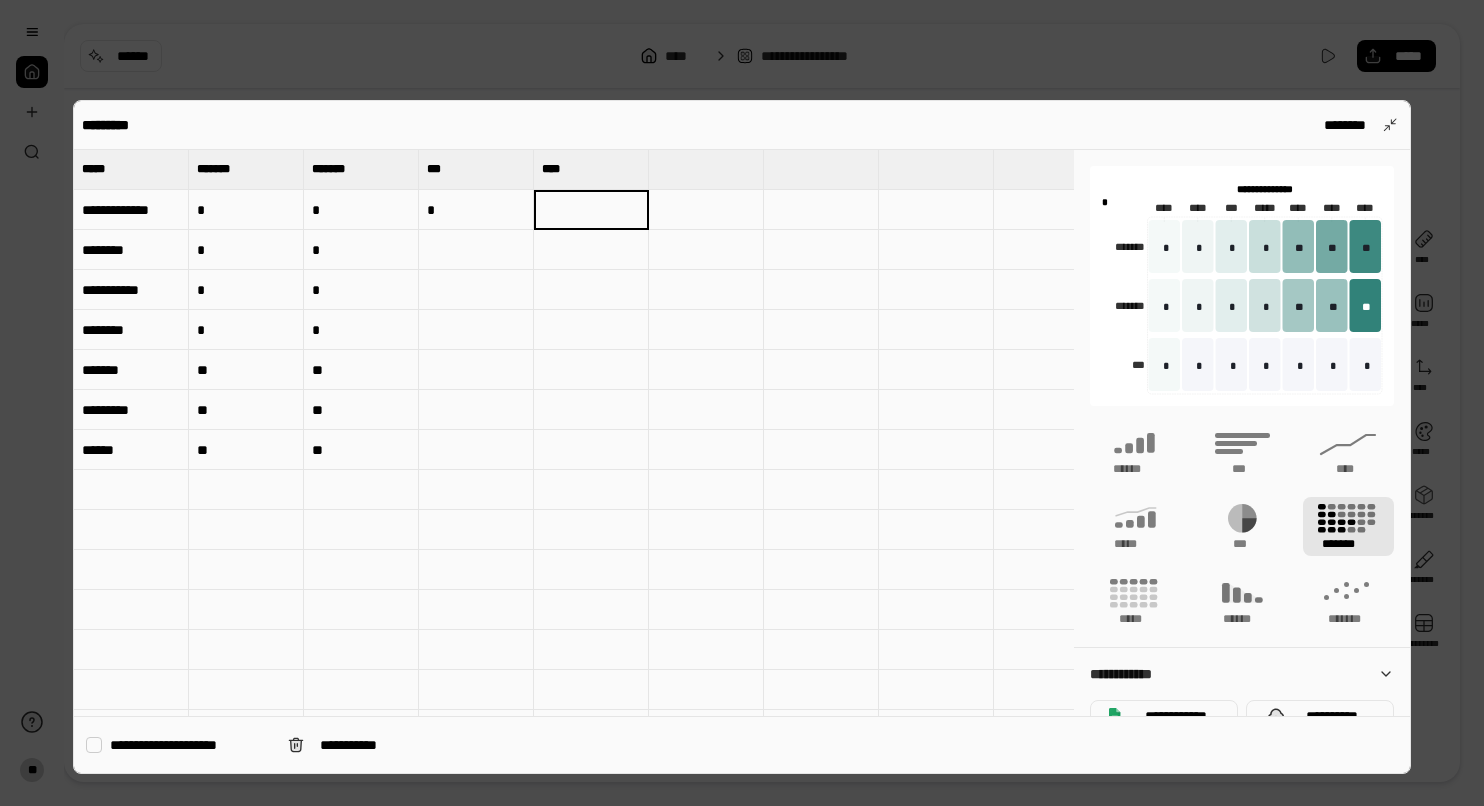 type on "*" 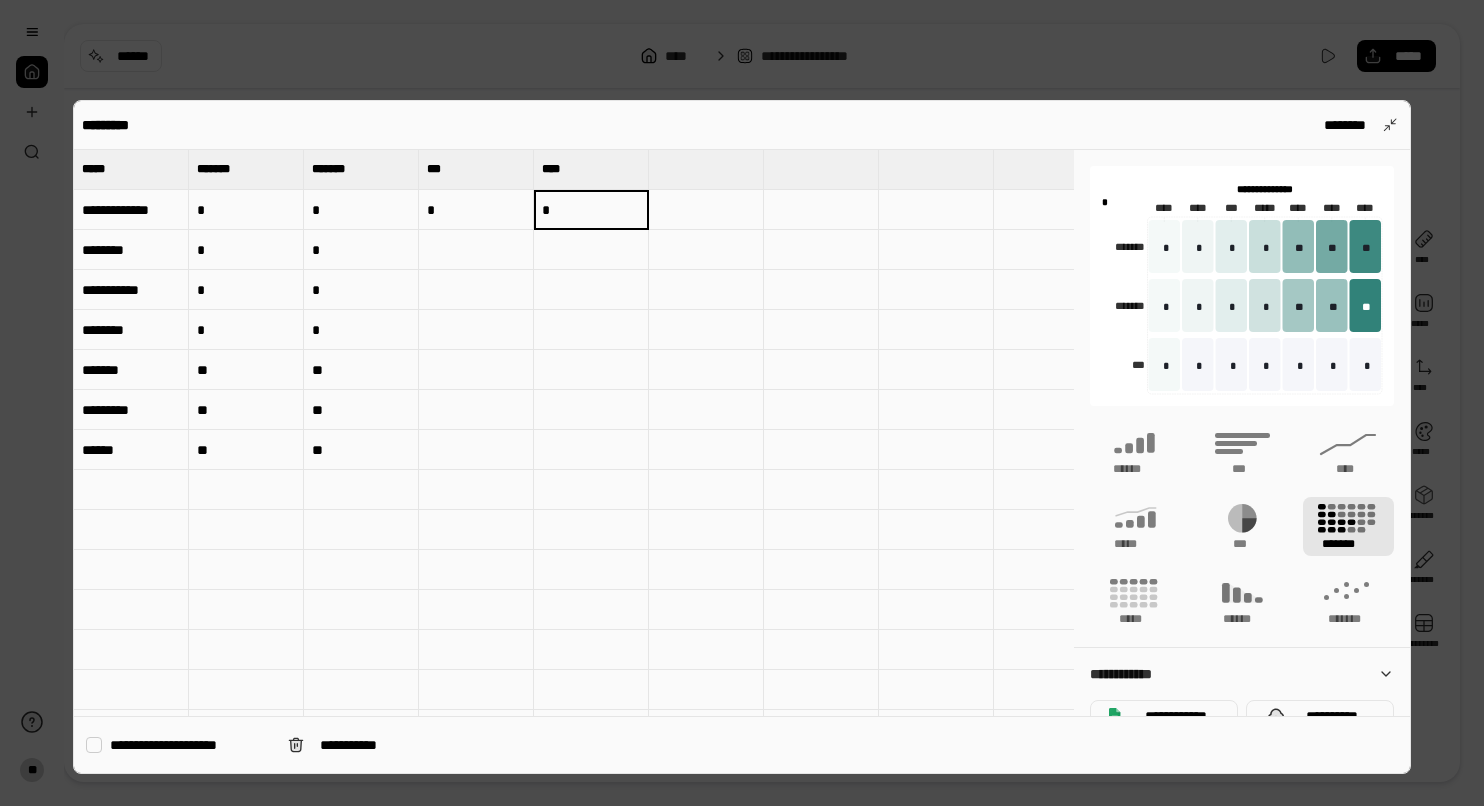 scroll, scrollTop: 0, scrollLeft: 2, axis: horizontal 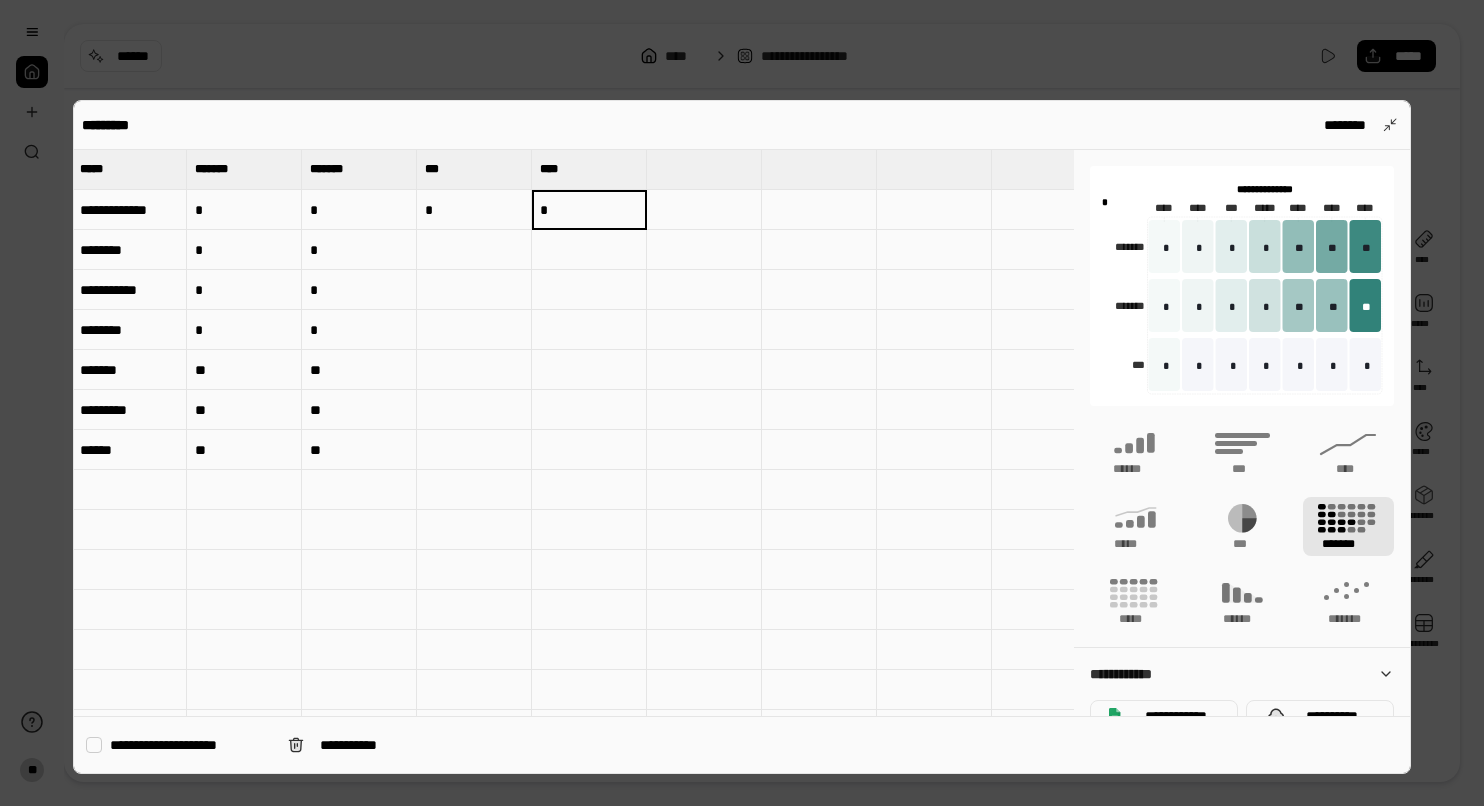 click at bounding box center [474, 250] 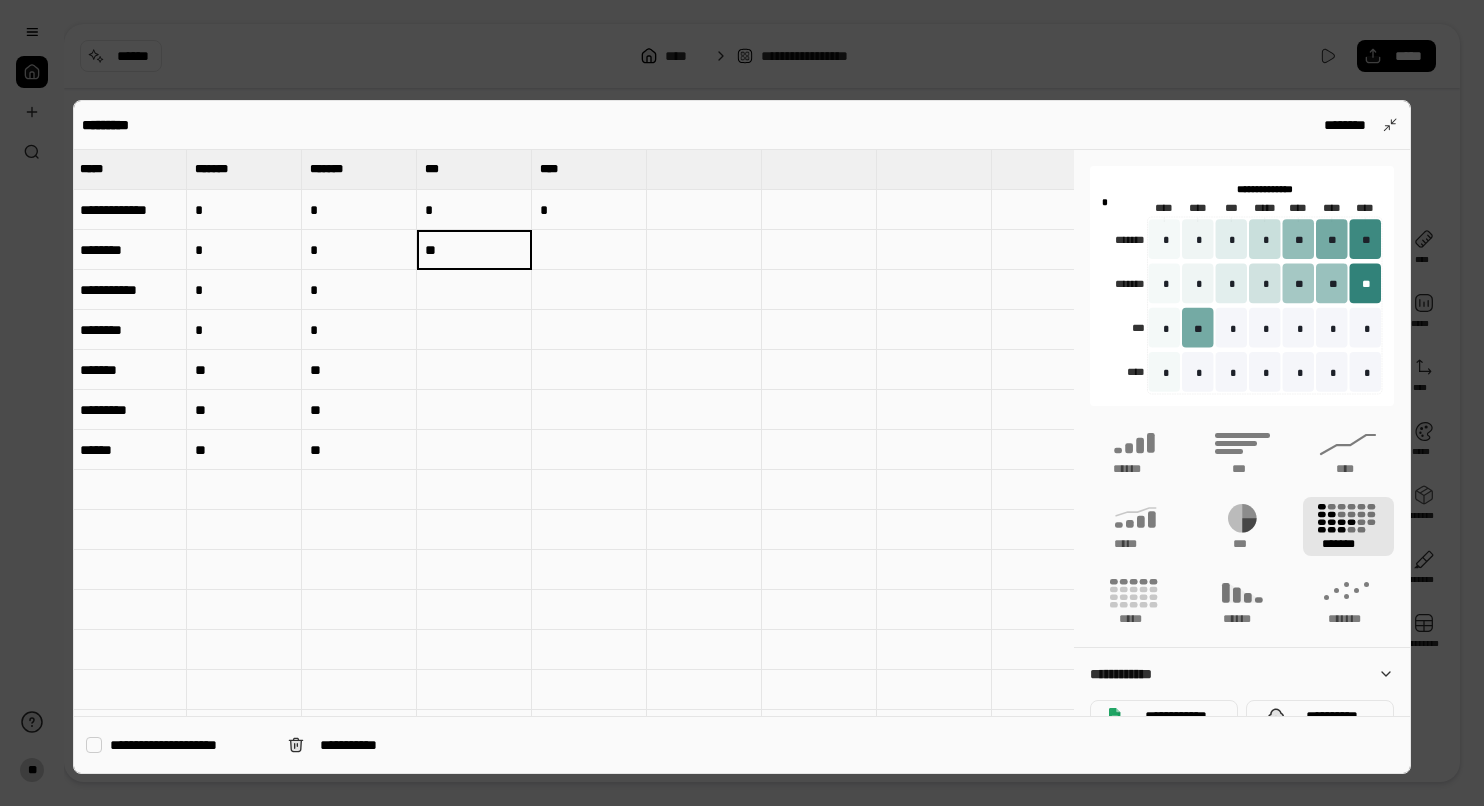 type on "*" 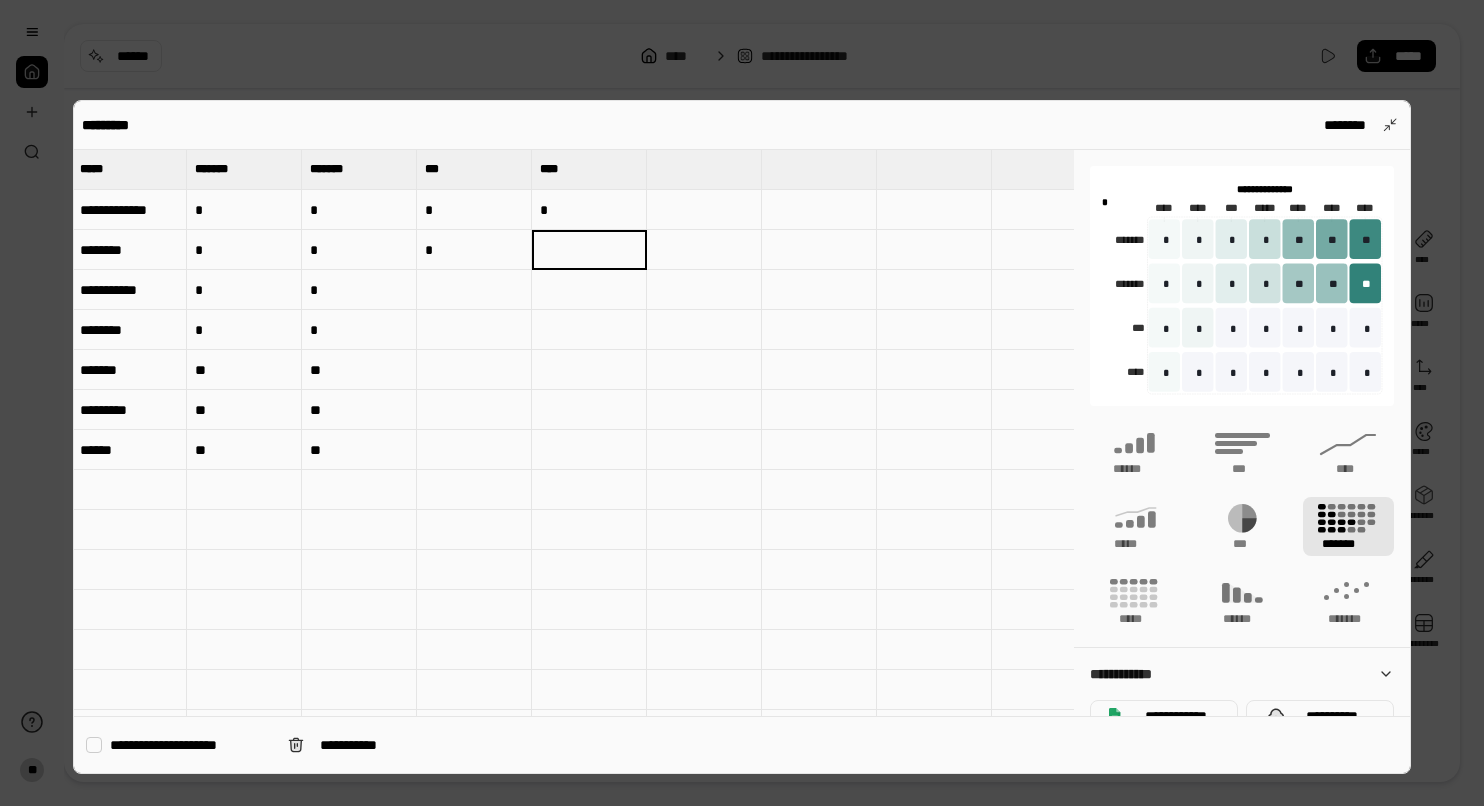 type on "*" 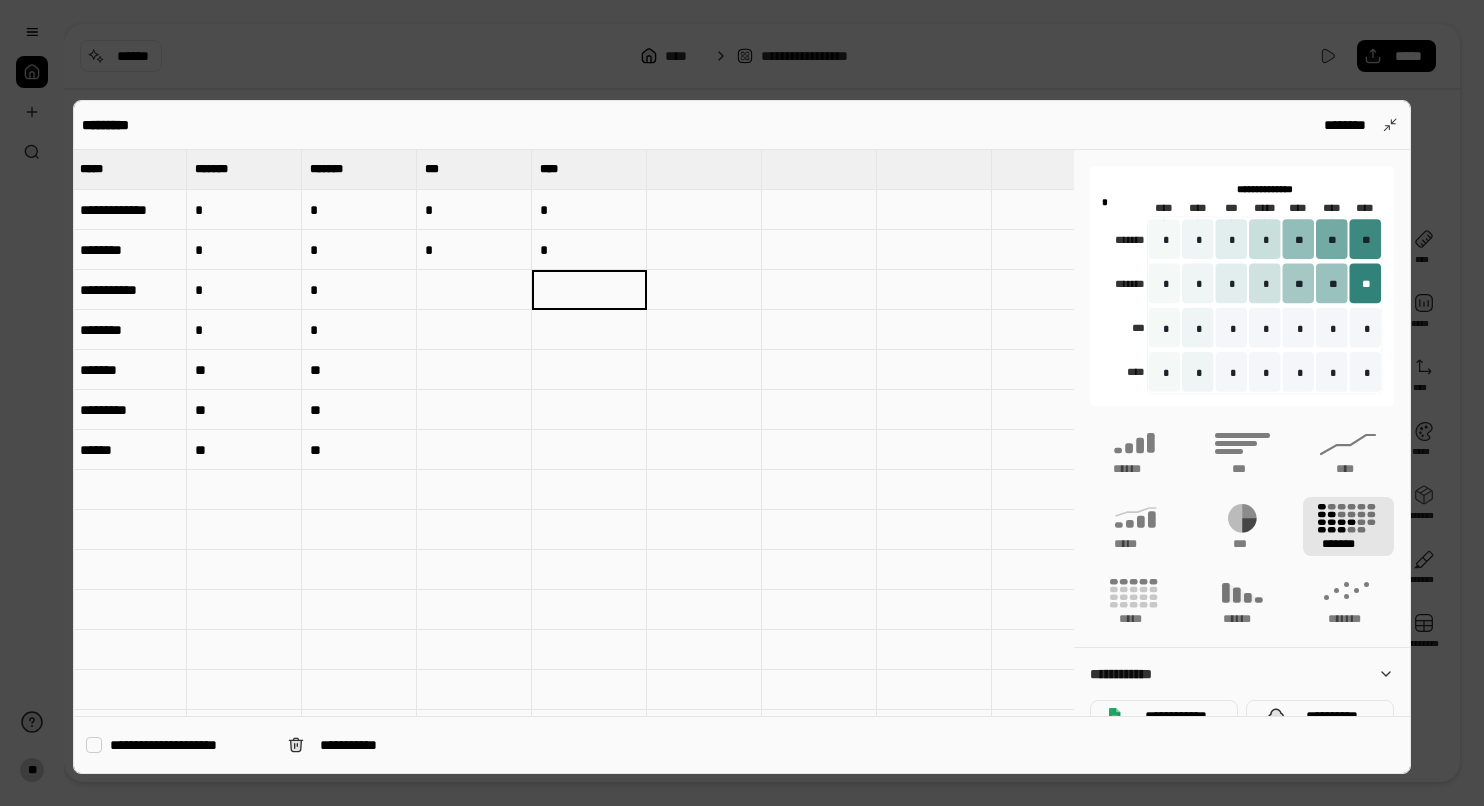 click at bounding box center (474, 290) 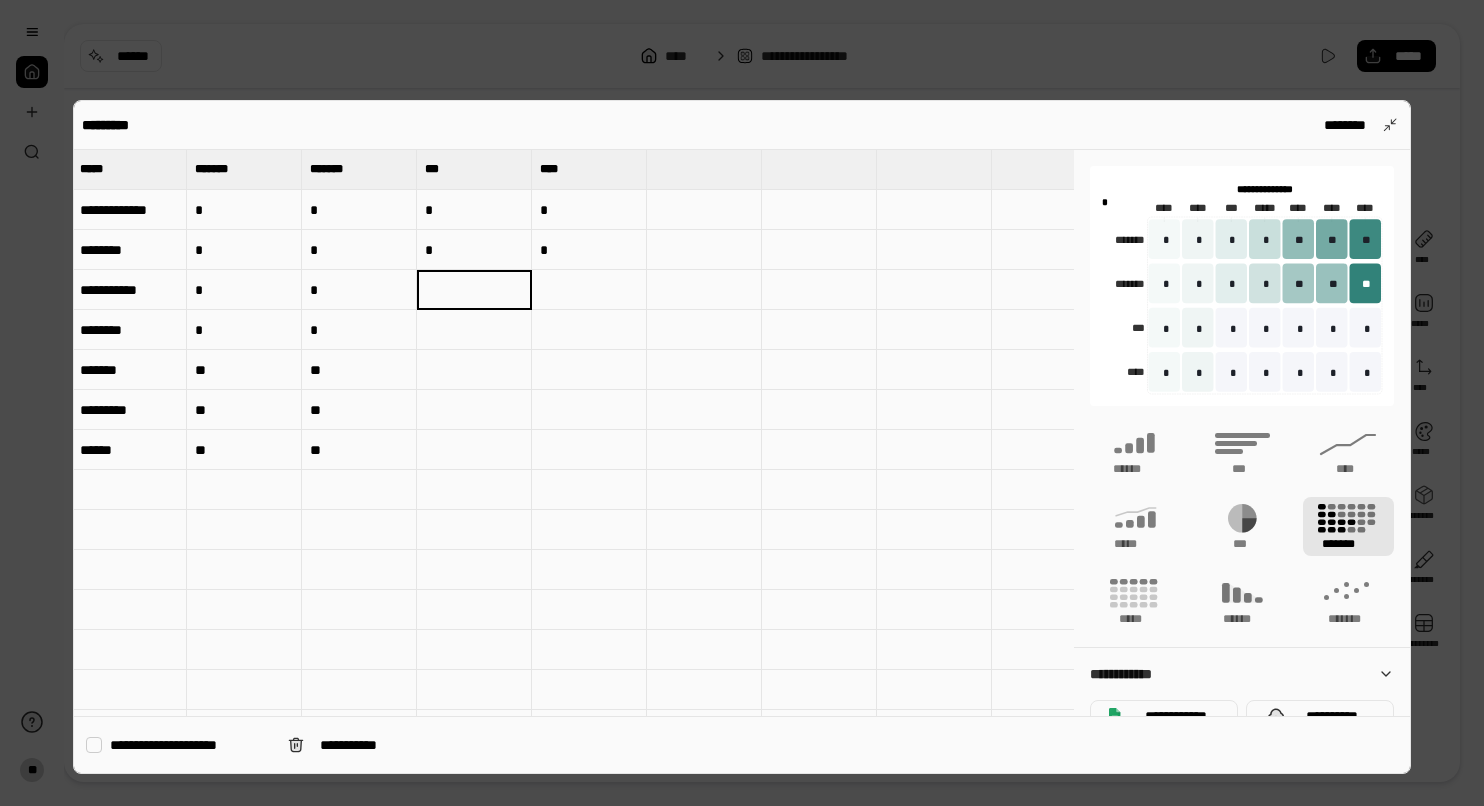 type on "*" 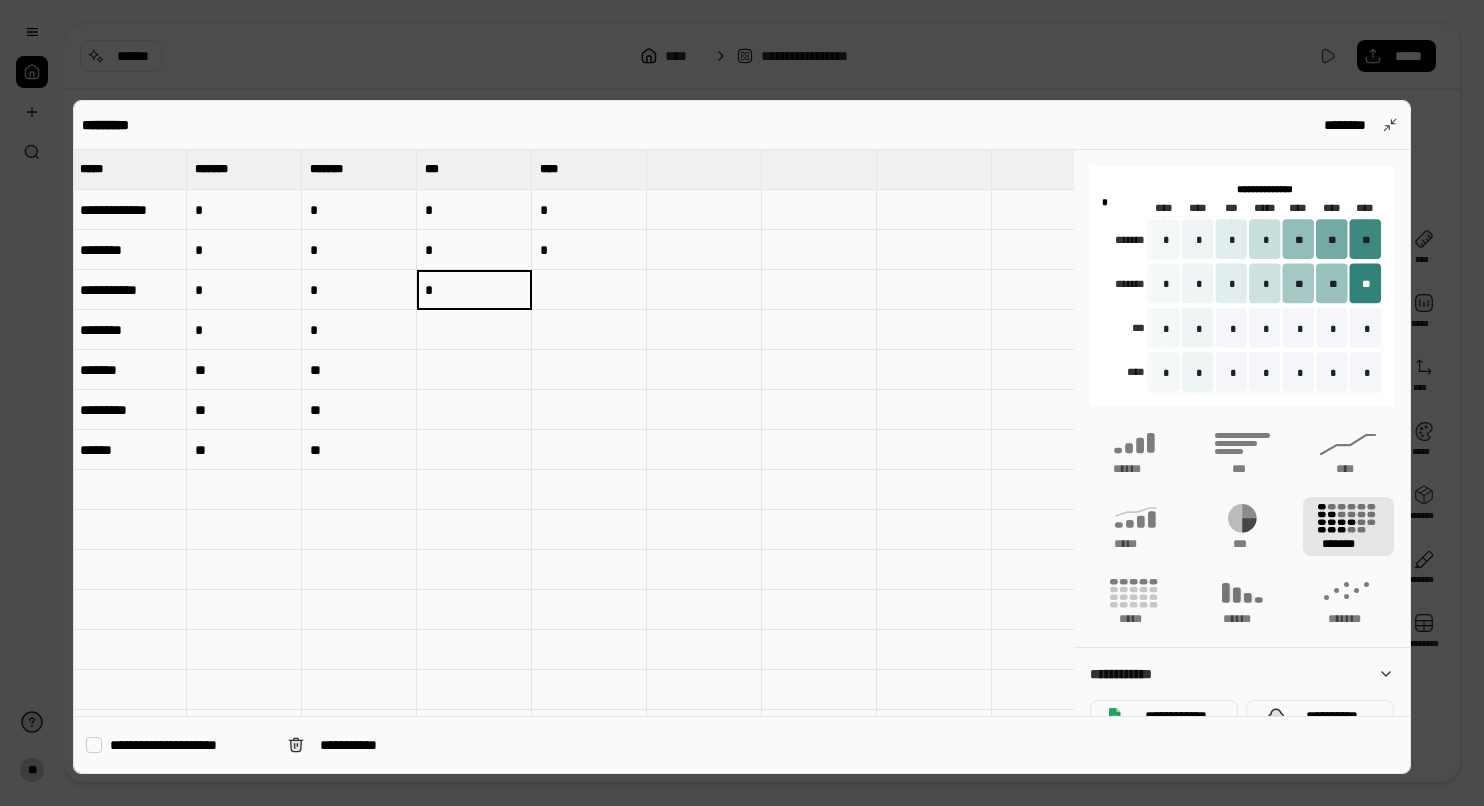 click on "*" at bounding box center (474, 289) 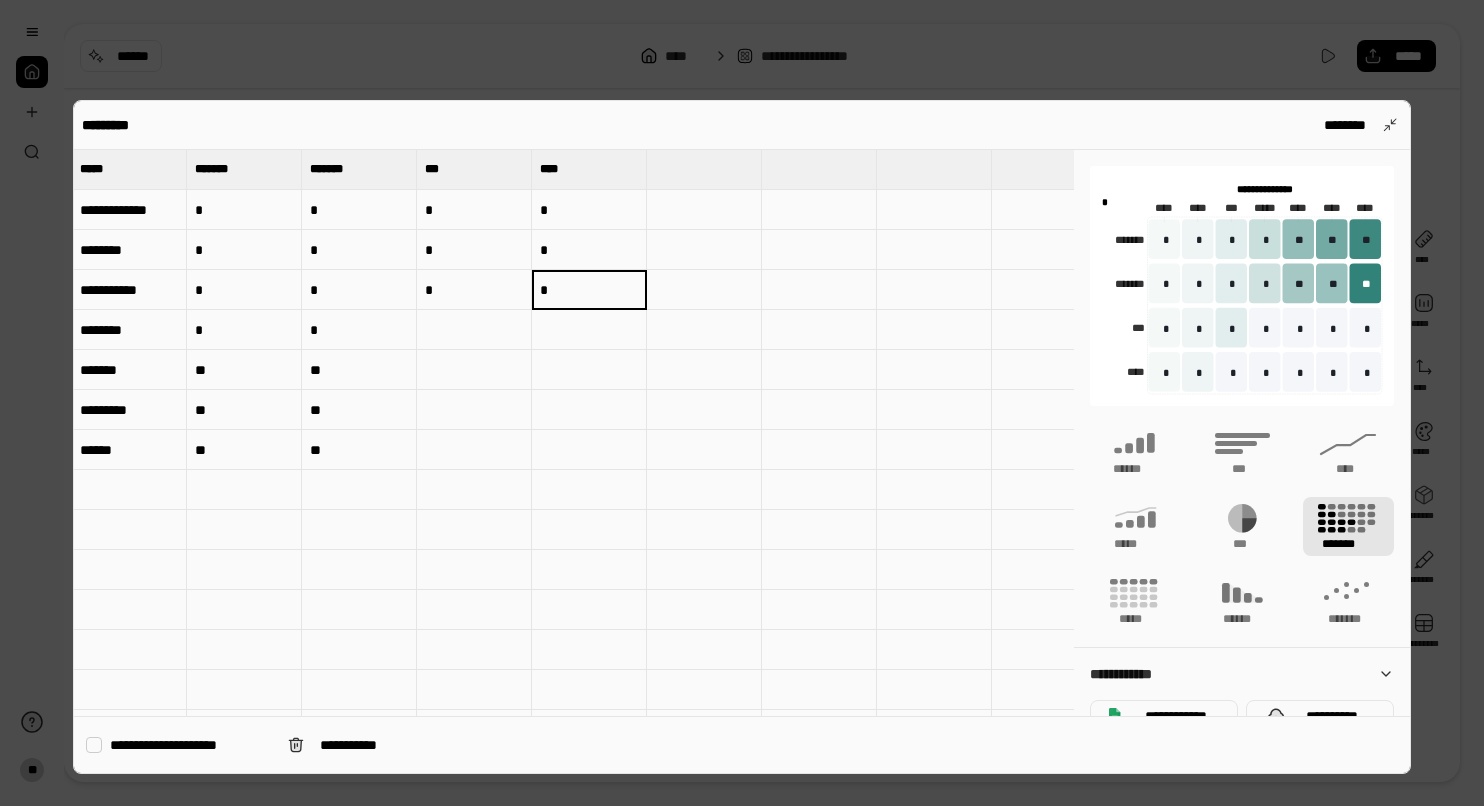 click at bounding box center (474, 330) 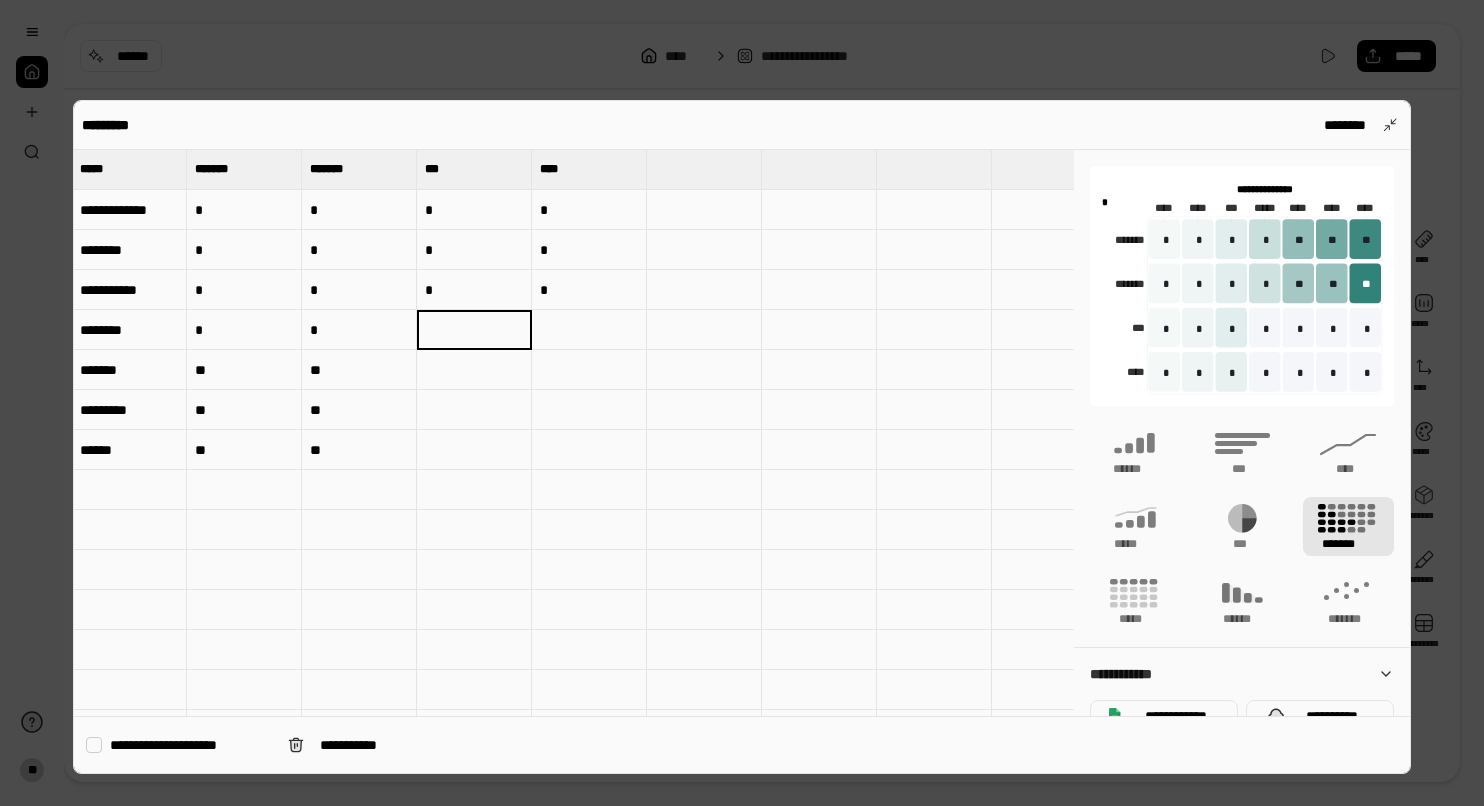 type on "*" 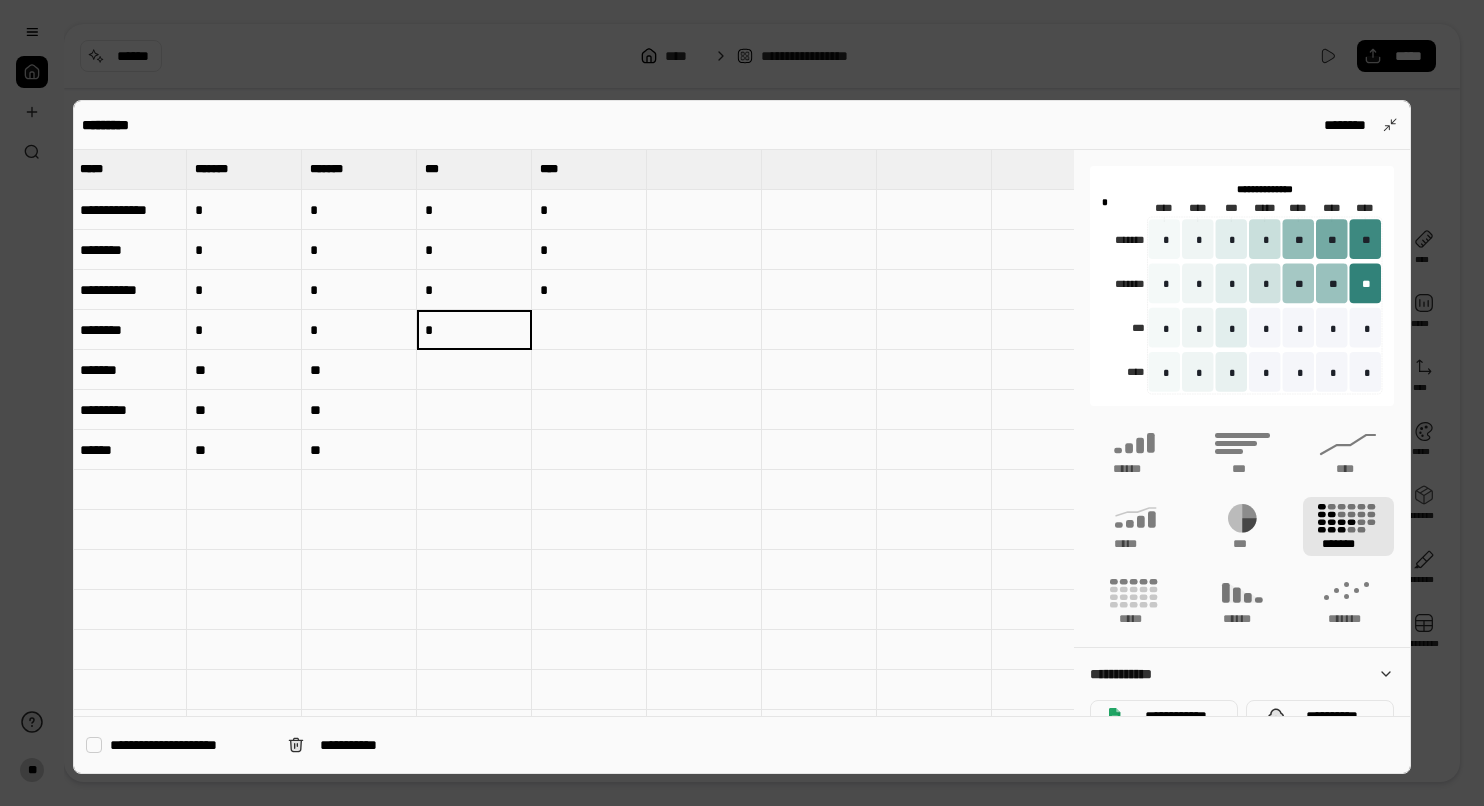 click at bounding box center [589, 330] 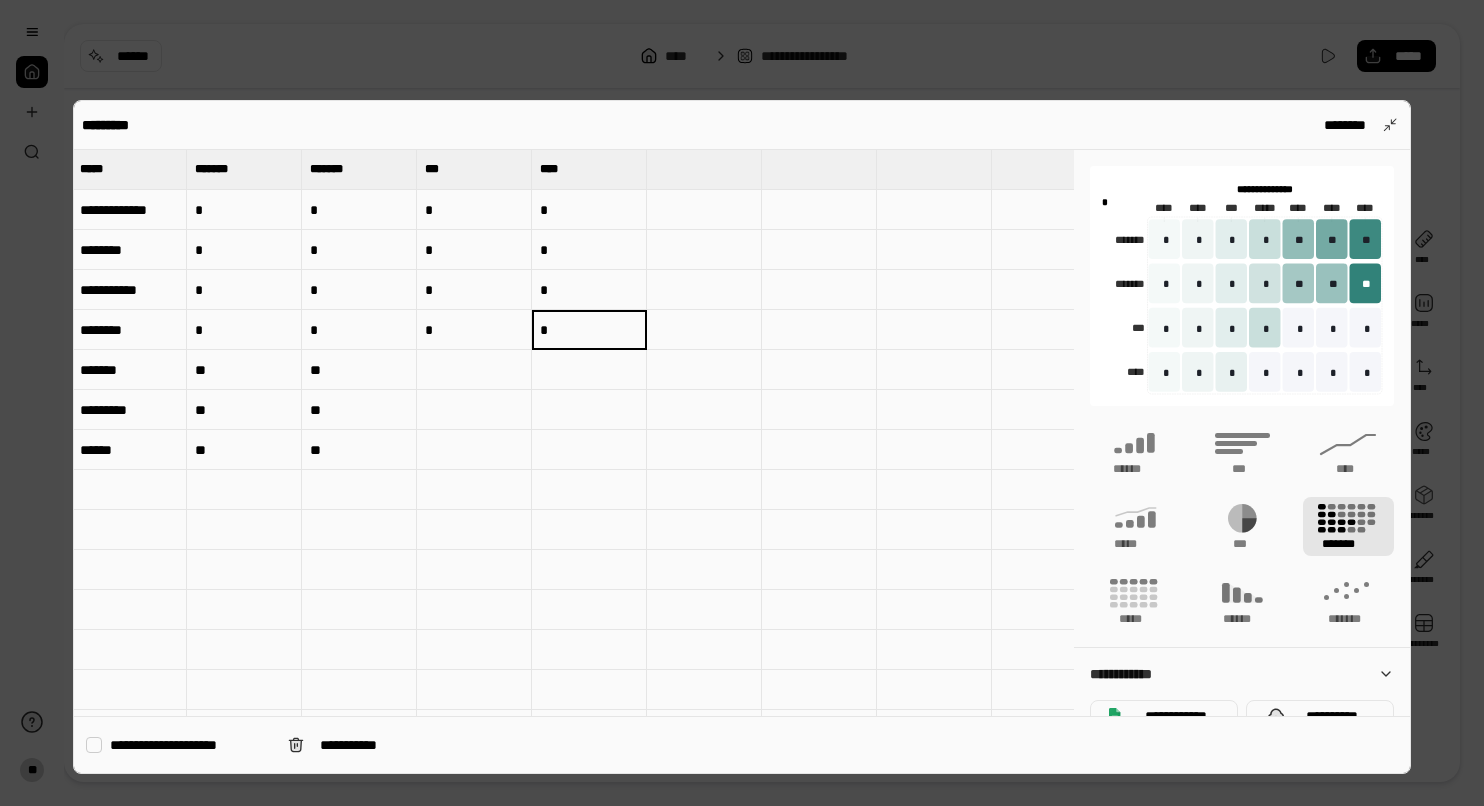 type on "*" 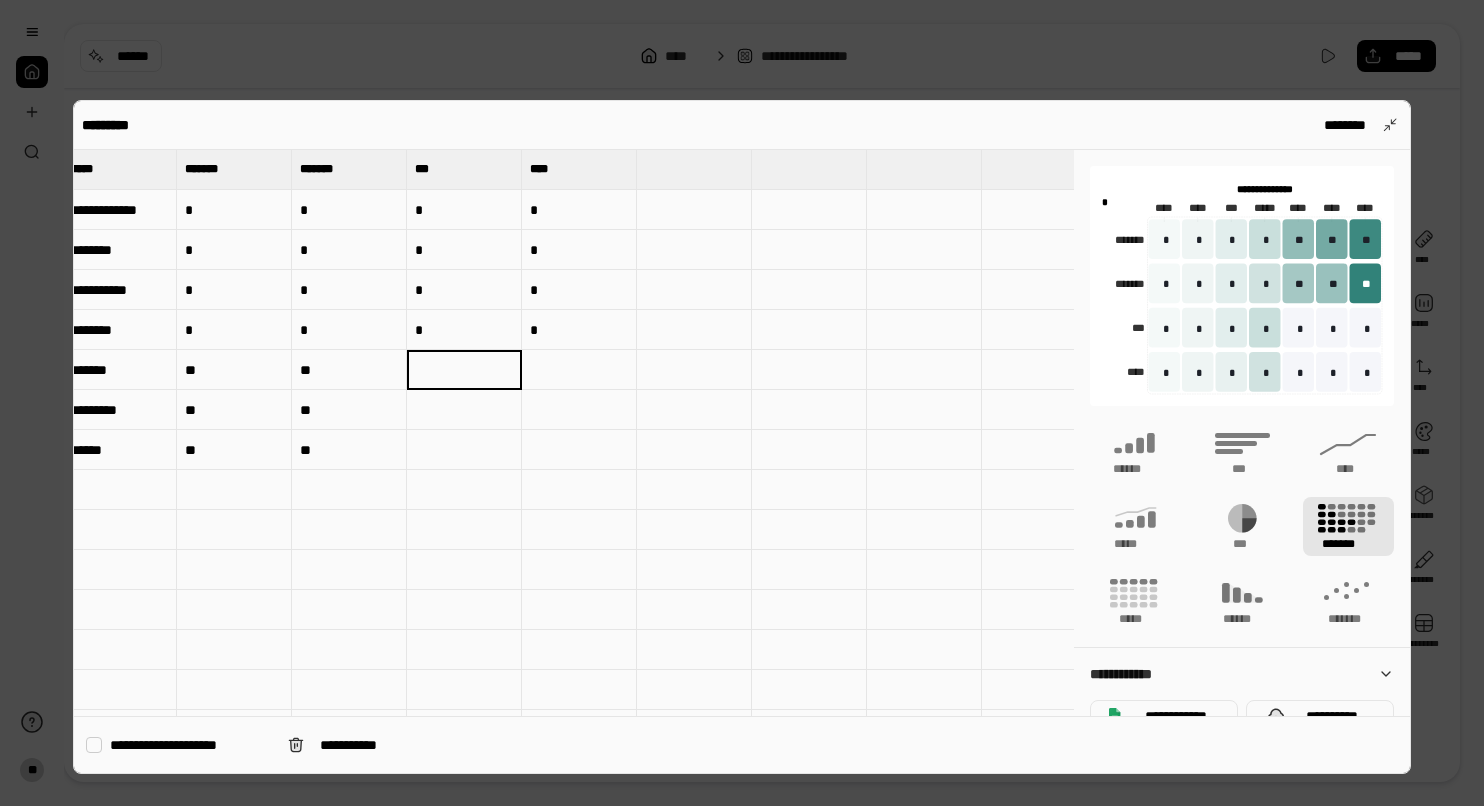 scroll, scrollTop: 0, scrollLeft: 0, axis: both 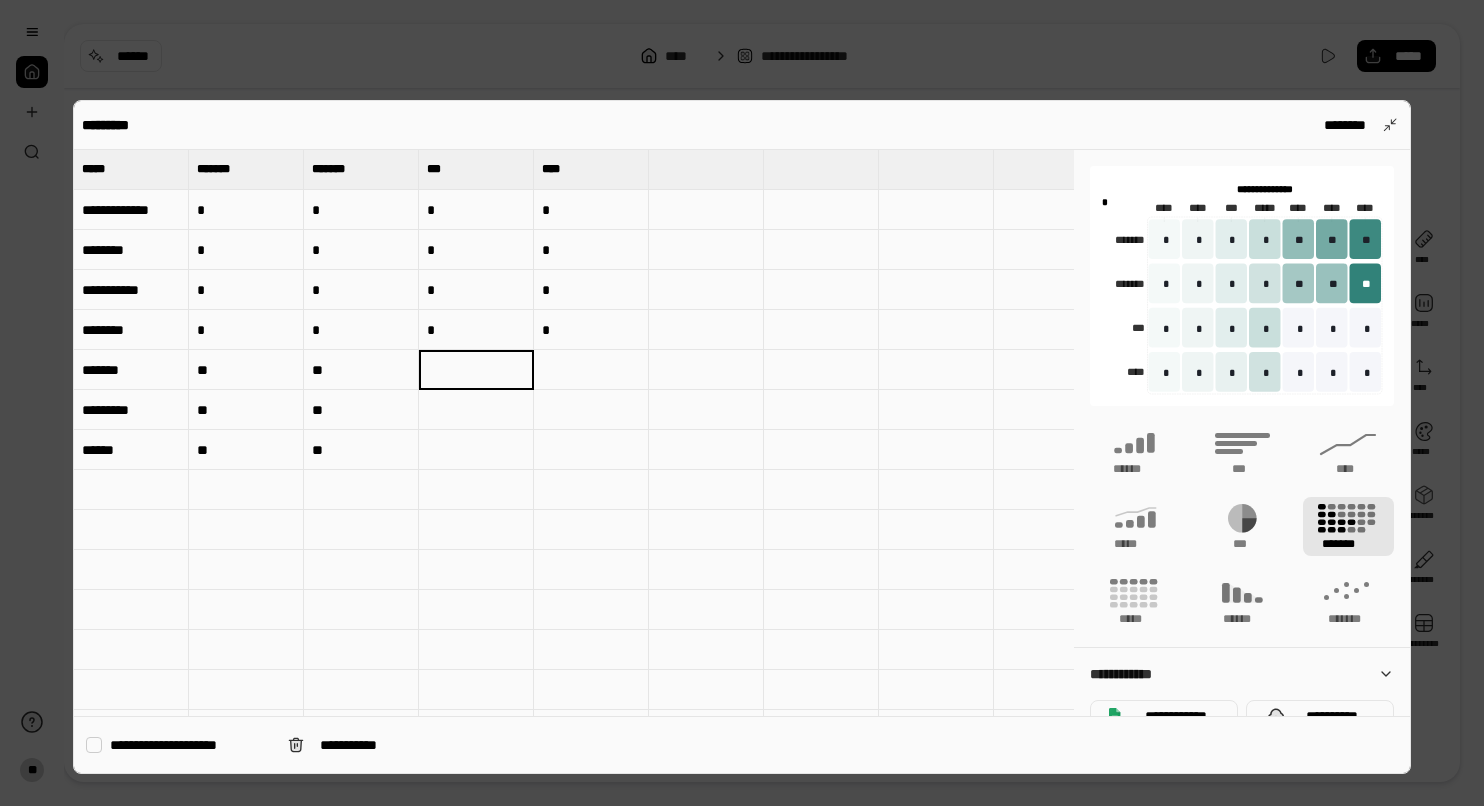 click at bounding box center [476, 370] 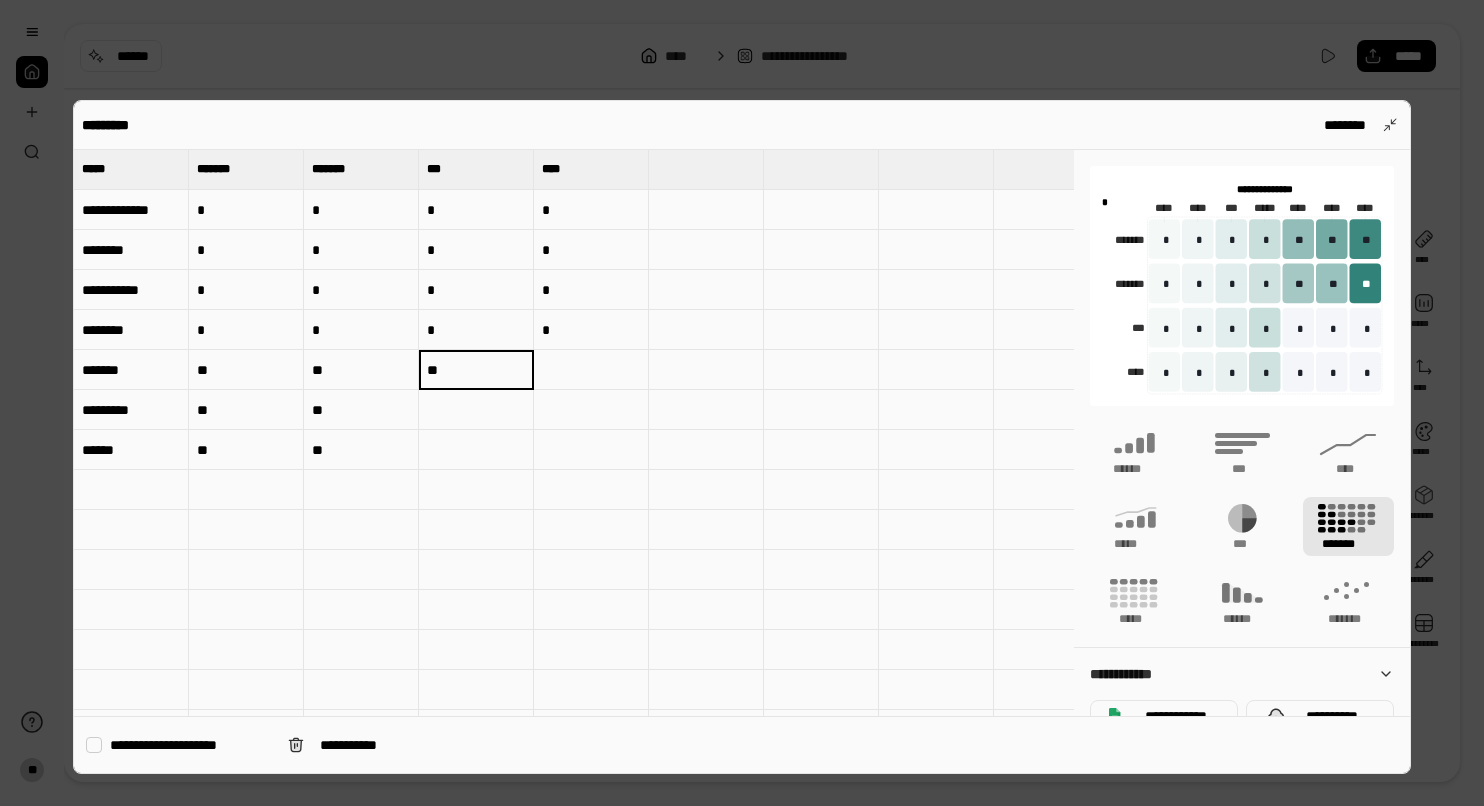 type on "**" 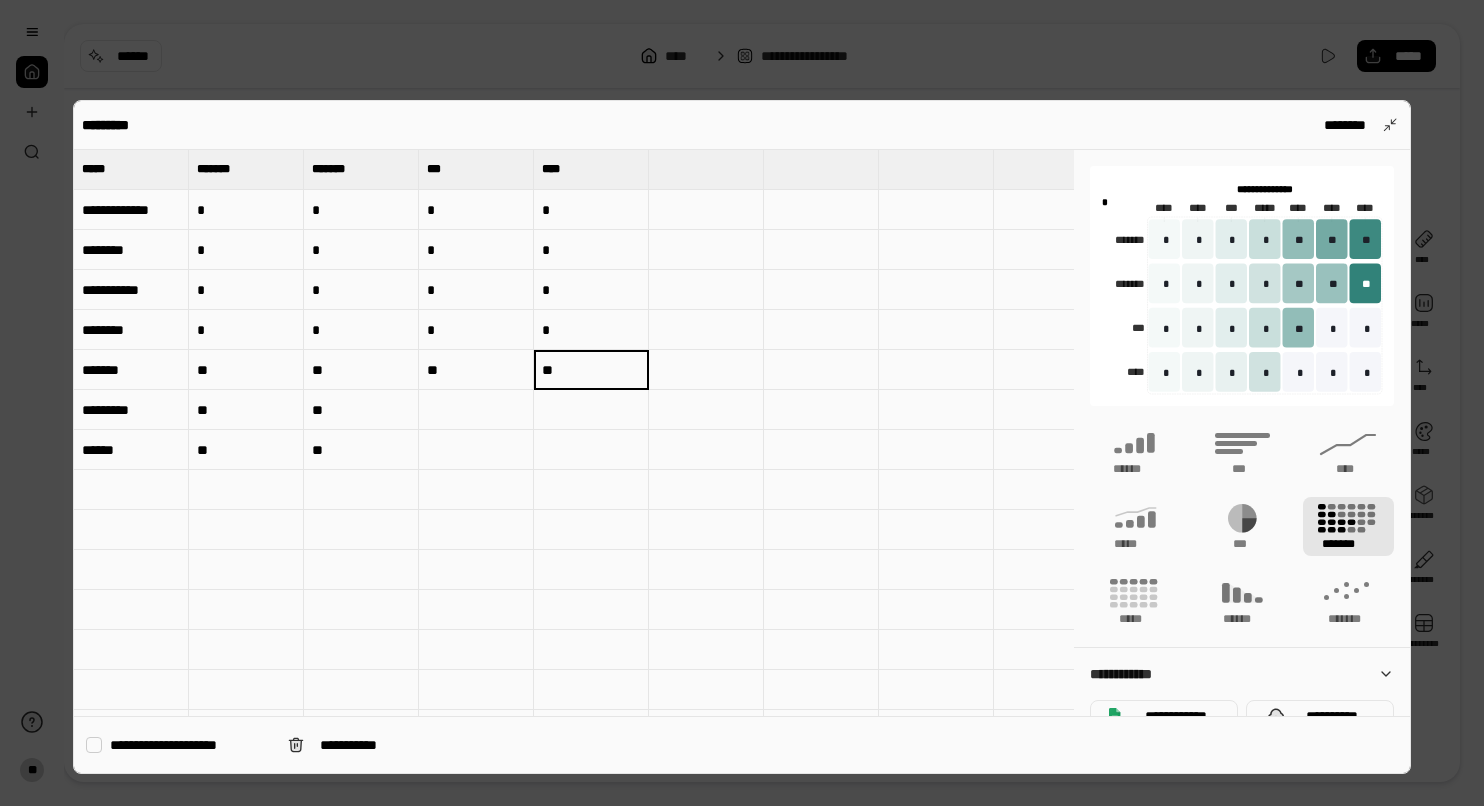 type on "**" 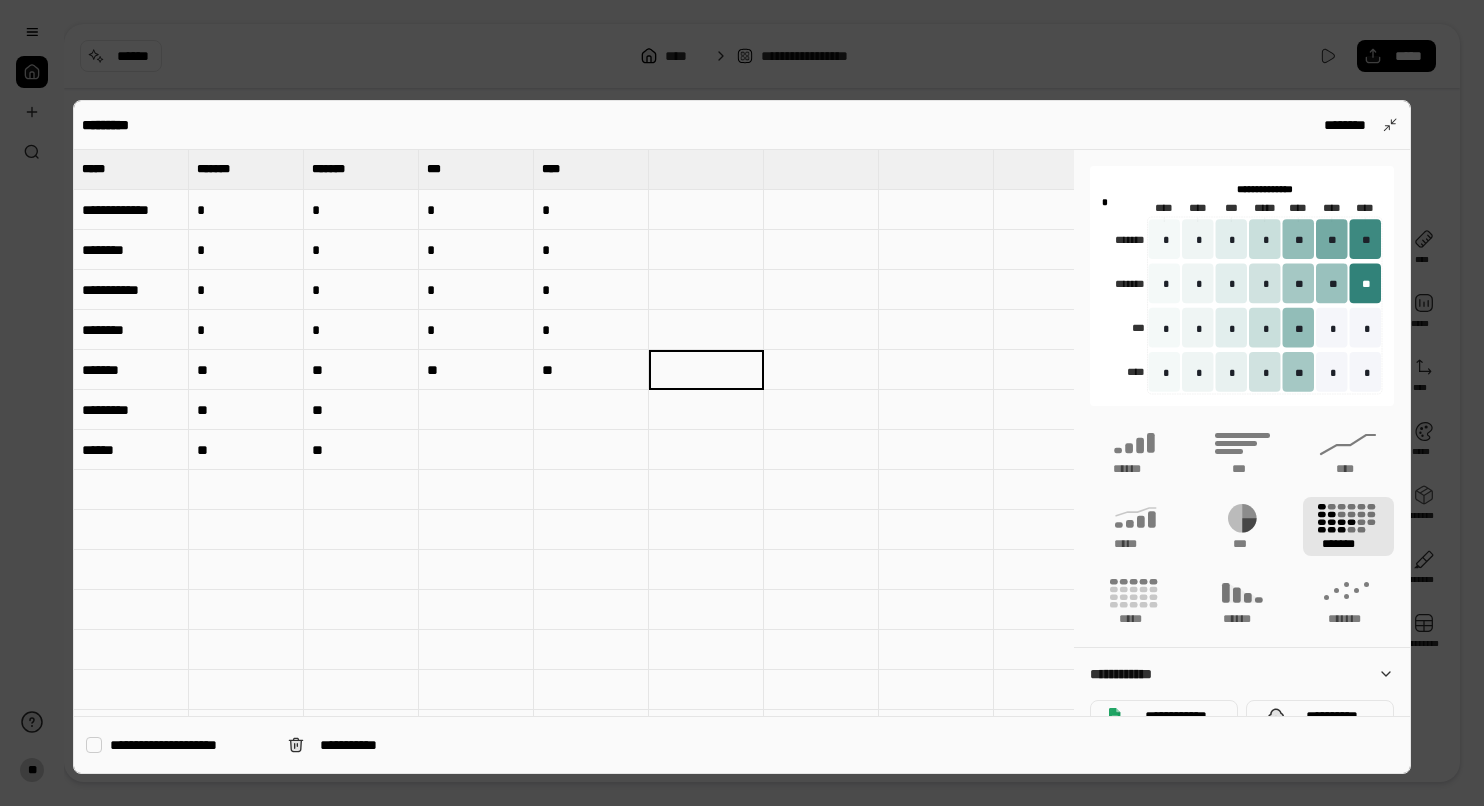 click at bounding box center [476, 410] 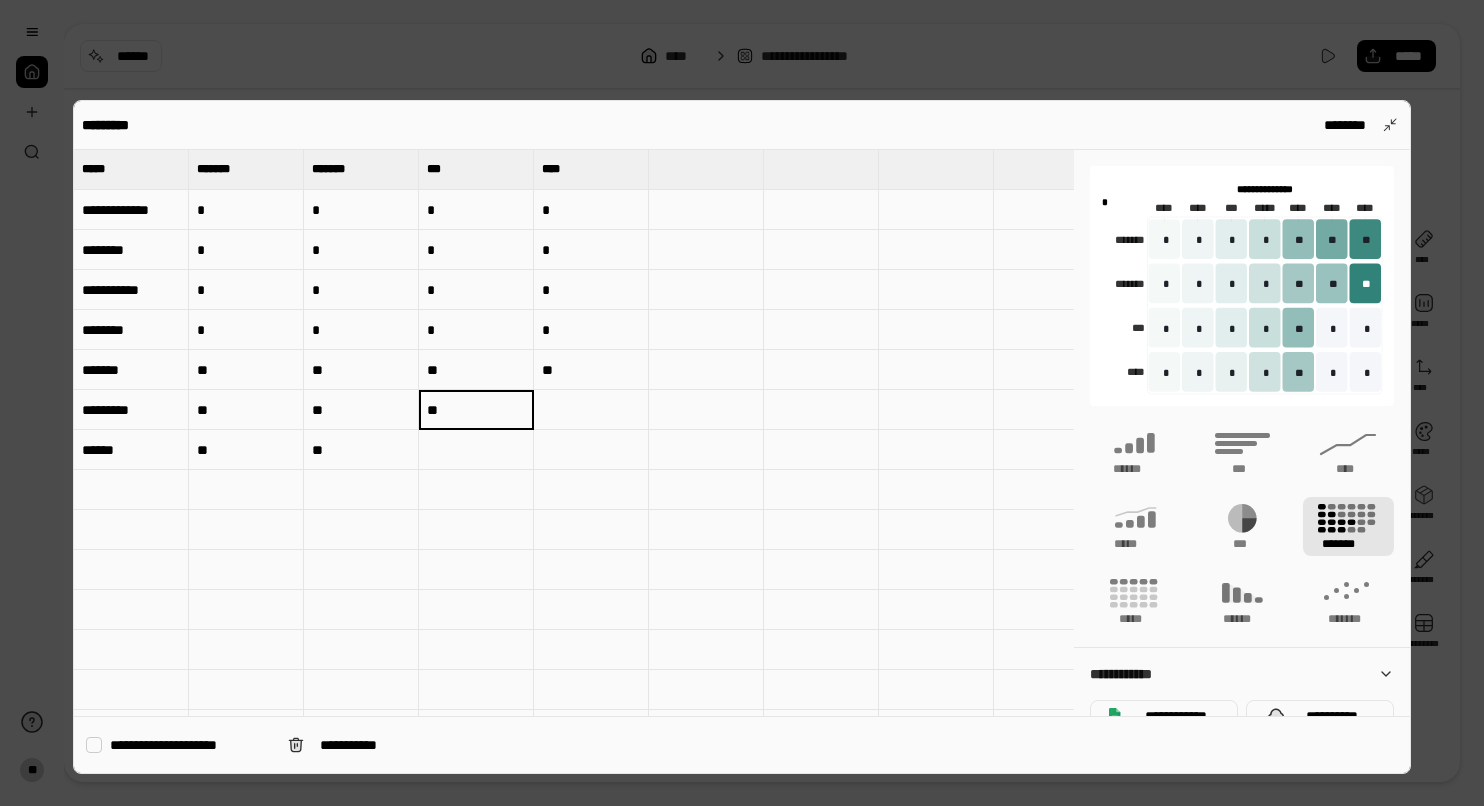 type on "**" 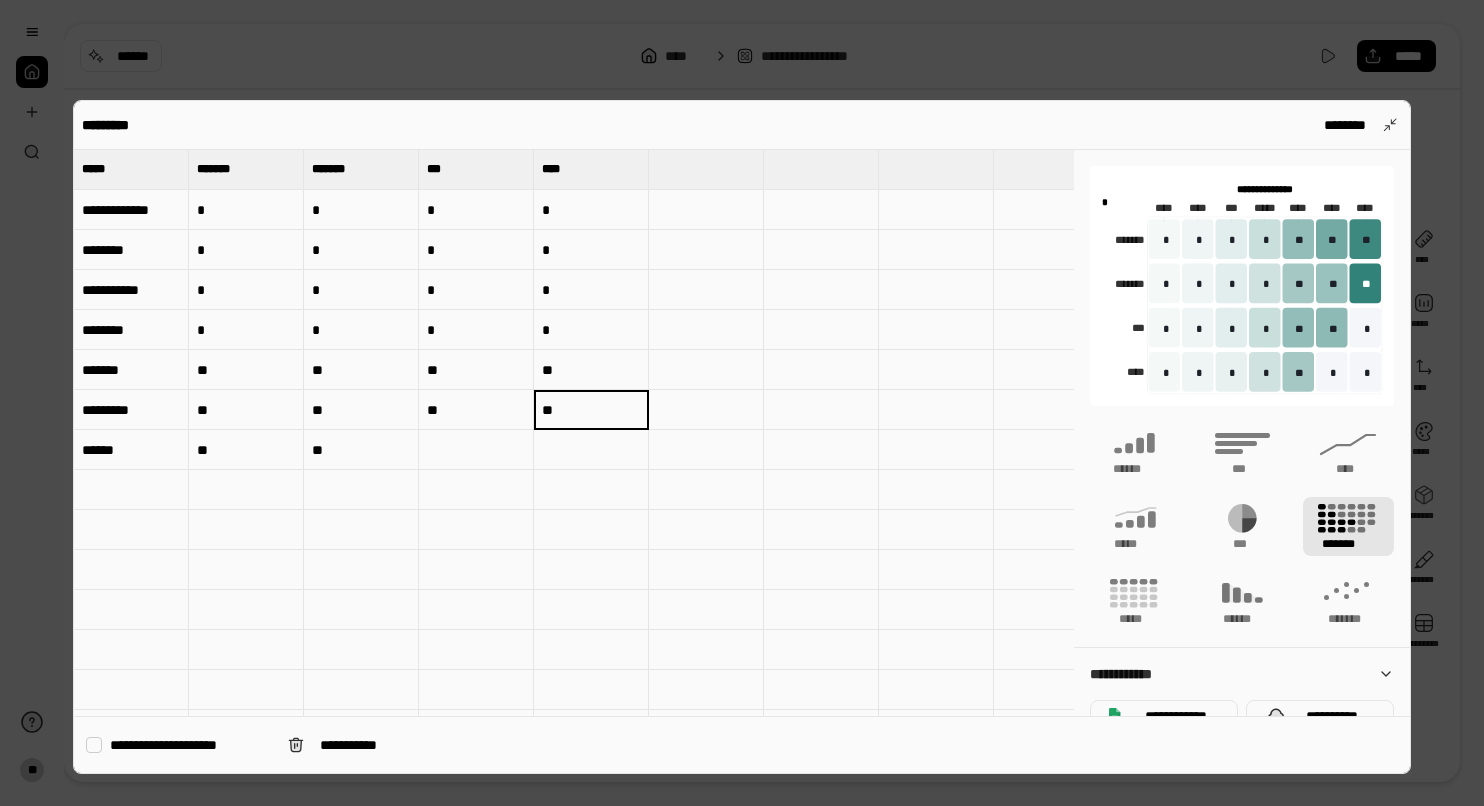 type on "**" 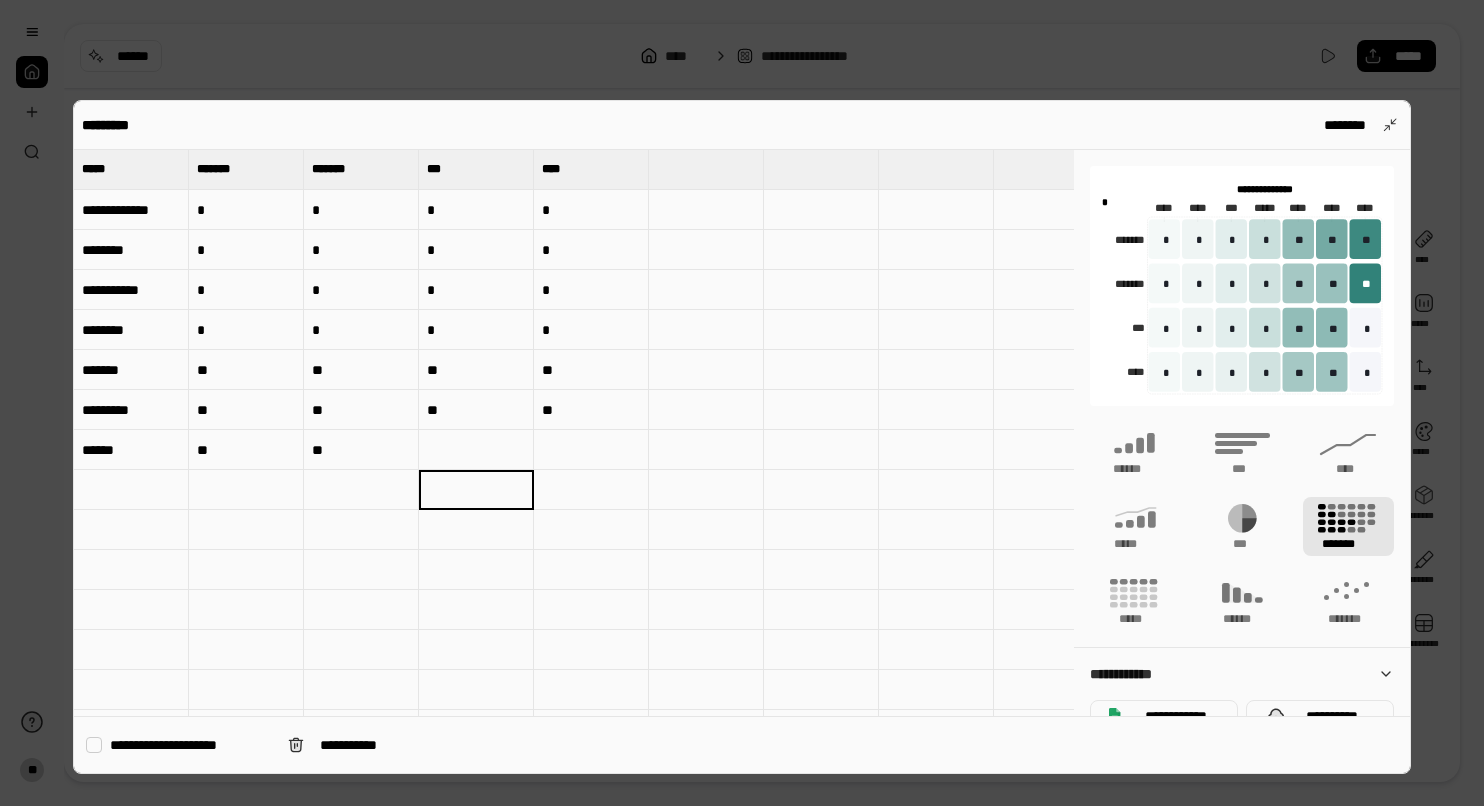 click at bounding box center (476, 450) 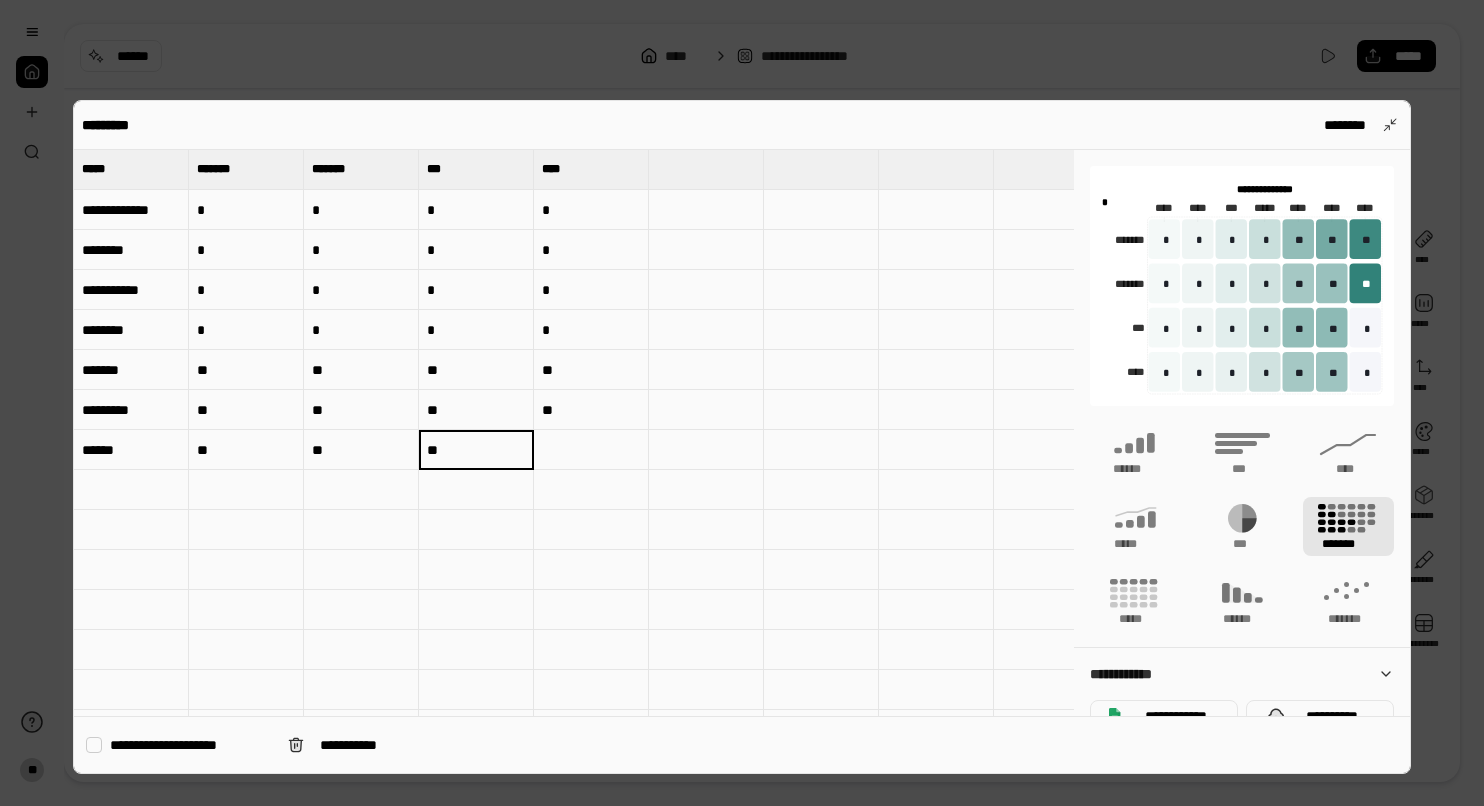 type on "**" 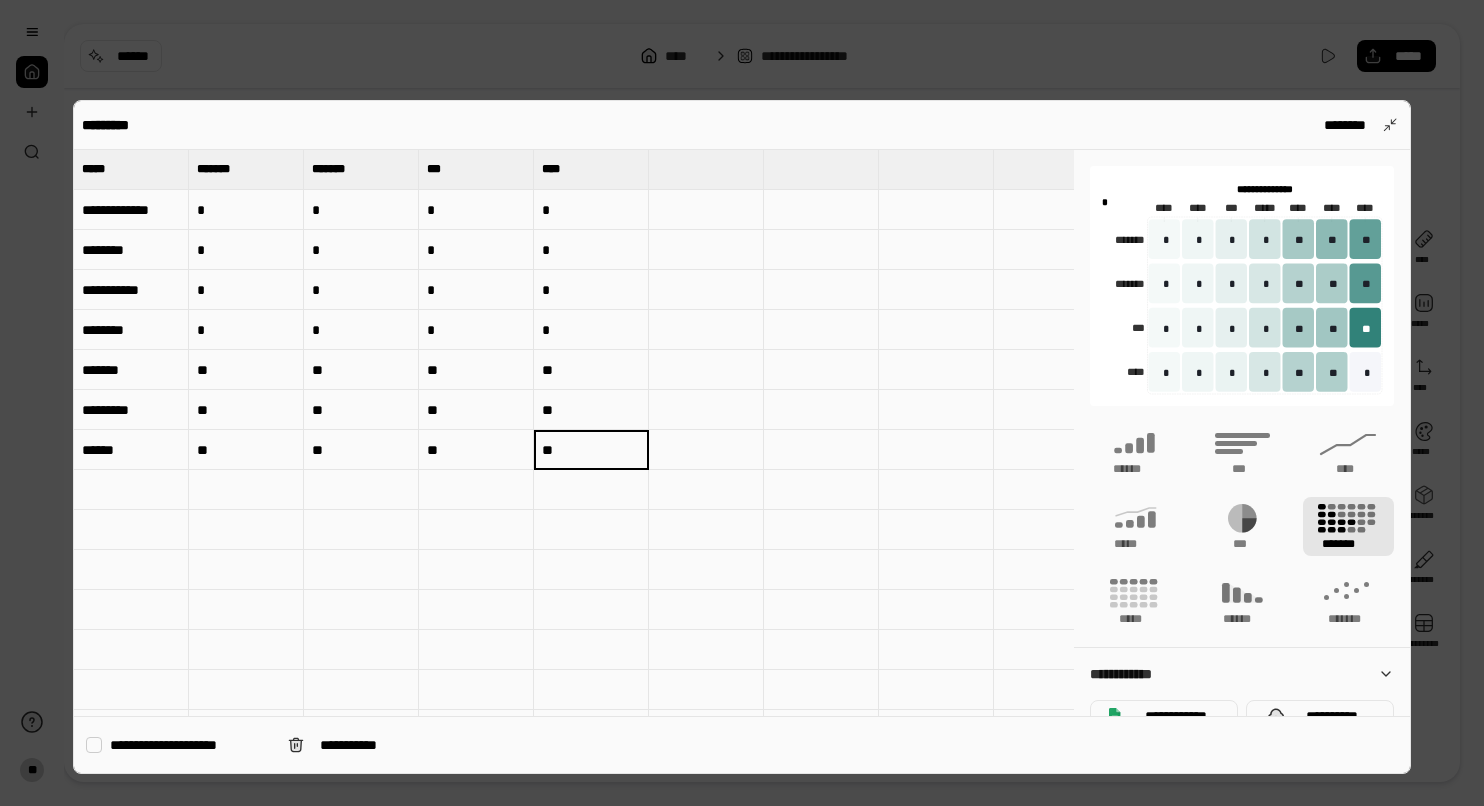 type on "**" 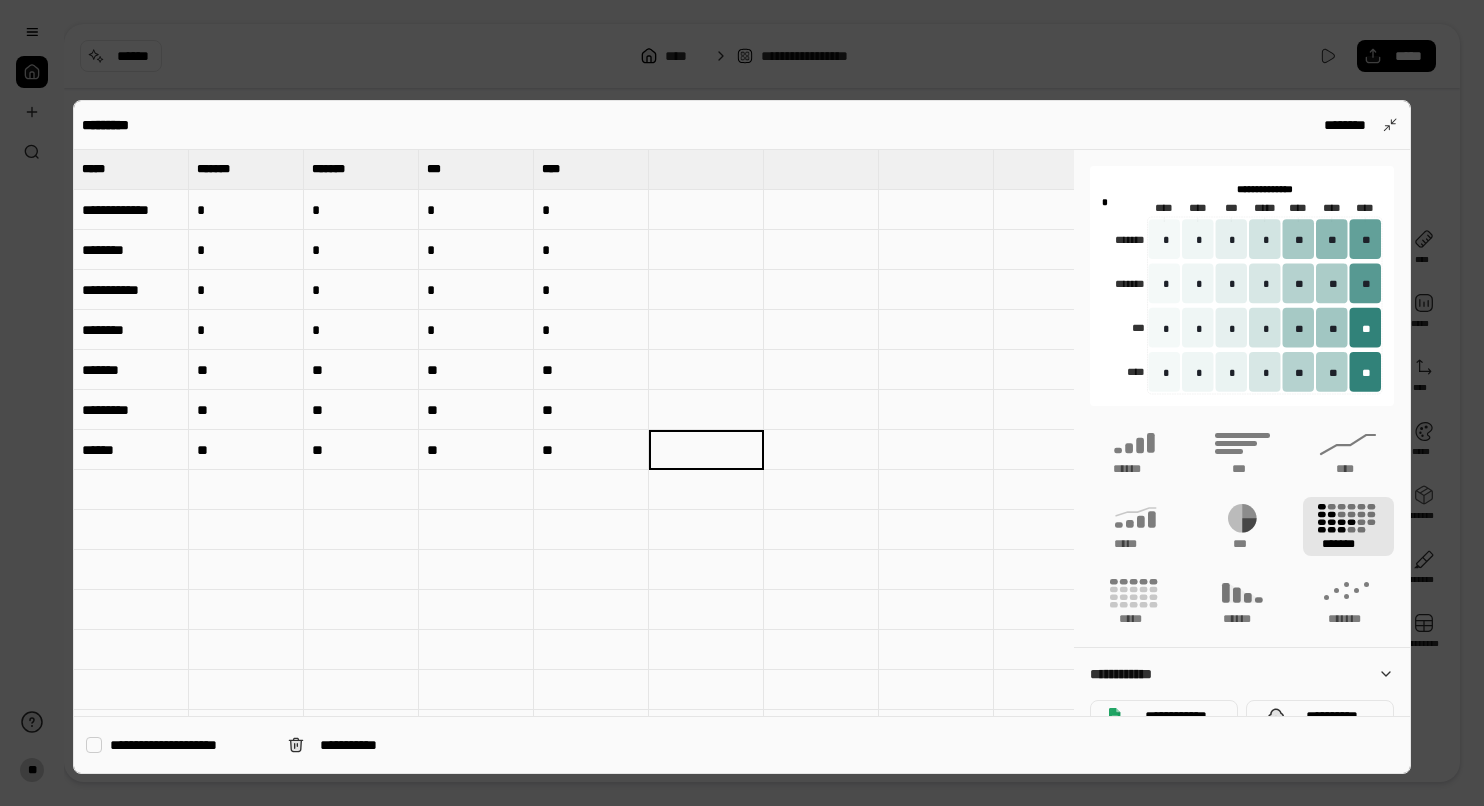 click at bounding box center (476, 490) 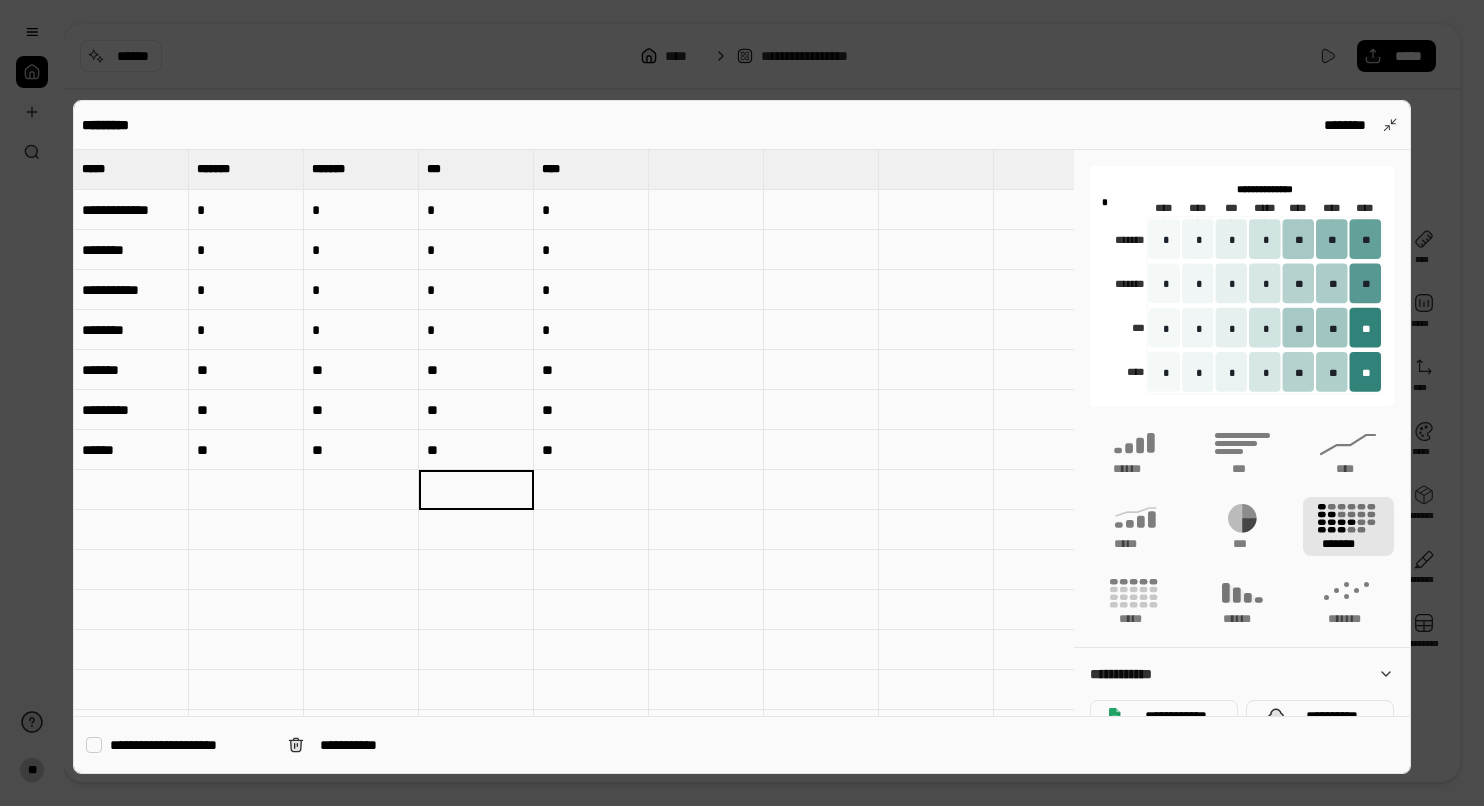 click at bounding box center [742, 403] 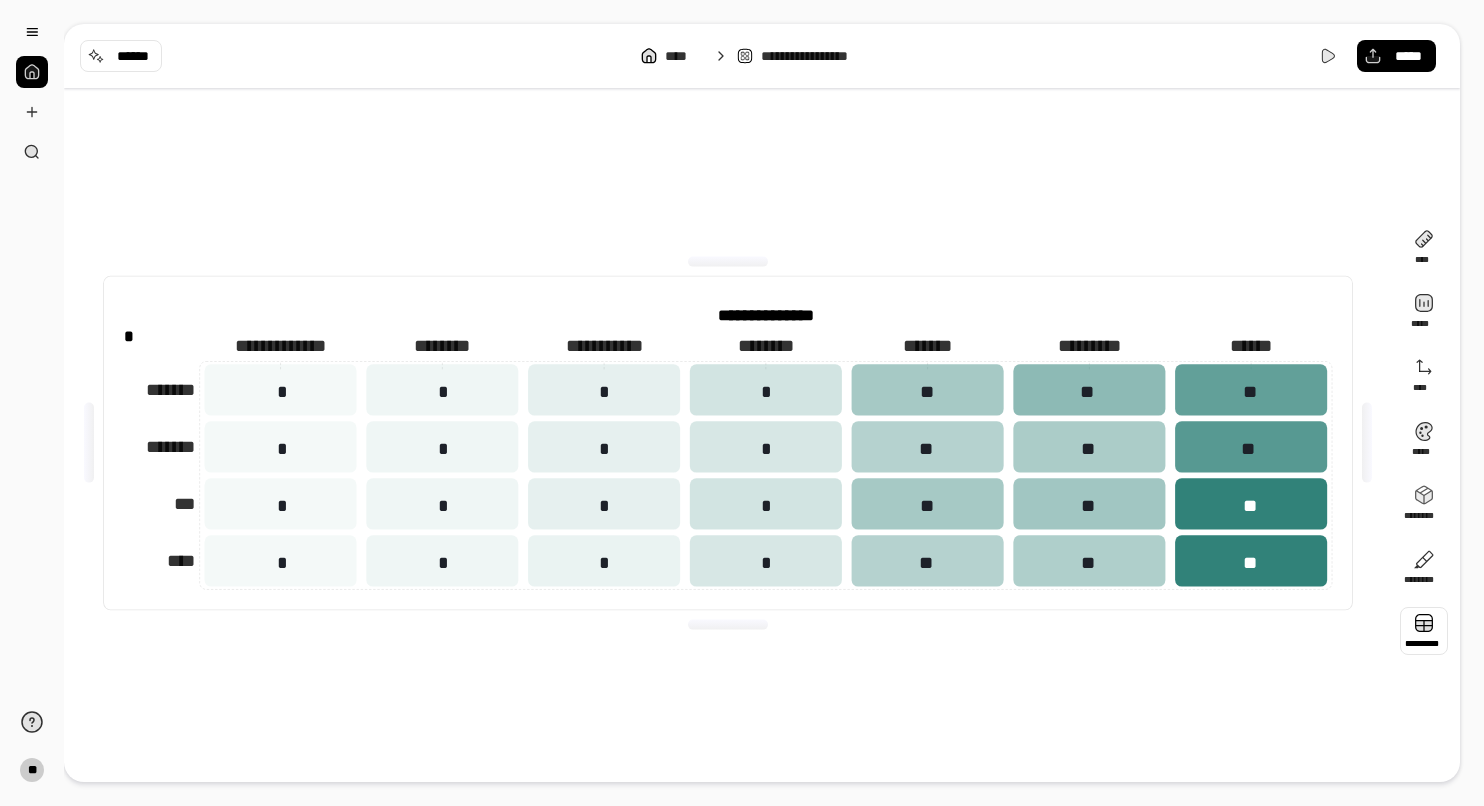 type 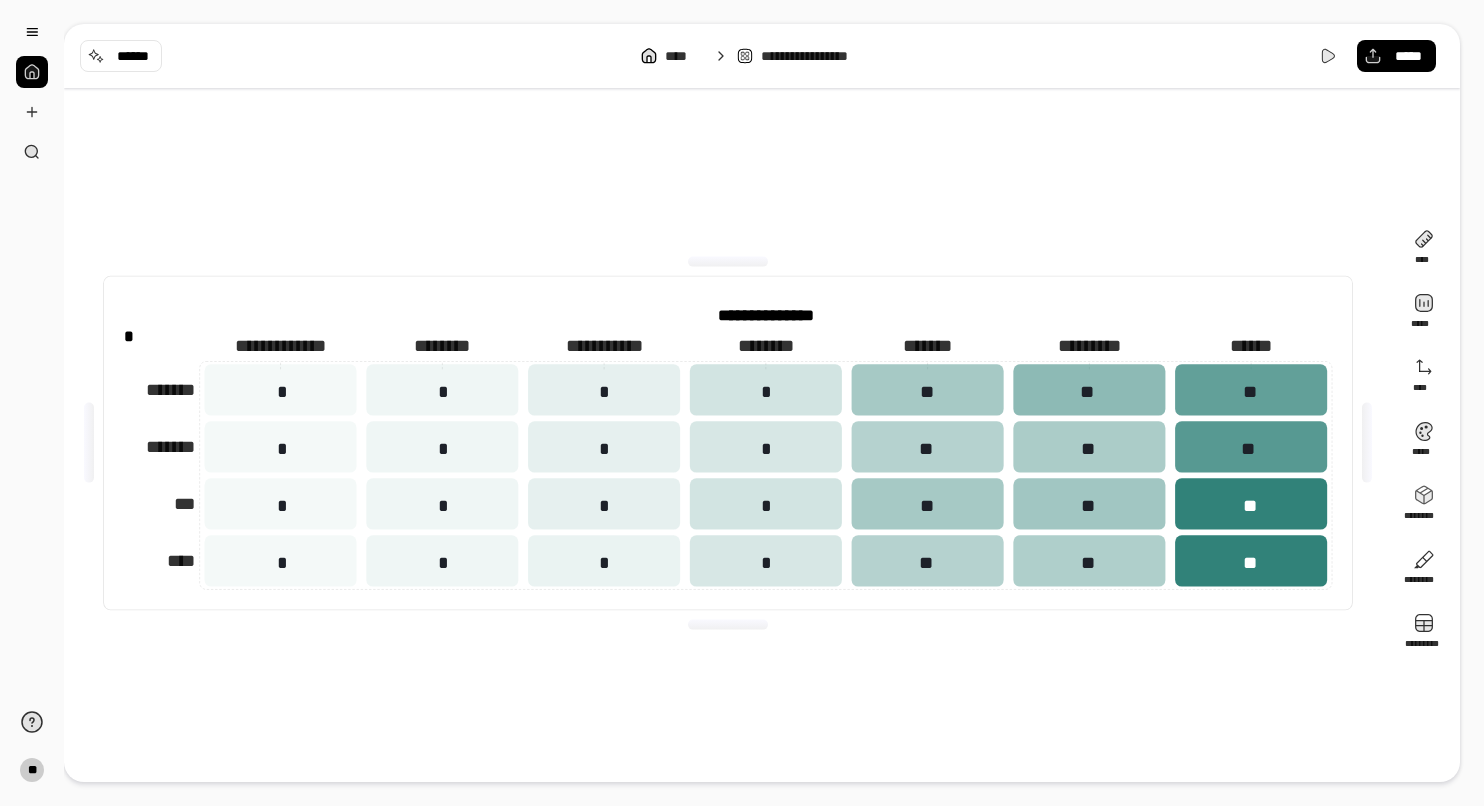 click on "**********" at bounding box center (762, 56) 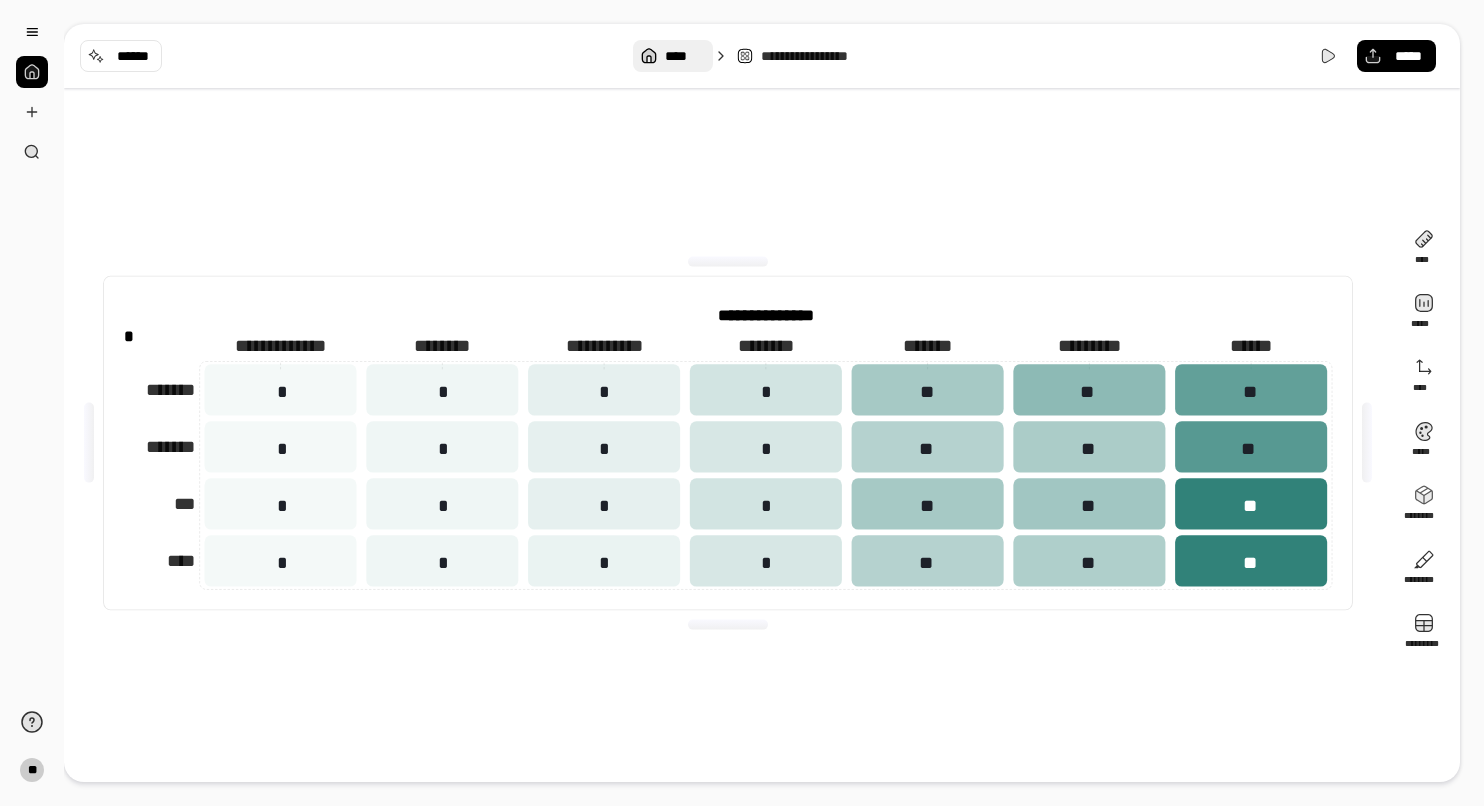click on "****" at bounding box center (684, 56) 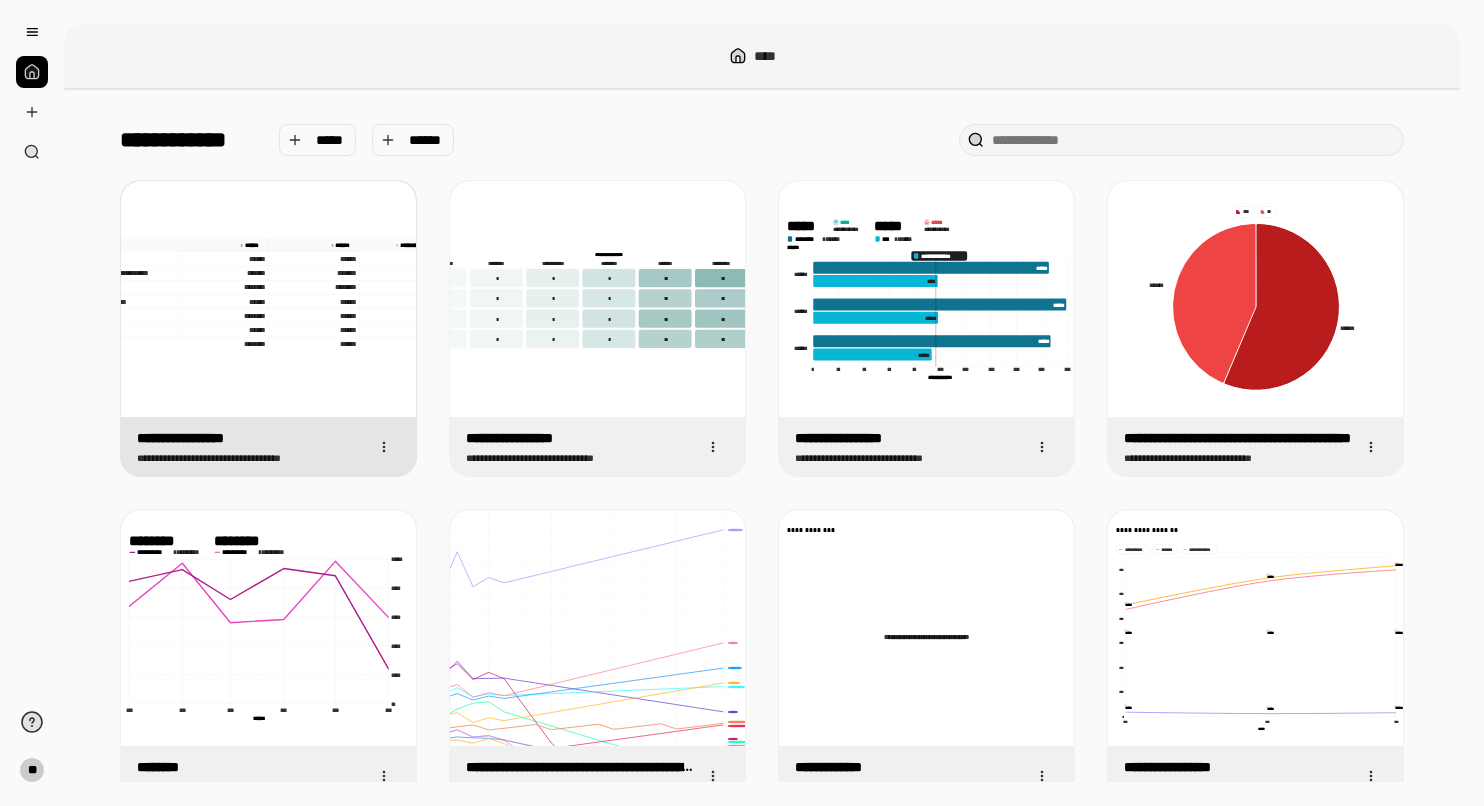 click on "**********" at bounding box center (268, 299) 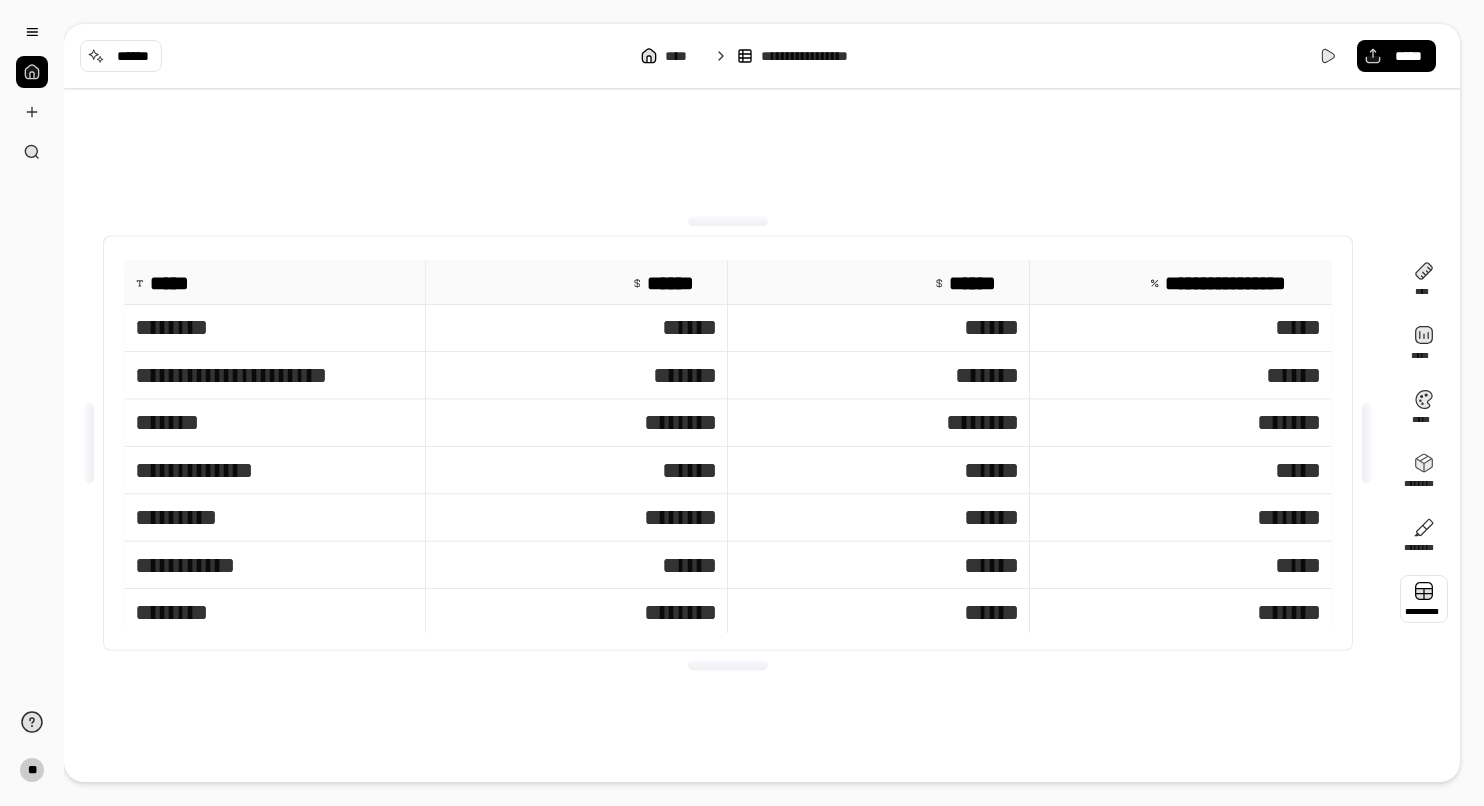 click at bounding box center (1424, 599) 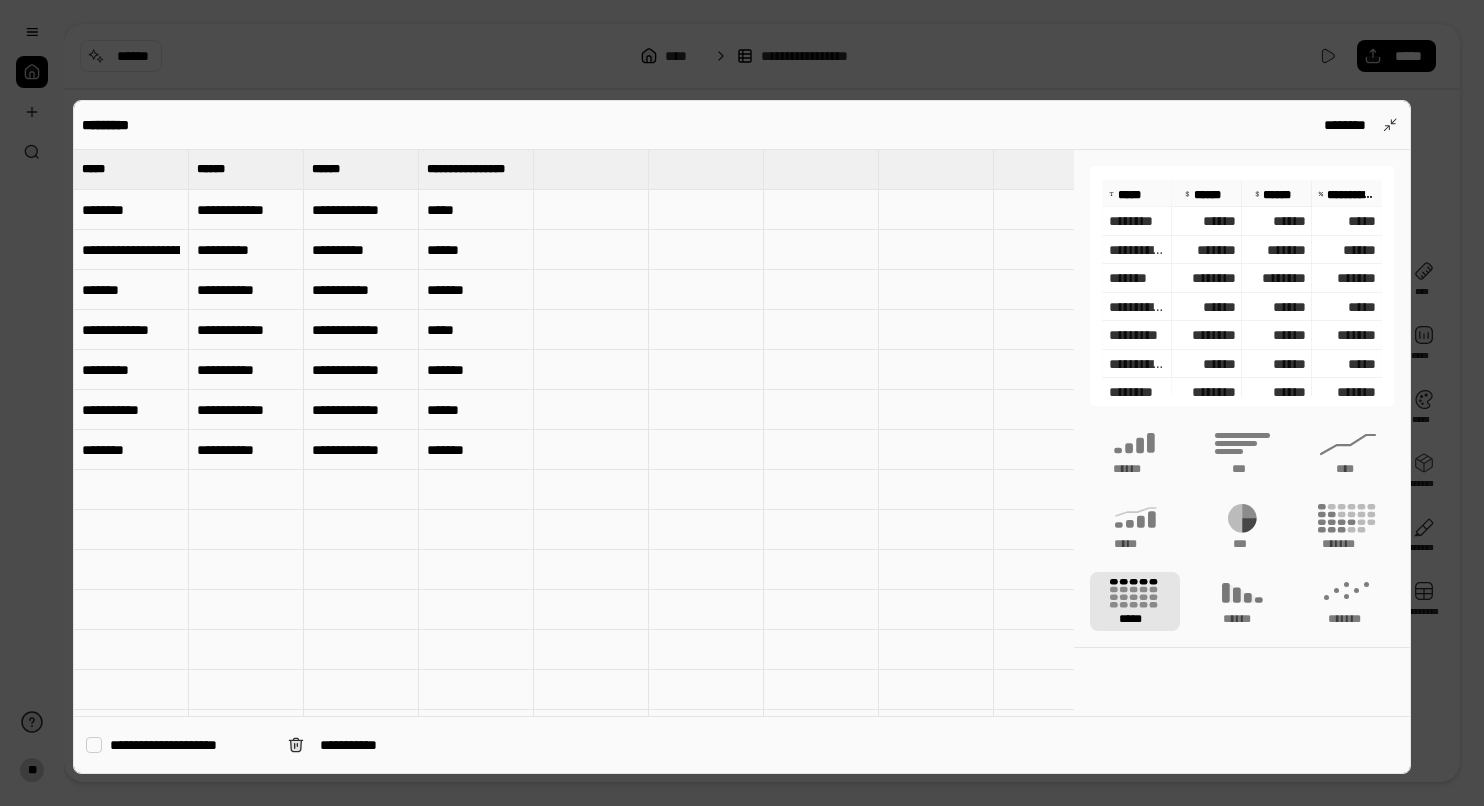 click at bounding box center [591, 169] 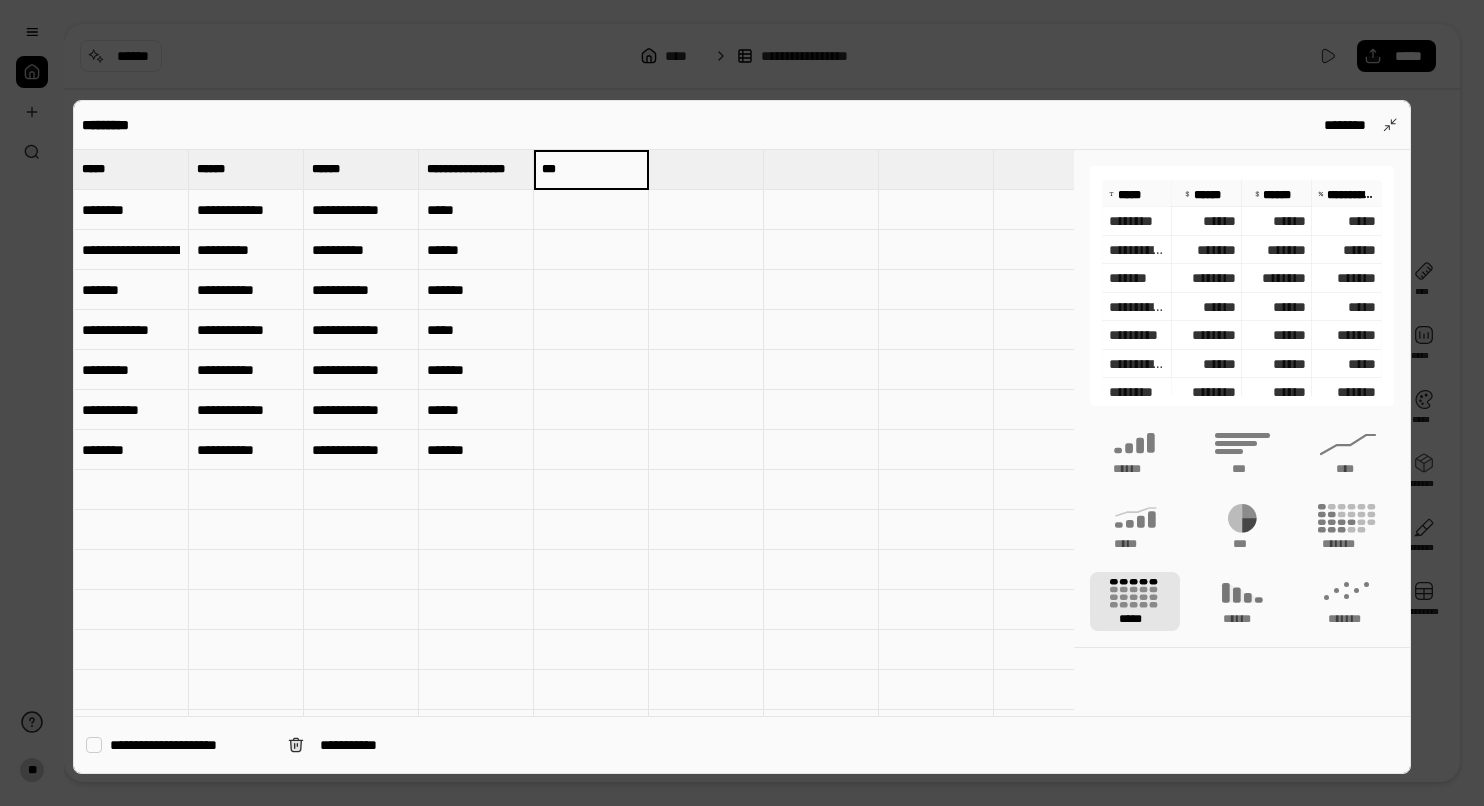 type on "***" 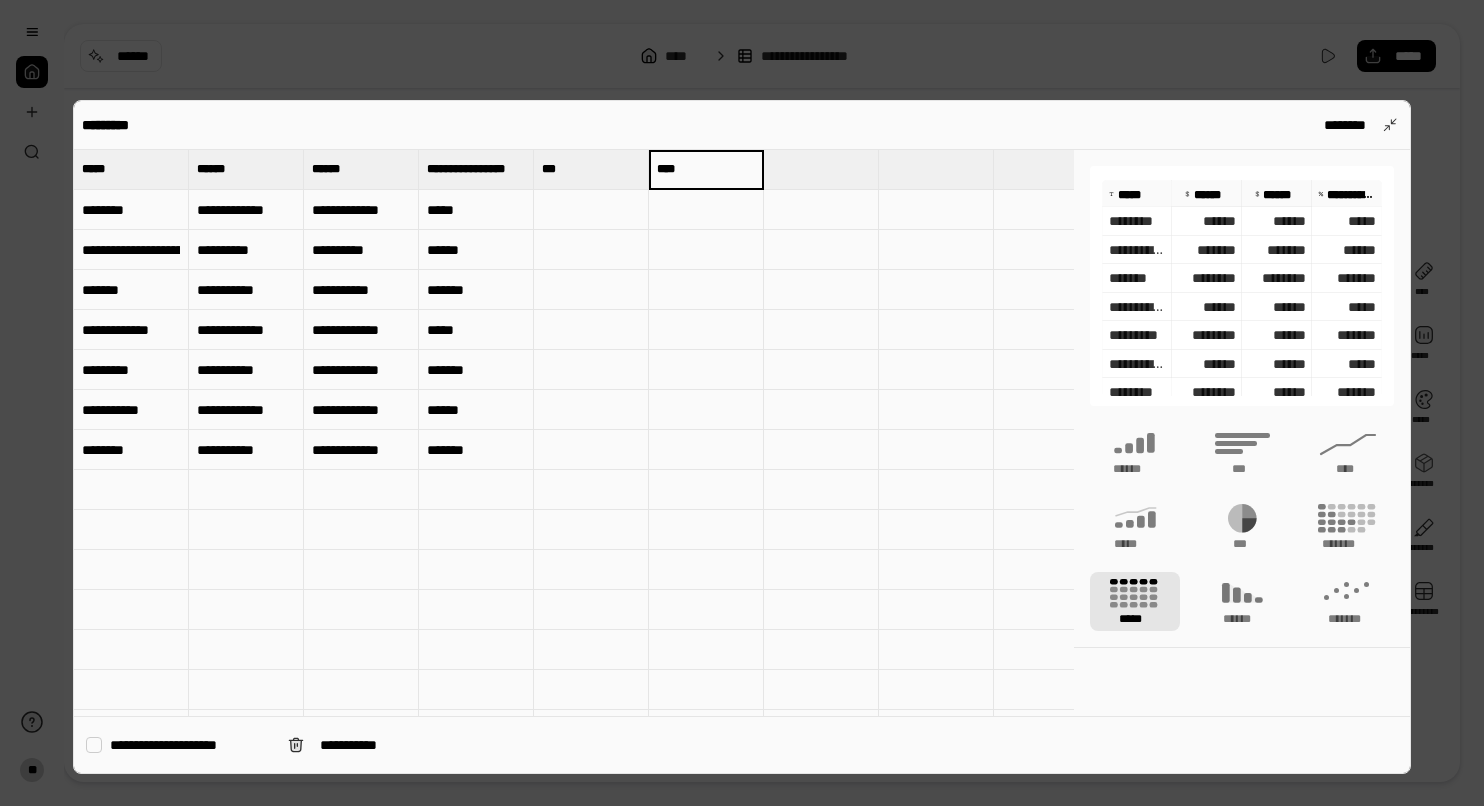 type on "****" 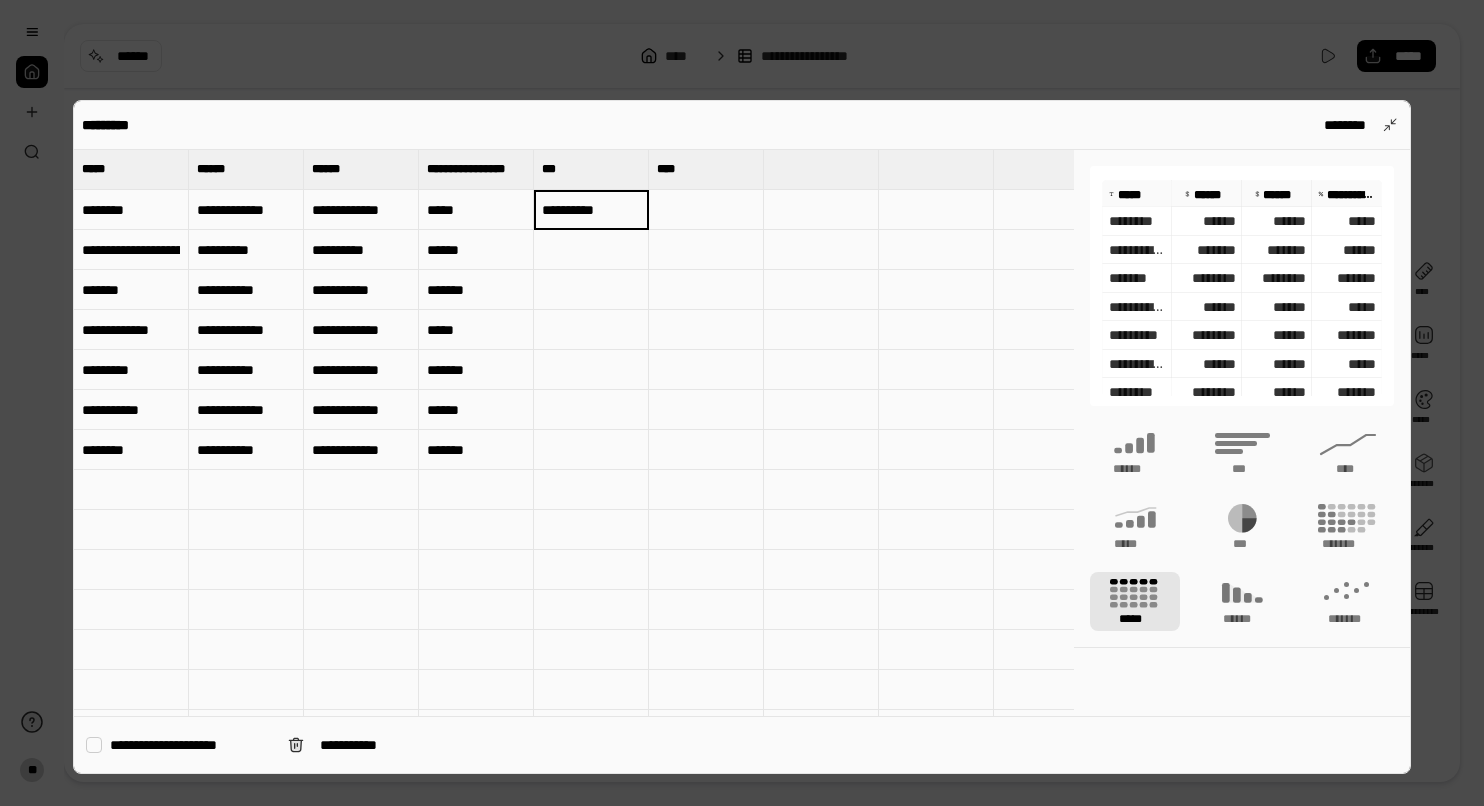 type on "**********" 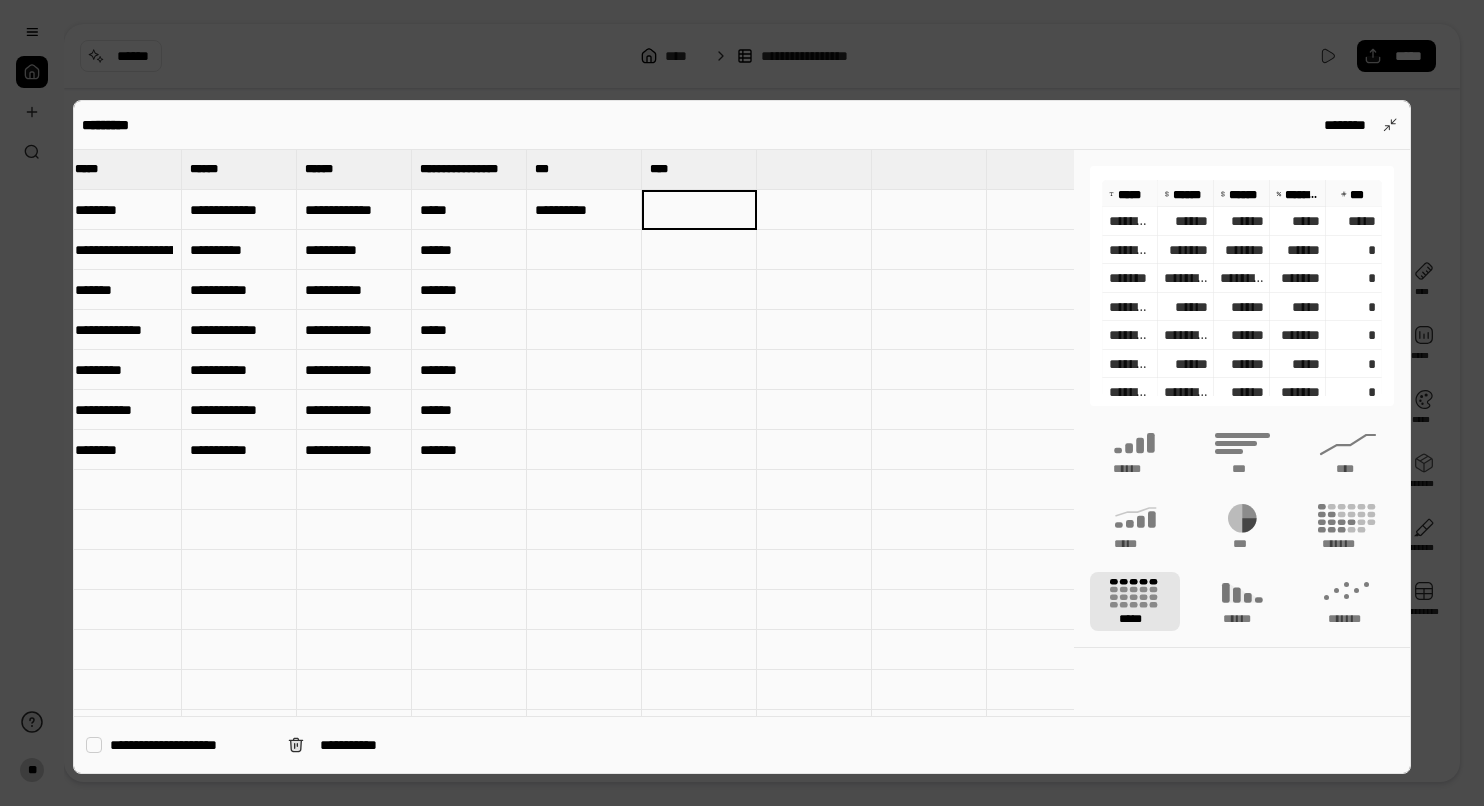 click on "**********" at bounding box center (574, 433) 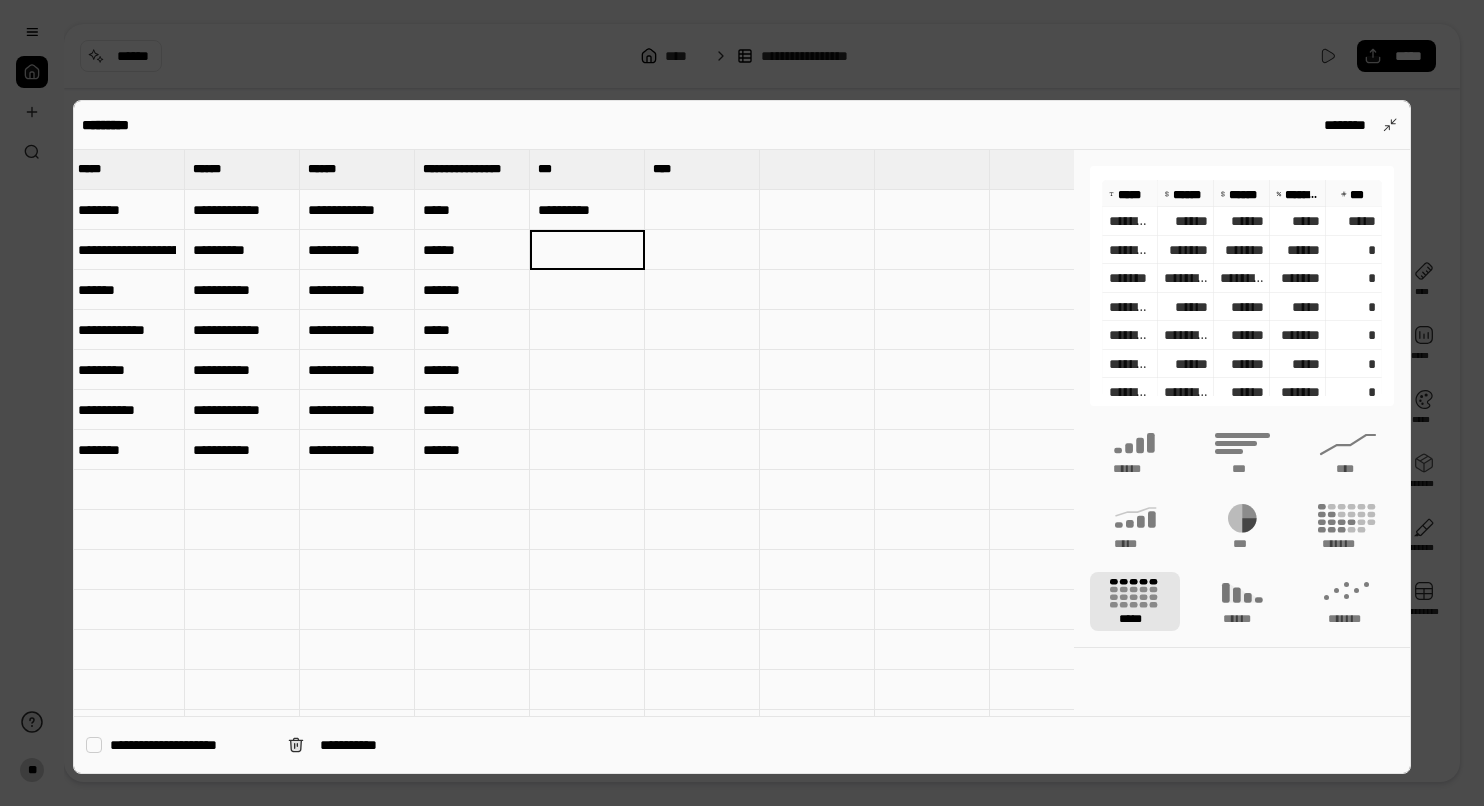 click at bounding box center [702, 210] 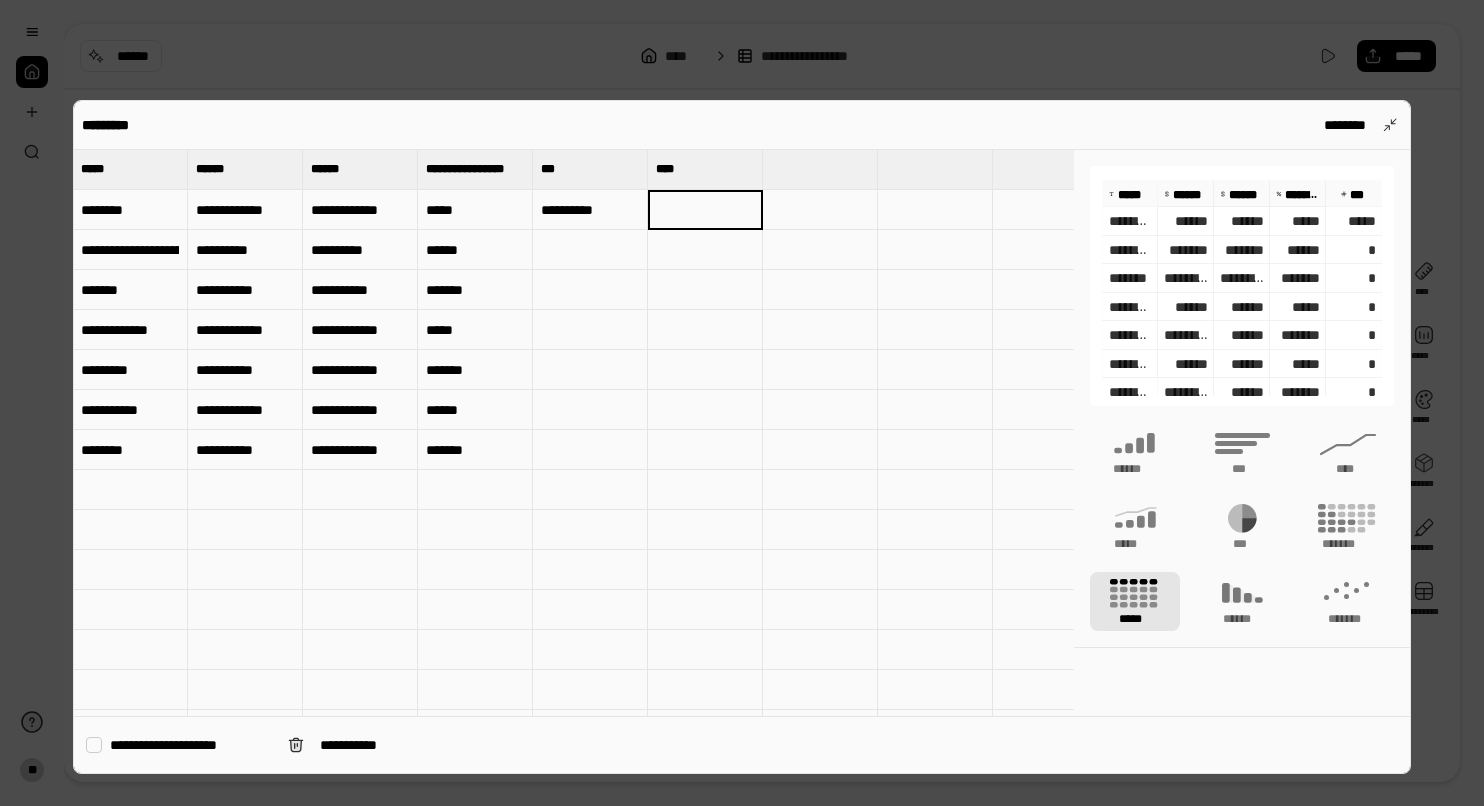 scroll, scrollTop: 0, scrollLeft: 0, axis: both 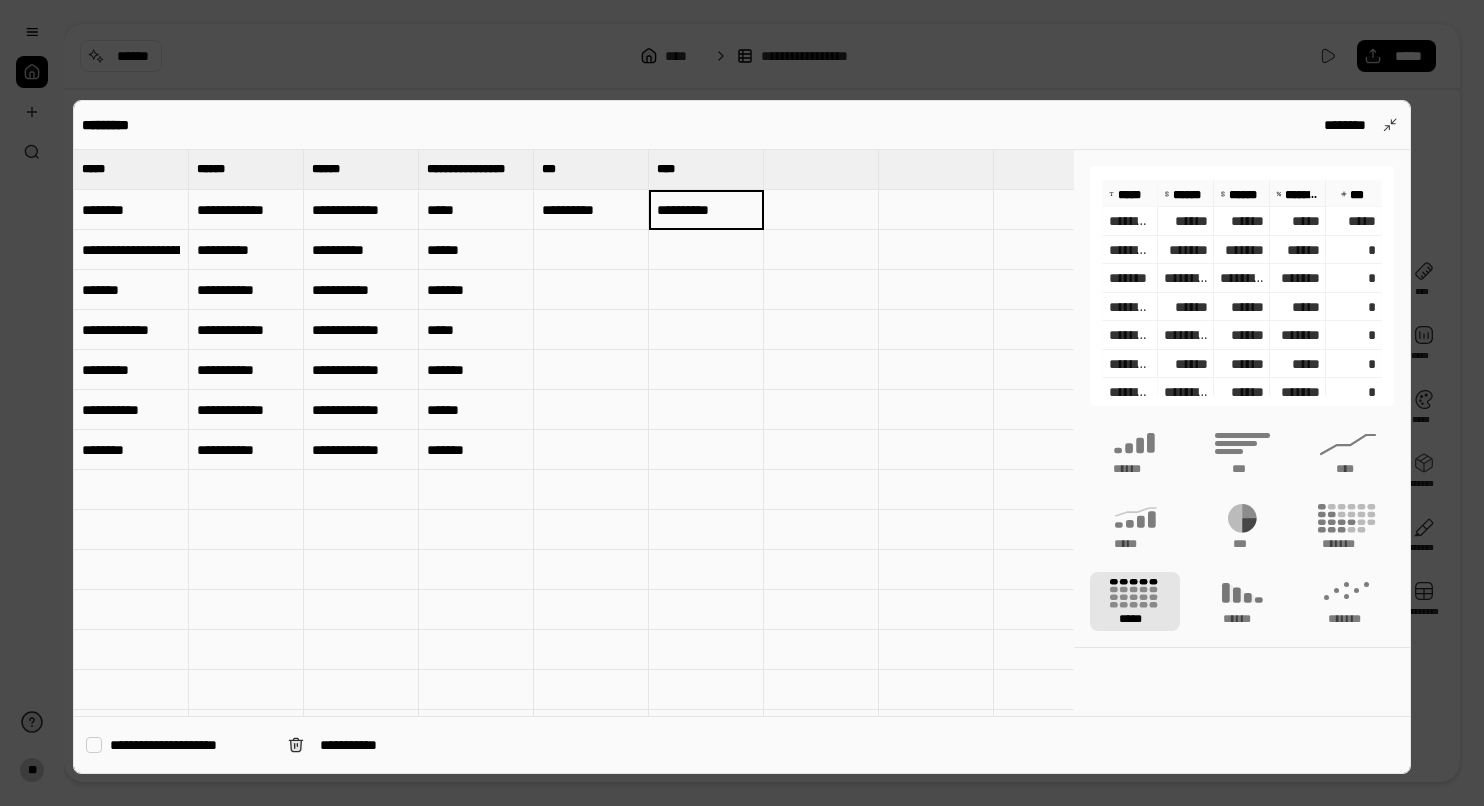 type on "**********" 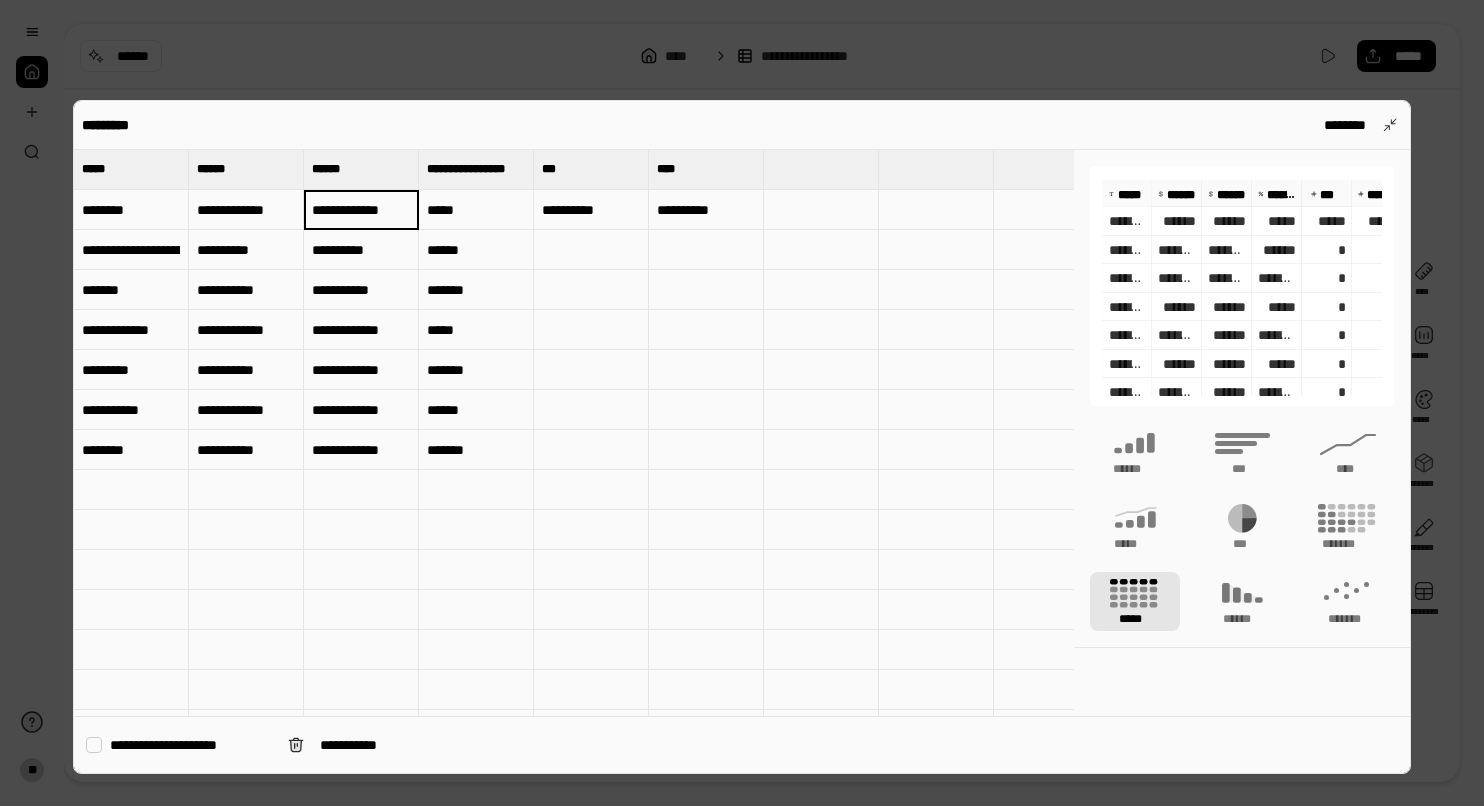 click on "**********" at bounding box center (246, 210) 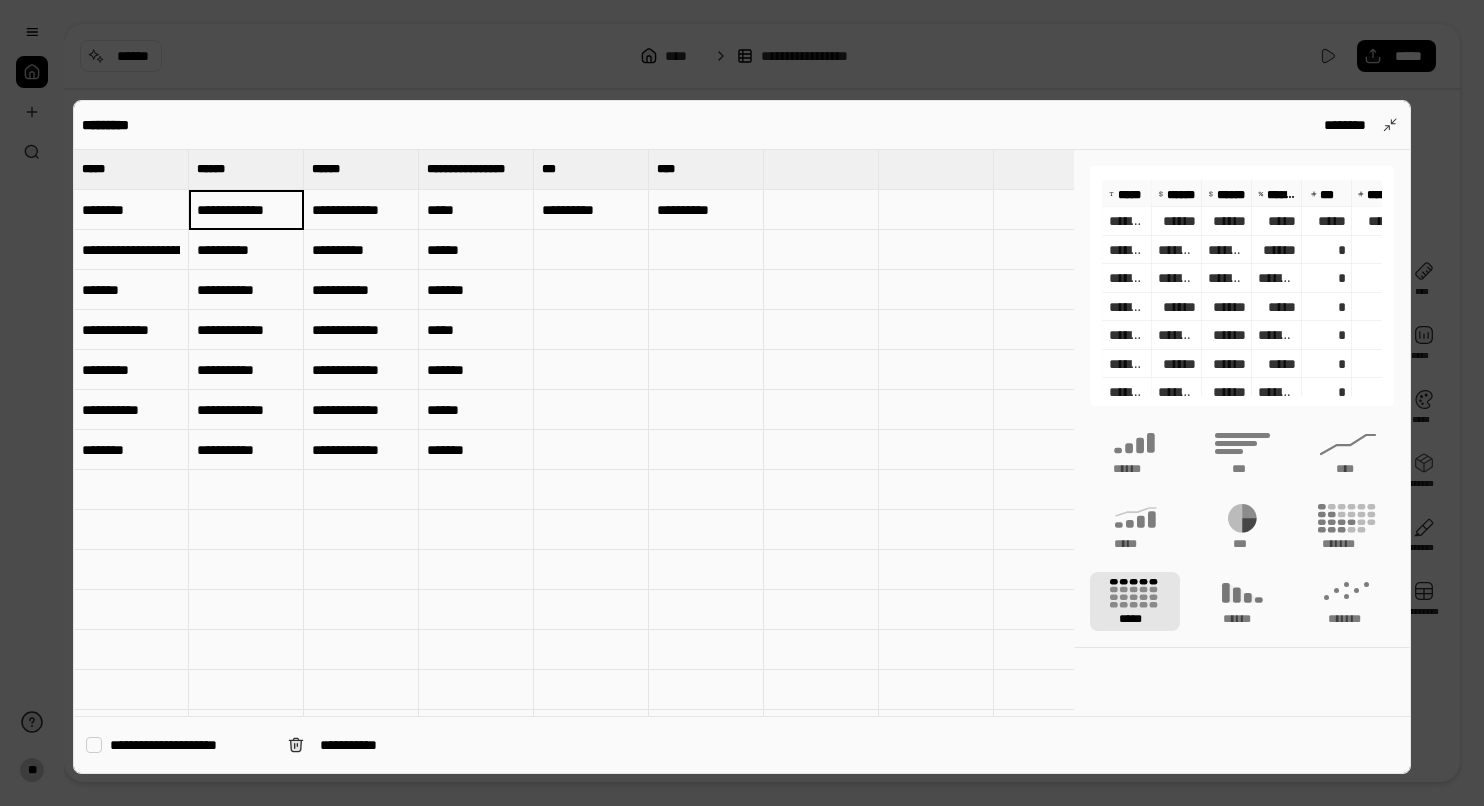 click on "**********" at bounding box center [246, 210] 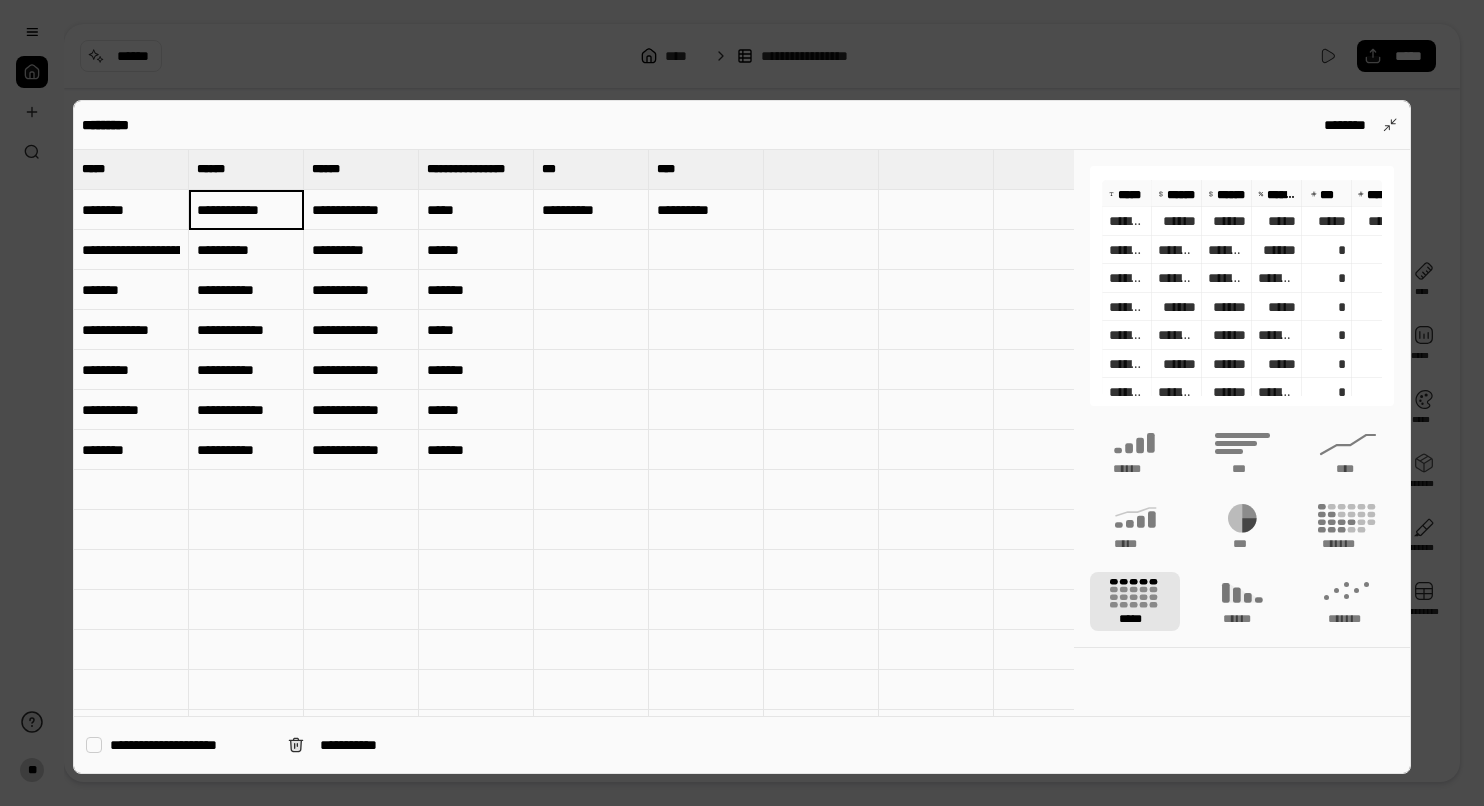 scroll, scrollTop: 0, scrollLeft: 0, axis: both 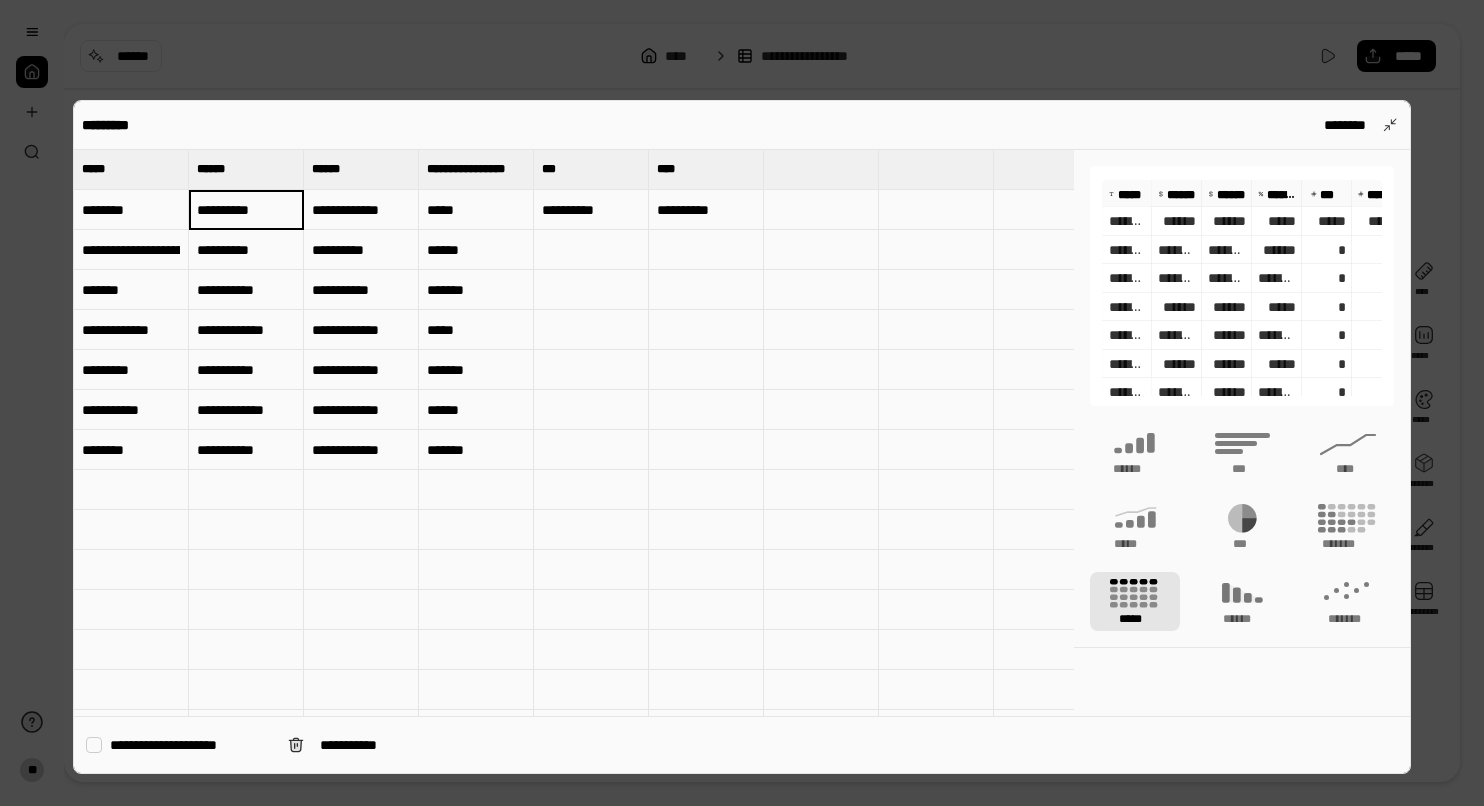 type on "**********" 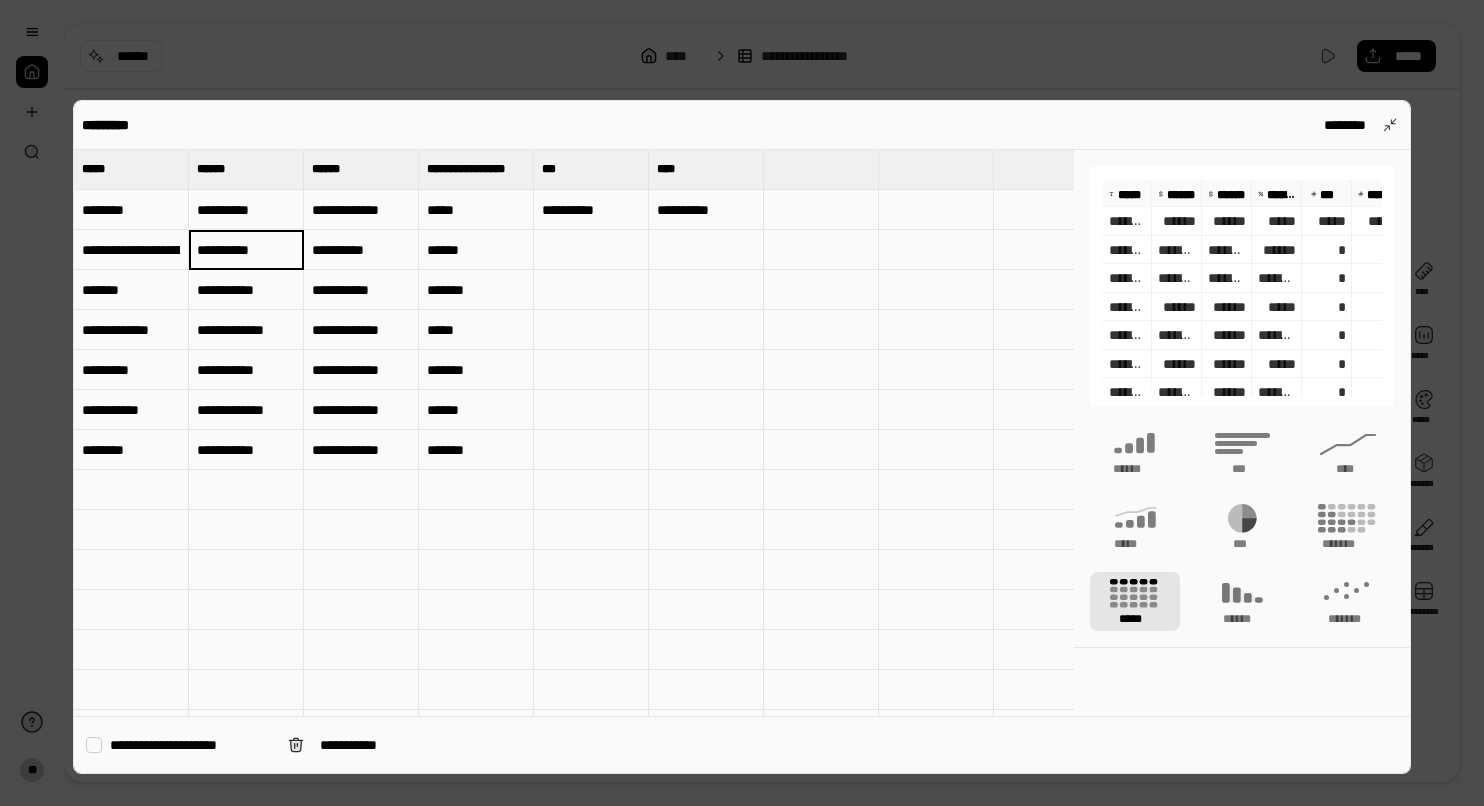 click on "**********" at bounding box center (246, 250) 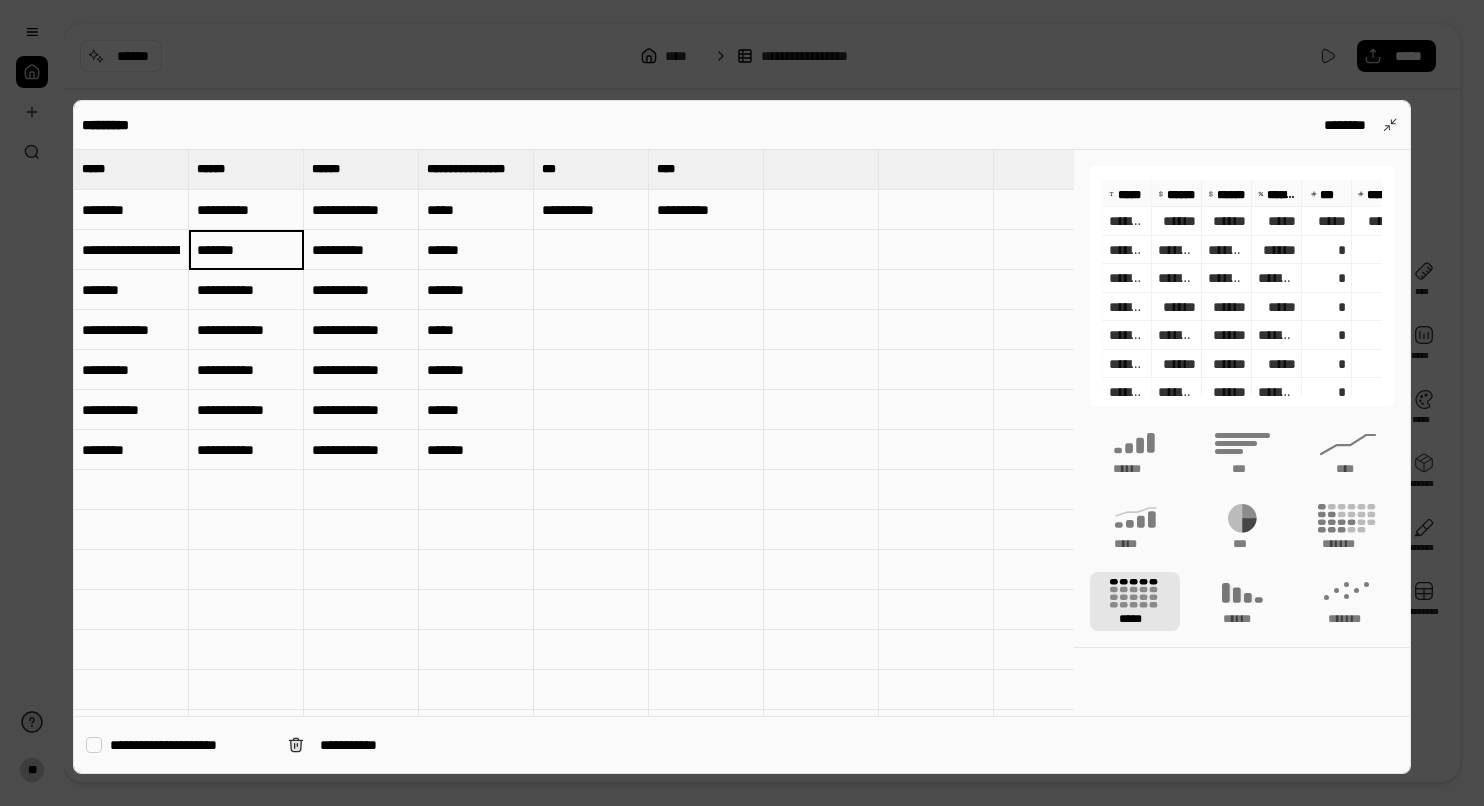 type on "*******" 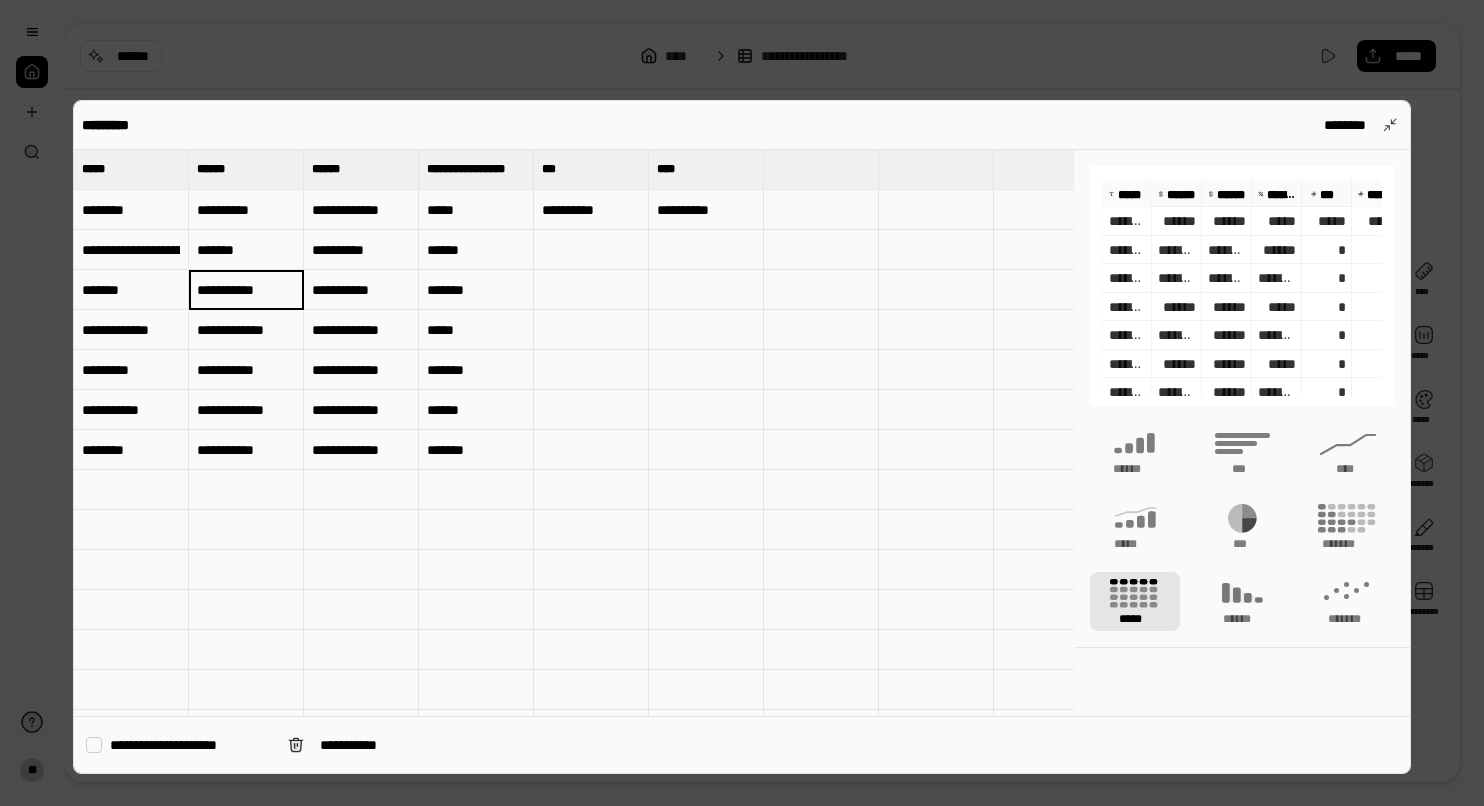 click on "**********" at bounding box center [246, 290] 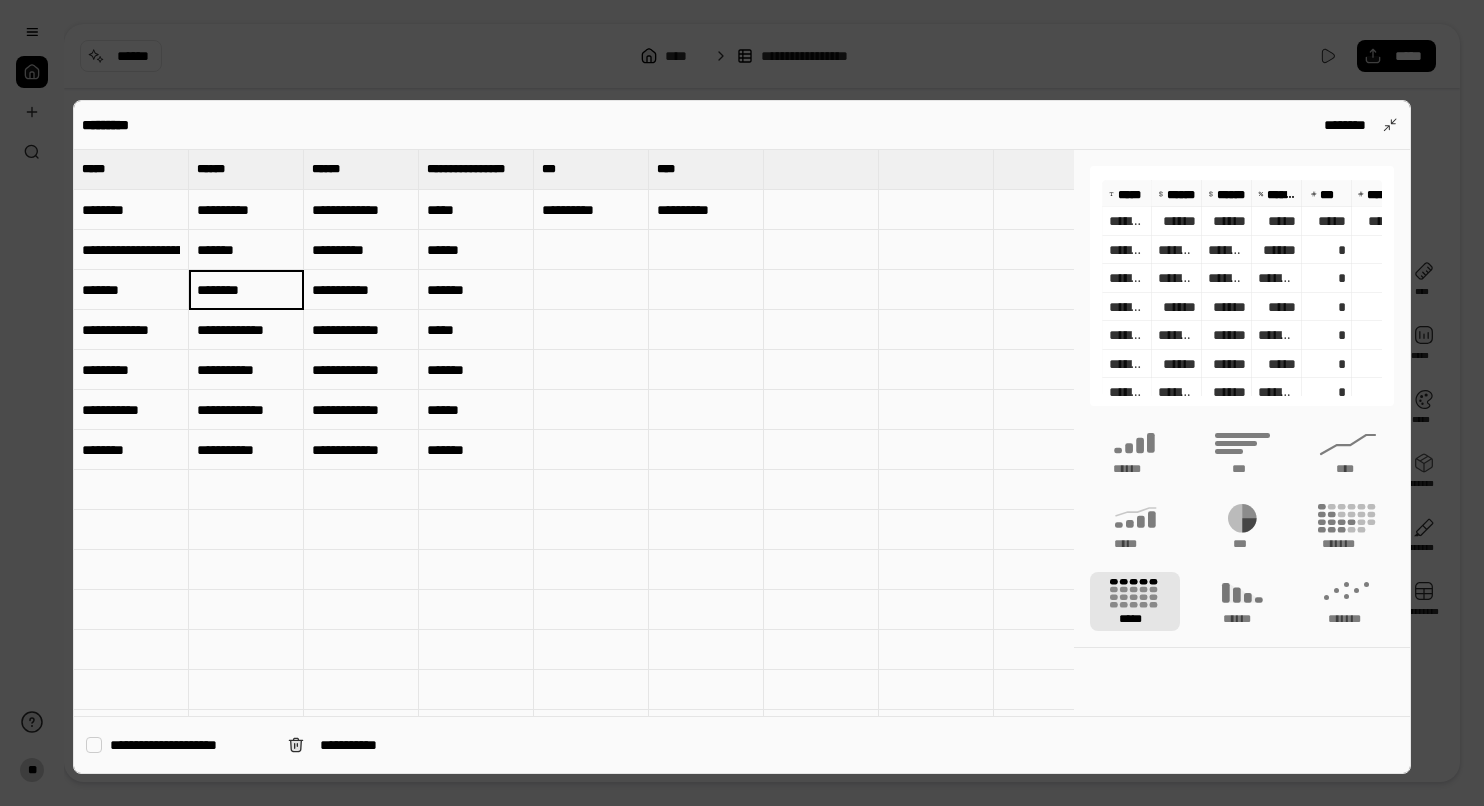 click on "********" at bounding box center (246, 289) 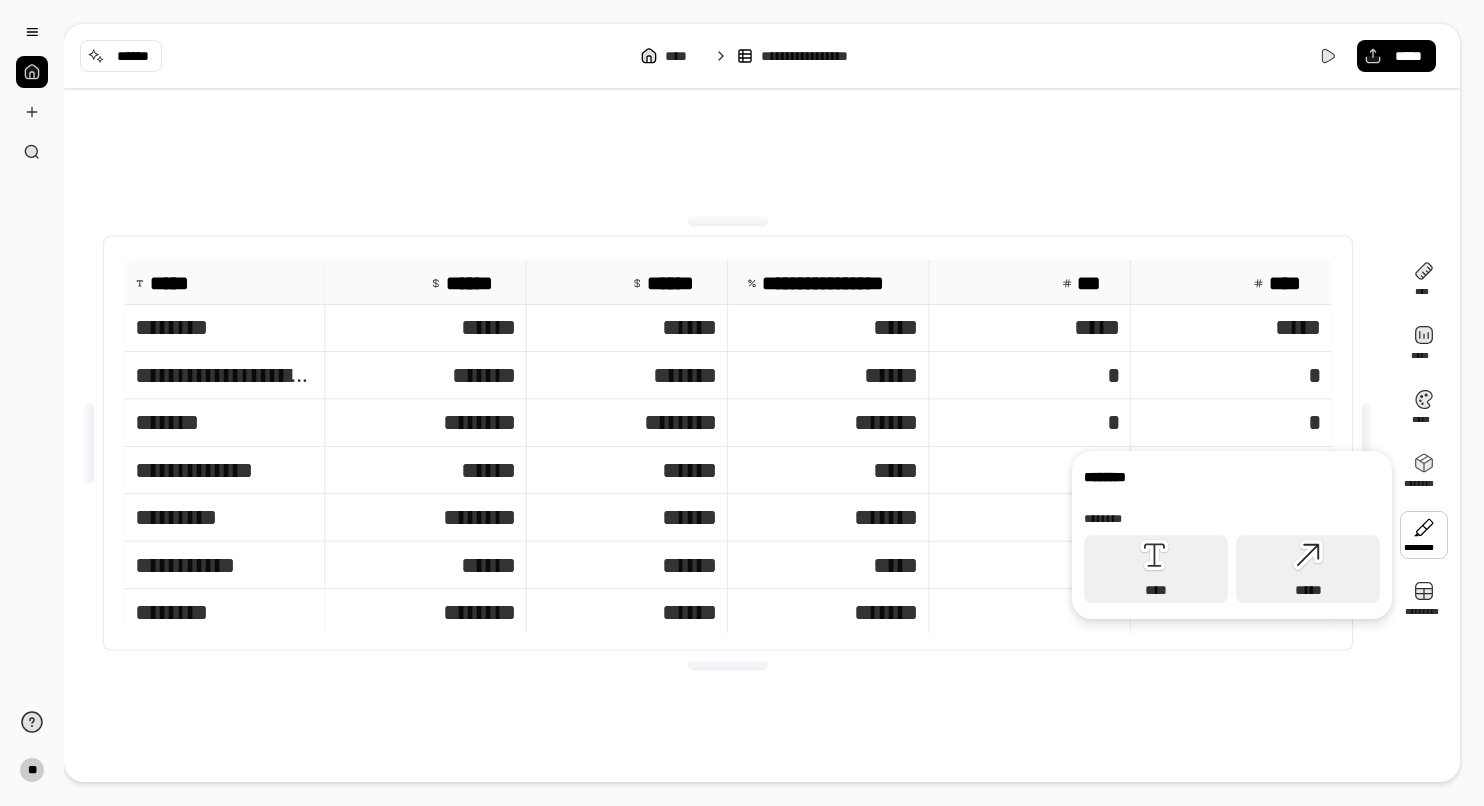 click on "*****" at bounding box center [1029, 327] 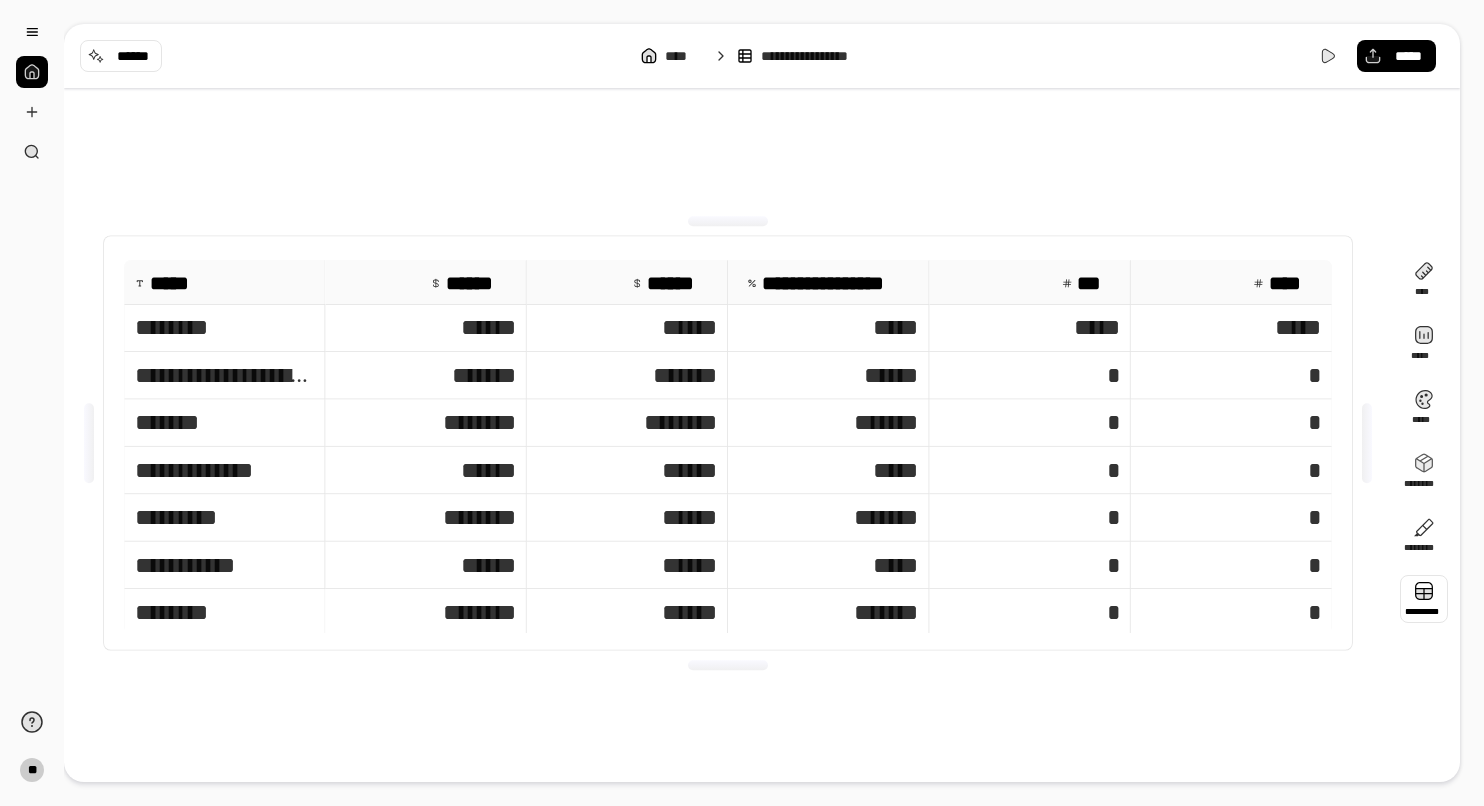 click at bounding box center [1424, 599] 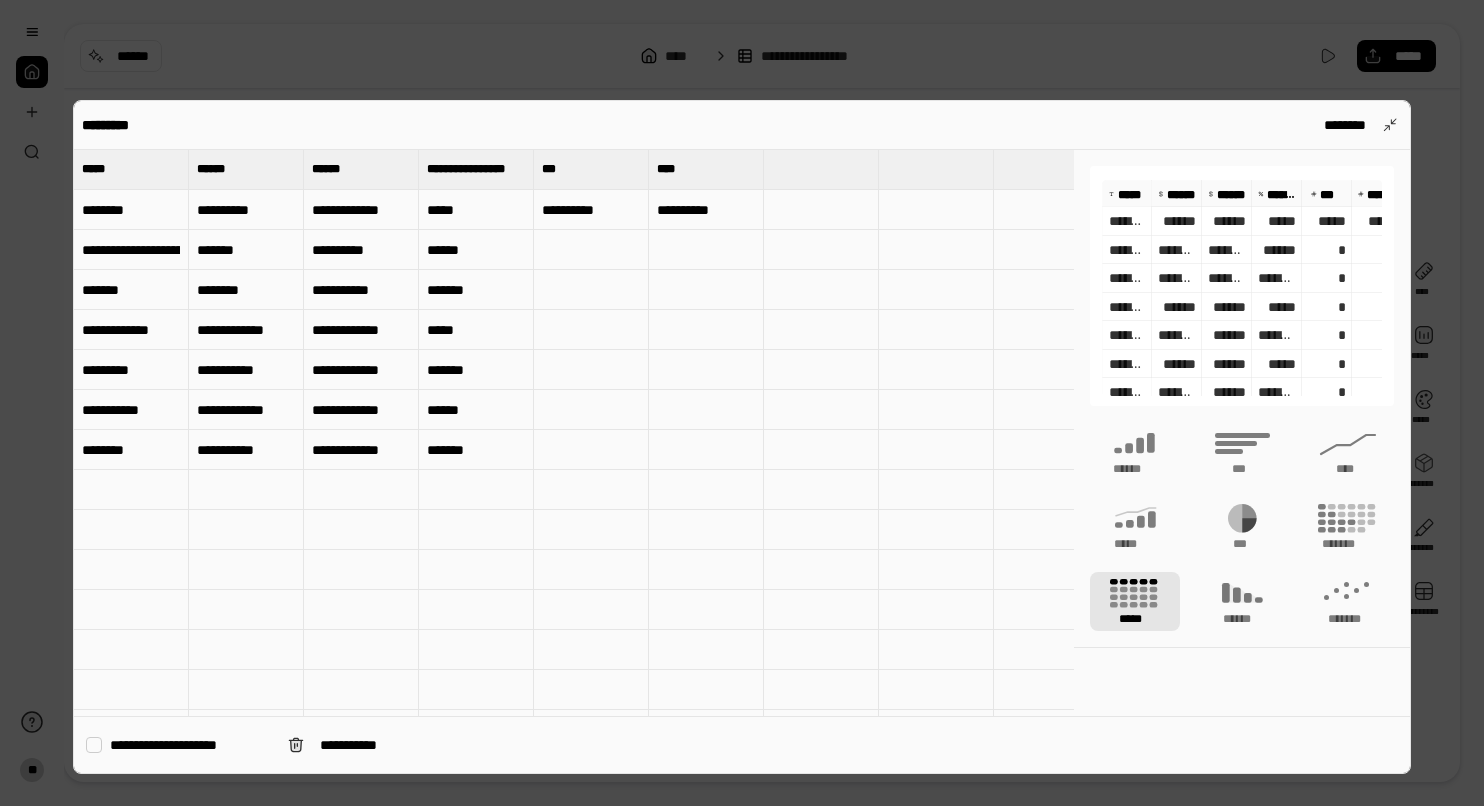 click on "**********" at bounding box center [574, 433] 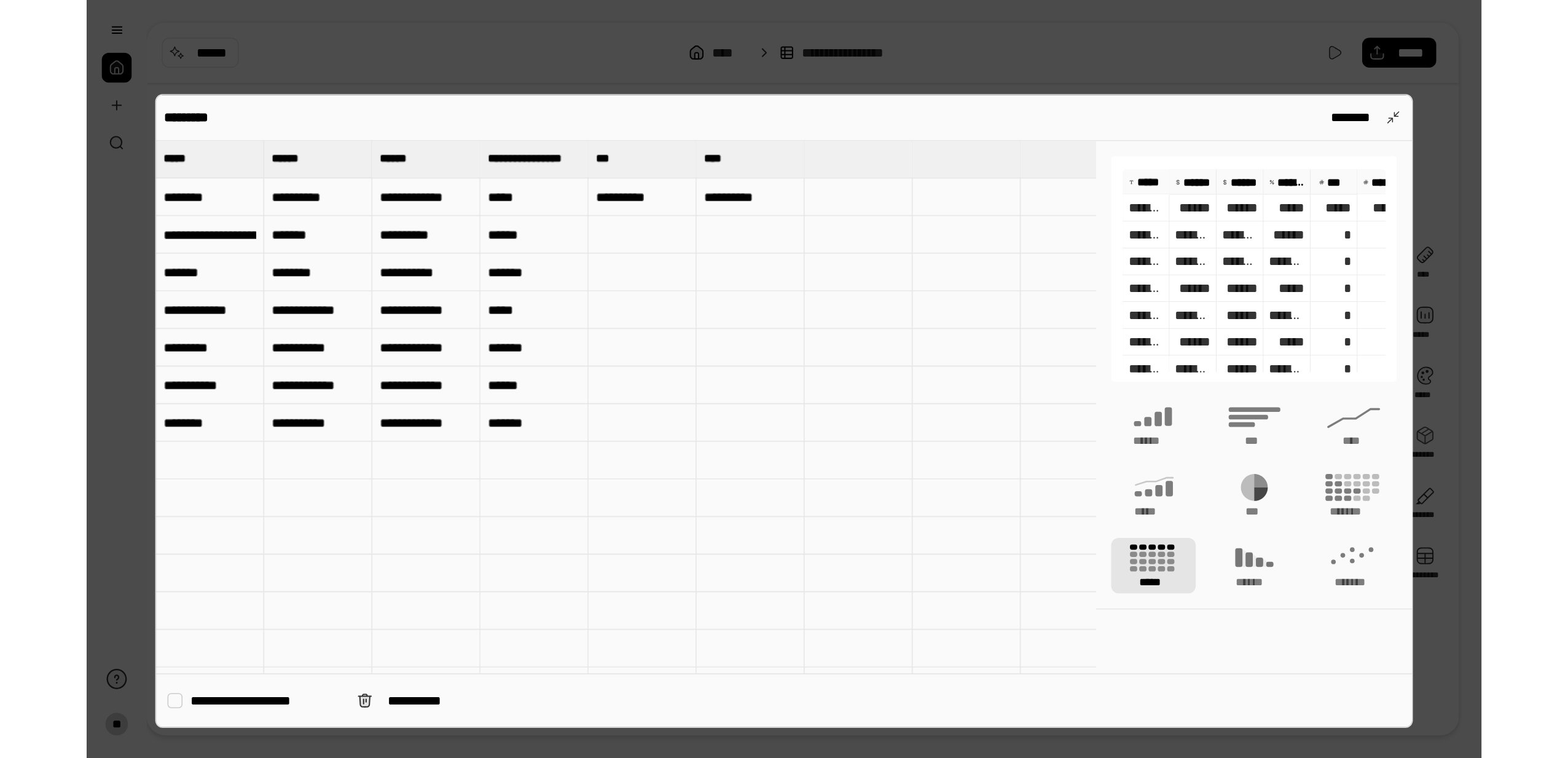 scroll, scrollTop: 0, scrollLeft: 1, axis: horizontal 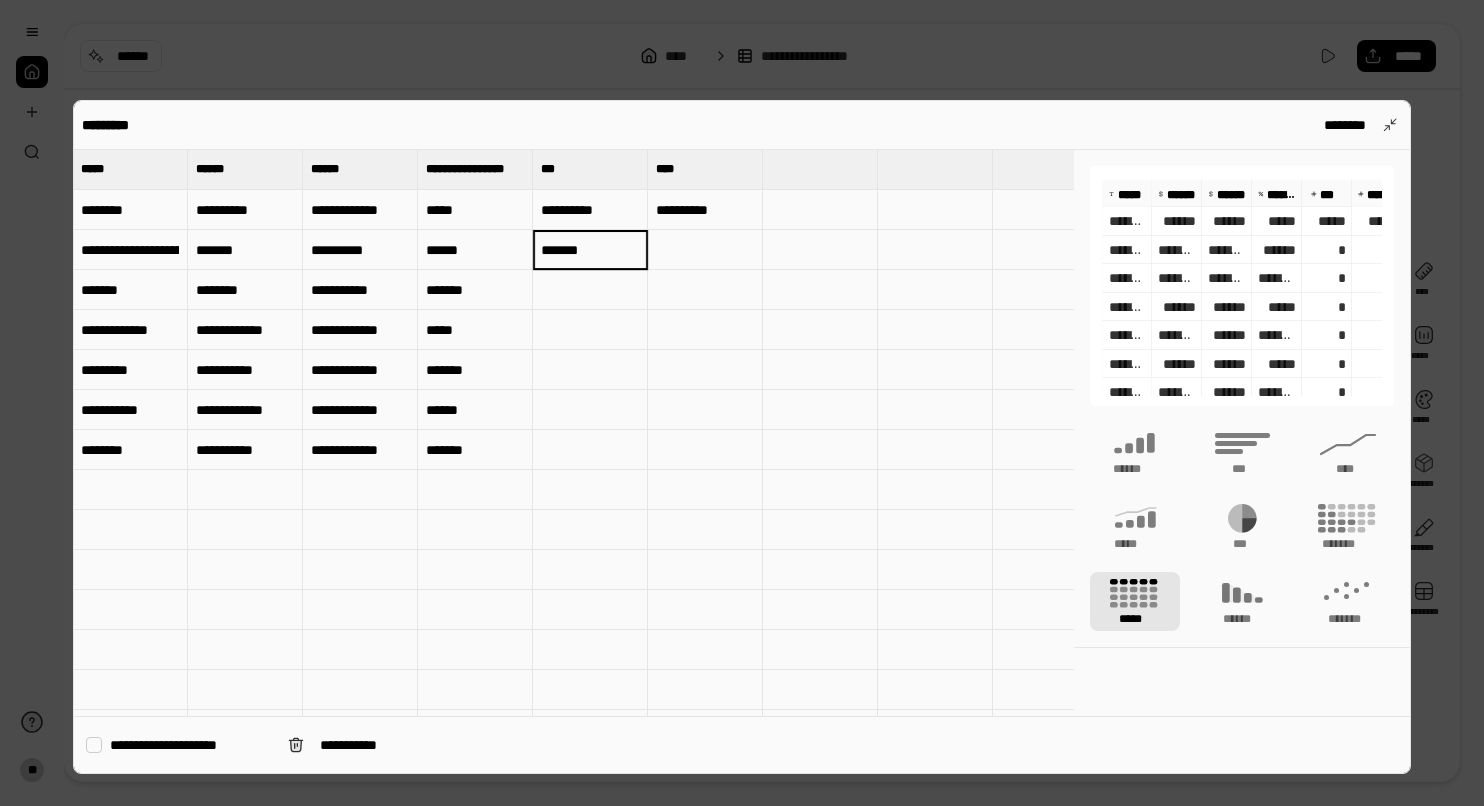 type on "*******" 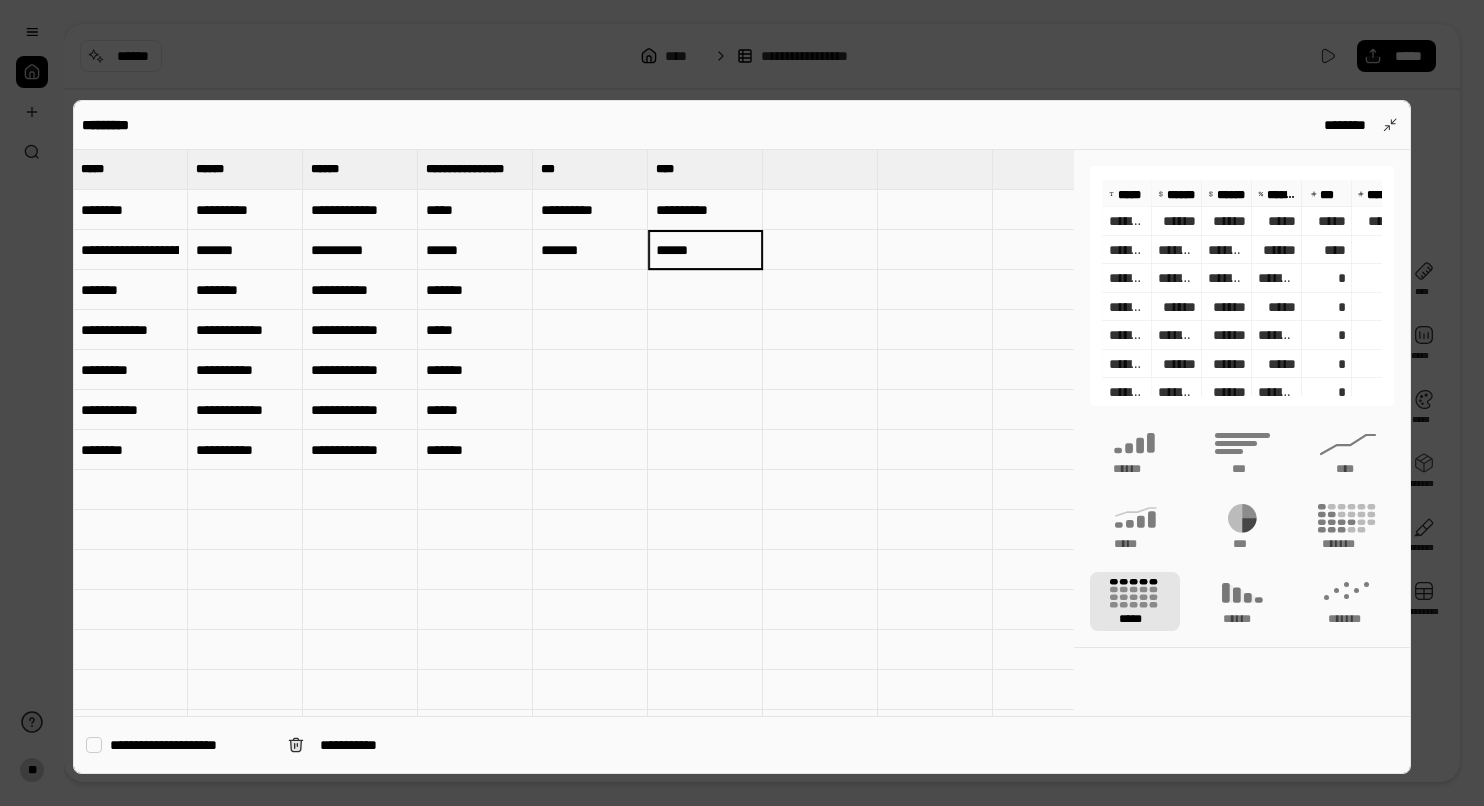 type on "******" 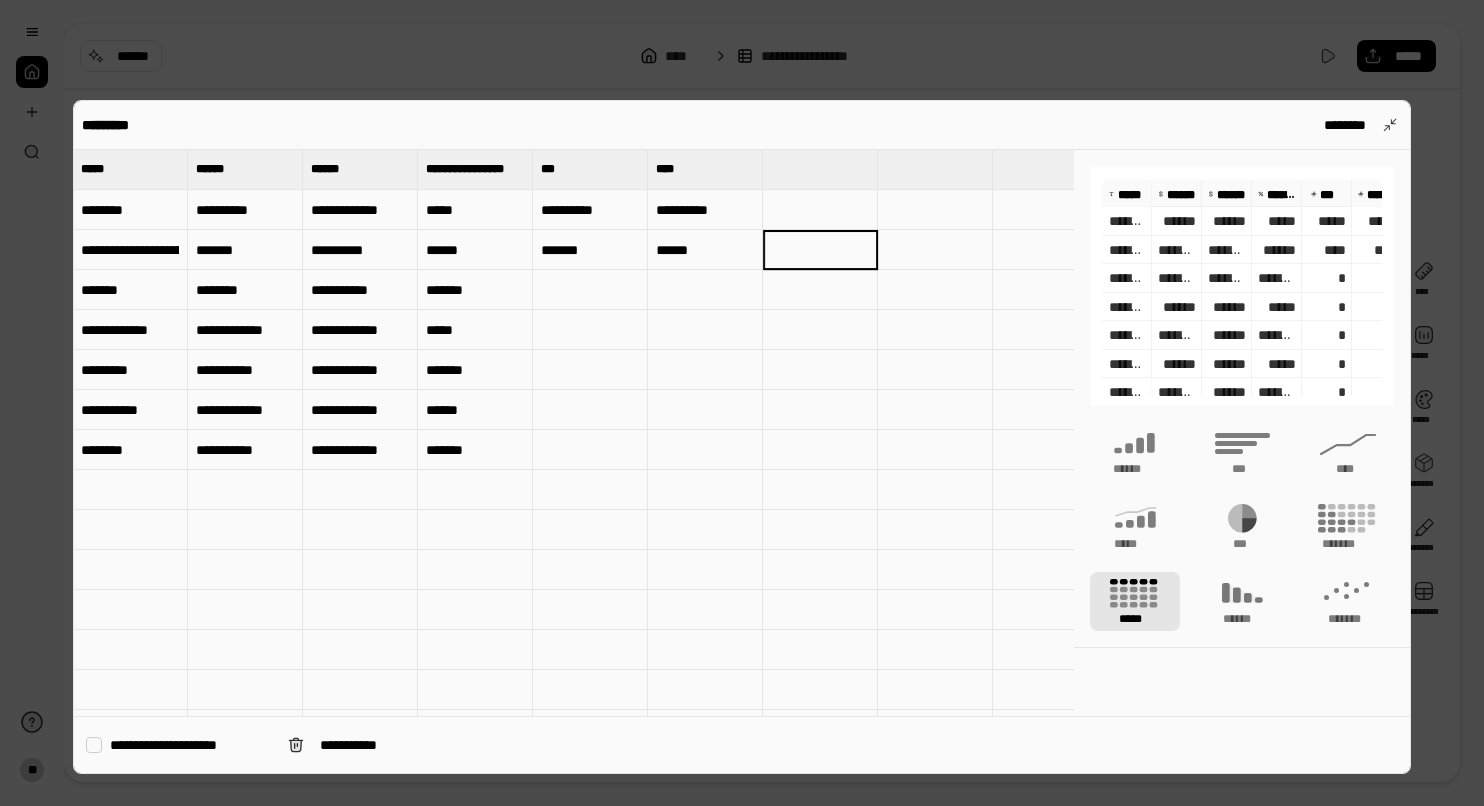click at bounding box center (590, 290) 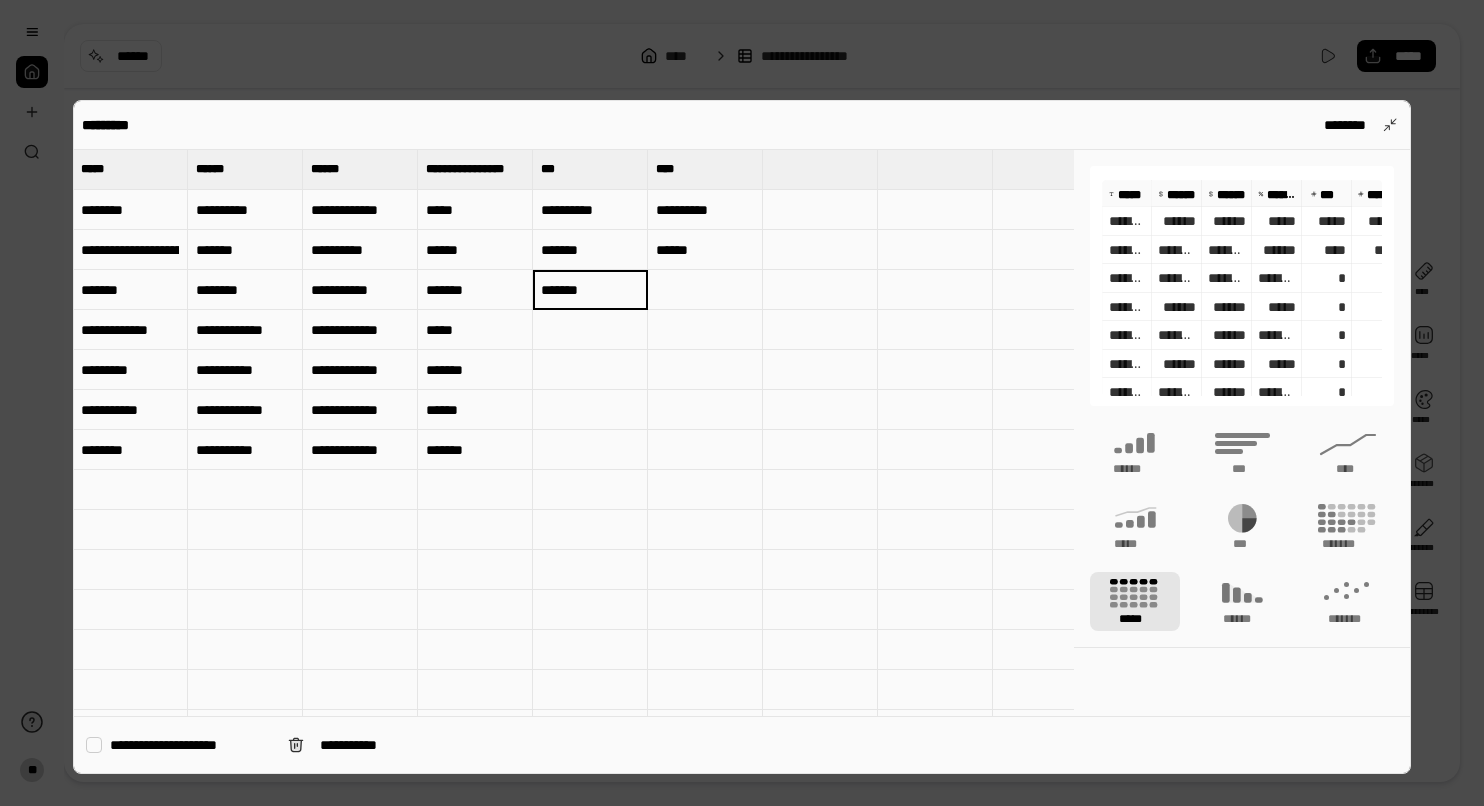 type on "*******" 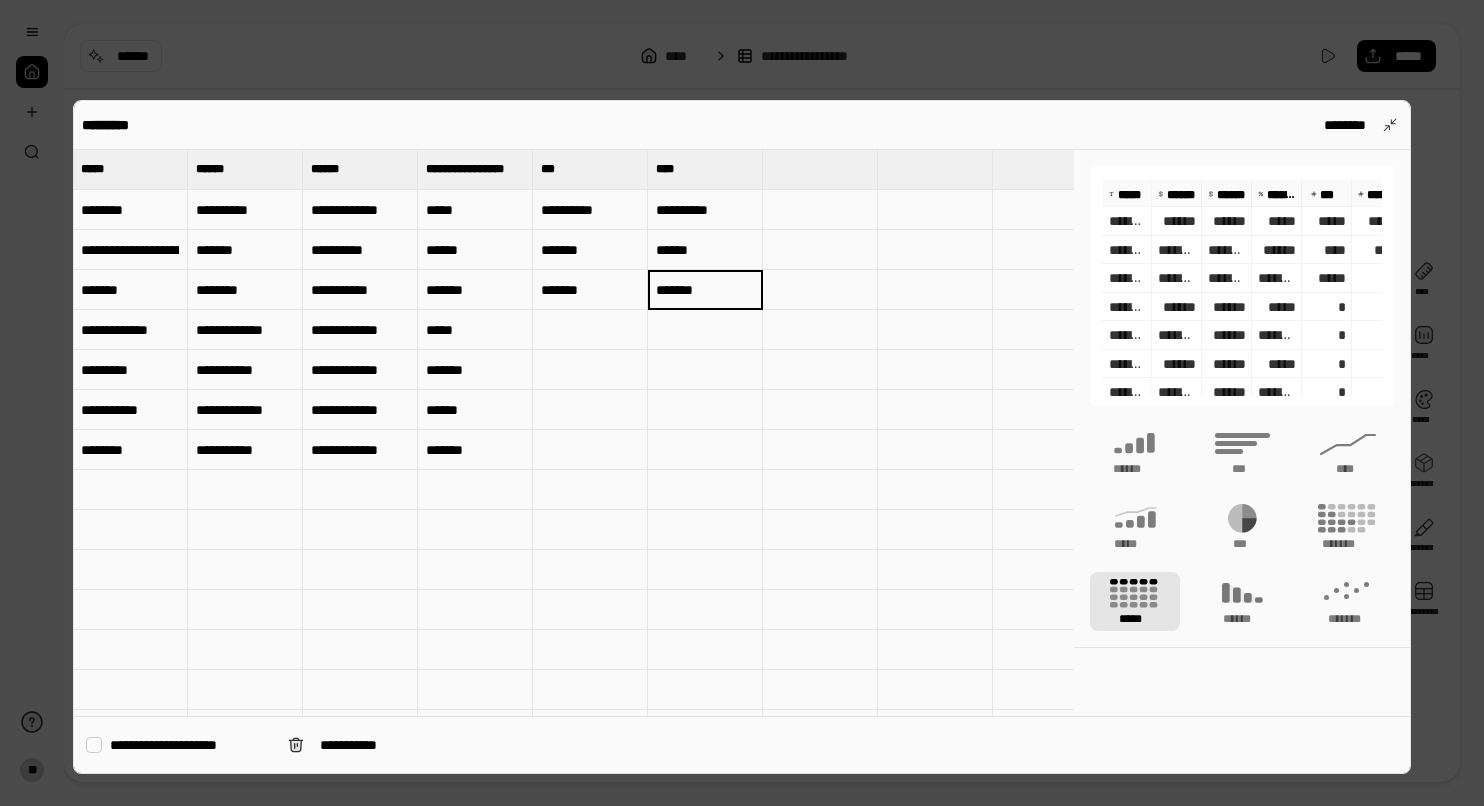 type on "*******" 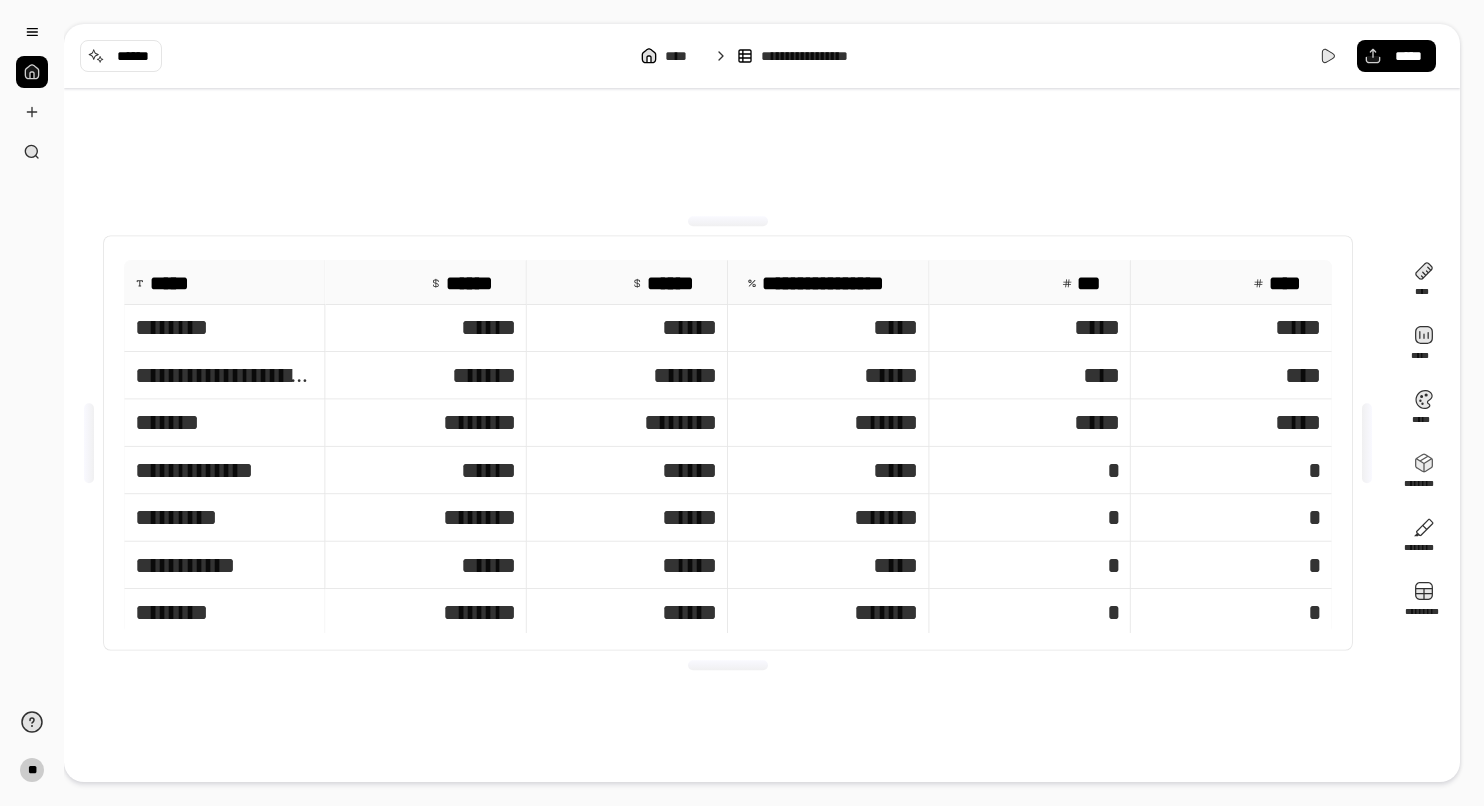 click on "*" at bounding box center [1029, 470] 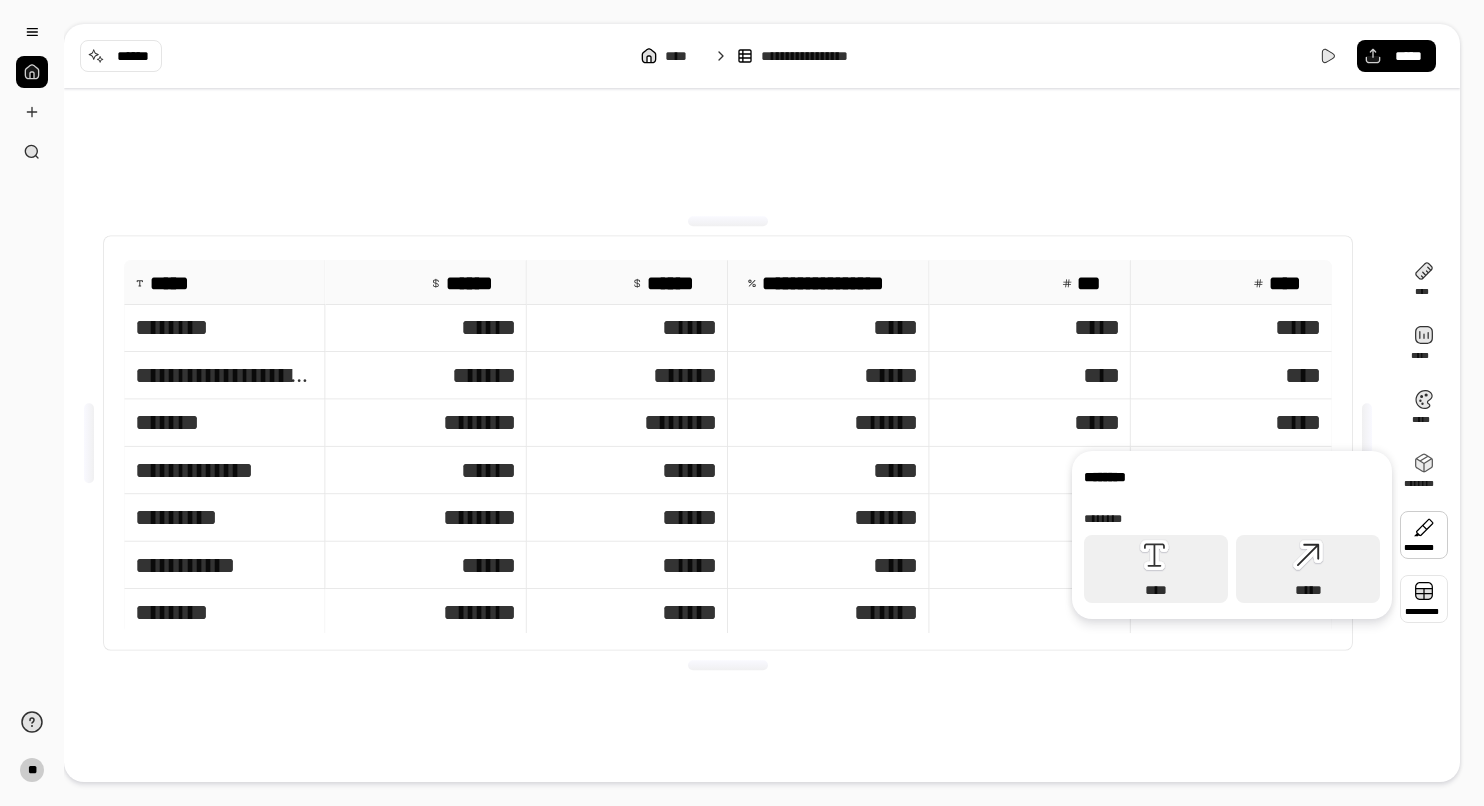 click at bounding box center [1424, 599] 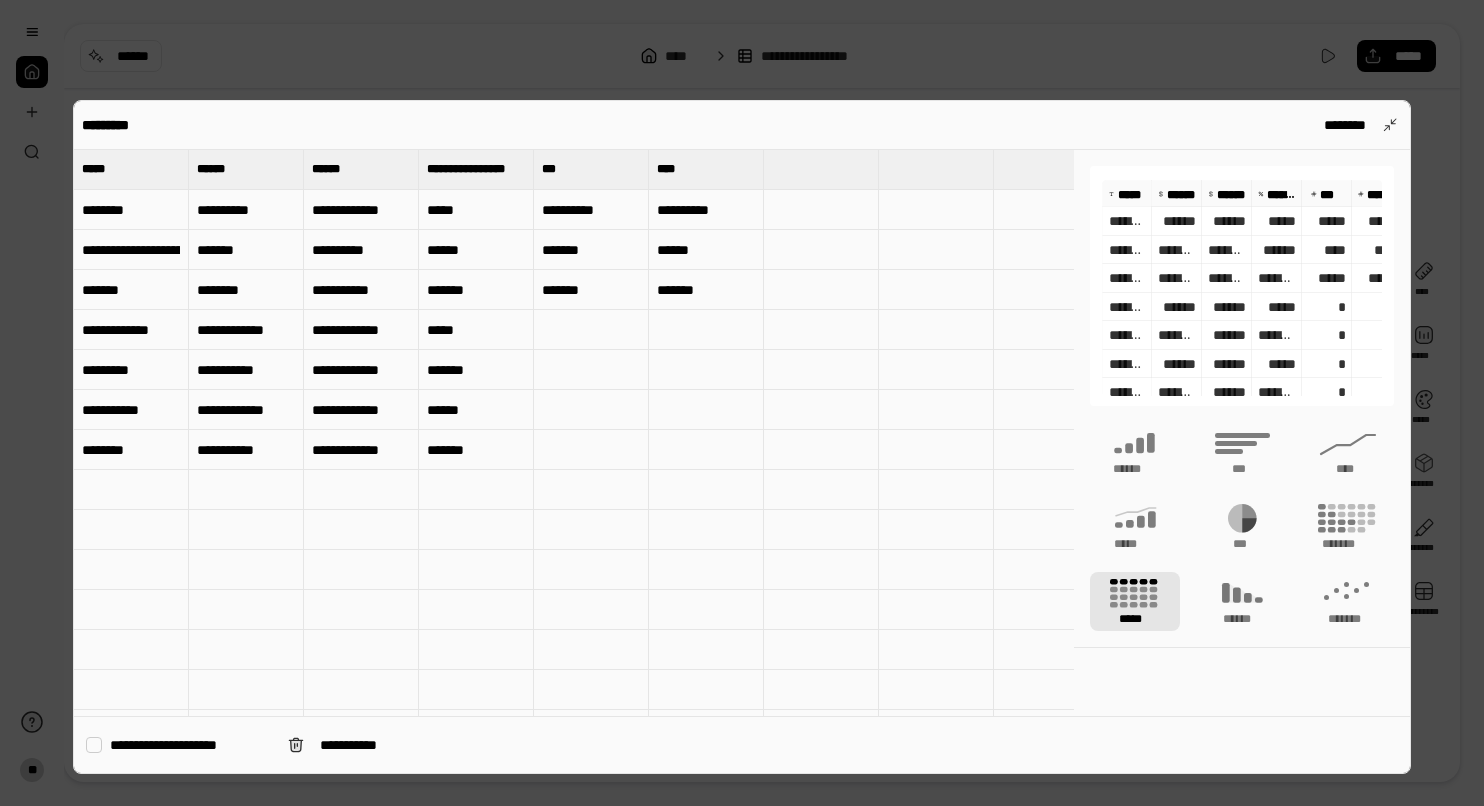 click at bounding box center [591, 330] 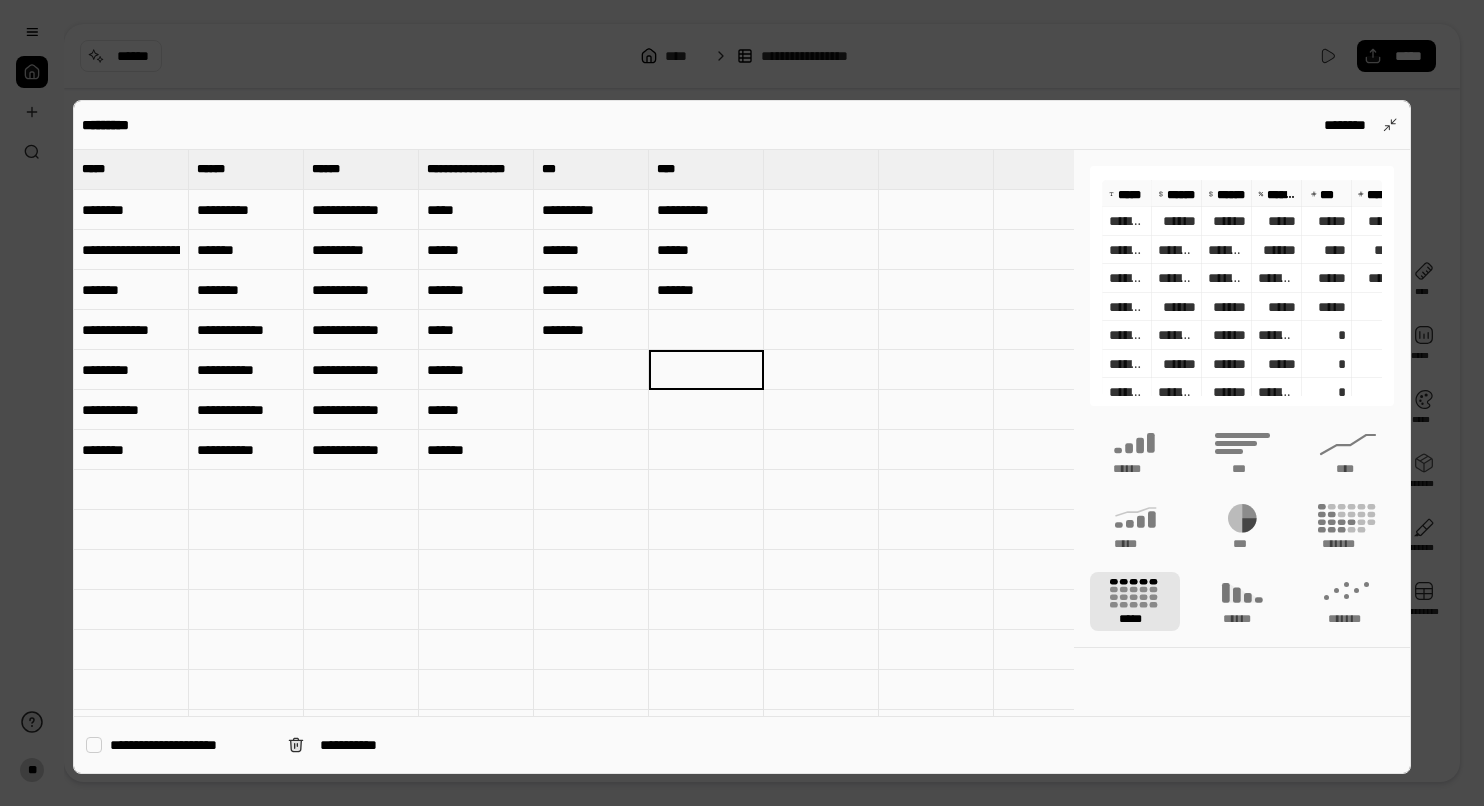 click on "********" at bounding box center [591, 330] 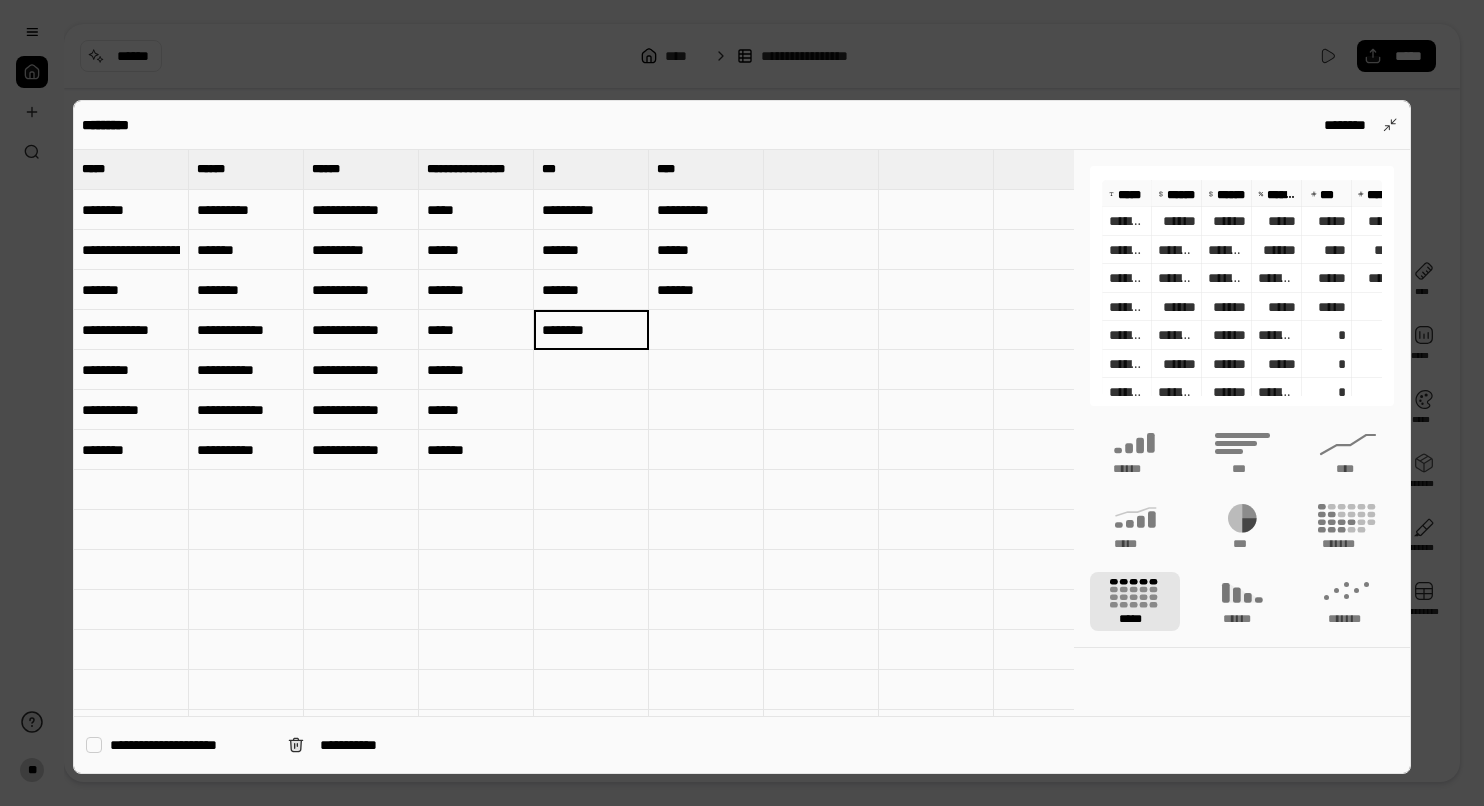 type on "********" 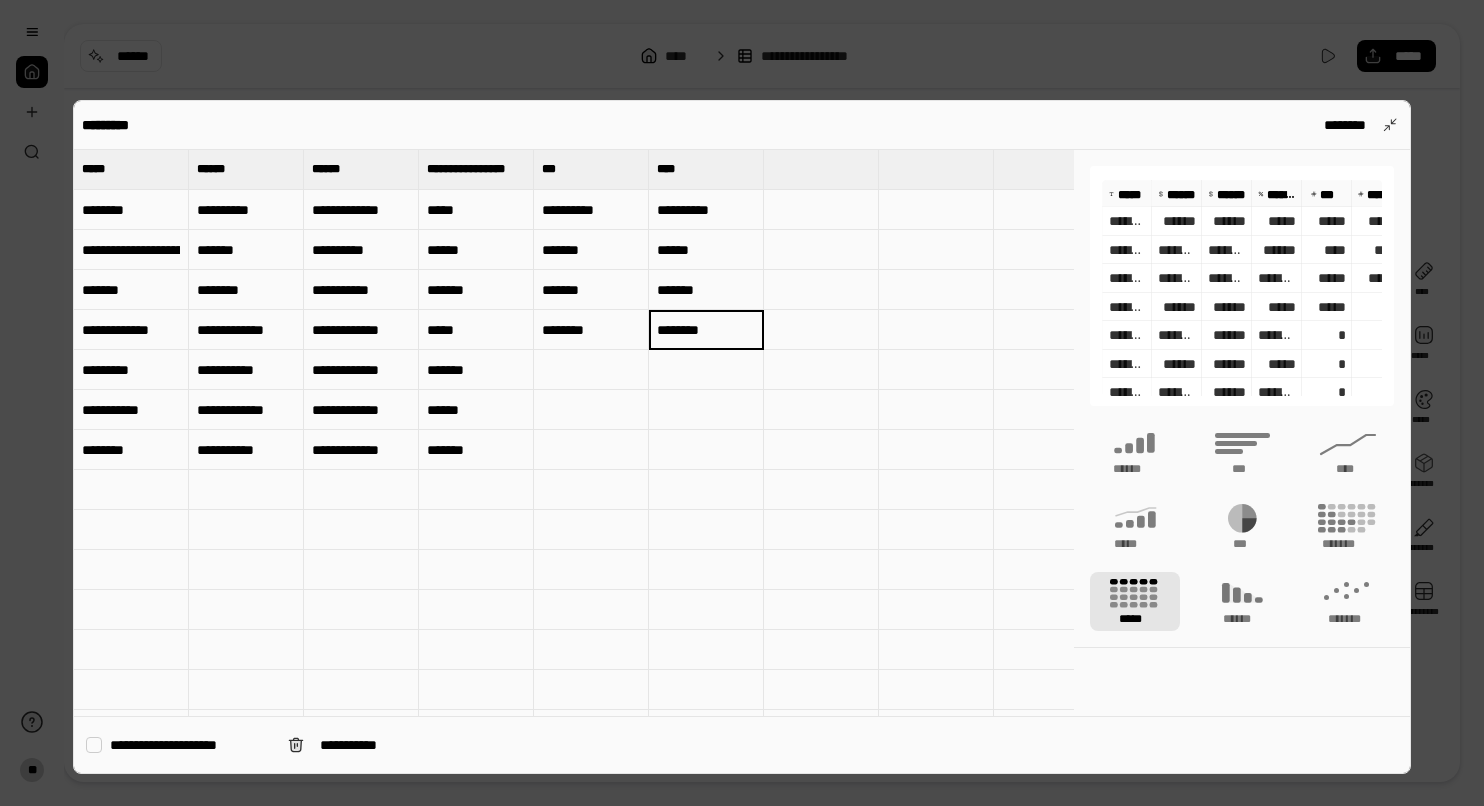 type on "********" 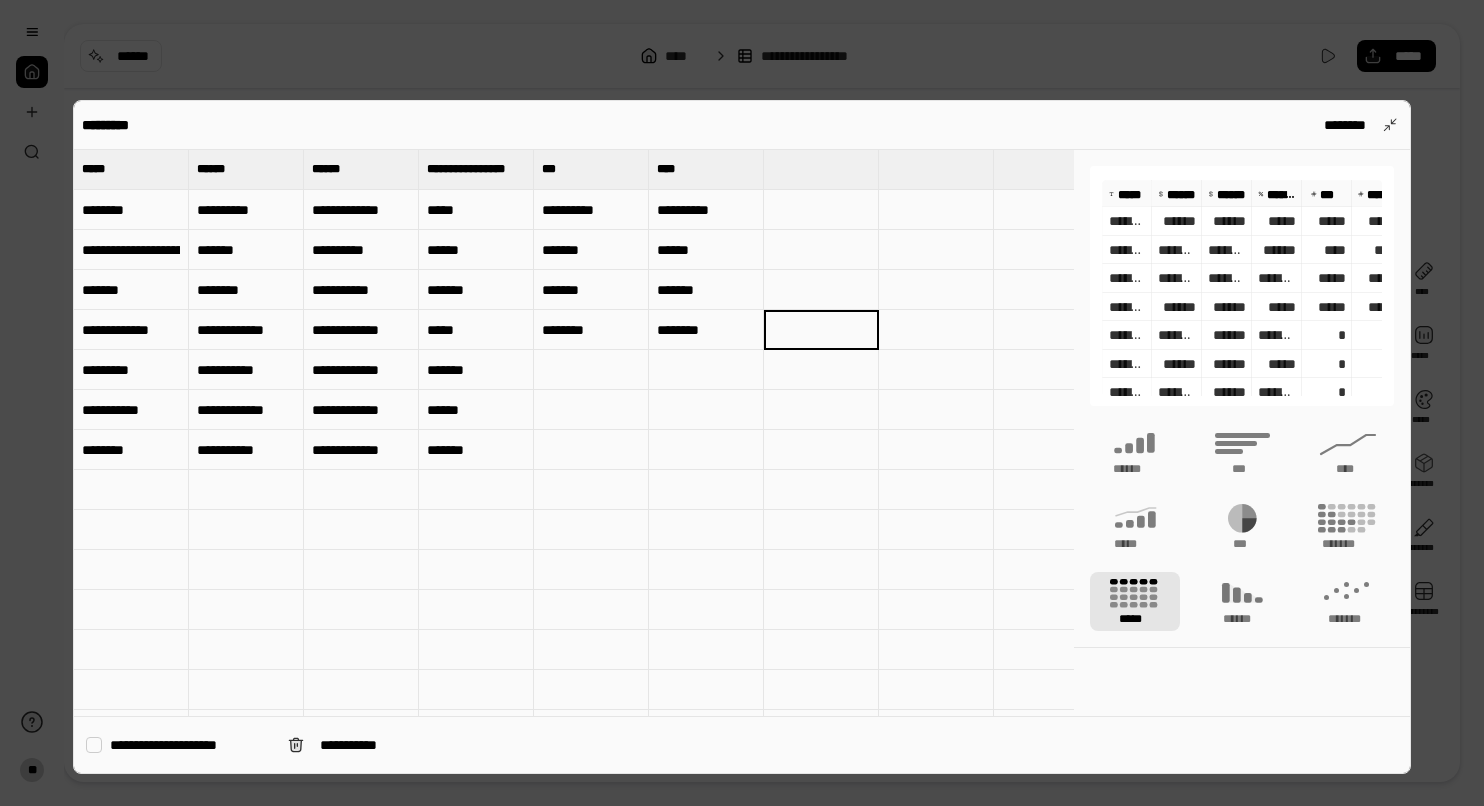 click on "**********" at bounding box center (742, 437) 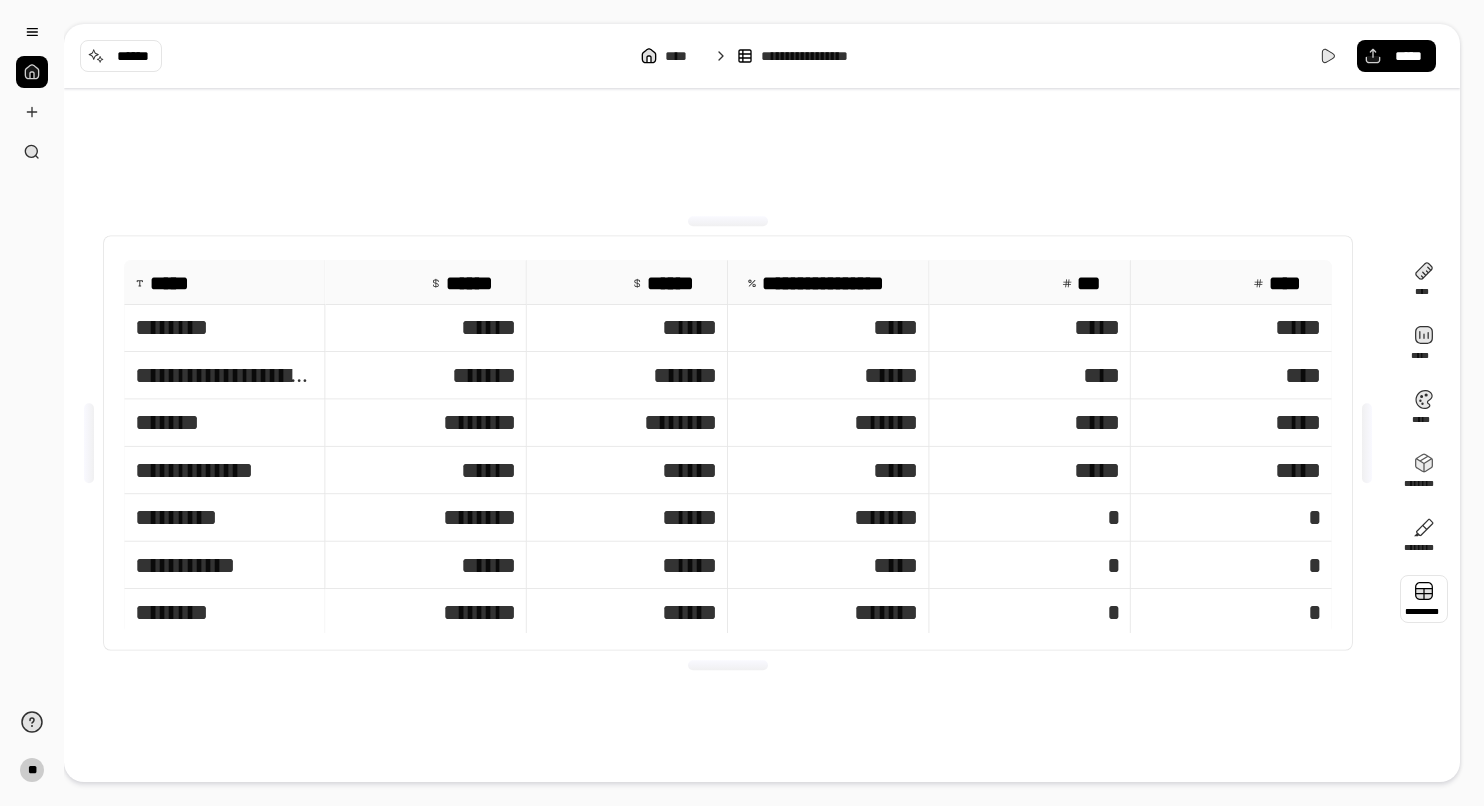 click at bounding box center [1424, 599] 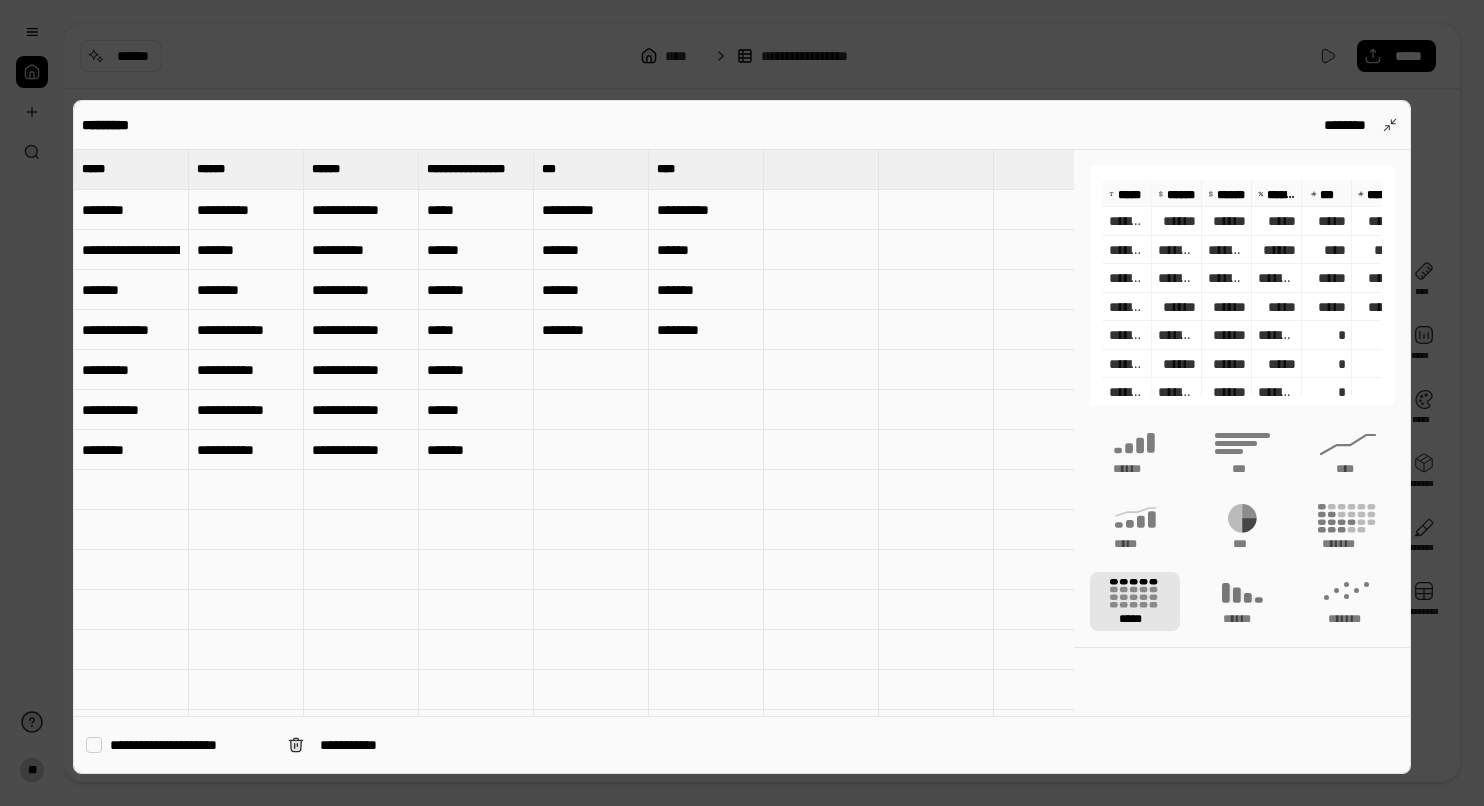 click at bounding box center [591, 370] 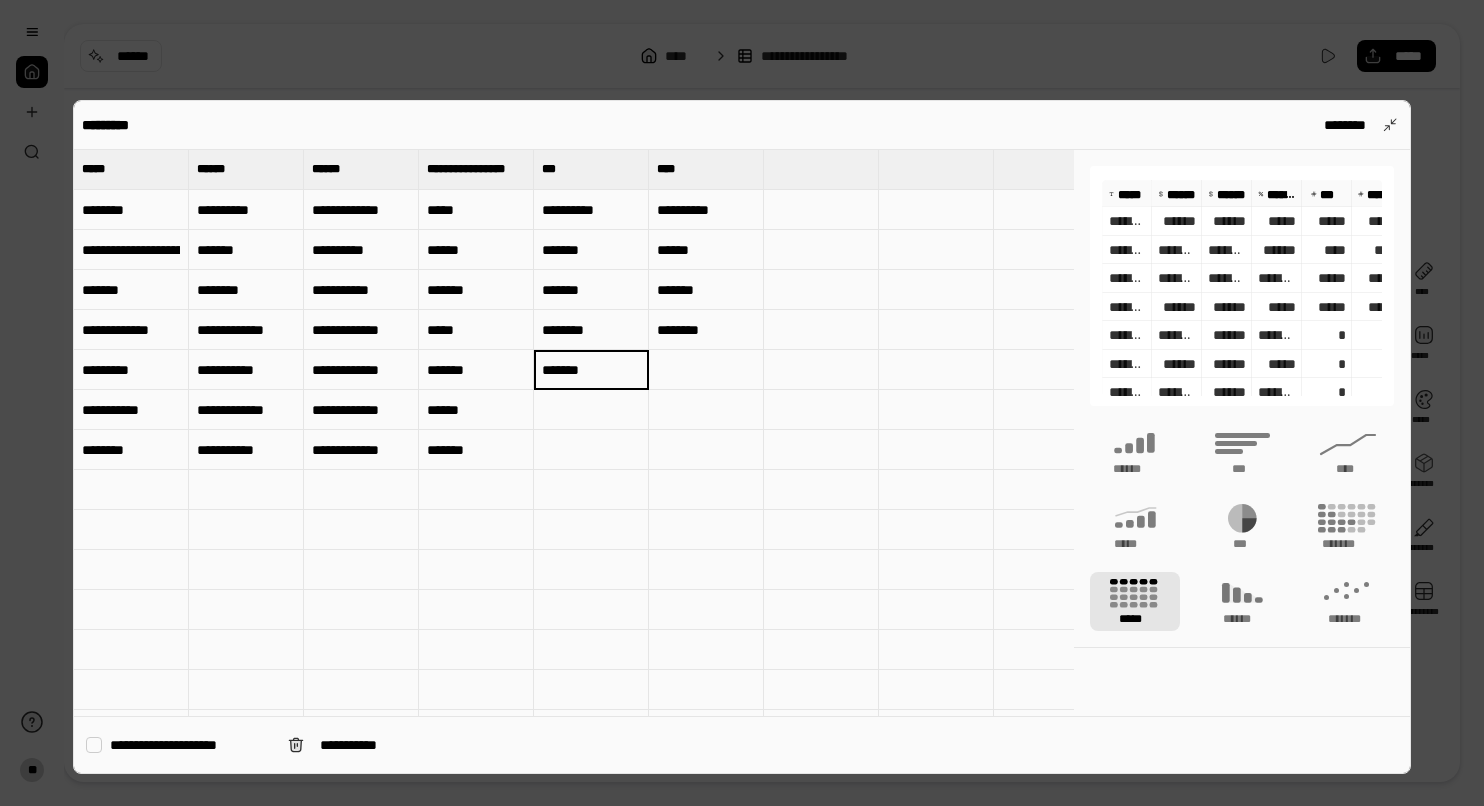 type on "*******" 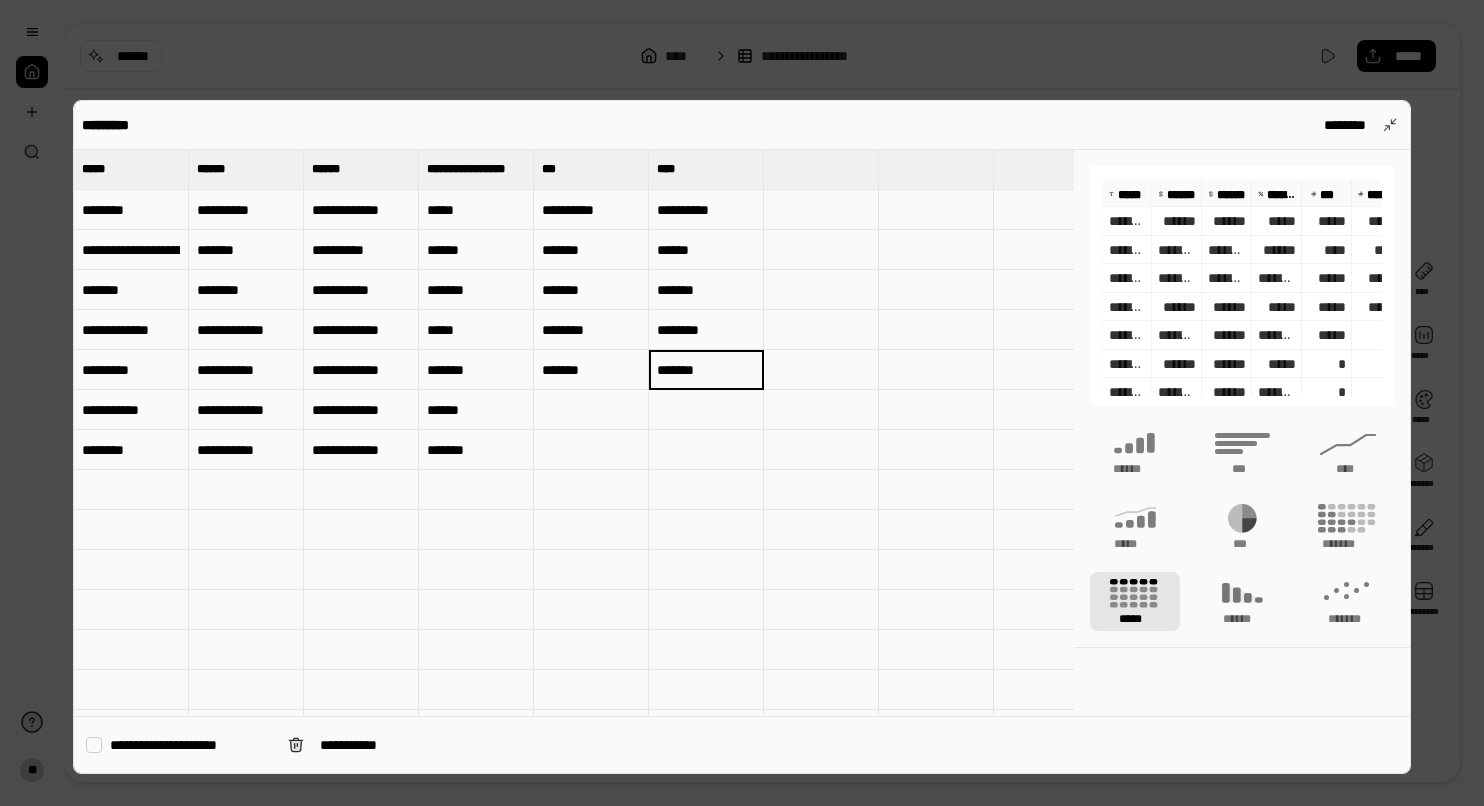type on "*******" 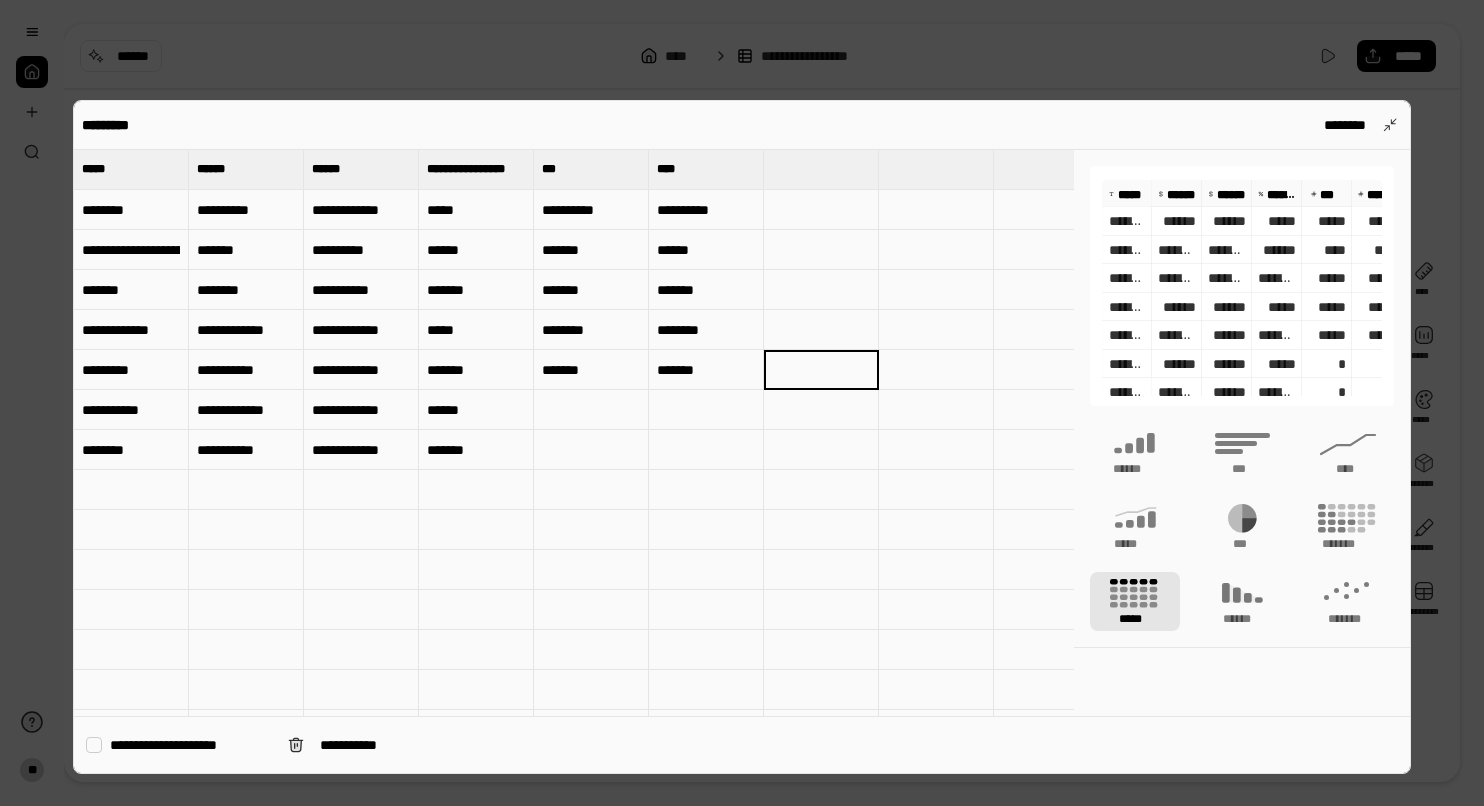 click at bounding box center (591, 410) 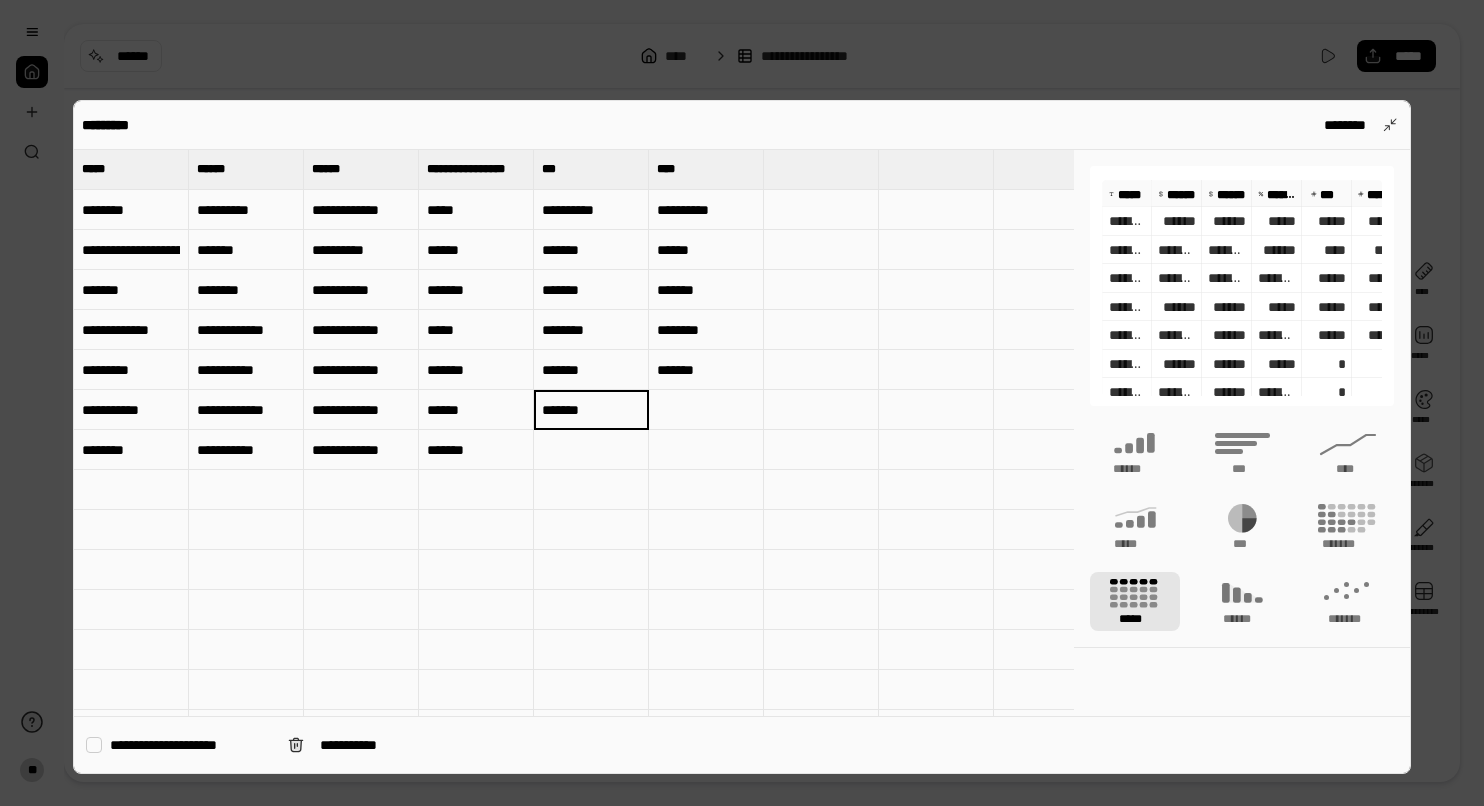 type on "*******" 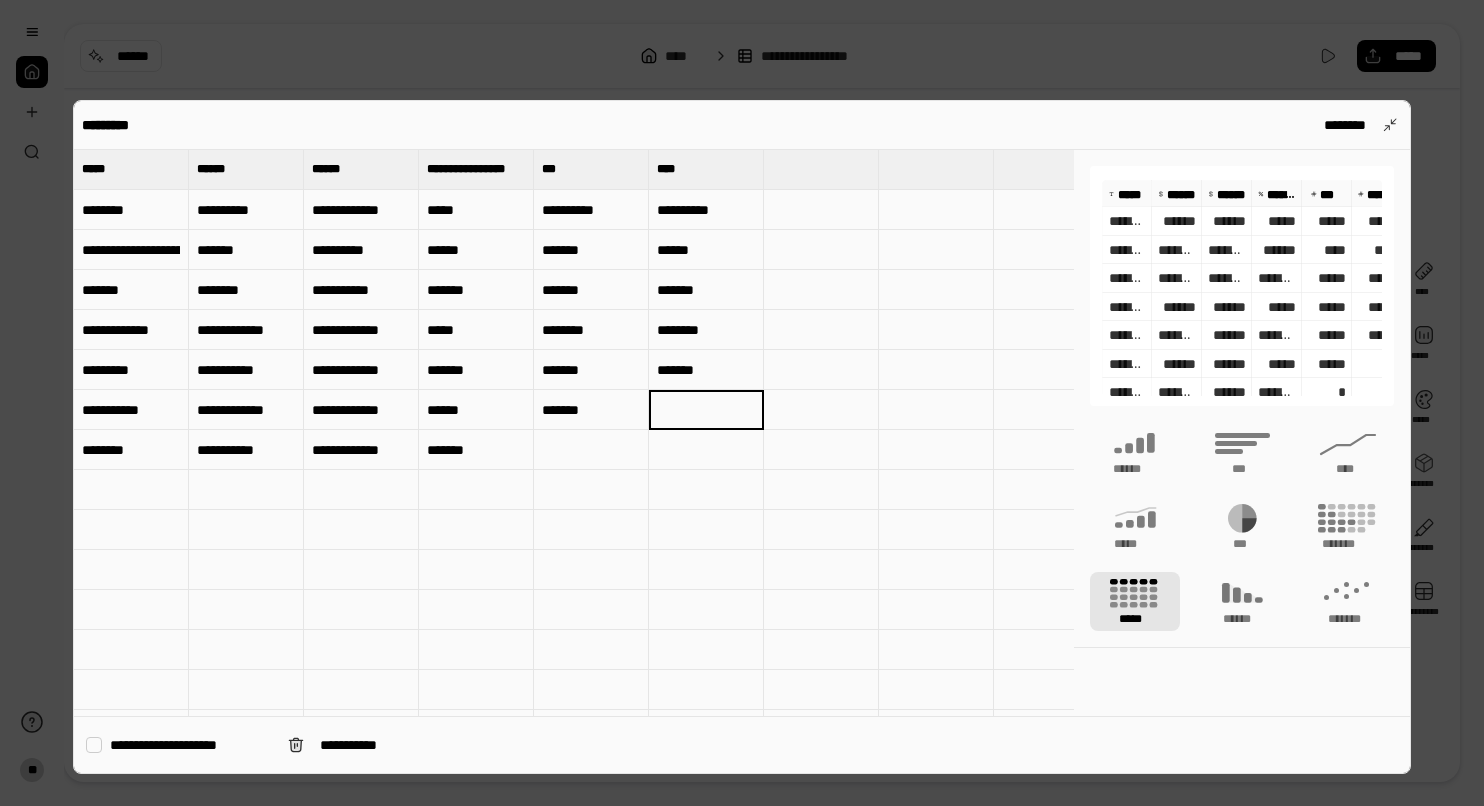 type on "*" 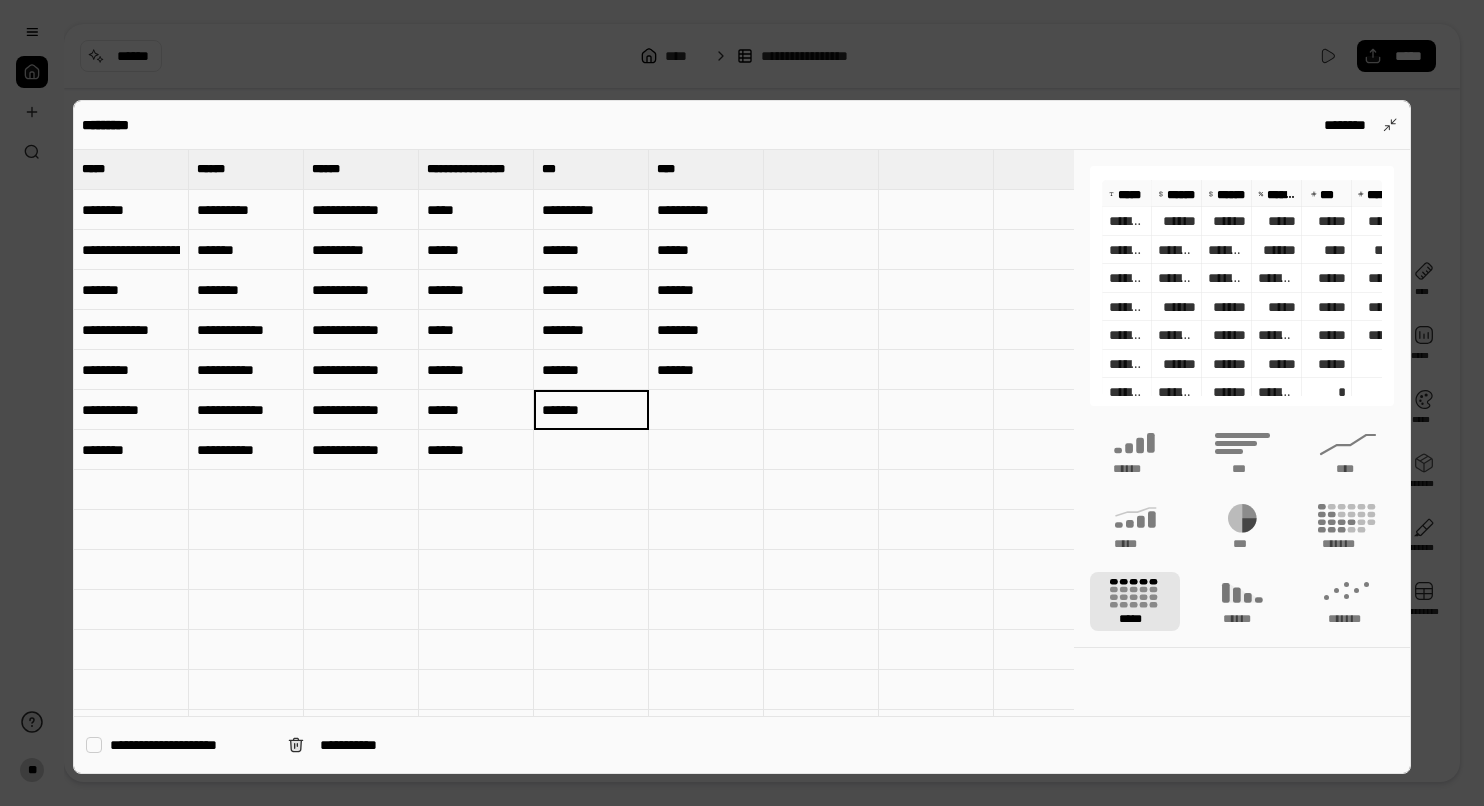 click on "*******" at bounding box center (591, 410) 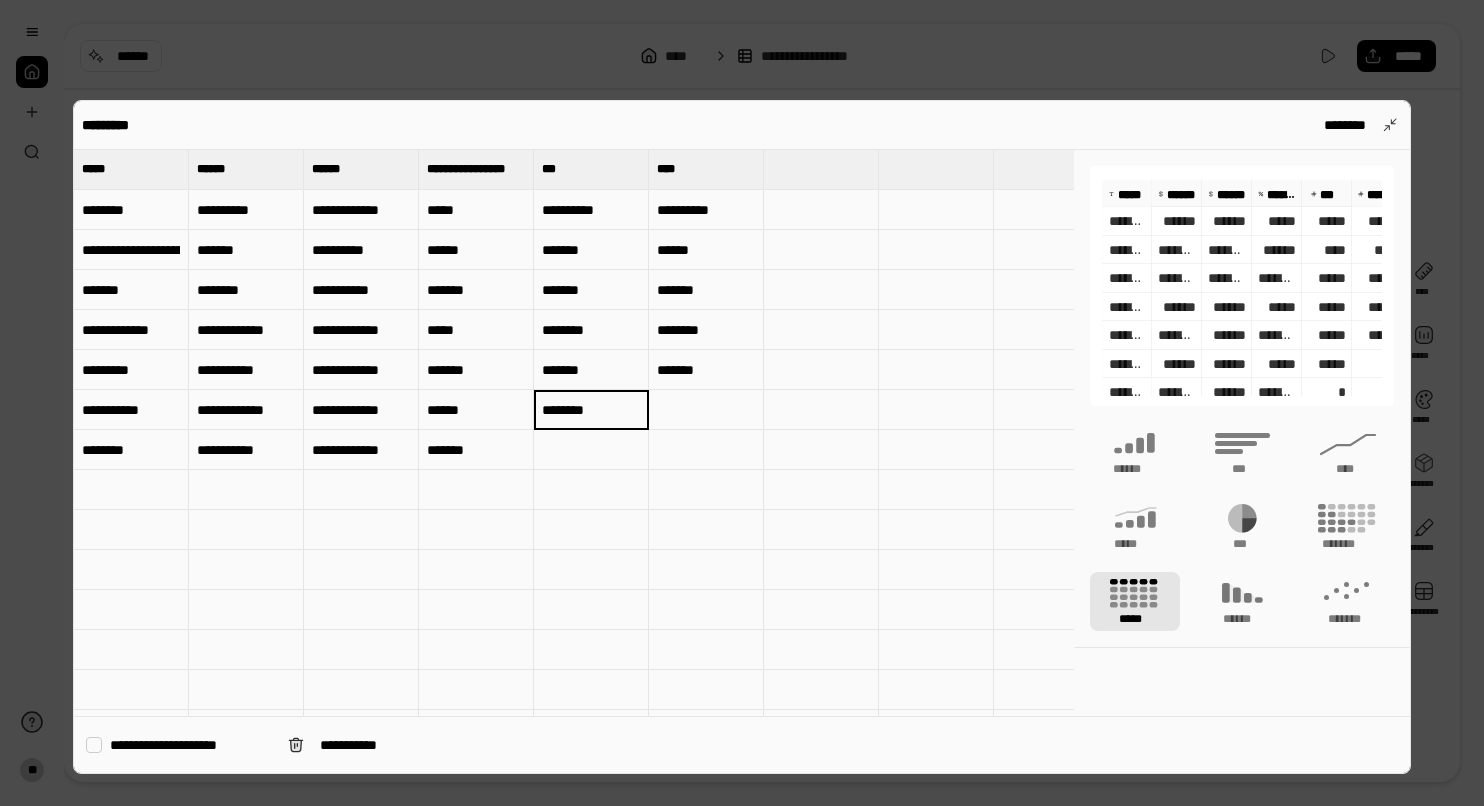 type on "********" 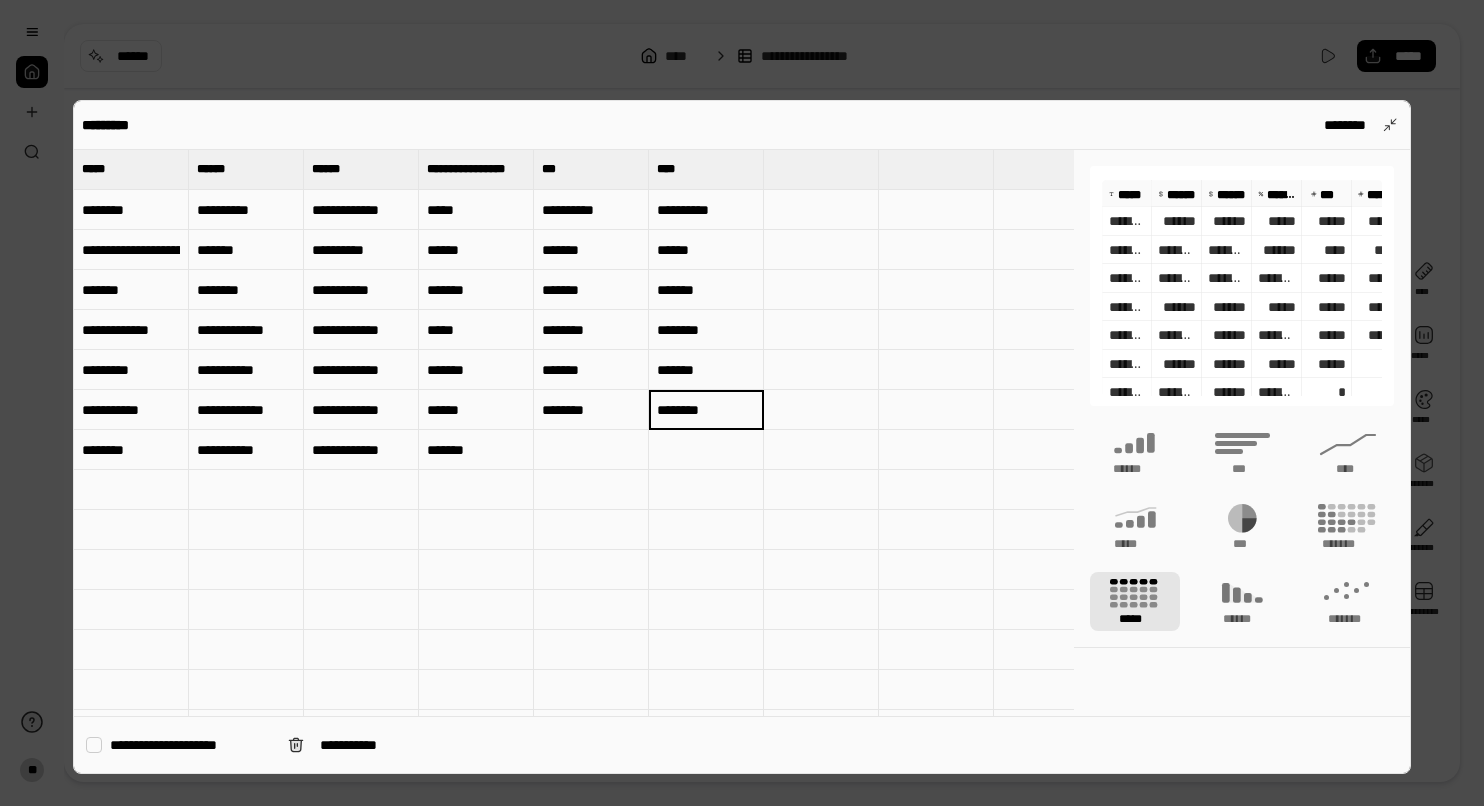 type on "********" 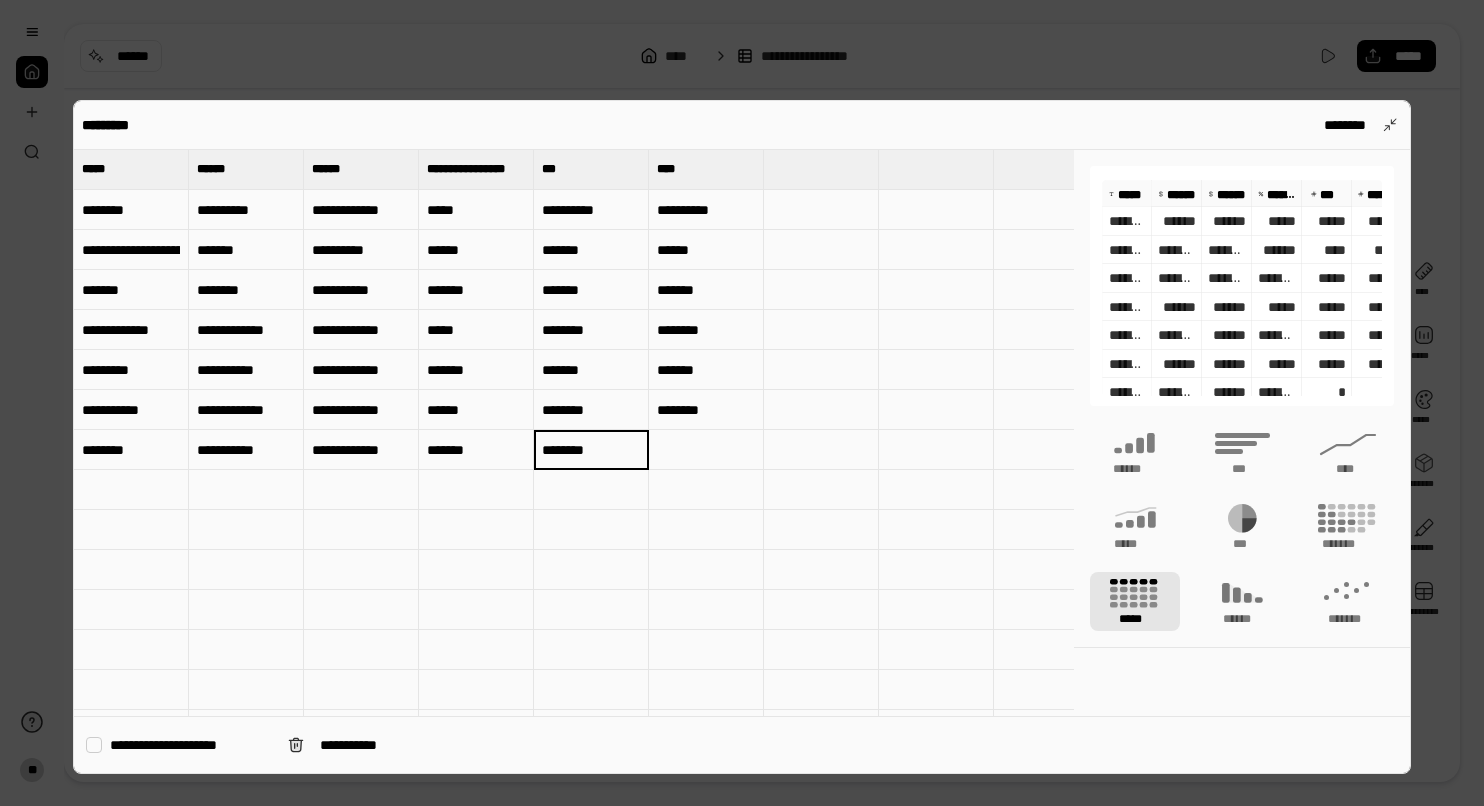 type on "********" 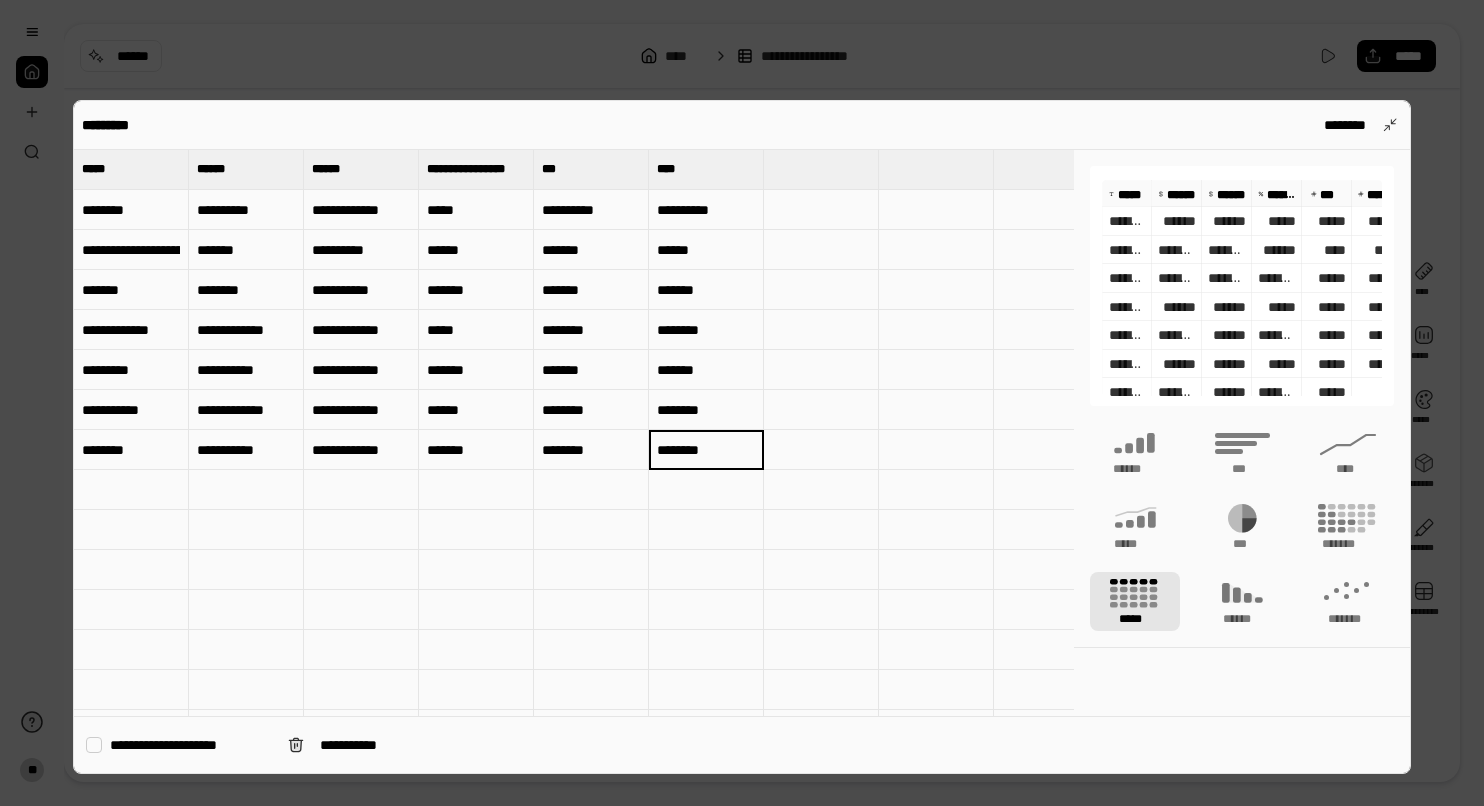 type on "********" 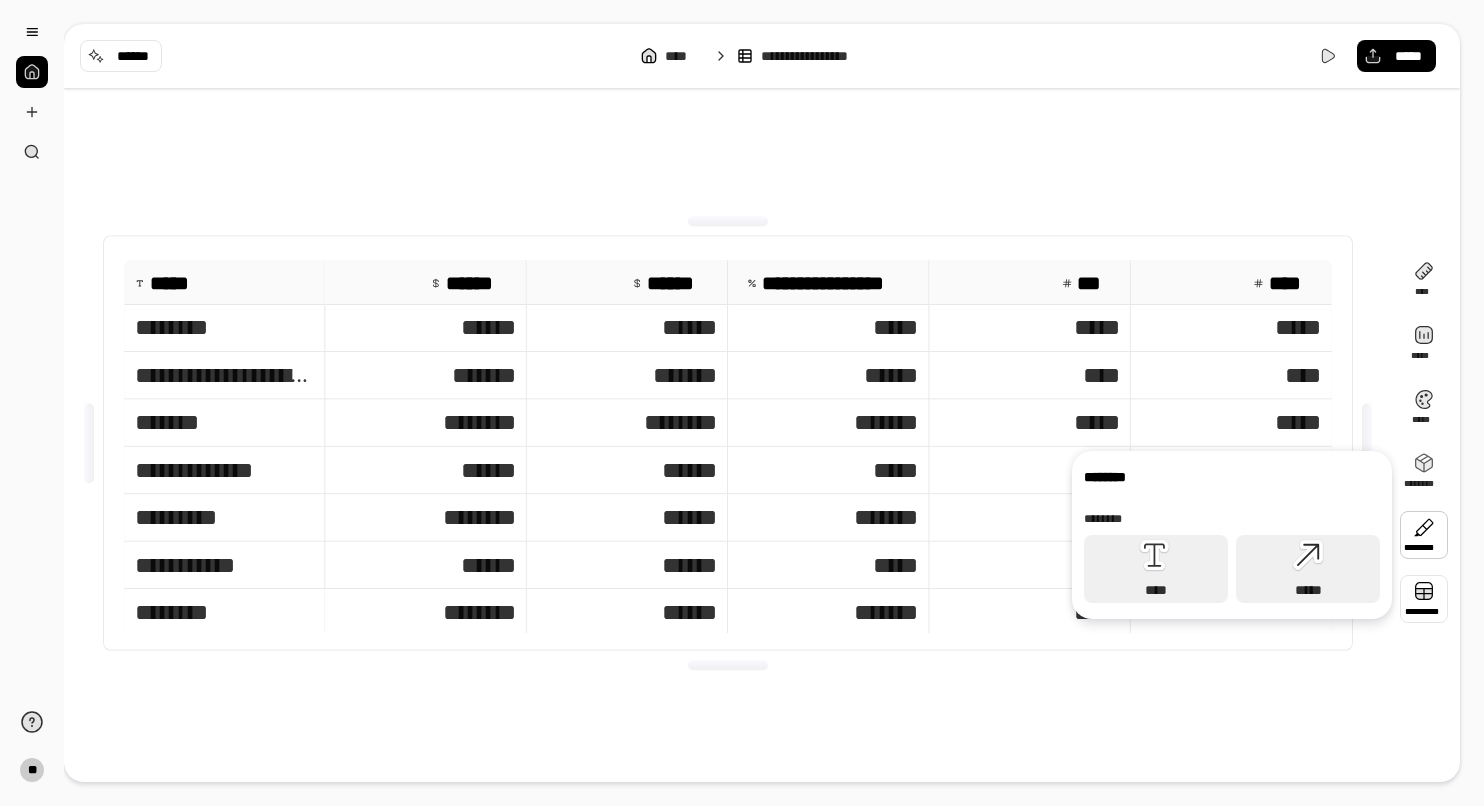 click at bounding box center (1424, 599) 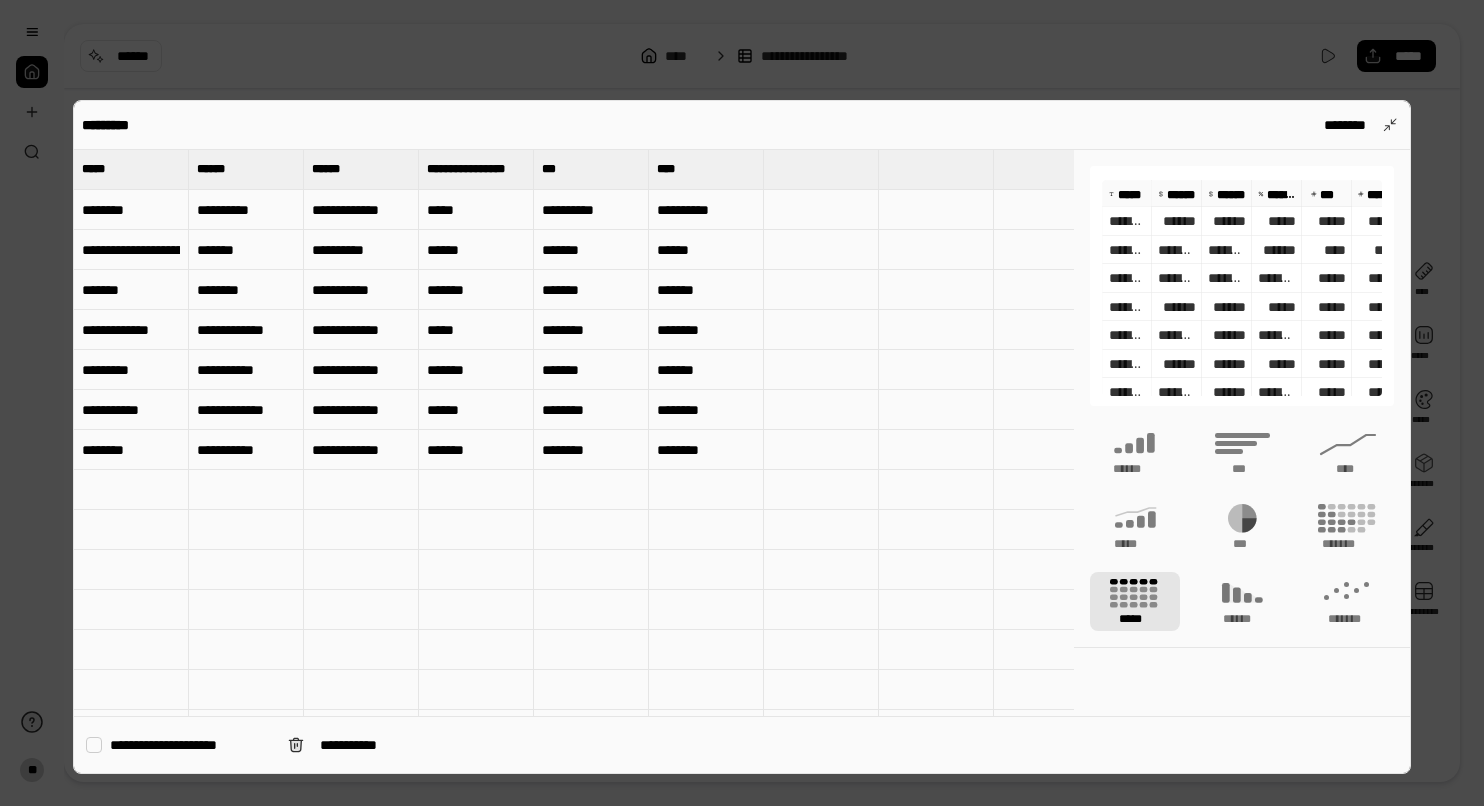 click at bounding box center [821, 169] 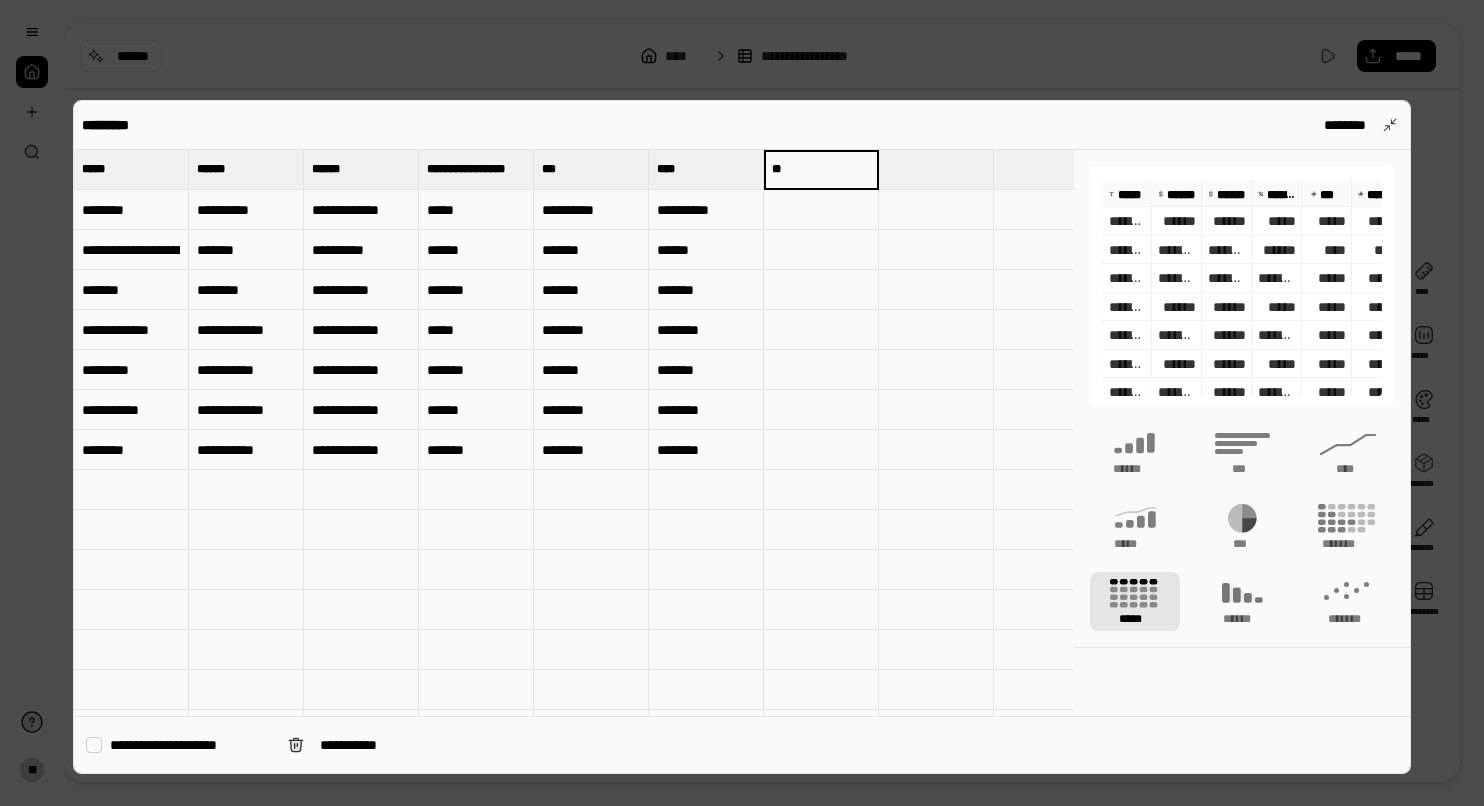 type on "*" 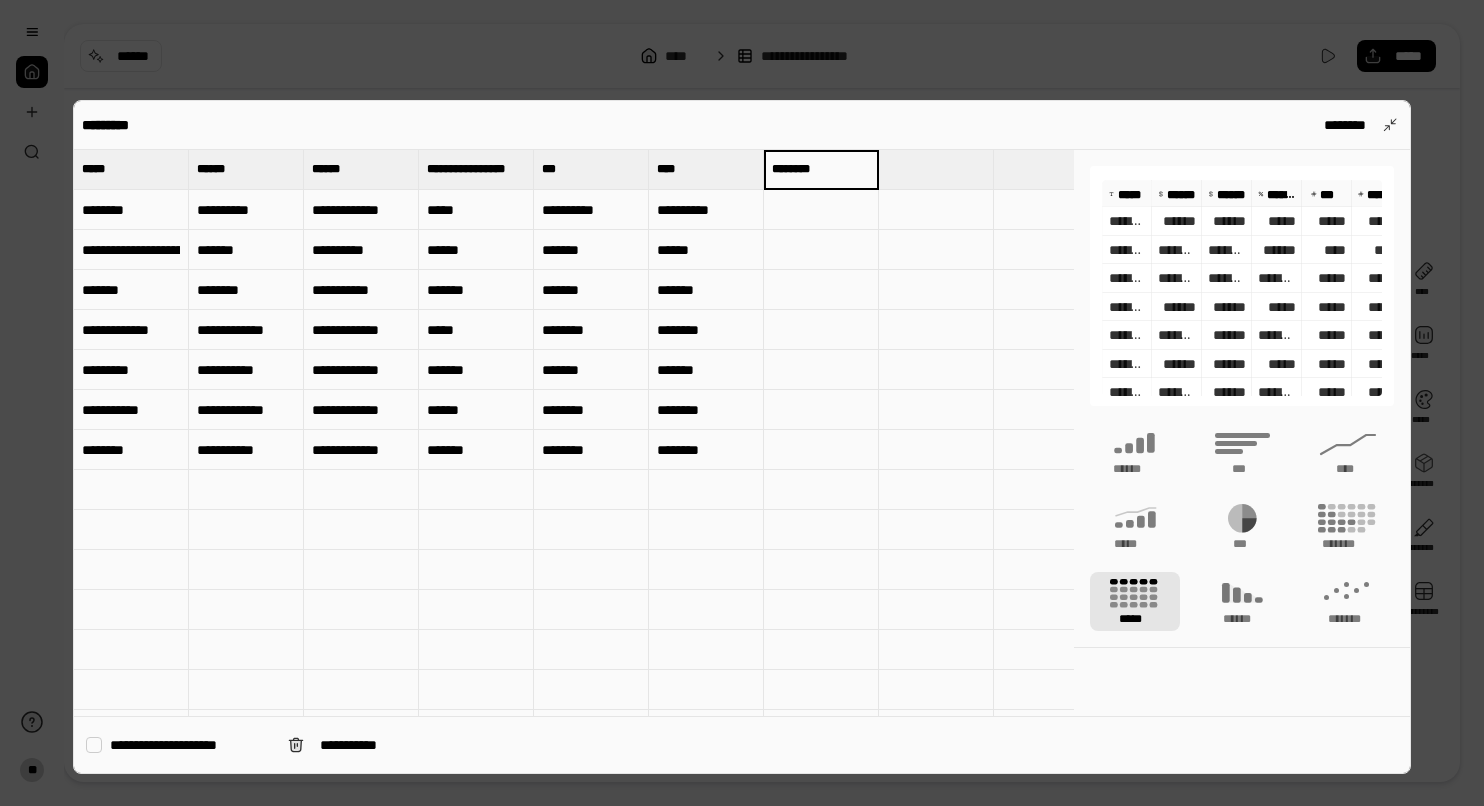 type on "********" 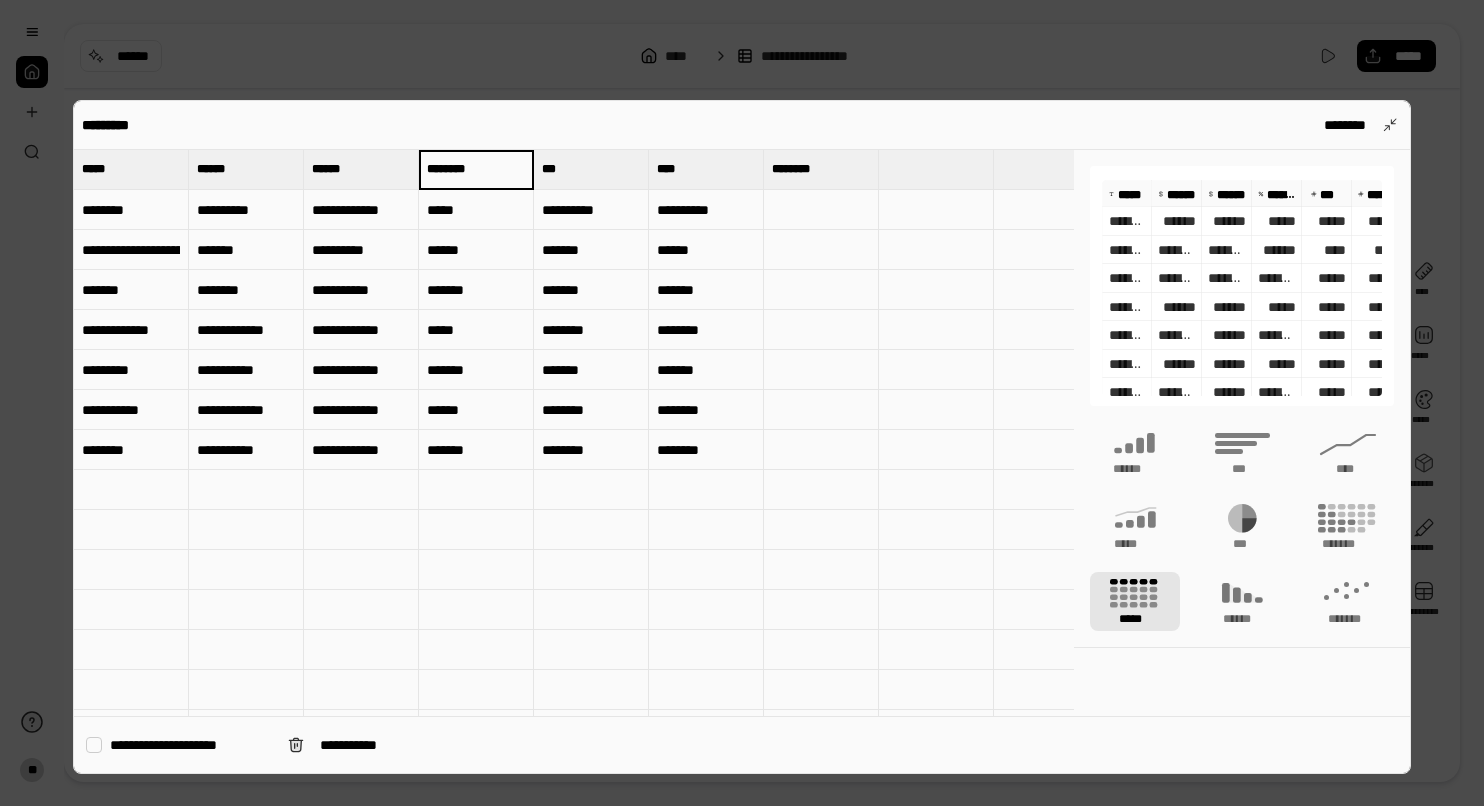 type on "********" 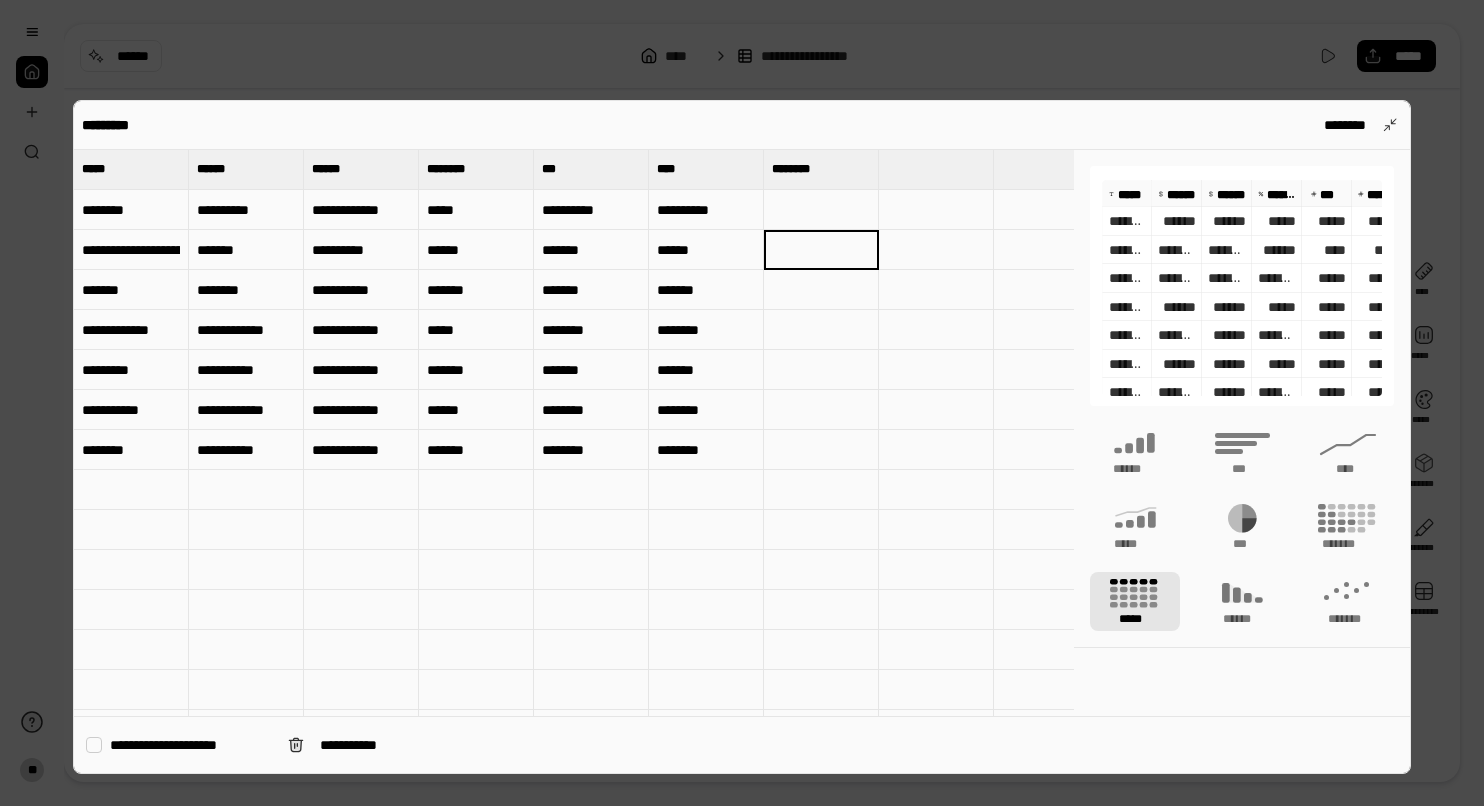 click at bounding box center (821, 210) 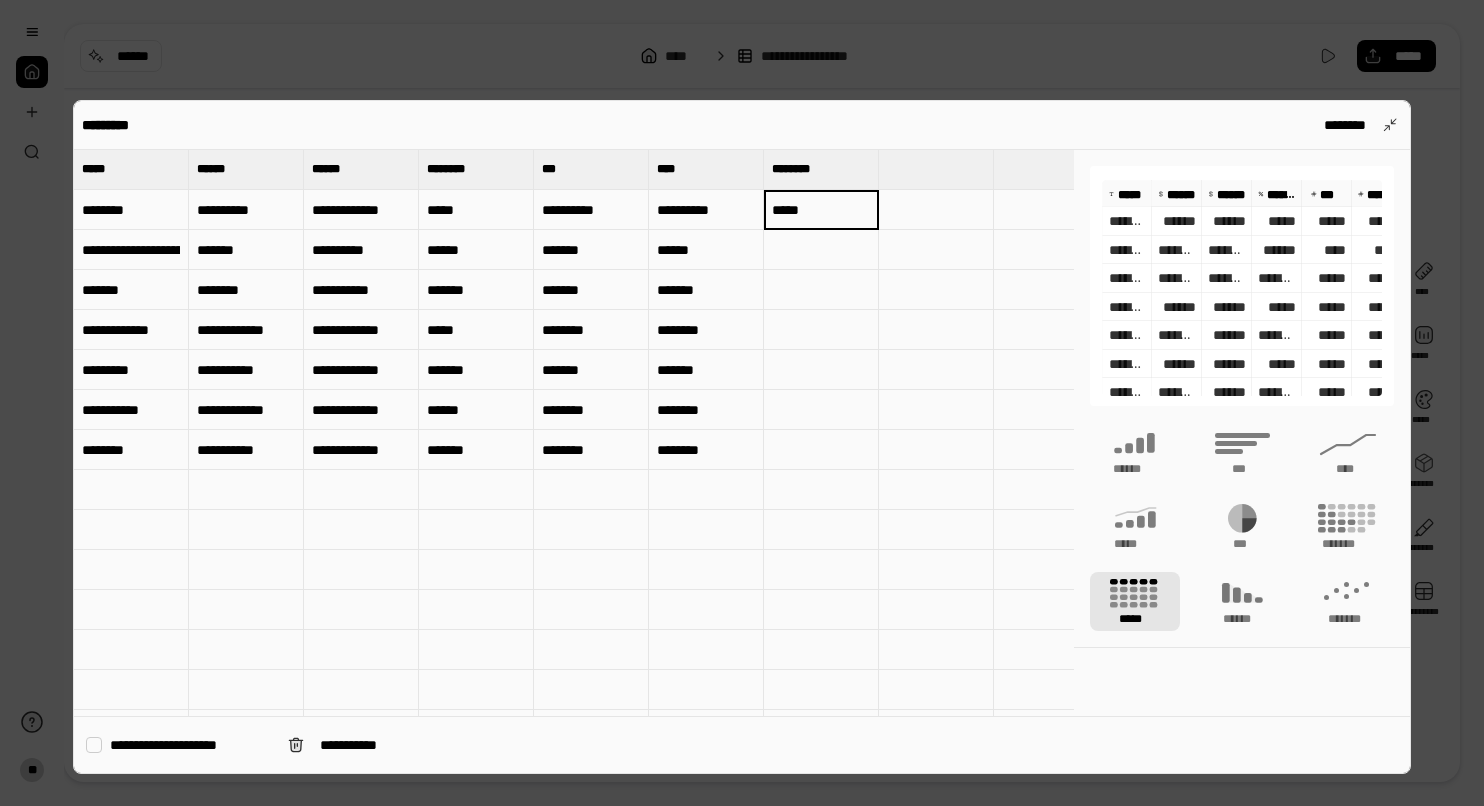 type on "*****" 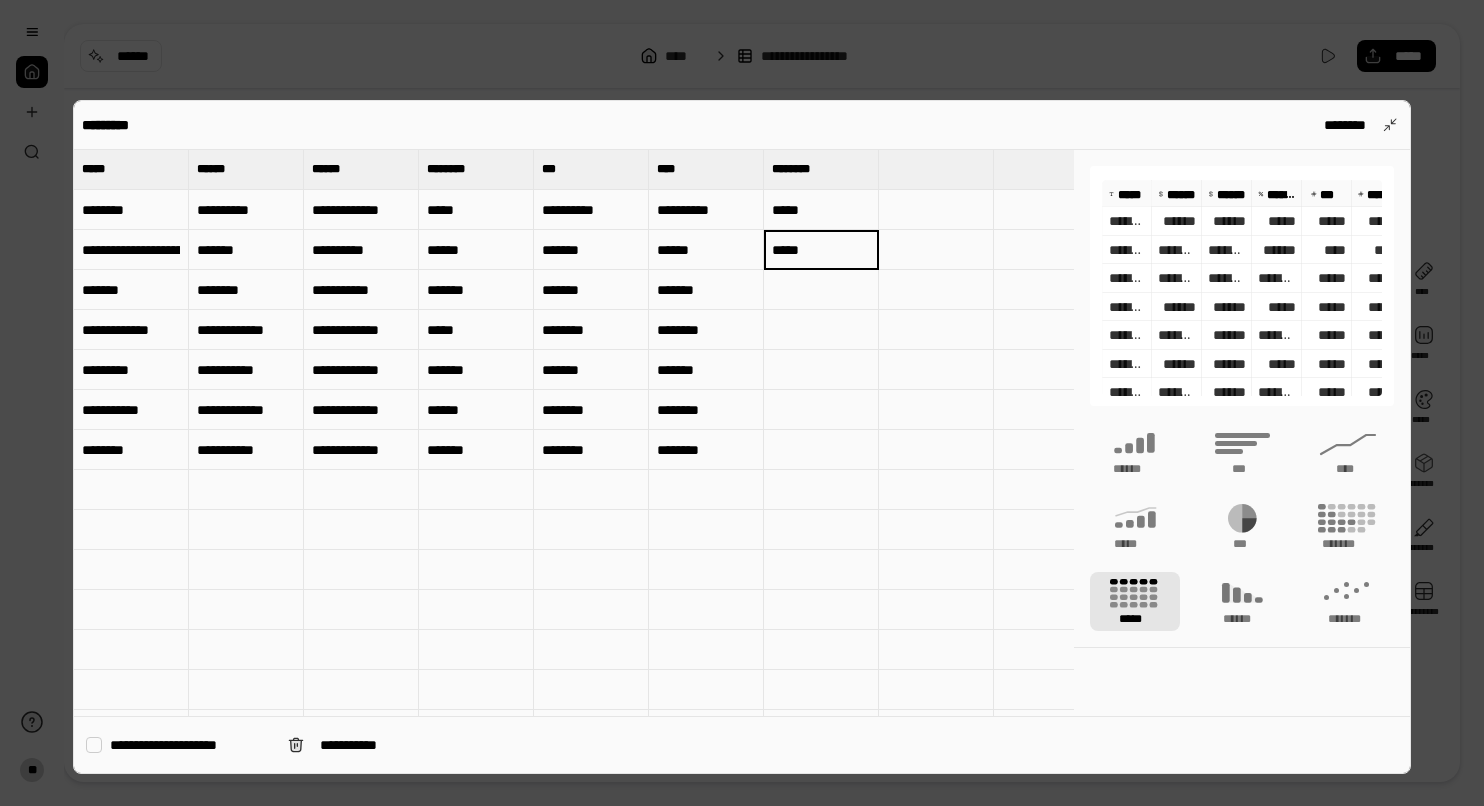 type on "*****" 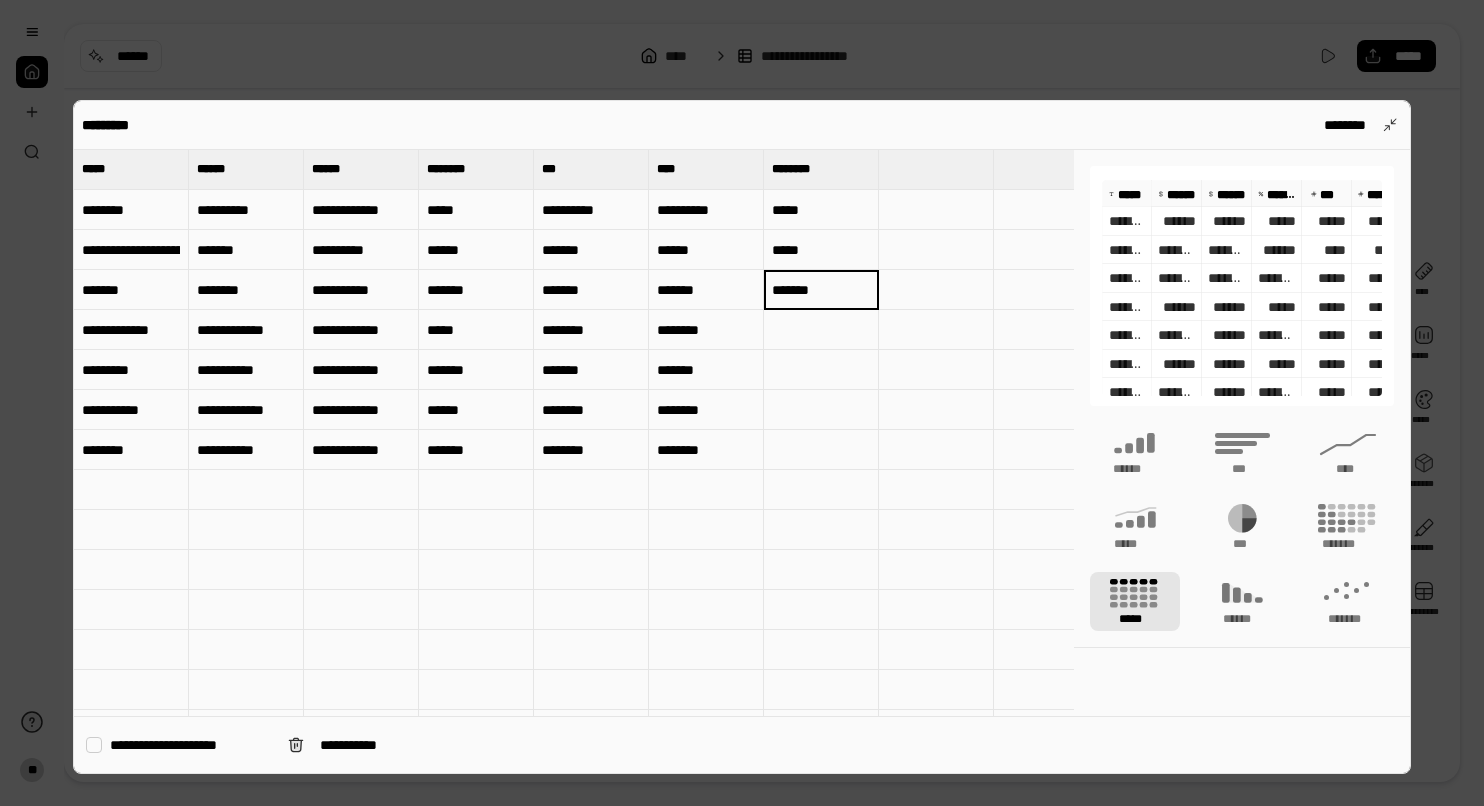 type on "*******" 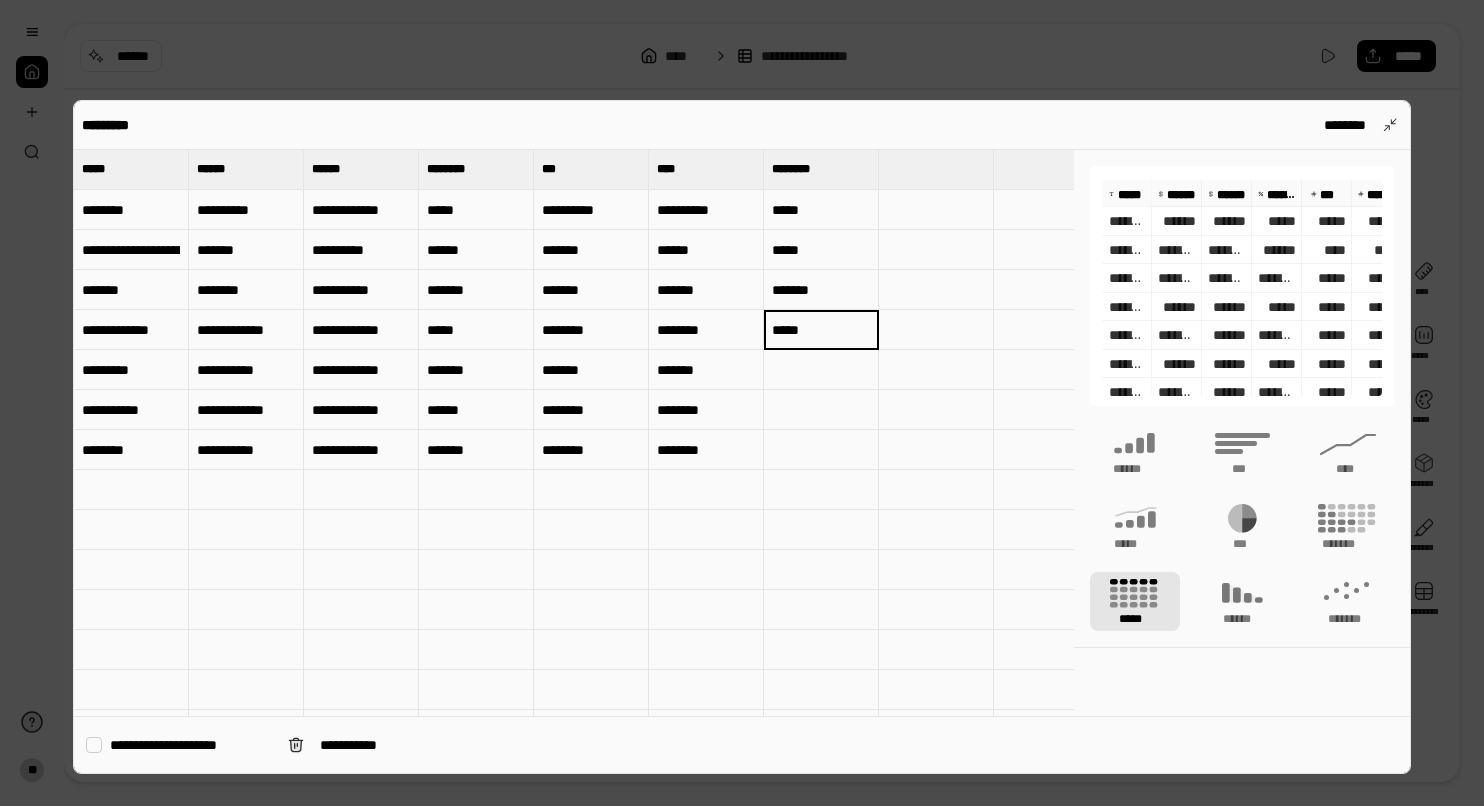 click at bounding box center (821, 370) 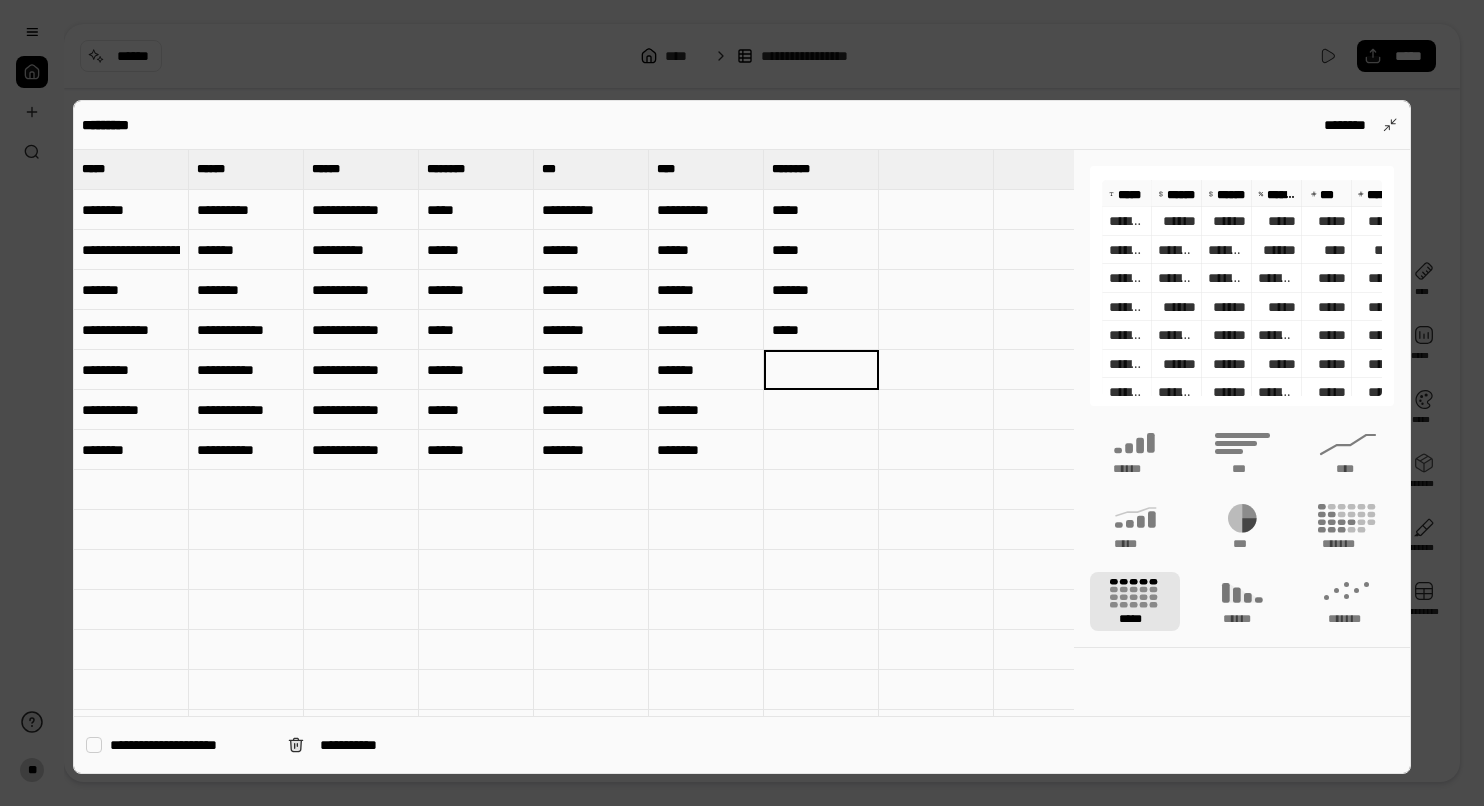click on "*****" at bounding box center [821, 330] 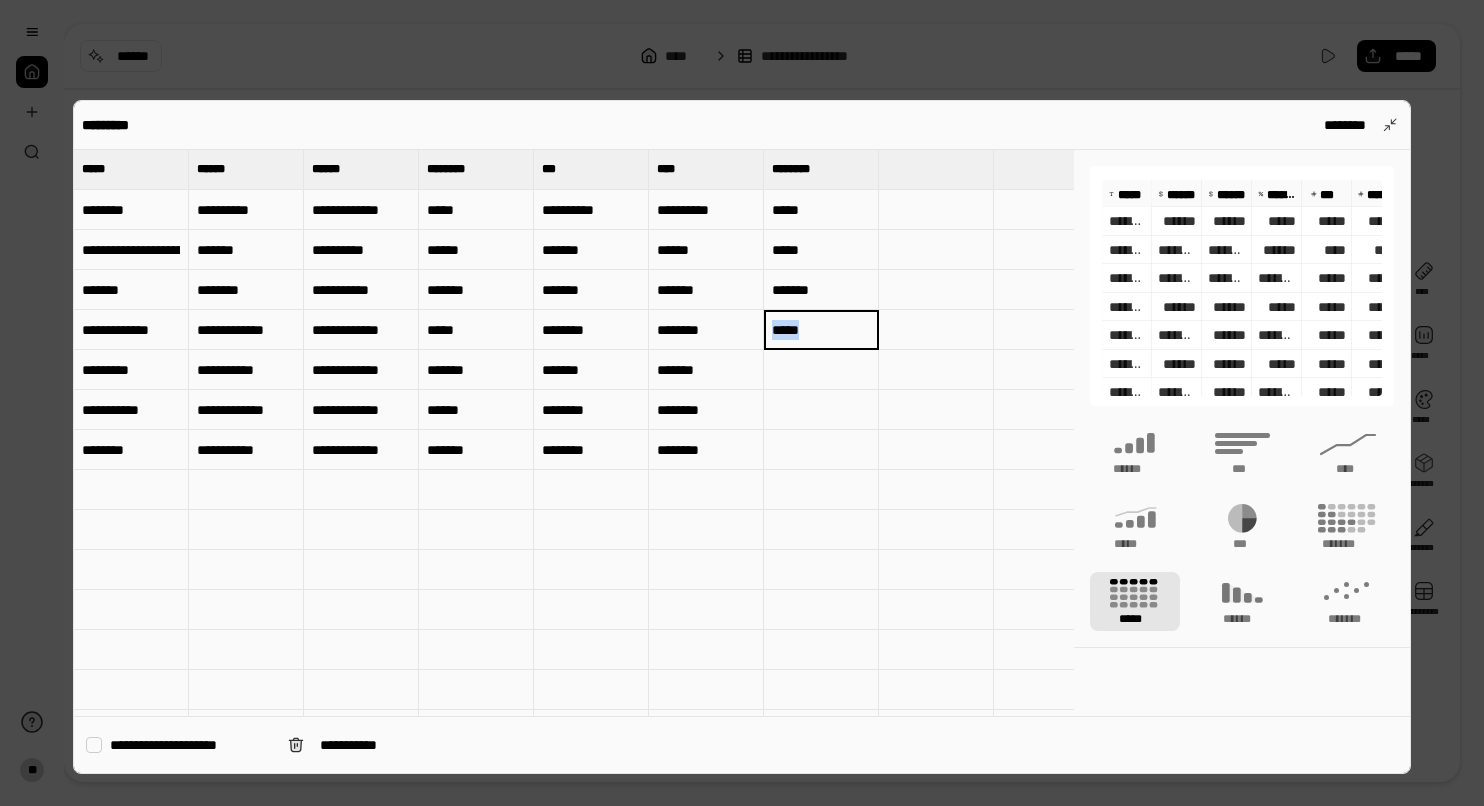 click on "*****" at bounding box center [821, 330] 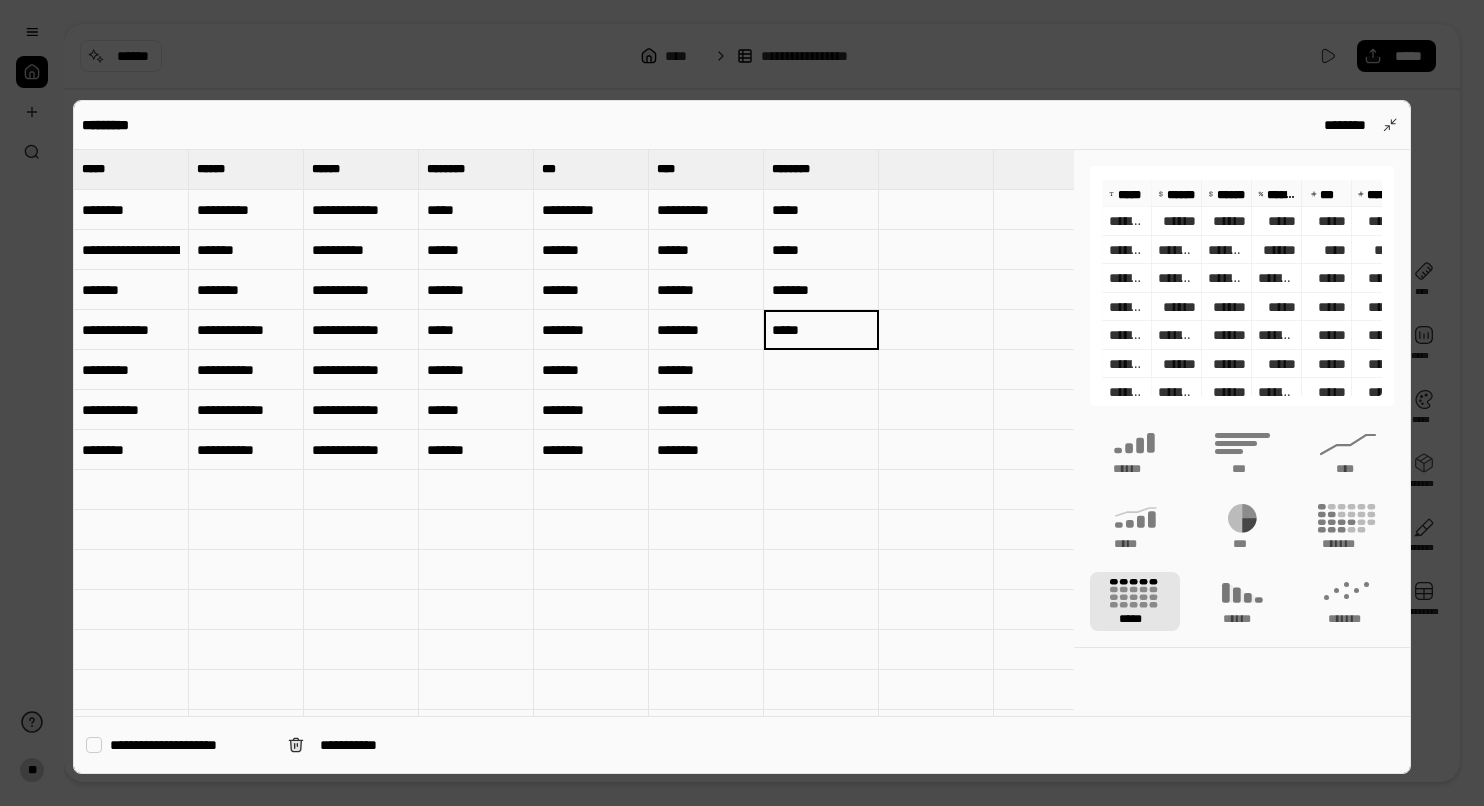 click on "*****" at bounding box center (821, 329) 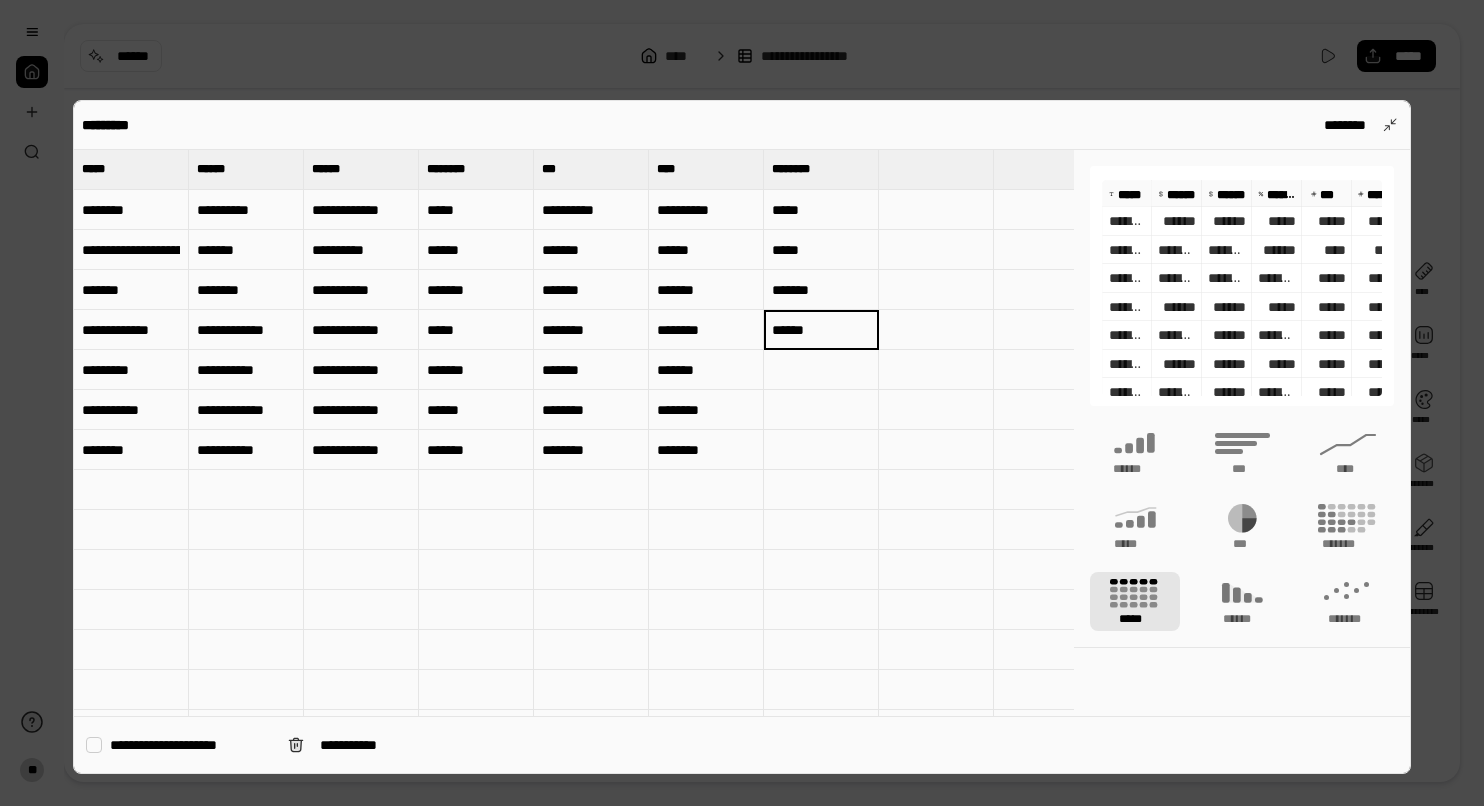 type on "******" 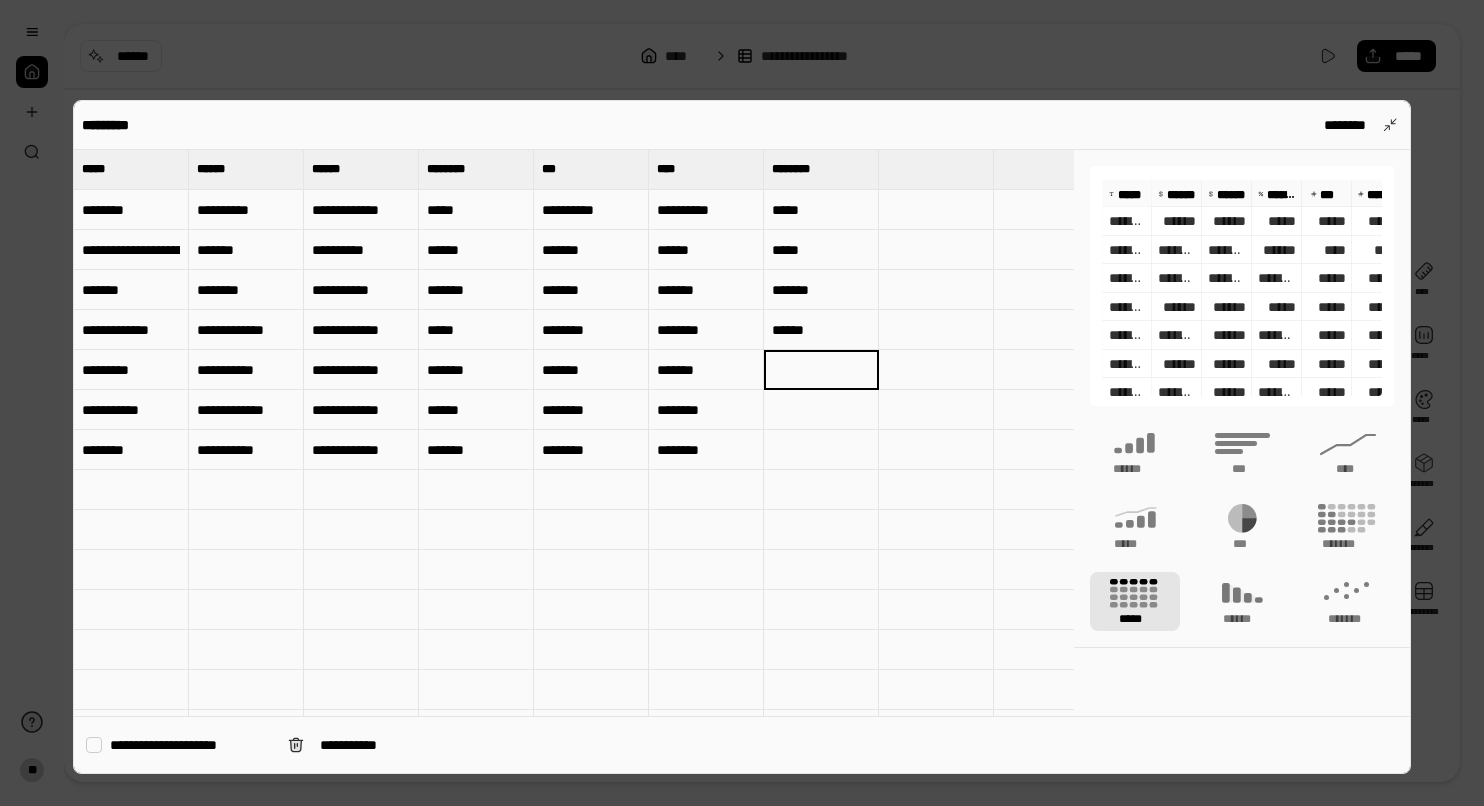 click on "*******" at bounding box center (706, 290) 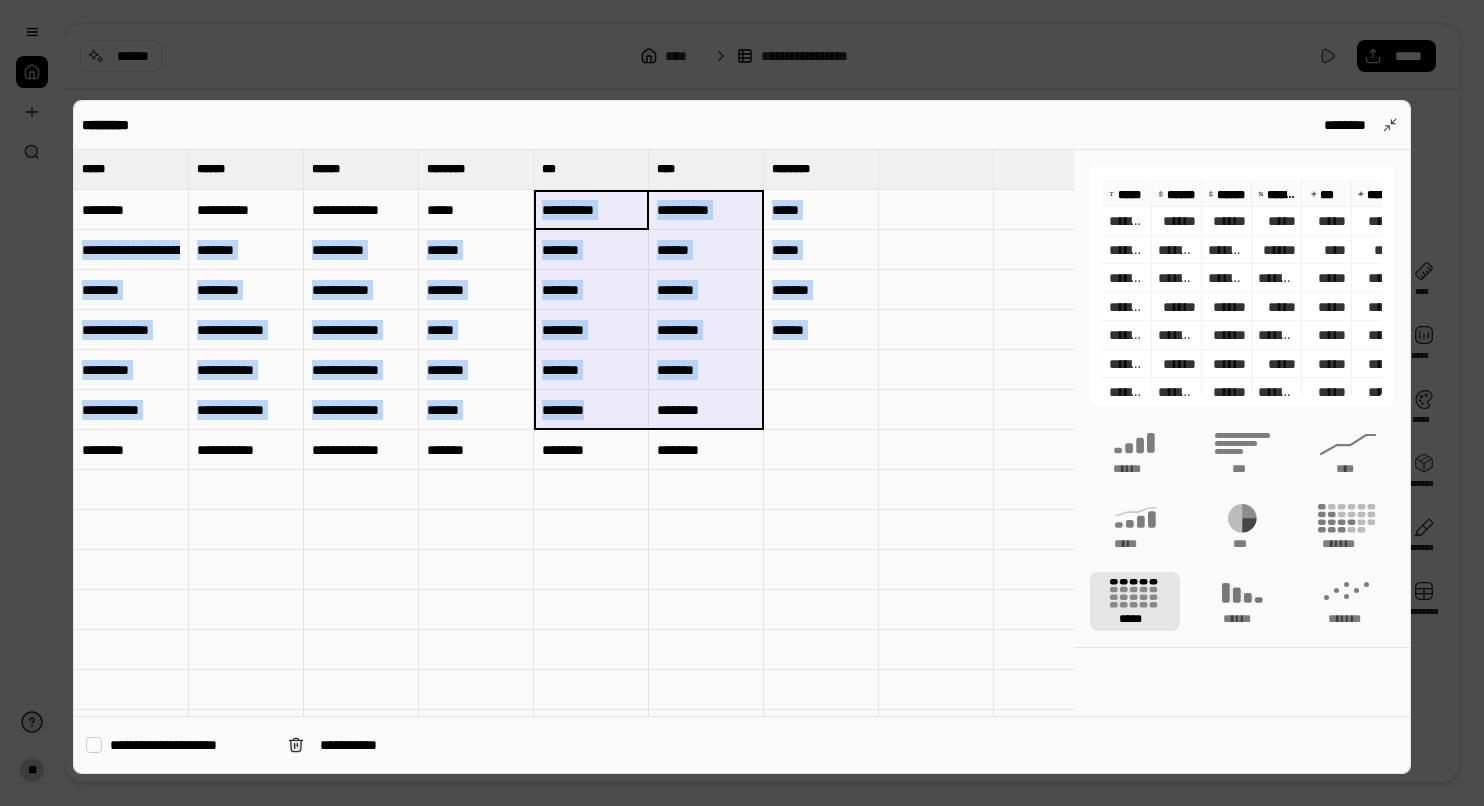 drag, startPoint x: 625, startPoint y: 218, endPoint x: 672, endPoint y: 418, distance: 205.44829 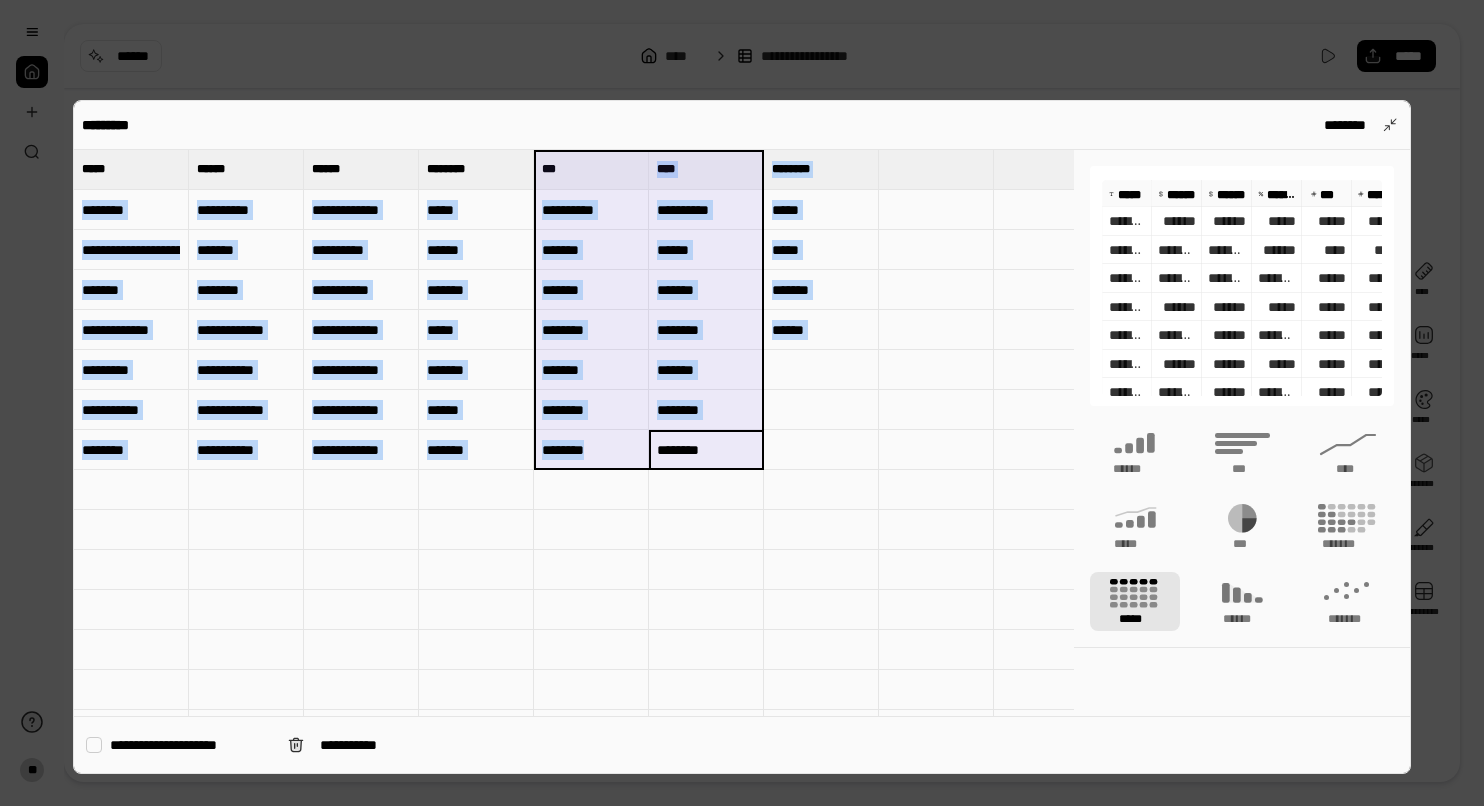drag, startPoint x: 729, startPoint y: 459, endPoint x: 579, endPoint y: 163, distance: 331.8373 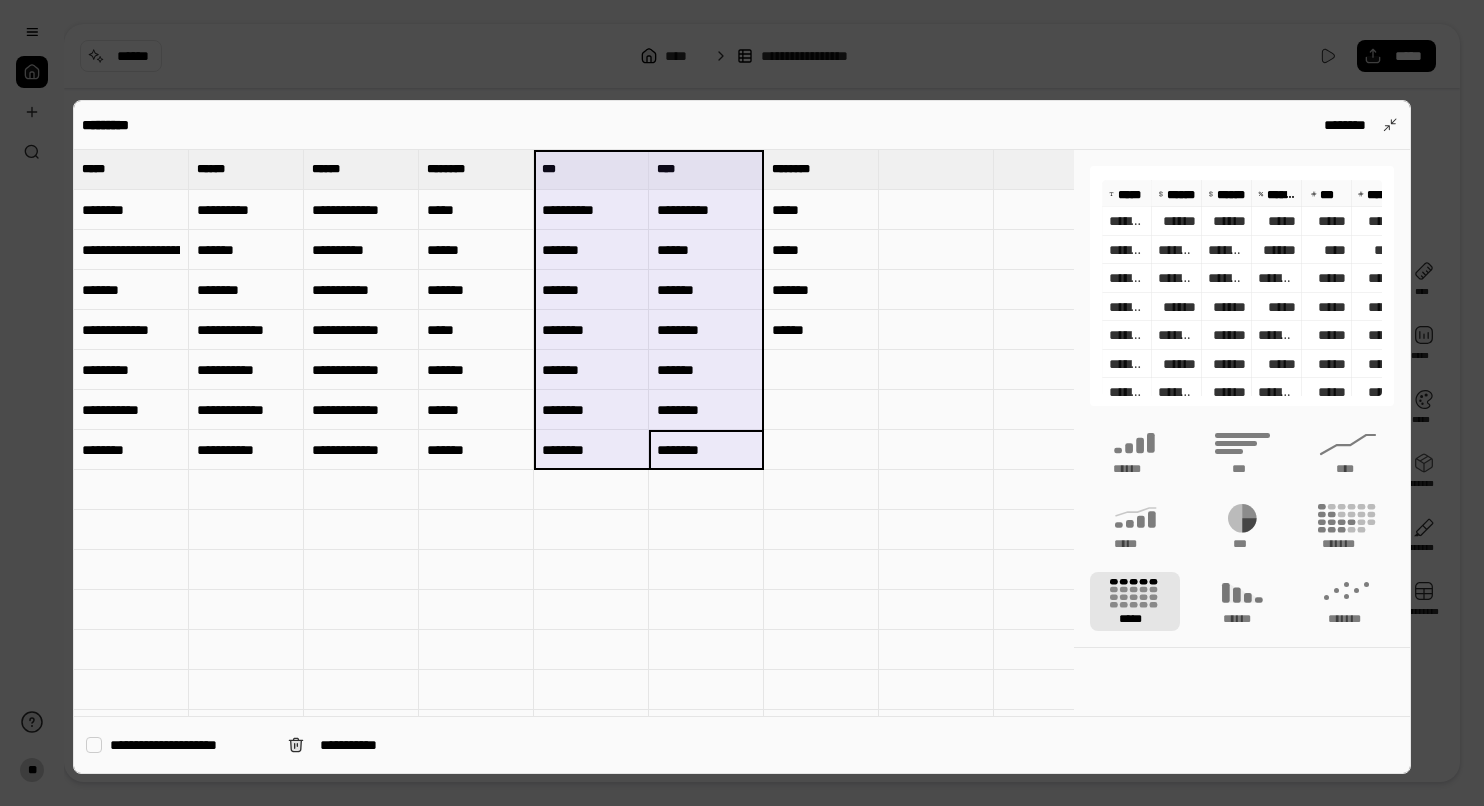 click at bounding box center (821, 450) 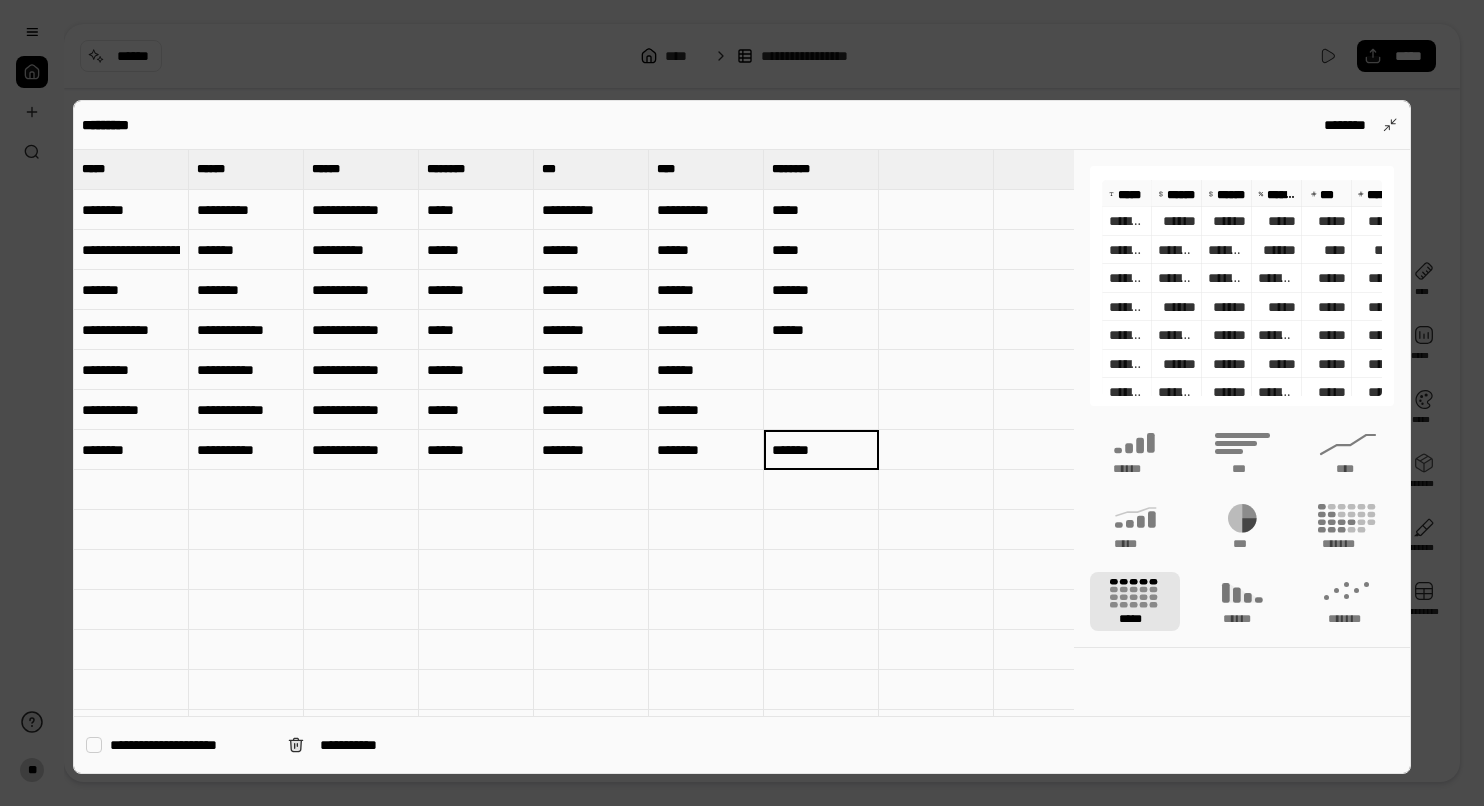 type on "******" 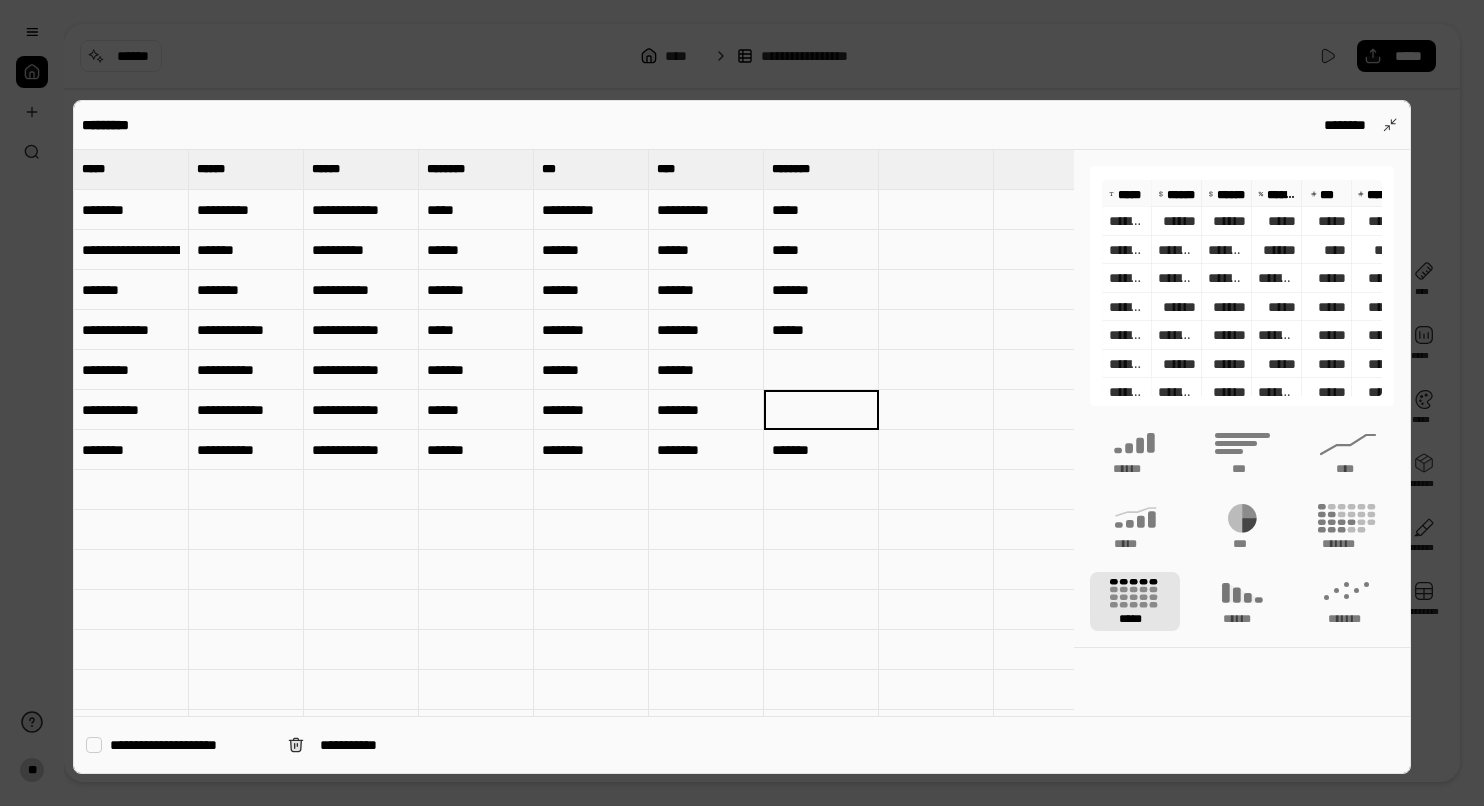 type on "******" 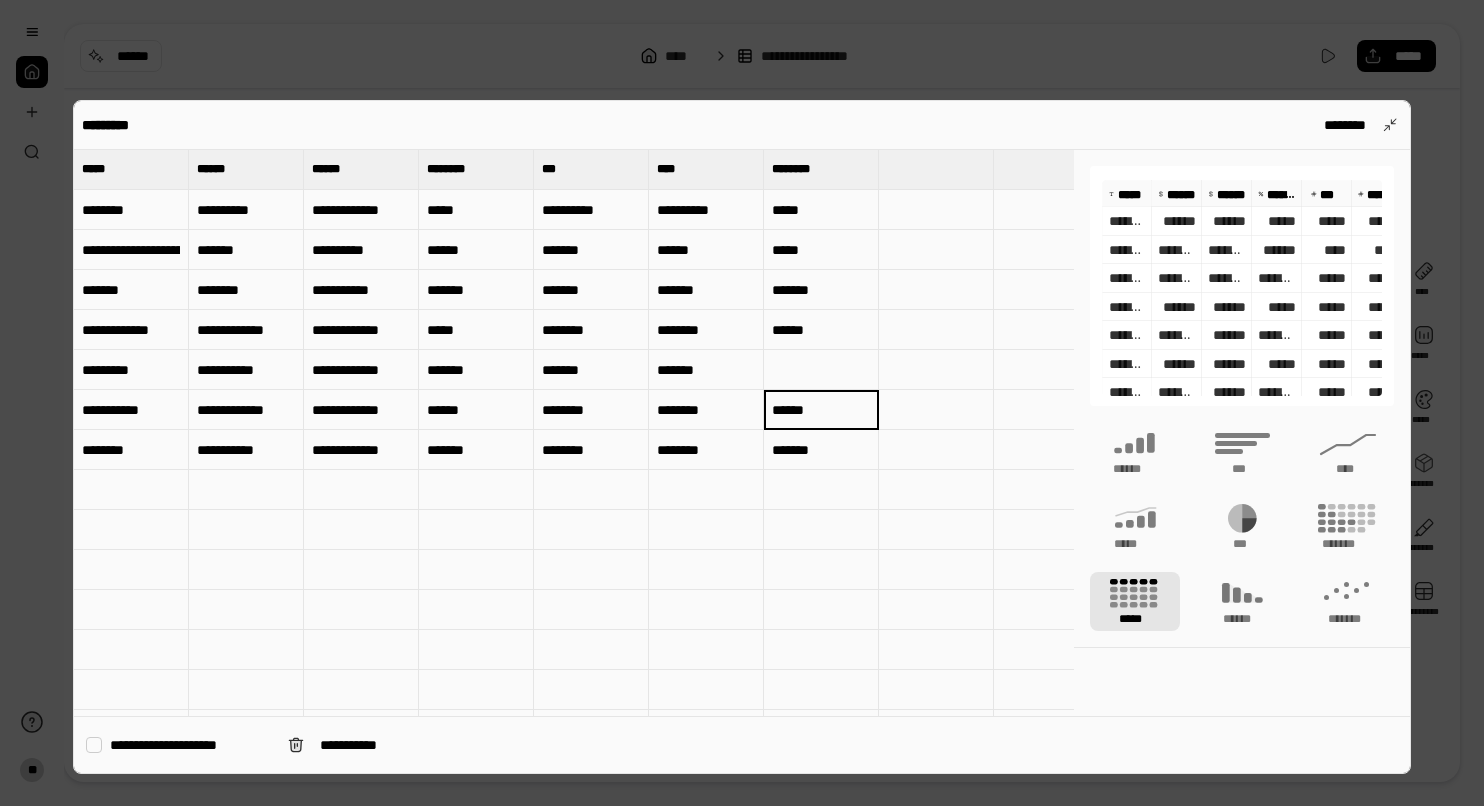 click at bounding box center [821, 370] 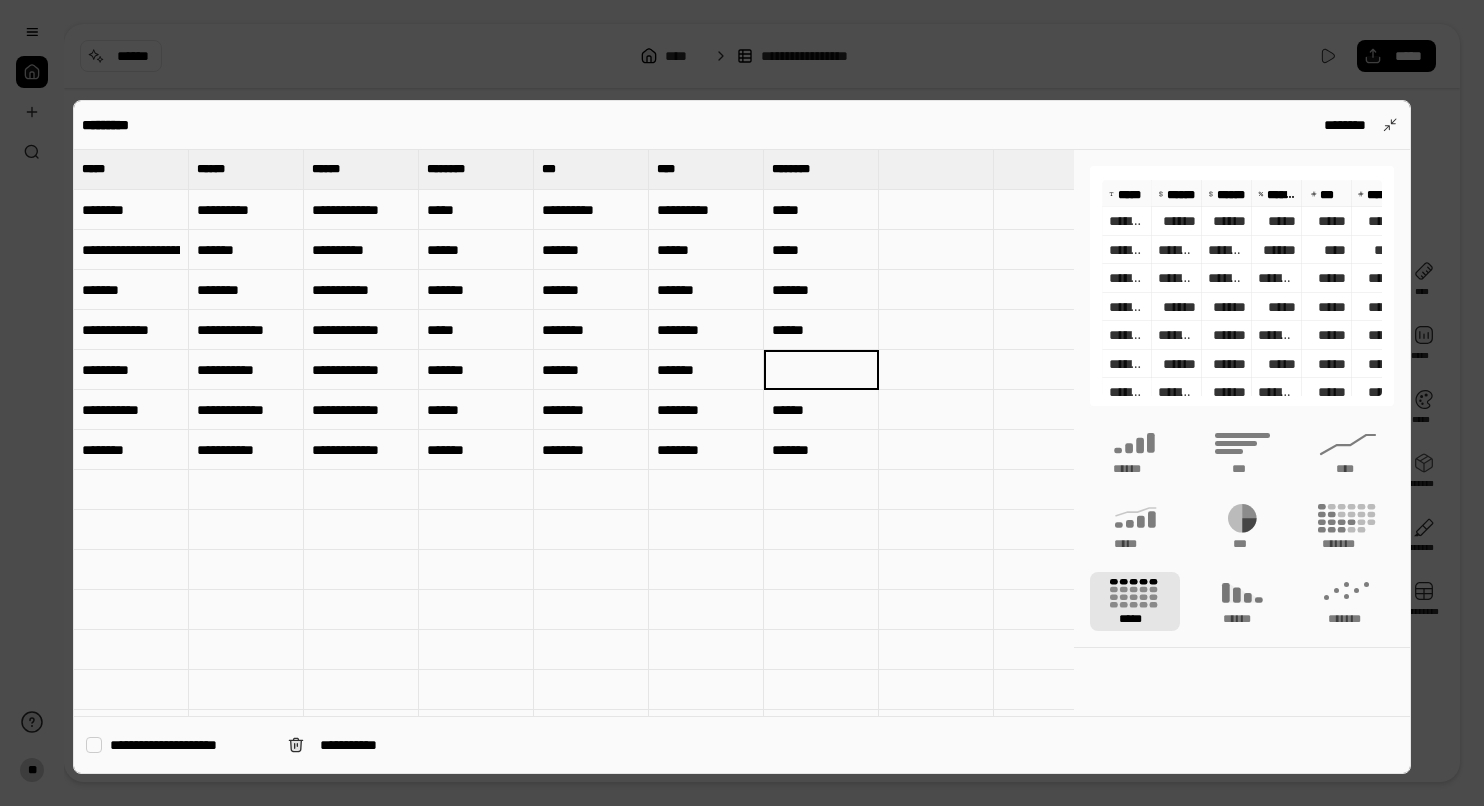 type on "*******" 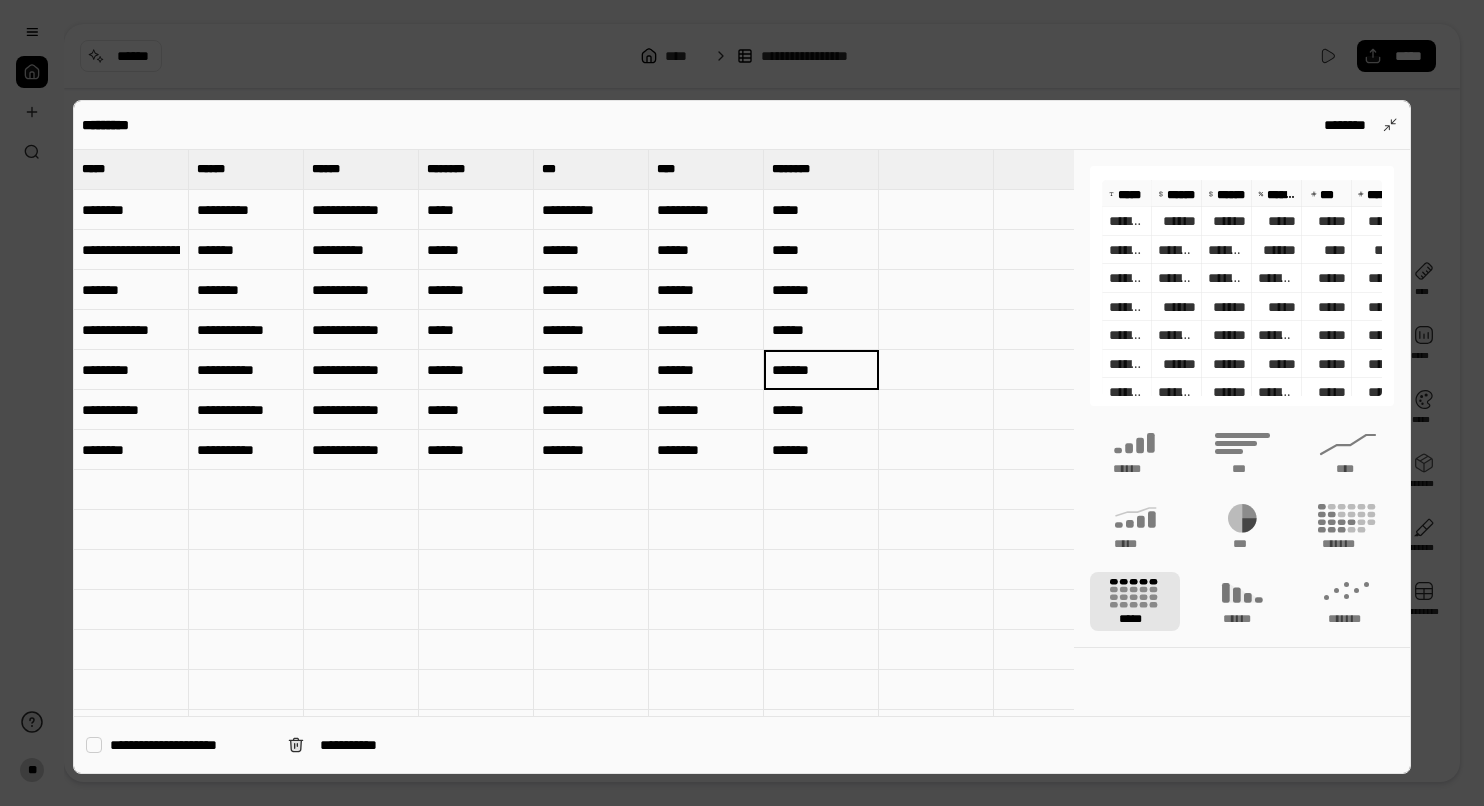click on "******" at bounding box center (821, 330) 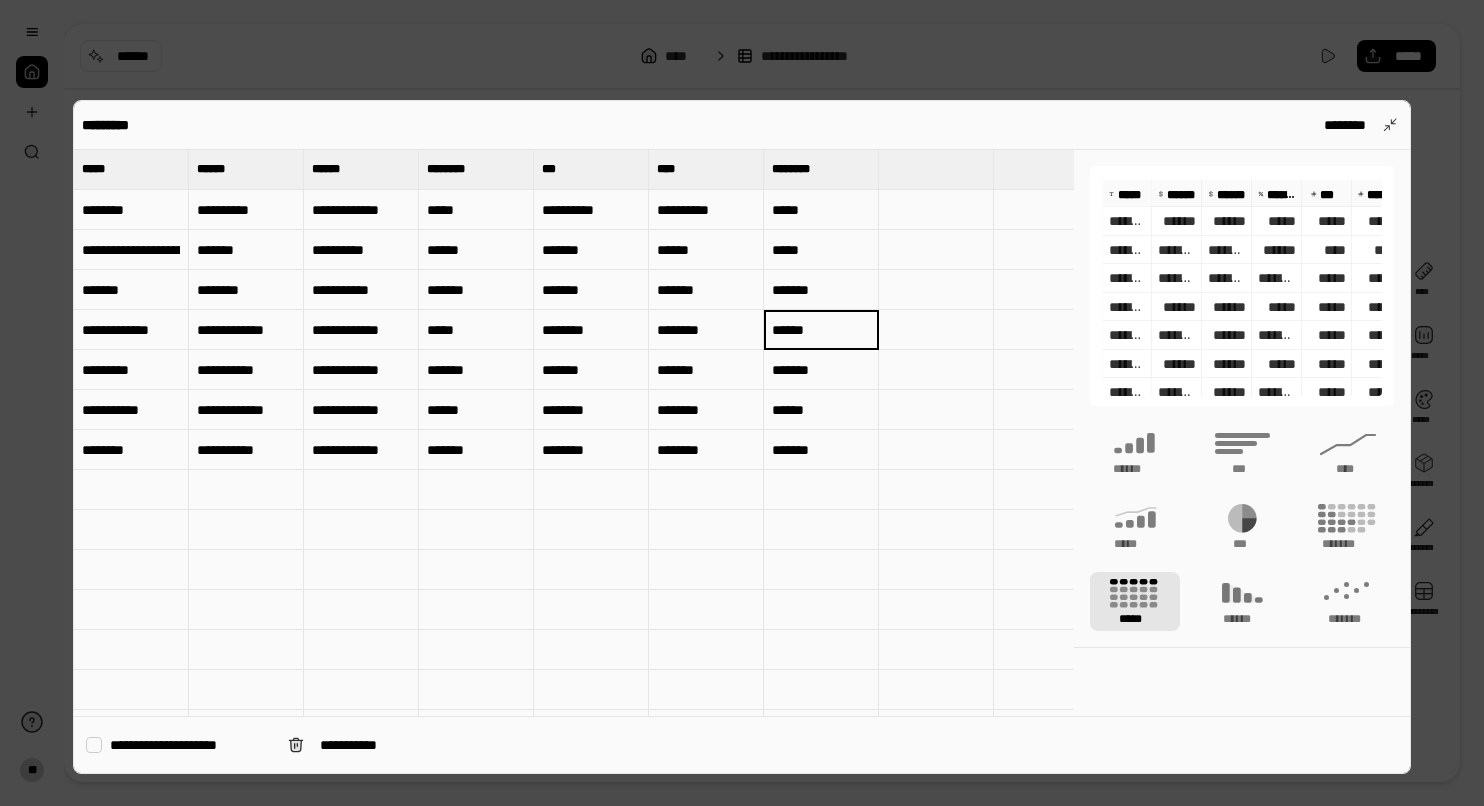 type on "******" 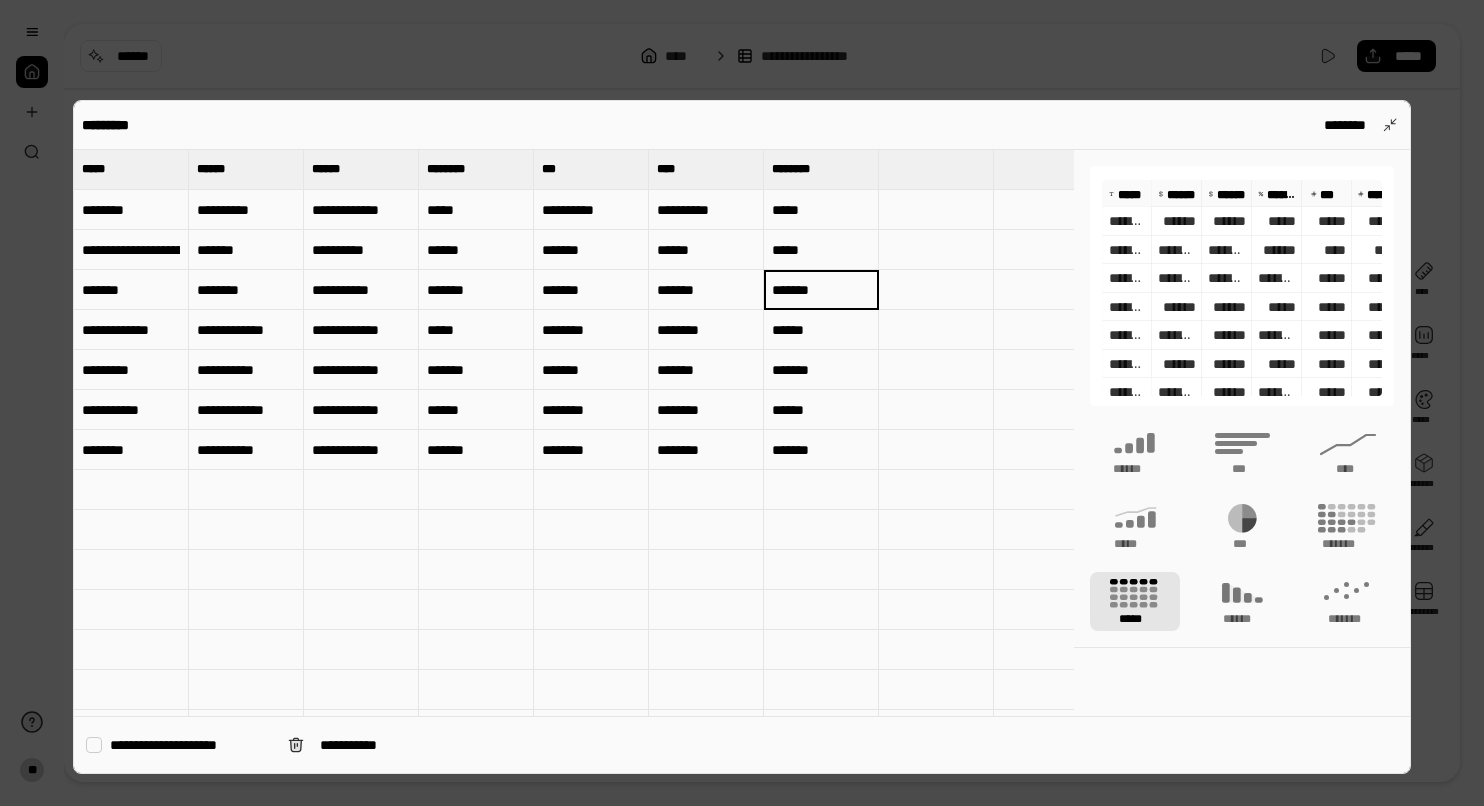 type on "*******" 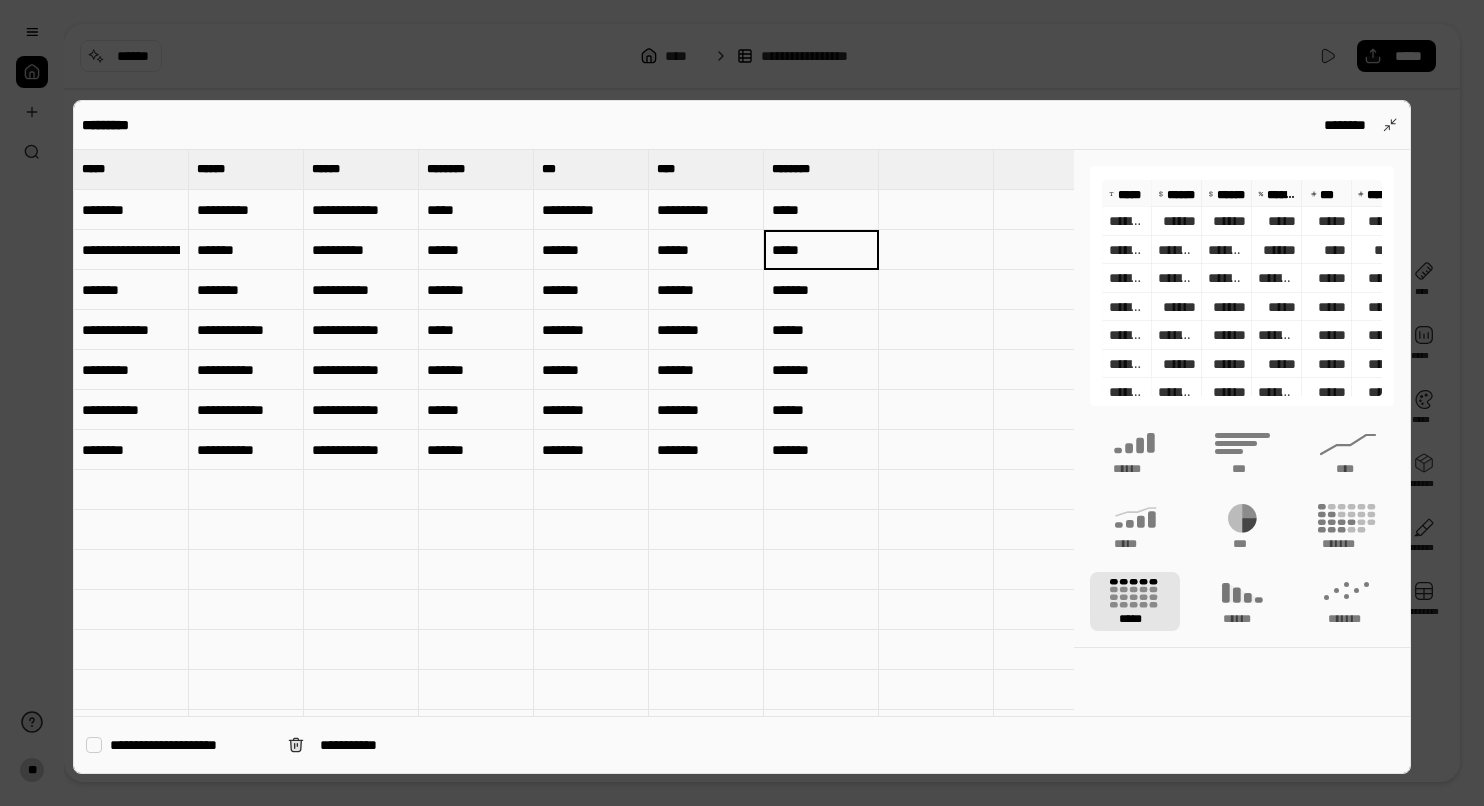 type on "******" 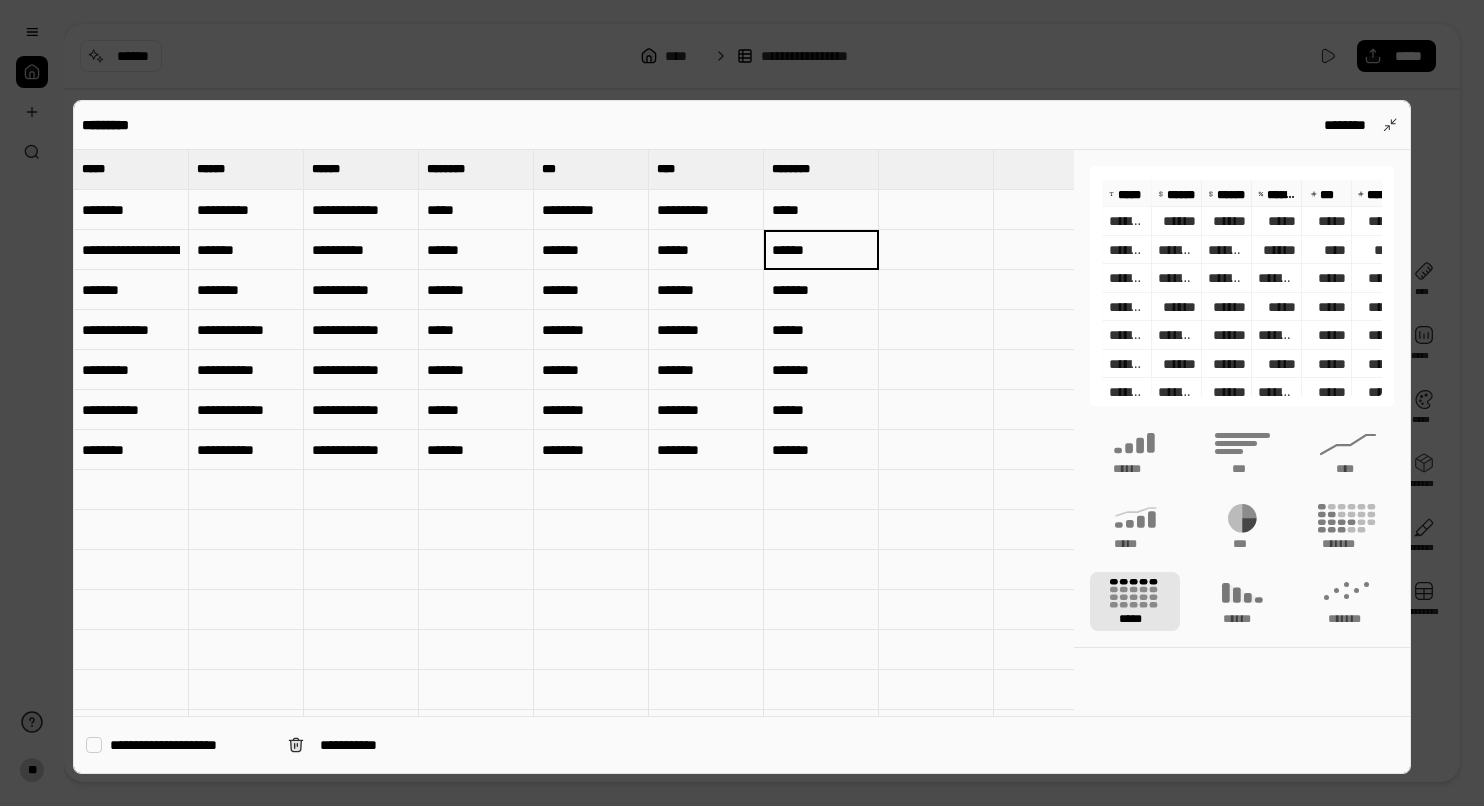 click on "*****" at bounding box center [821, 210] 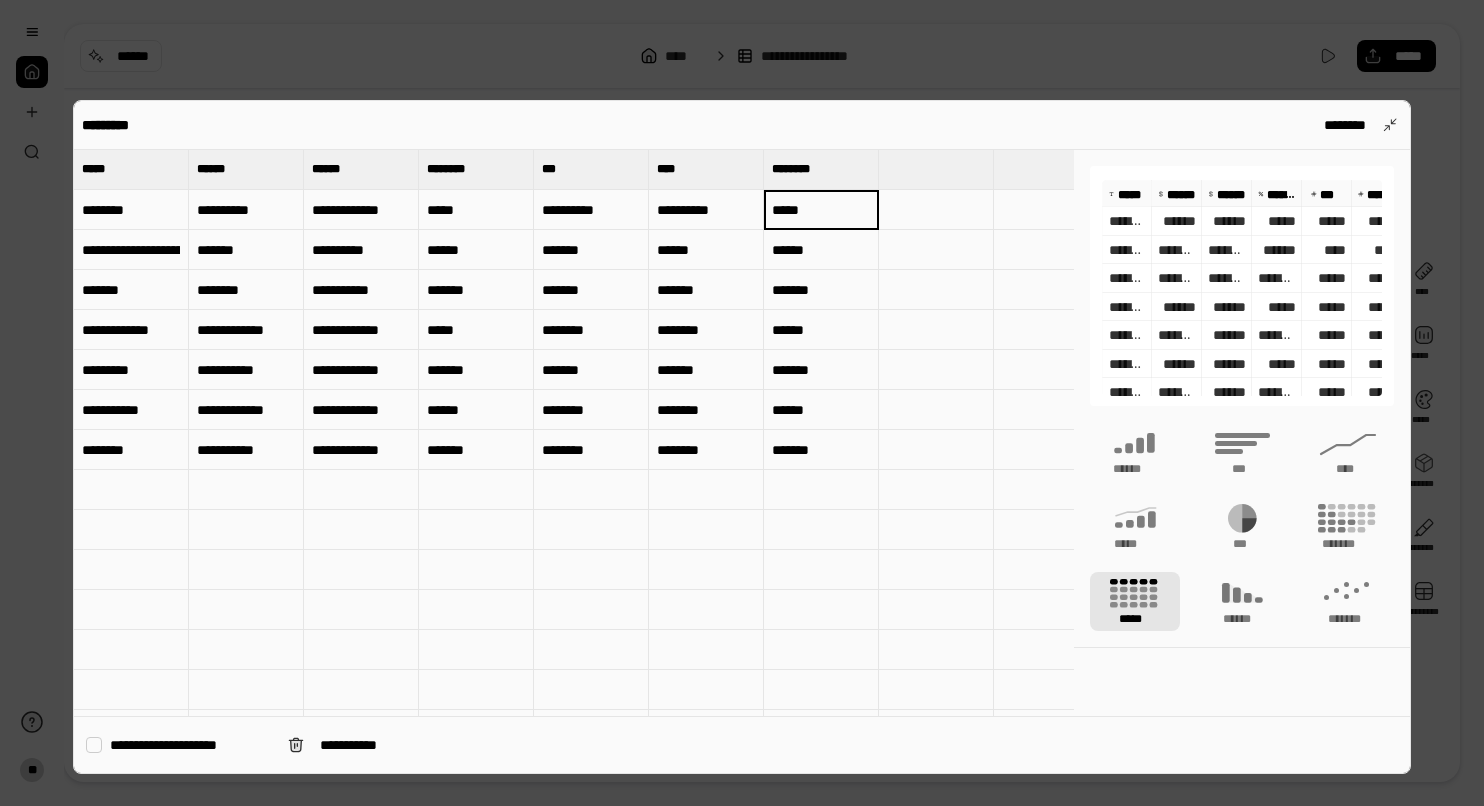 type on "******" 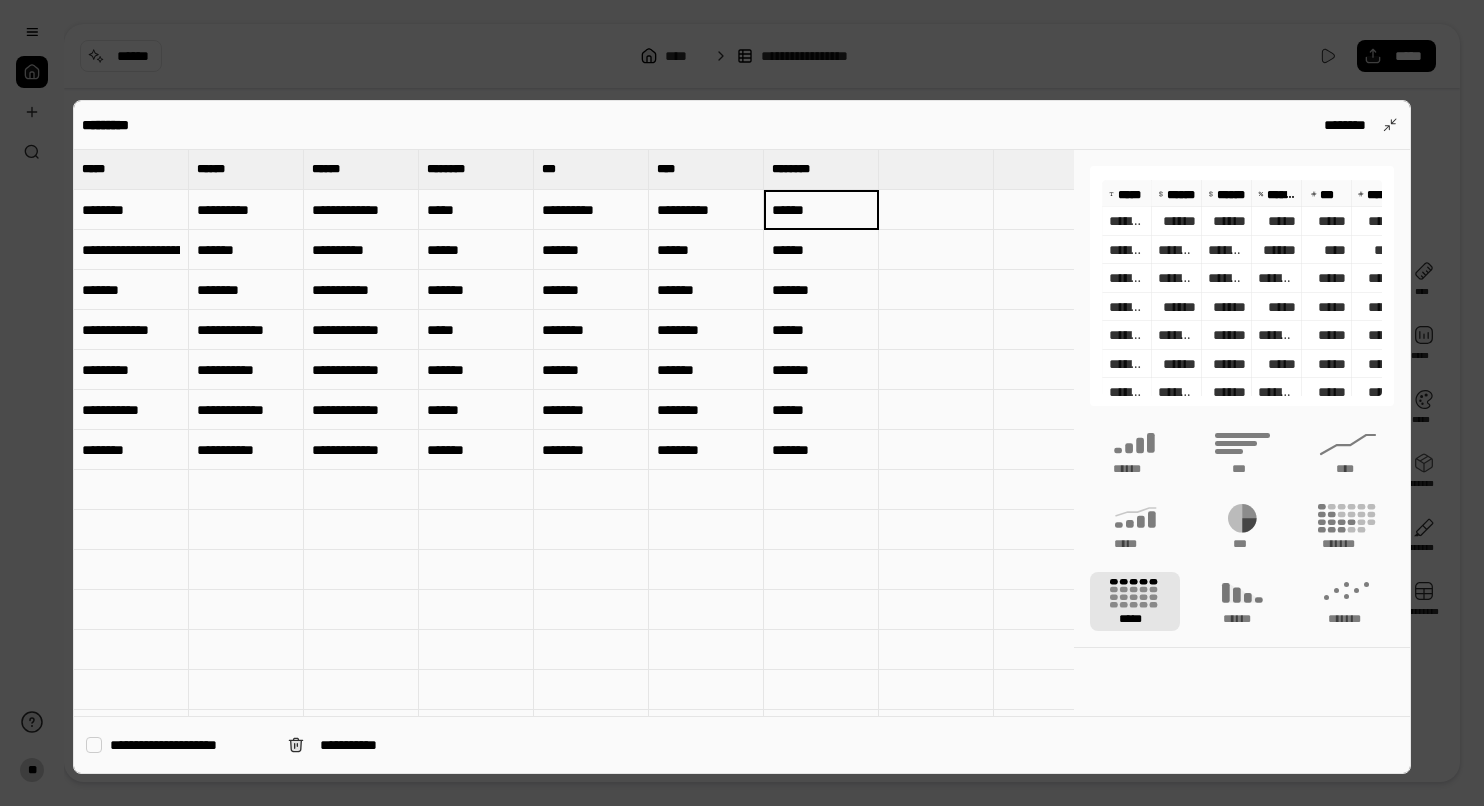 click at bounding box center (591, 490) 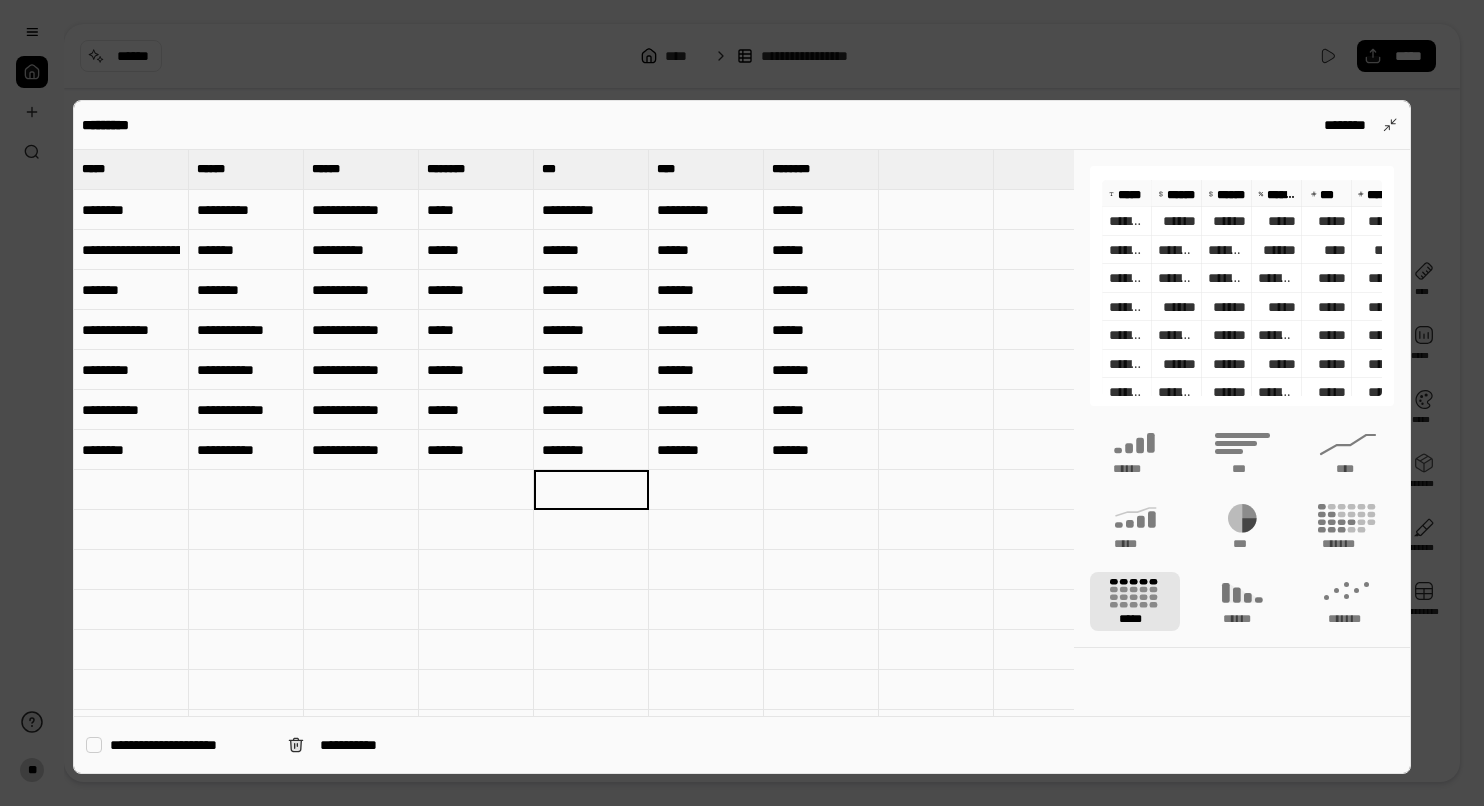 click at bounding box center [476, 530] 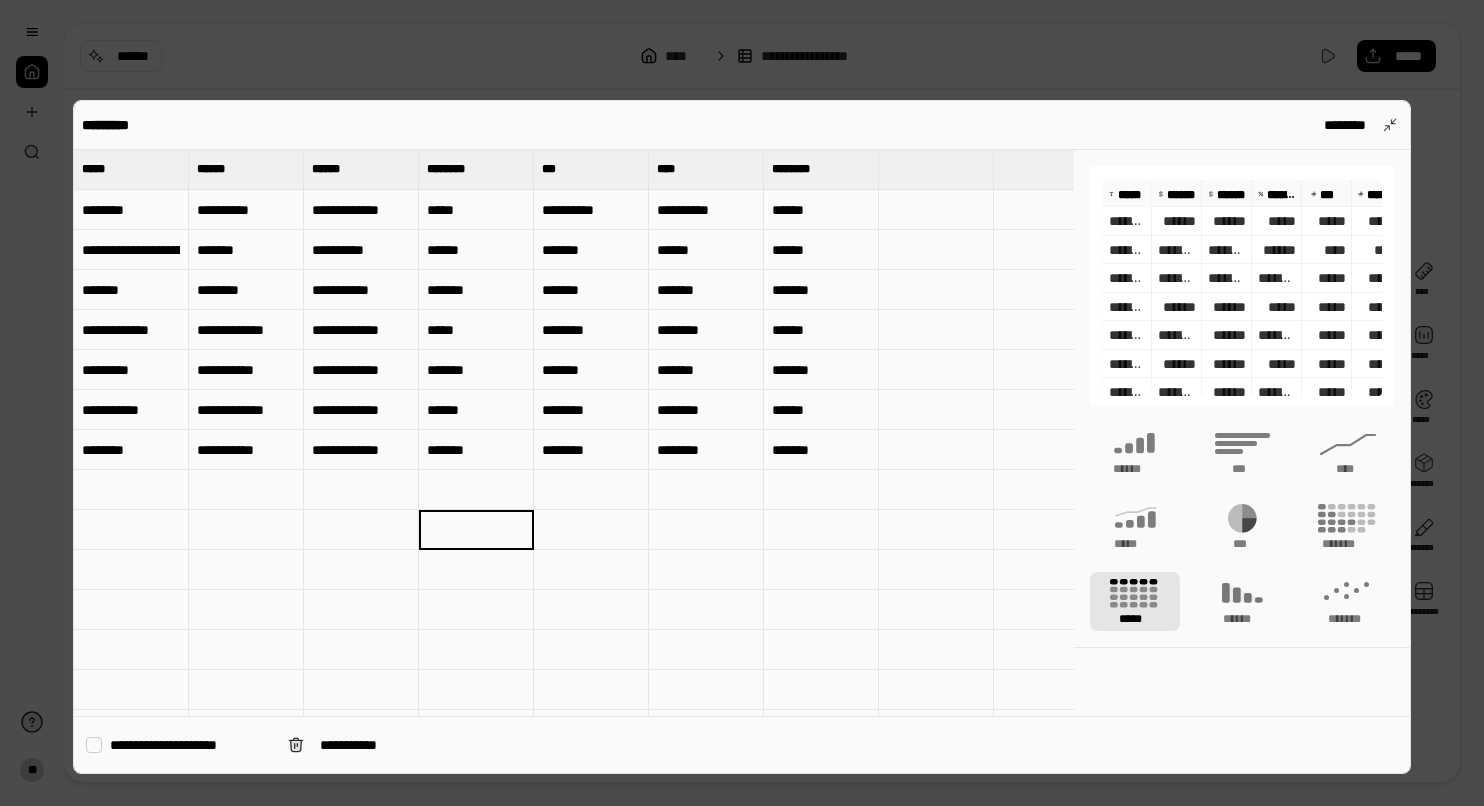 click at bounding box center [742, 403] 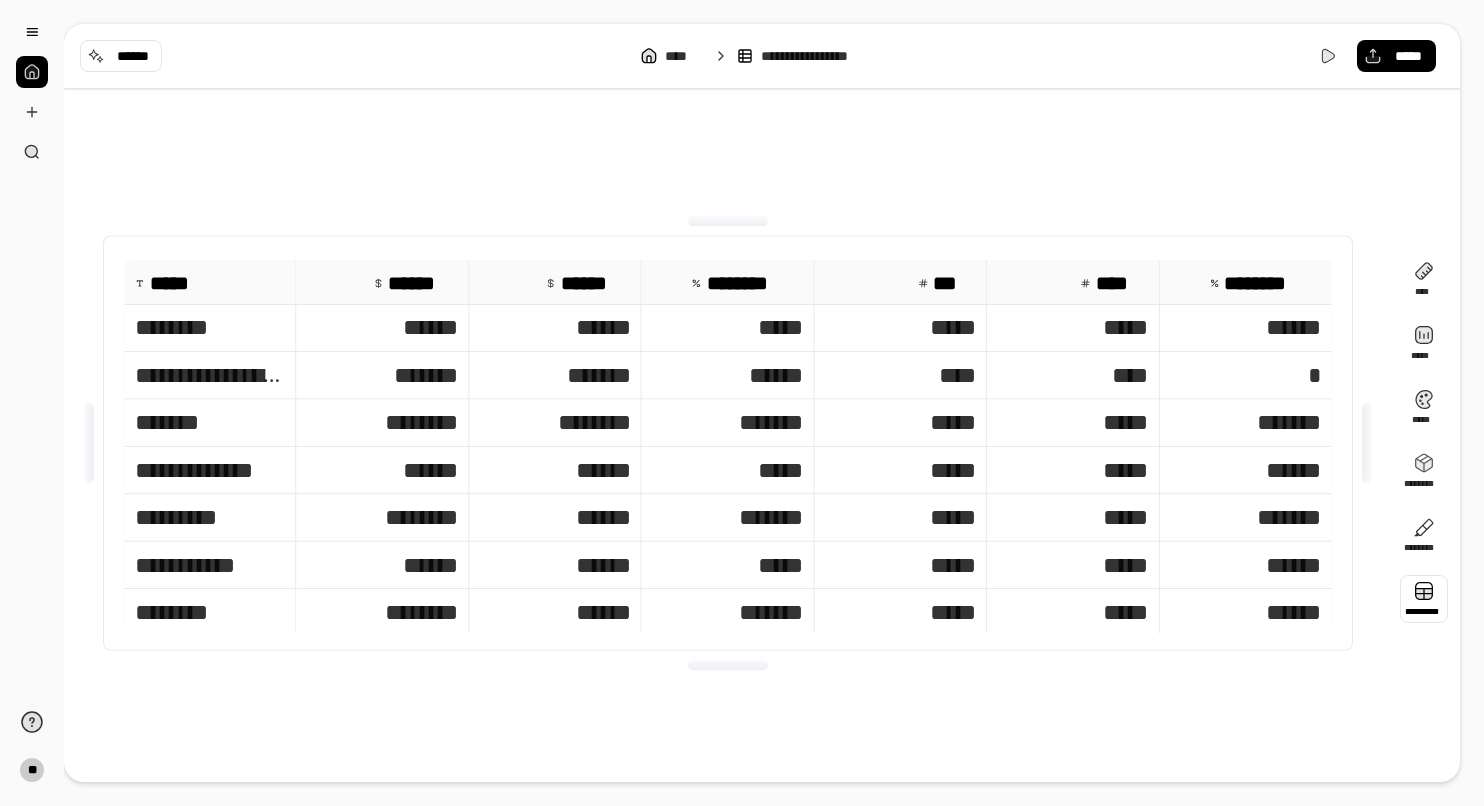 type 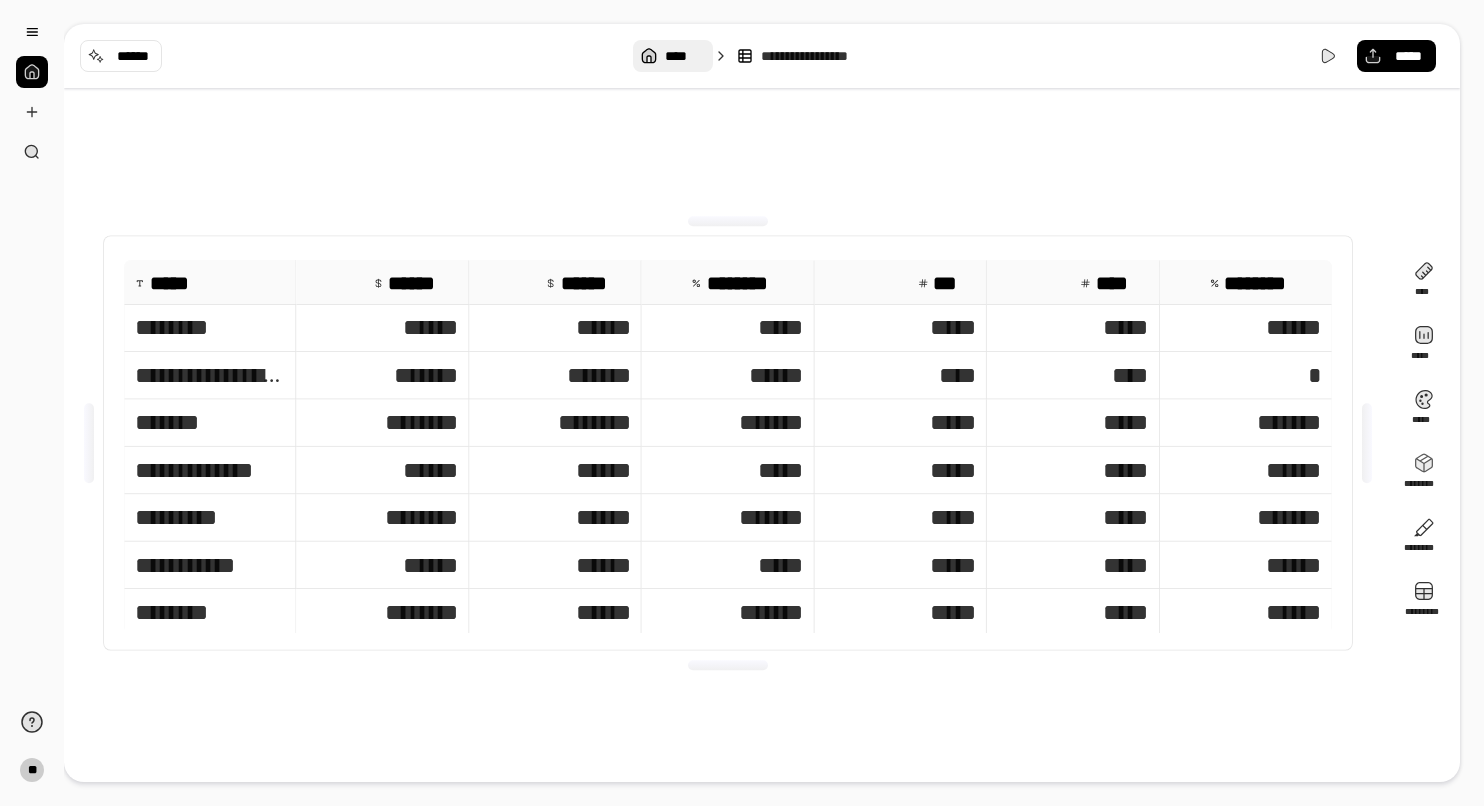 click on "****" at bounding box center (684, 56) 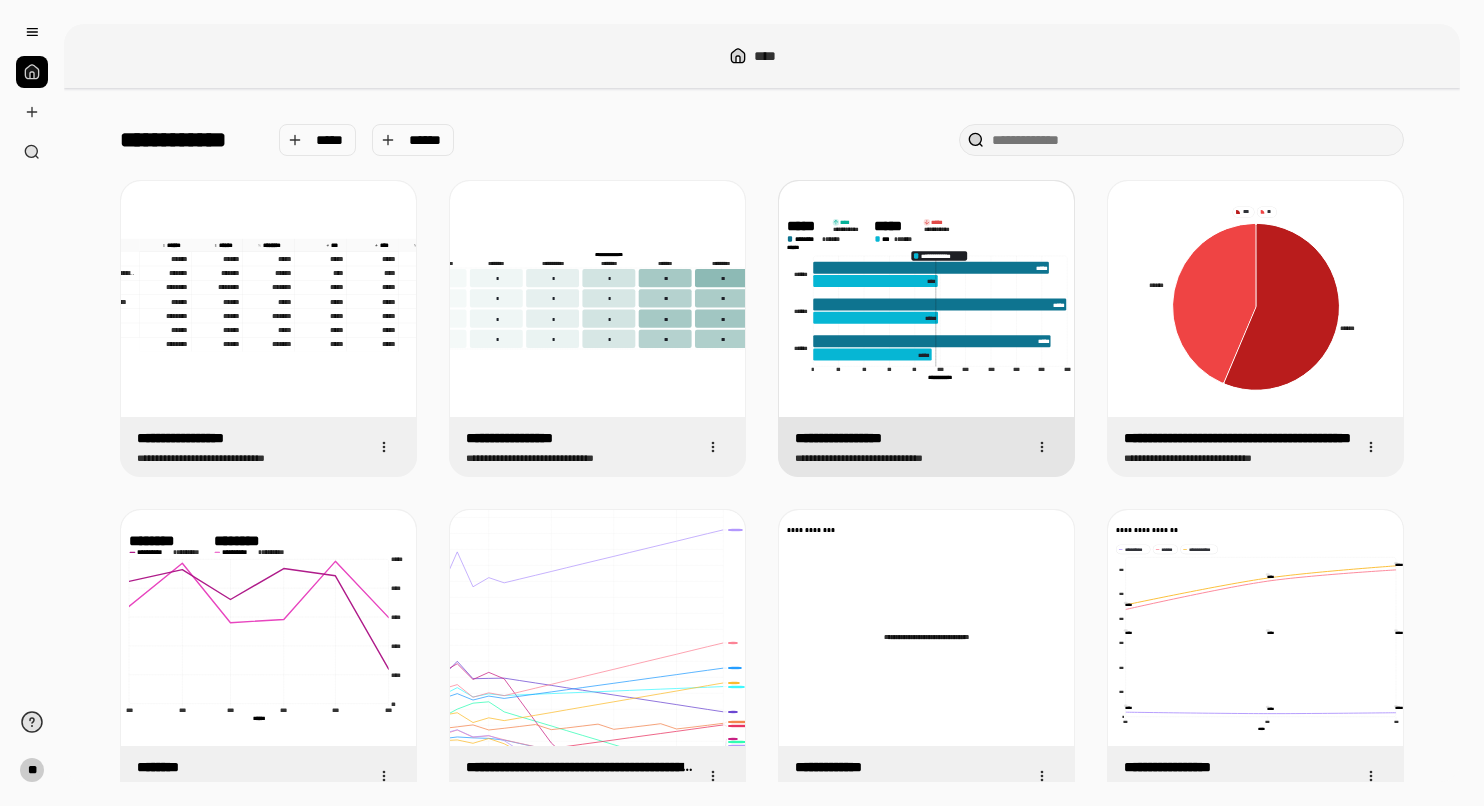 click on "**********" at bounding box center (875, 438) 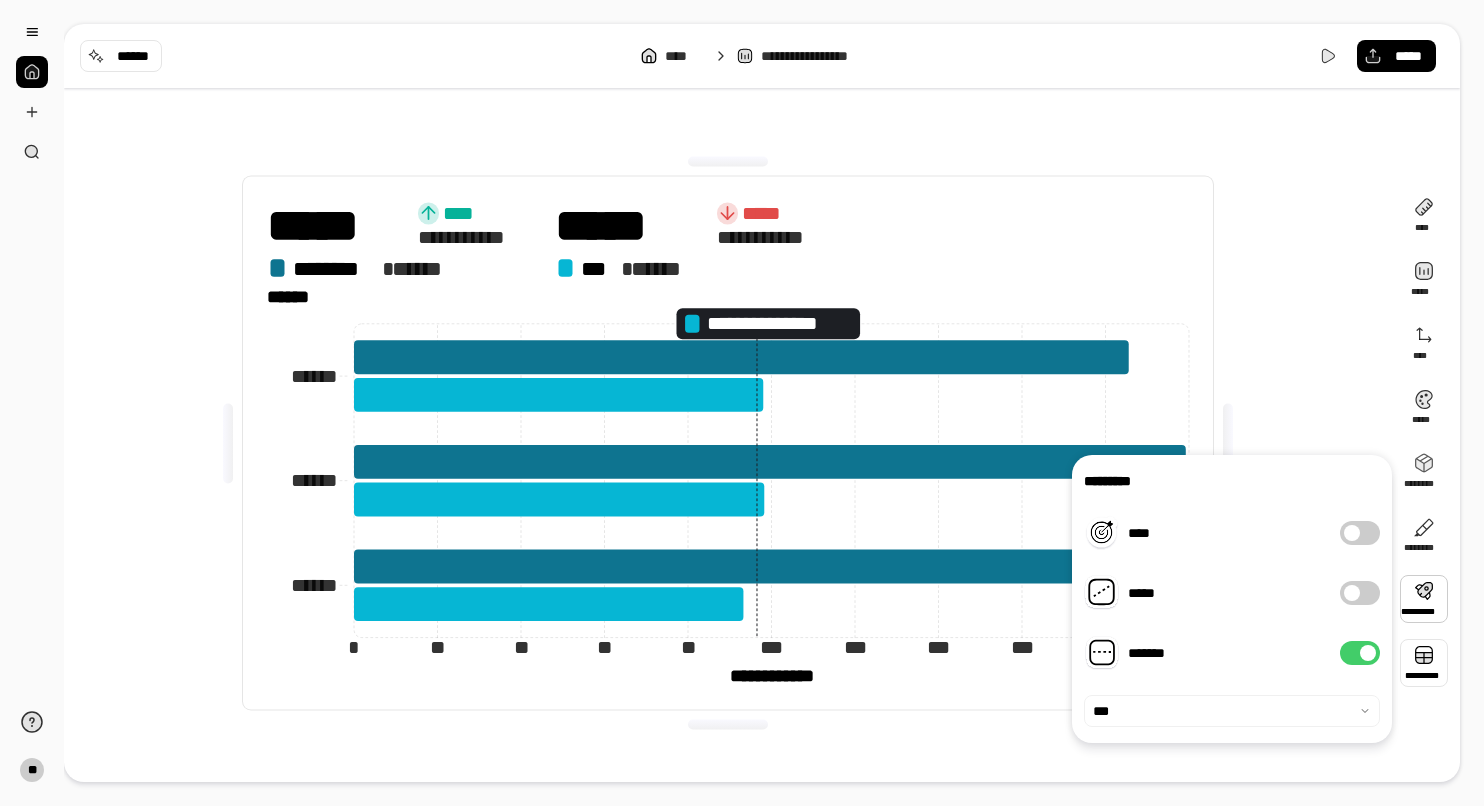 click at bounding box center [1424, 663] 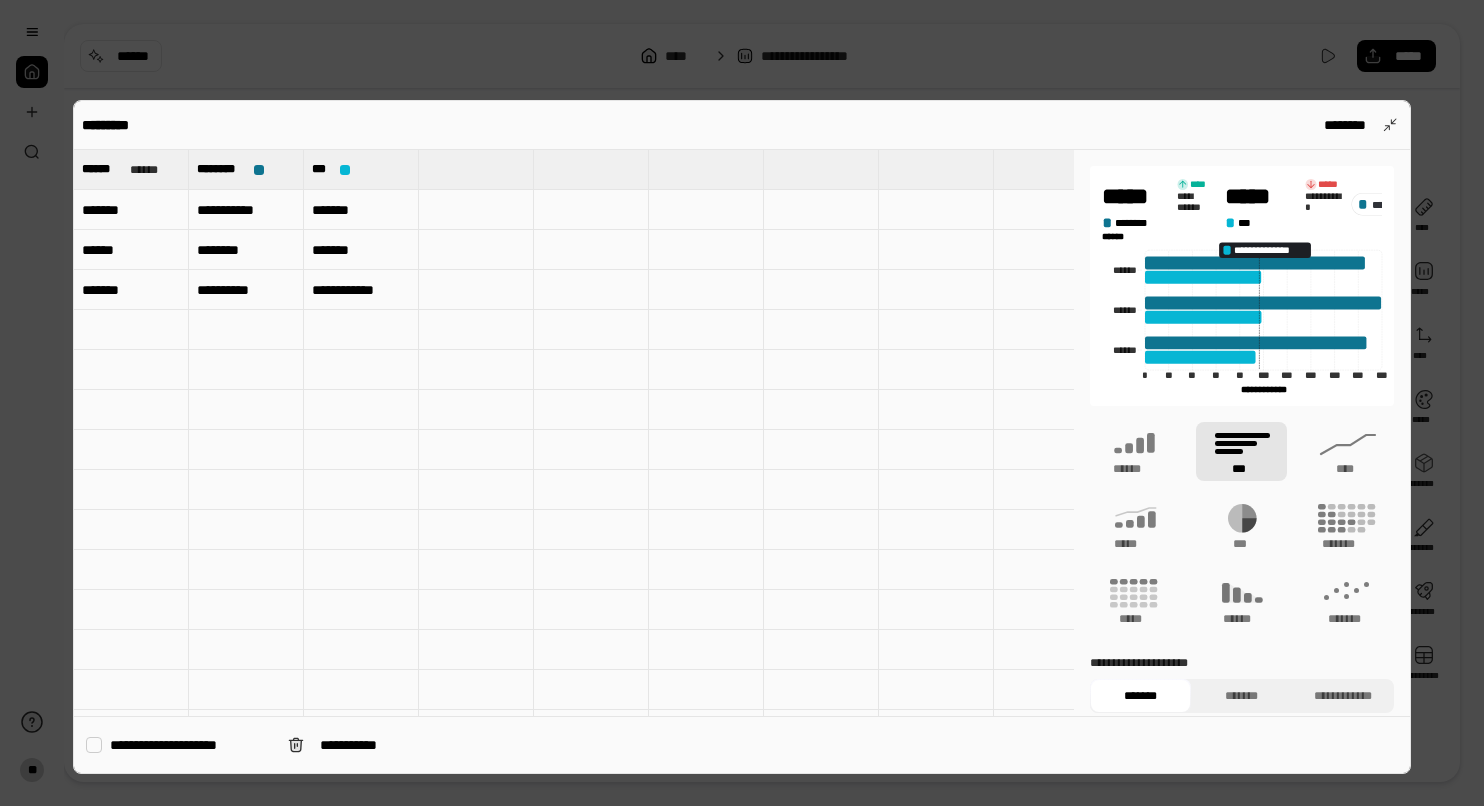 click on "*******" at bounding box center (131, 210) 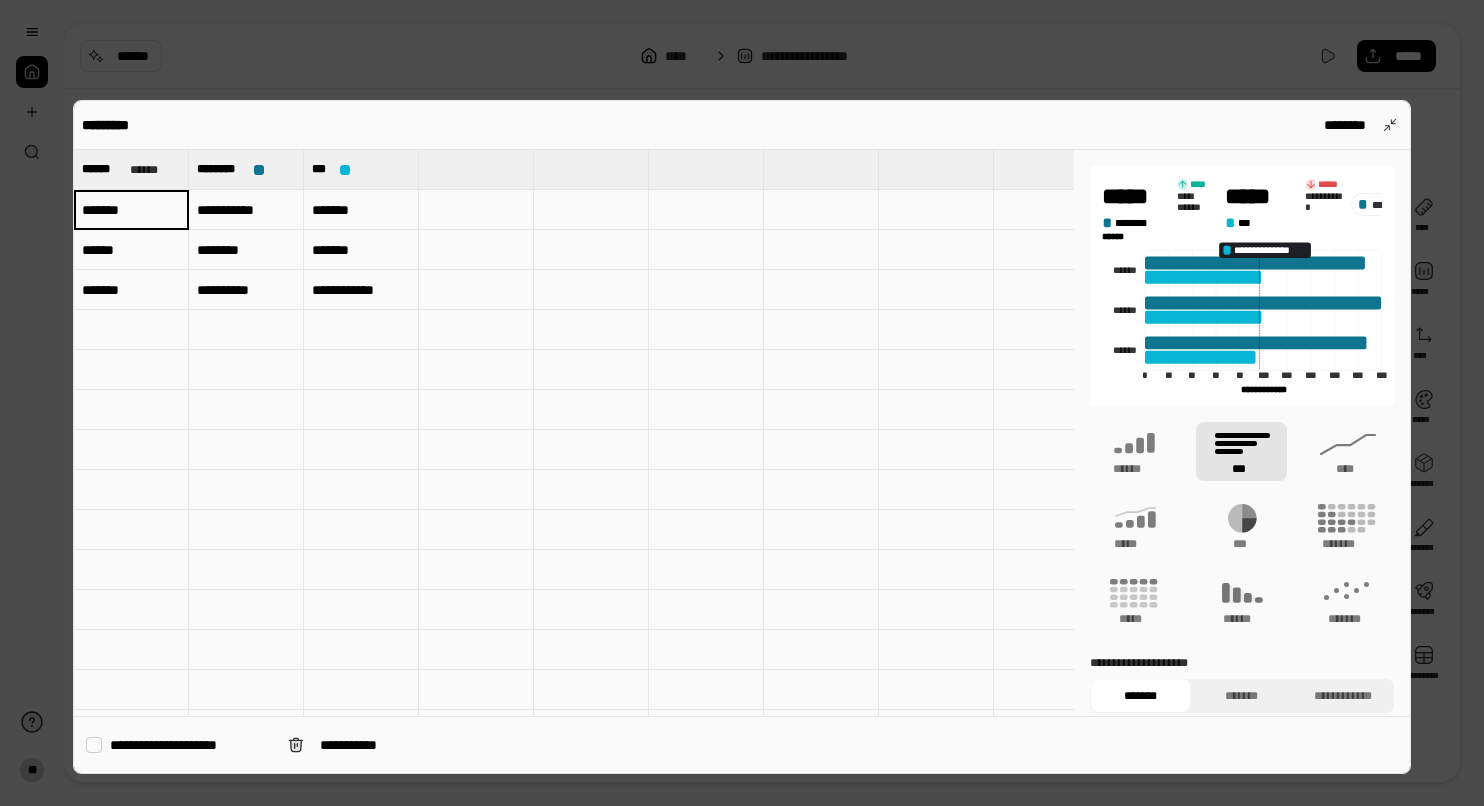 type on "*******" 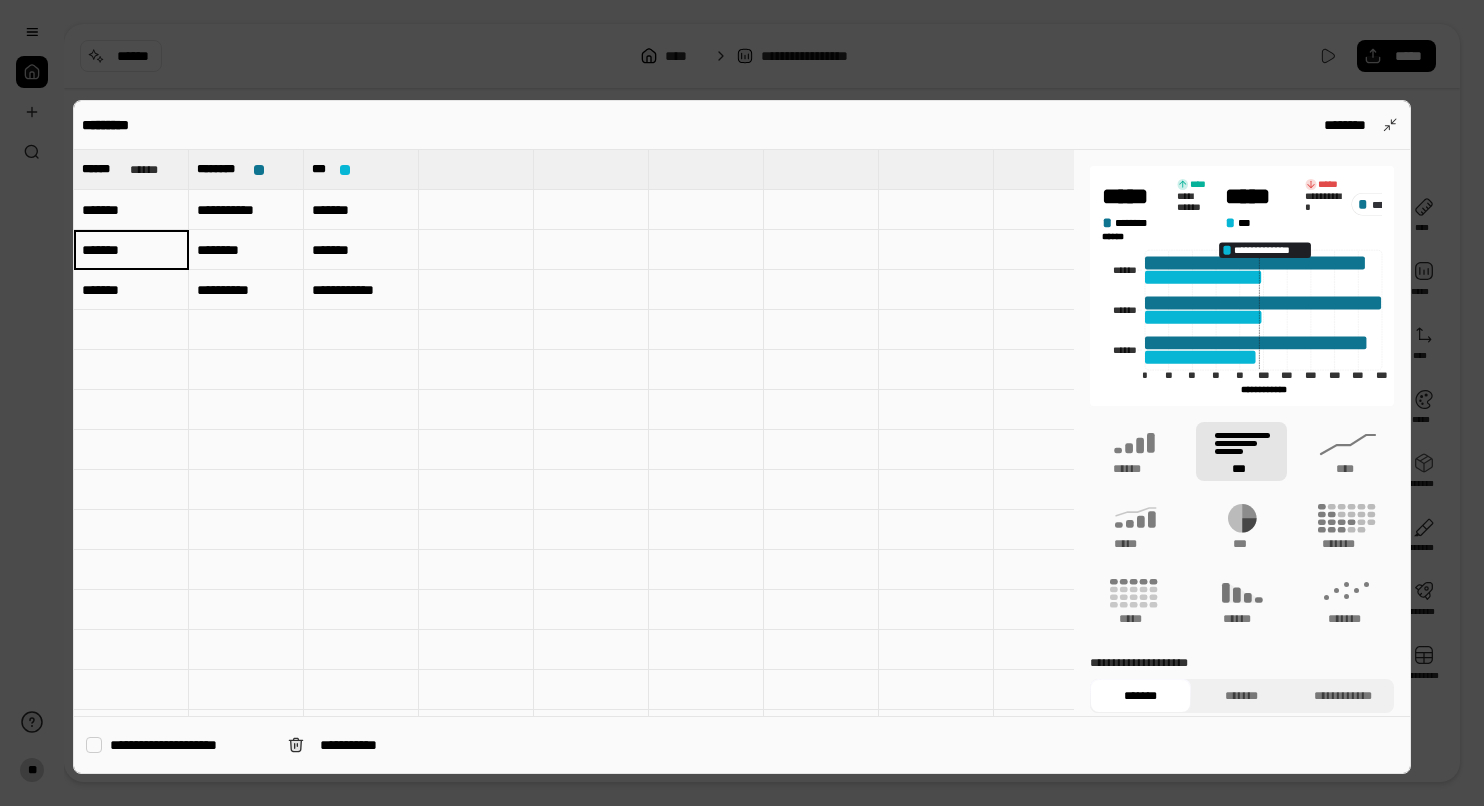 type on "*******" 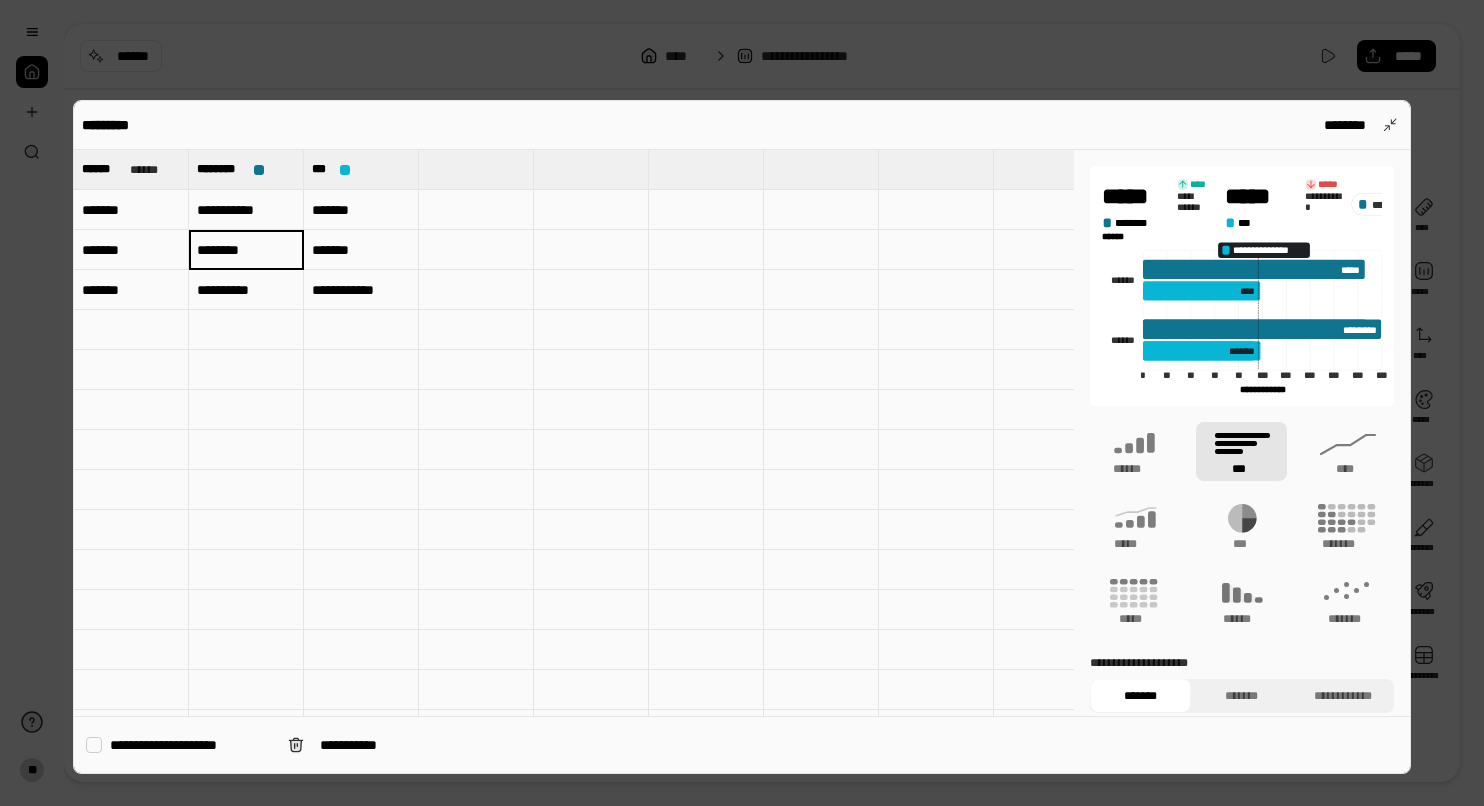 drag, startPoint x: 146, startPoint y: 268, endPoint x: 159, endPoint y: 282, distance: 19.104973 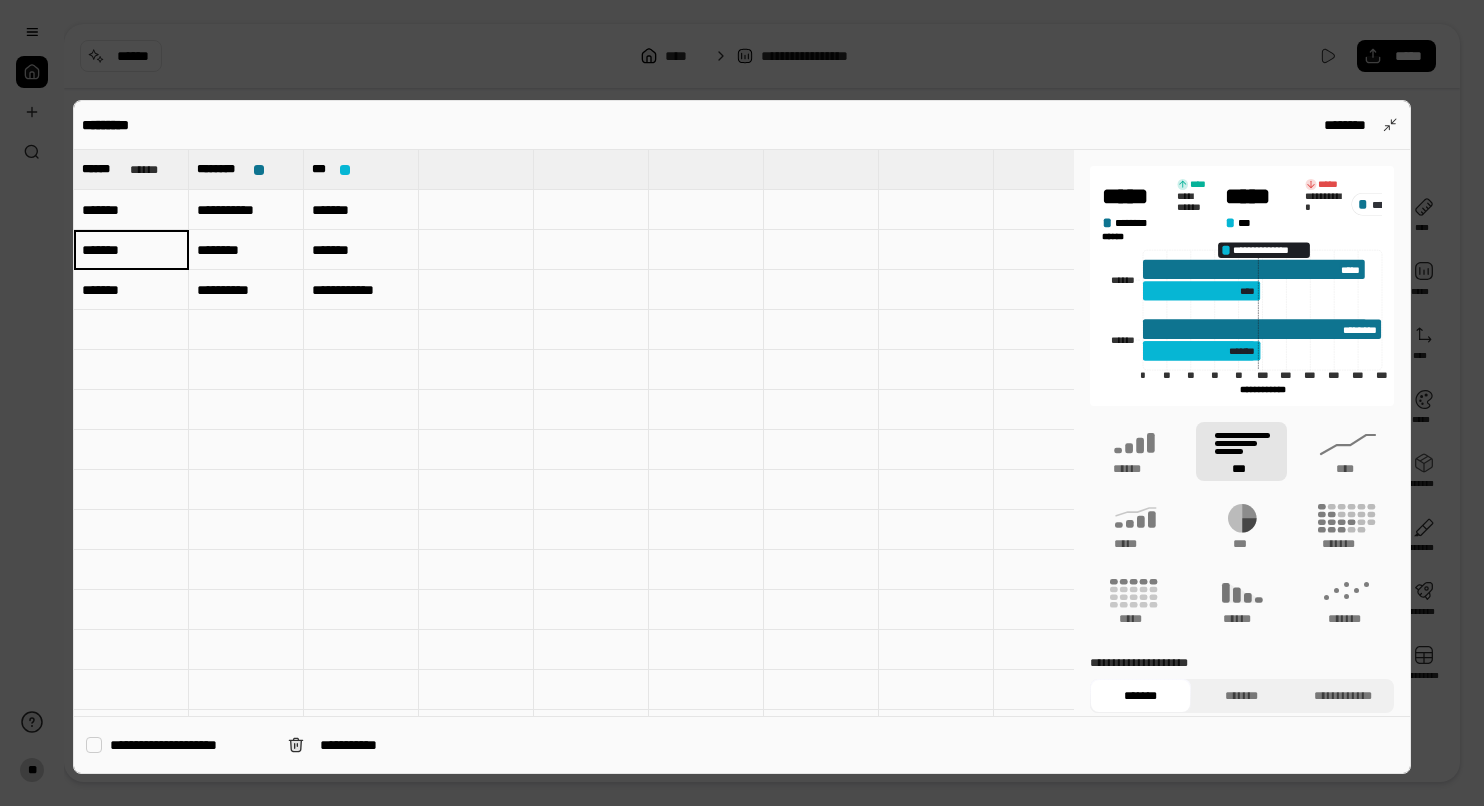 click on "*******" at bounding box center [131, 290] 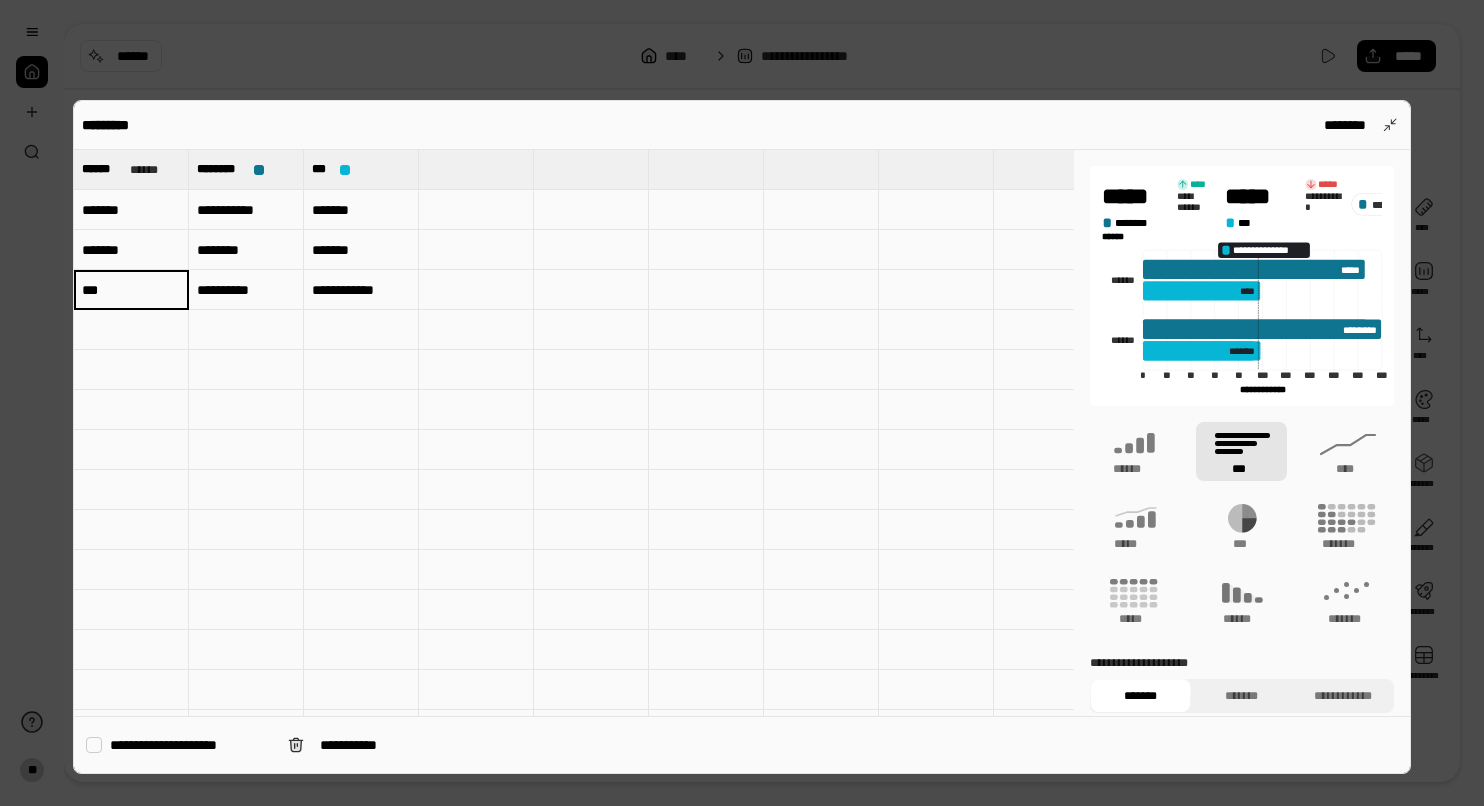 click at bounding box center [131, 330] 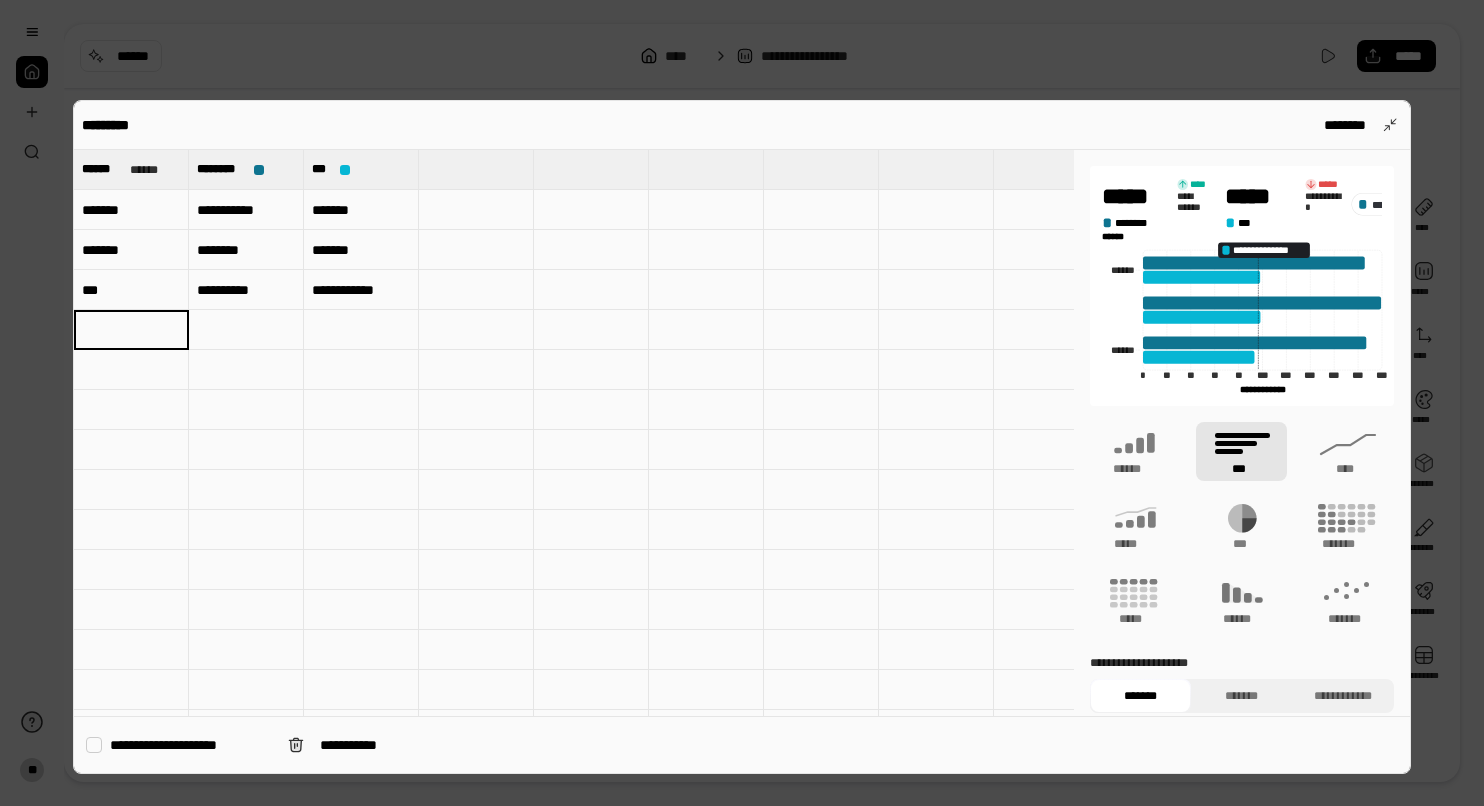 click on "***" at bounding box center (131, 290) 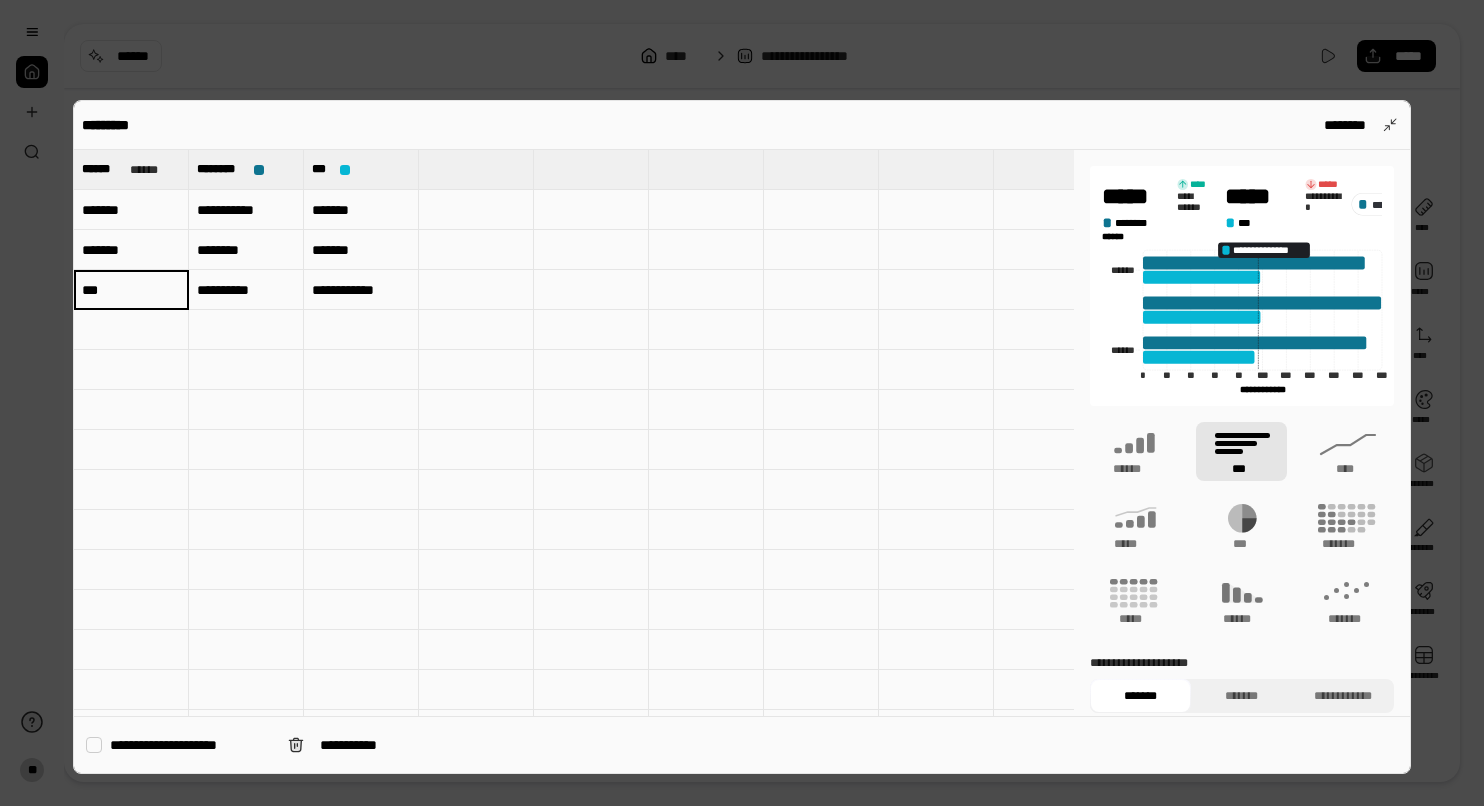 type on "***" 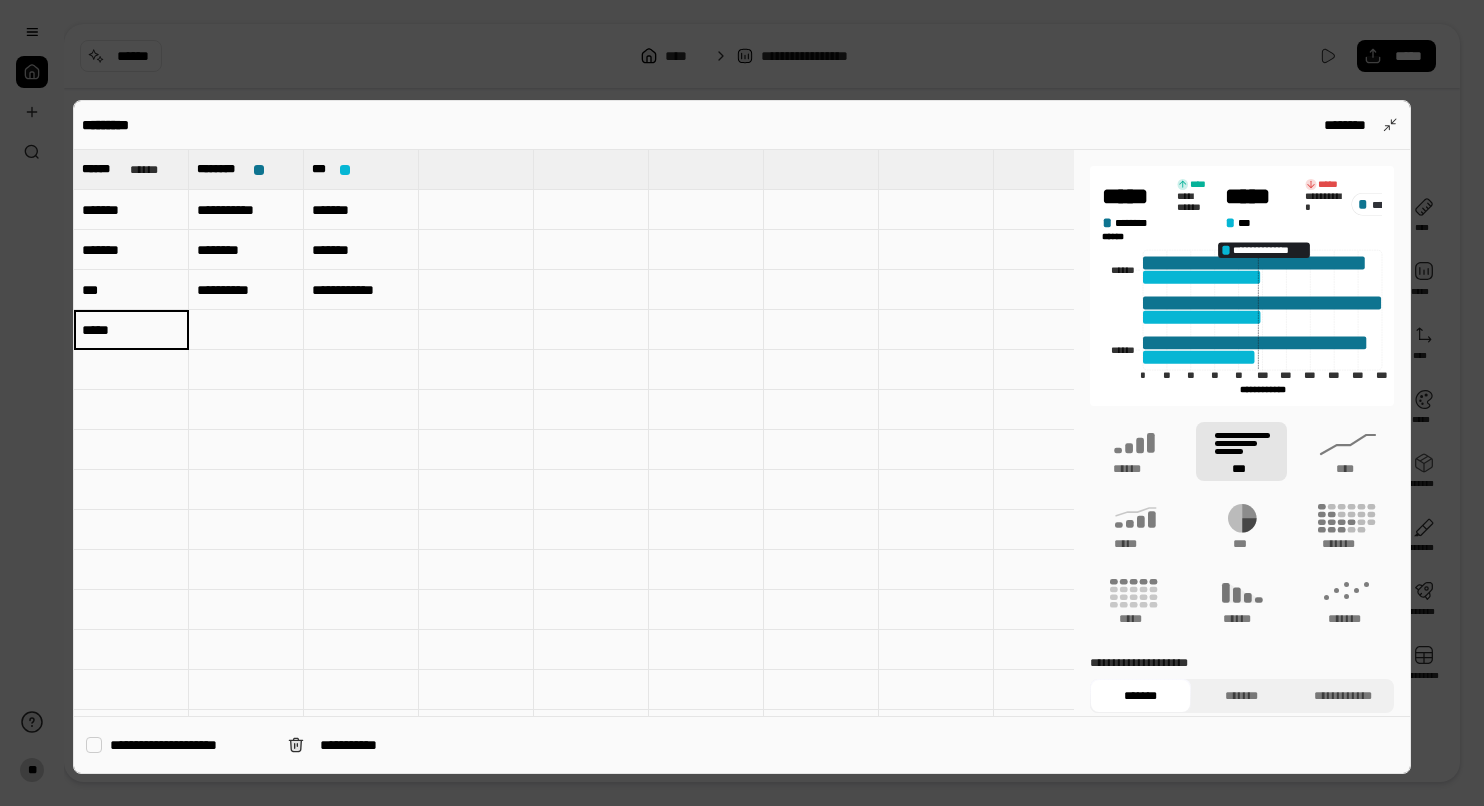 click at bounding box center (246, 410) 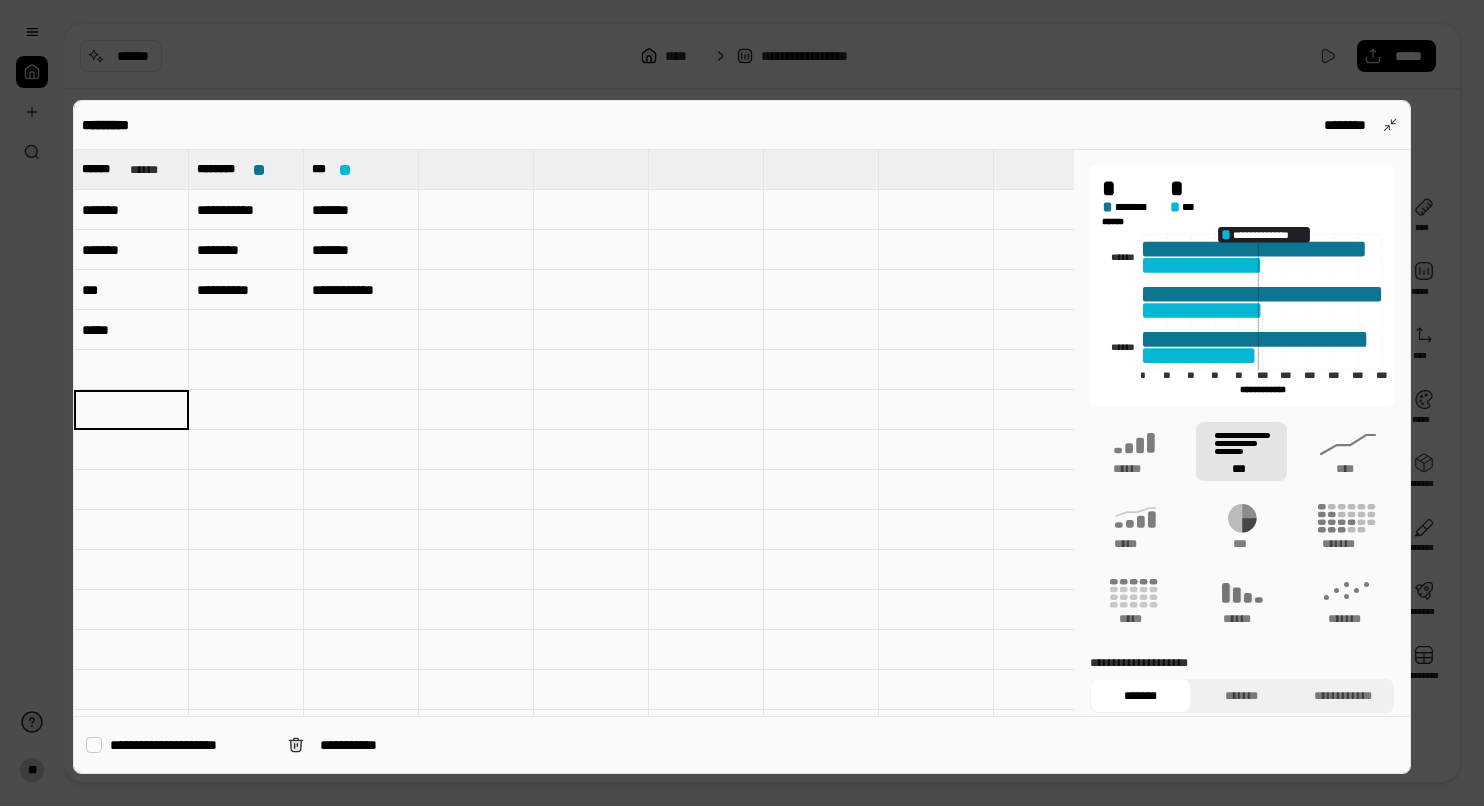 click on "*****" at bounding box center (131, 330) 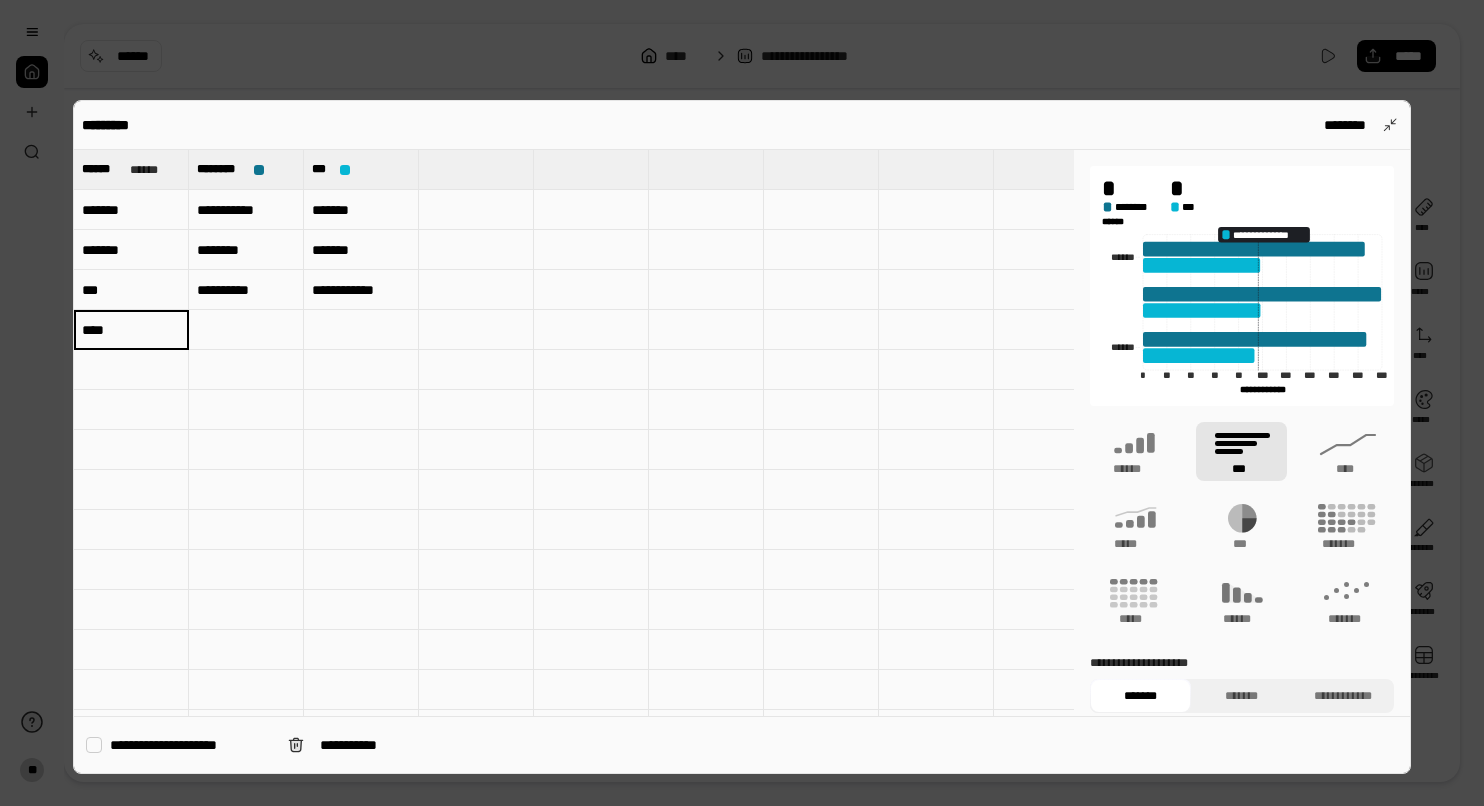 type on "****" 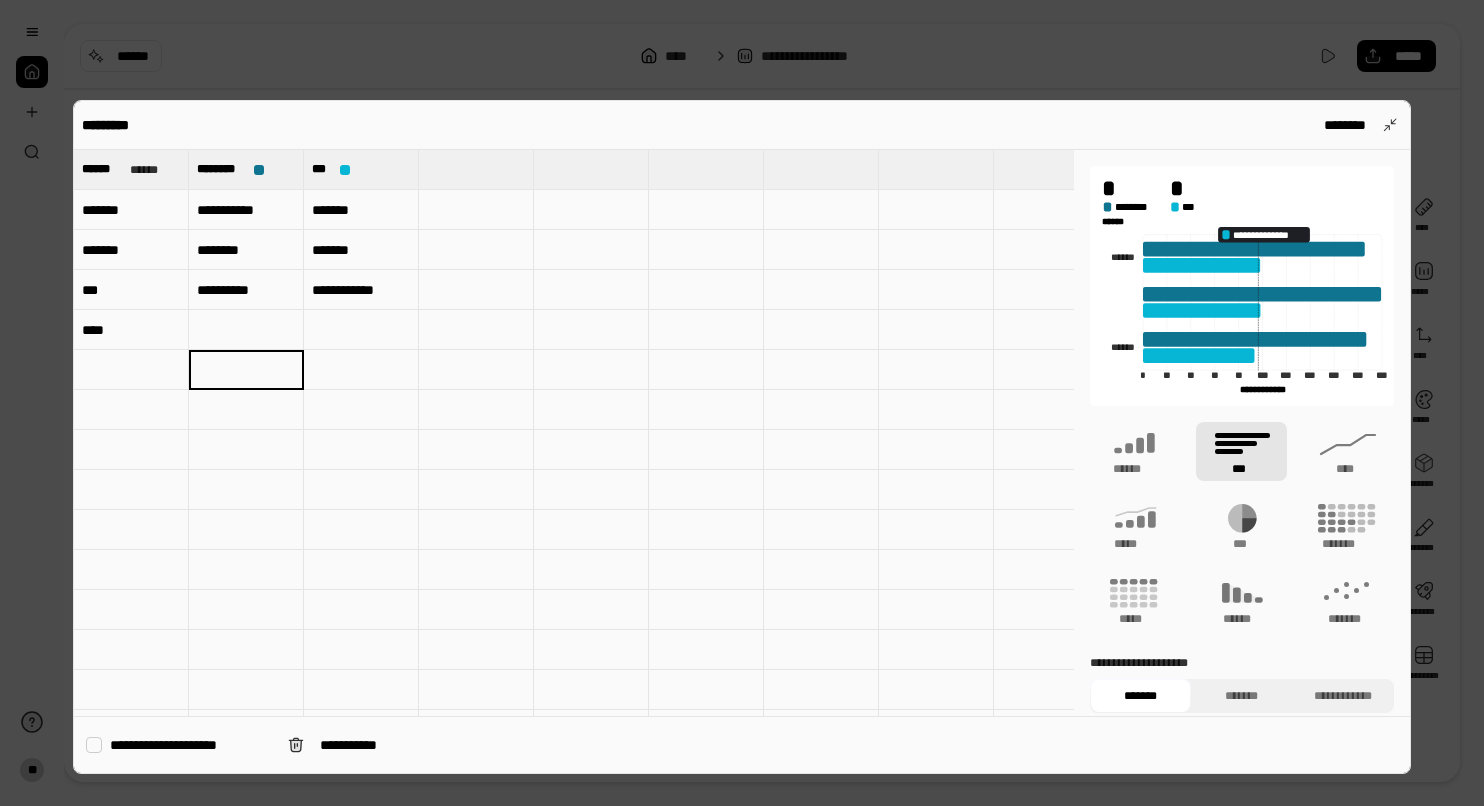click on "**********" at bounding box center [246, 290] 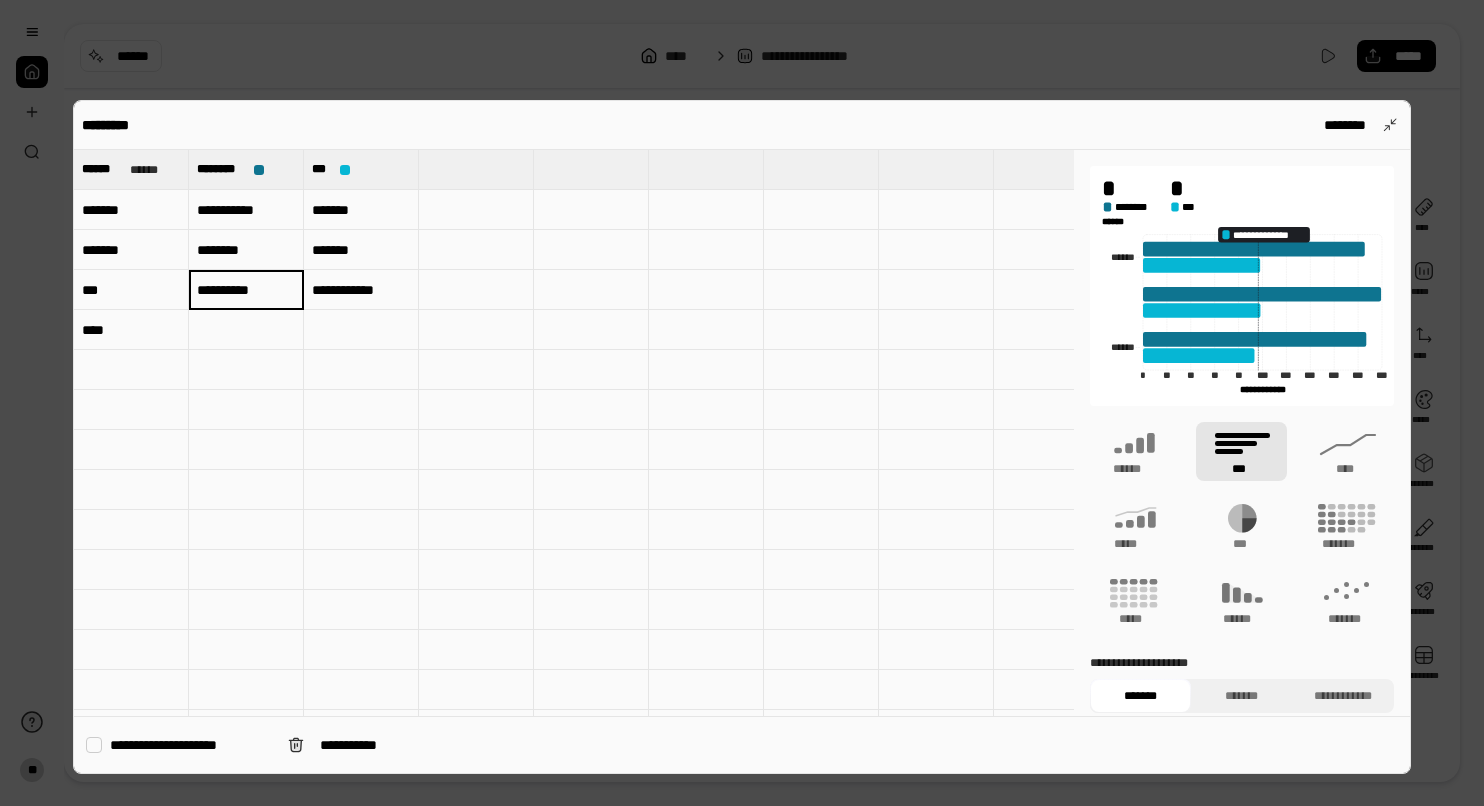 type on "**********" 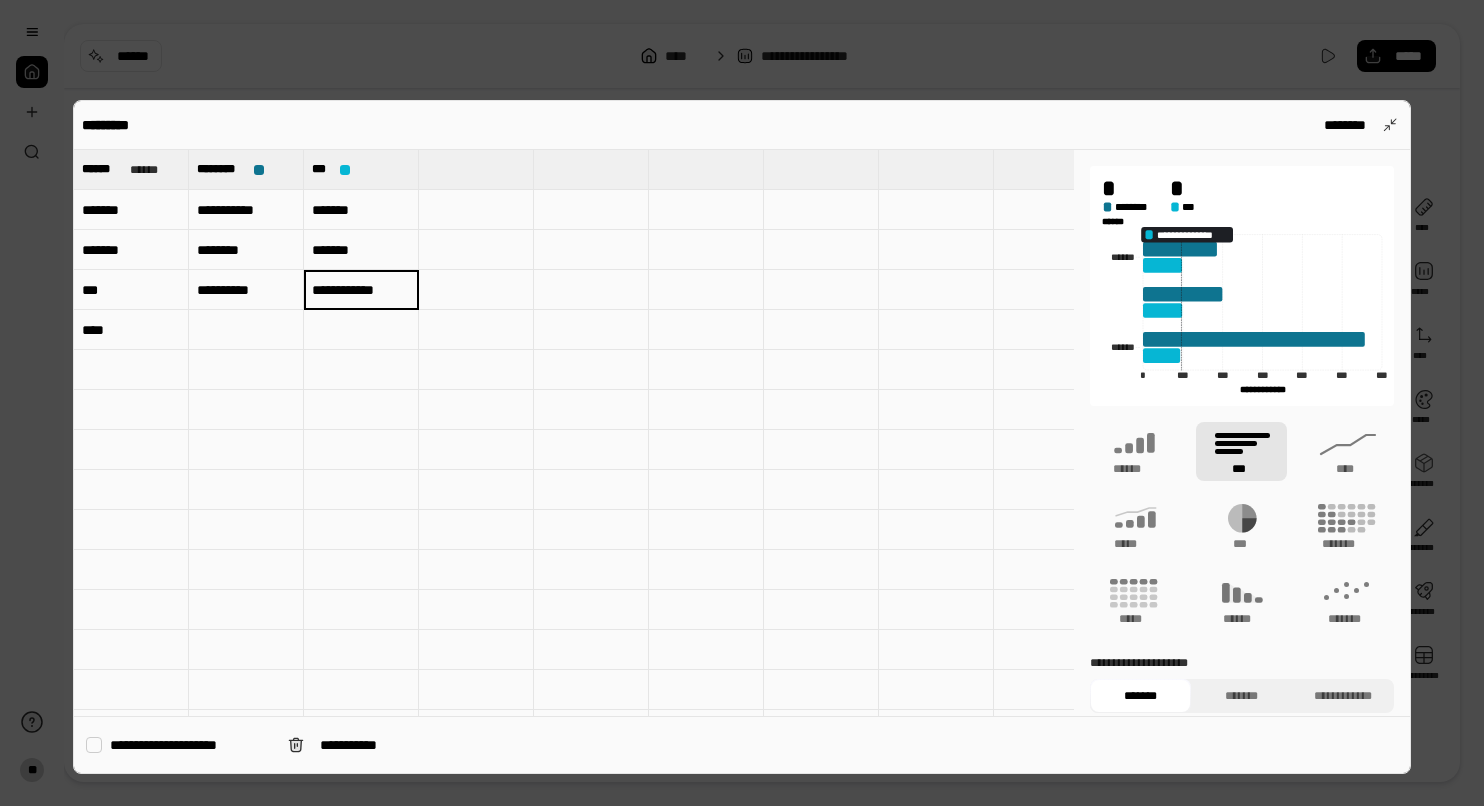 click on "**********" at bounding box center [246, 290] 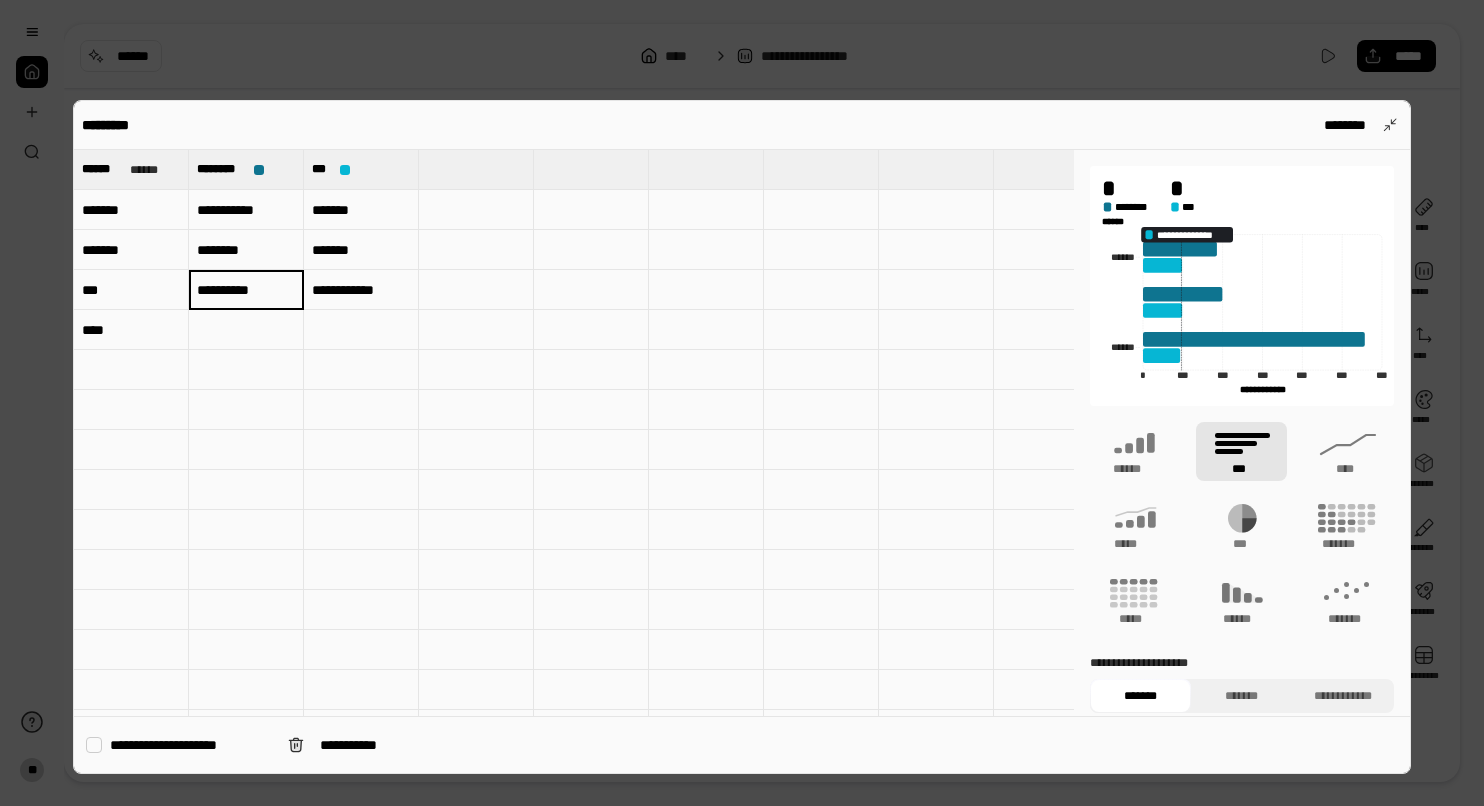 click on "**********" at bounding box center [361, 290] 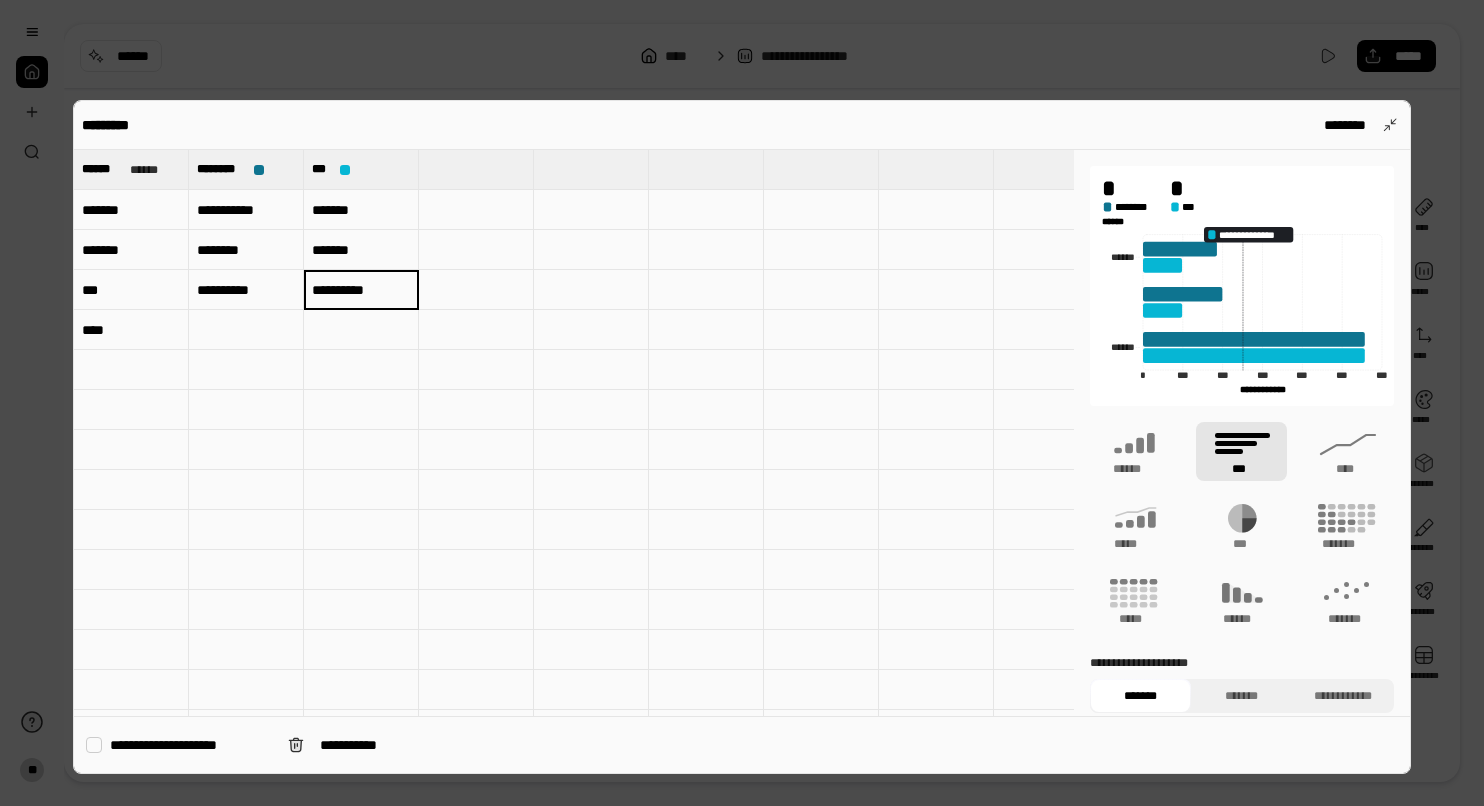 click at bounding box center (361, 330) 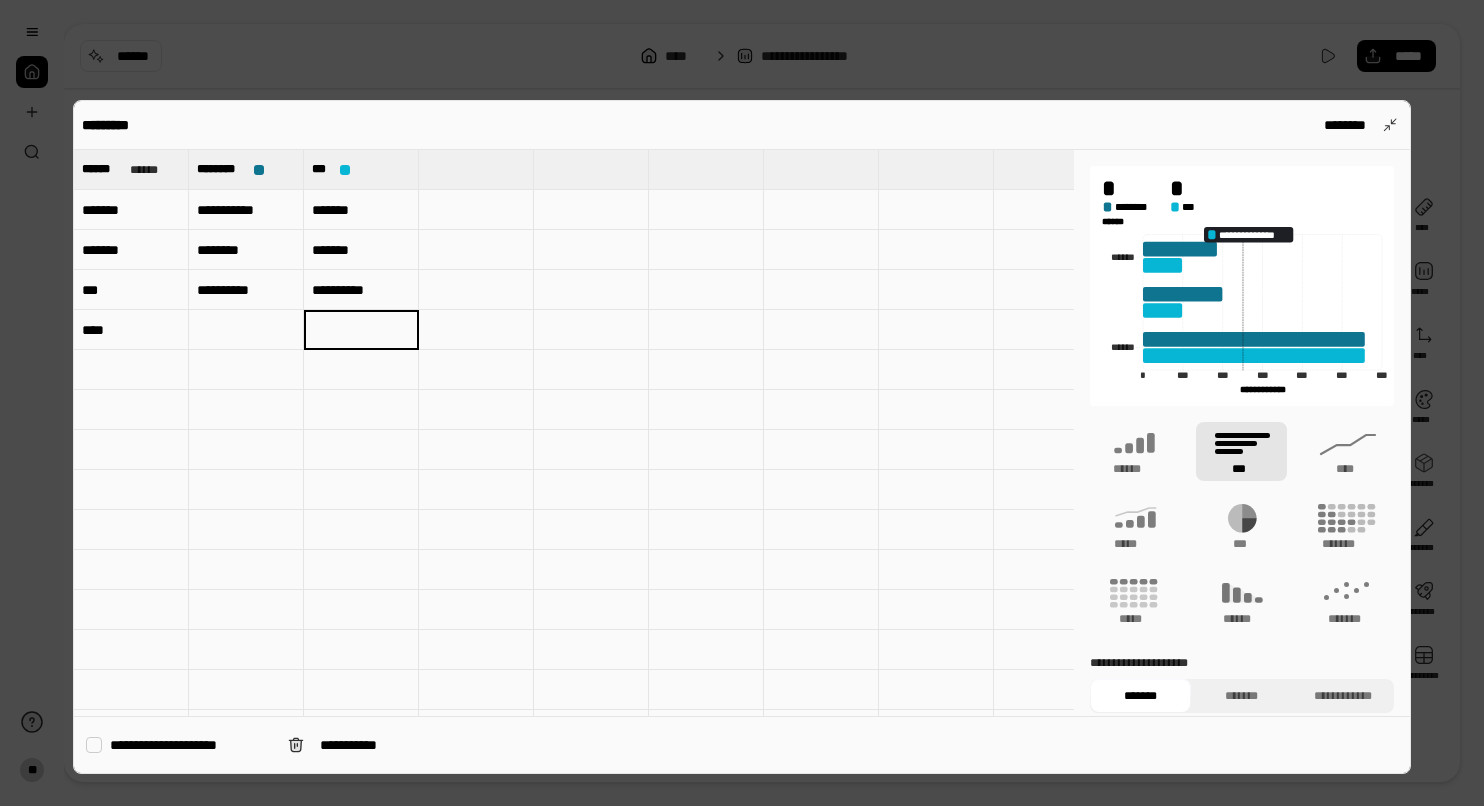 click on "**********" at bounding box center [361, 290] 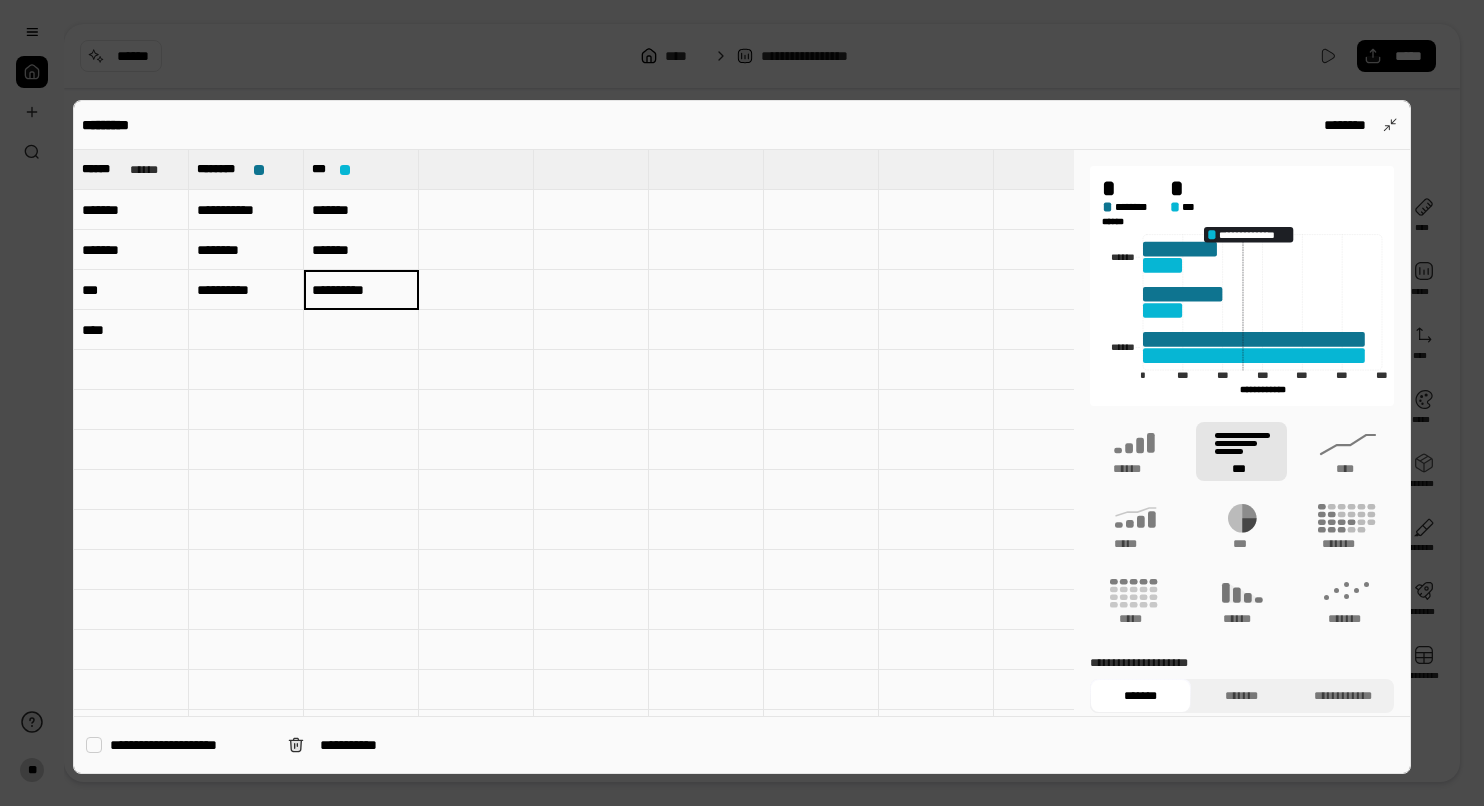 click at bounding box center (361, 330) 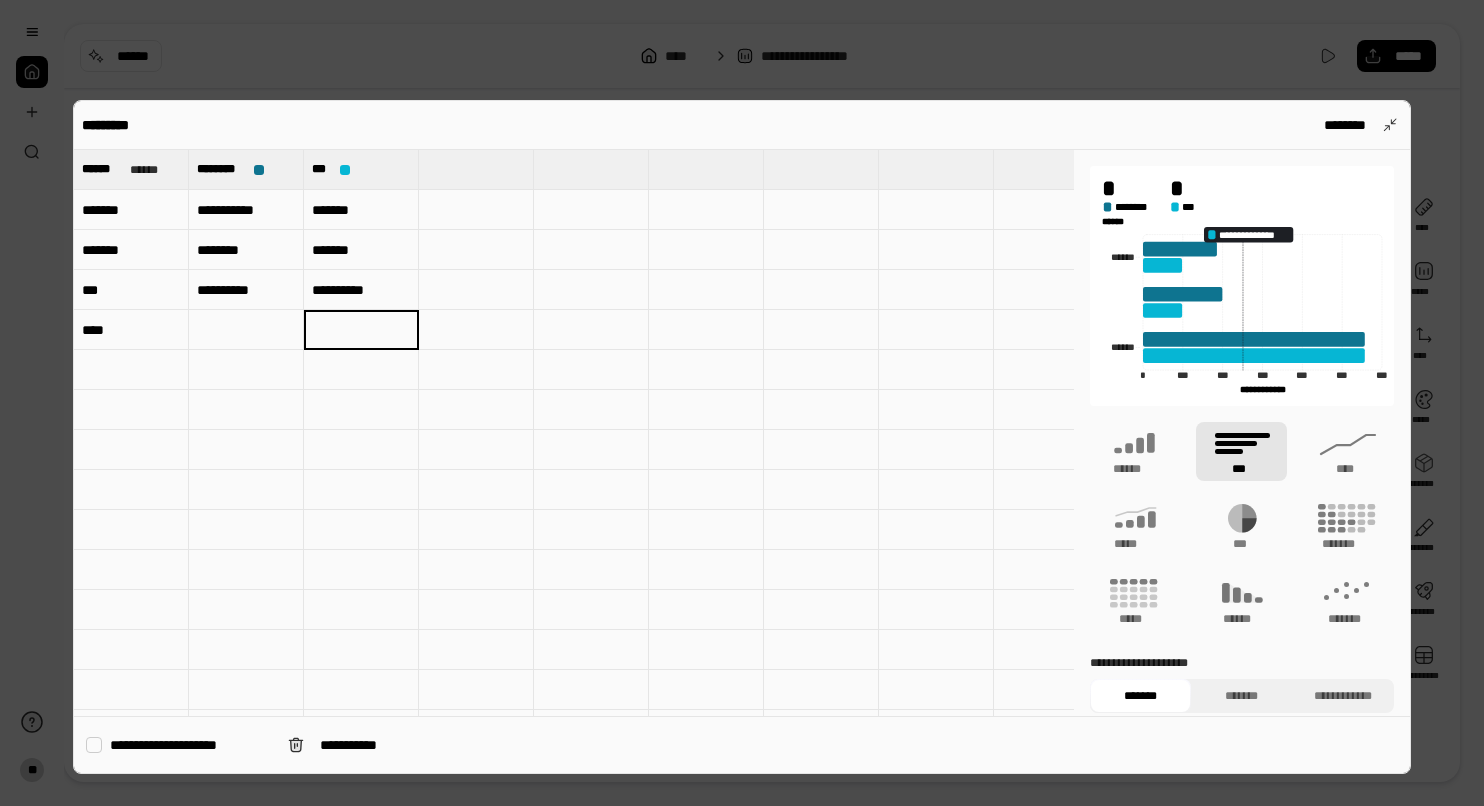 type on "********" 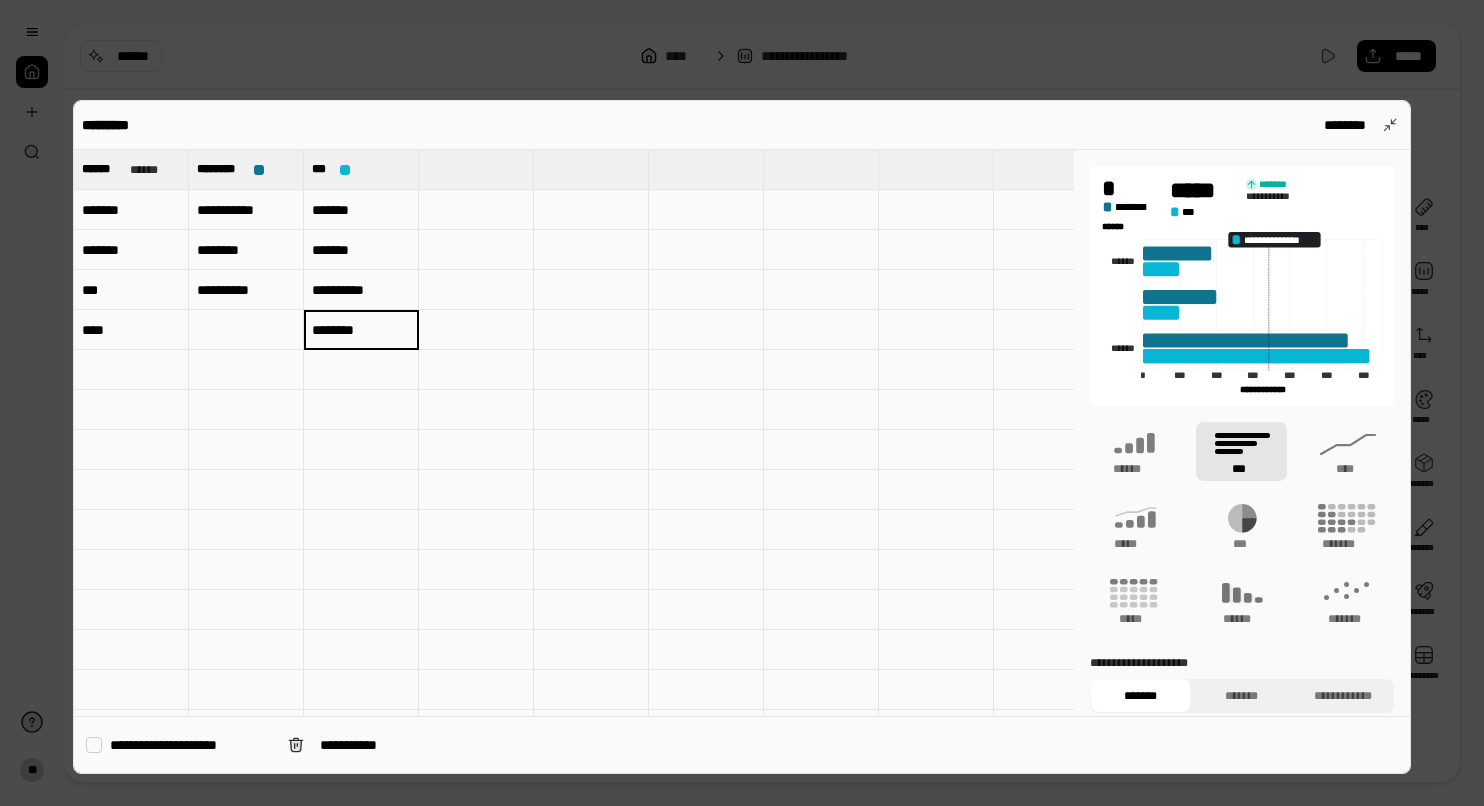 click on "**********" at bounding box center (742, 437) 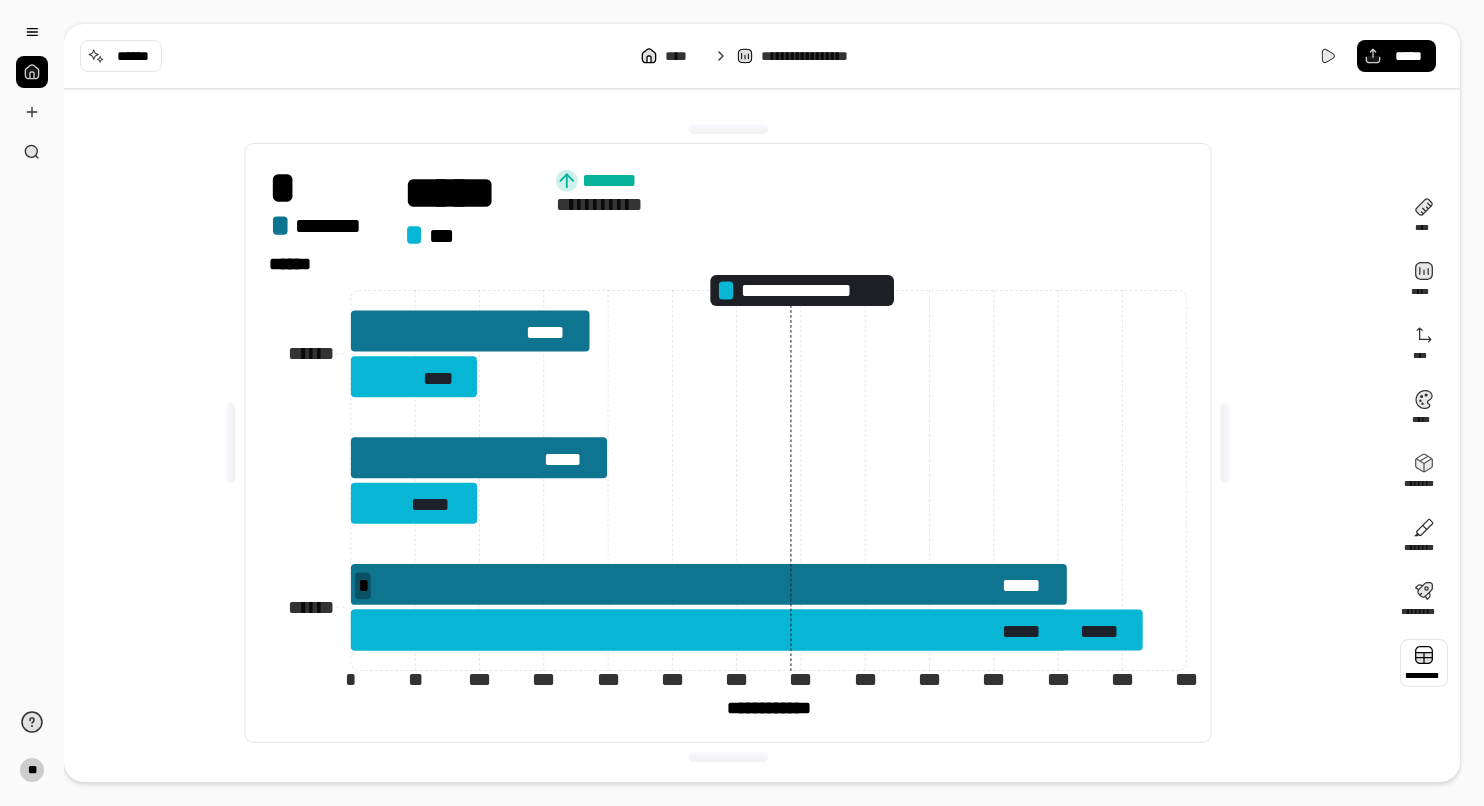 click at bounding box center (728, 757) 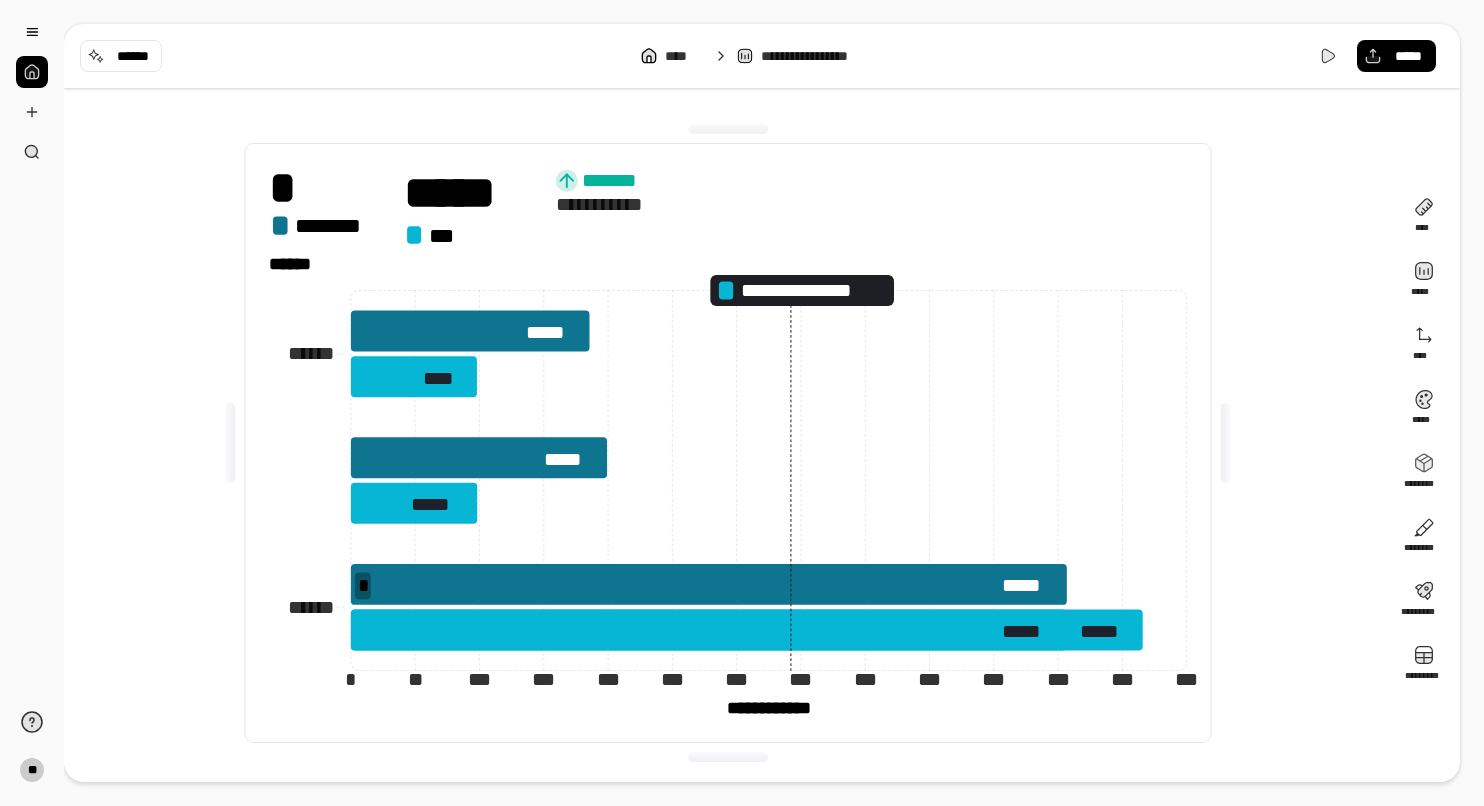 click on "**********" 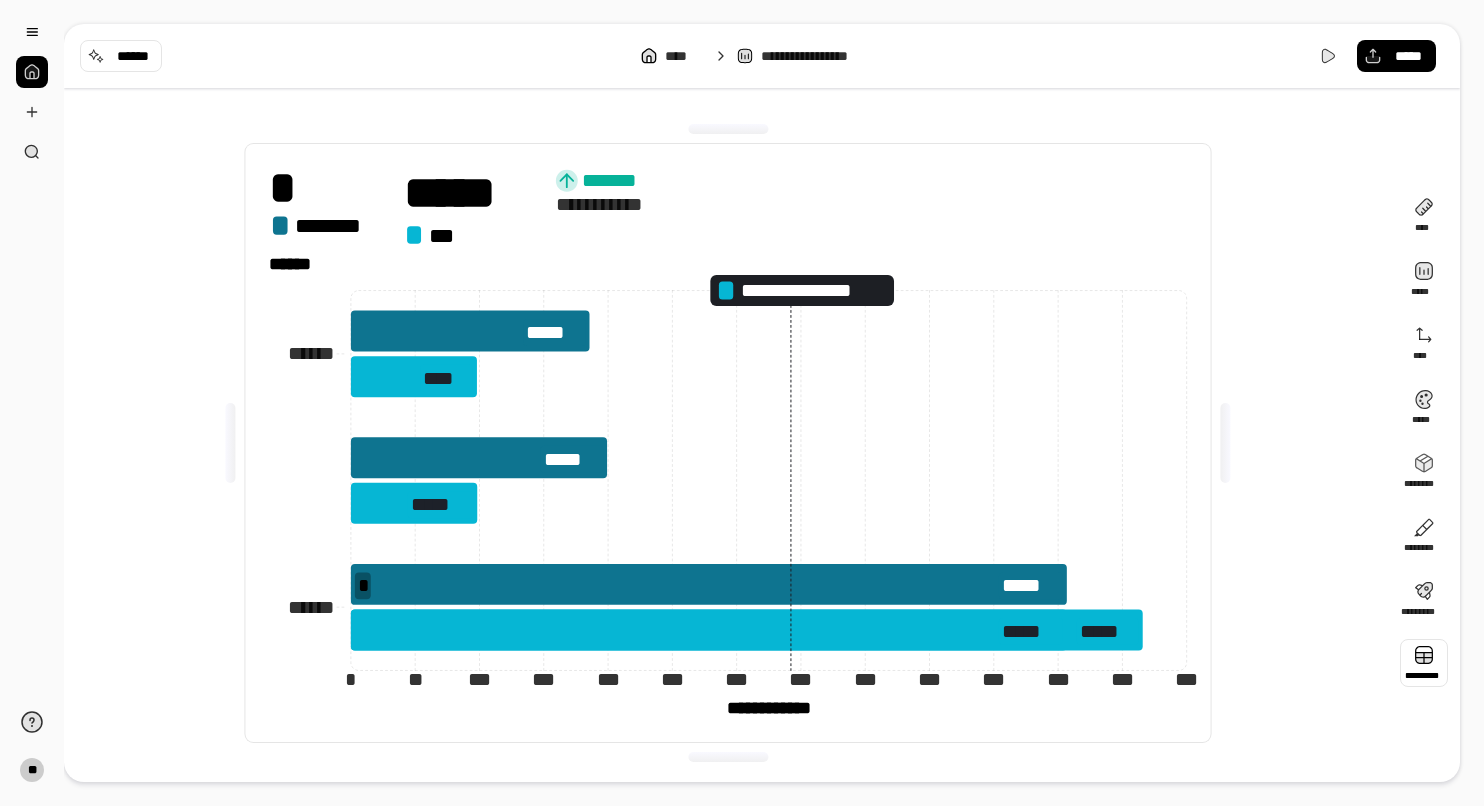 click at bounding box center (1424, 663) 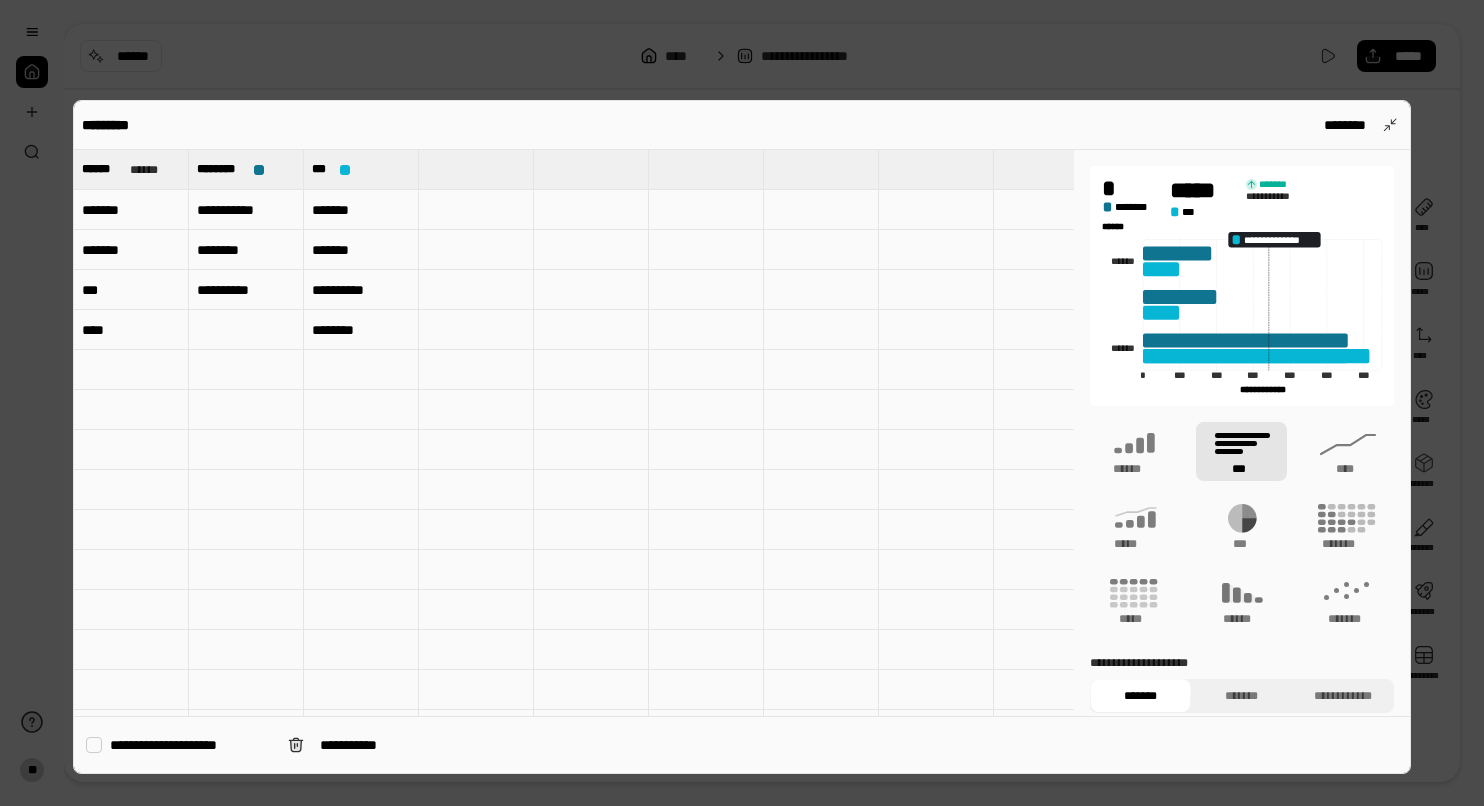 click at bounding box center (742, 403) 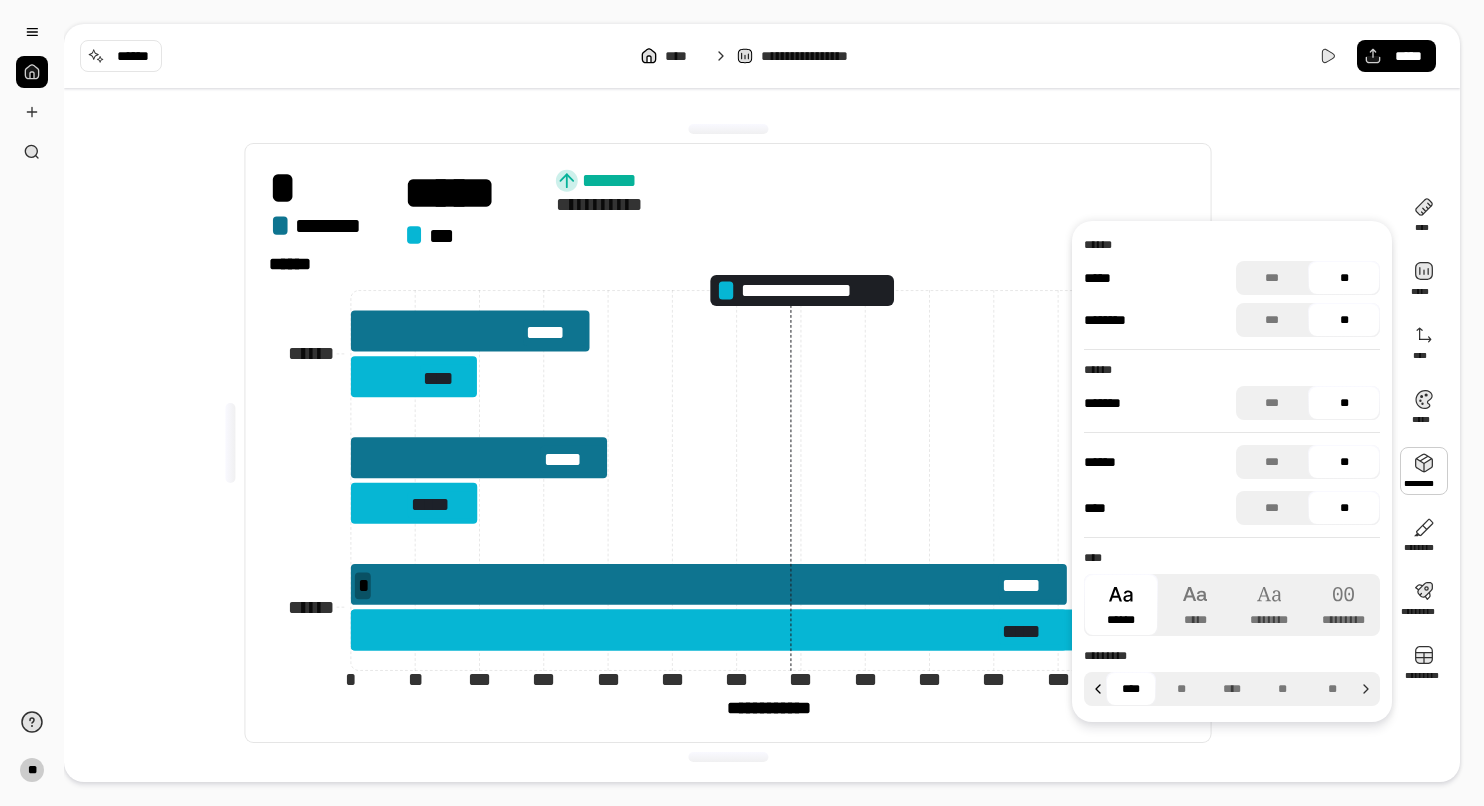 click 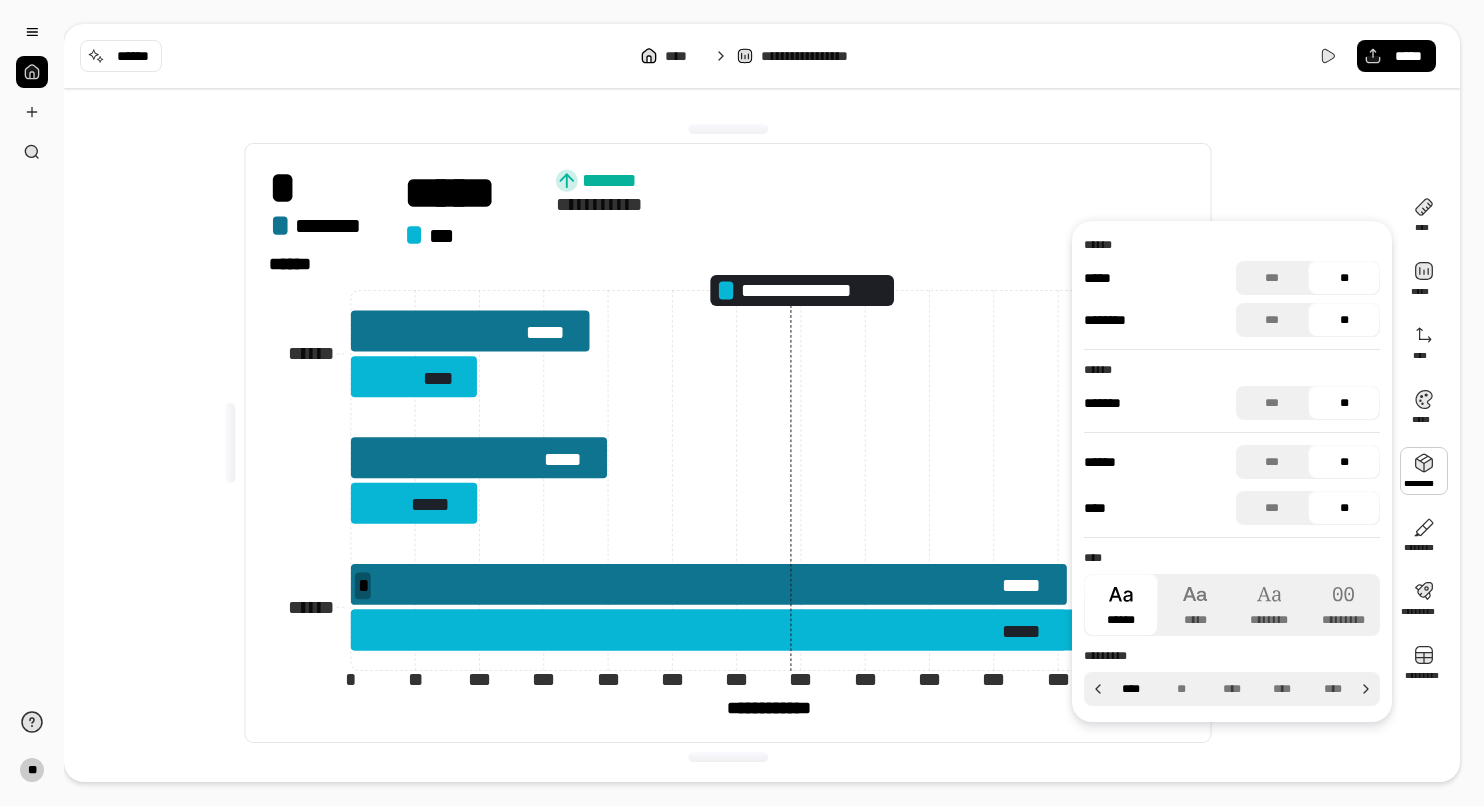 click on "****" at bounding box center [1131, 689] 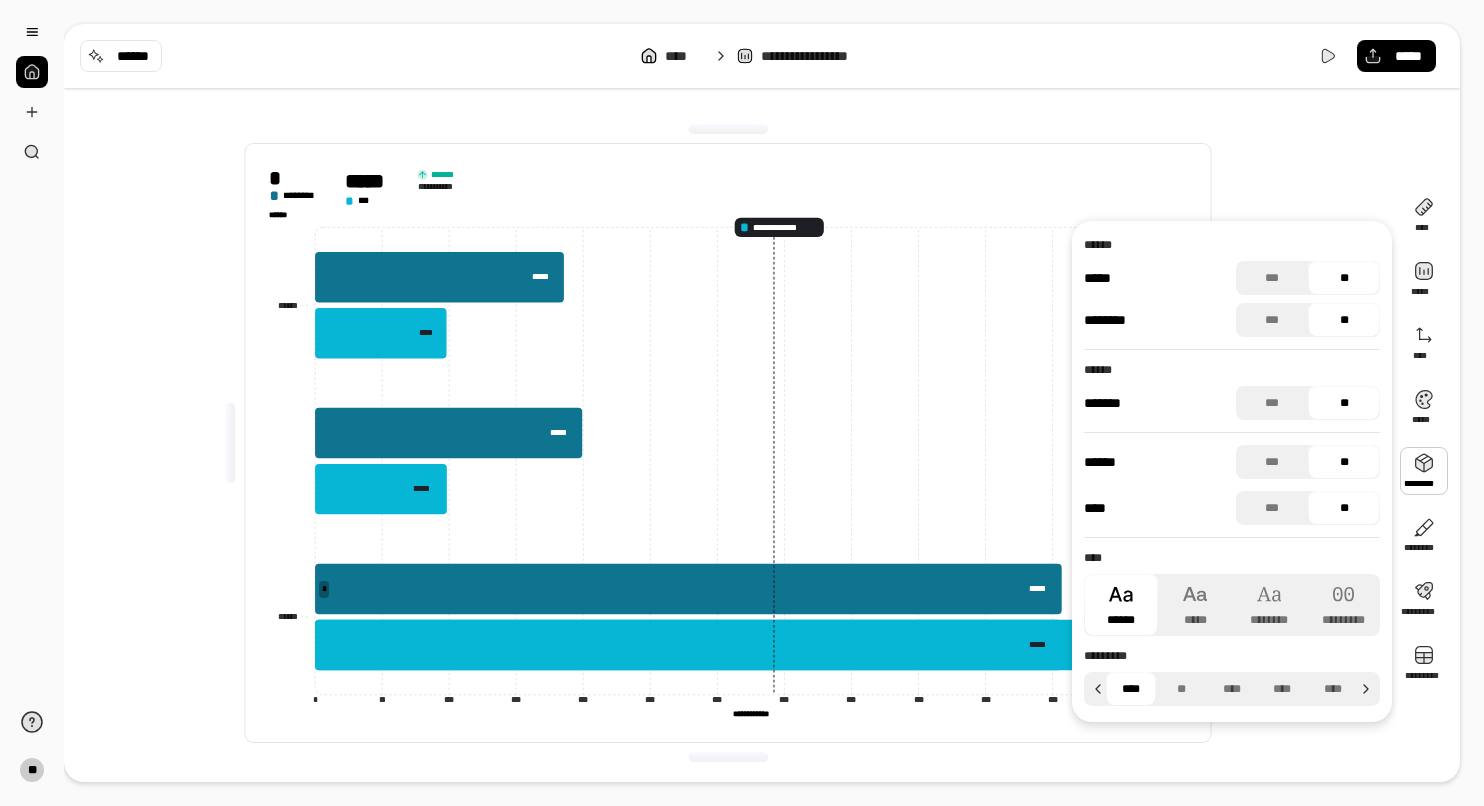 click on "****" at bounding box center [1131, 689] 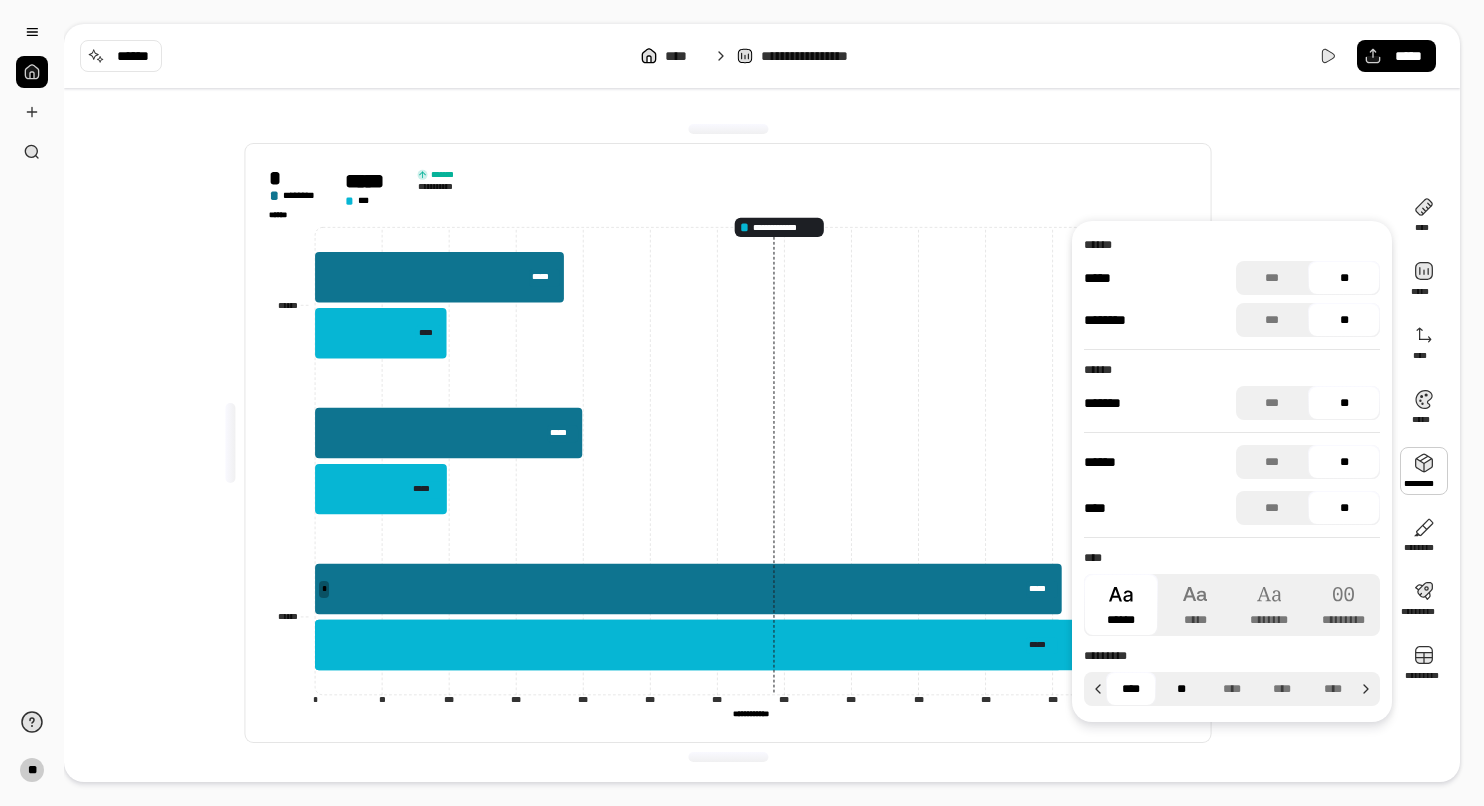 click on "**" at bounding box center (1181, 689) 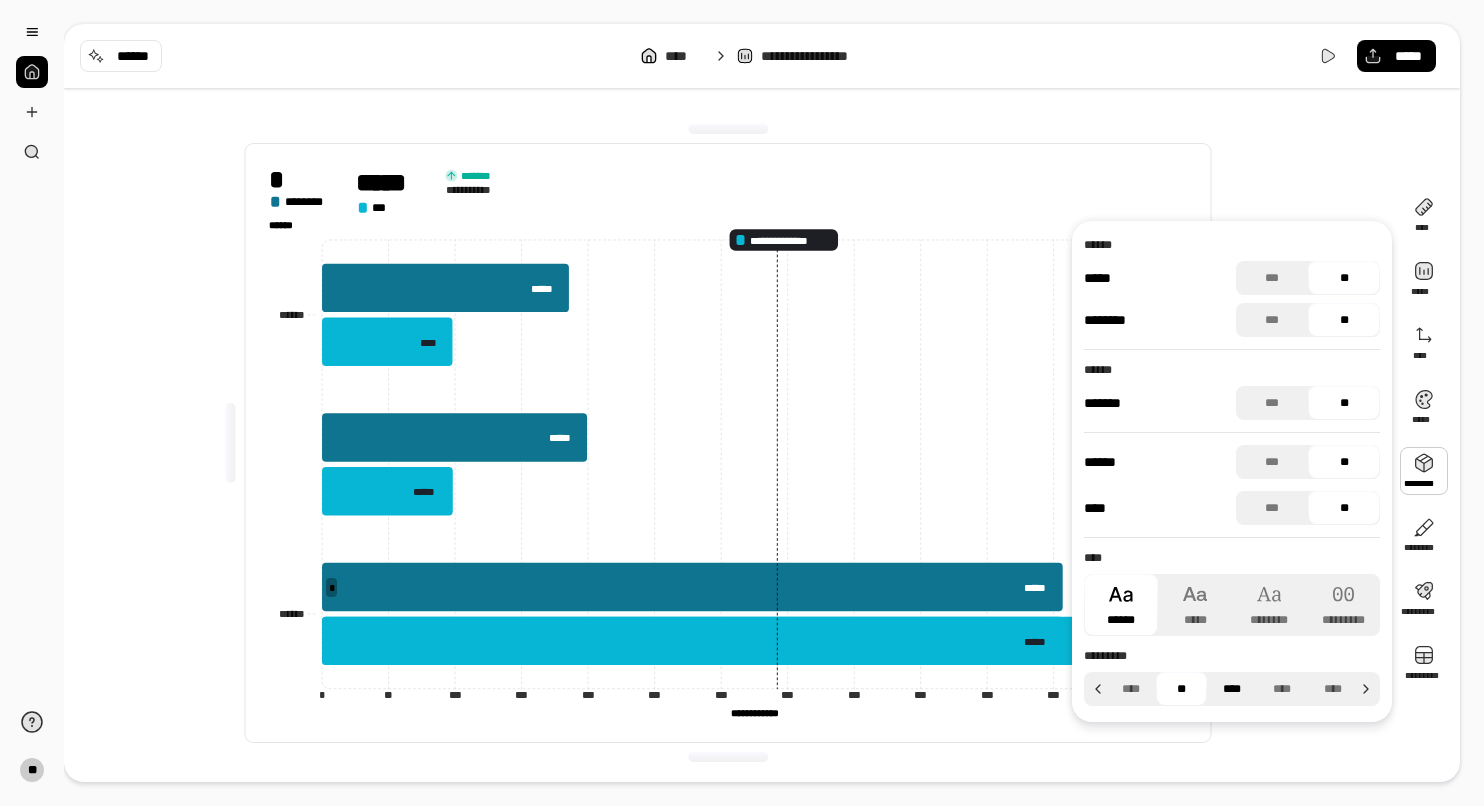 click on "****" at bounding box center (1232, 689) 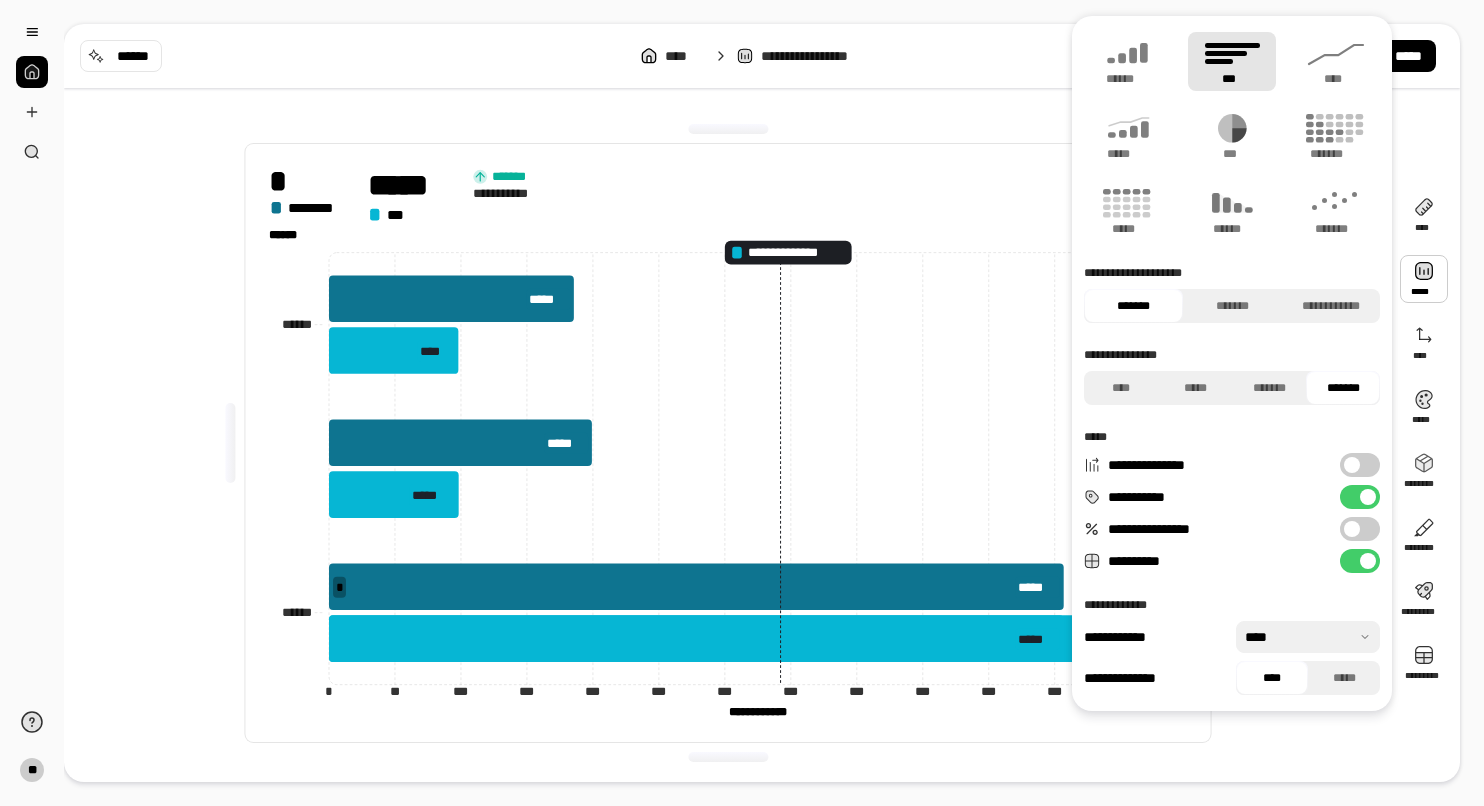 click at bounding box center [1424, 279] 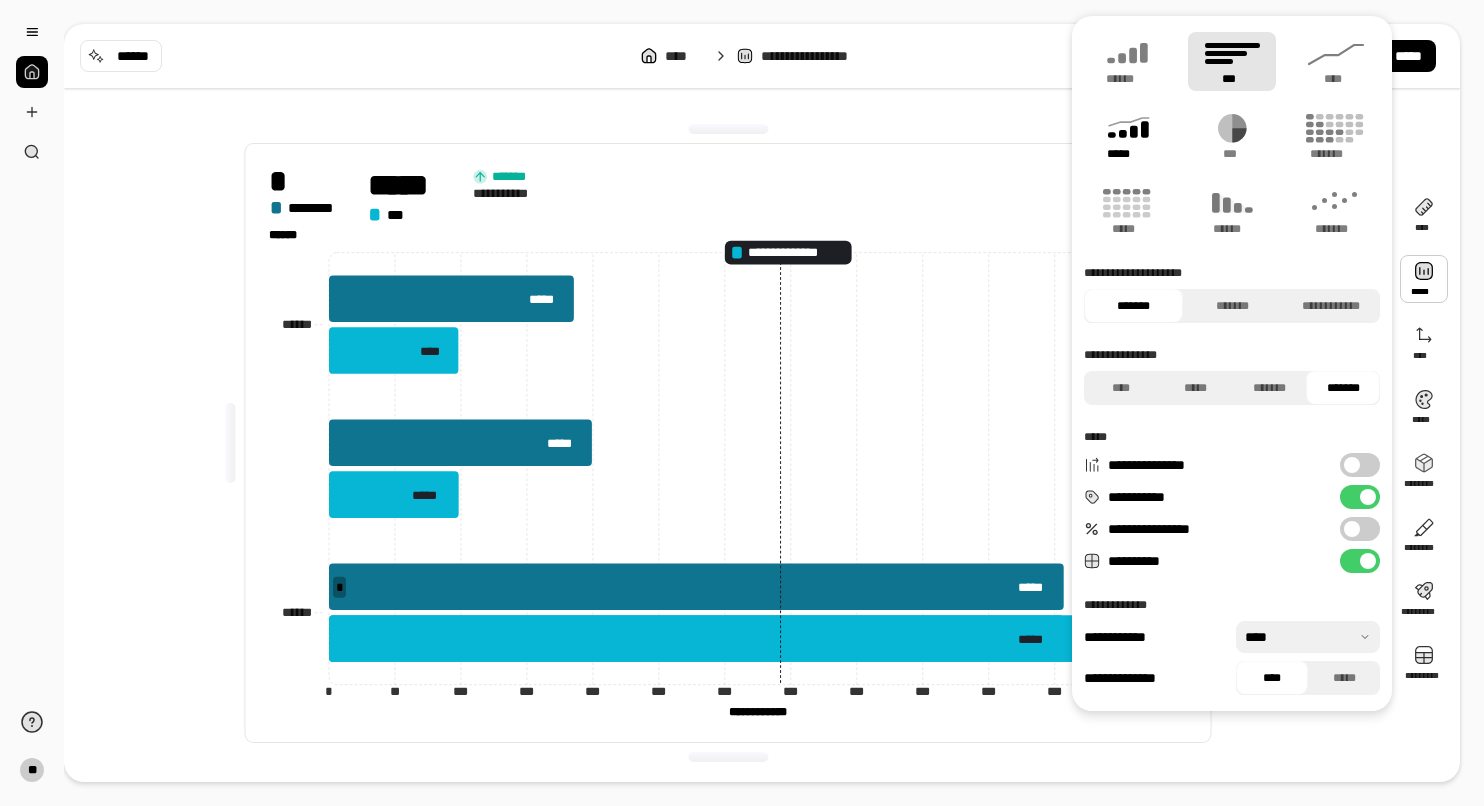 click 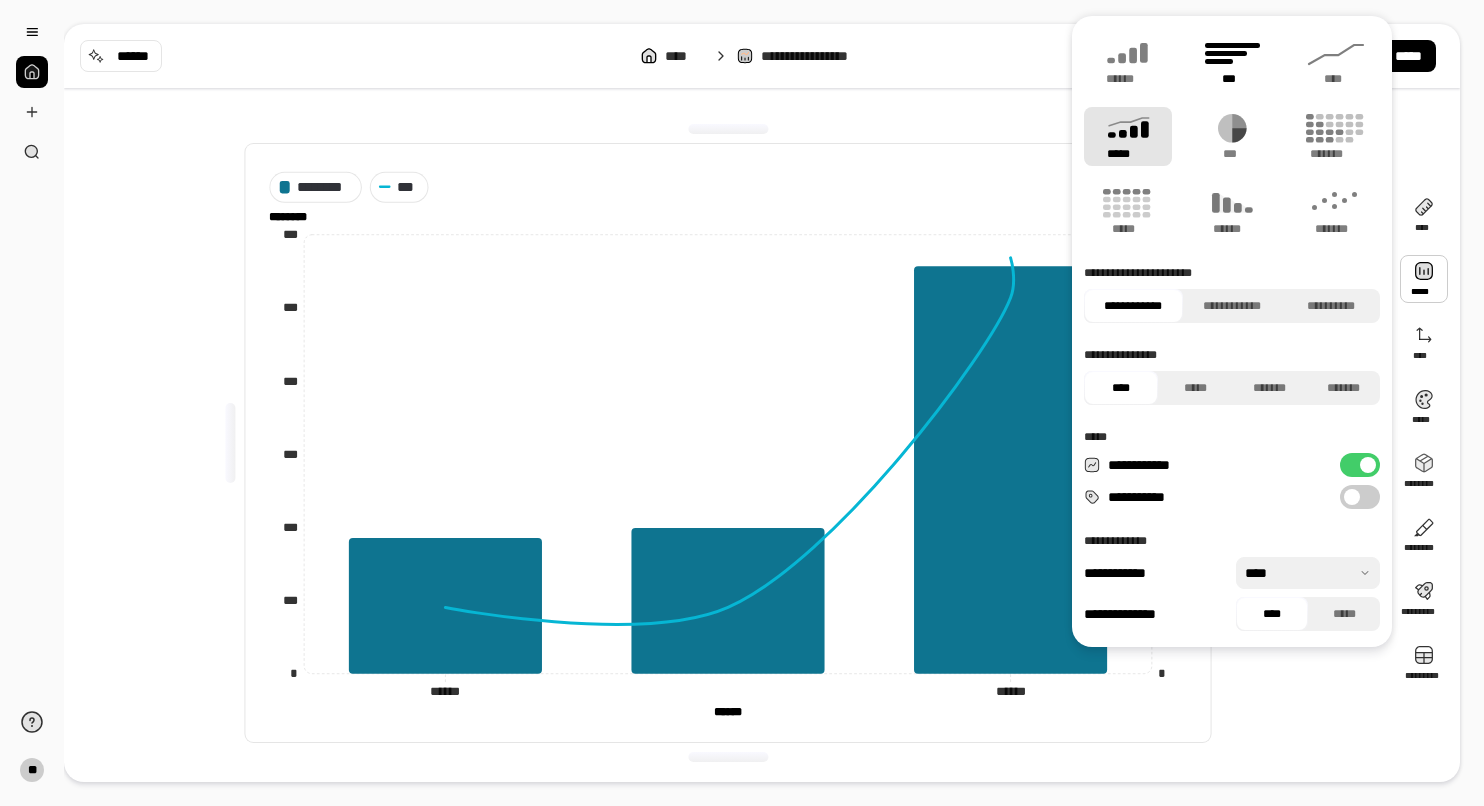 click 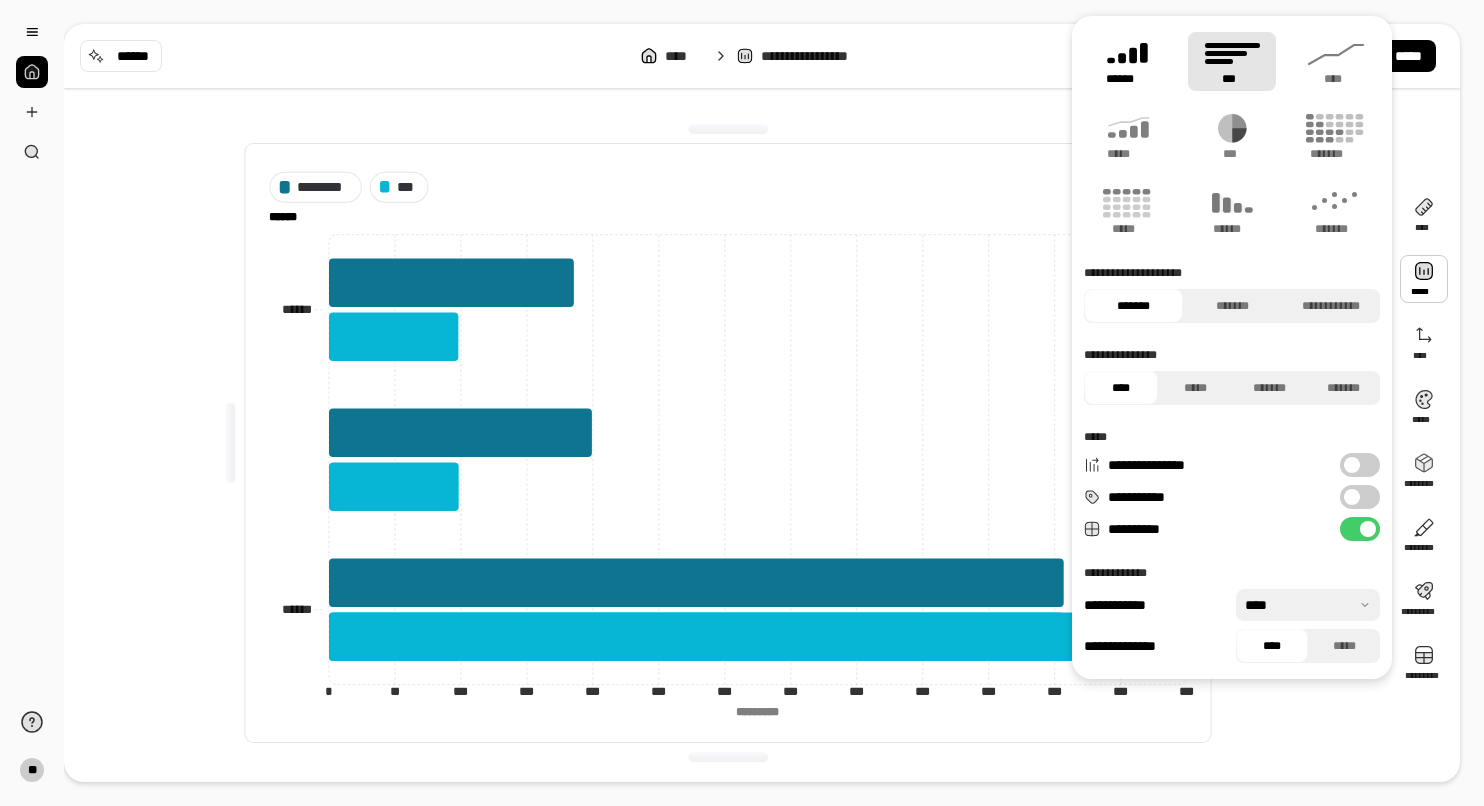 click 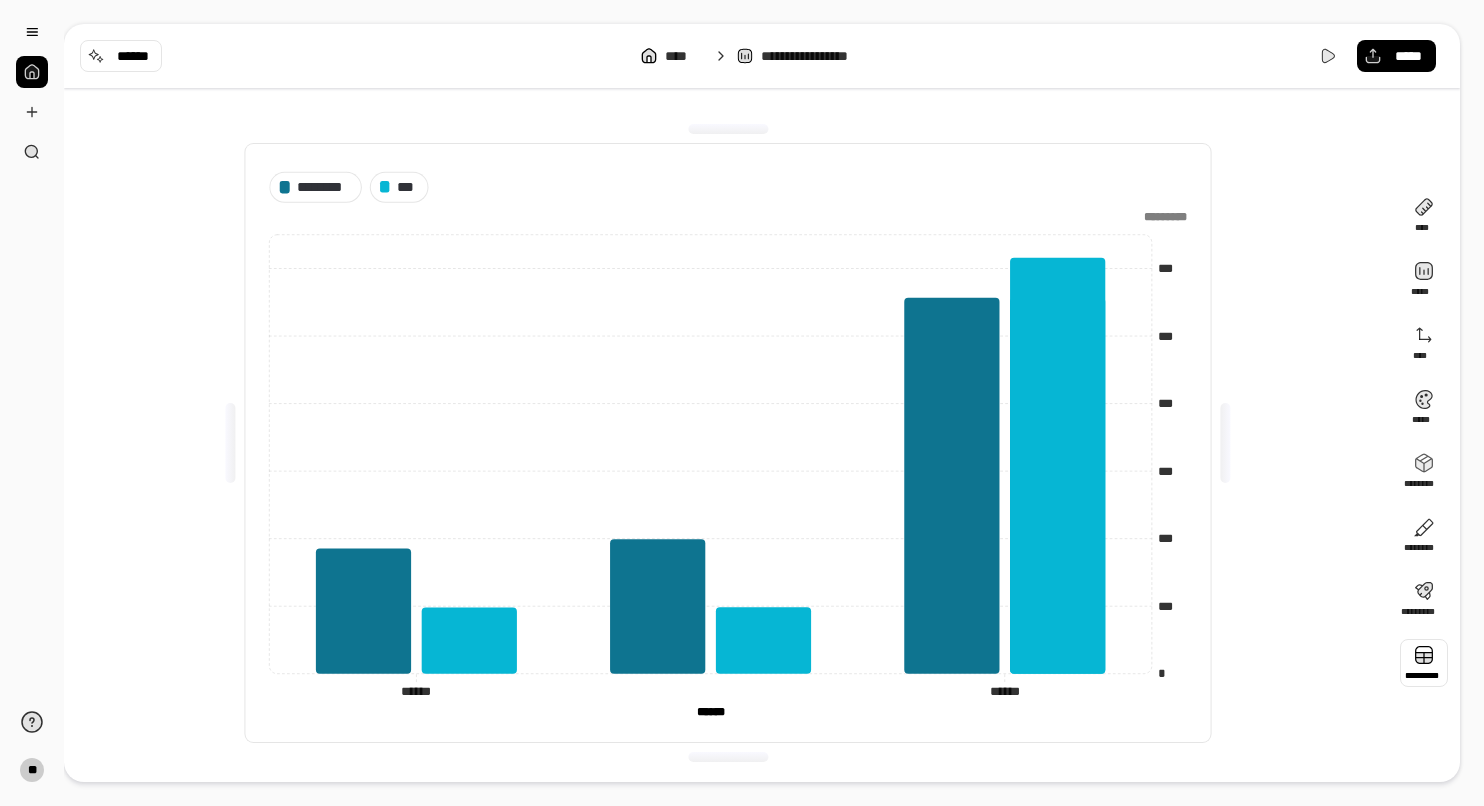 drag, startPoint x: 1352, startPoint y: 722, endPoint x: 1425, endPoint y: 679, distance: 84.723076 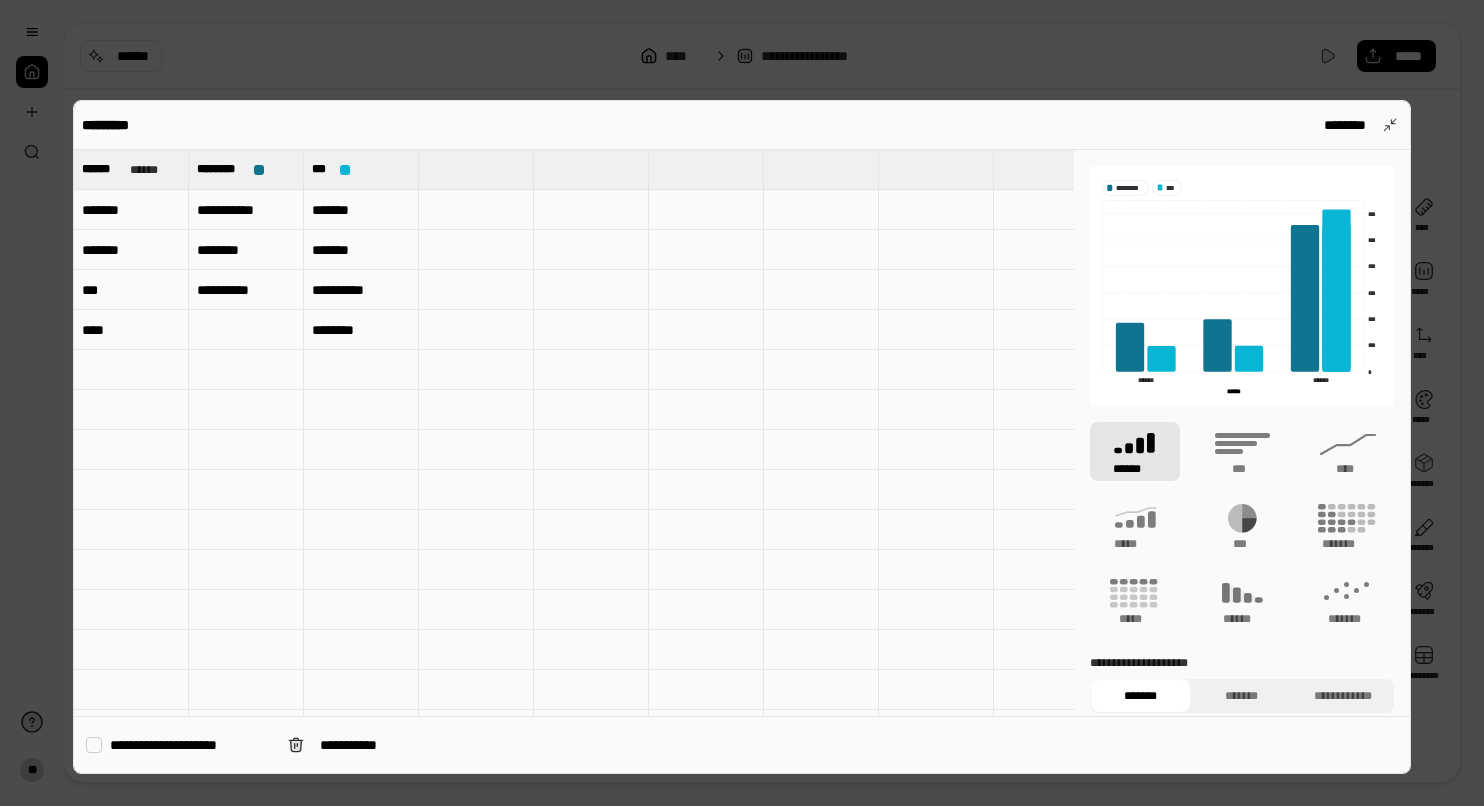 click on "*******" at bounding box center [131, 210] 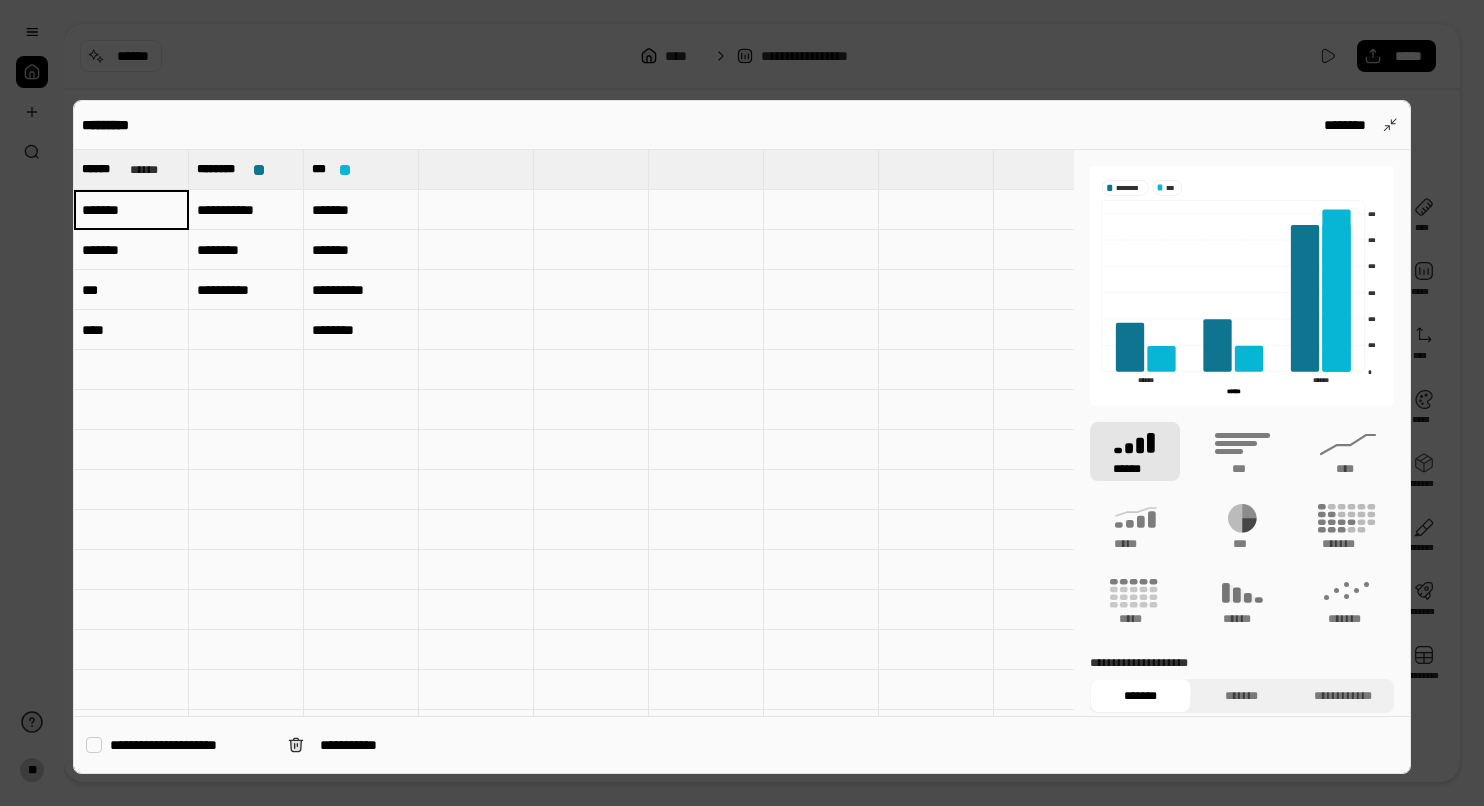 click on "*******" at bounding box center [131, 250] 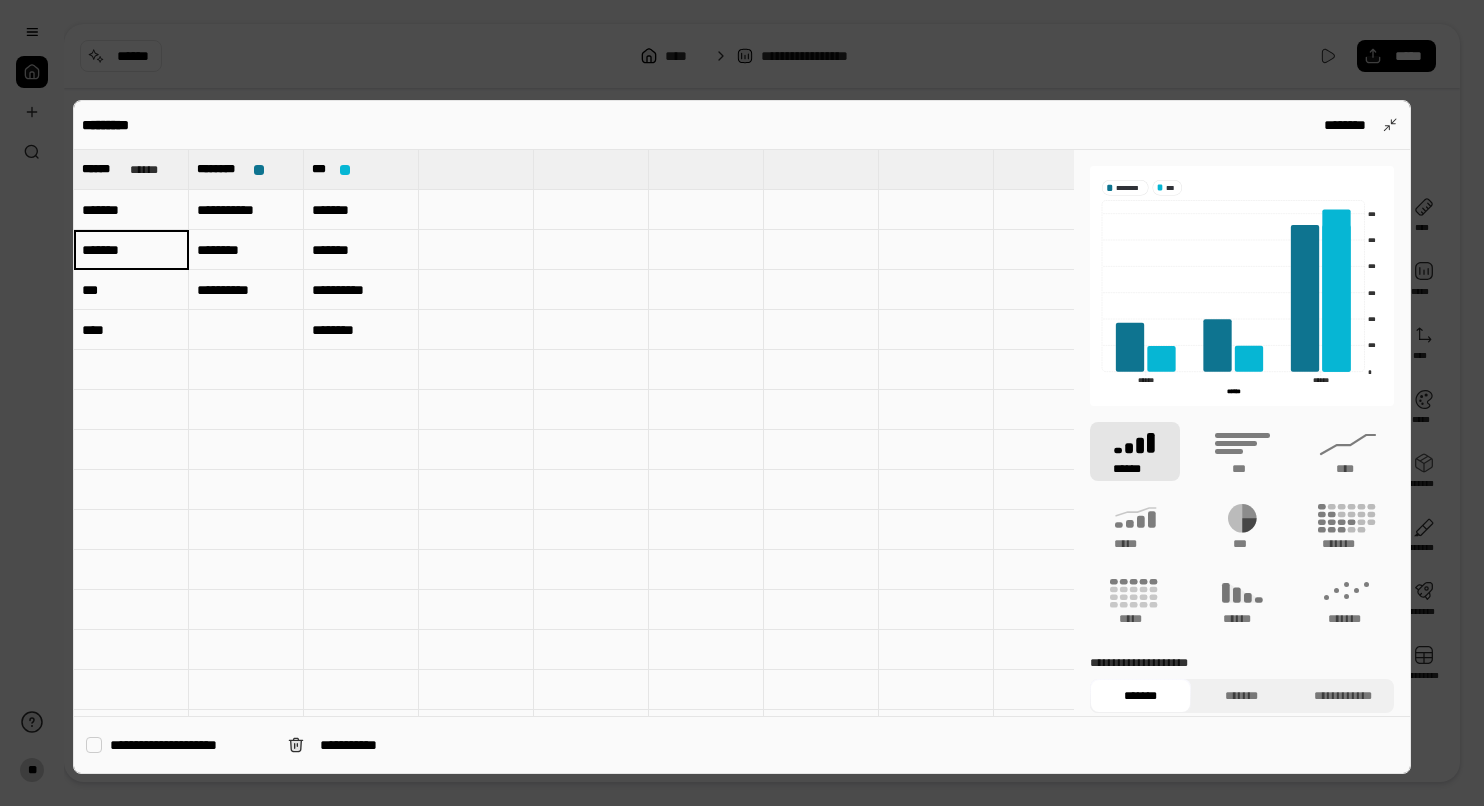 click at bounding box center (742, 403) 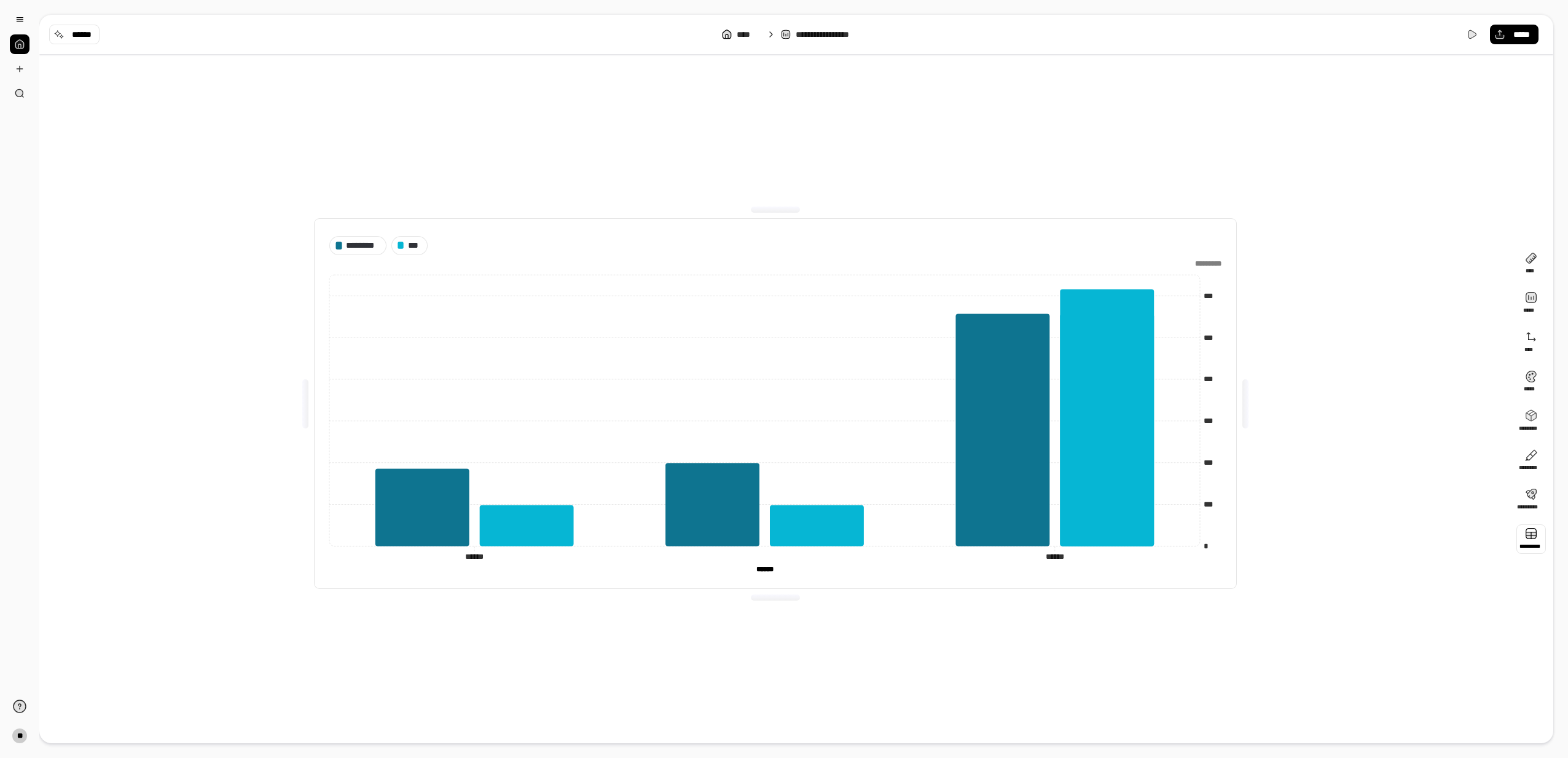 click on "******** *** * *** *** *** *** *** *** ********* ****** ****** ****** ****** ****** ****** ********* ****** ****** *********" at bounding box center [775, 403] 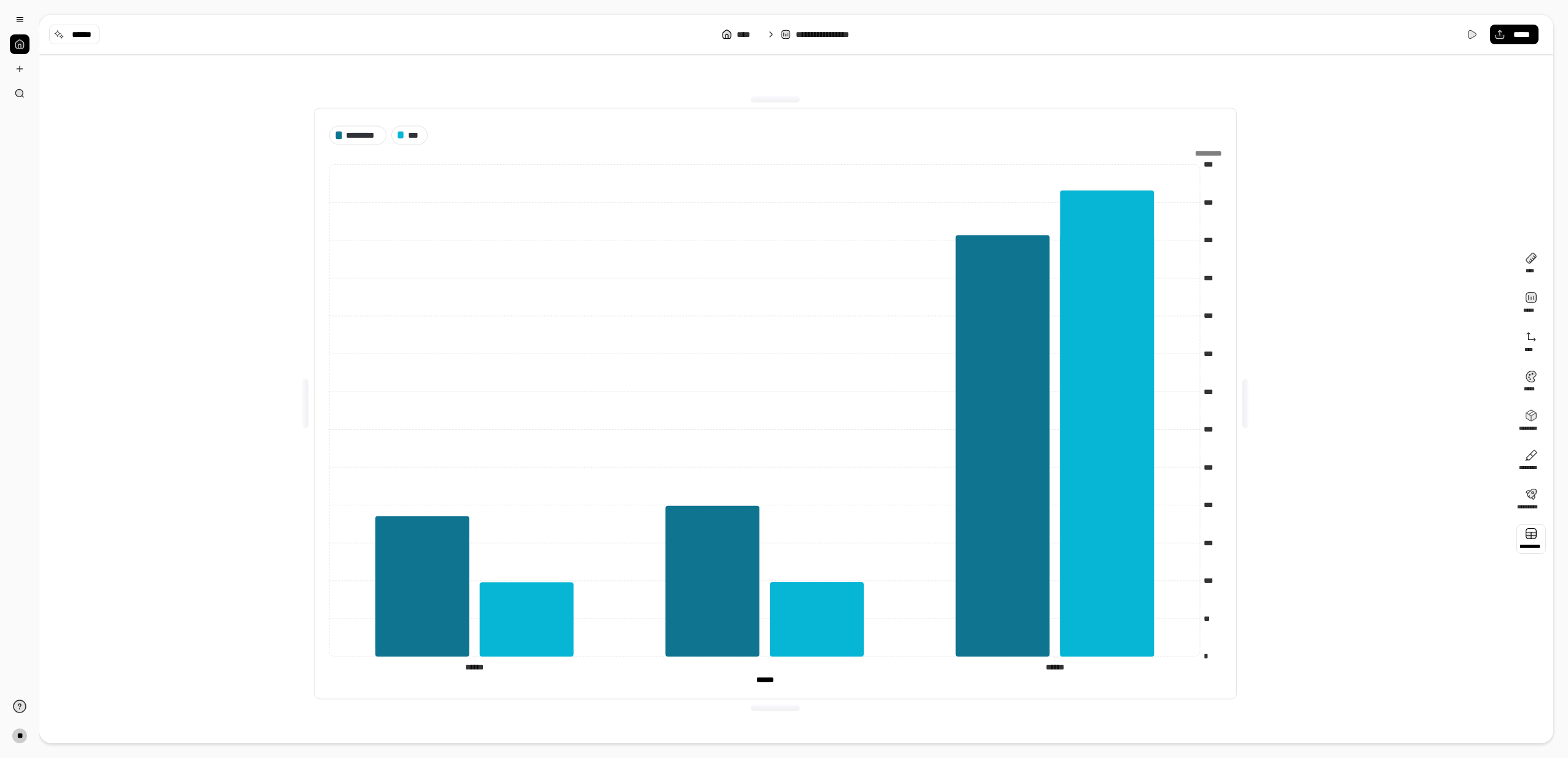 click on "******** *** * ** *** *** *** *** *** *** *** *** *** *** *** *** ********* ****** ****** ****** ****** ****** ****** ********* ****** ****** *********" at bounding box center (775, 403) 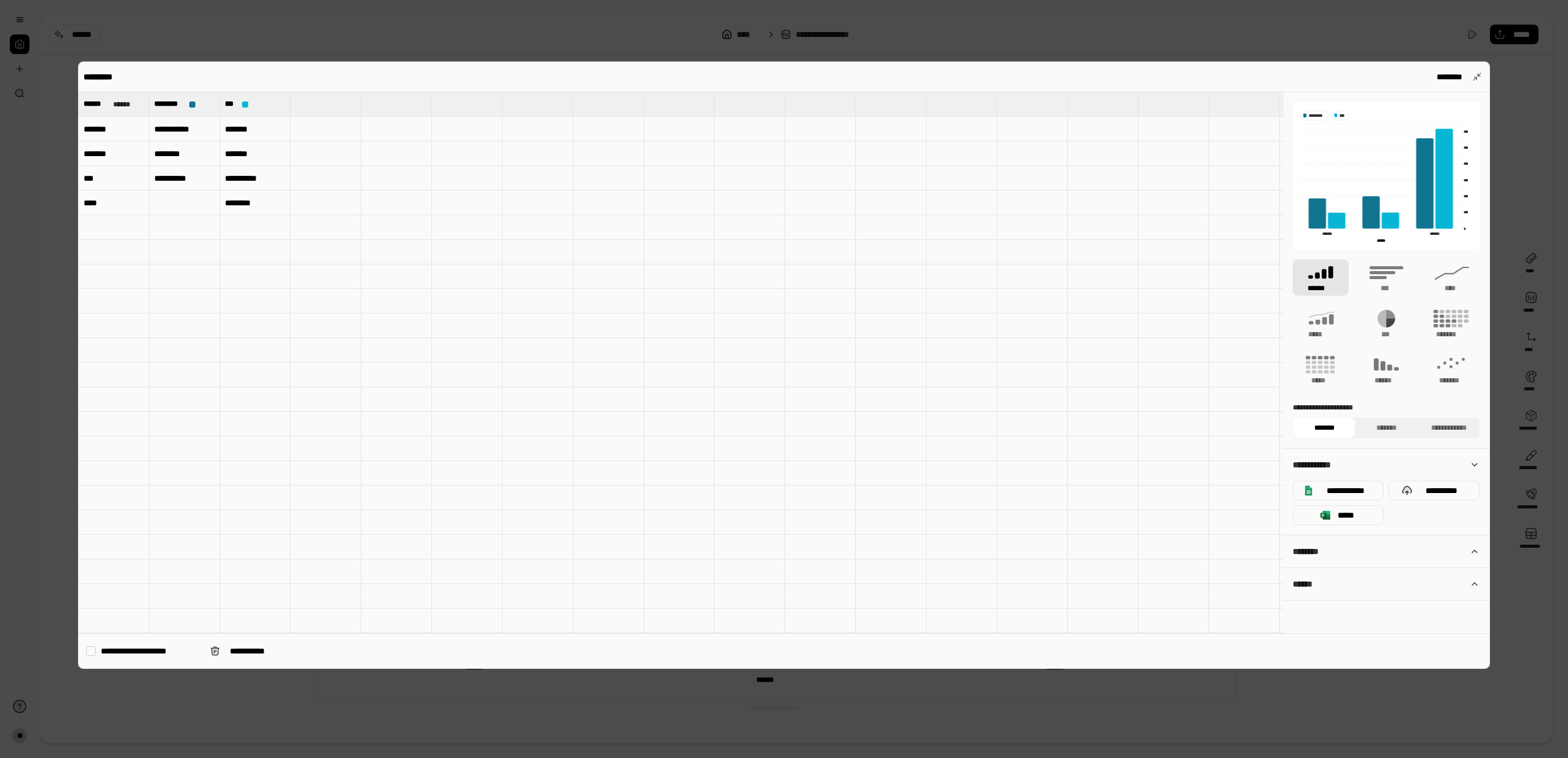 click on "**********" at bounding box center (184, 178) 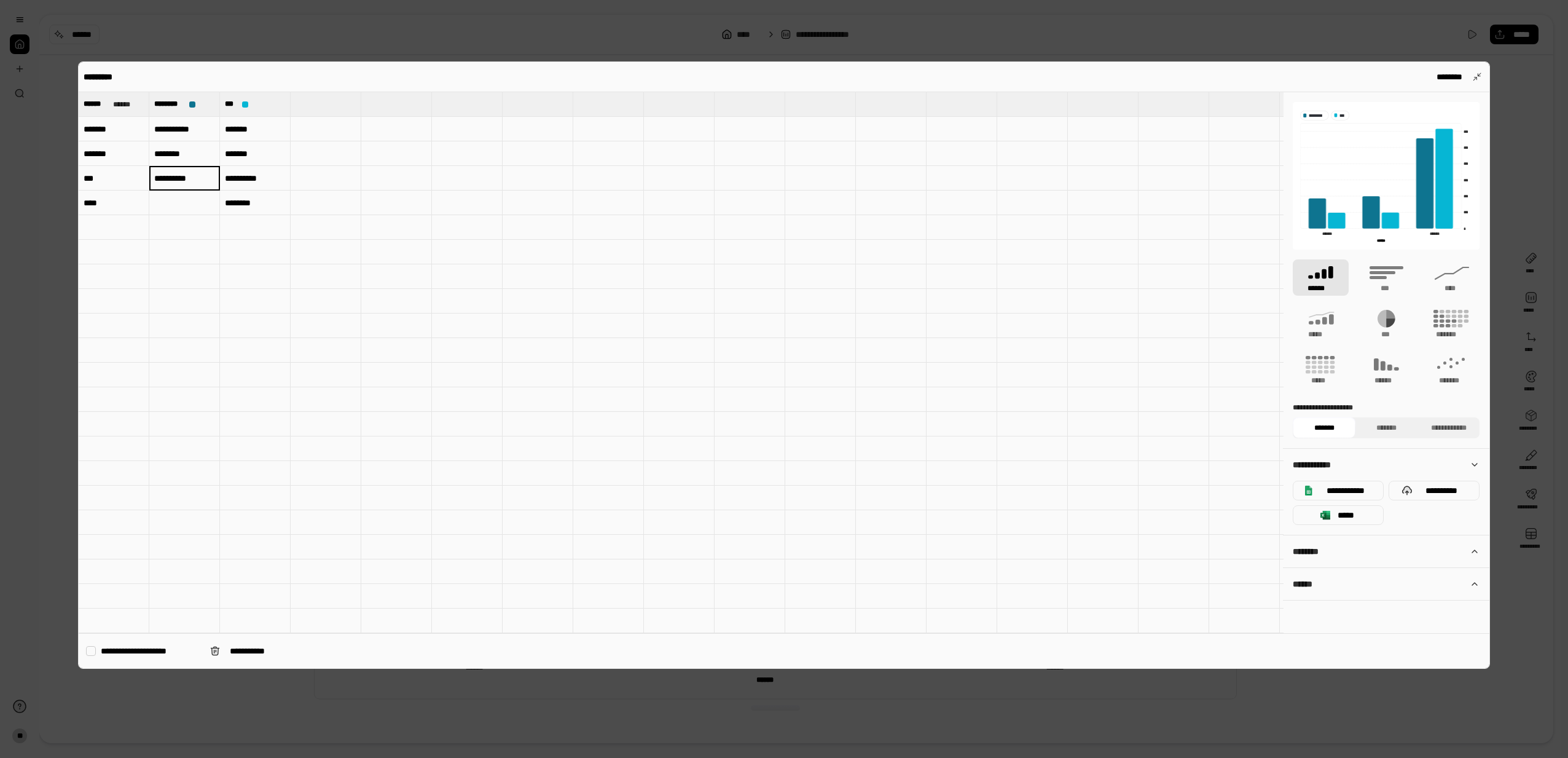 click on "********" at bounding box center [255, 203] 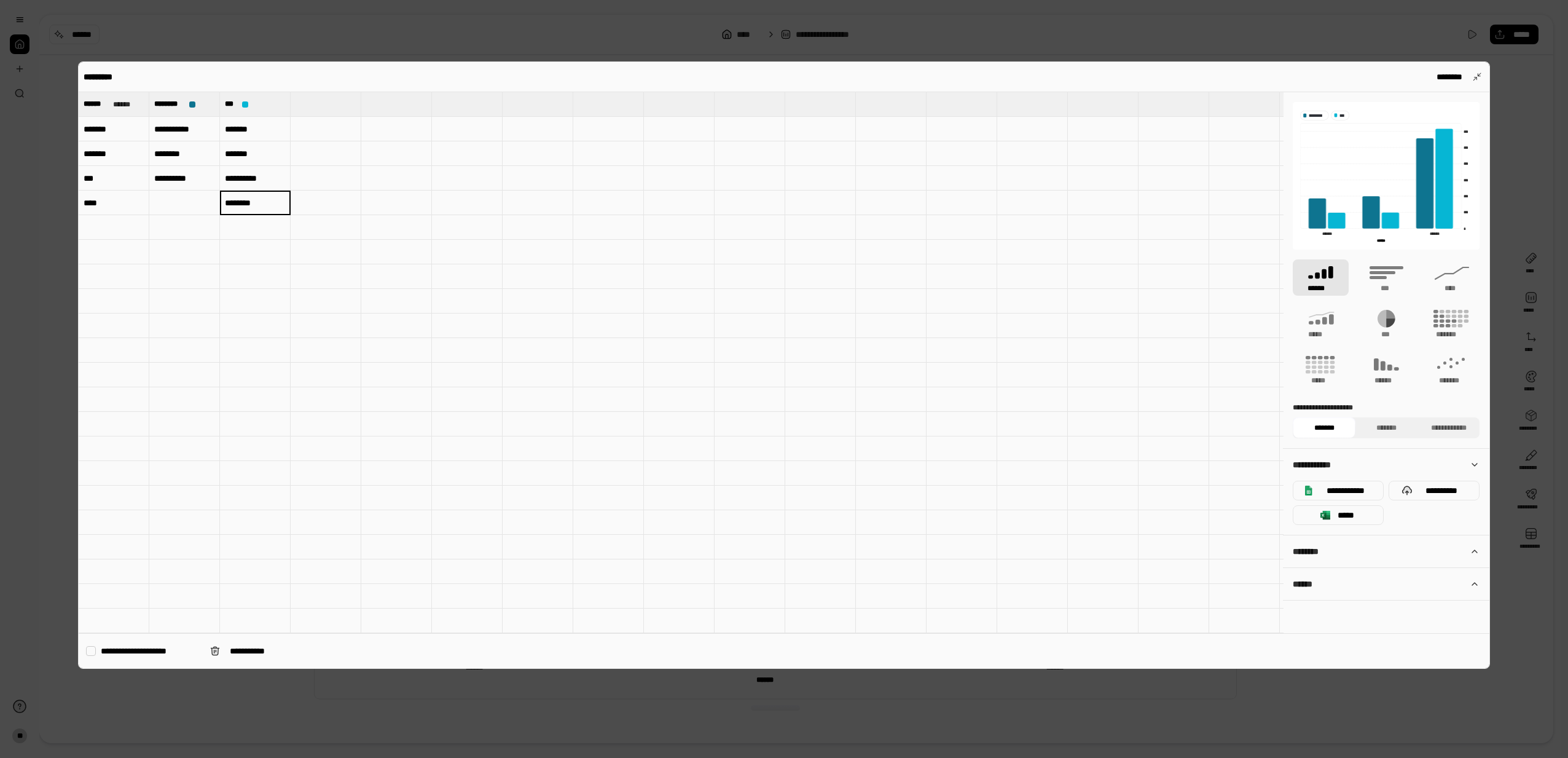 click at bounding box center (184, 203) 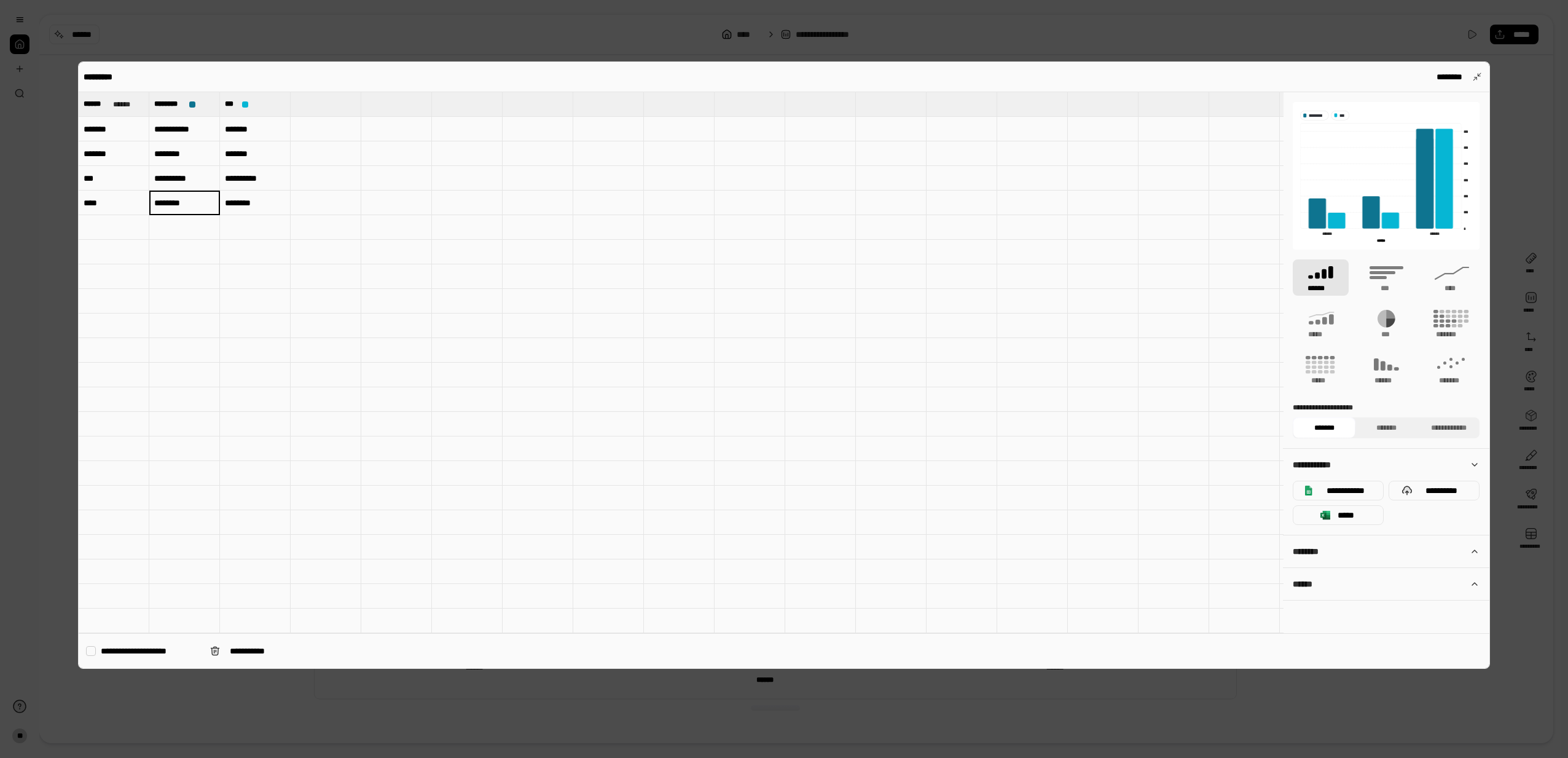 click at bounding box center [255, 277] 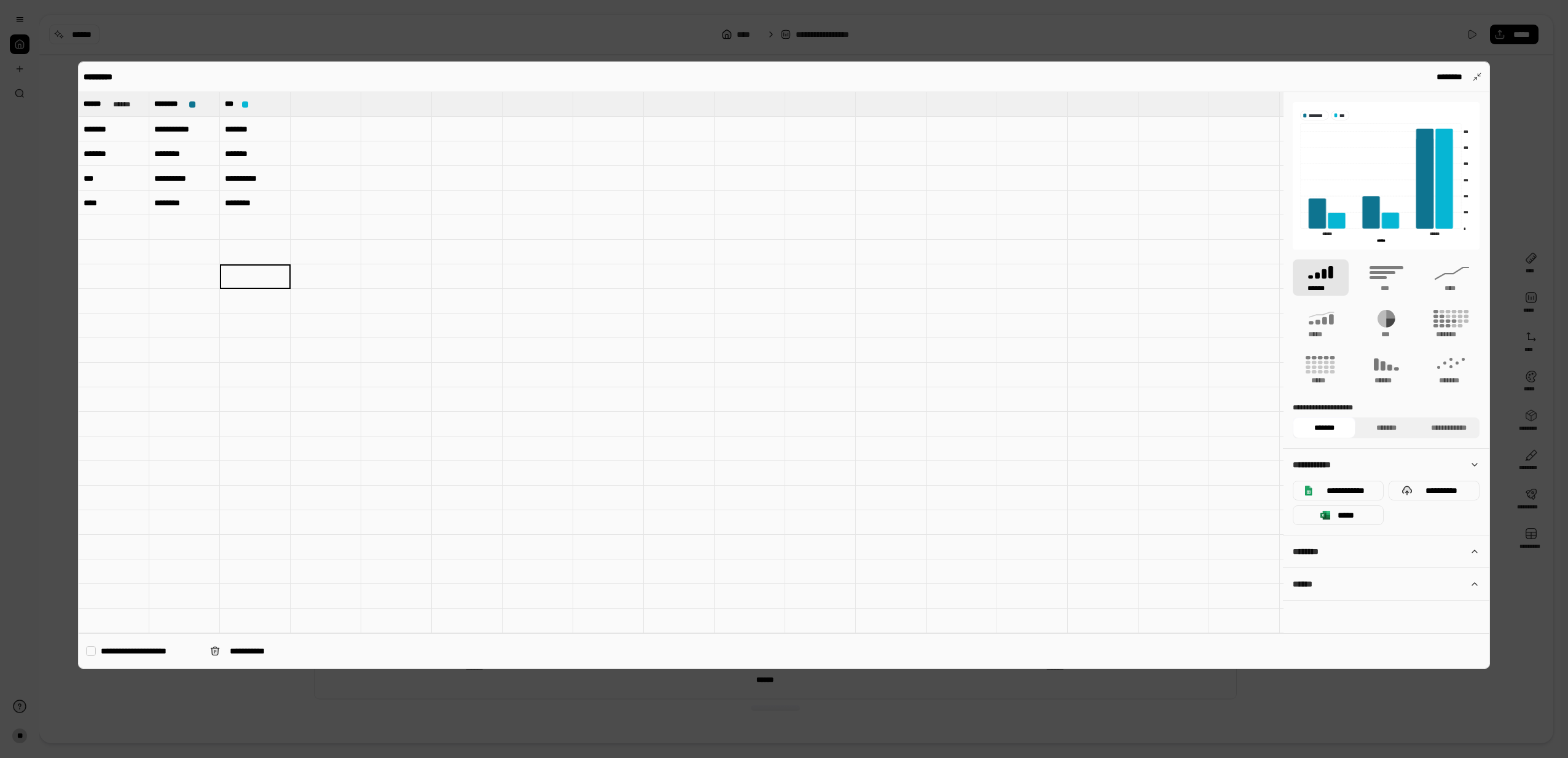 click on "**********" at bounding box center (784, 365) 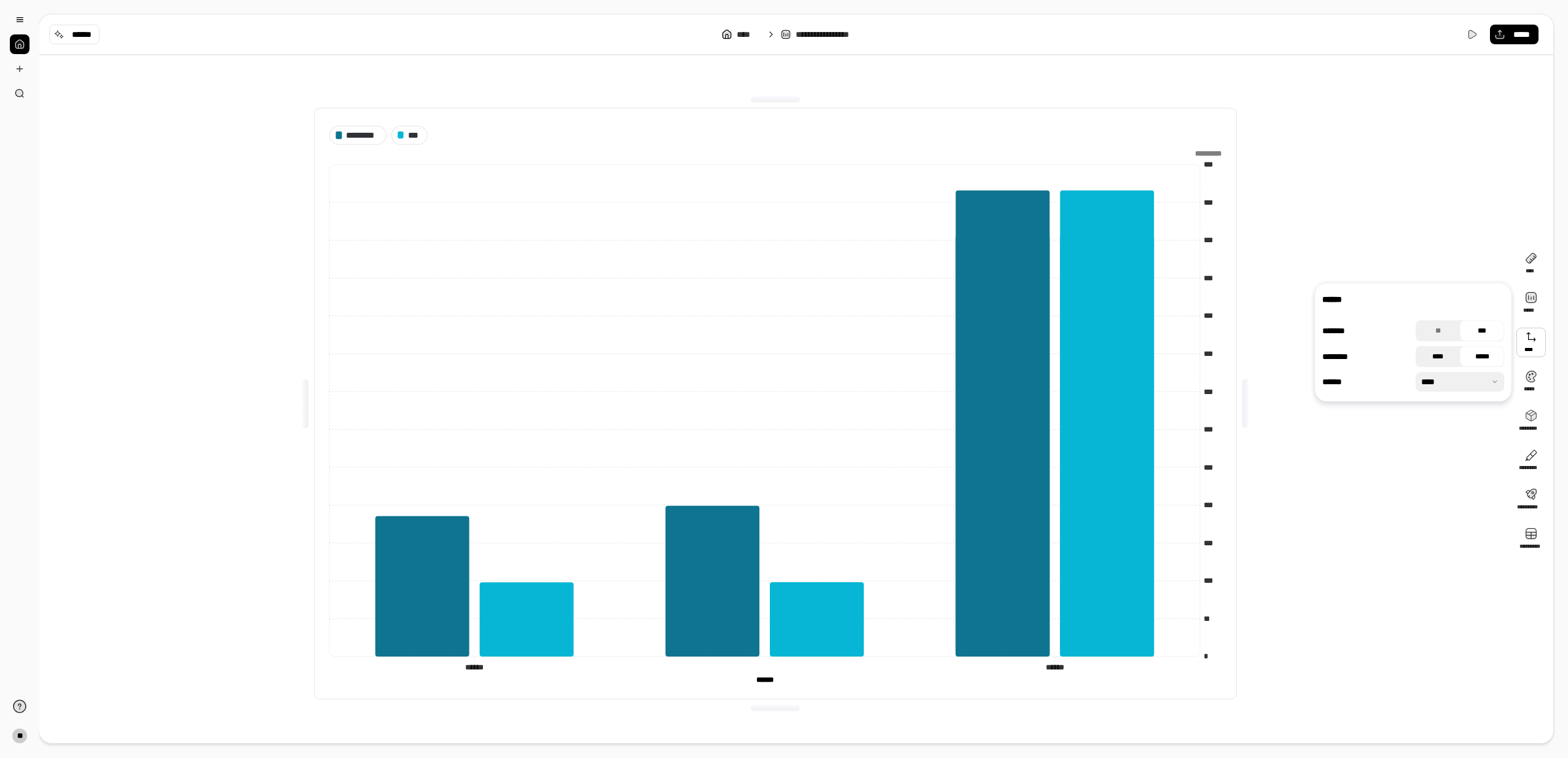 click on "****" at bounding box center (1438, 357) 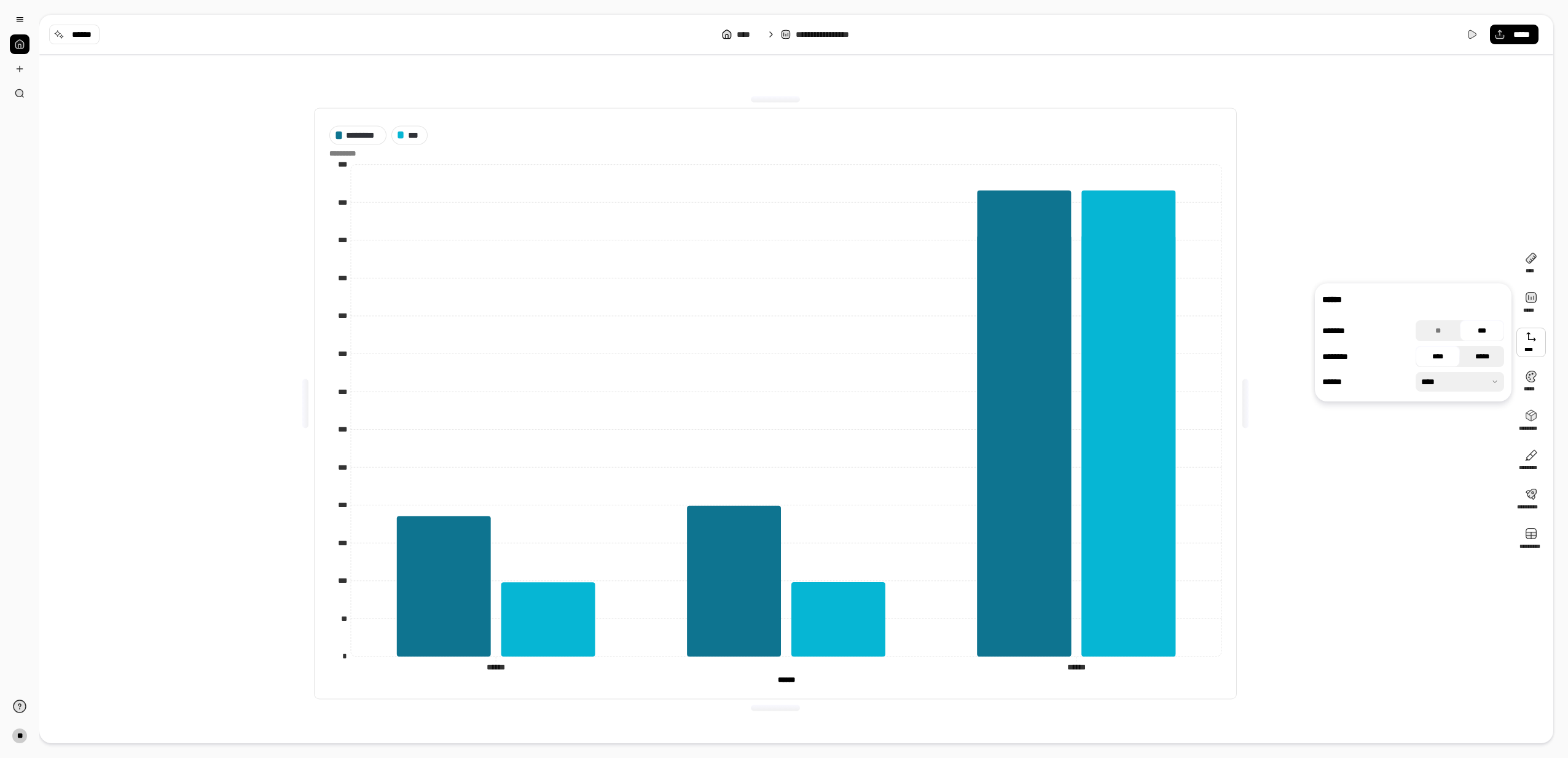 click on "*****" at bounding box center (1482, 357) 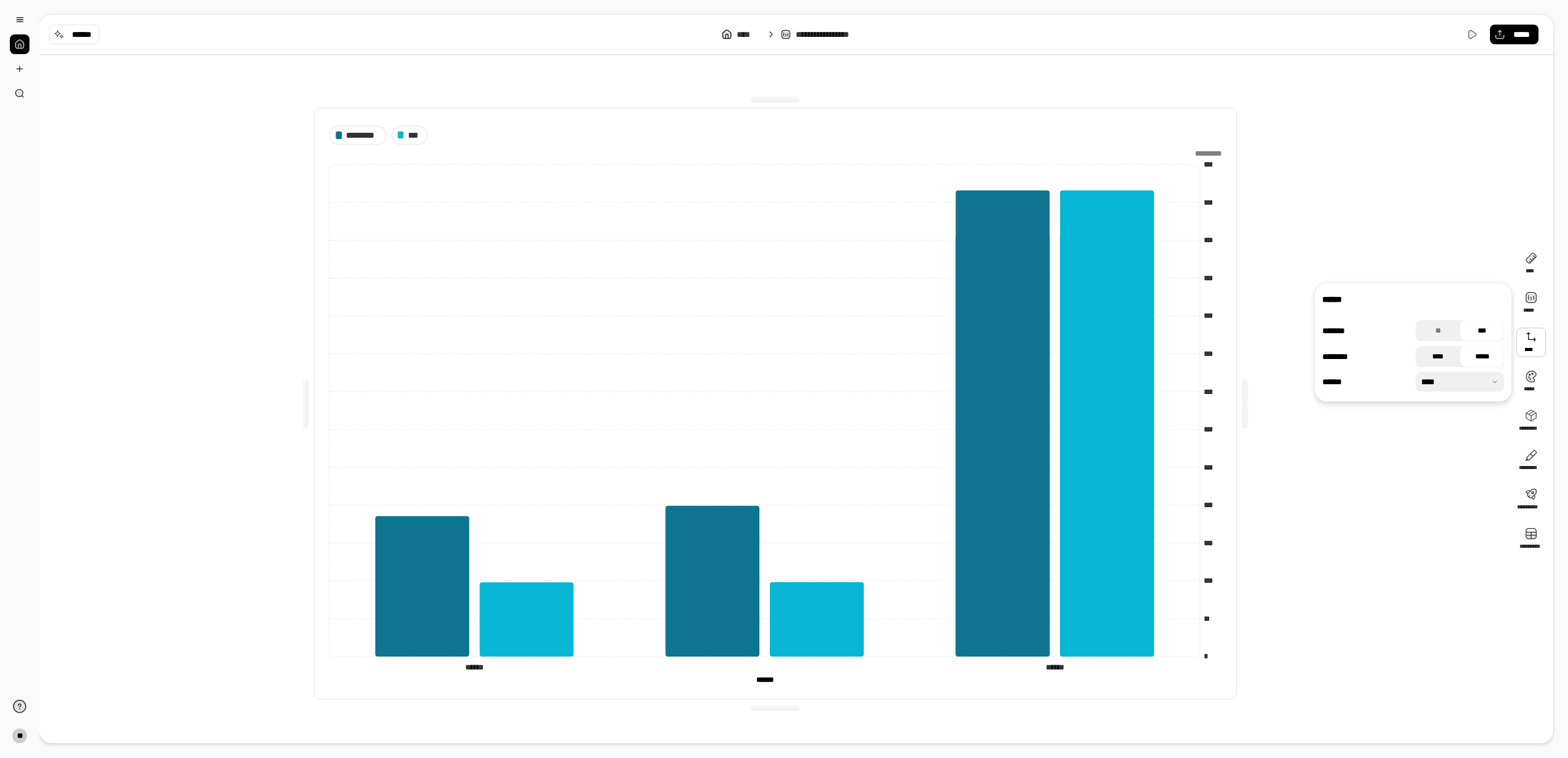 click on "****" at bounding box center (1438, 357) 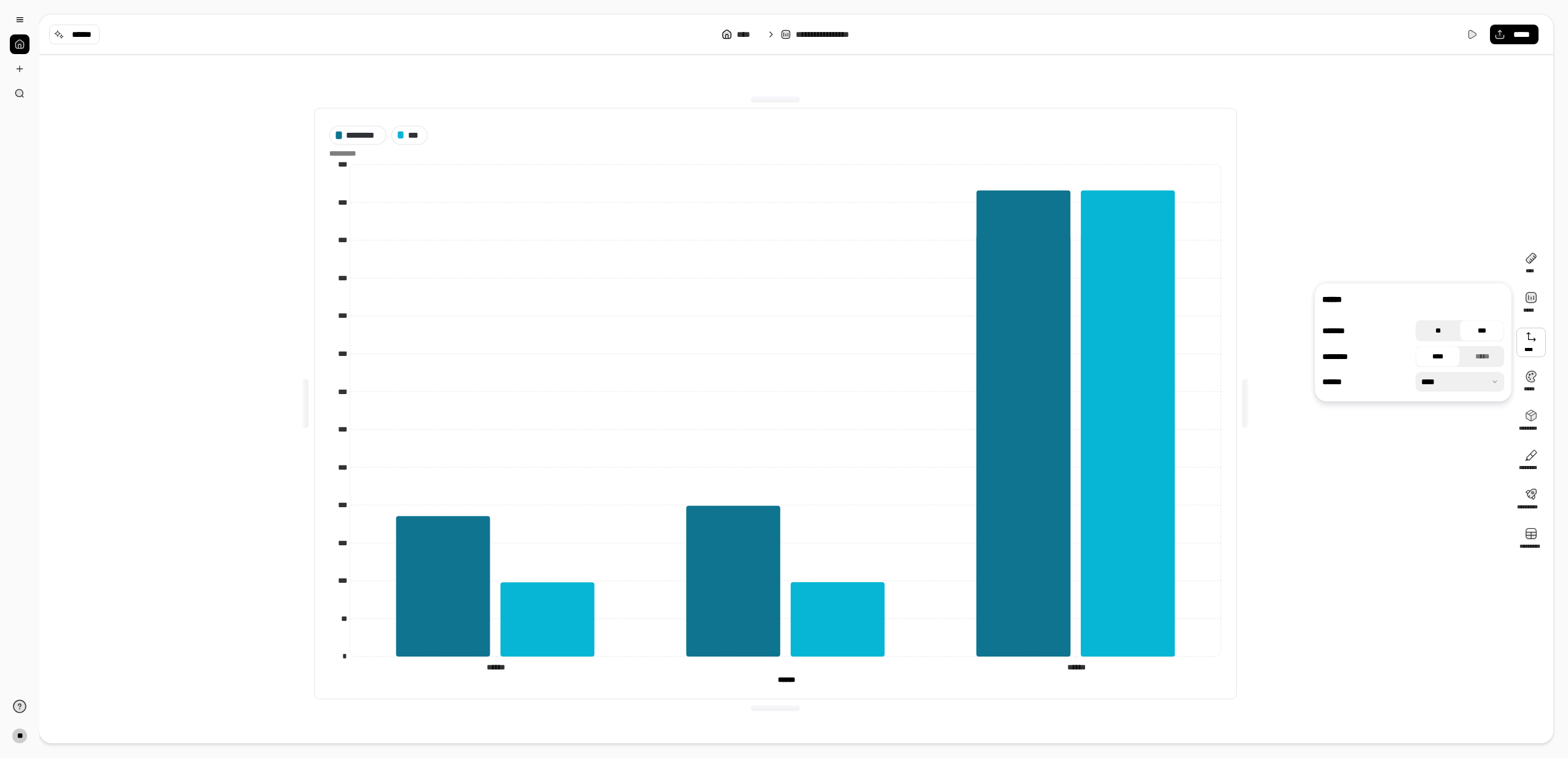 click on "**" at bounding box center (1438, 331) 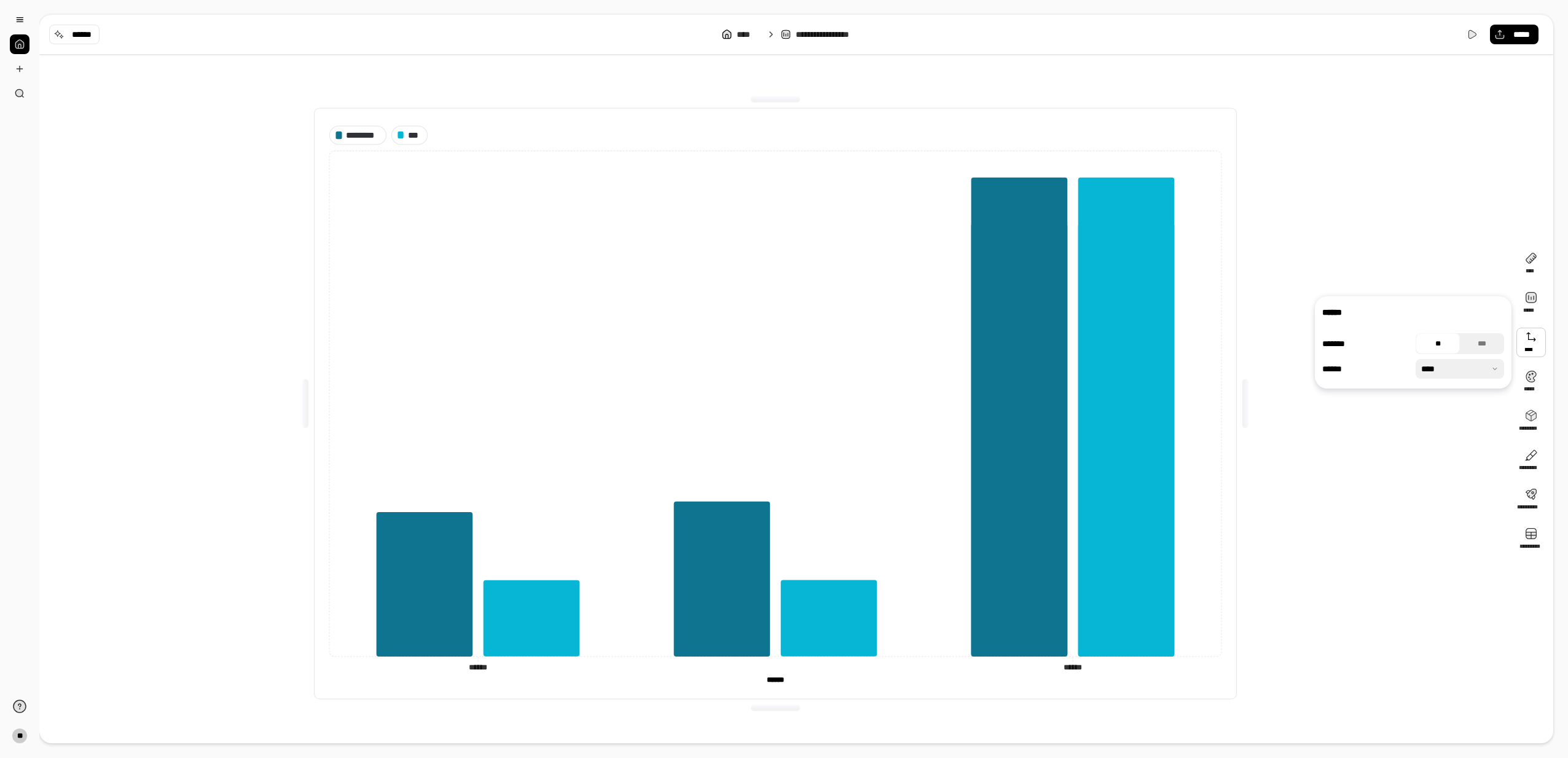click on "****** ******* ** *** ****** ****" at bounding box center (1413, 342) 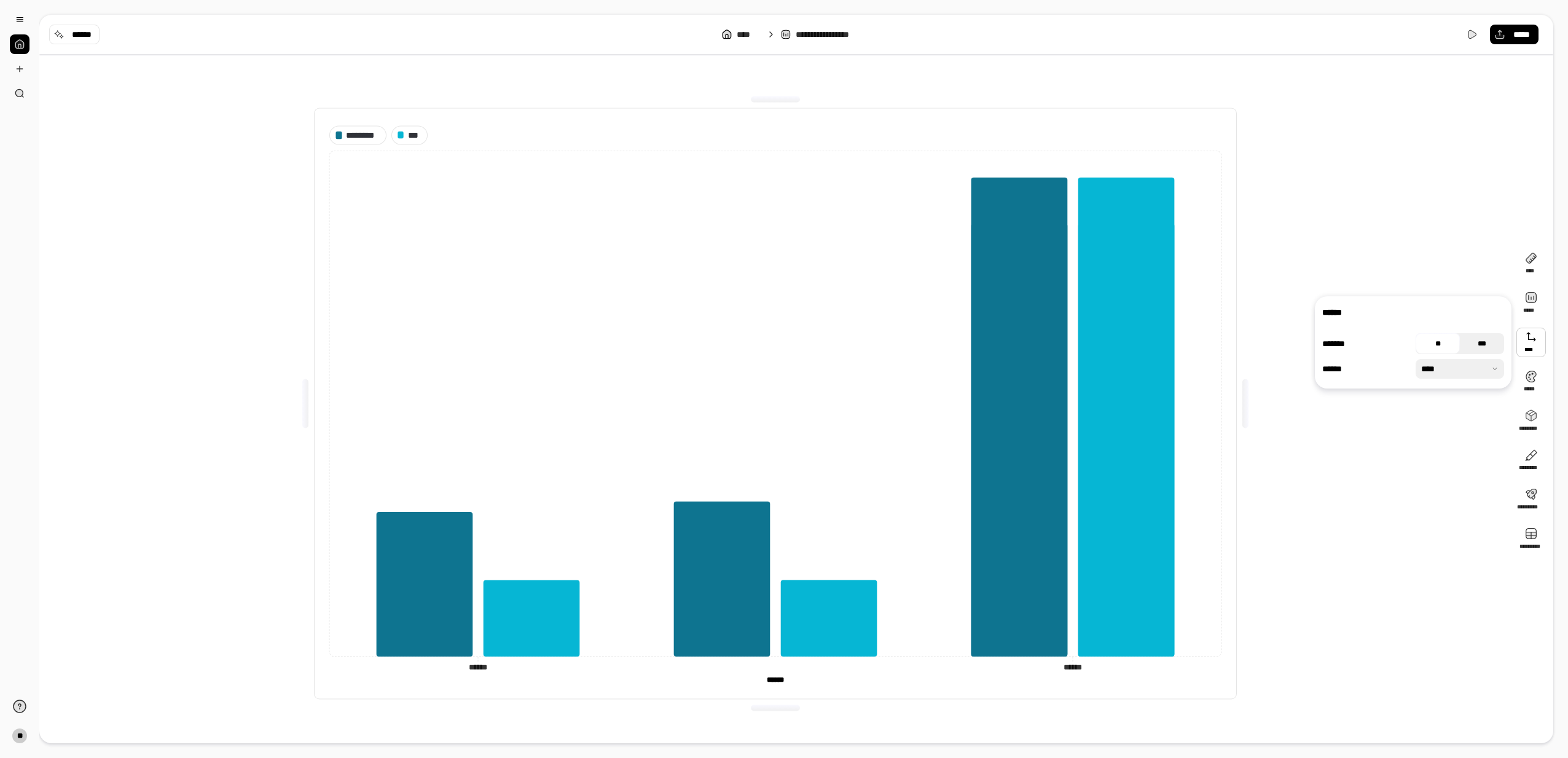 click on "***" at bounding box center [1482, 344] 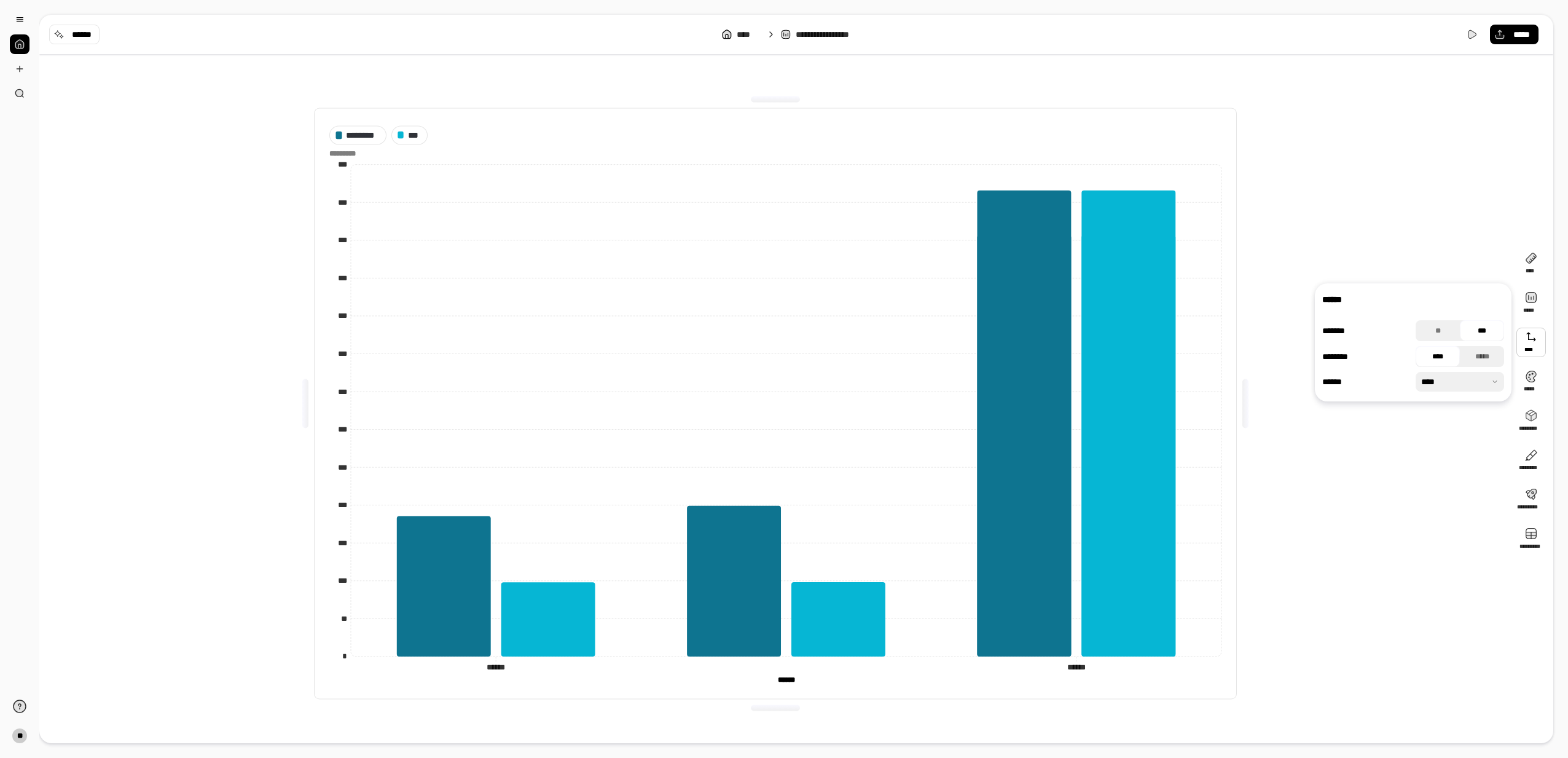 click at bounding box center (1460, 382) 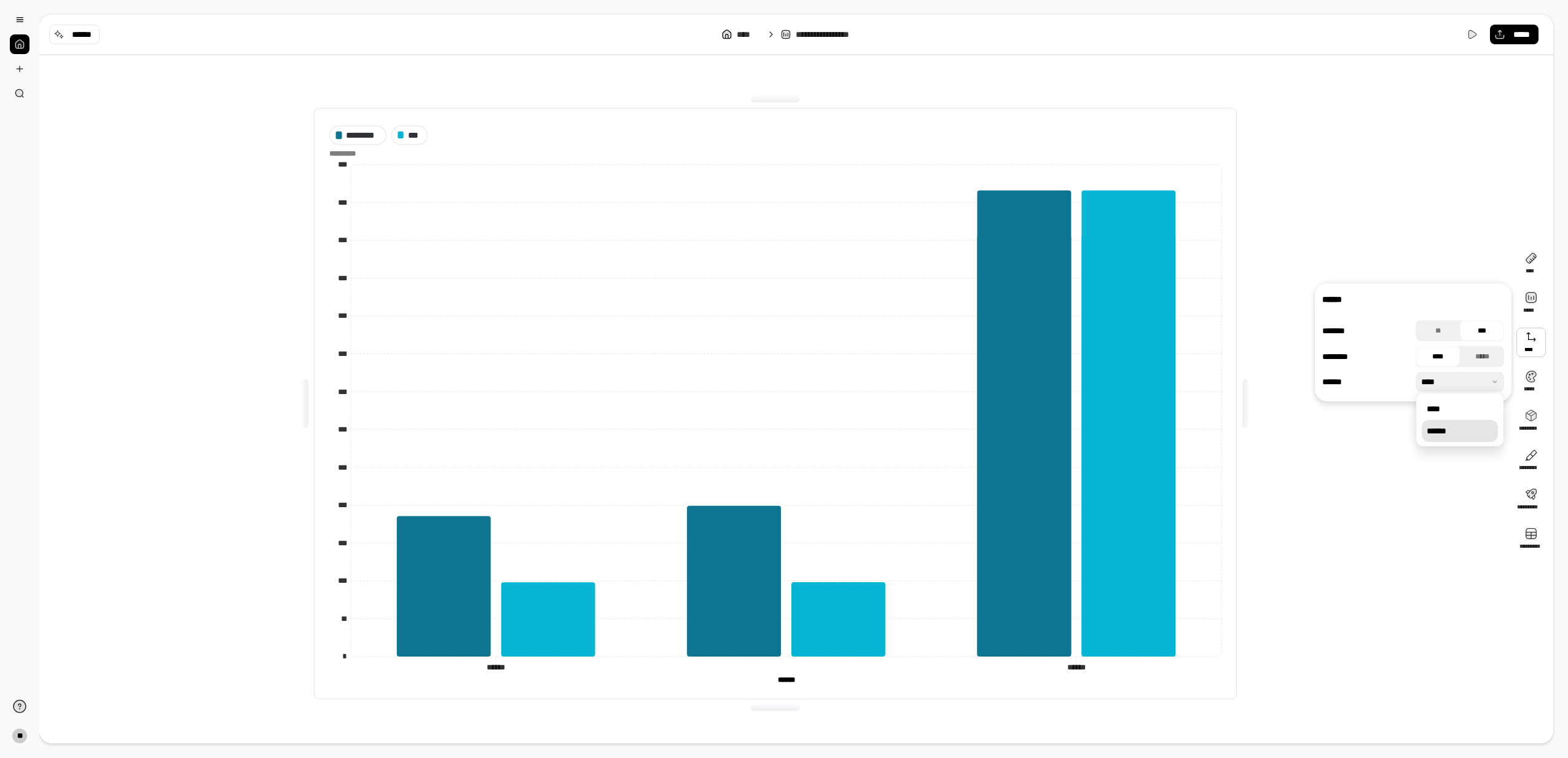 click on "******" at bounding box center (1460, 431) 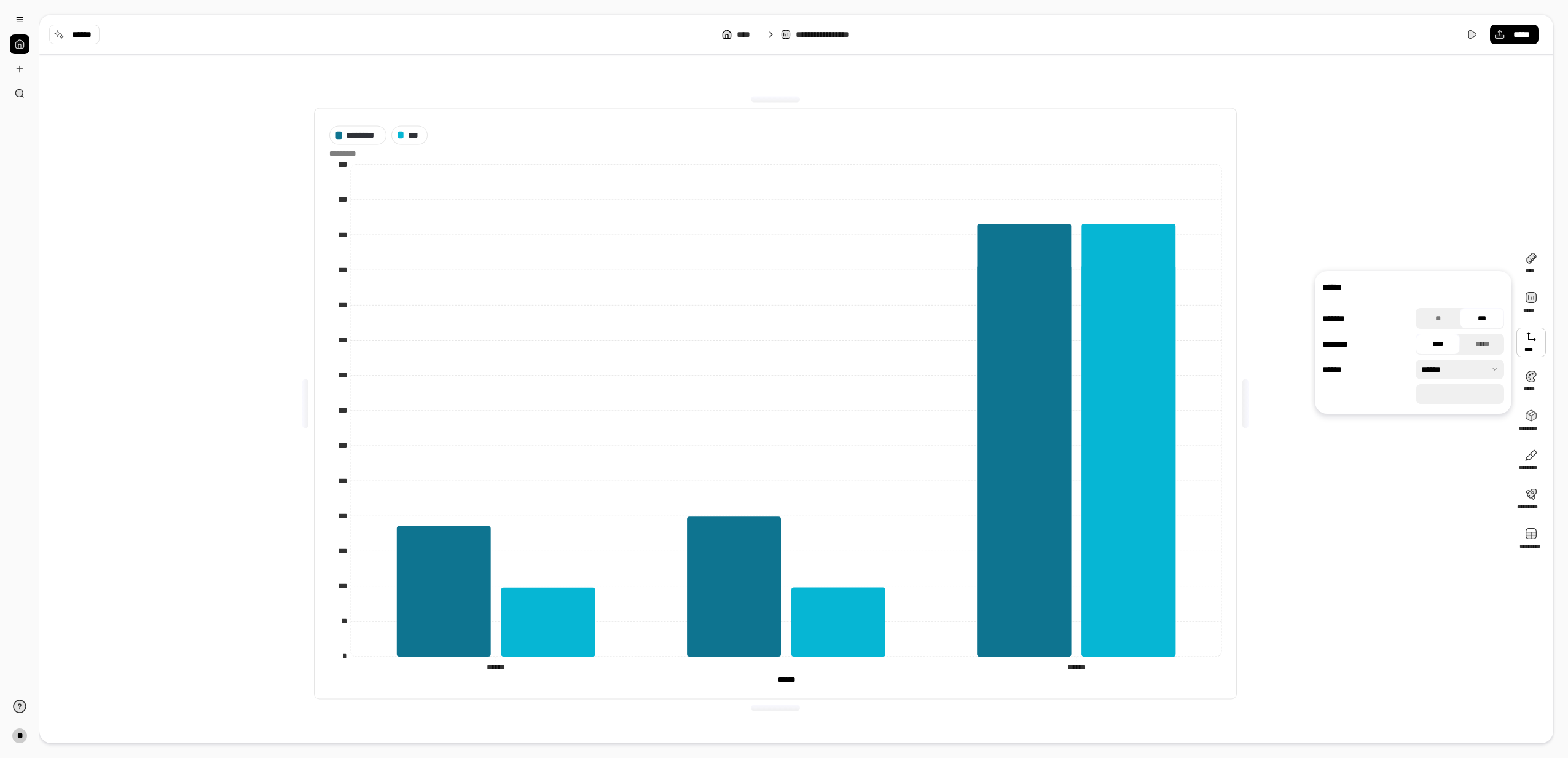 click on "********" at bounding box center [1460, 394] 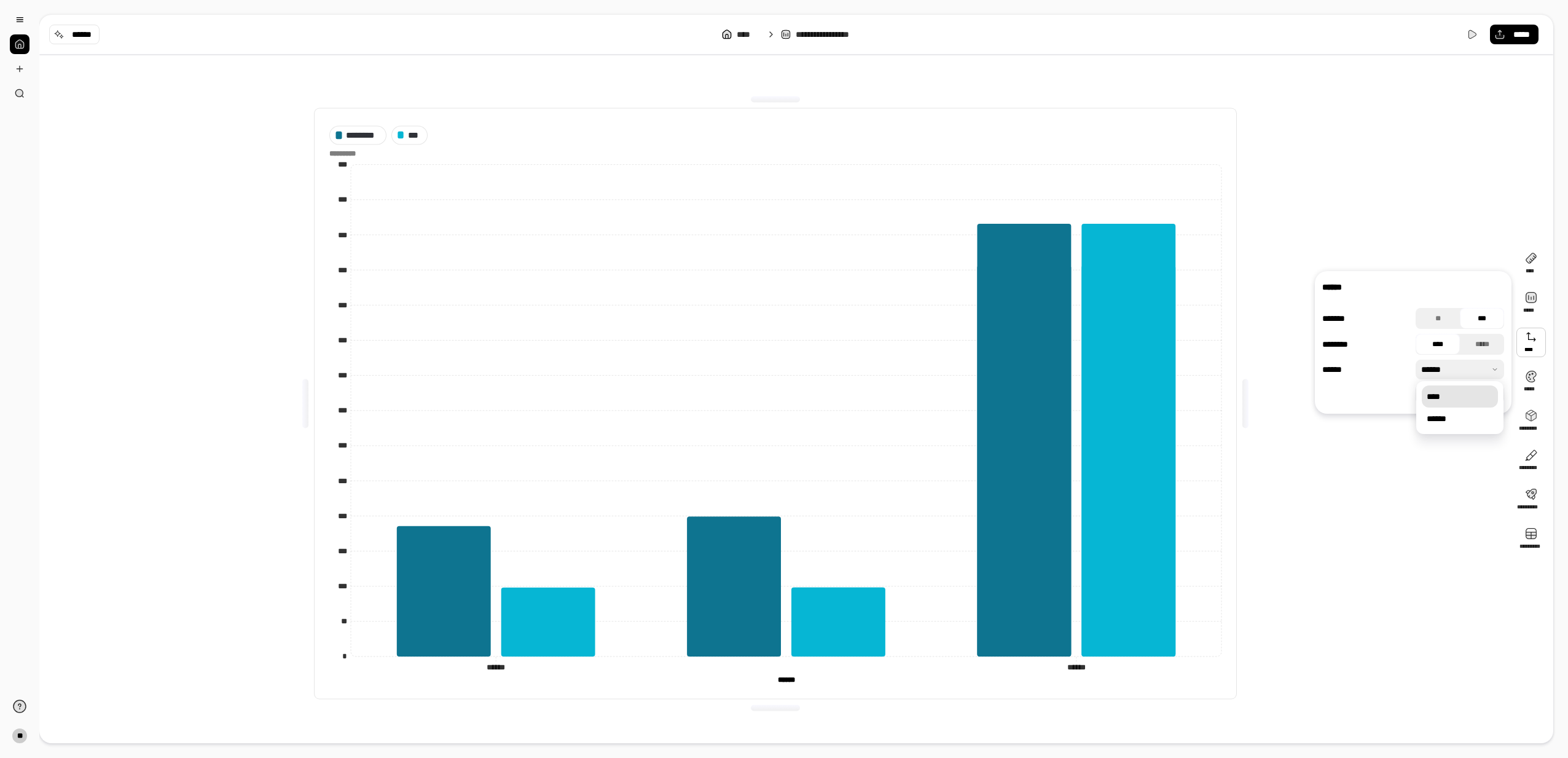 click on "****" at bounding box center (1460, 397) 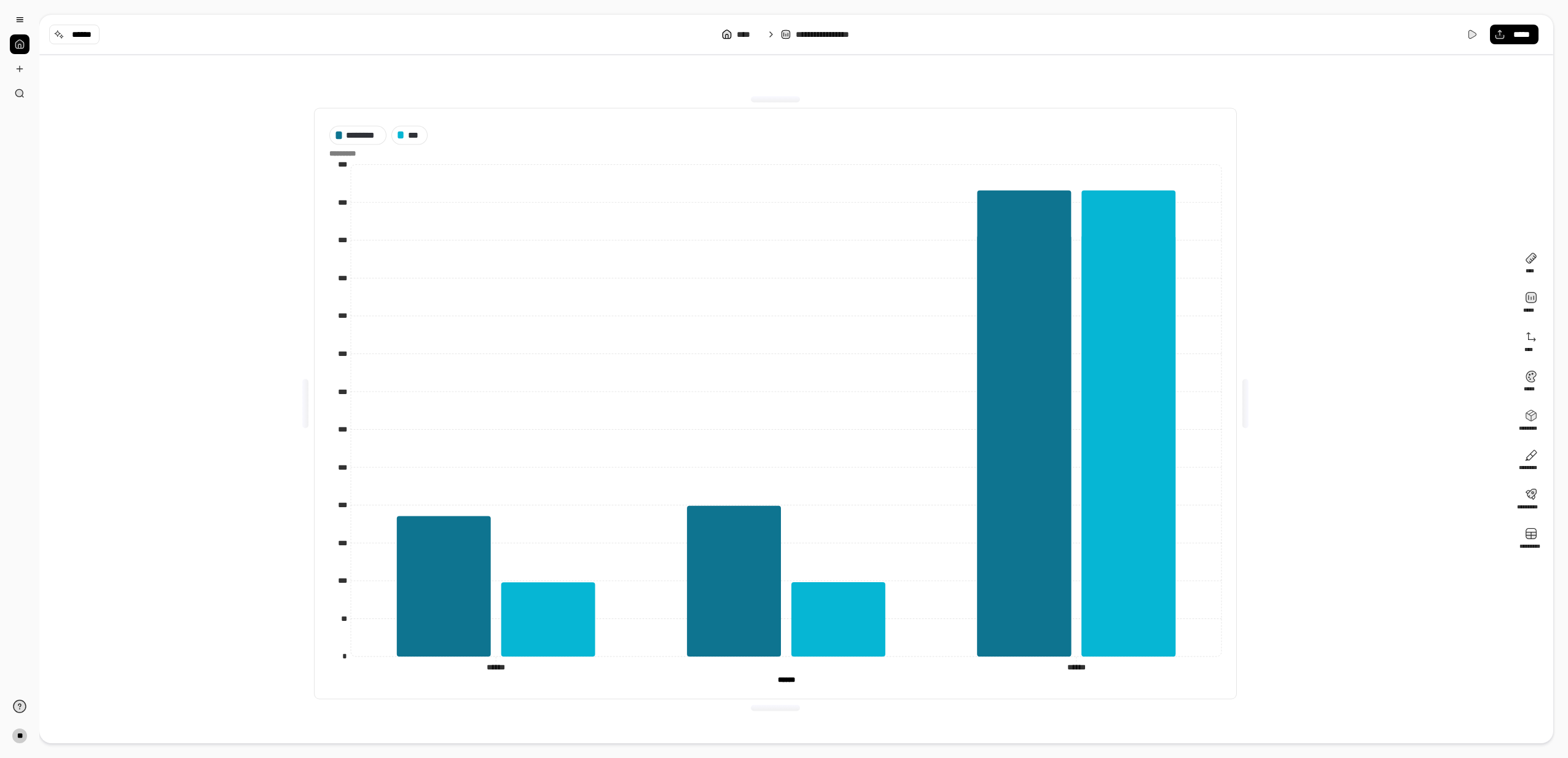 click on "******** *** * ** *** *** *** *** *** *** *** *** *** *** *** *** ********* ****** ****** ****** ****** ****** ****** ****** ****** ********* *********" at bounding box center [775, 403] 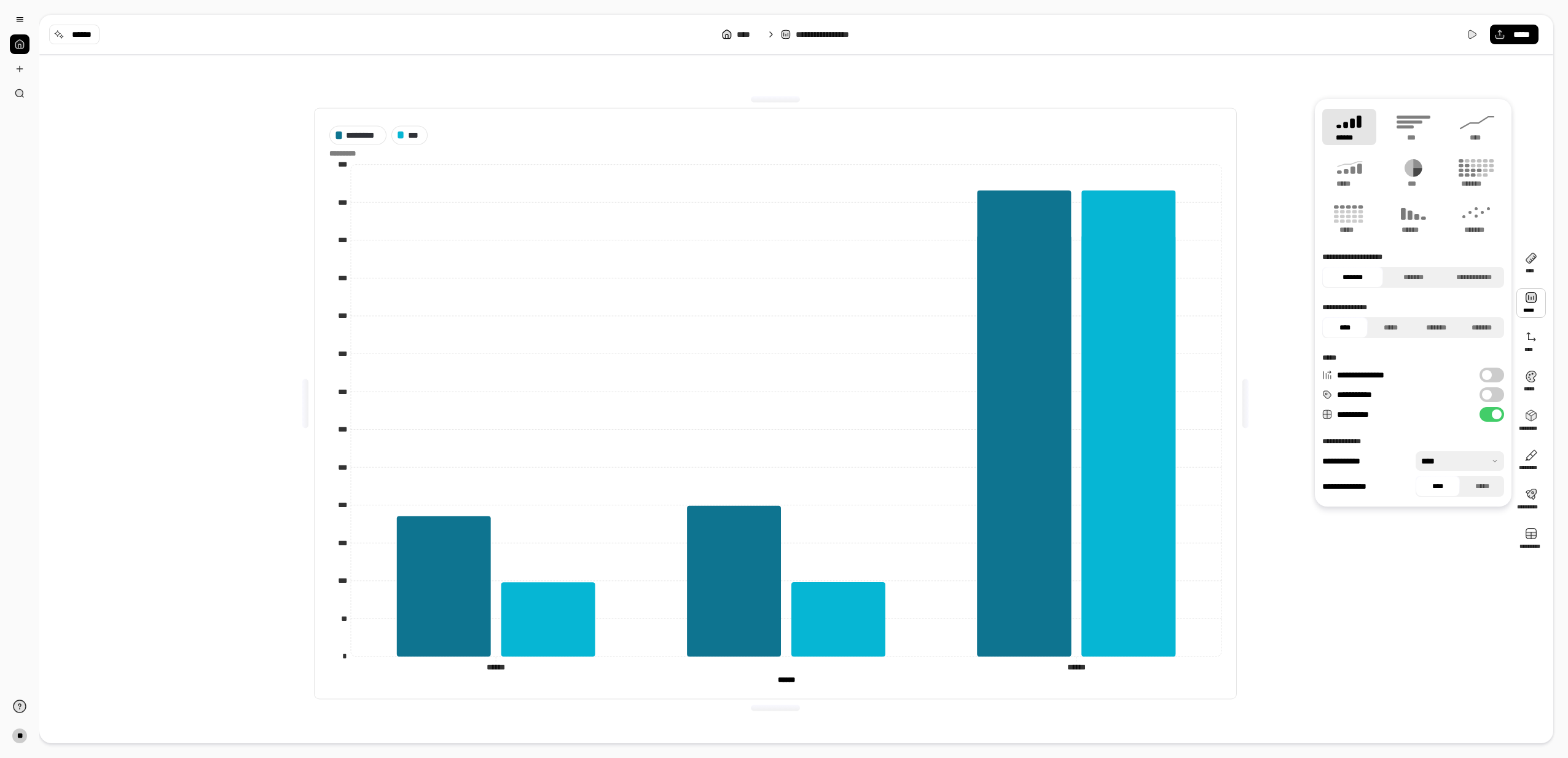 click at bounding box center (1531, 303) 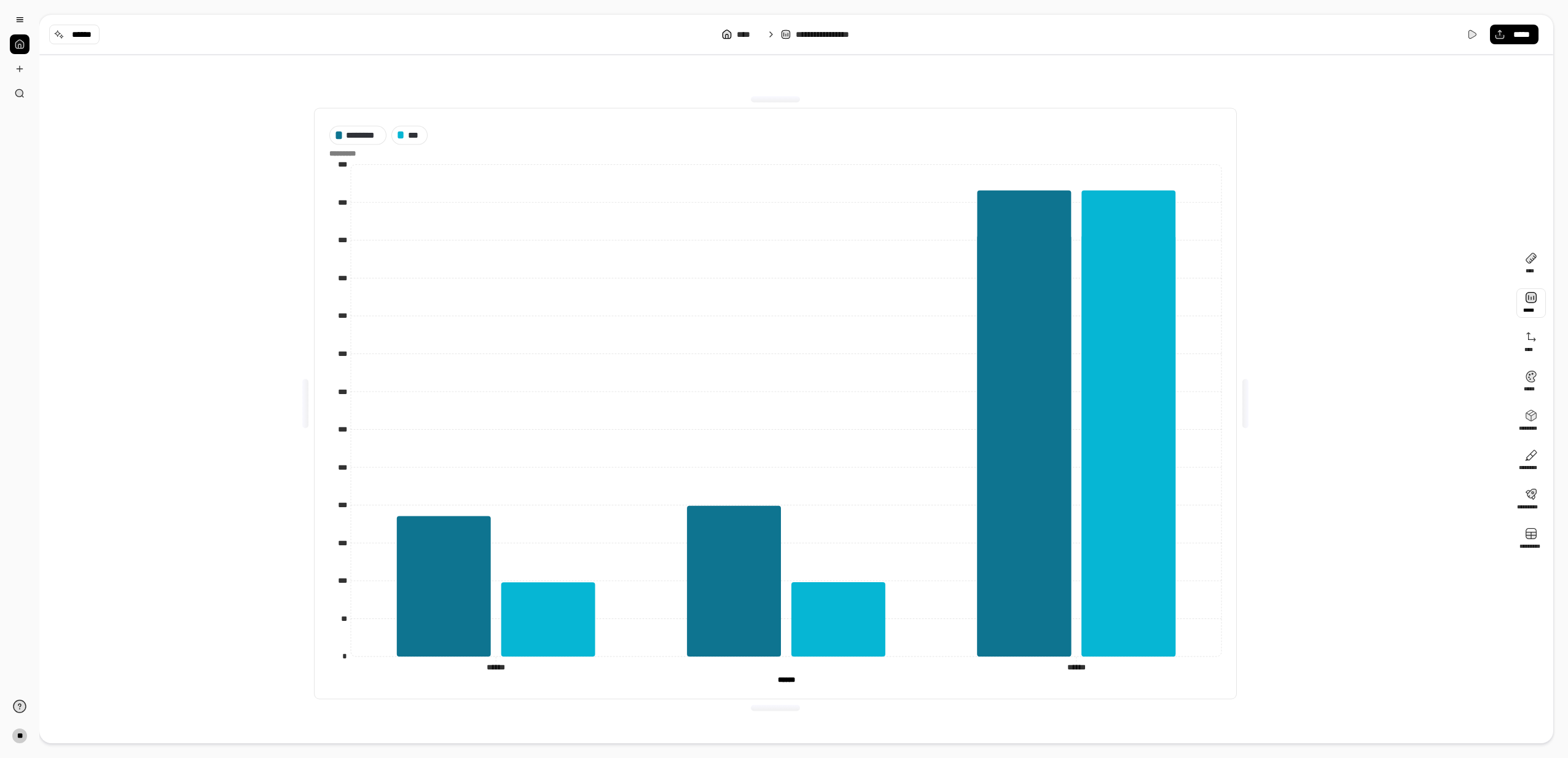 click at bounding box center (1531, 303) 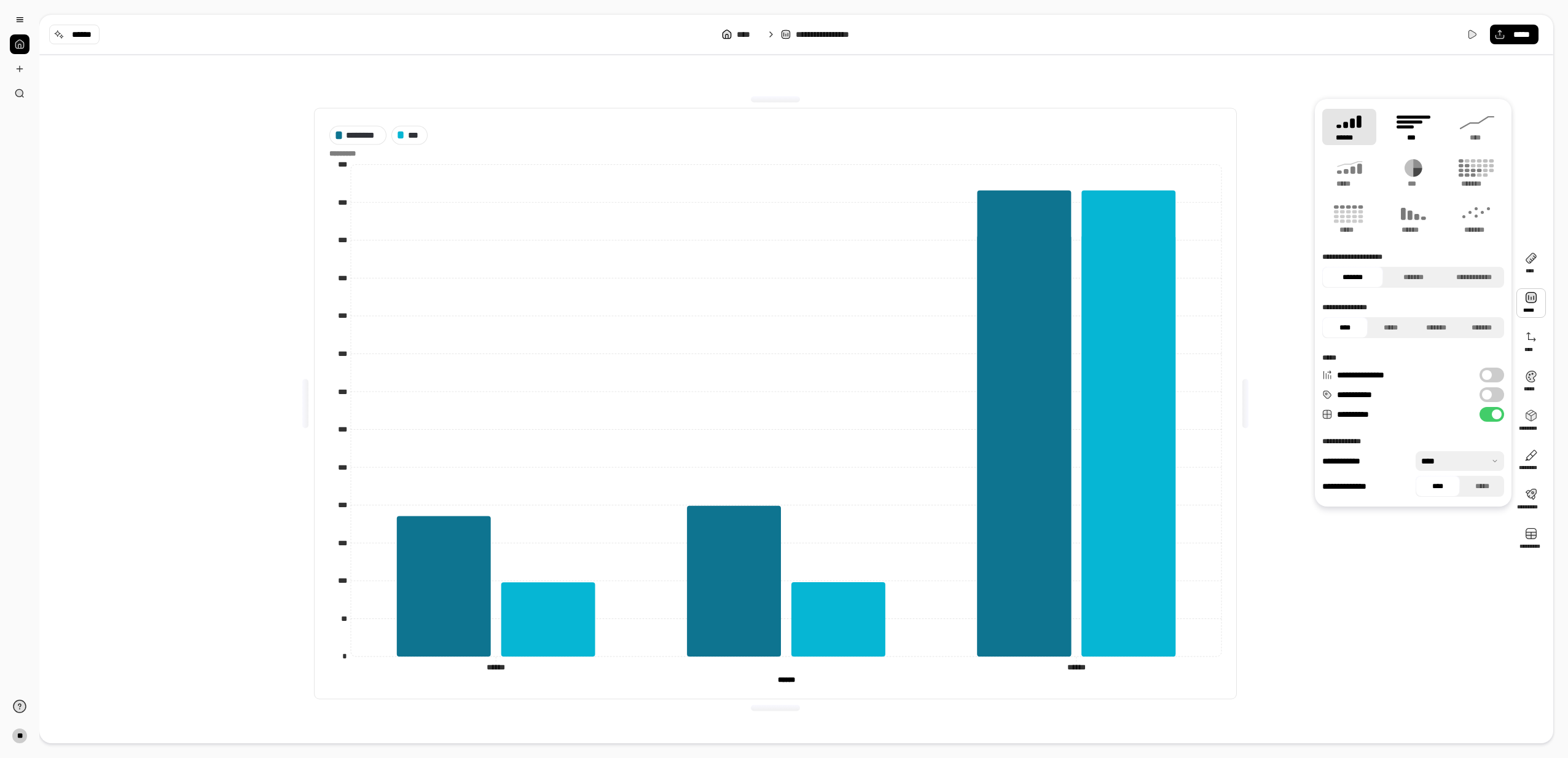 click 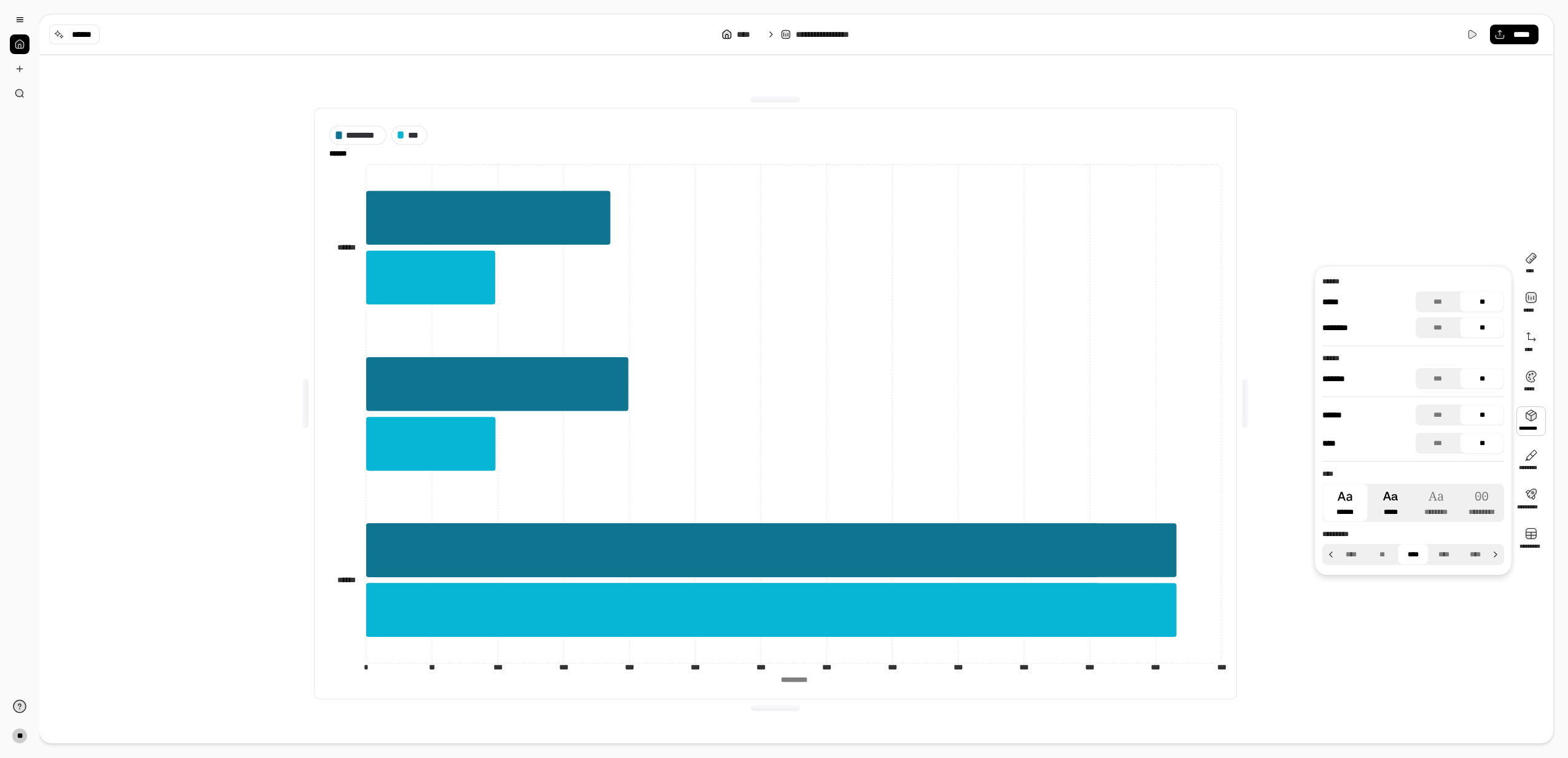 click on "*****" at bounding box center (1390, 503) 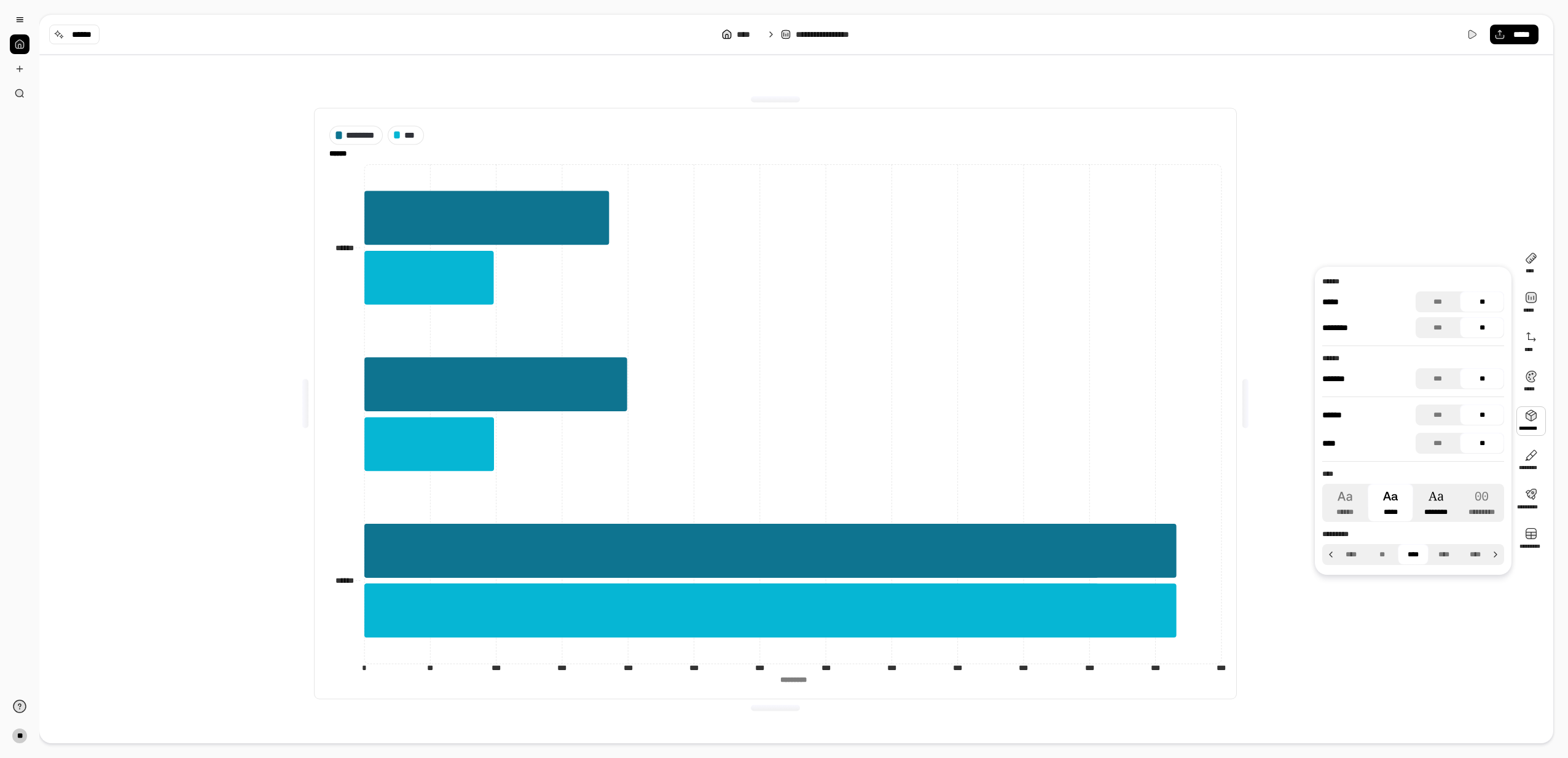 click on "********" at bounding box center (1436, 503) 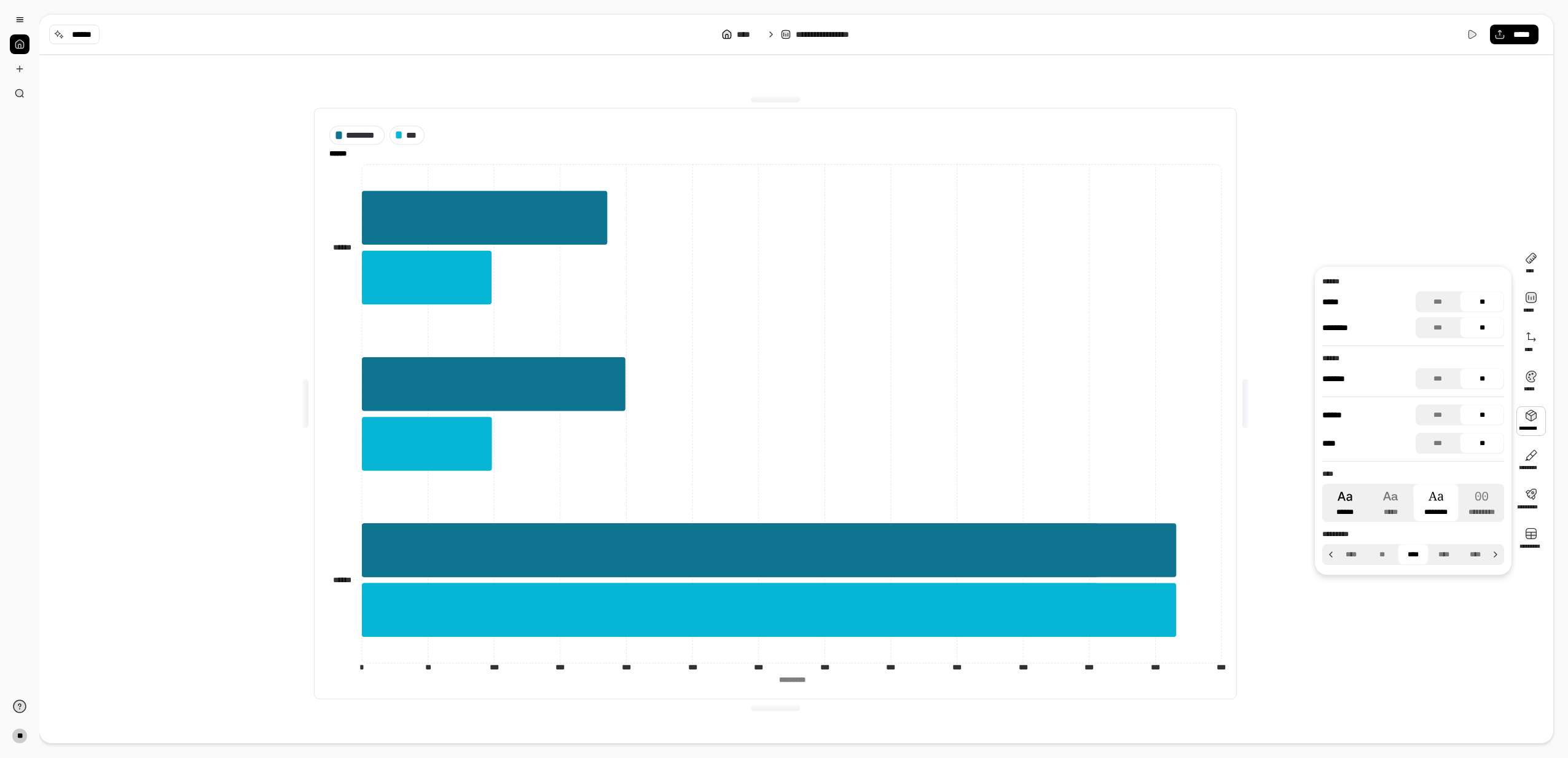 click on "******" at bounding box center [1345, 503] 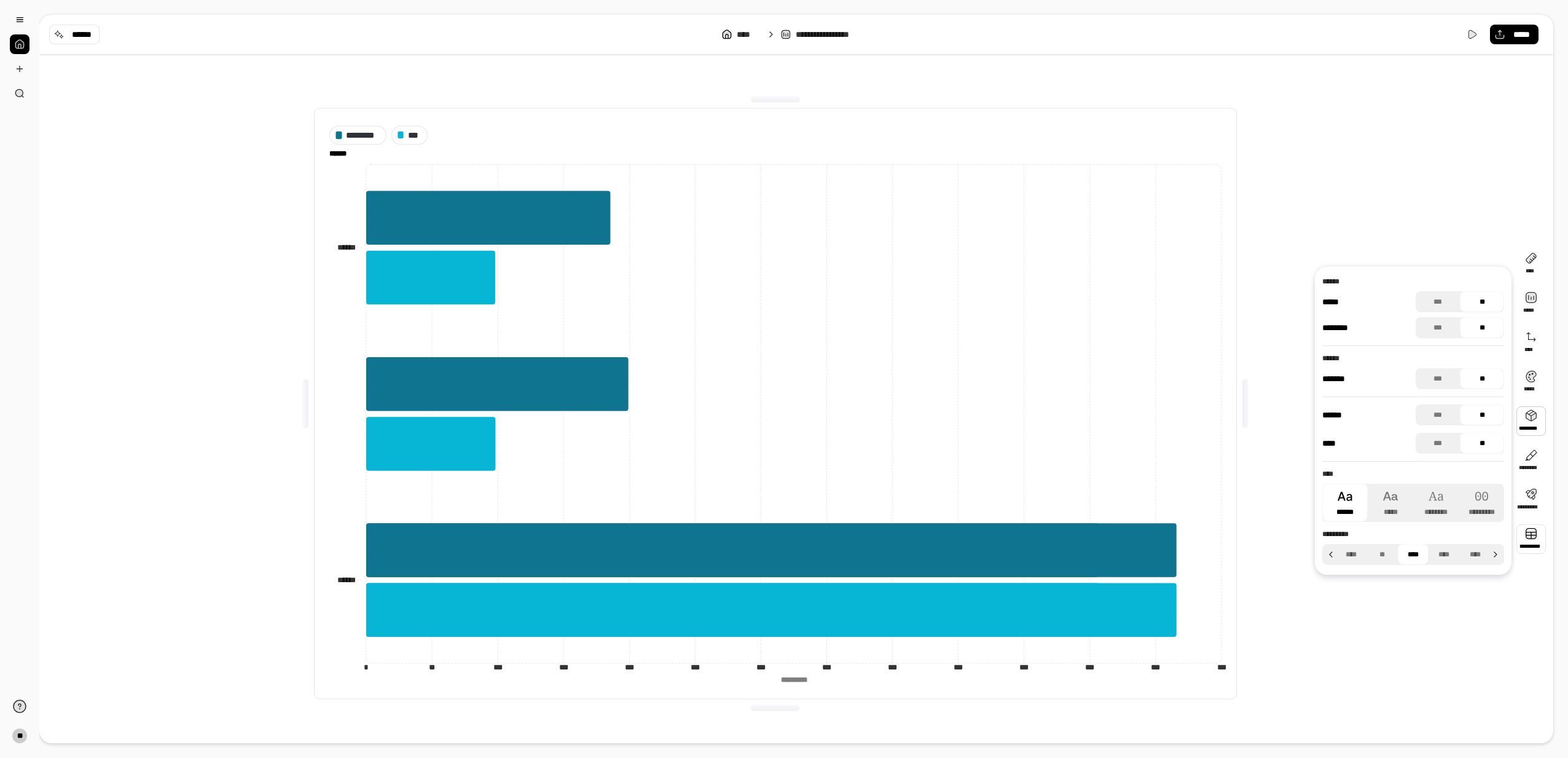 click at bounding box center (1531, 539) 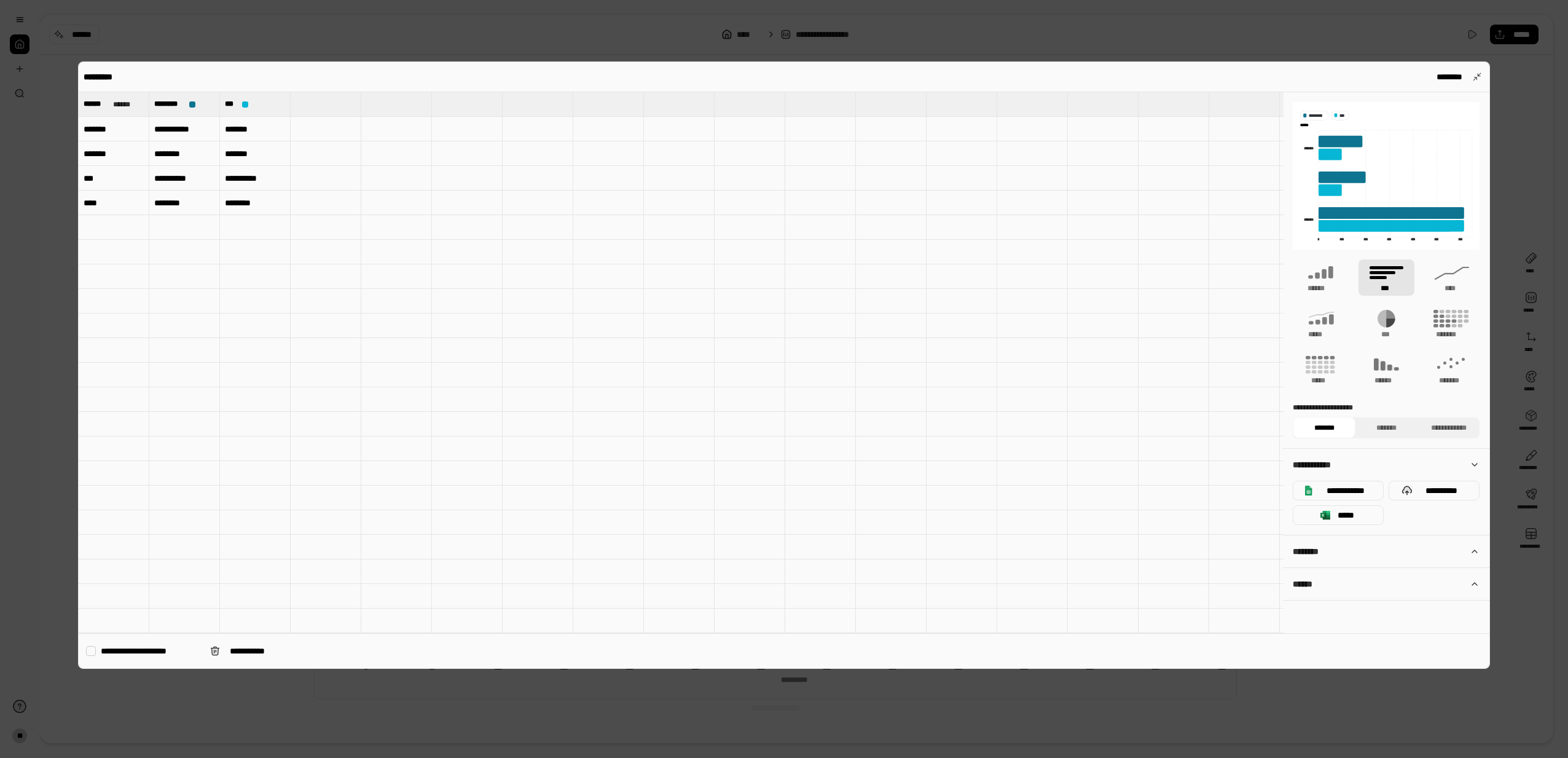 click on "*******" at bounding box center (114, 129) 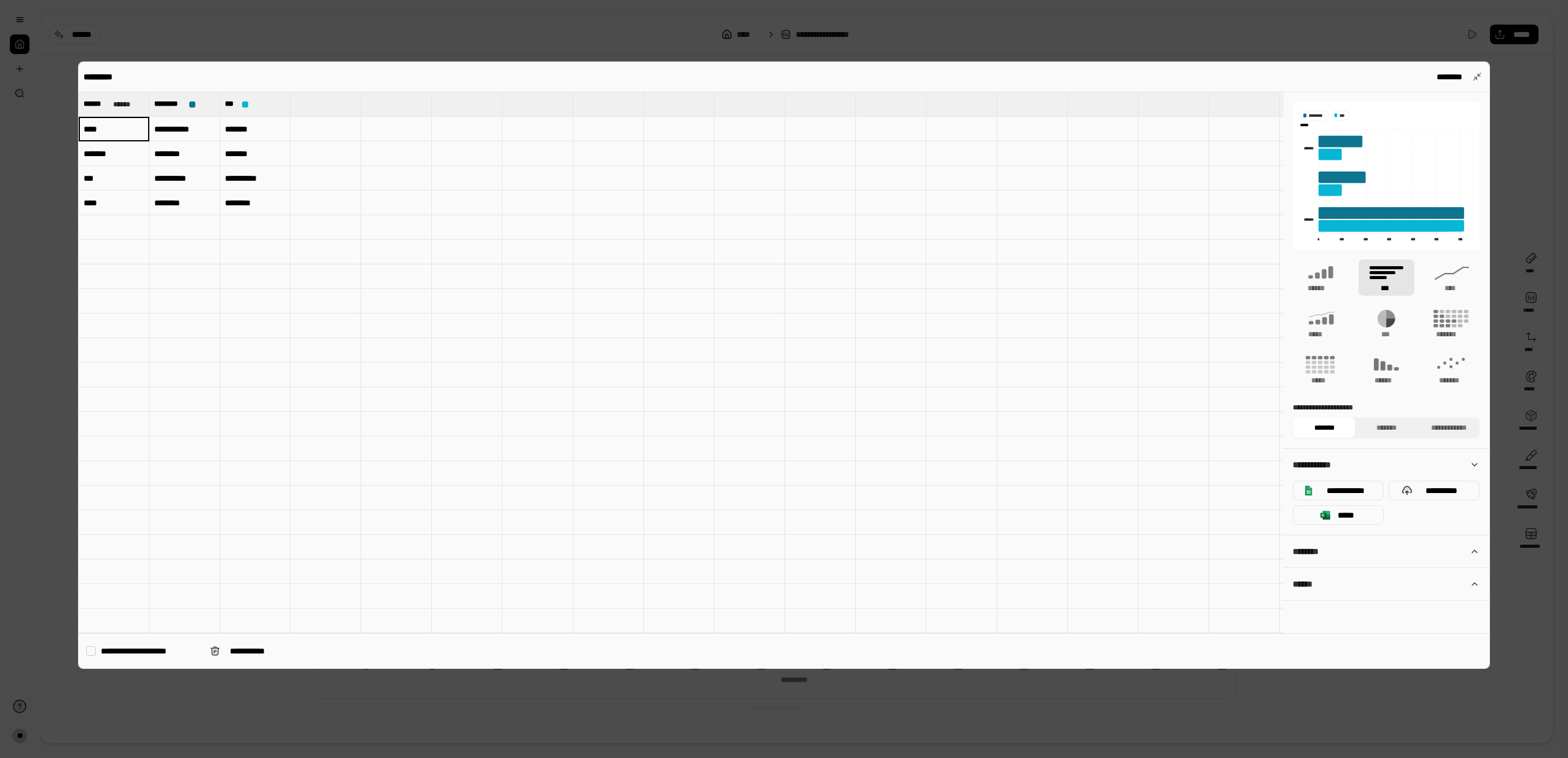 type on "****" 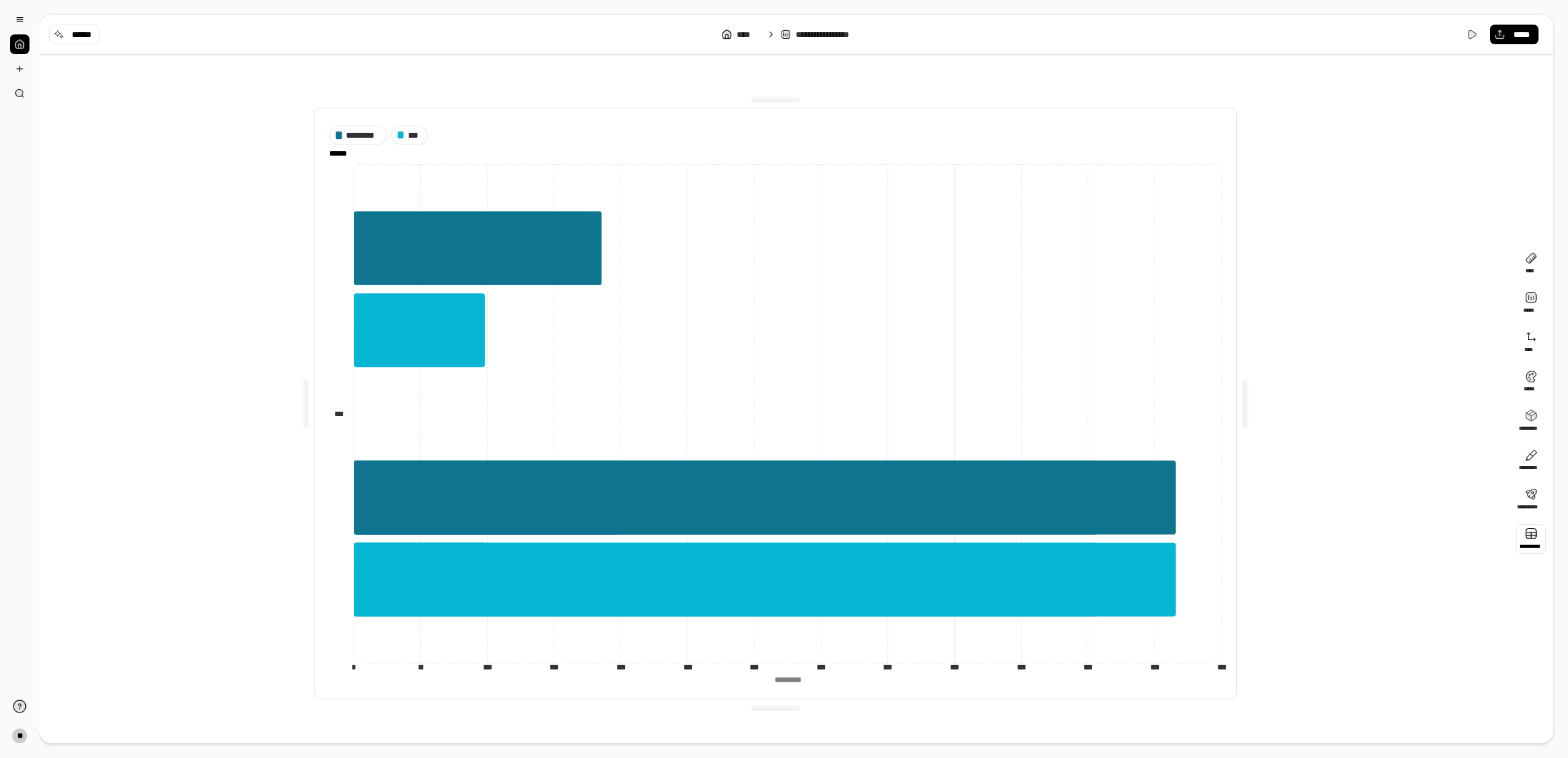 click at bounding box center (1531, 539) 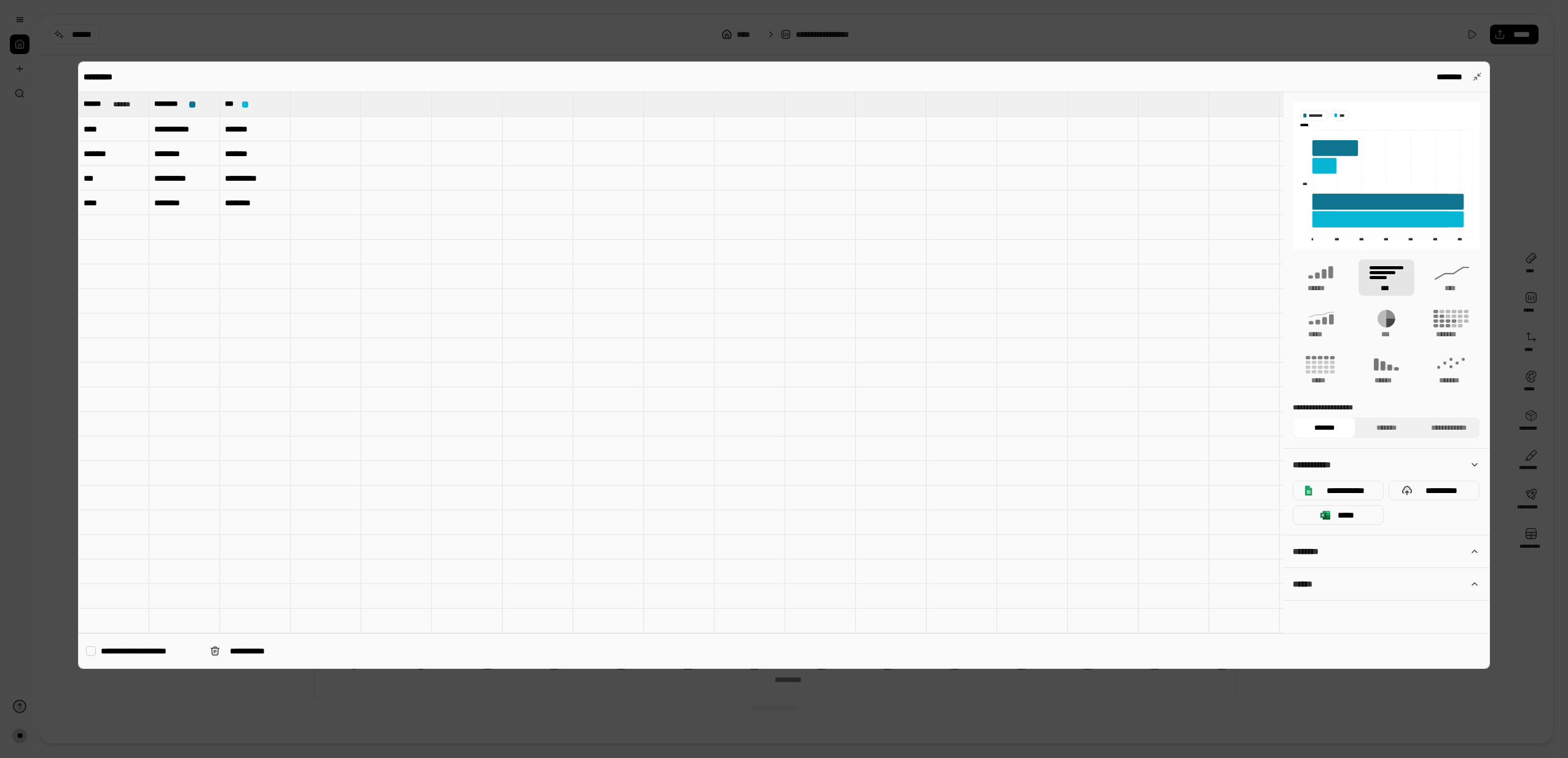 click on "*******" at bounding box center [114, 154] 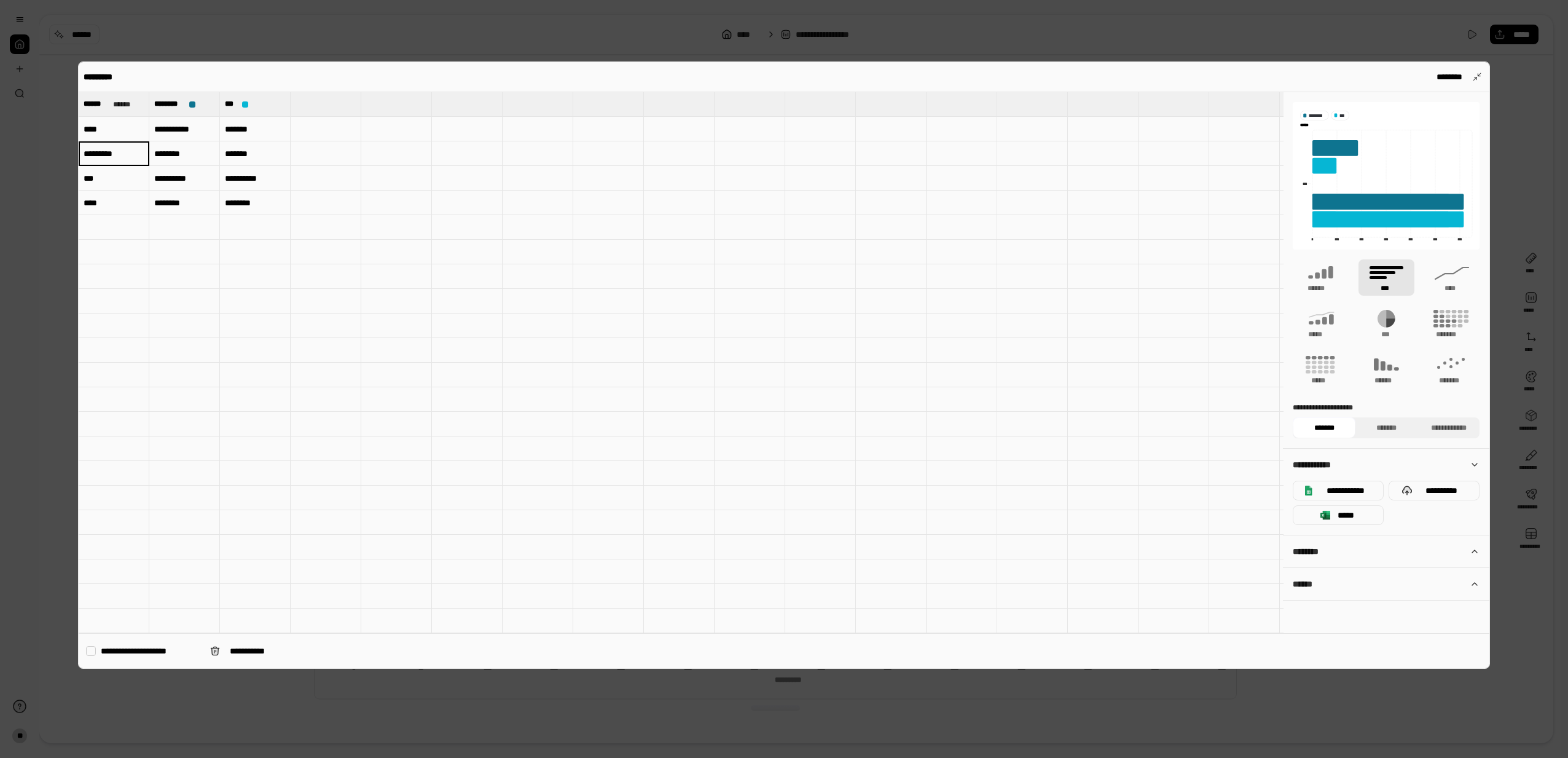 type on "*********" 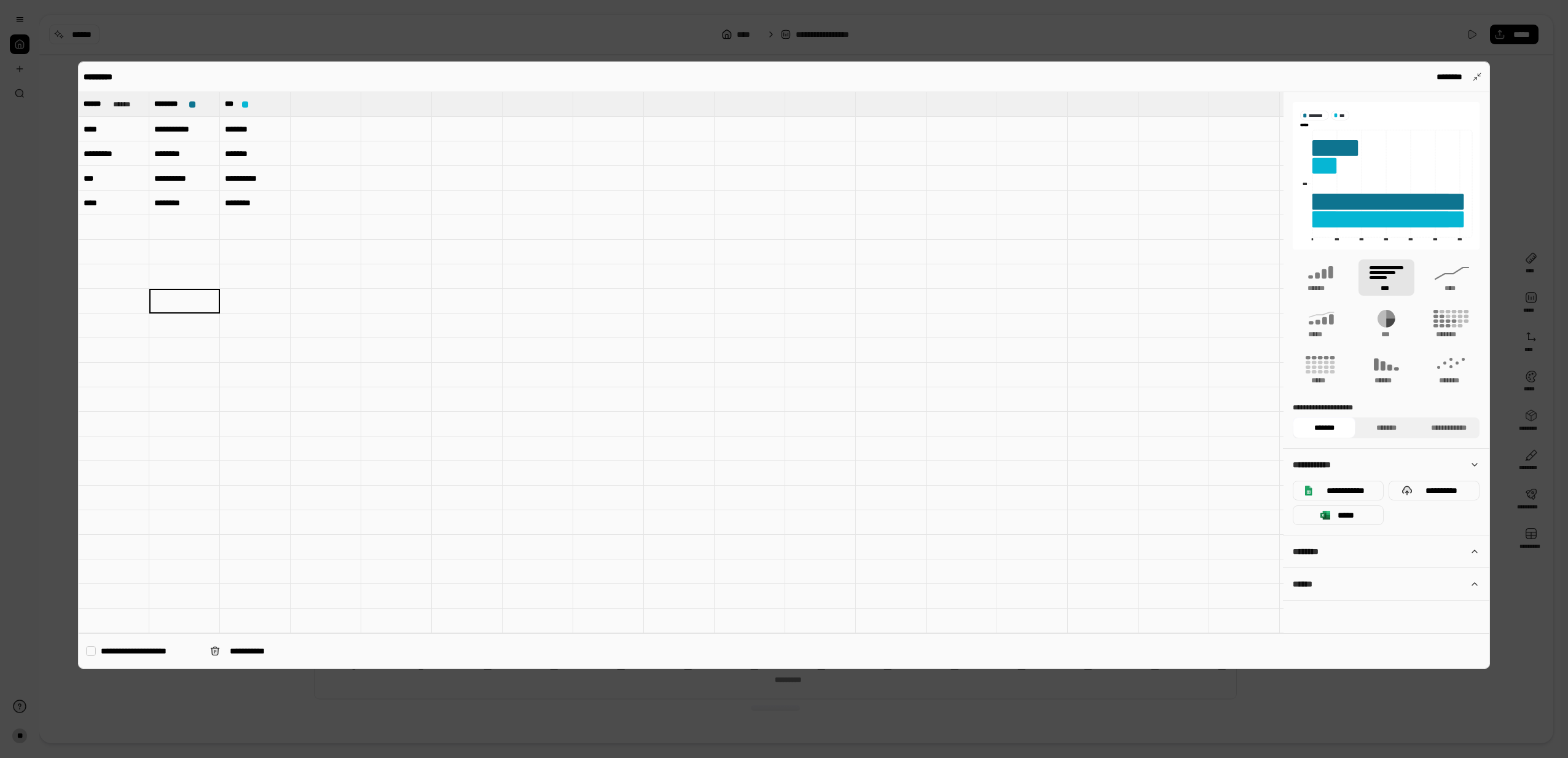 click on "**********" at bounding box center (784, 365) 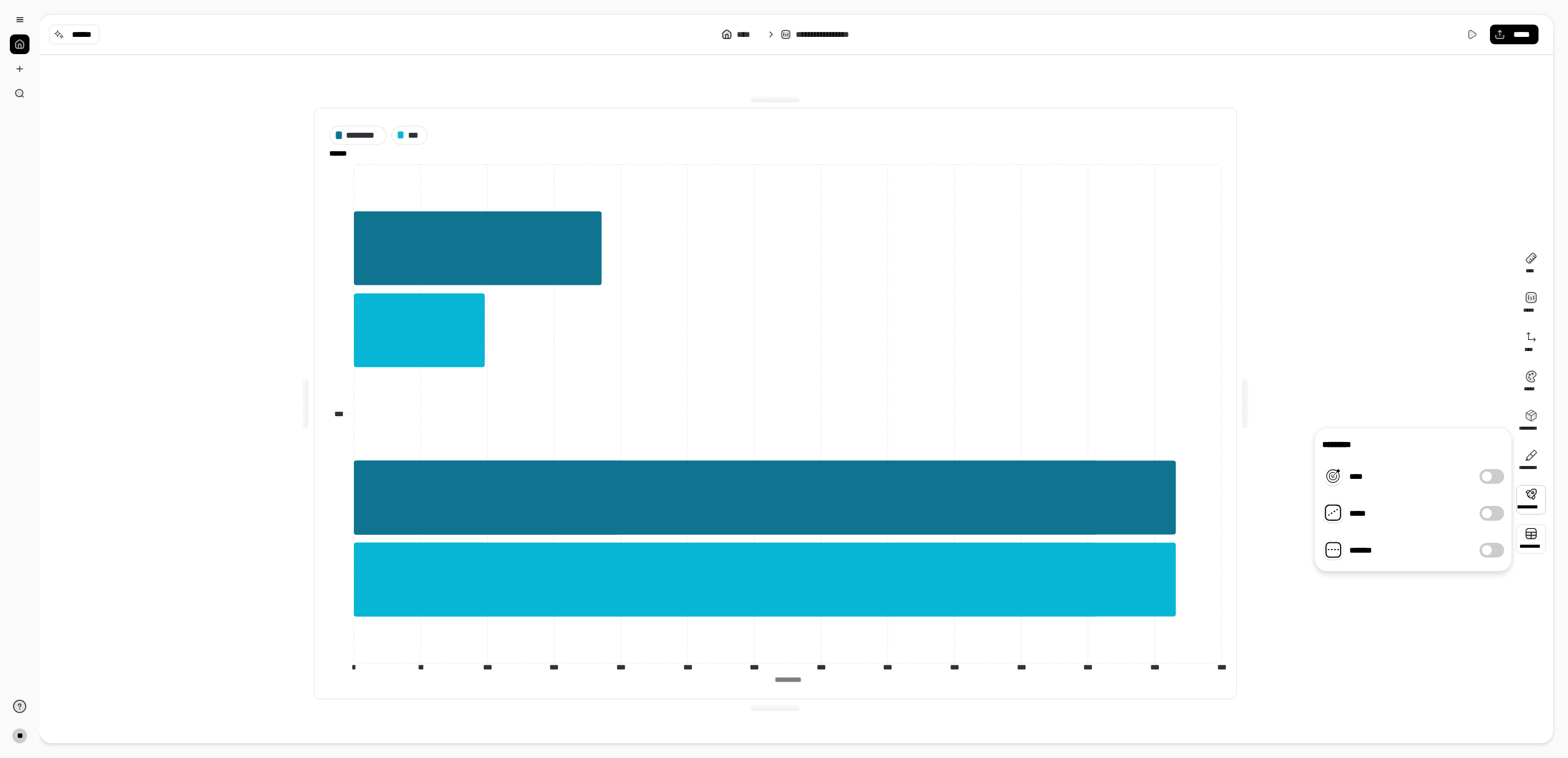 click at bounding box center [1531, 539] 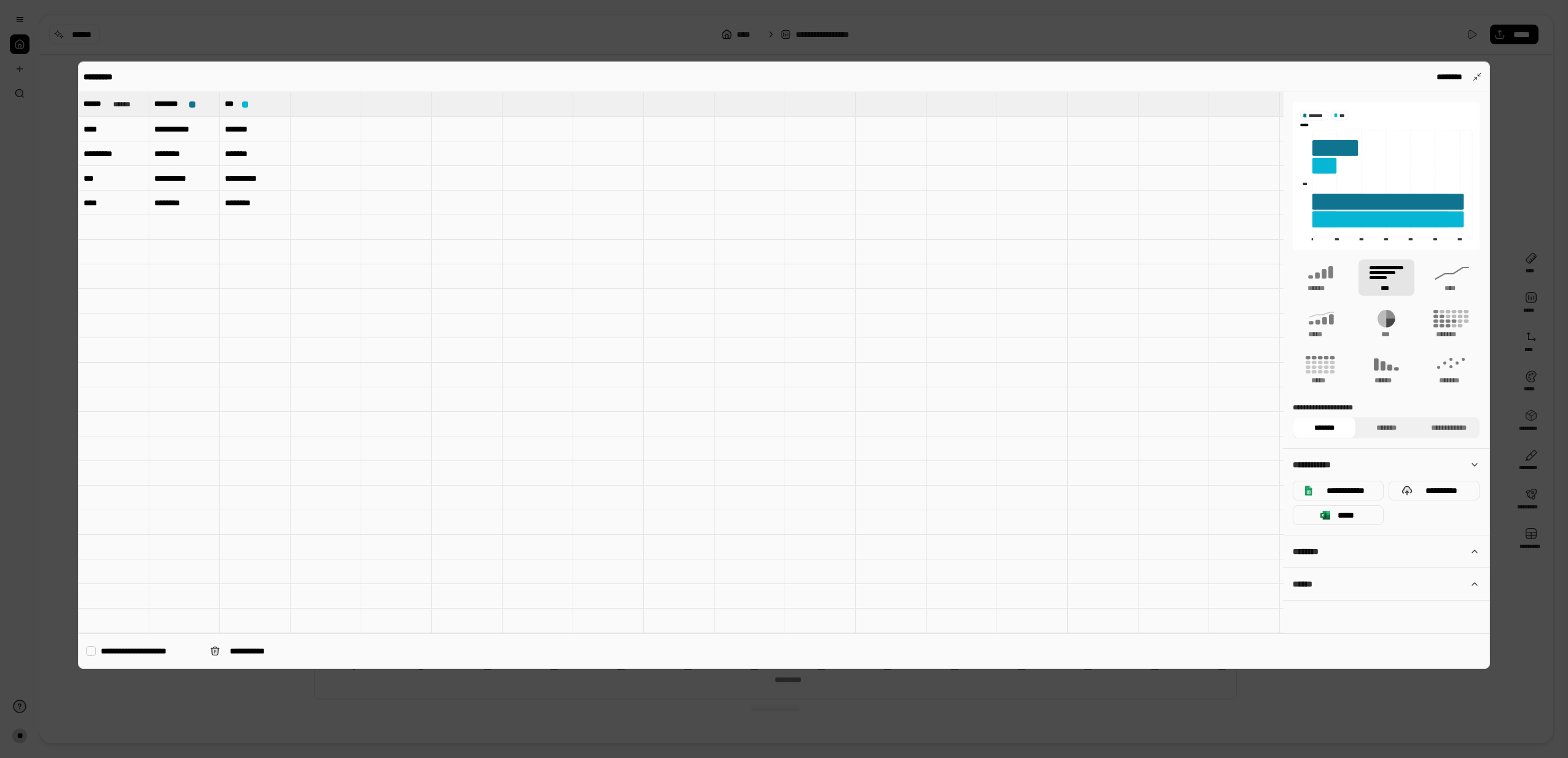 type 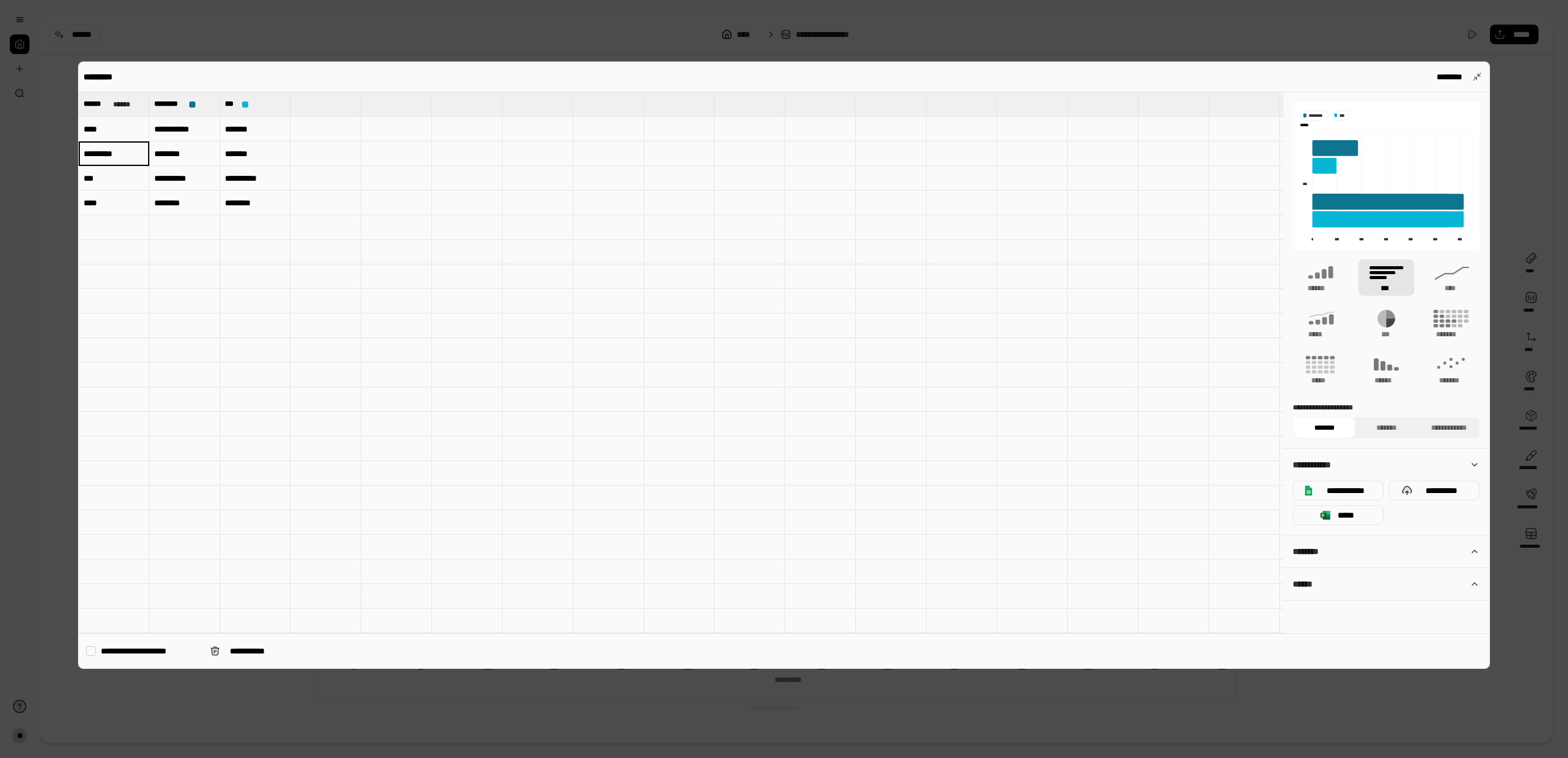 click on "****" at bounding box center [114, 129] 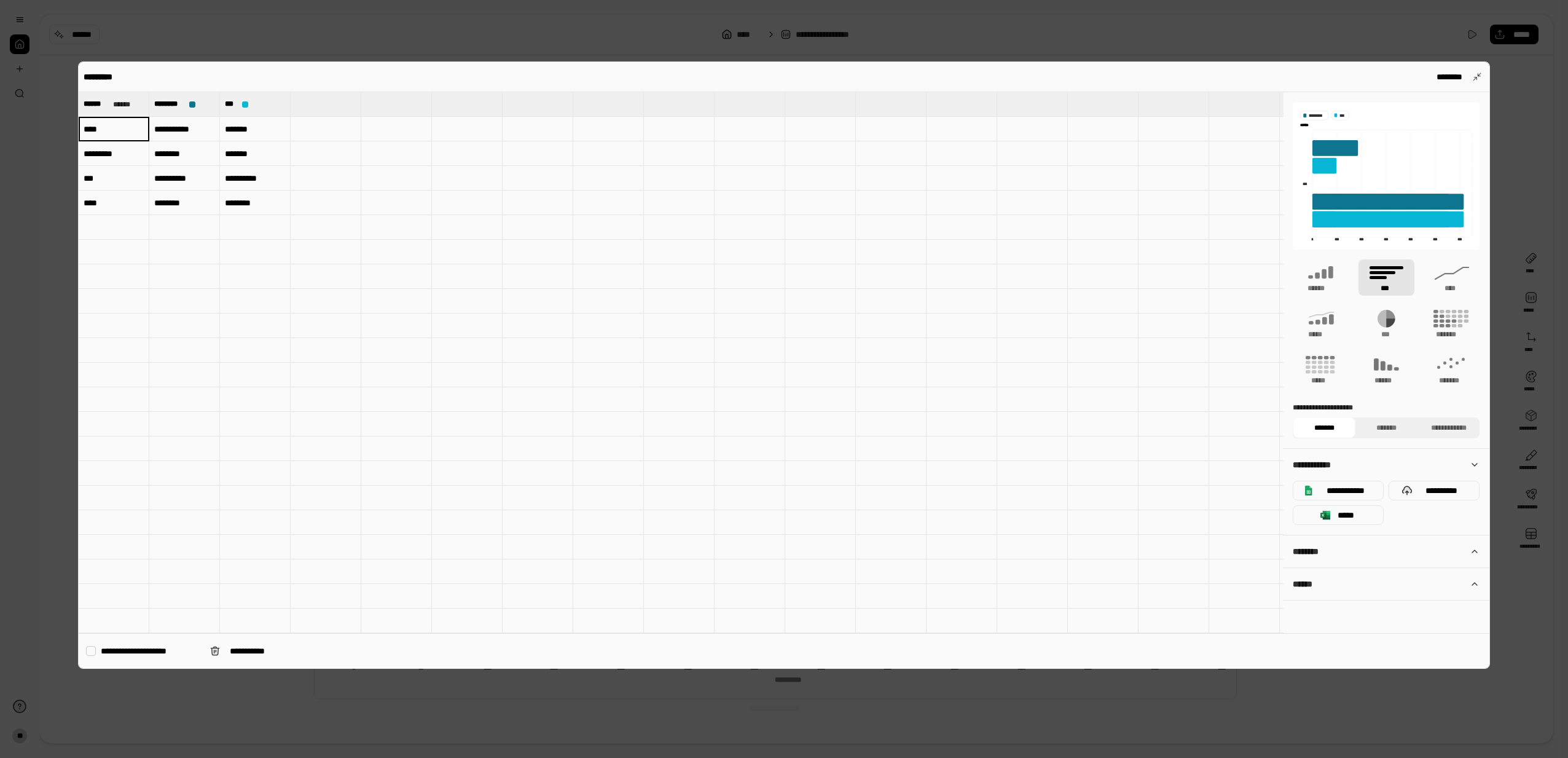 type 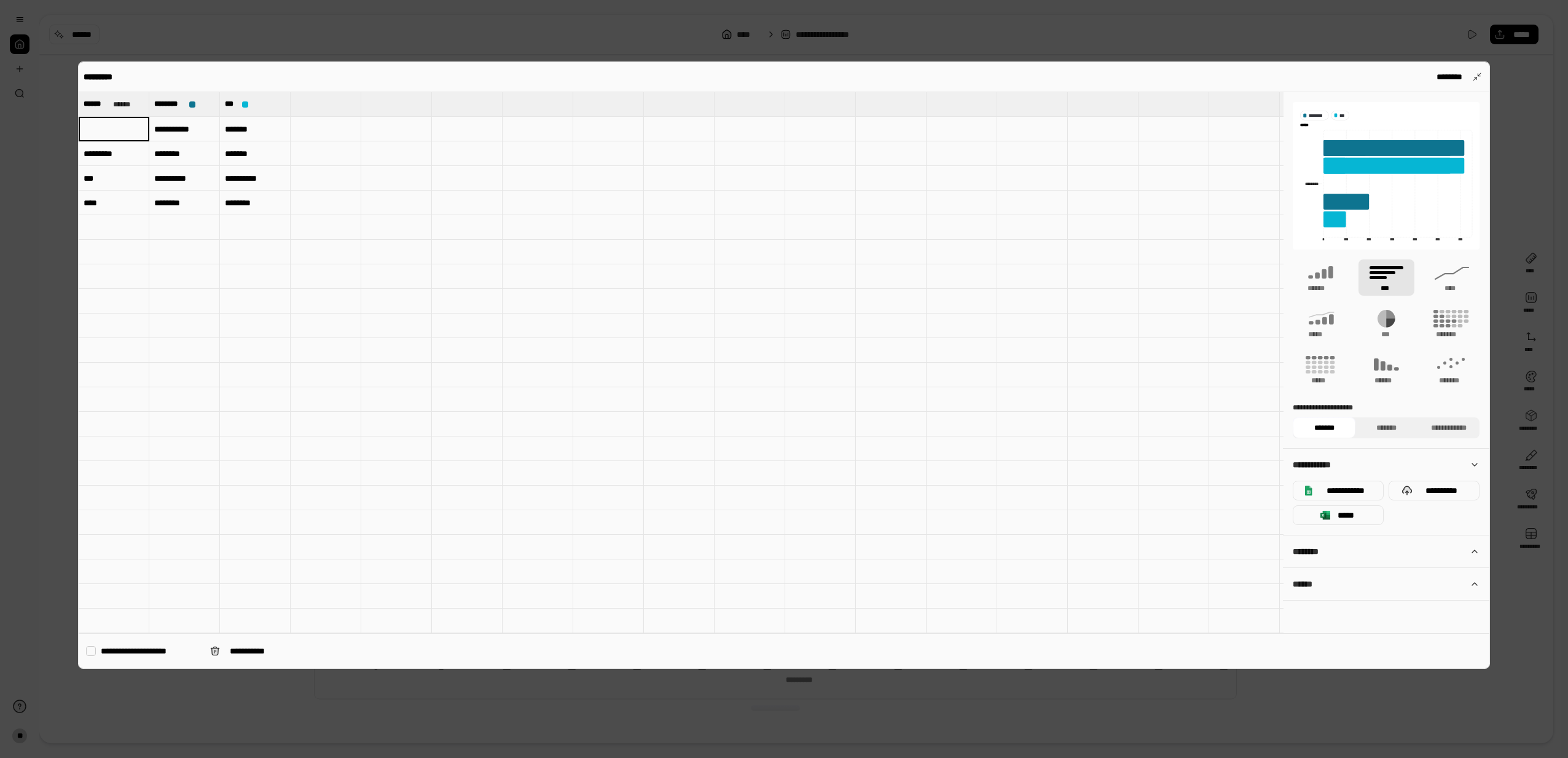 click on "********" at bounding box center (255, 203) 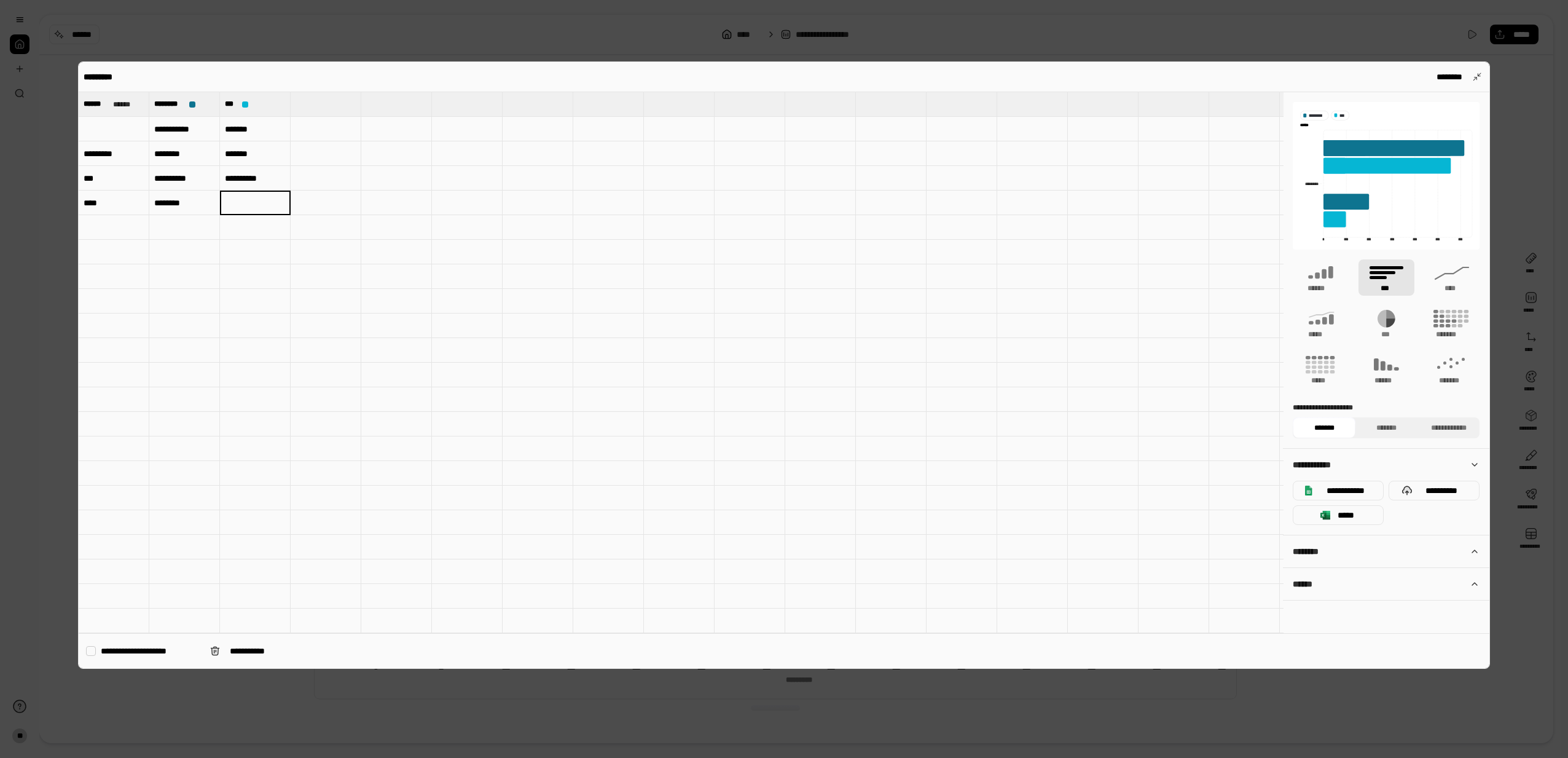 click on "**********" at bounding box center [255, 178] 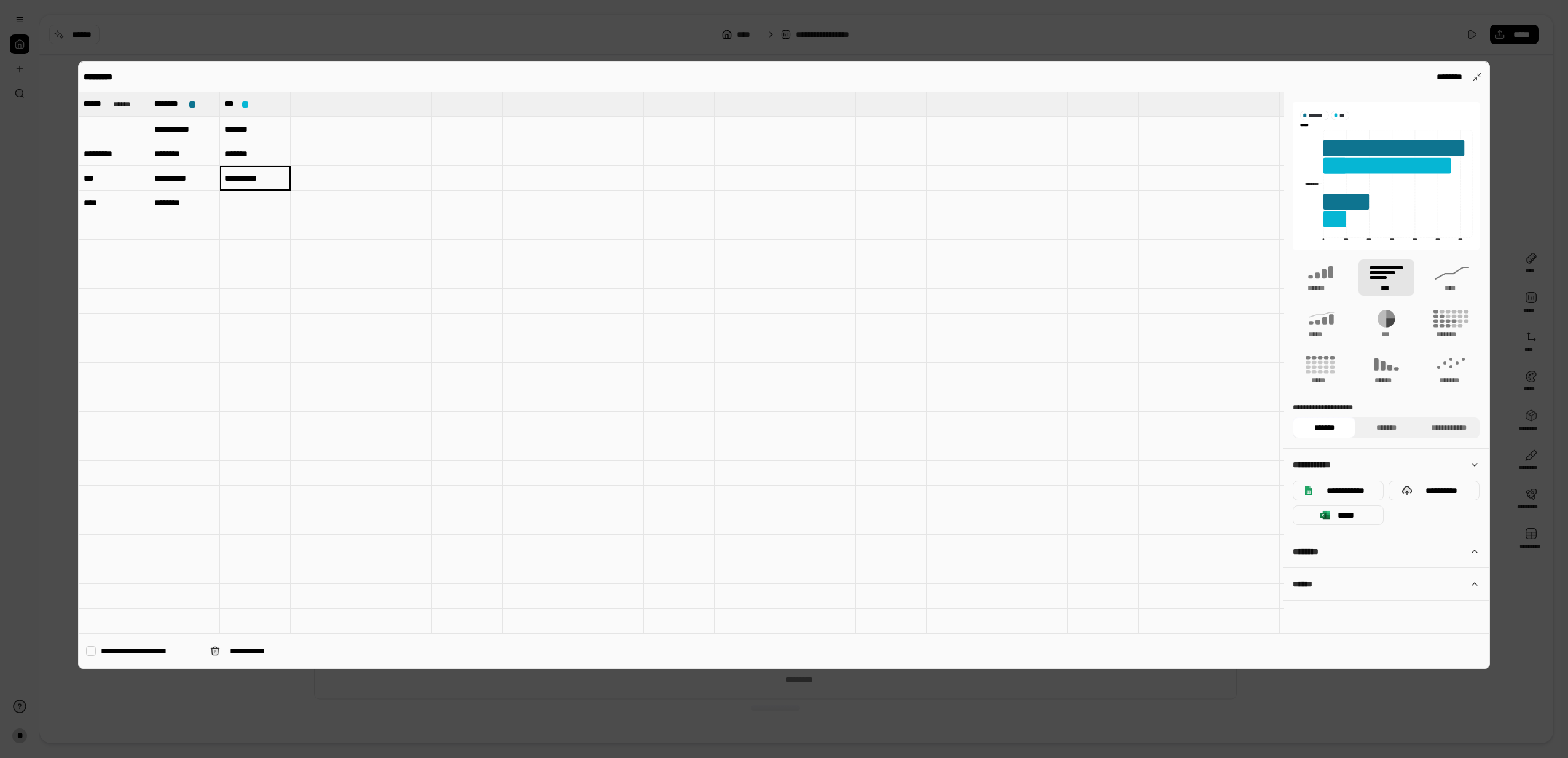 type 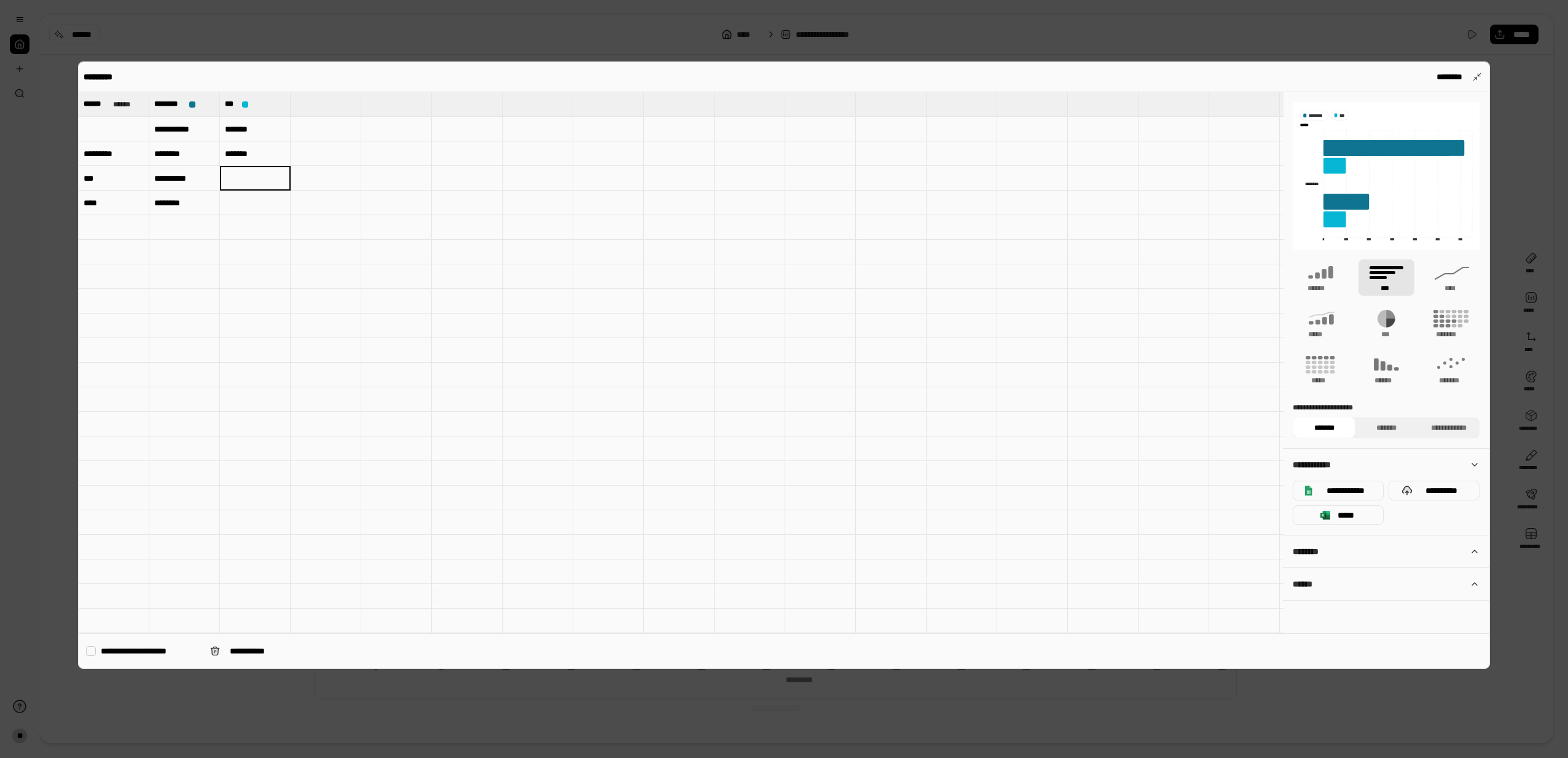 click on "*******" at bounding box center [255, 154] 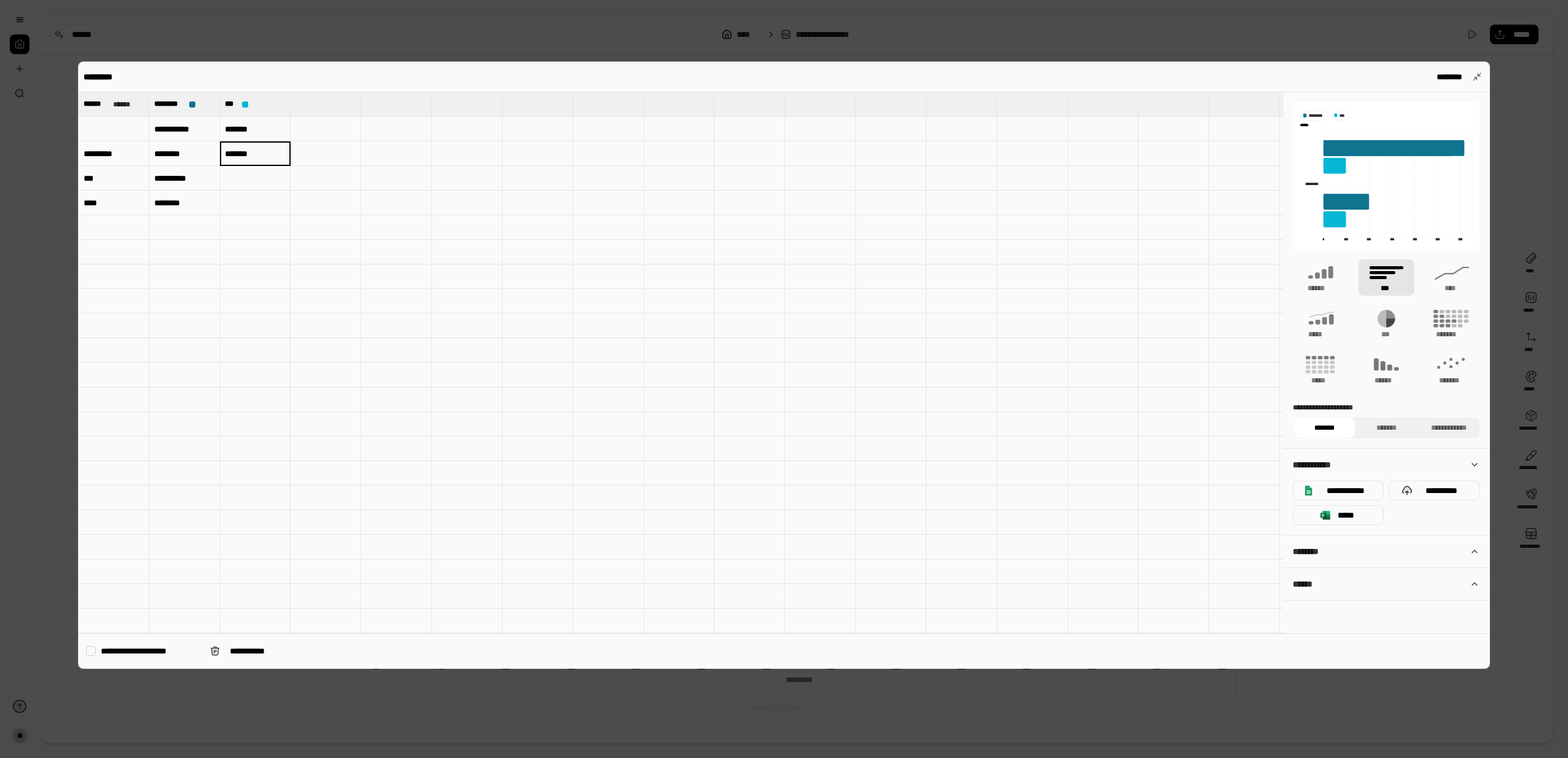 type 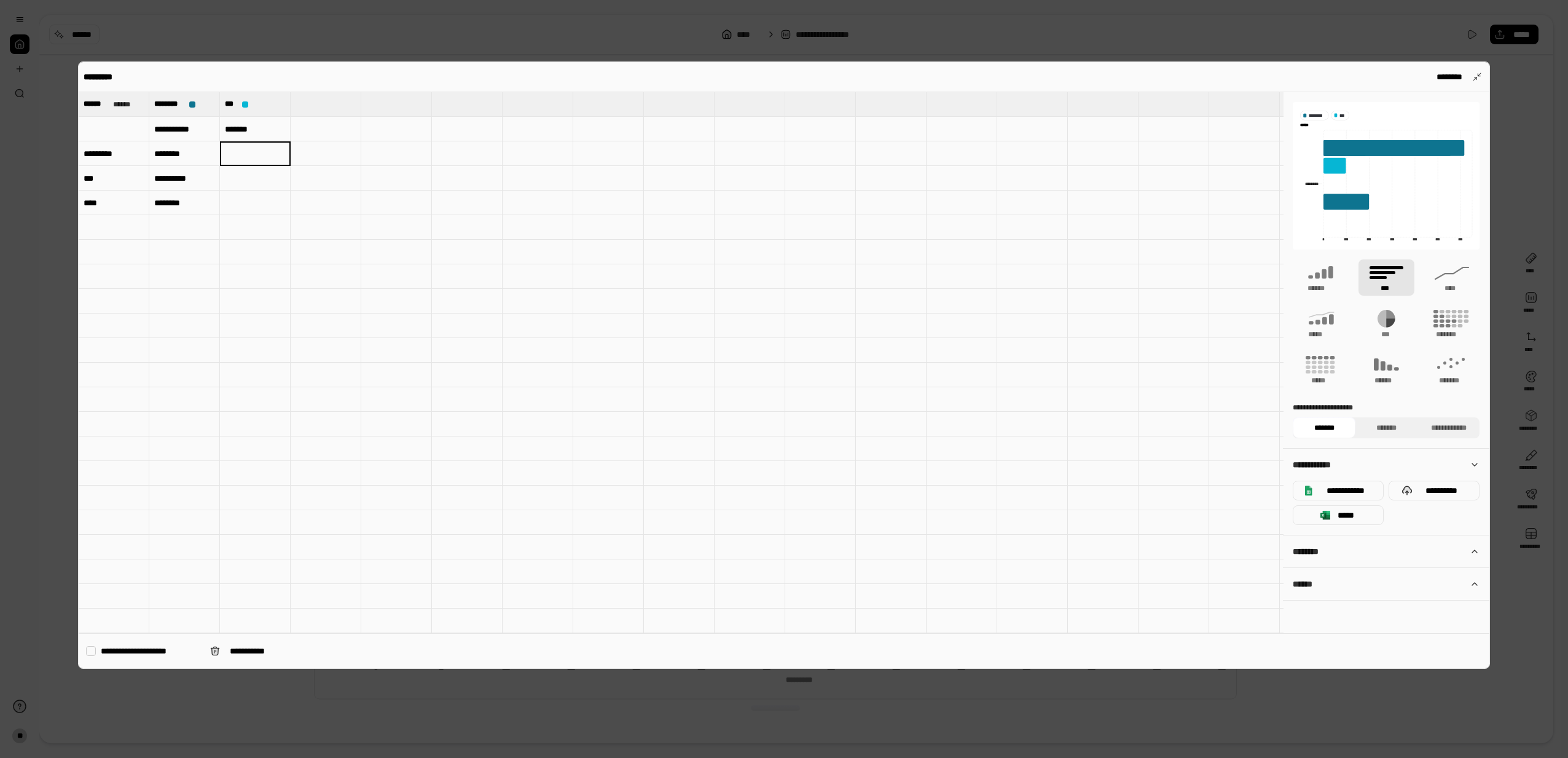 click on "*******" at bounding box center [255, 129] 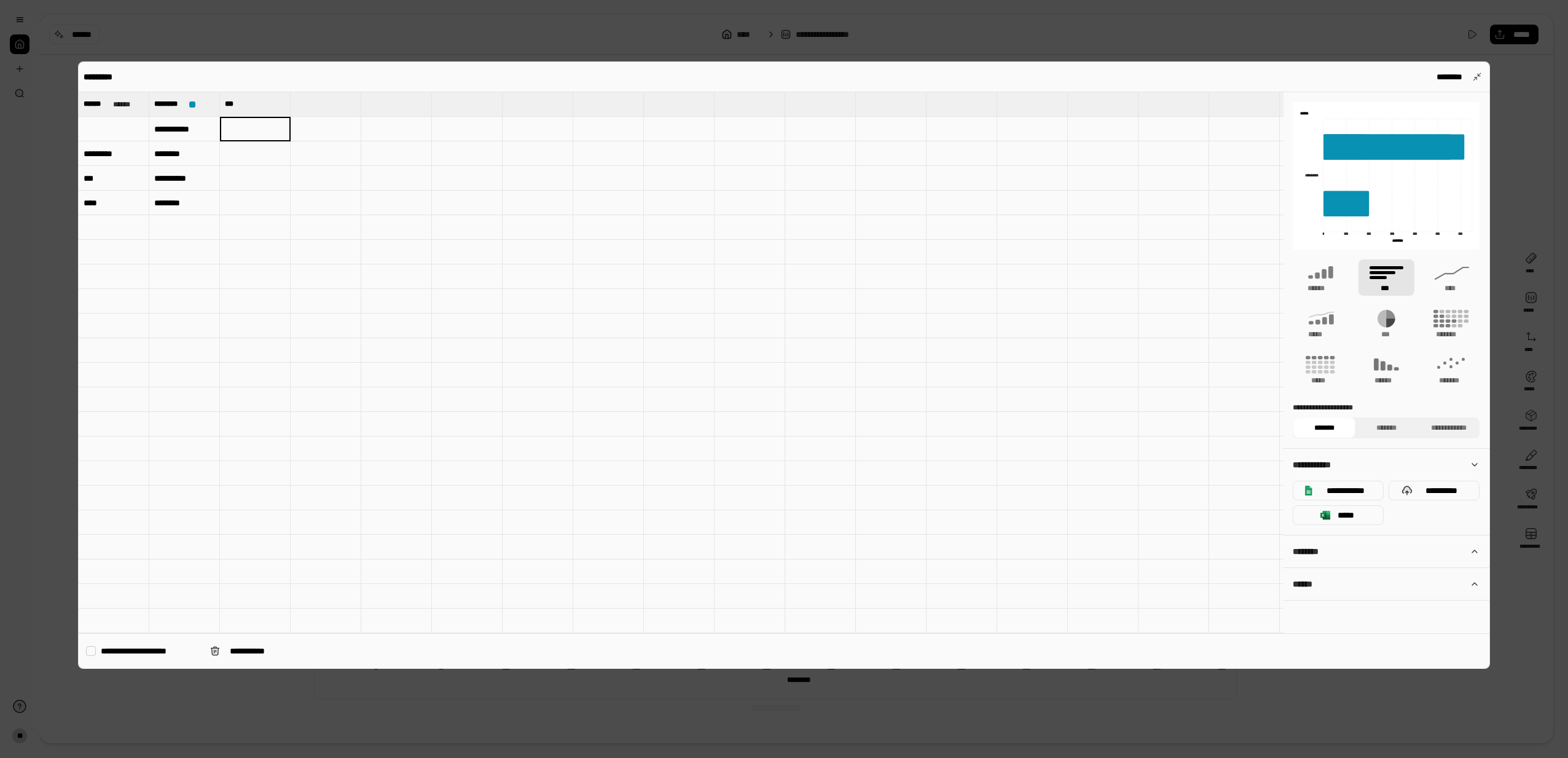 click on "**********" at bounding box center (184, 129) 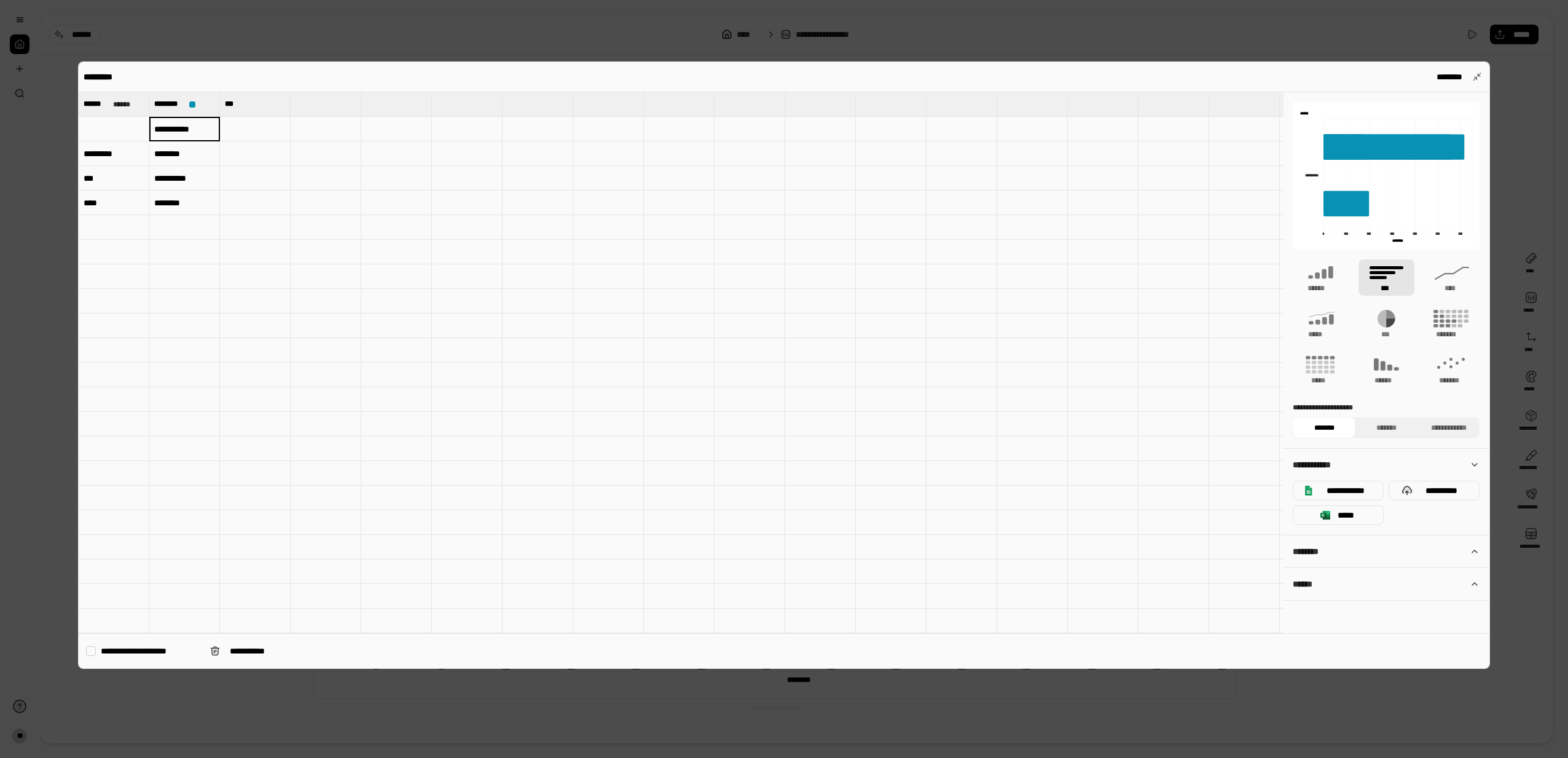 type 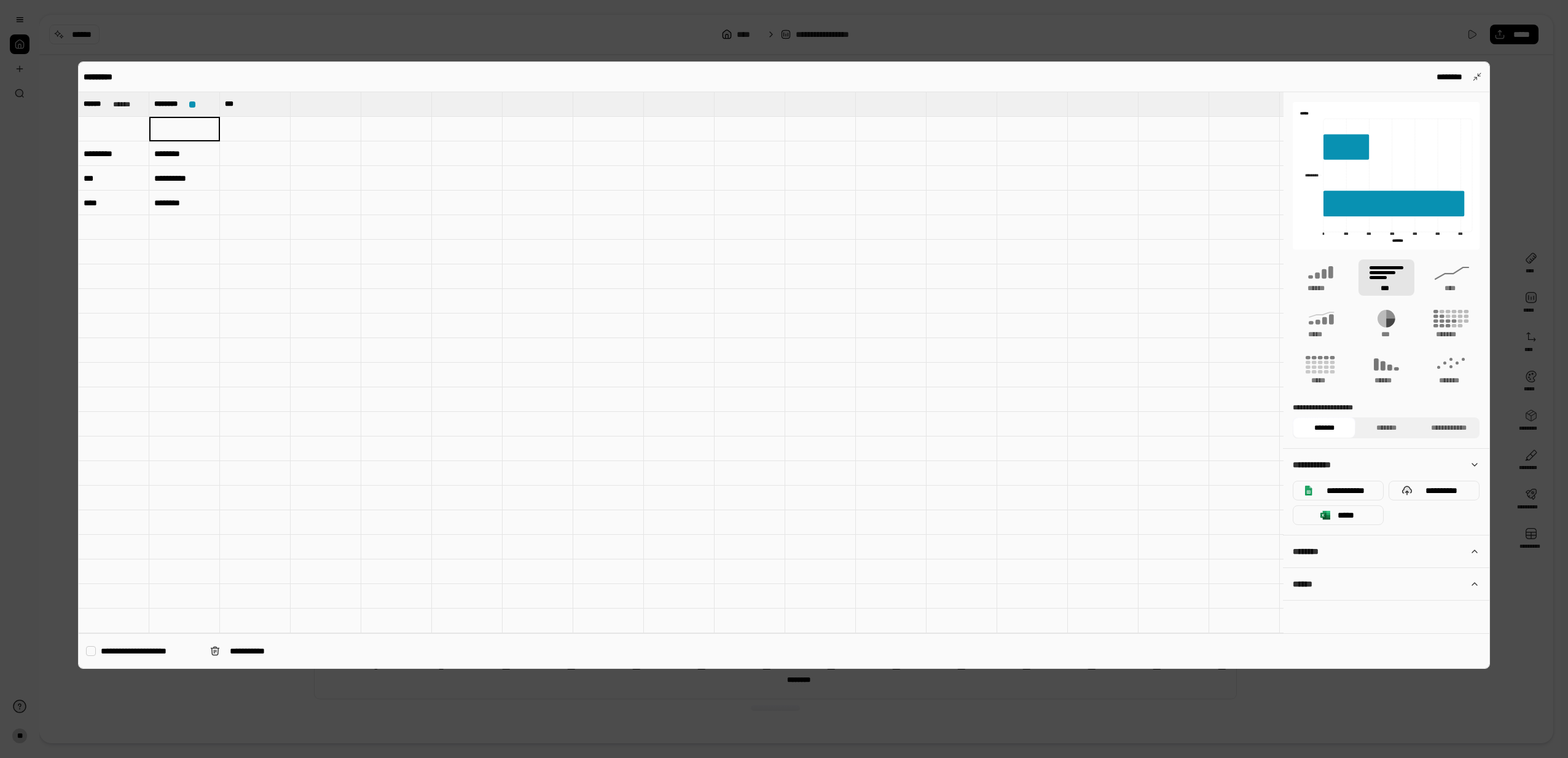 click on "********" at bounding box center (184, 154) 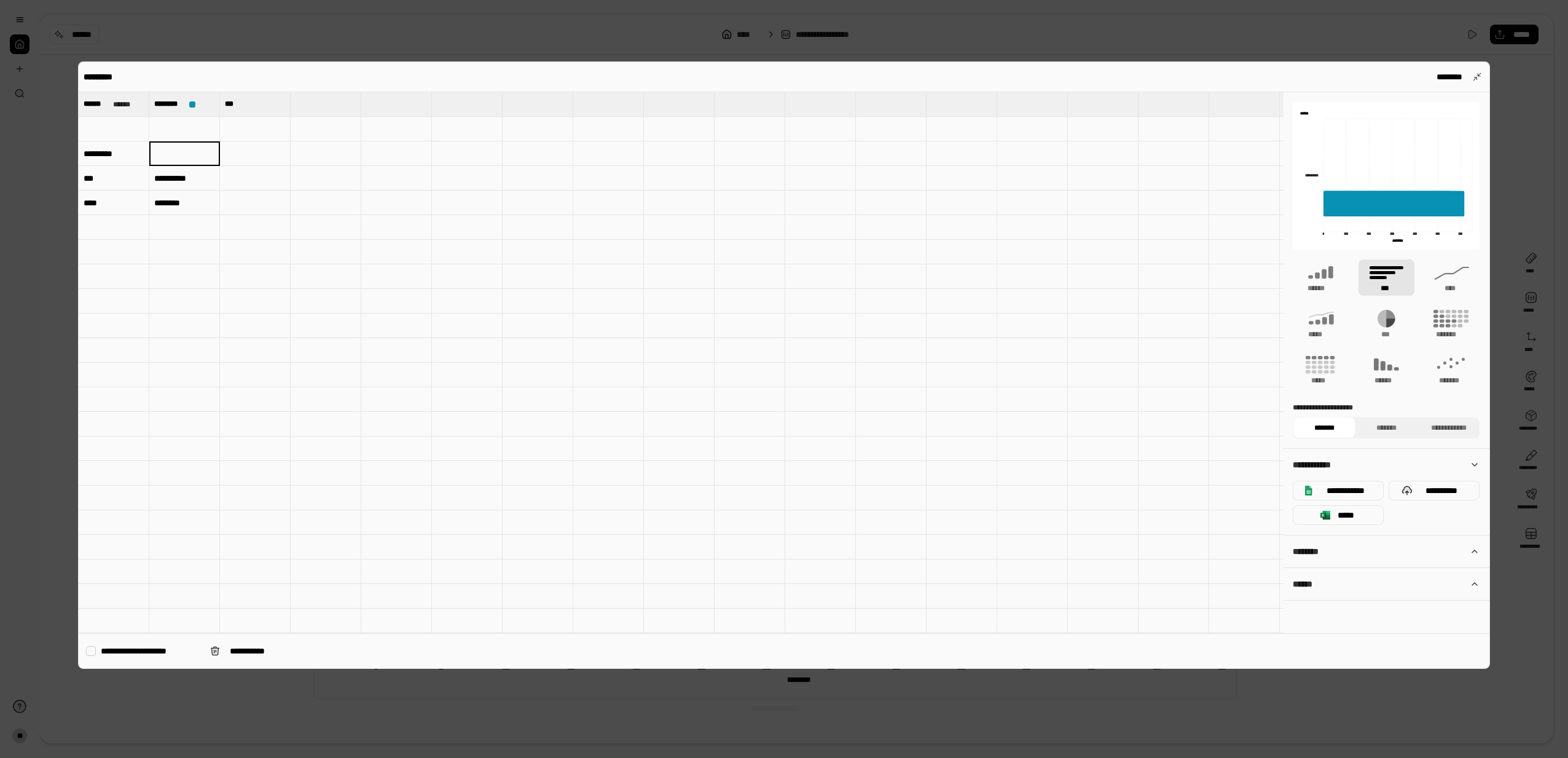 click on "**********" at bounding box center [184, 178] 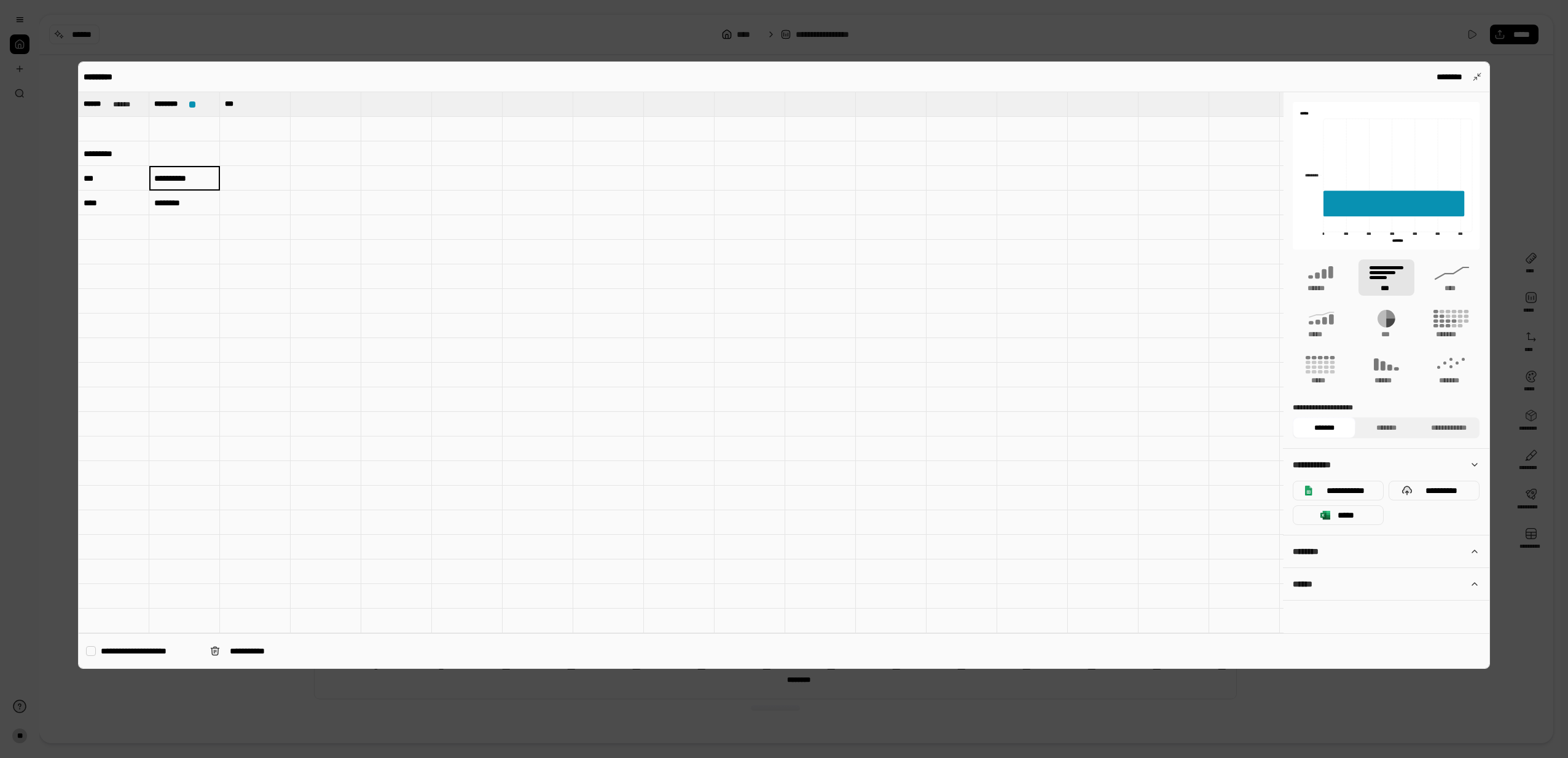 type 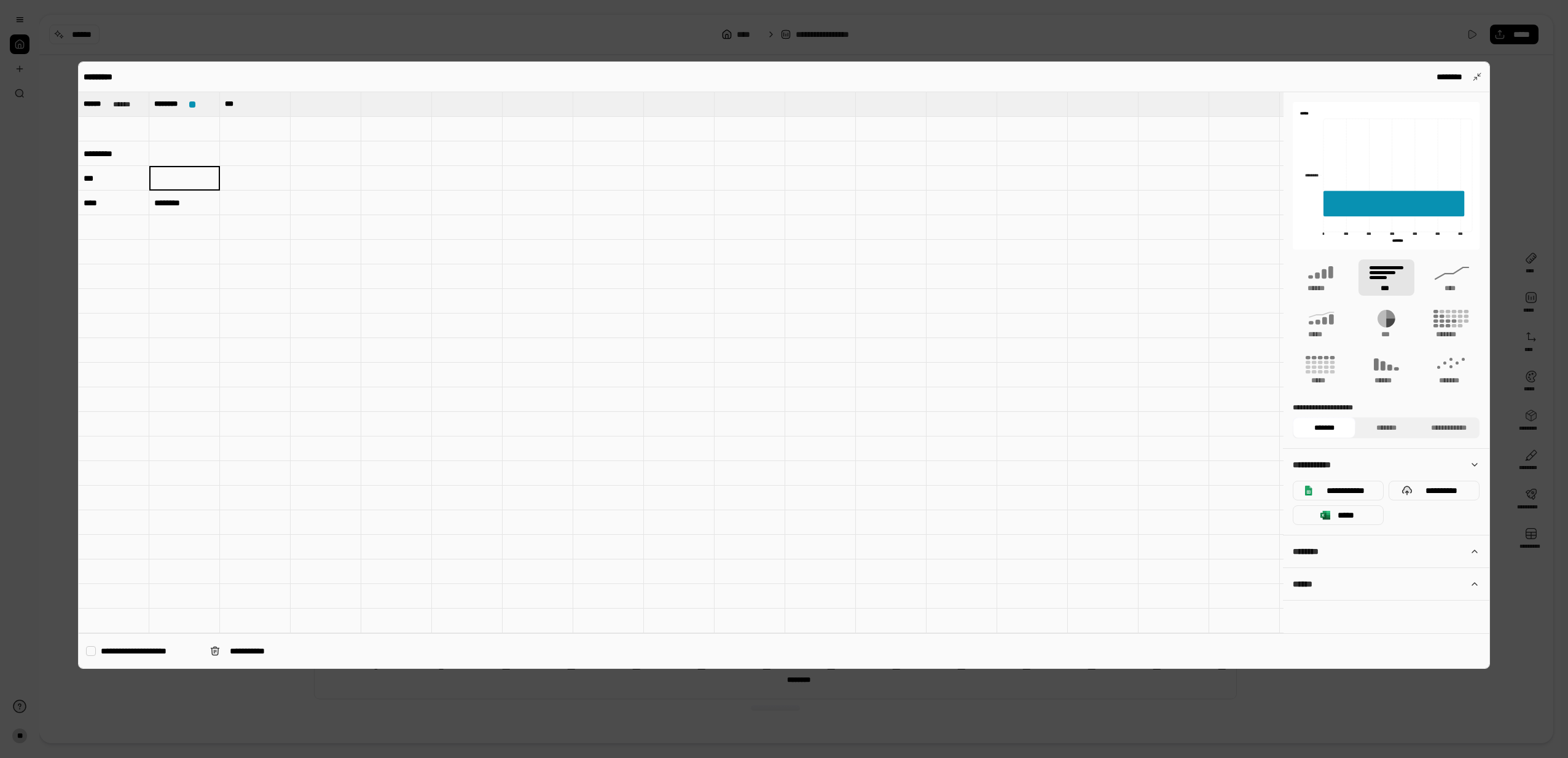 click on "********" at bounding box center (184, 203) 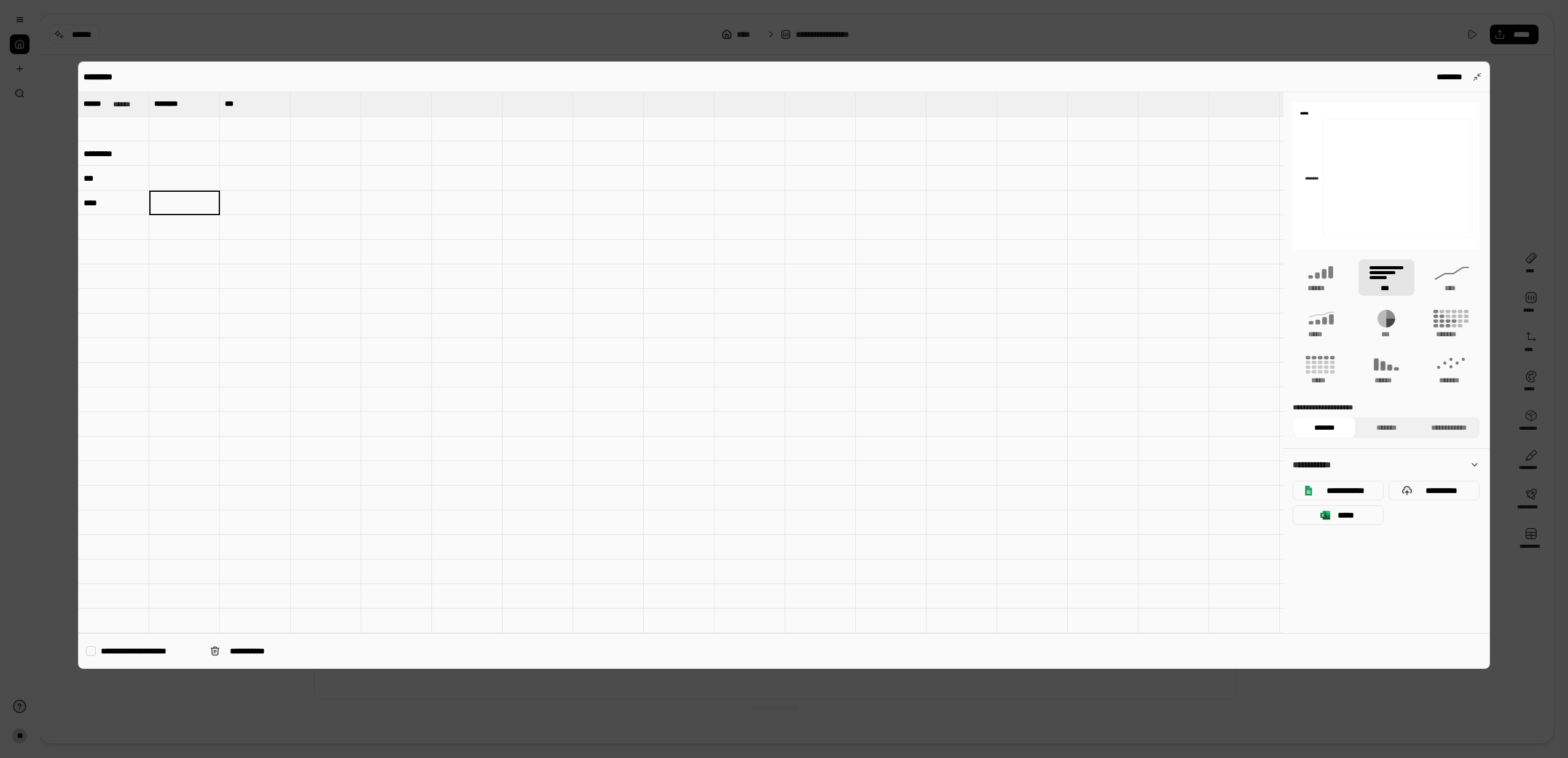 type 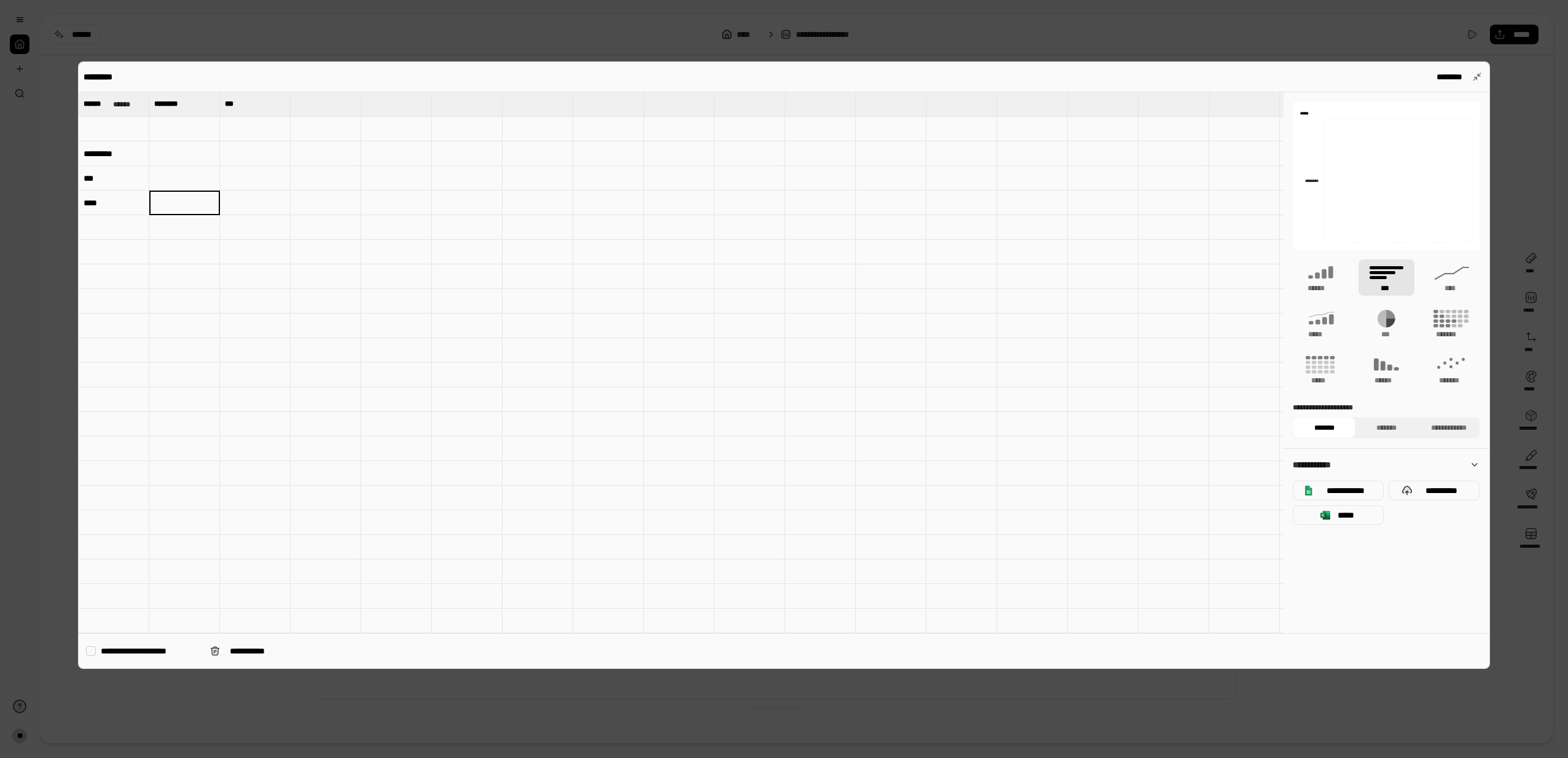 click on "****" at bounding box center (114, 203) 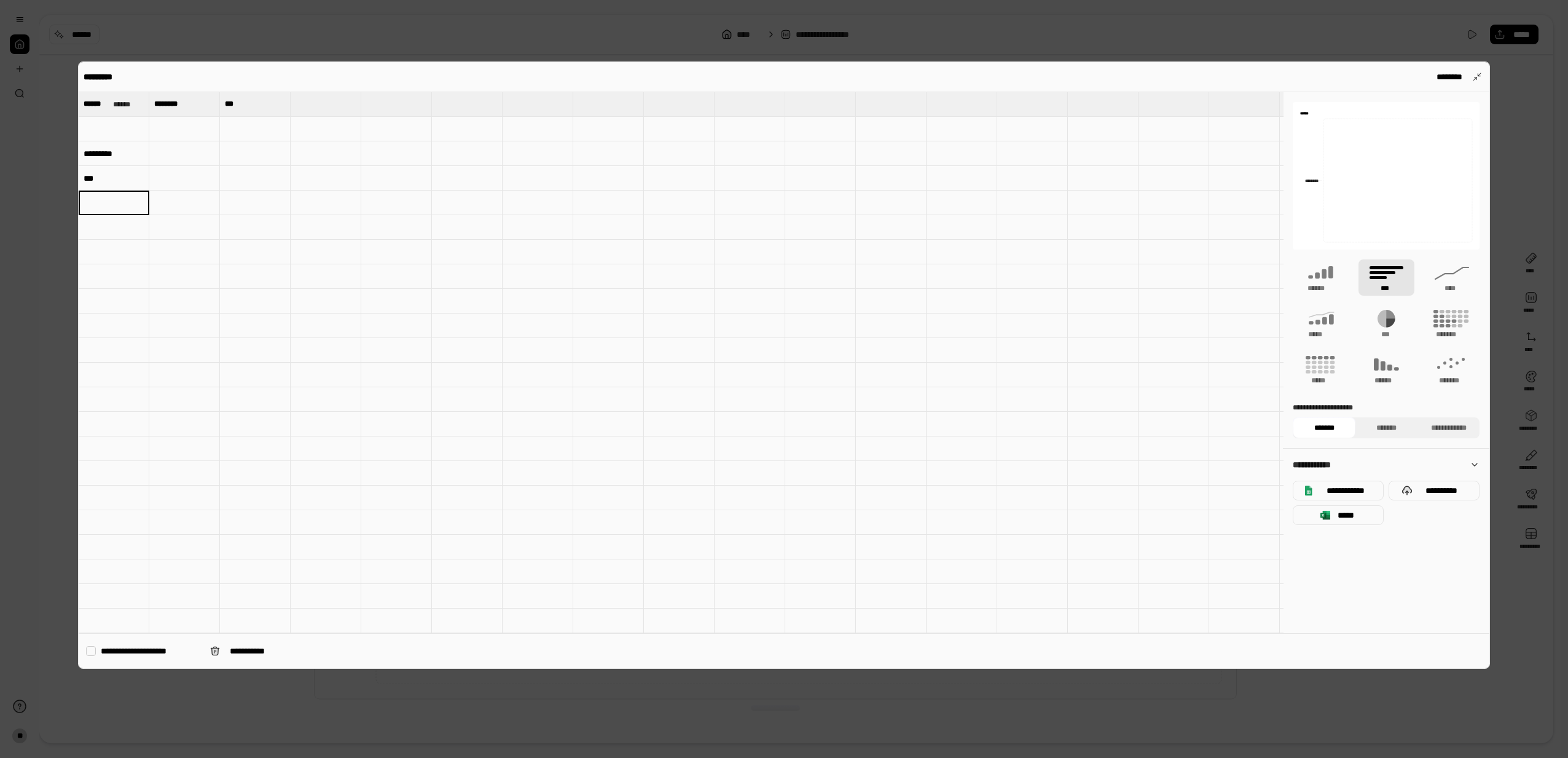 click on "***" at bounding box center [114, 178] 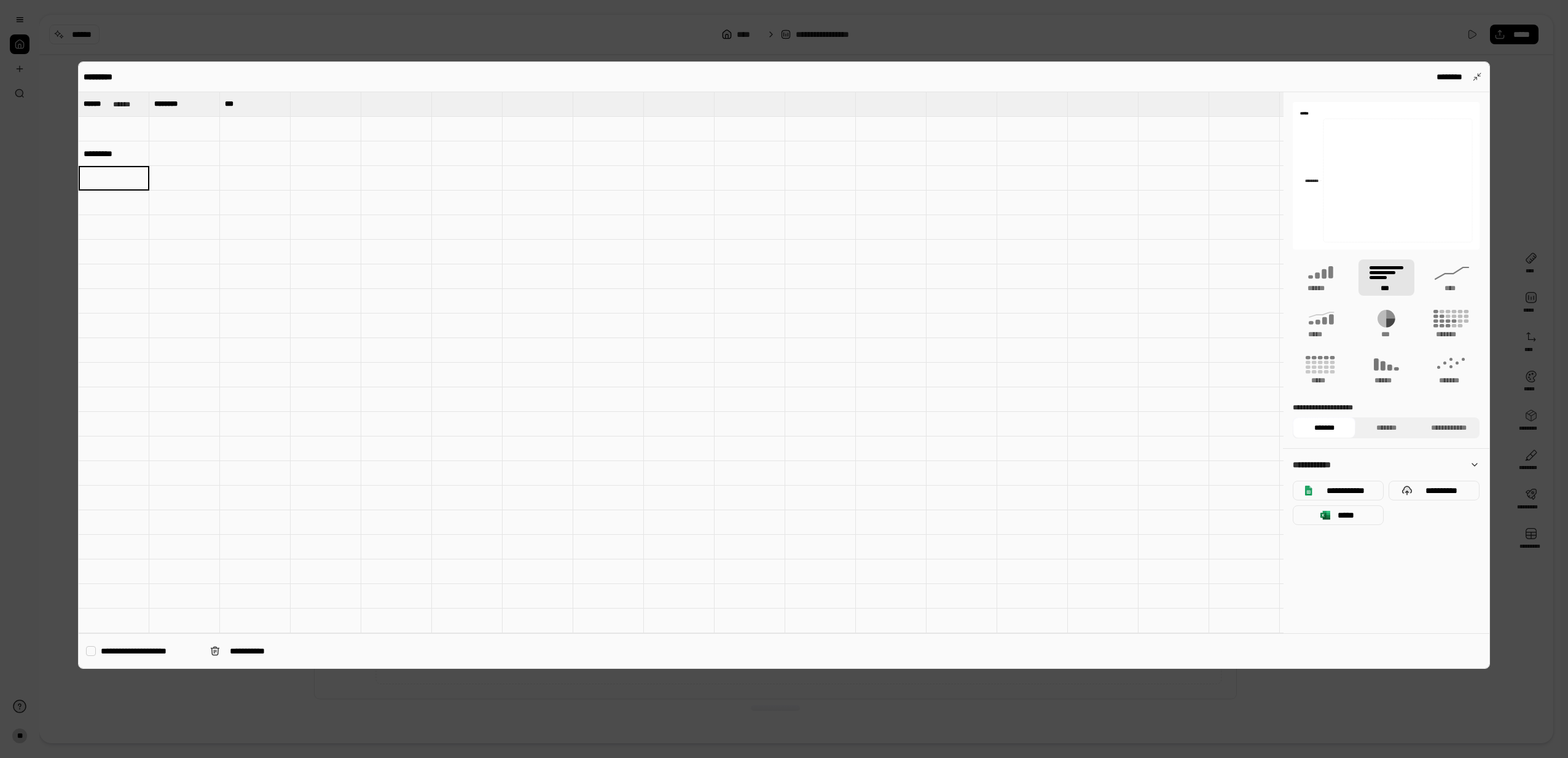 type 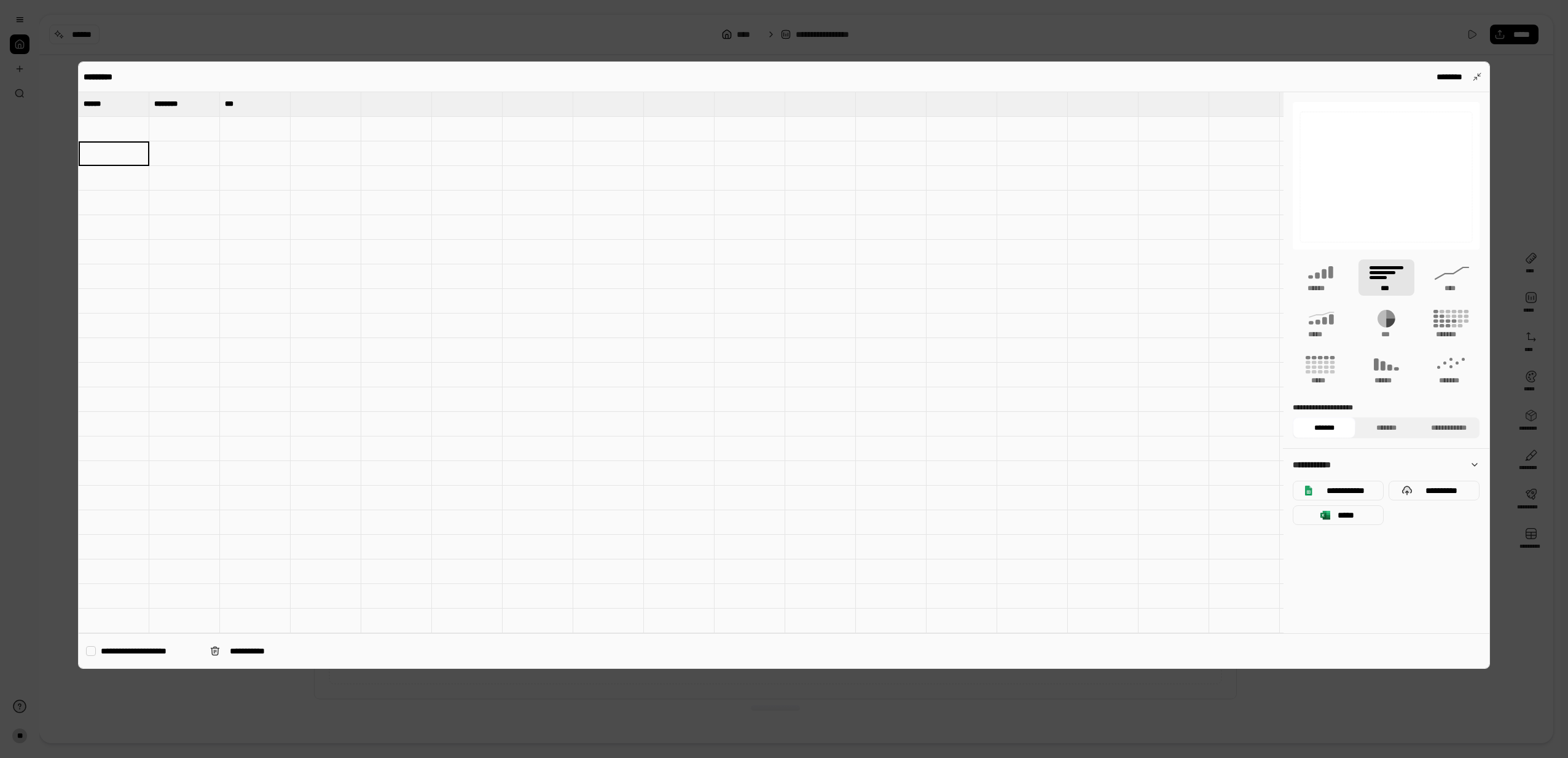 click at bounding box center [114, 129] 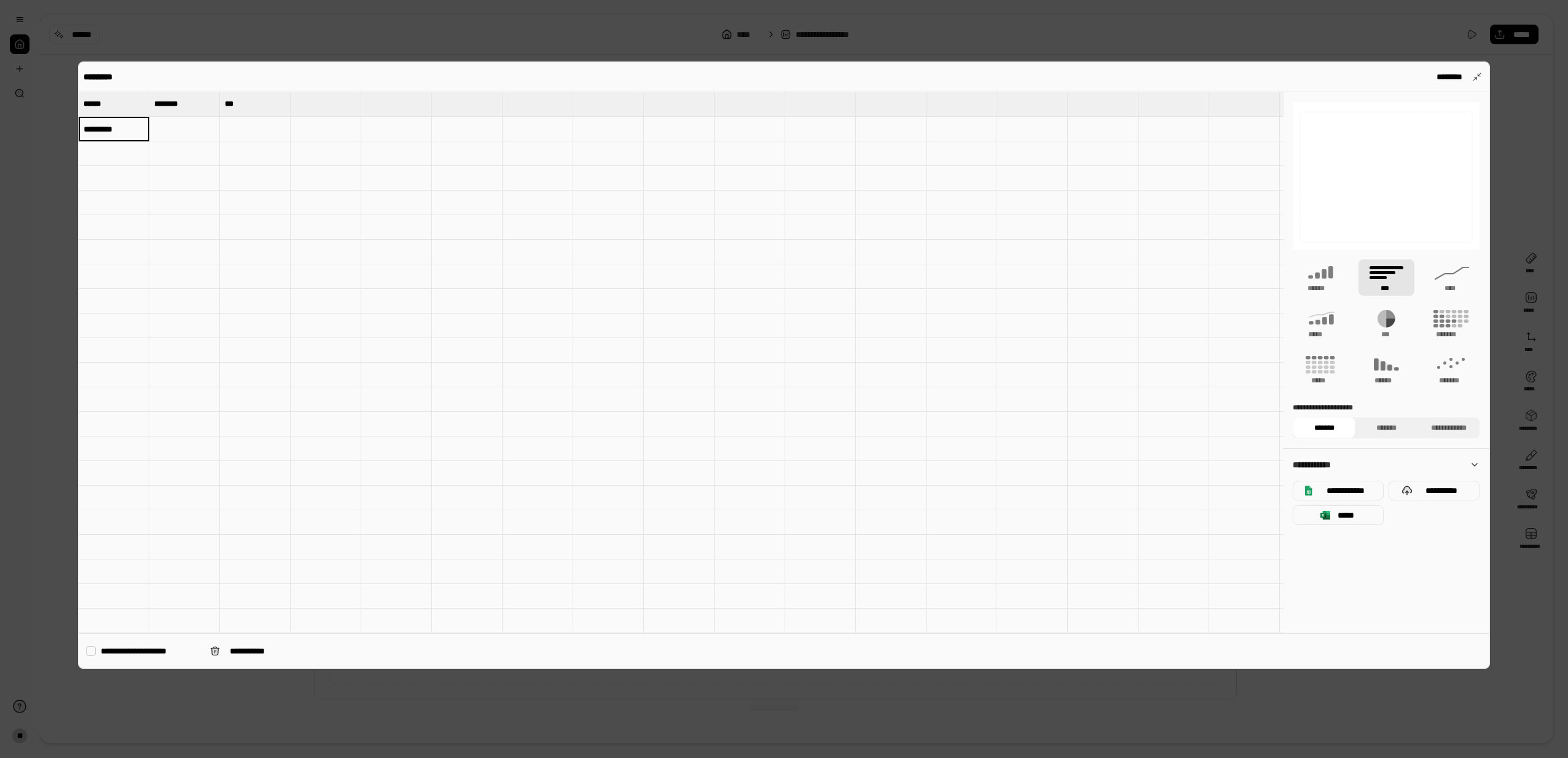 type on "*********" 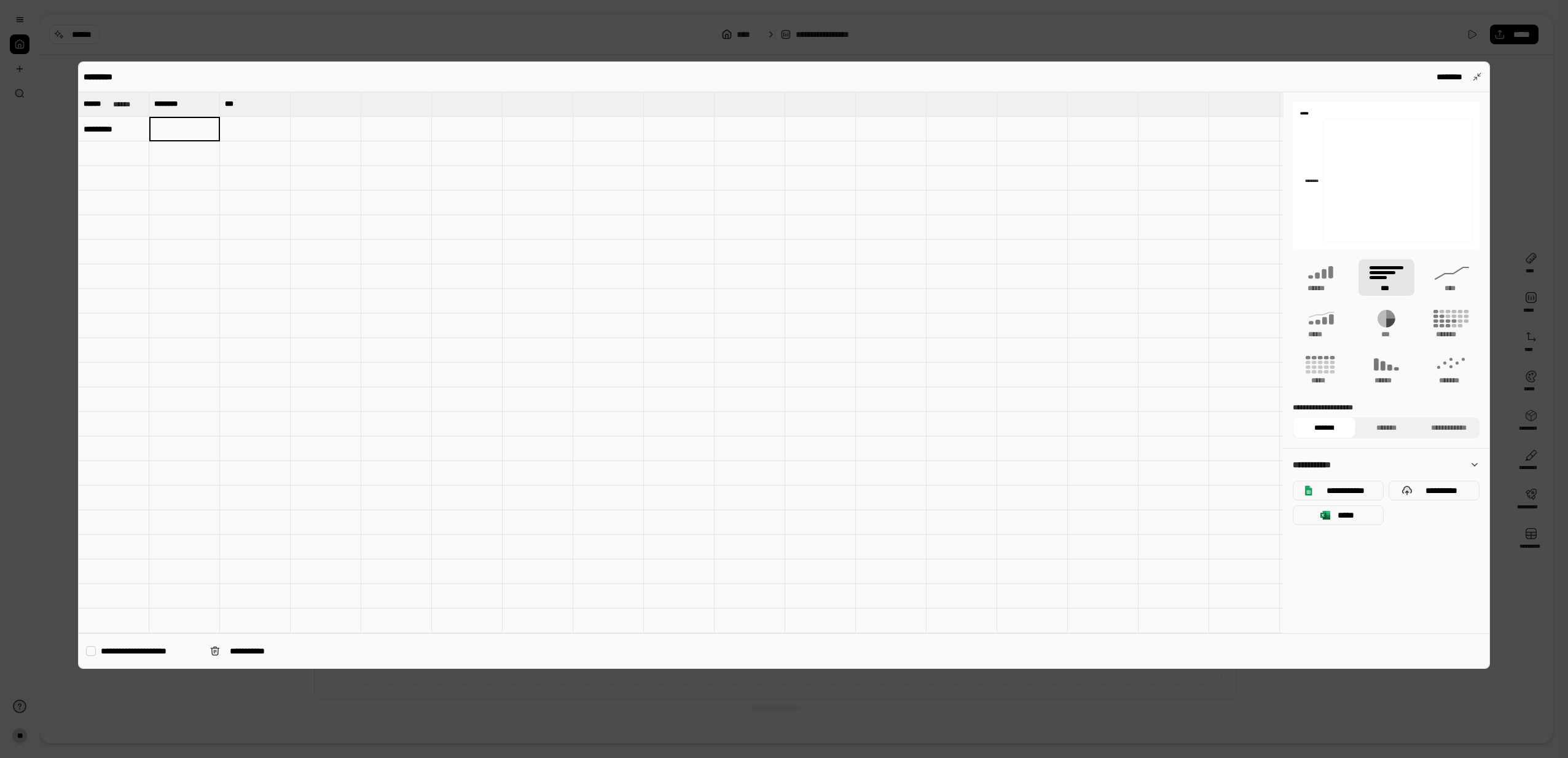 type on "*" 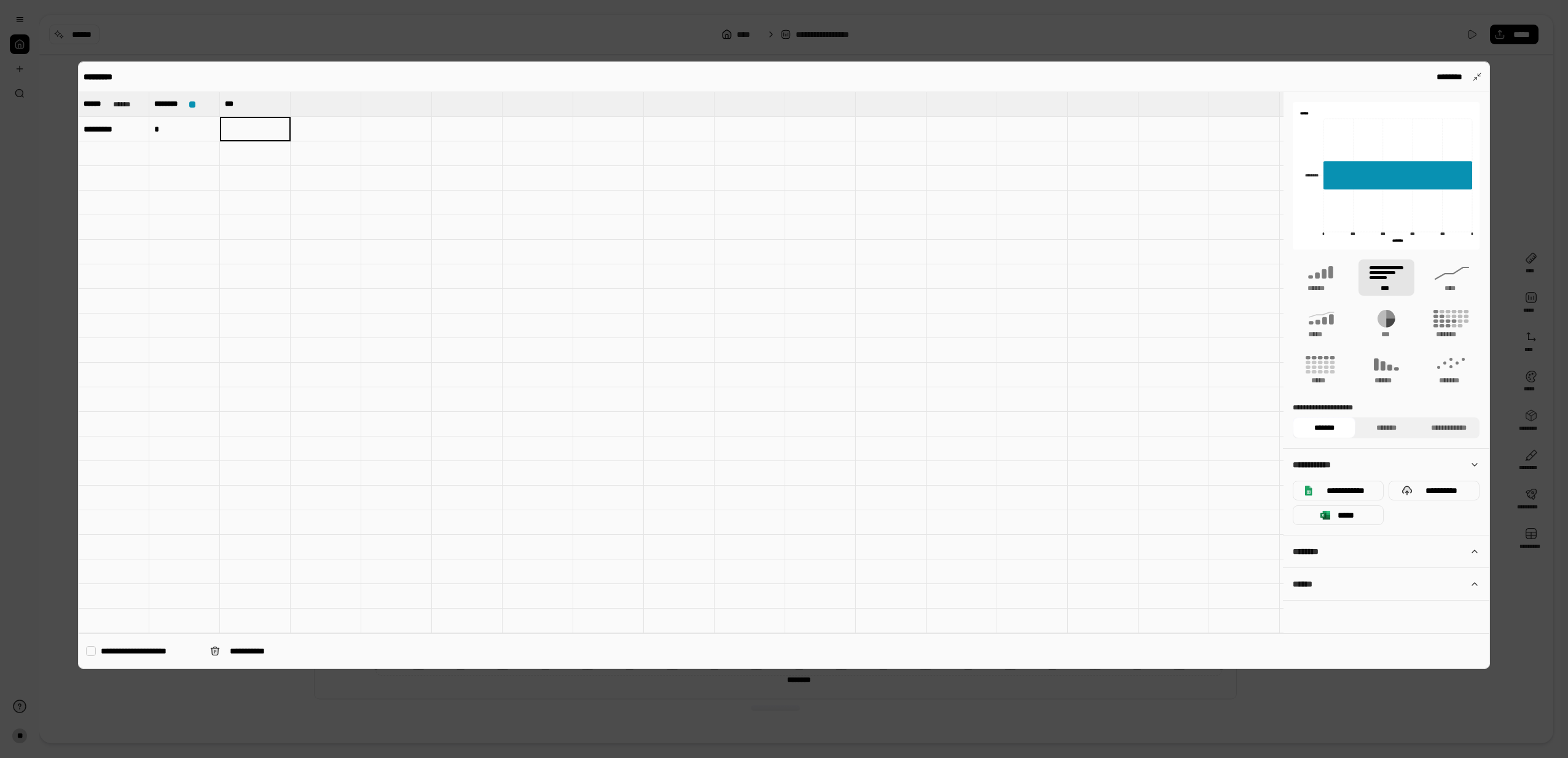 type on "*" 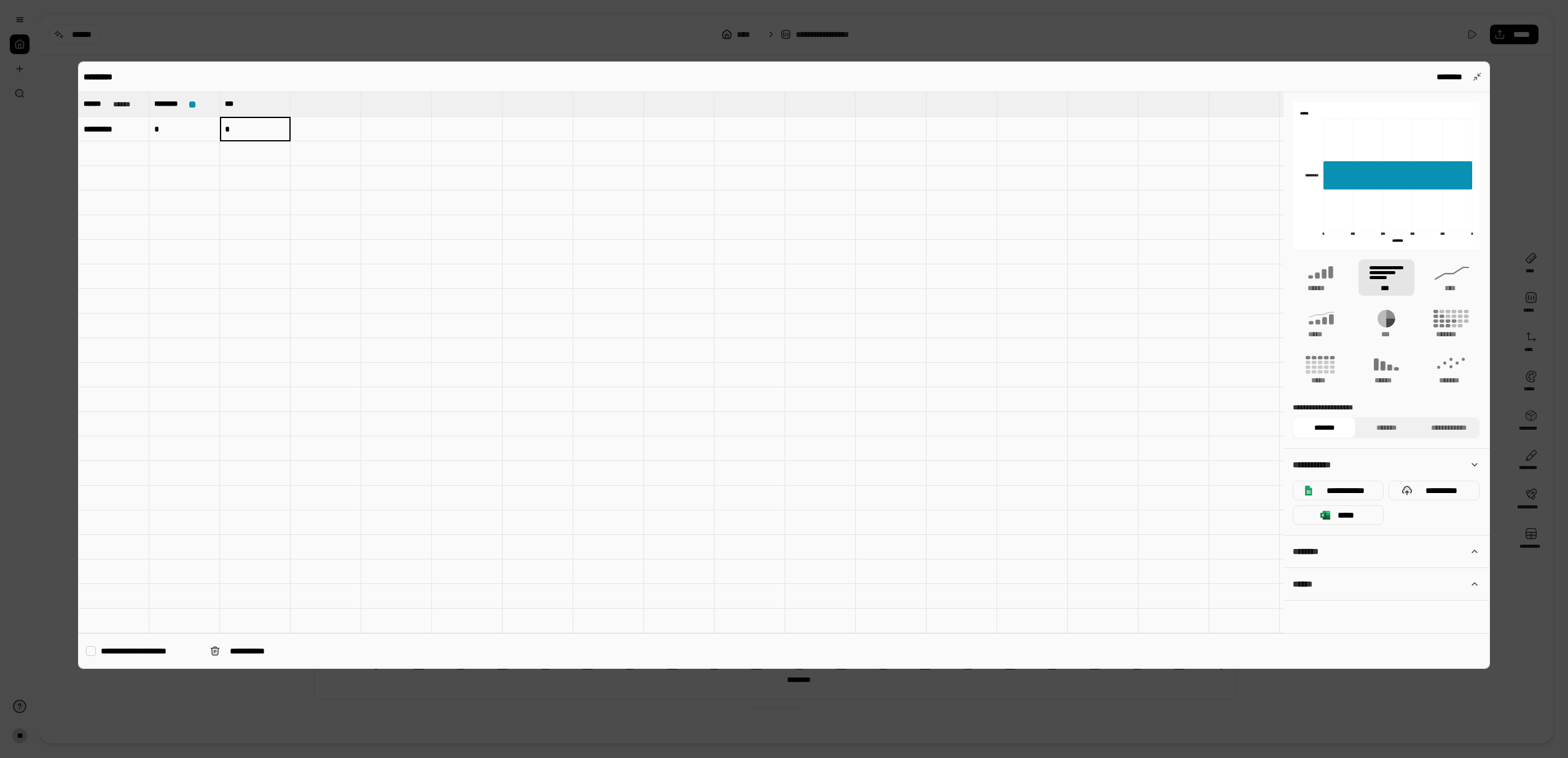 type 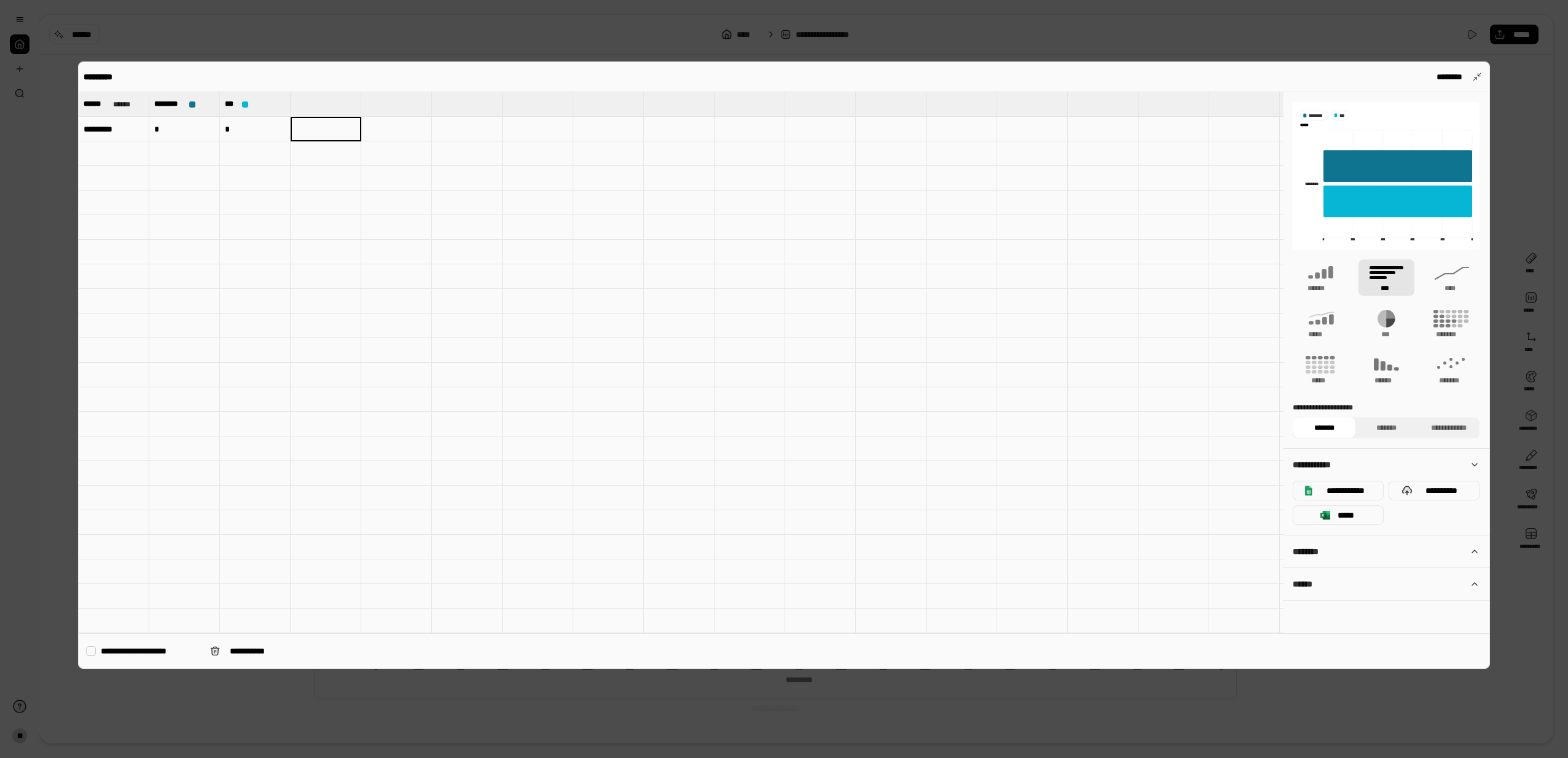 click at bounding box center (114, 154) 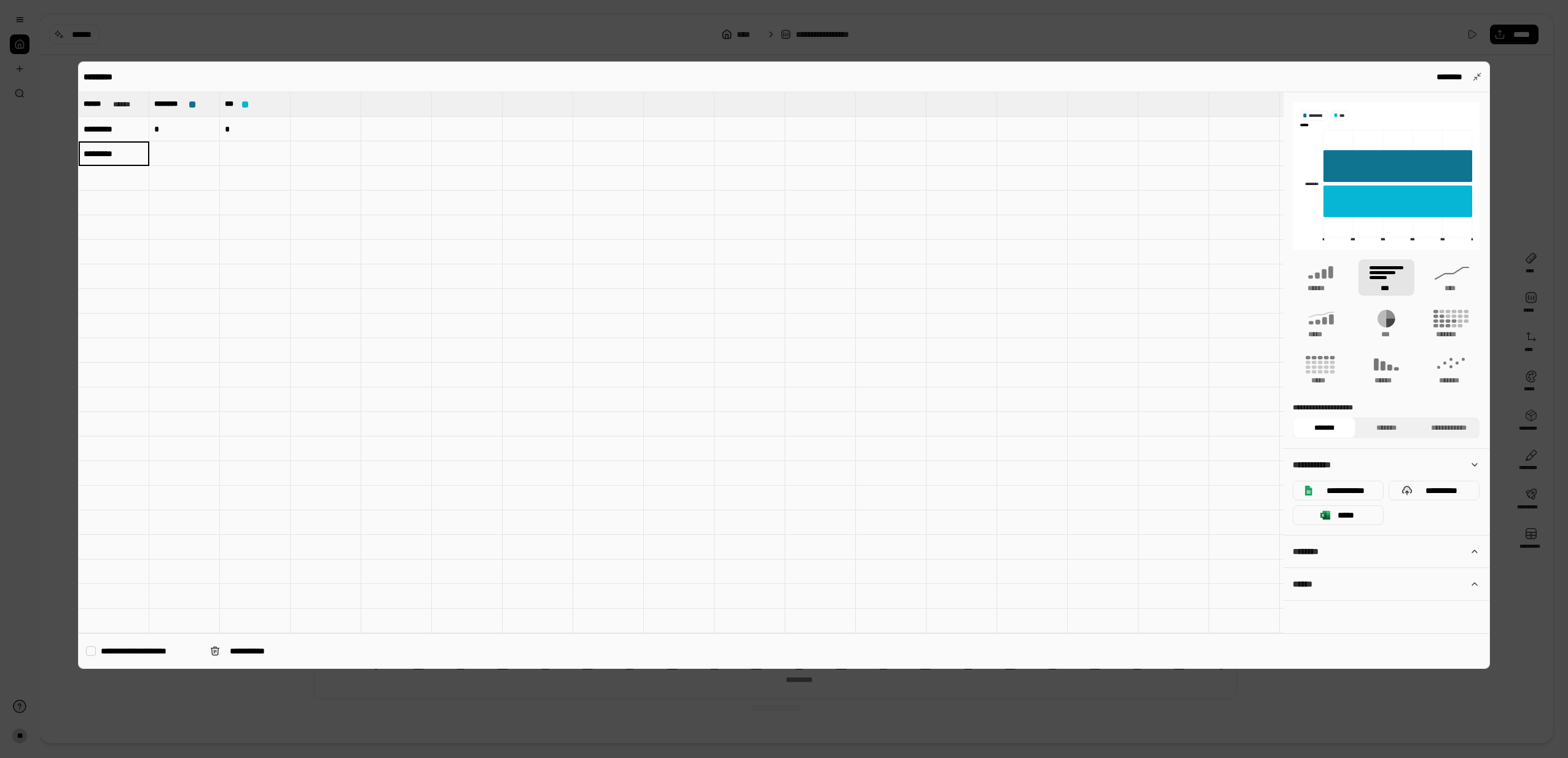 type on "*********" 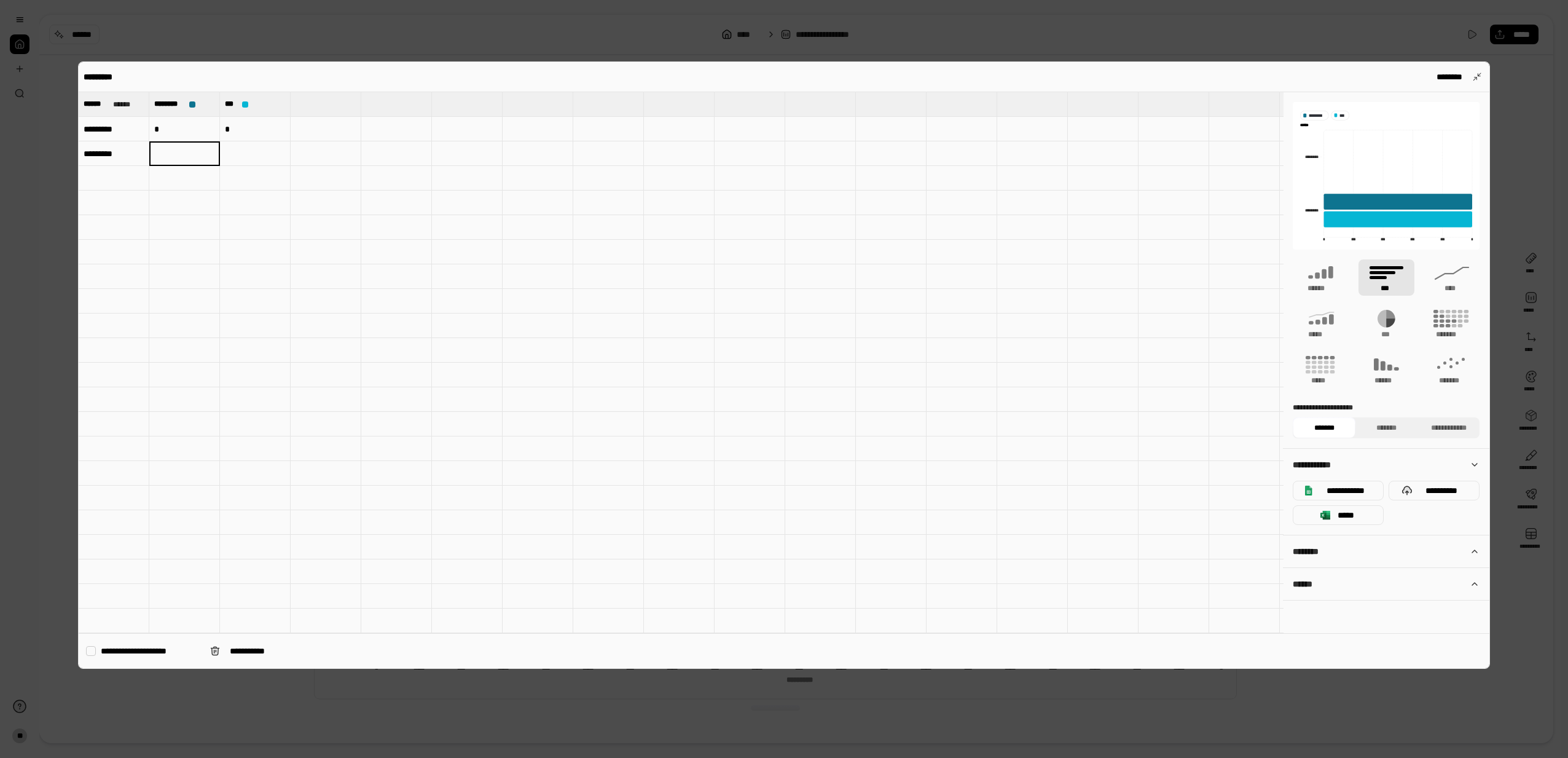 type on "*" 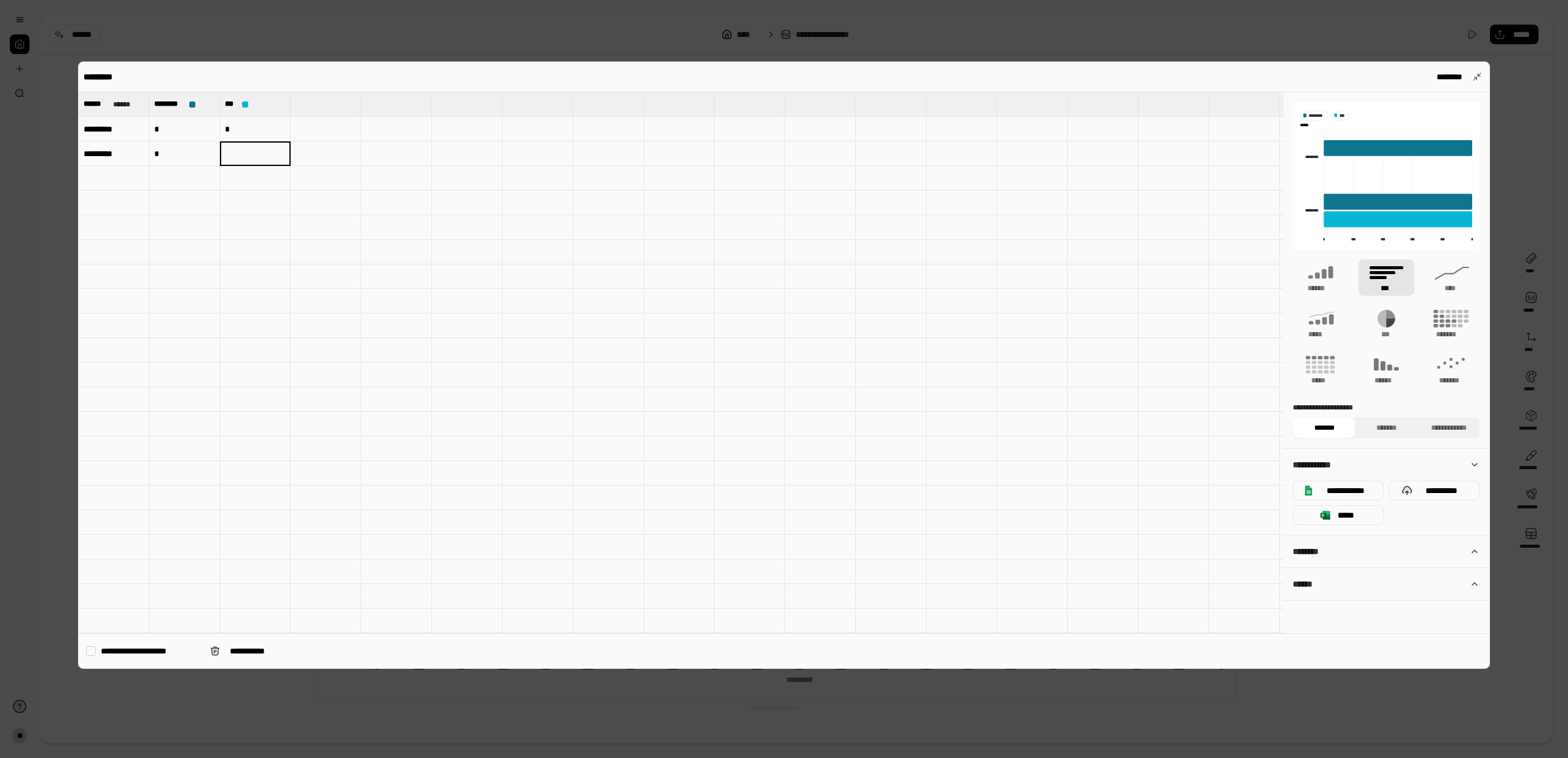 type on "*" 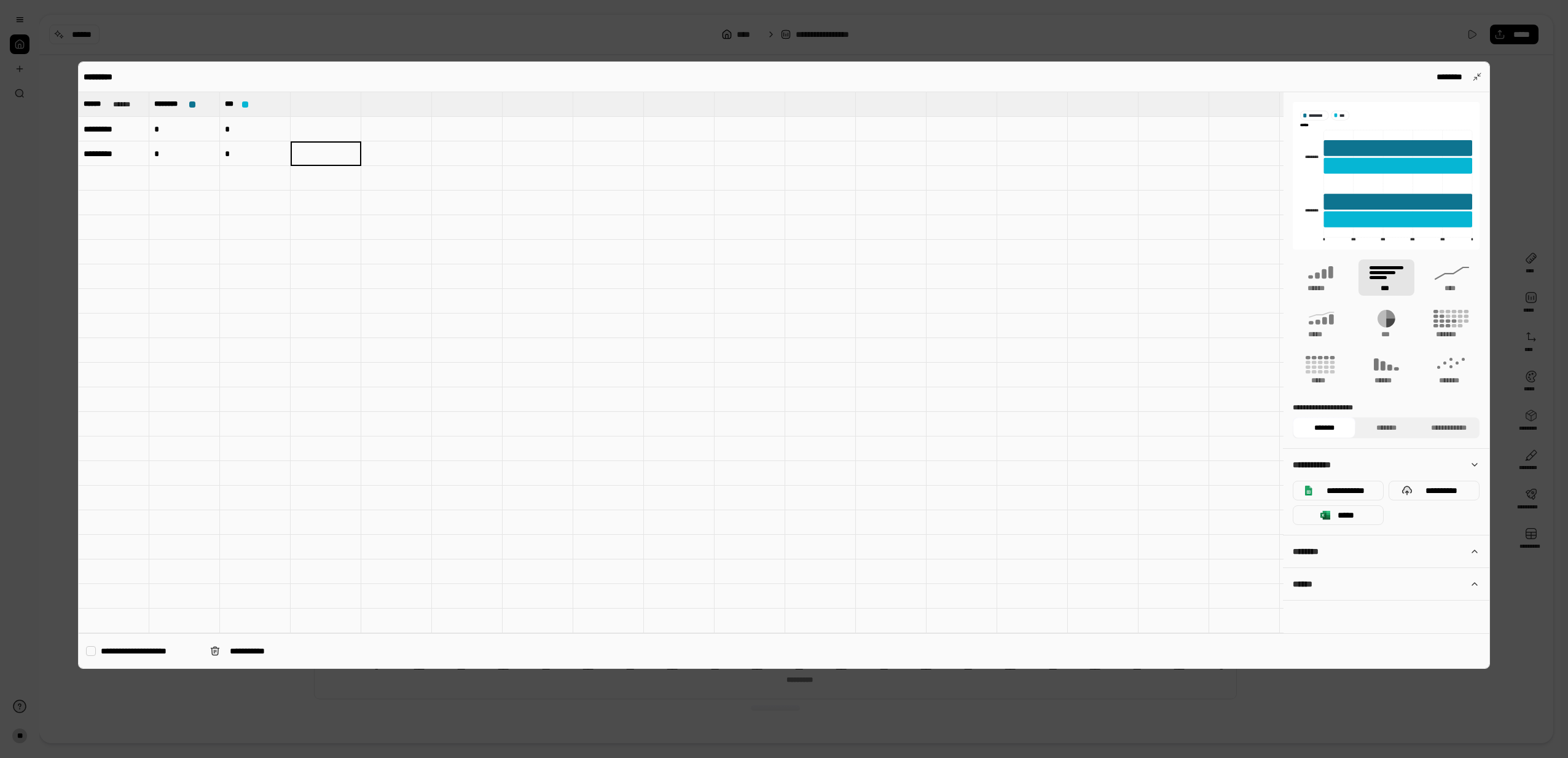 click at bounding box center [114, 178] 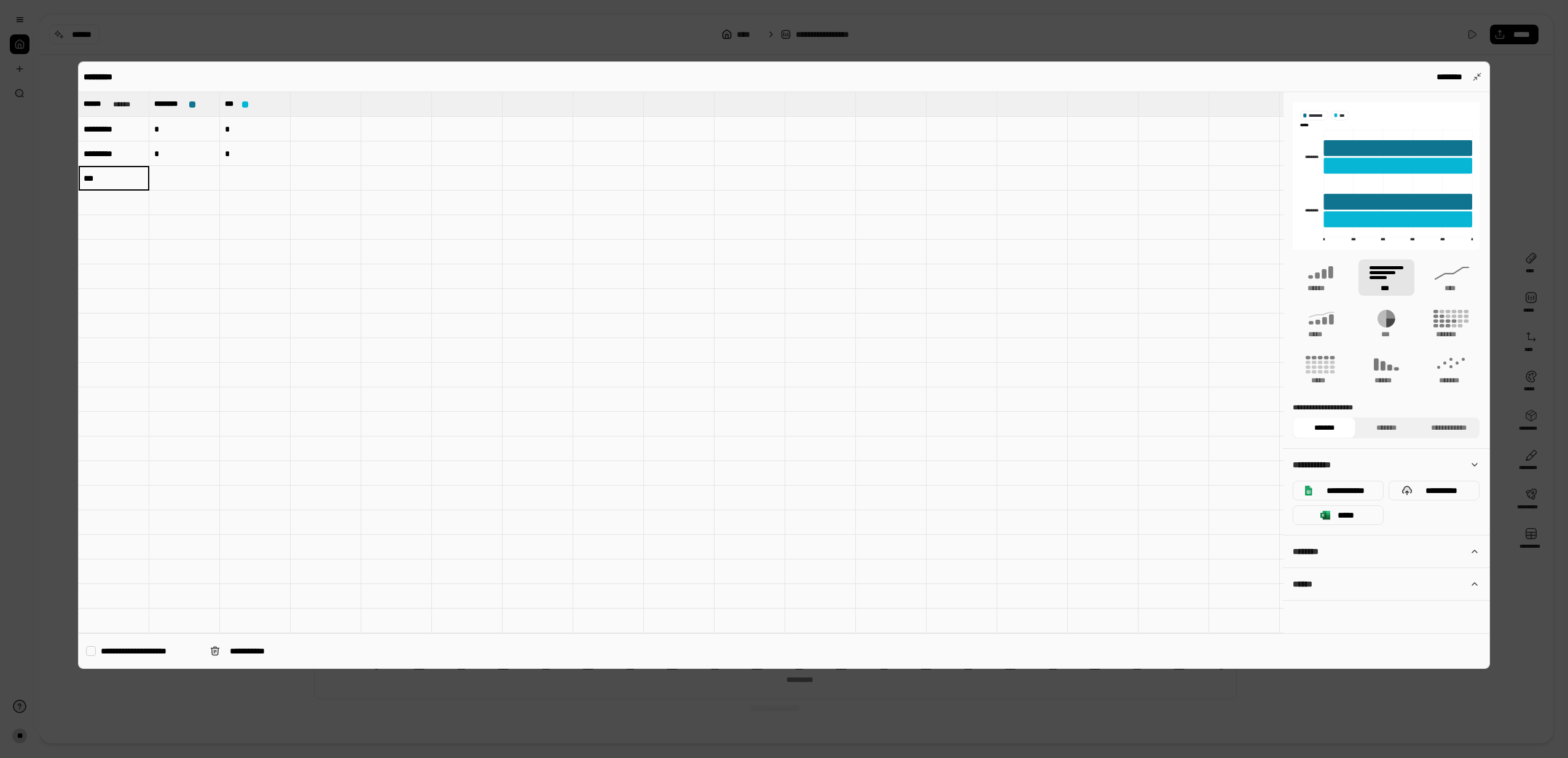 type on "***" 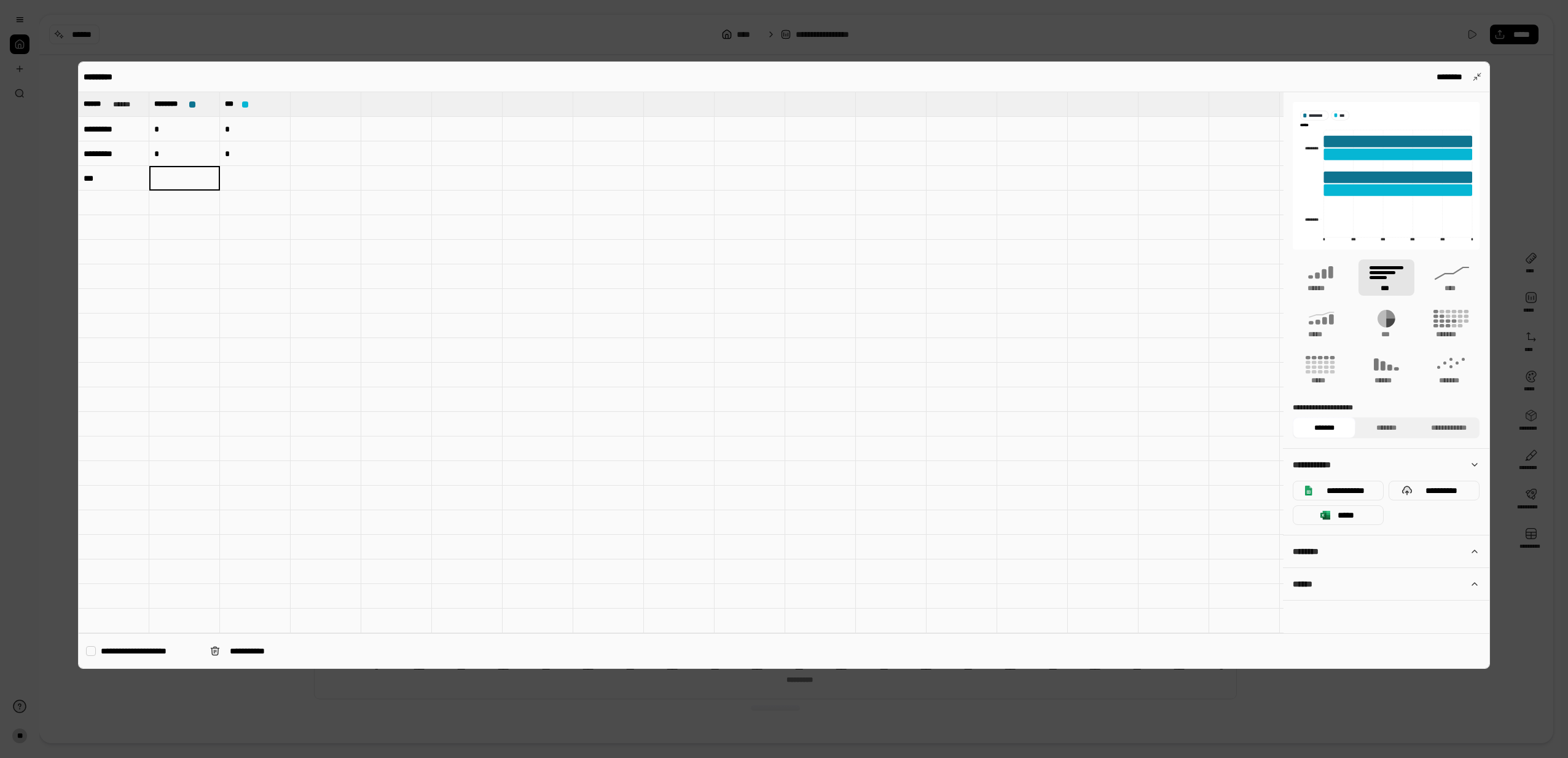 type on "*" 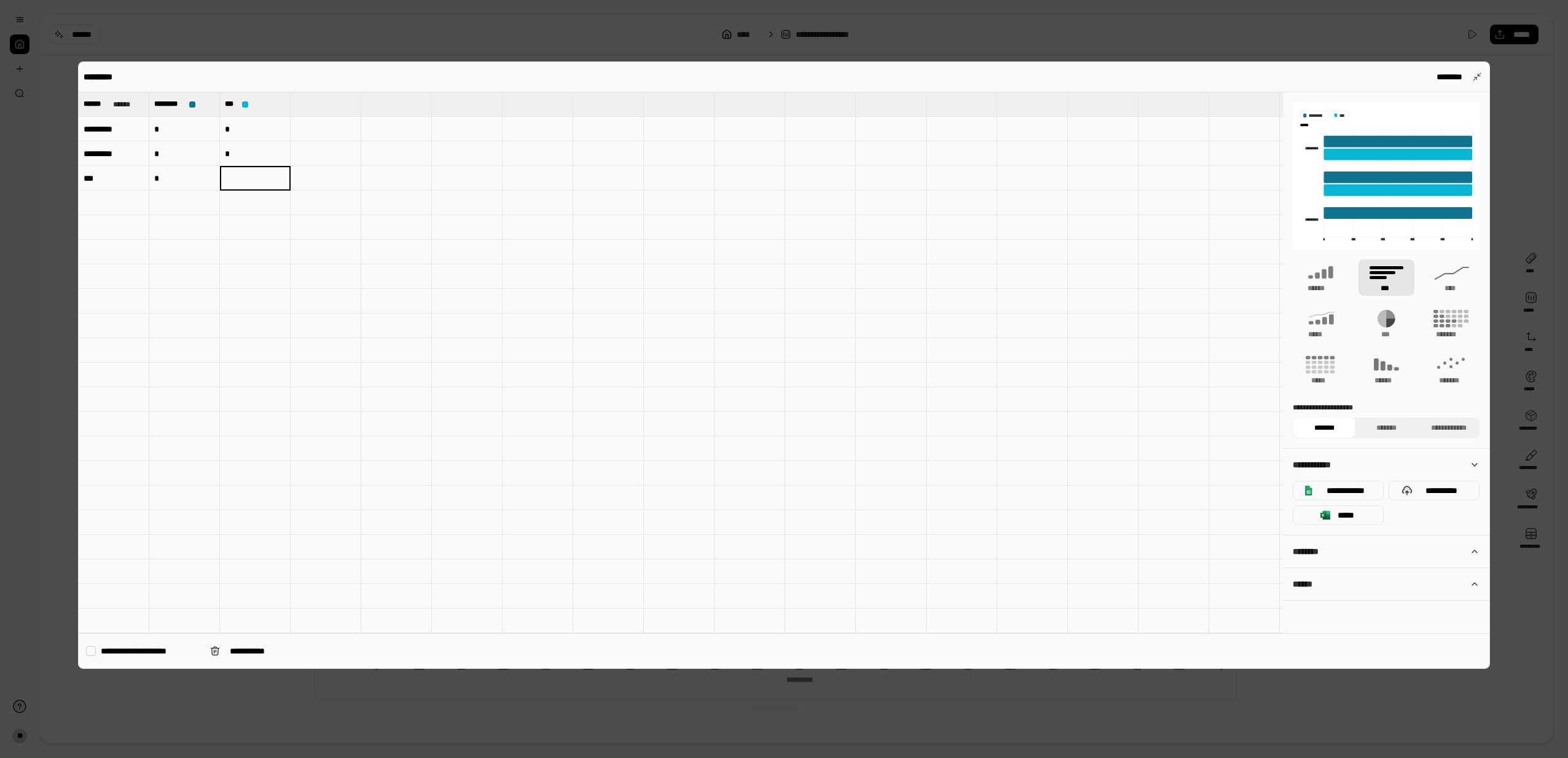 type on "*" 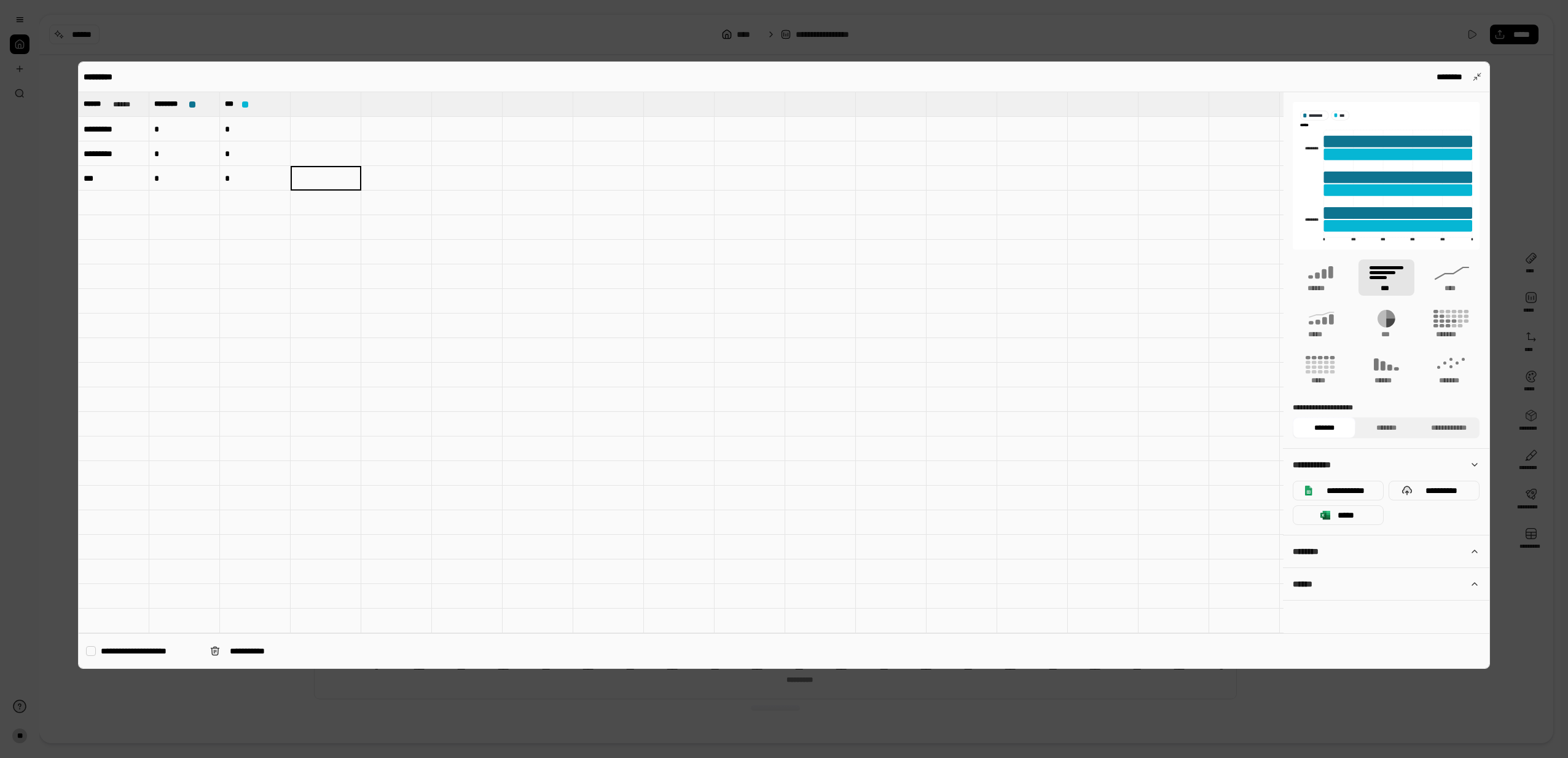 click at bounding box center (114, 203) 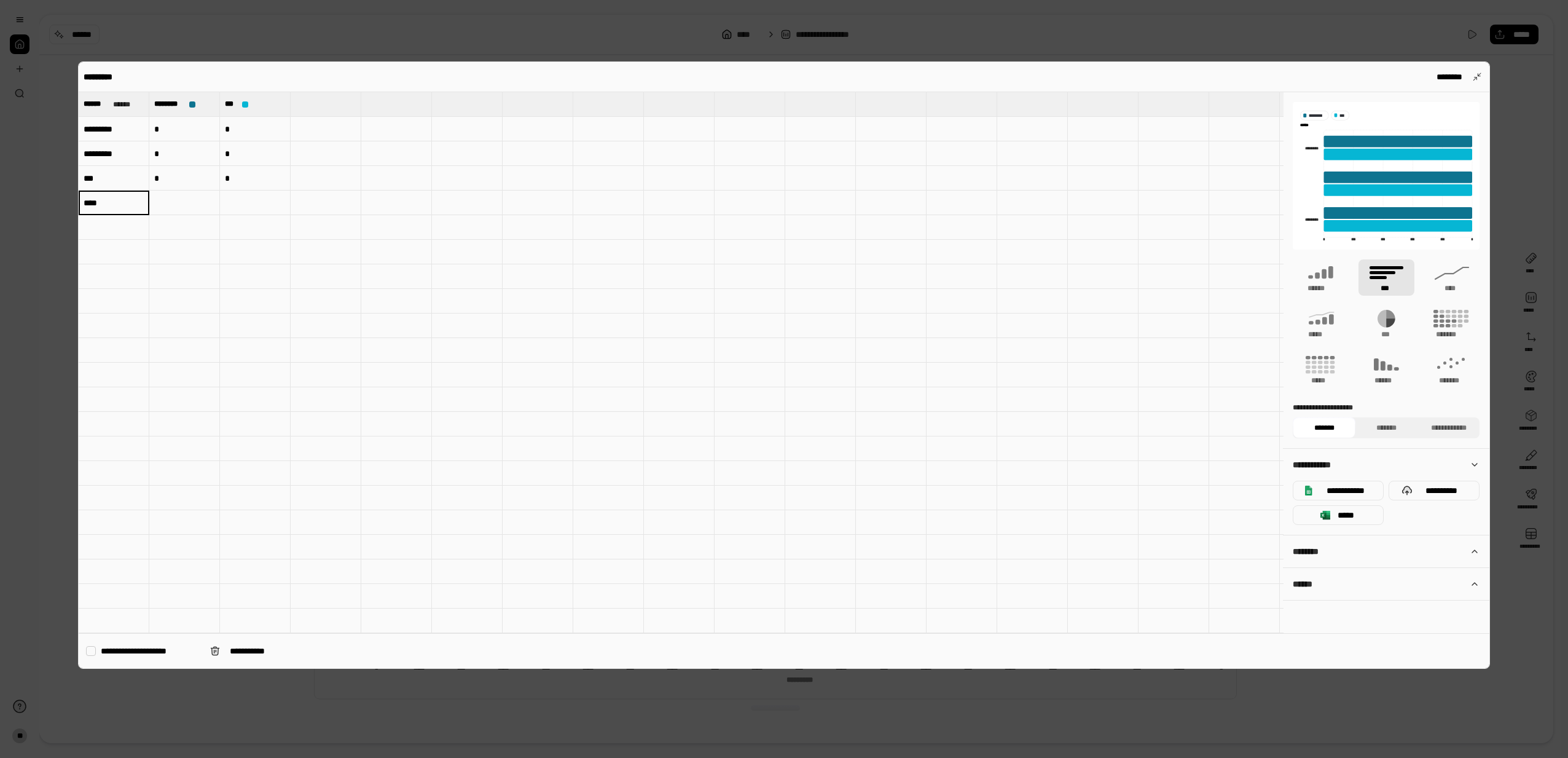 type on "****" 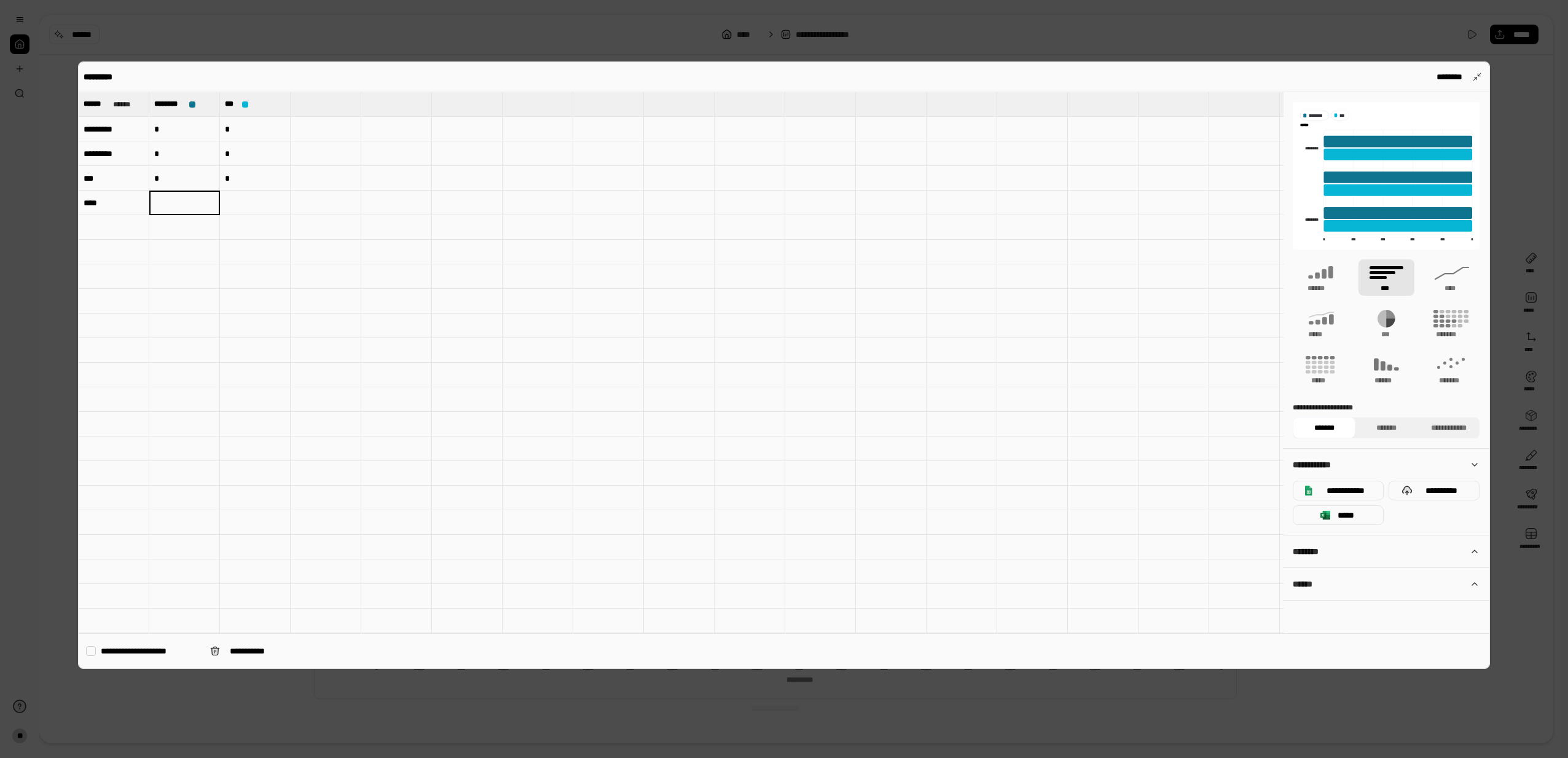 type on "*" 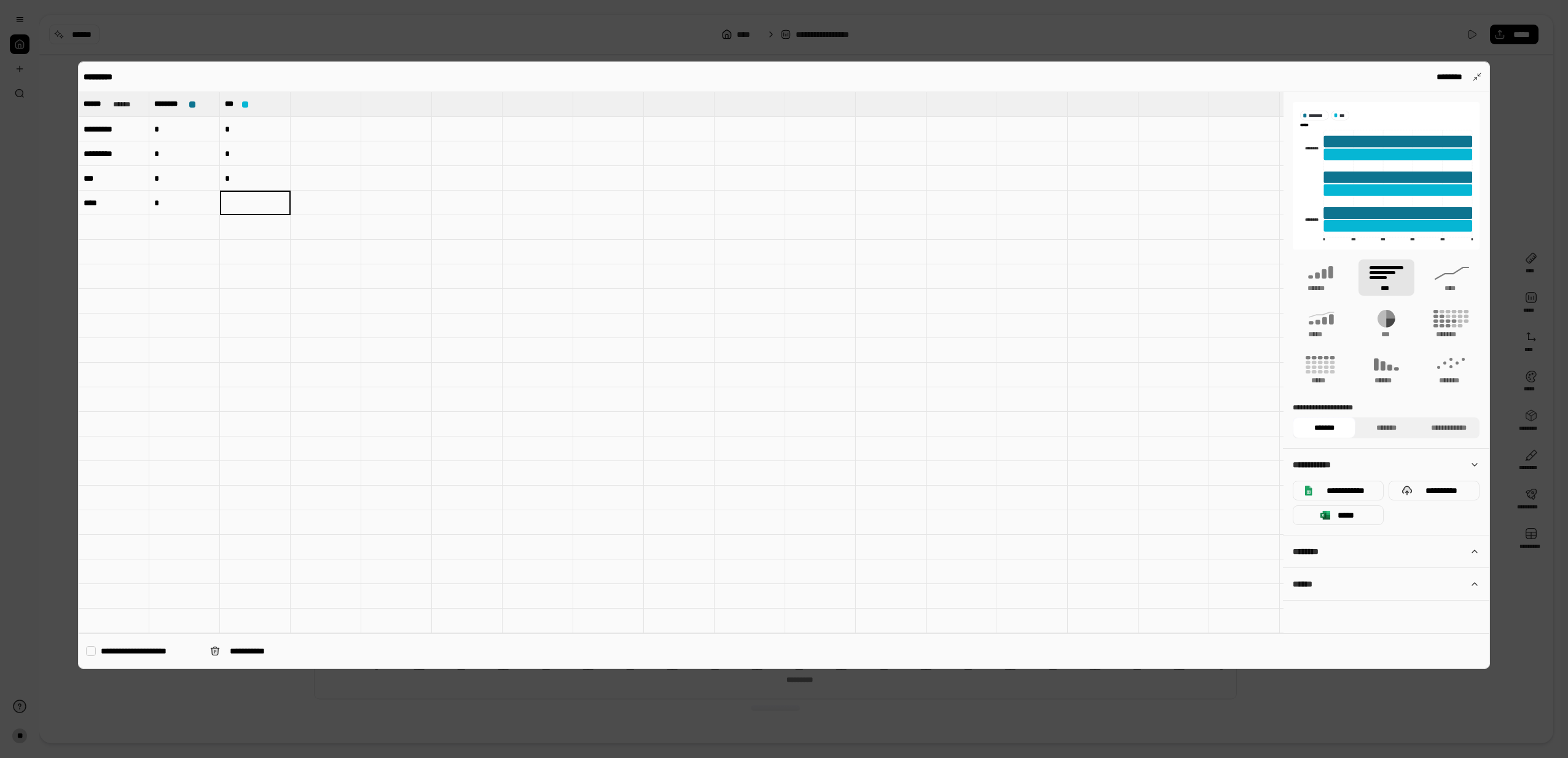 type on "*" 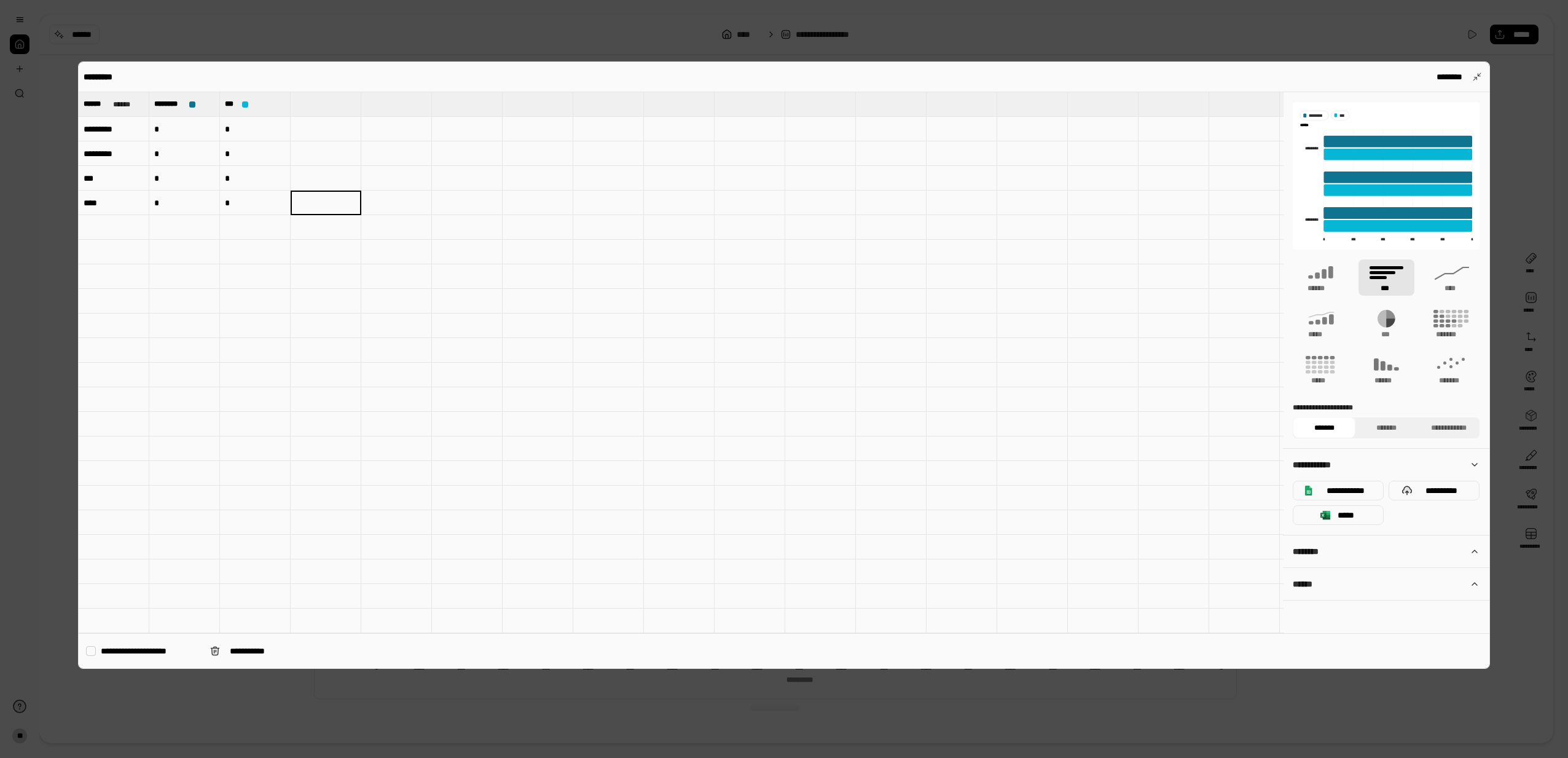 click on "**********" at bounding box center [784, 365] 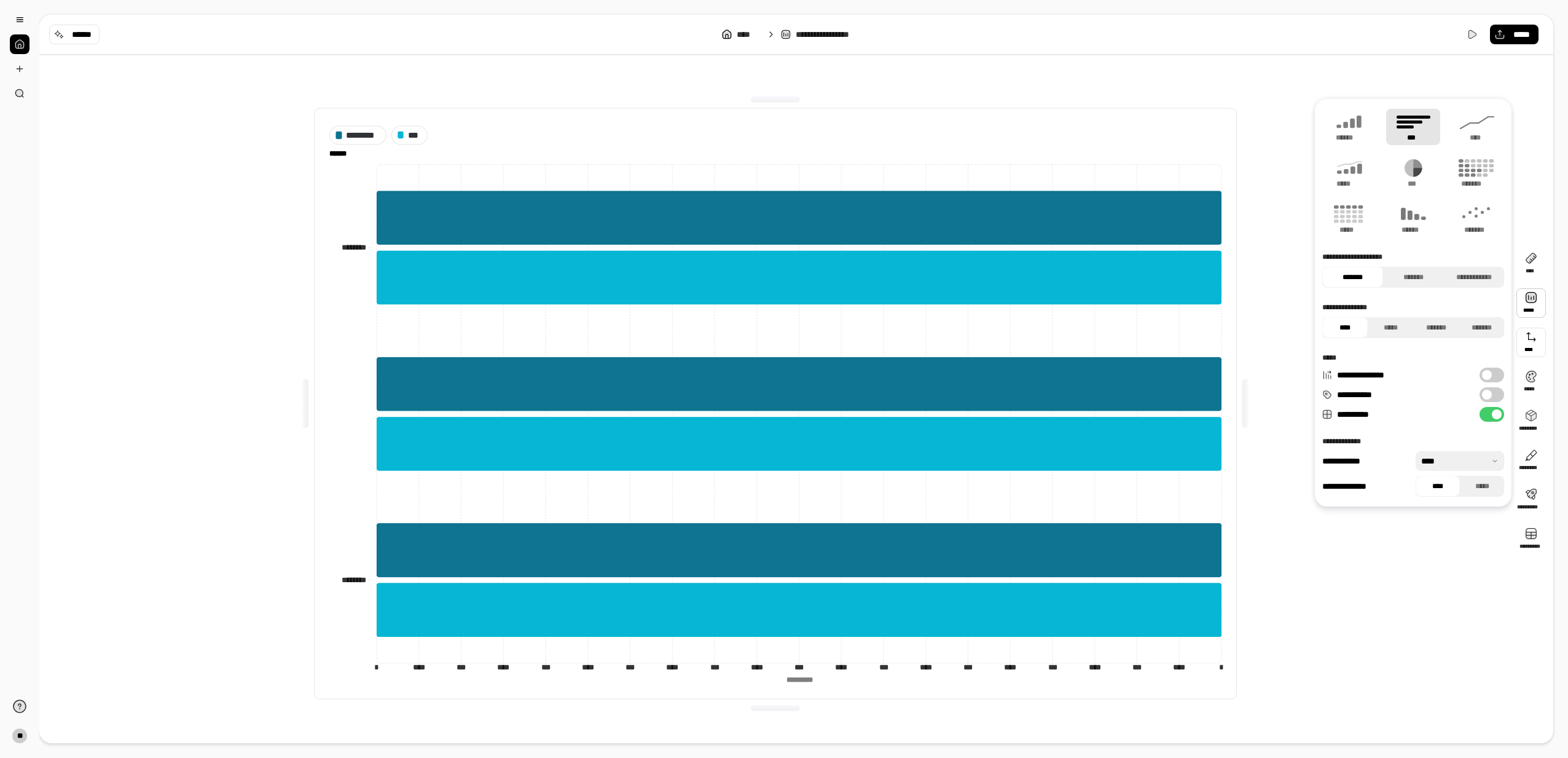 click at bounding box center (1531, 342) 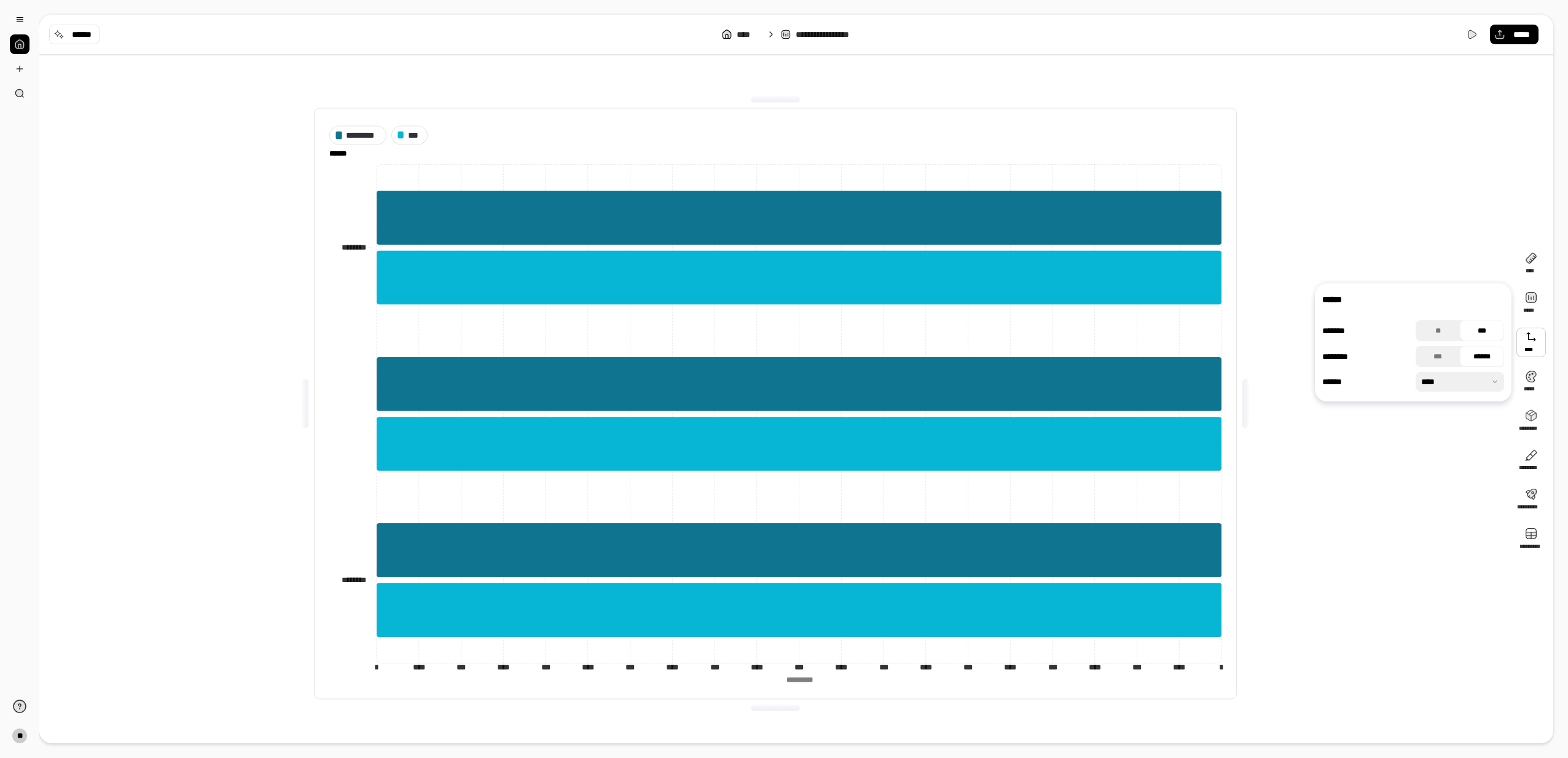 click at bounding box center [1460, 382] 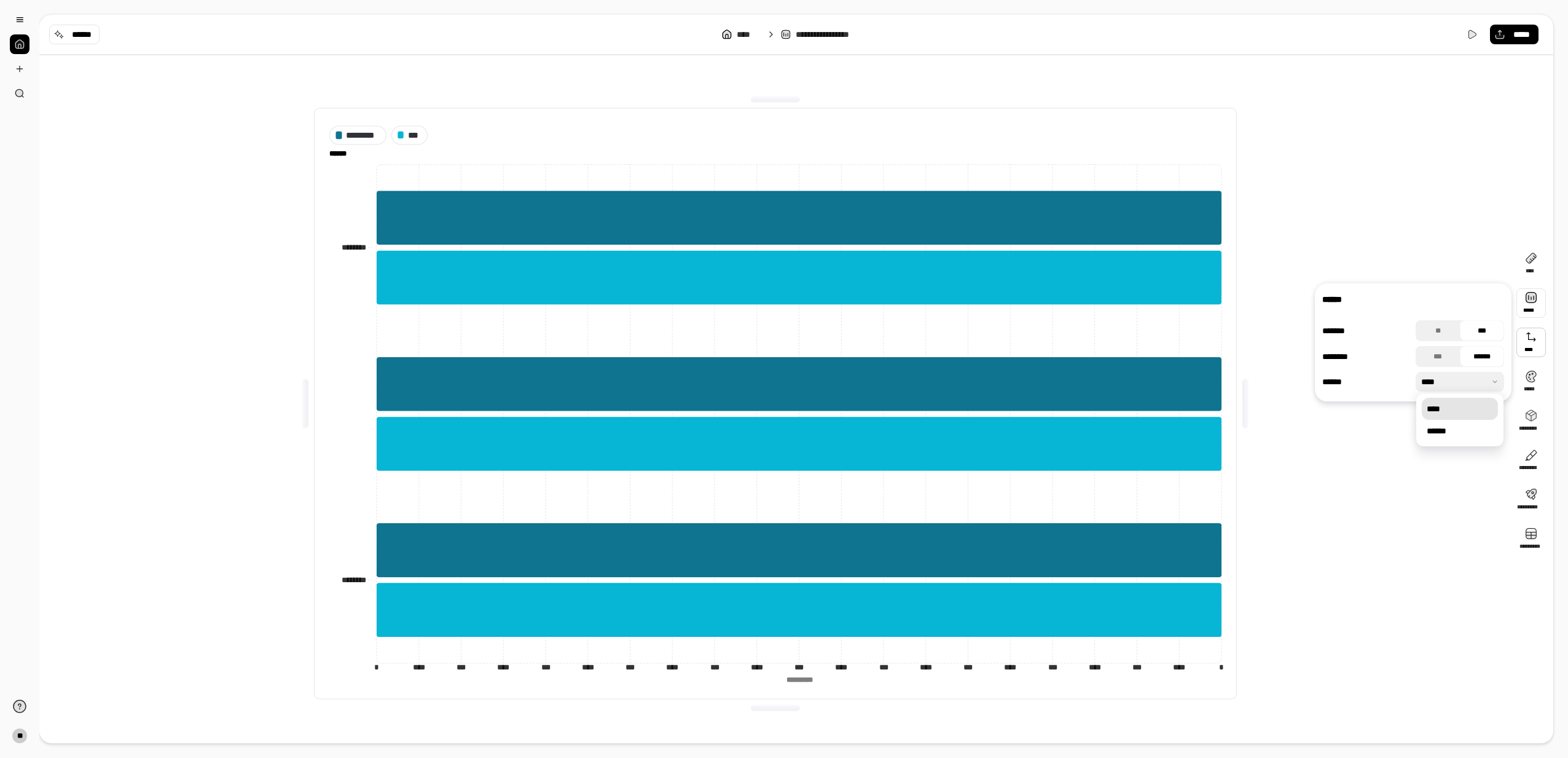 click at bounding box center [1531, 303] 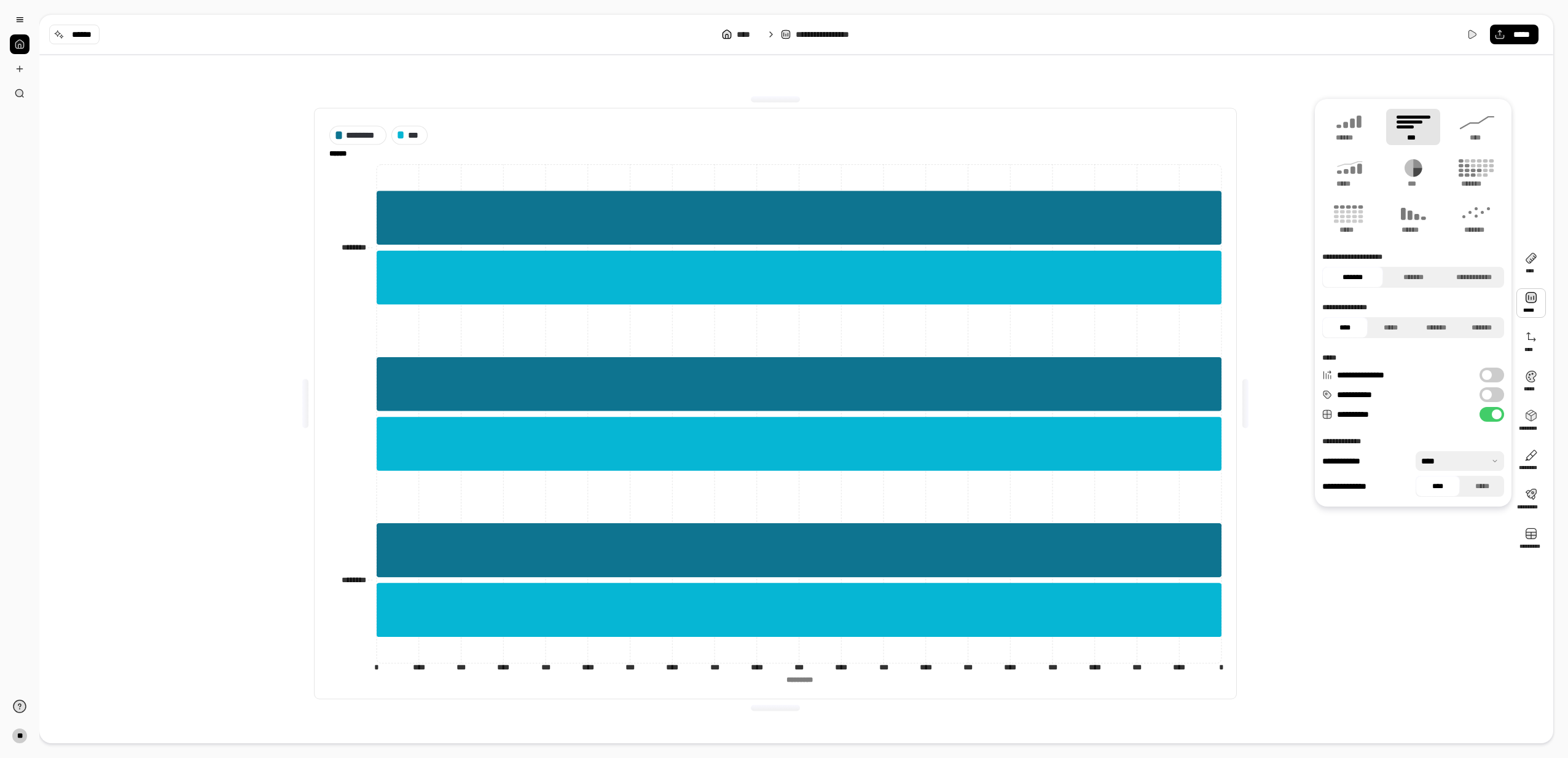 click on "**********" at bounding box center [1492, 395] 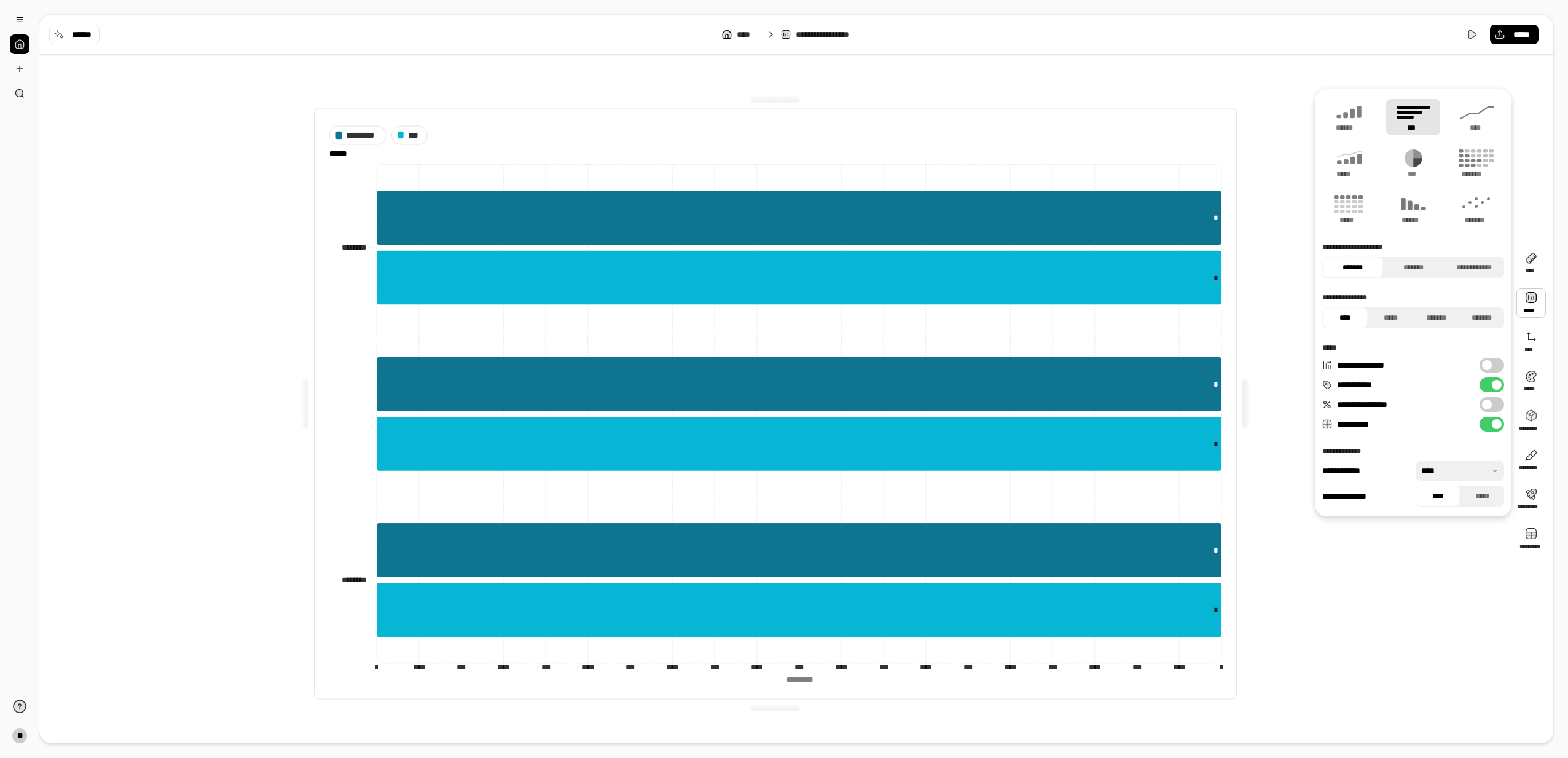 drag, startPoint x: 1476, startPoint y: 589, endPoint x: 1521, endPoint y: 559, distance: 54.083269 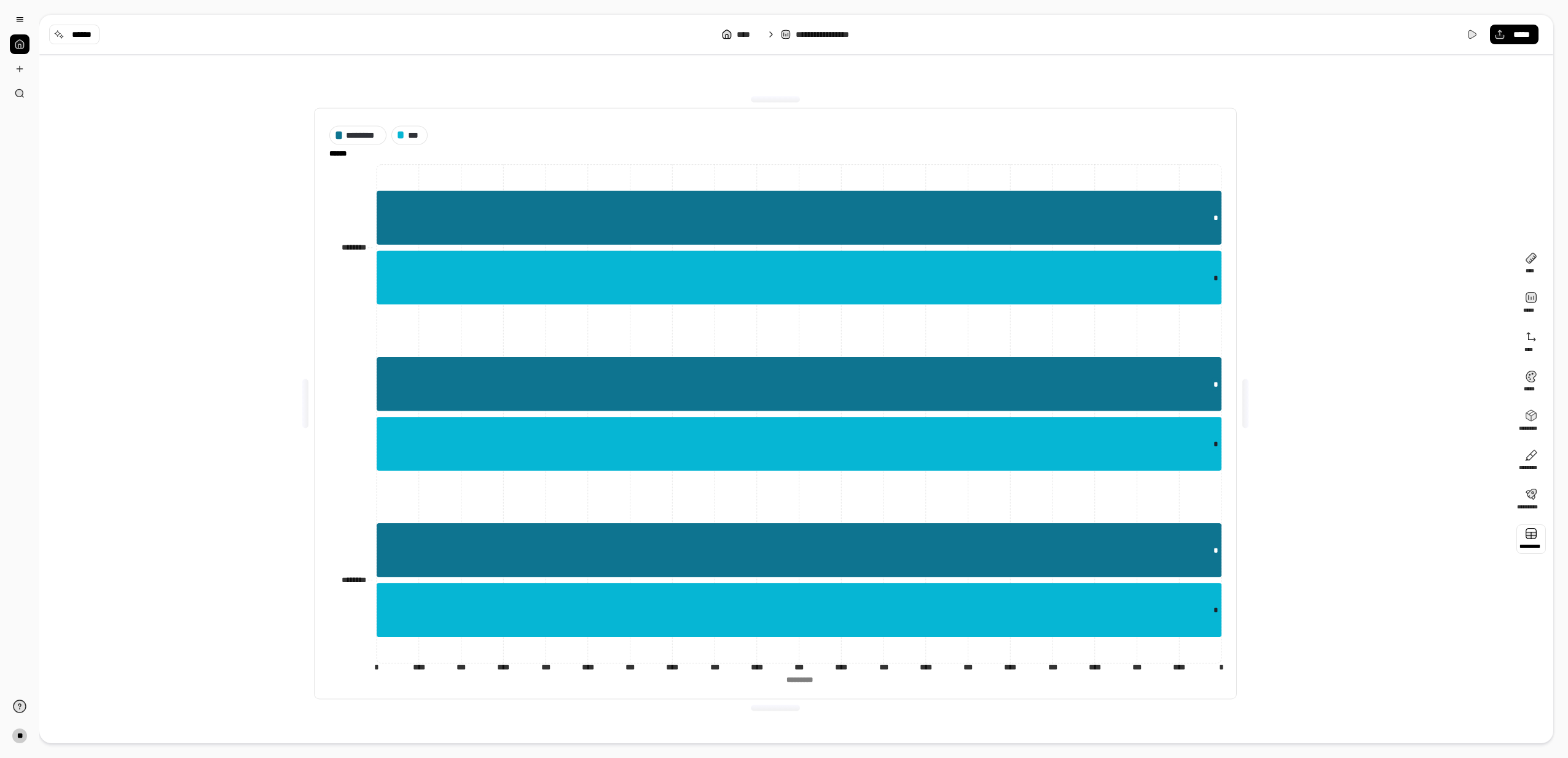 click at bounding box center (1531, 539) 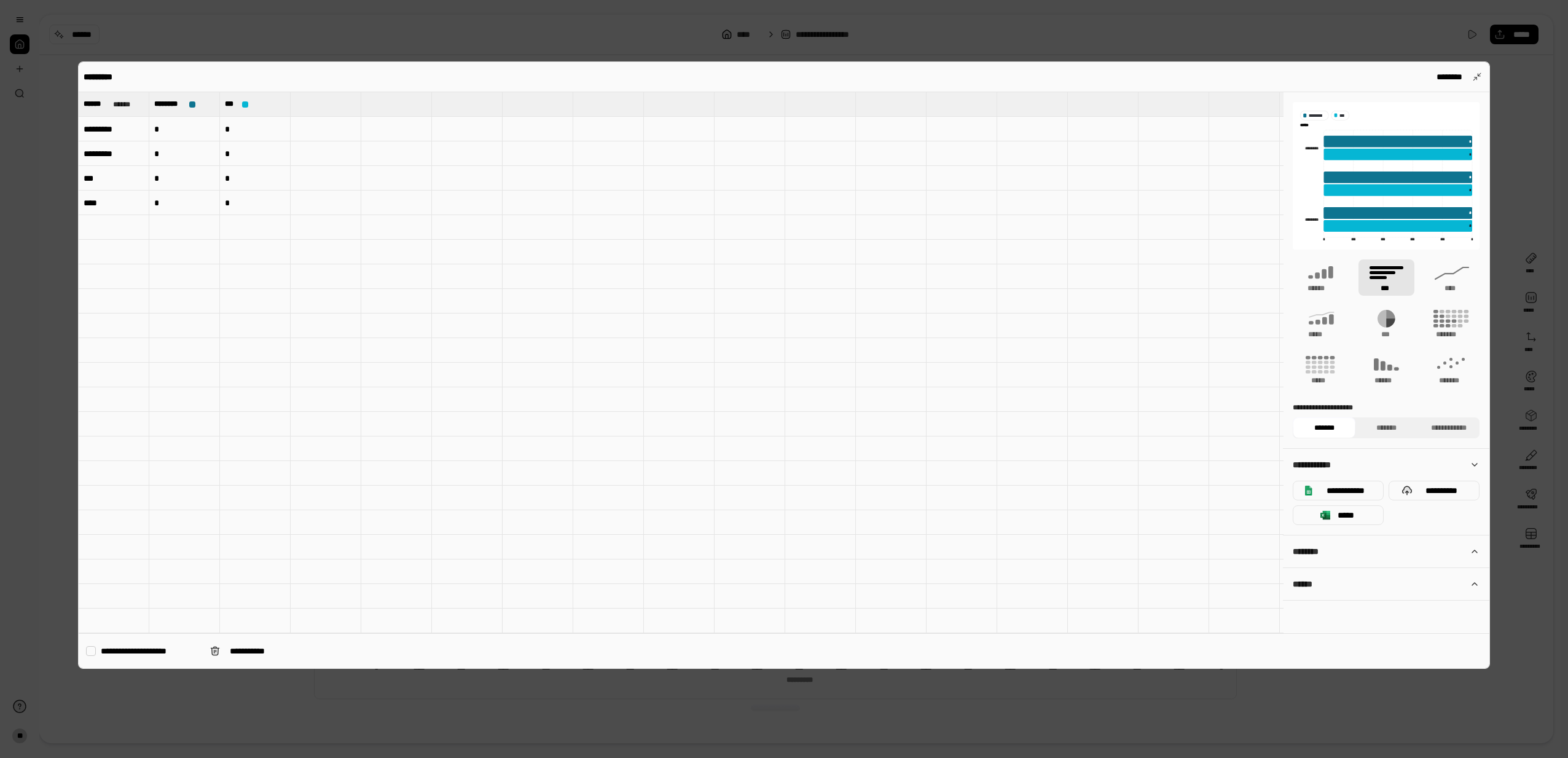 click on "**********" at bounding box center [784, 365] 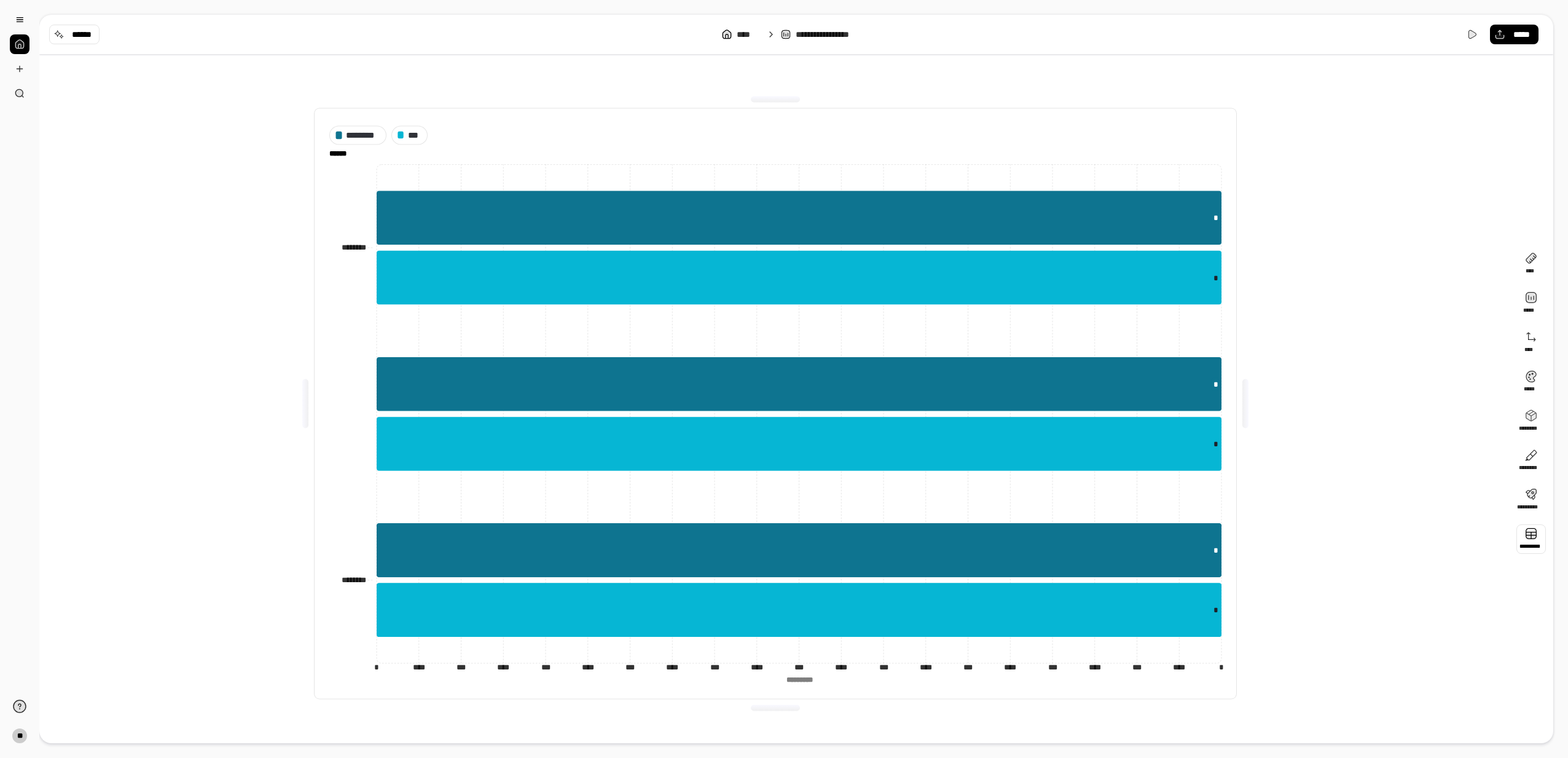 click at bounding box center (1531, 539) 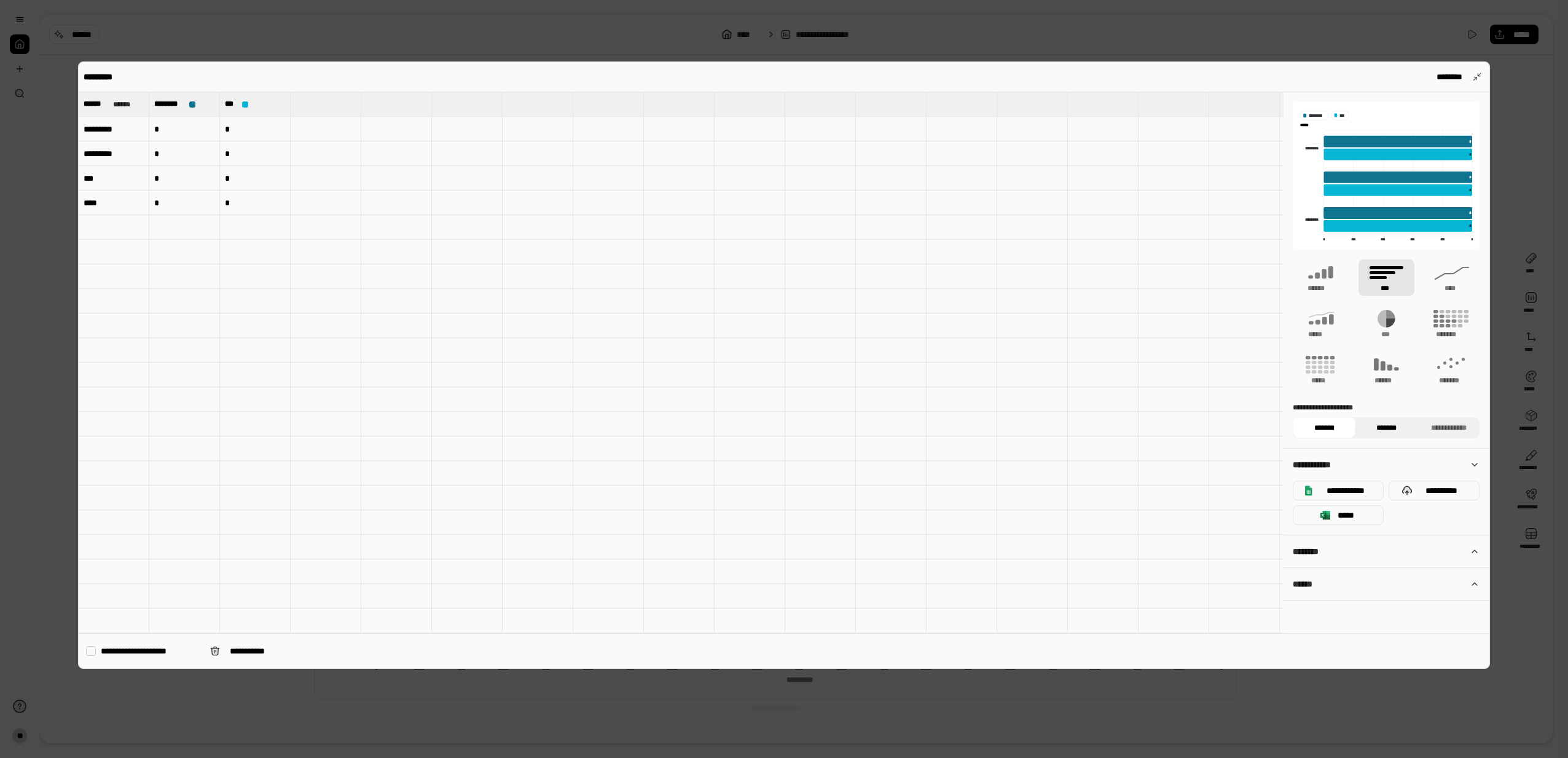 click on "*******" at bounding box center (1386, 428) 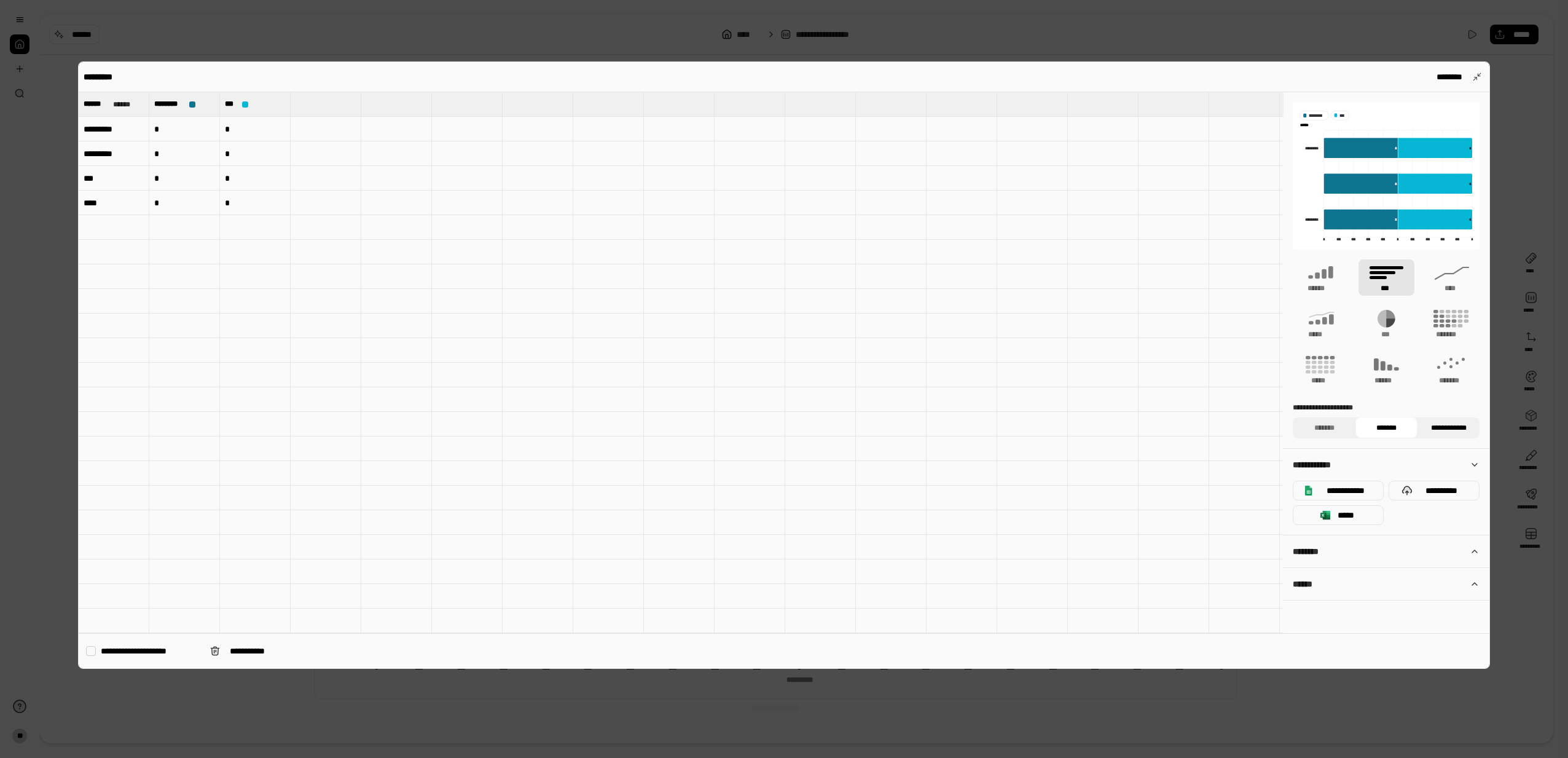 click on "**********" at bounding box center [1448, 428] 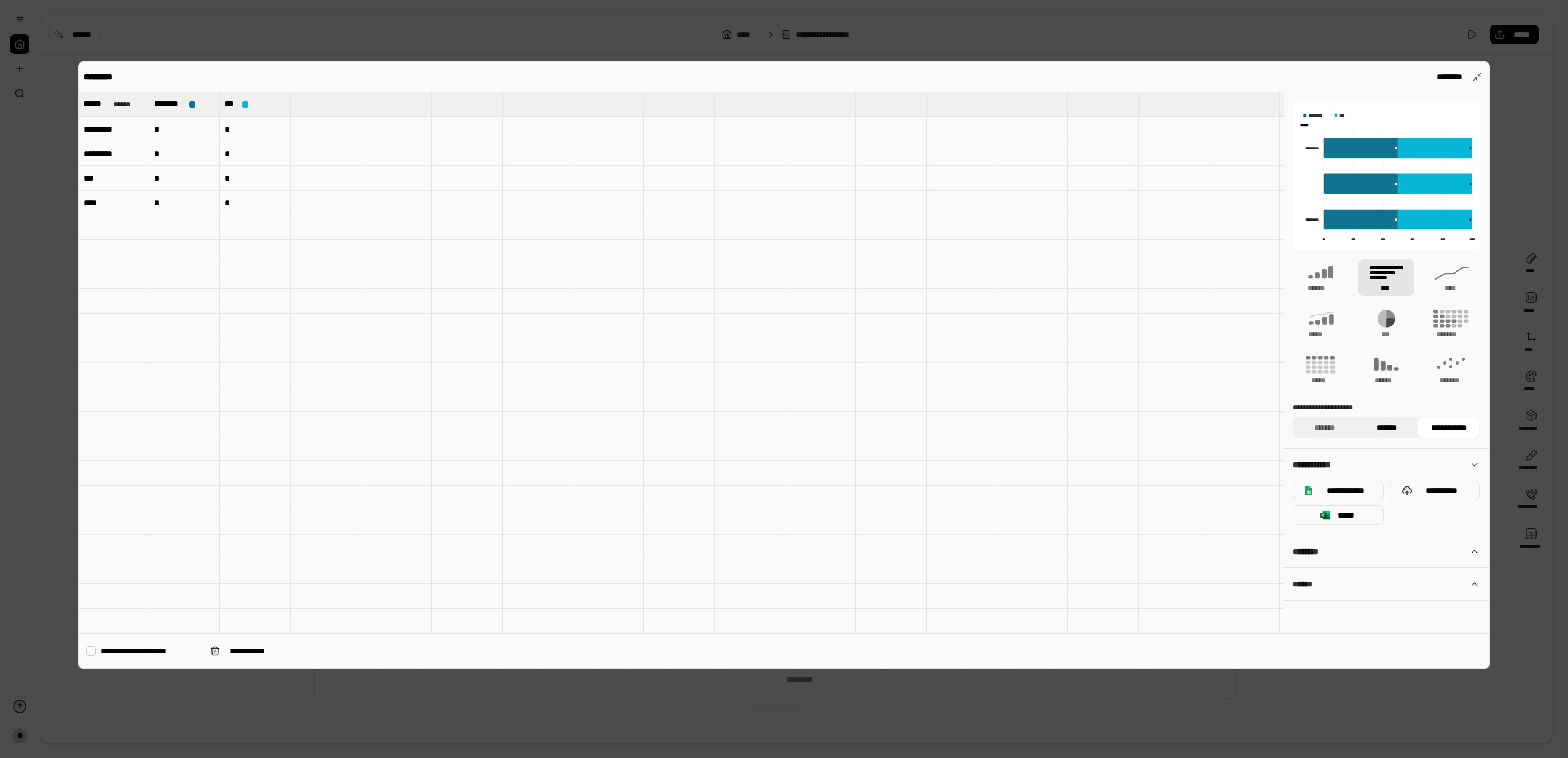 click on "*******" at bounding box center [1386, 428] 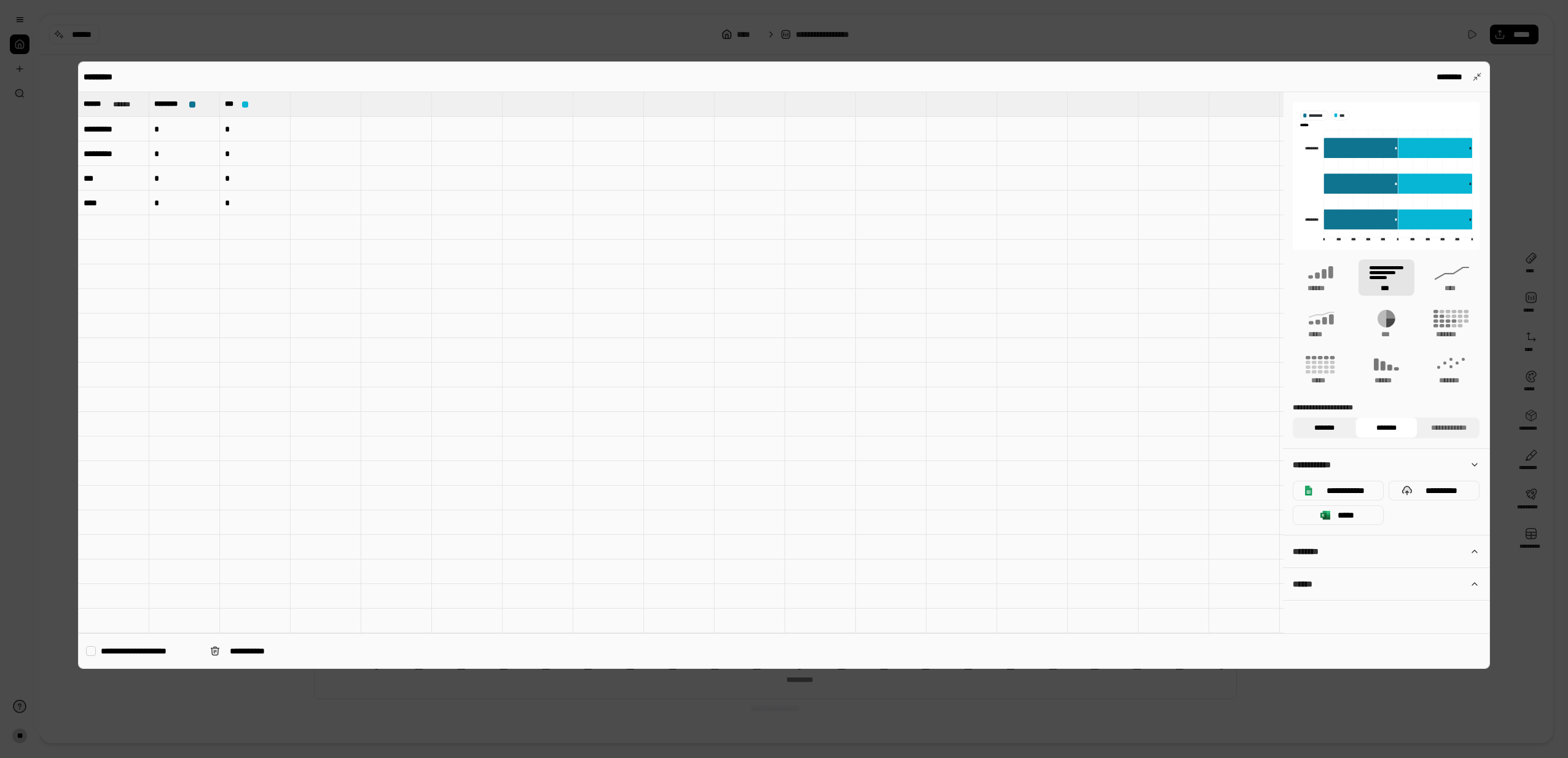 click on "*******" at bounding box center (1323, 428) 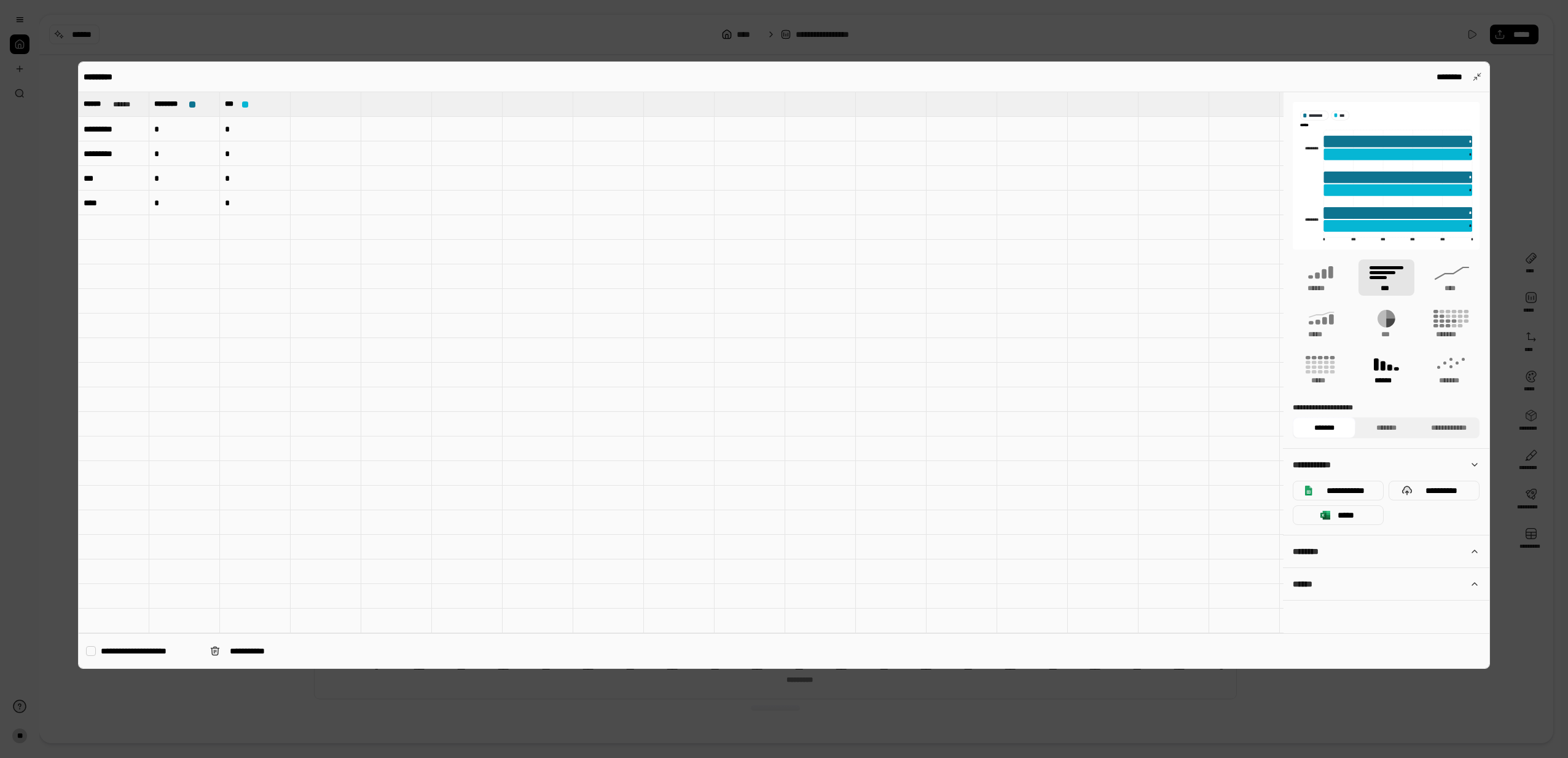 click 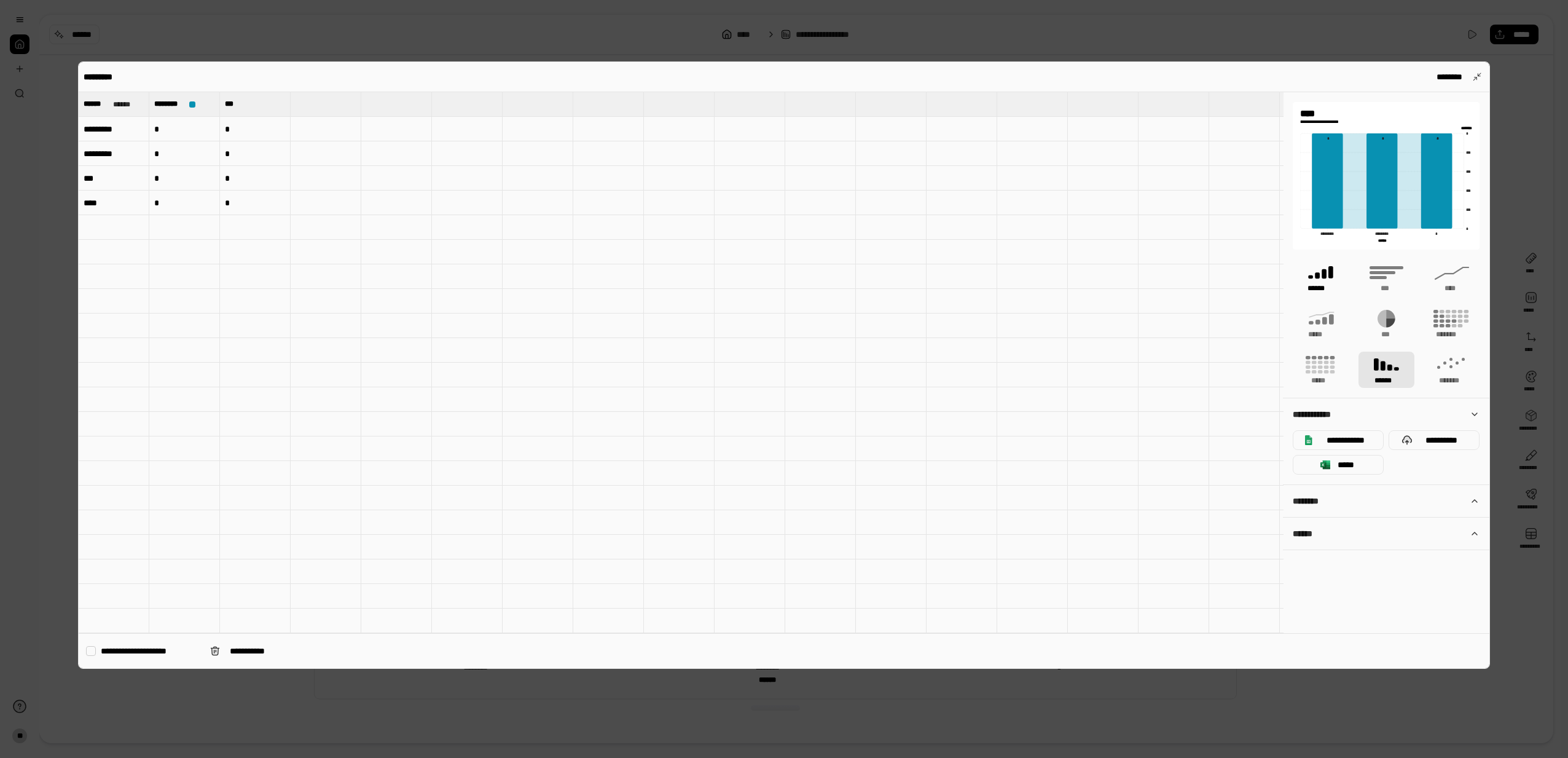 click on "******" at bounding box center (1320, 277) 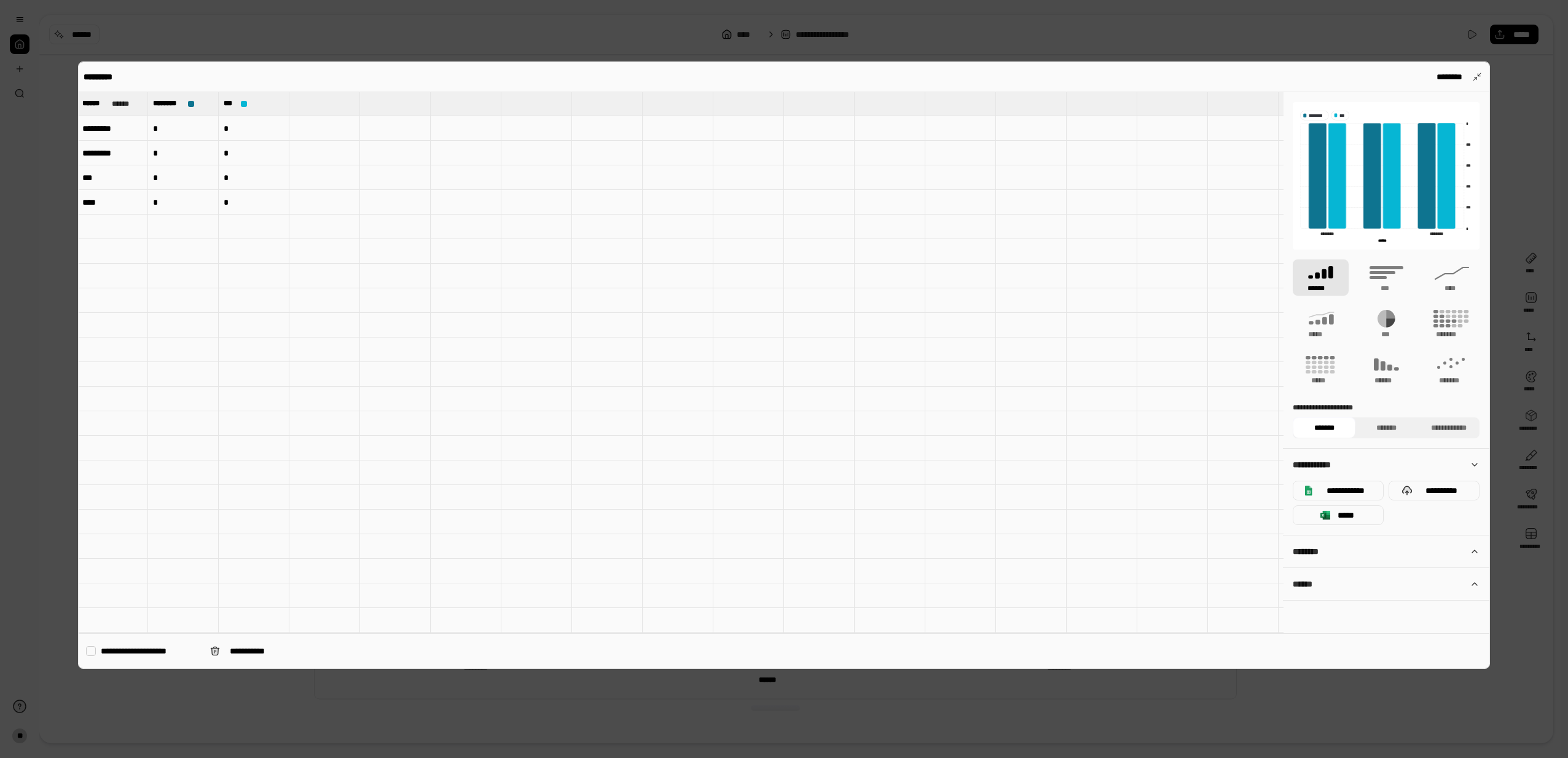 scroll, scrollTop: 1, scrollLeft: 0, axis: vertical 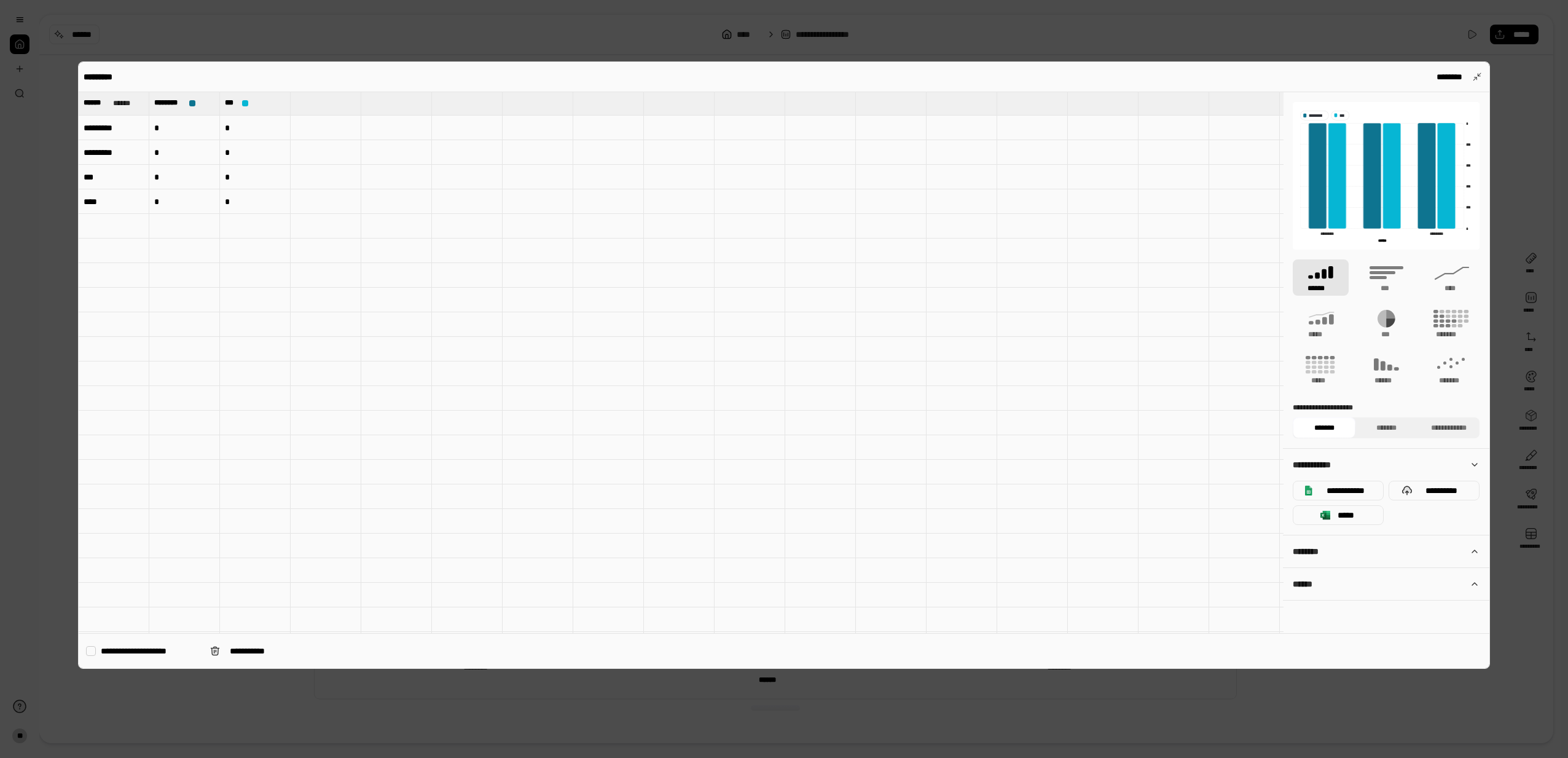 click on "**********" at bounding box center (784, 365) 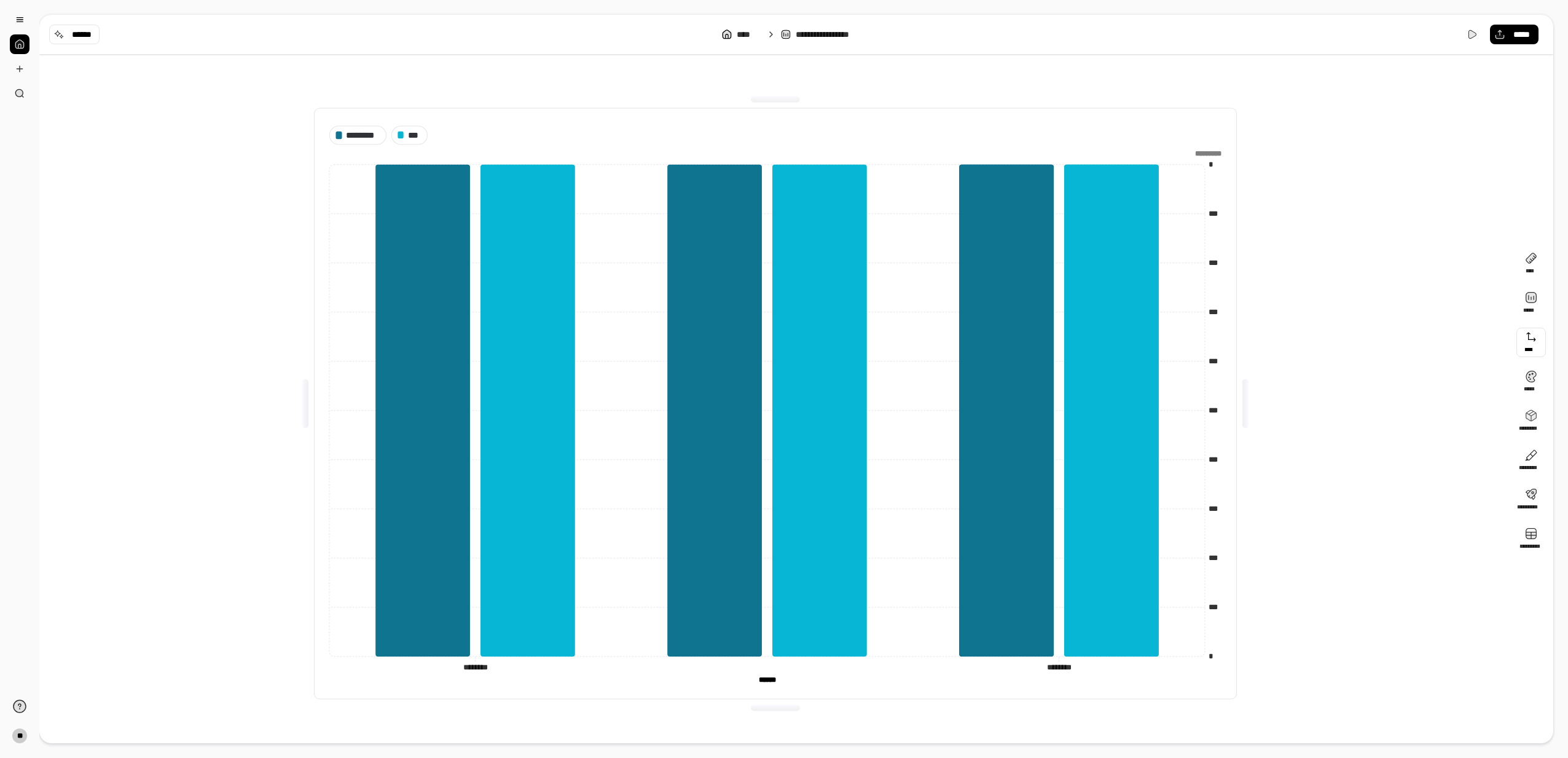 click at bounding box center (1531, 342) 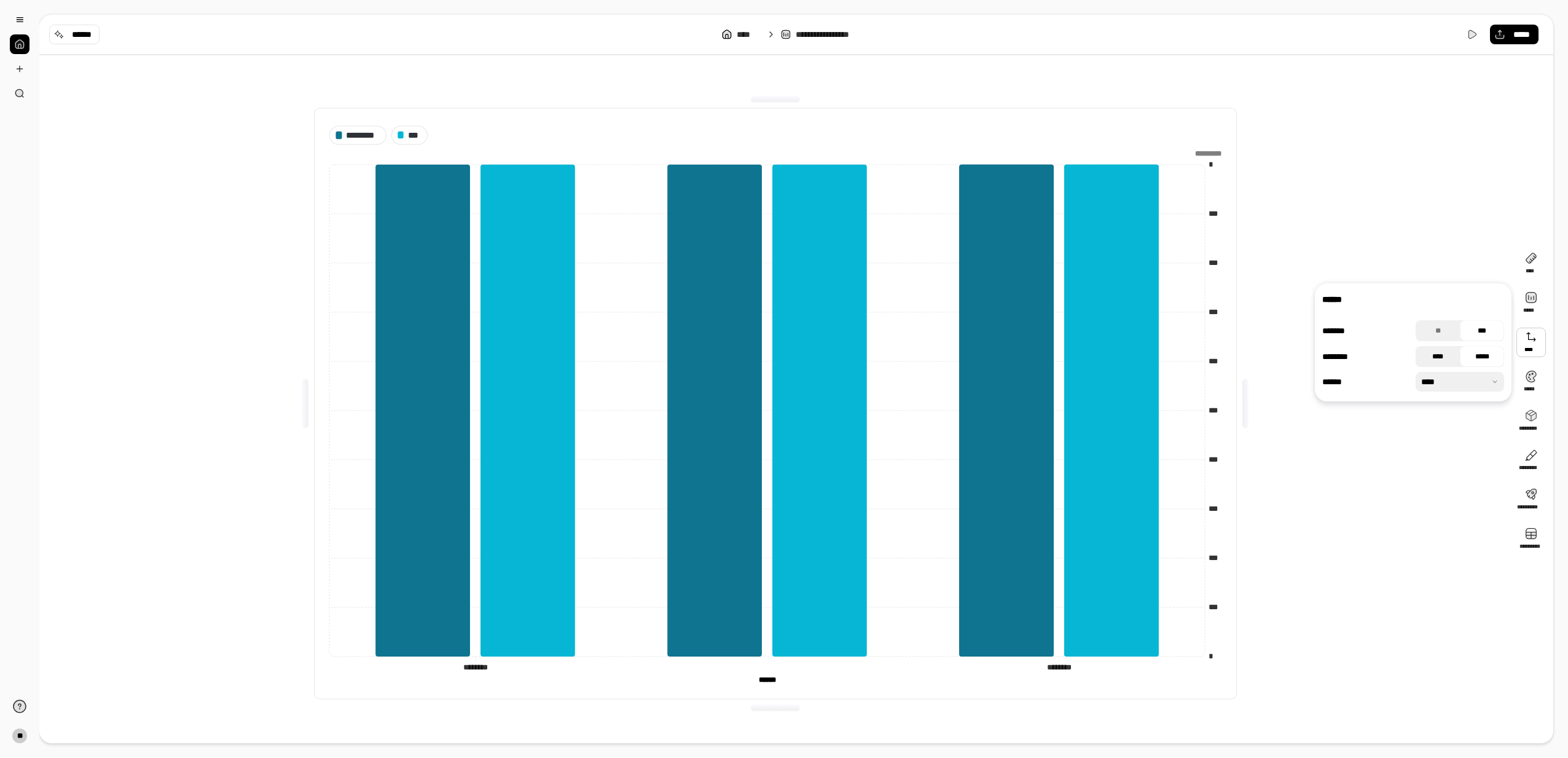 click on "****" at bounding box center (1438, 357) 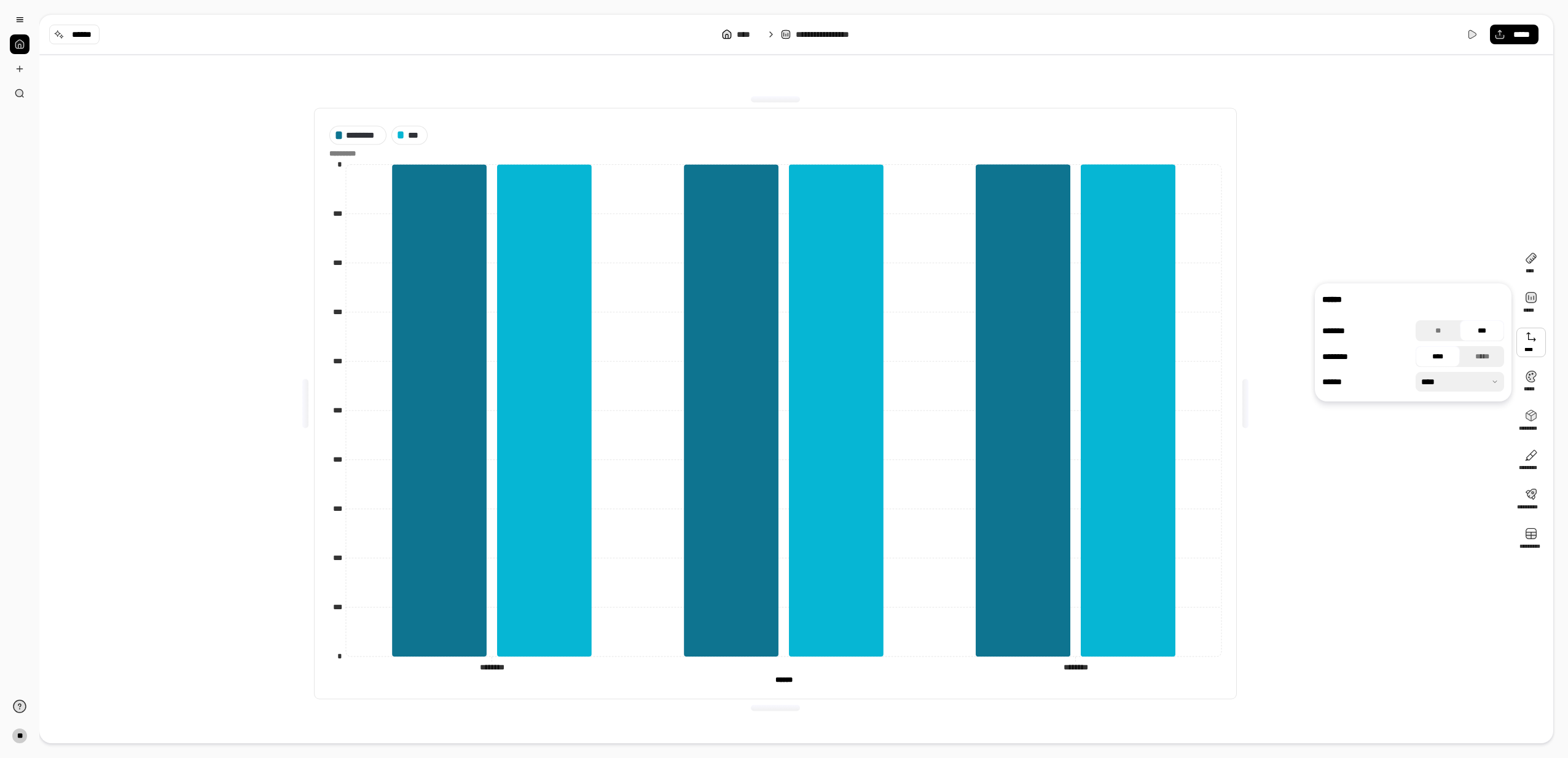 click on "******** *** * *** *** *** *** *** *** *** *** *** * ********* ******** ******** ******** ******** ****** ****** ********* ****** ****** *********" at bounding box center (775, 403) 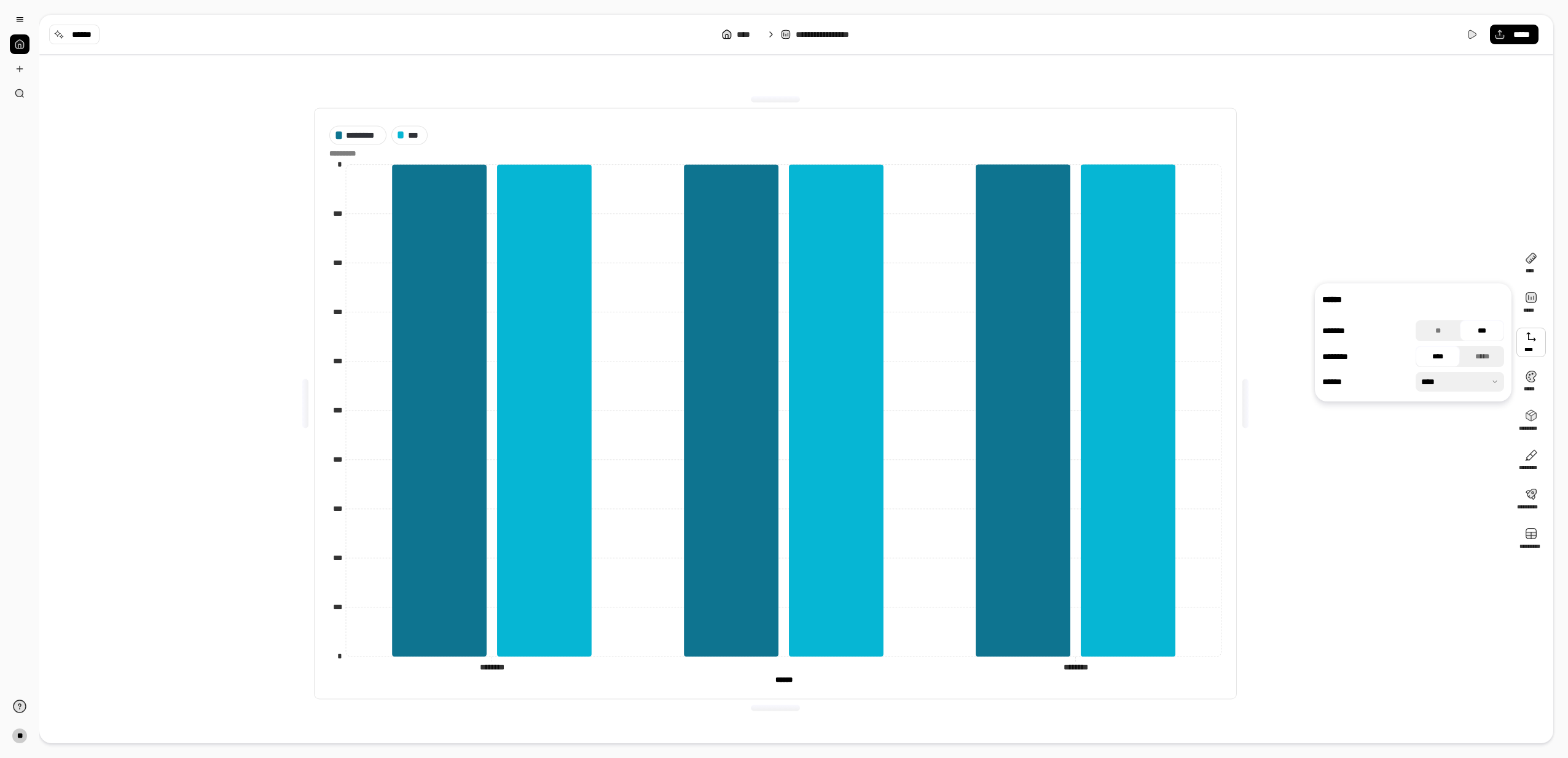 click on "******** *** * *** *** *** *** *** *** *** *** *** * ********* ******** ******** ******** ******** ****** ****** ********* ****** ****** *********" at bounding box center [775, 403] 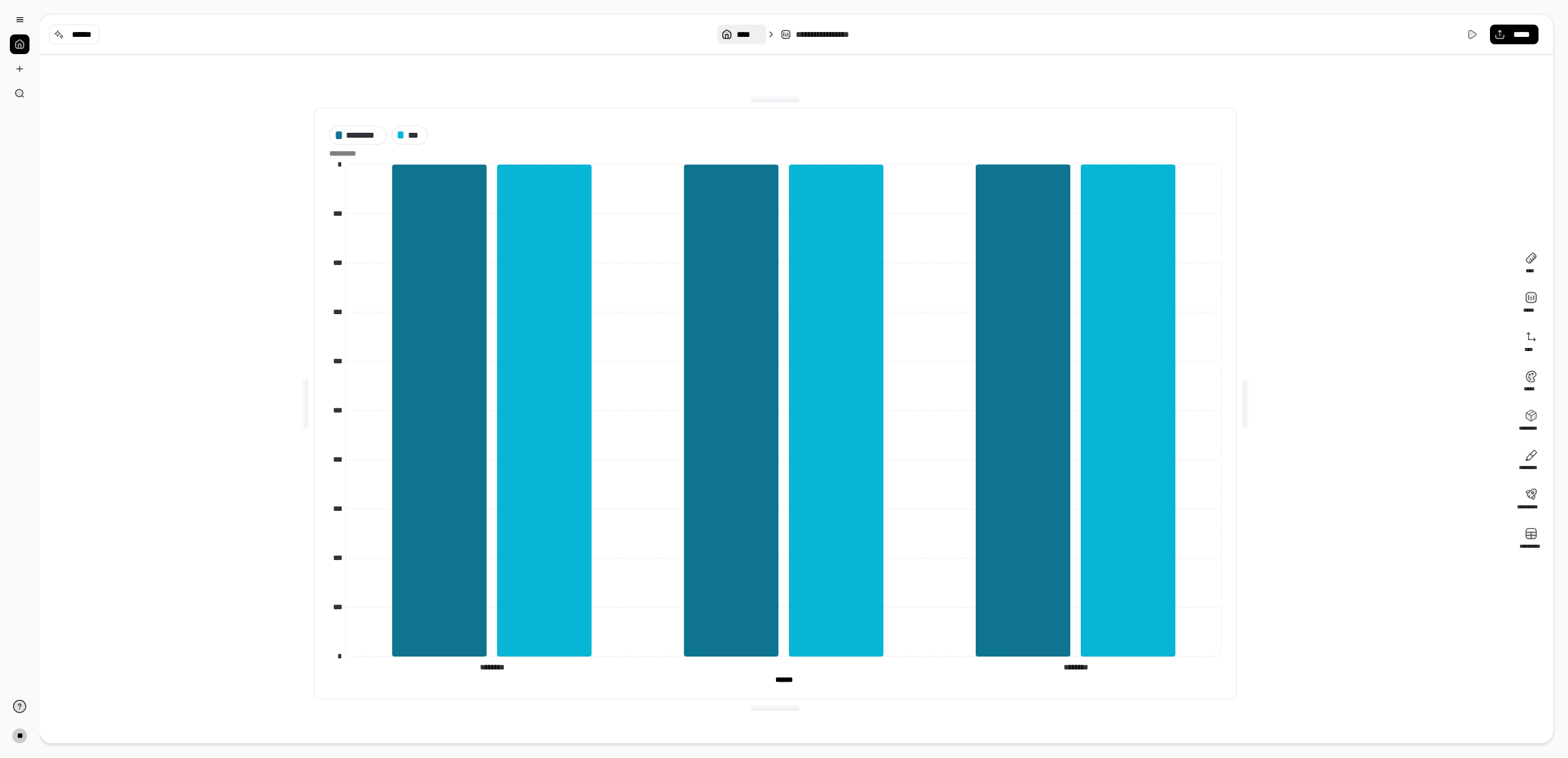 click on "****" at bounding box center [748, 34] 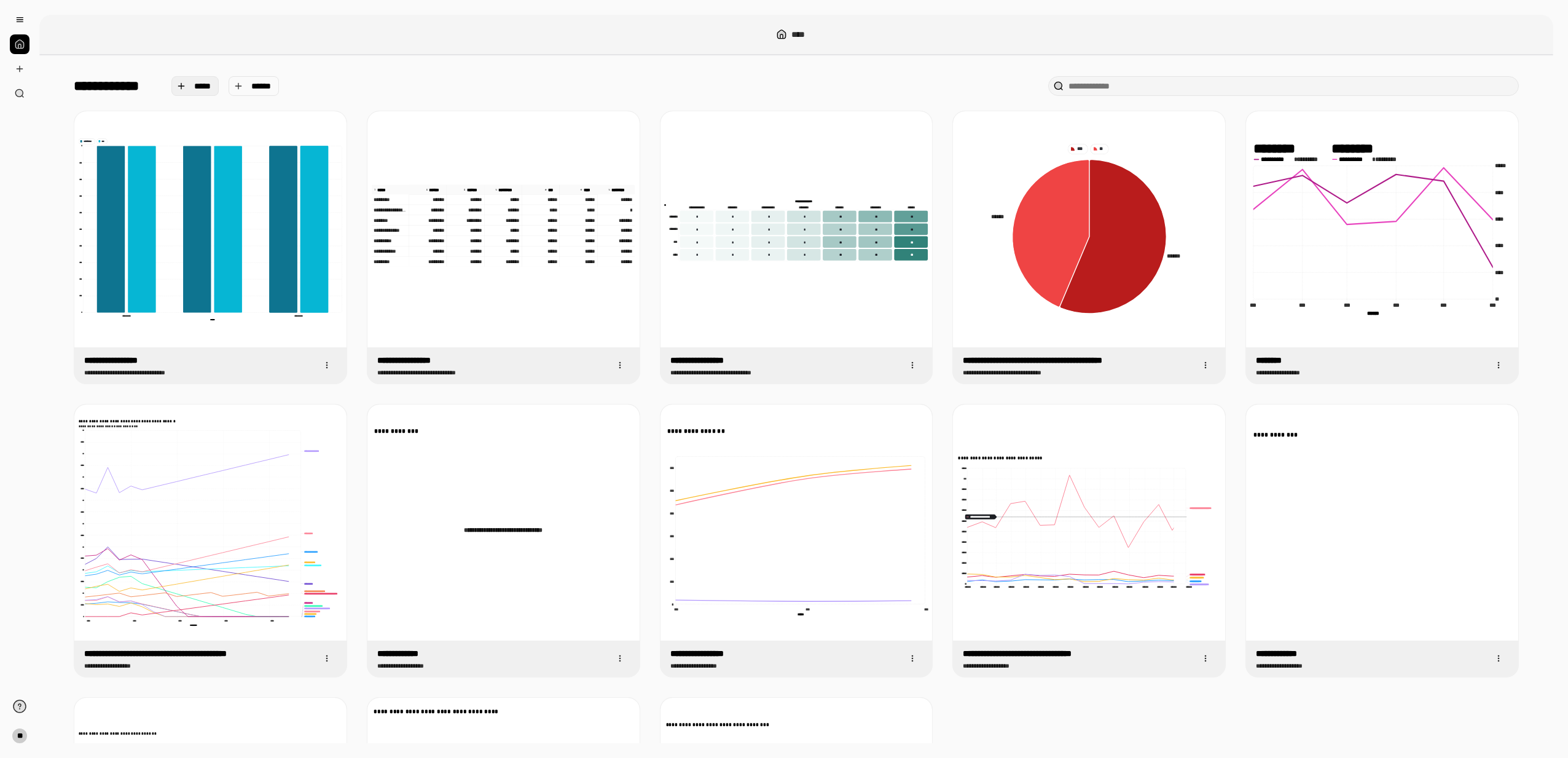 click on "*****" at bounding box center (203, 86) 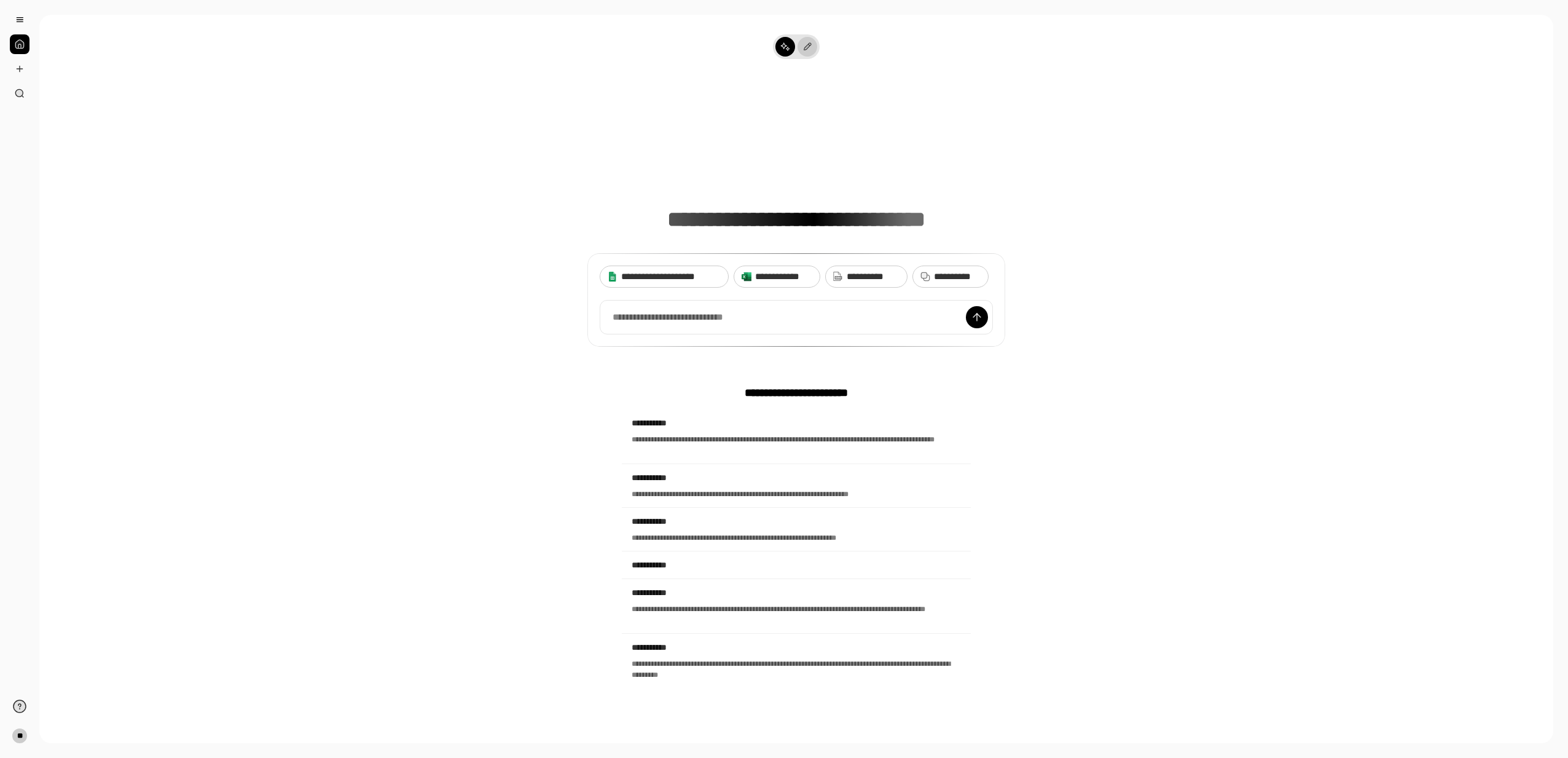 click at bounding box center [807, 47] 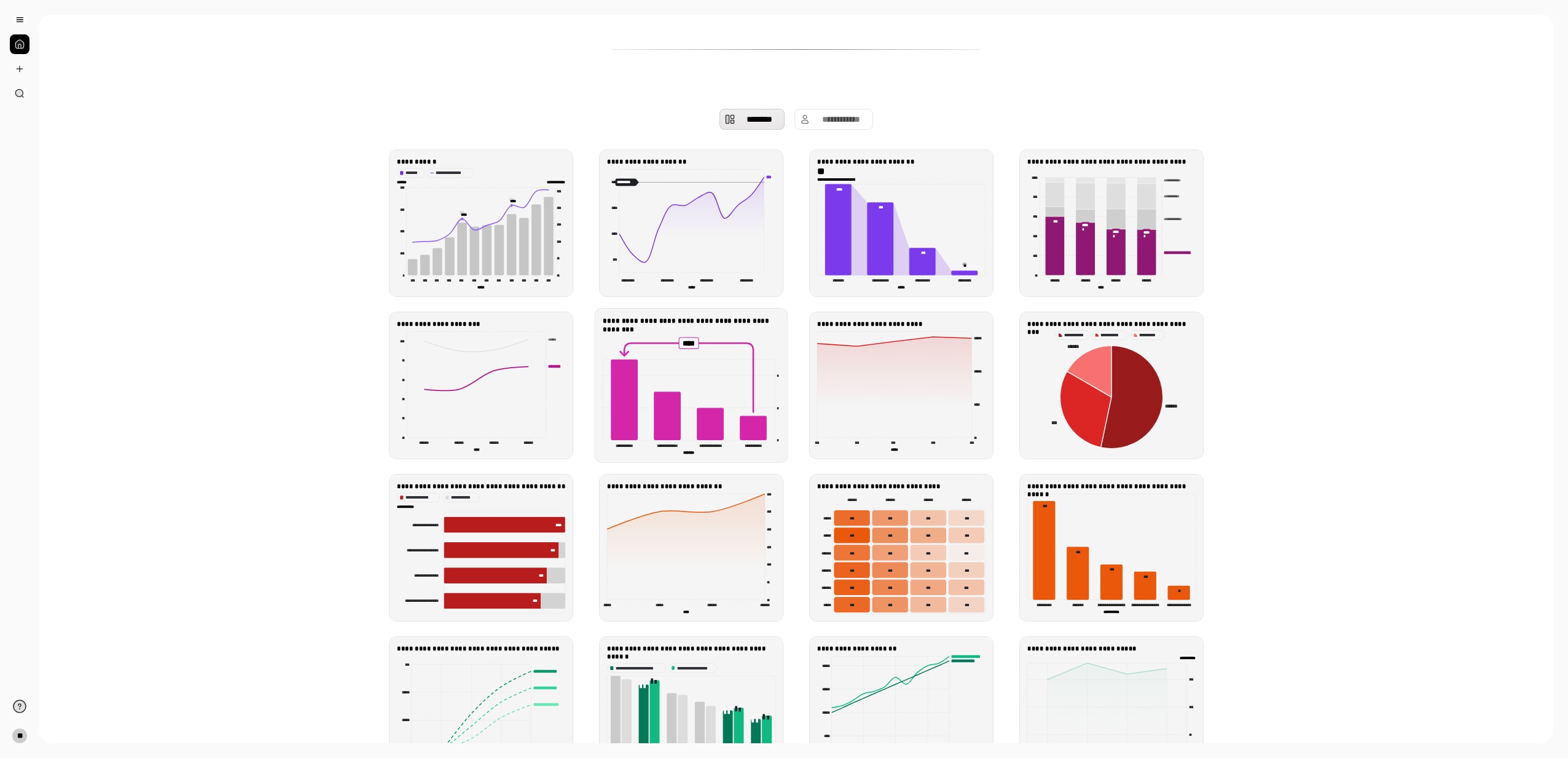 scroll, scrollTop: 366, scrollLeft: 0, axis: vertical 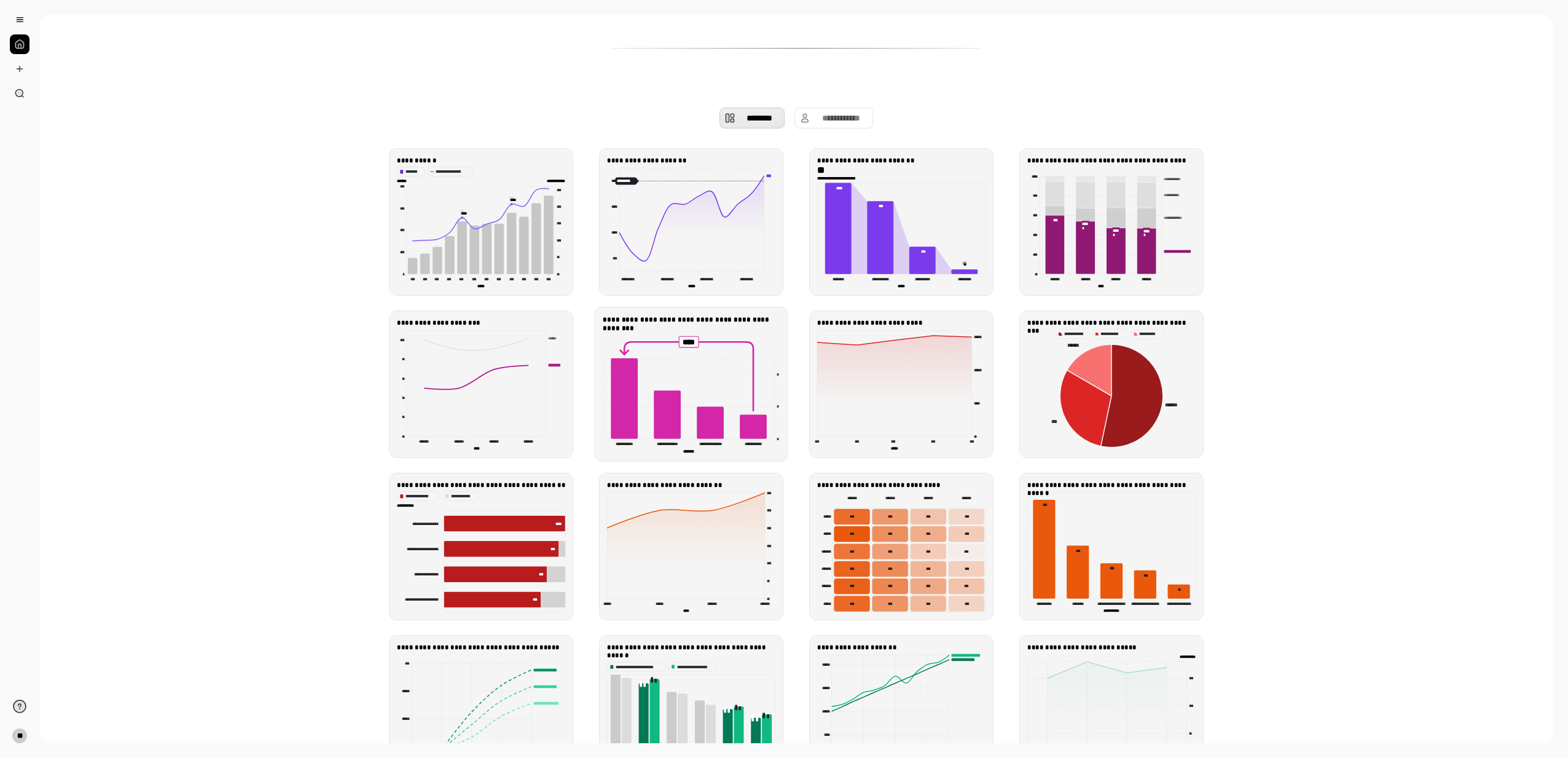 click on "**********" 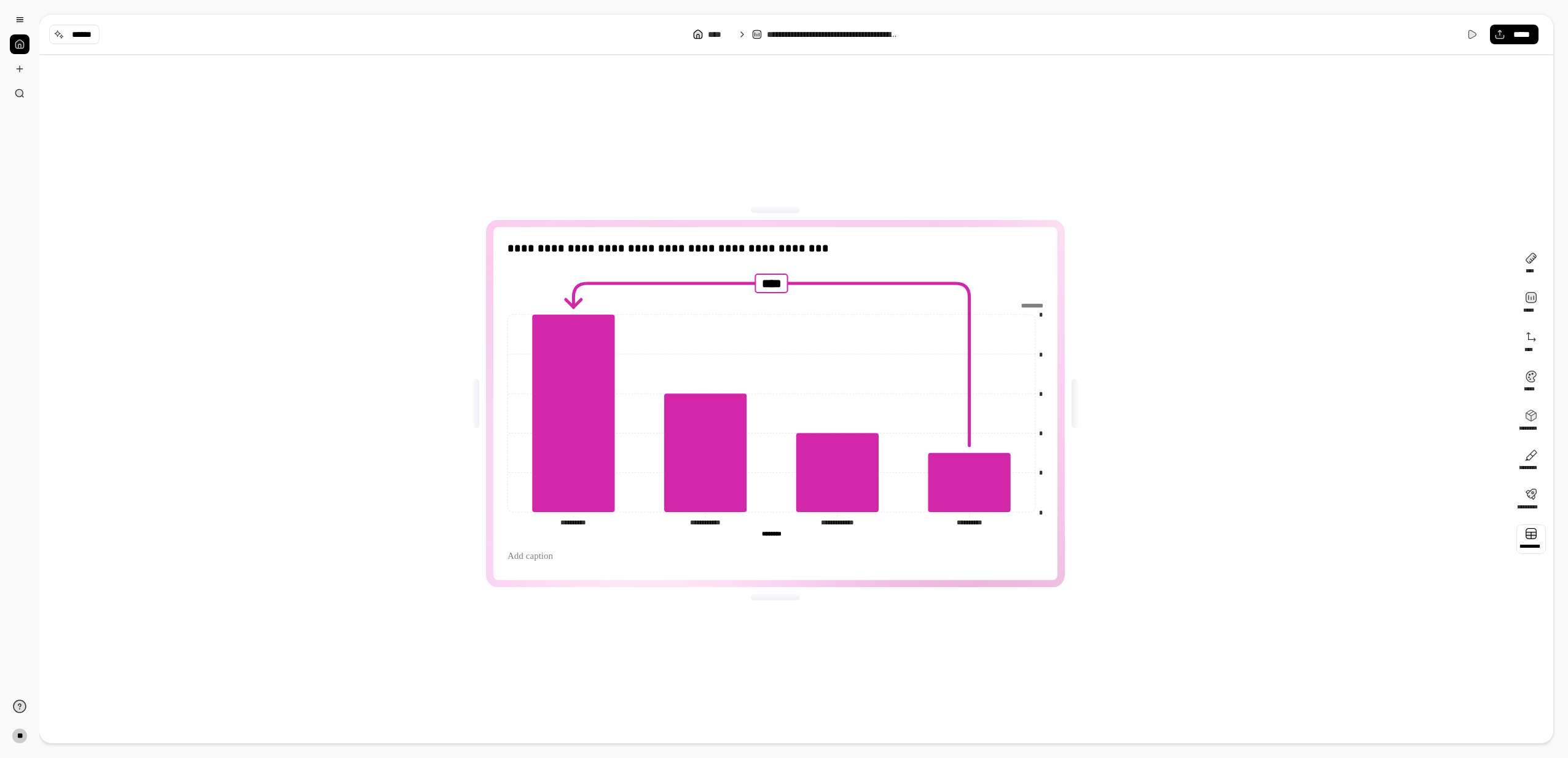 click at bounding box center (1531, 539) 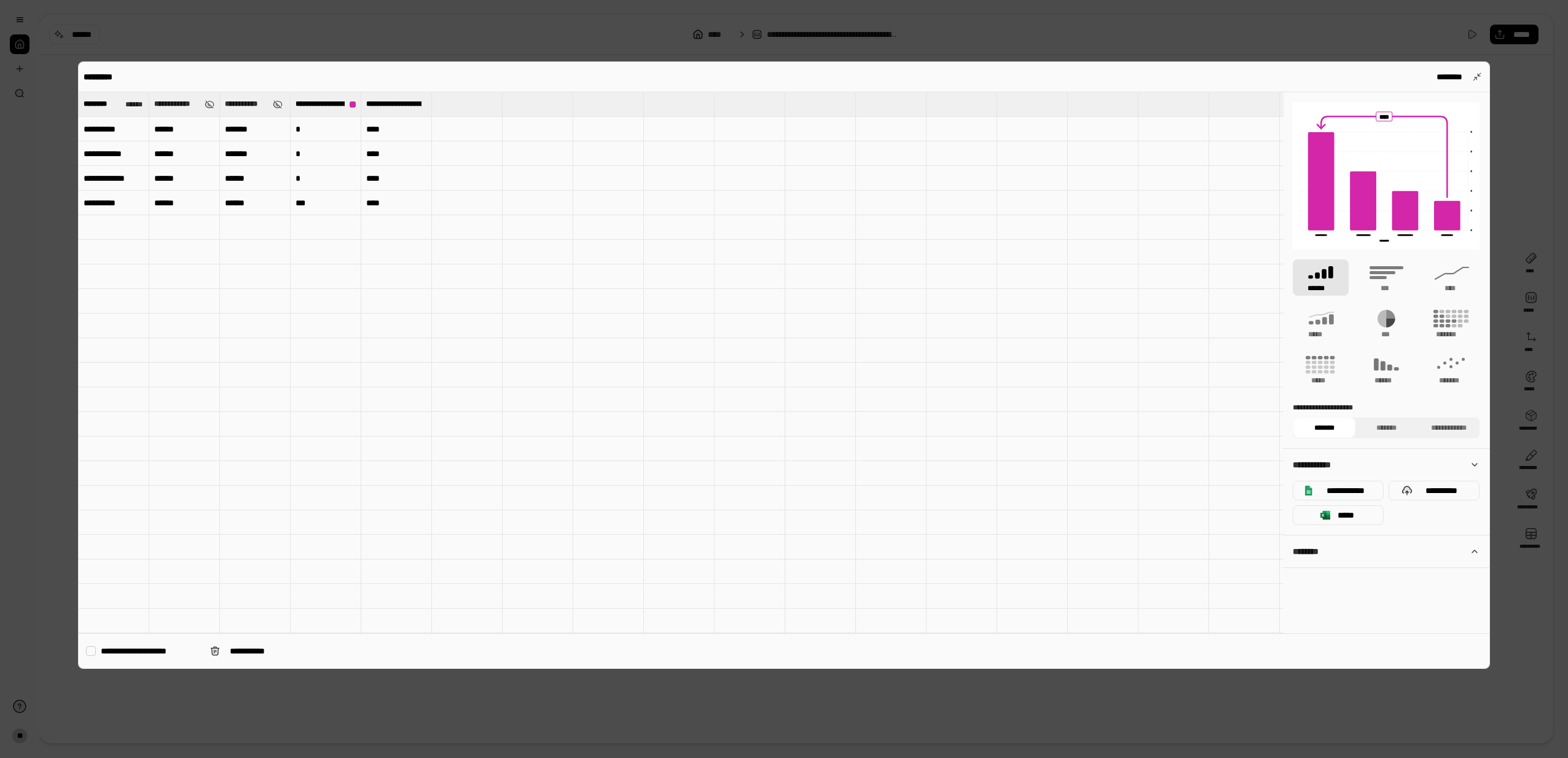 click on "**********" at bounding box center (114, 129) 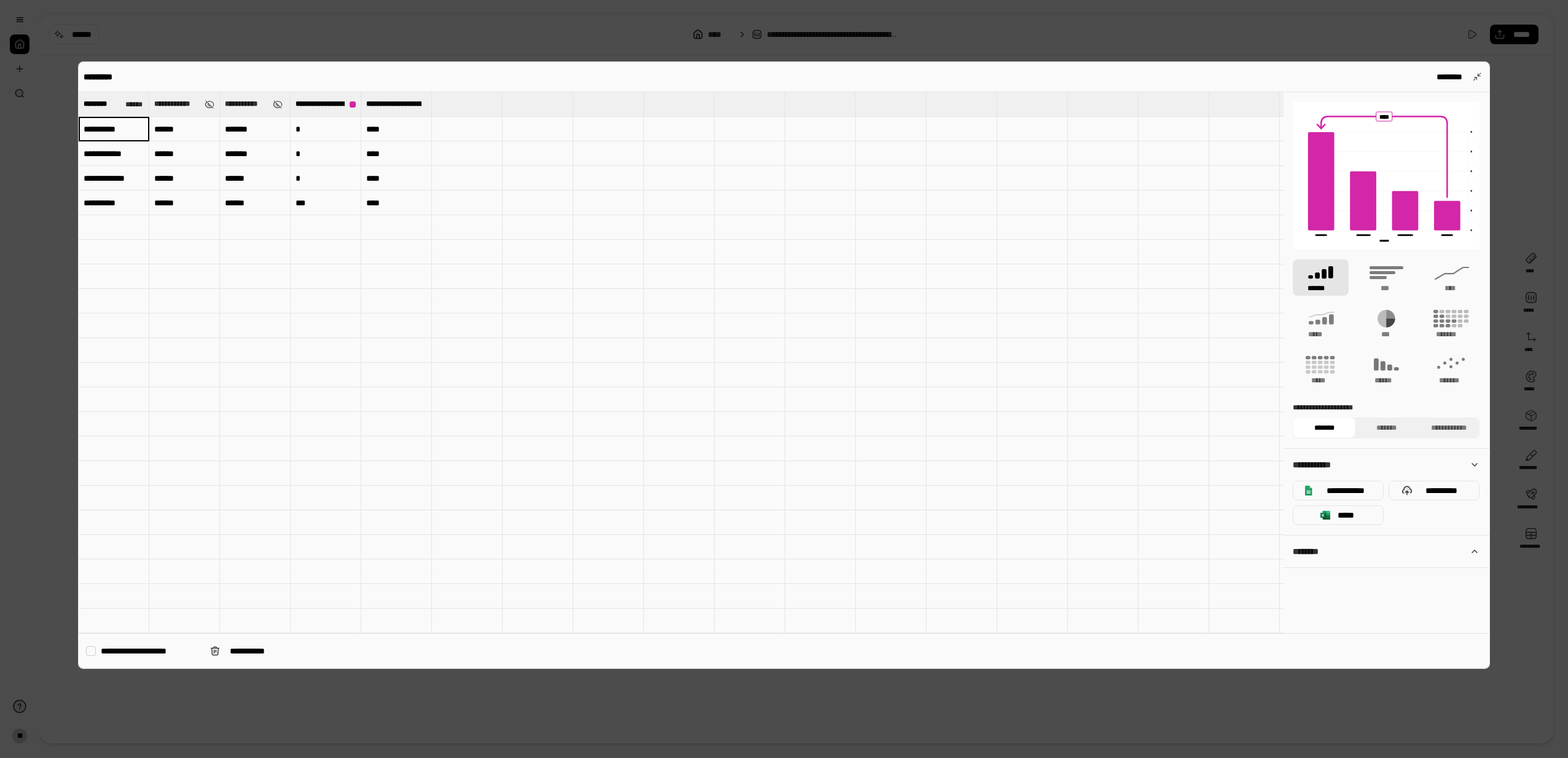click on "**********" at bounding box center (784, 365) 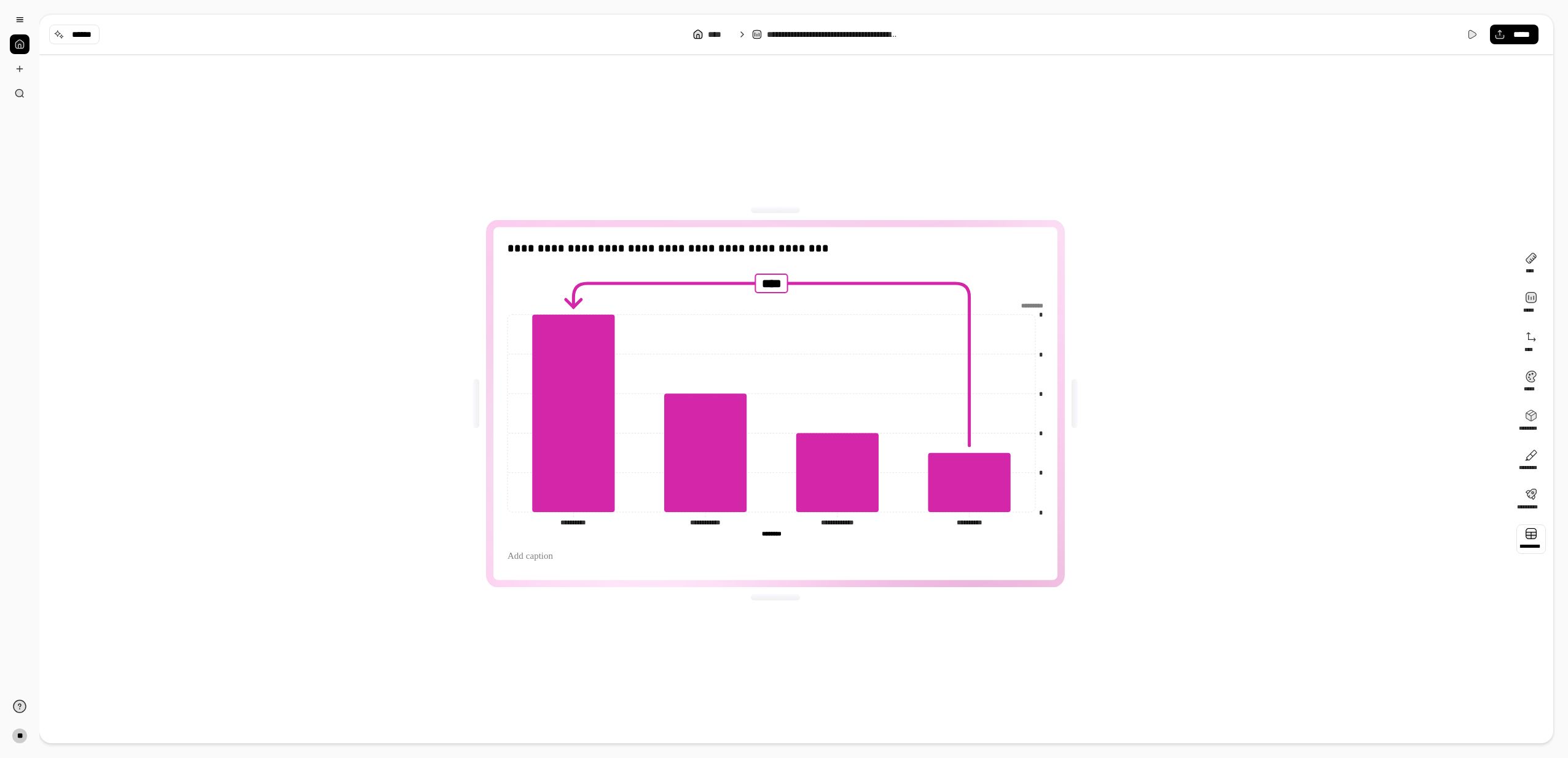 click at bounding box center [1531, 539] 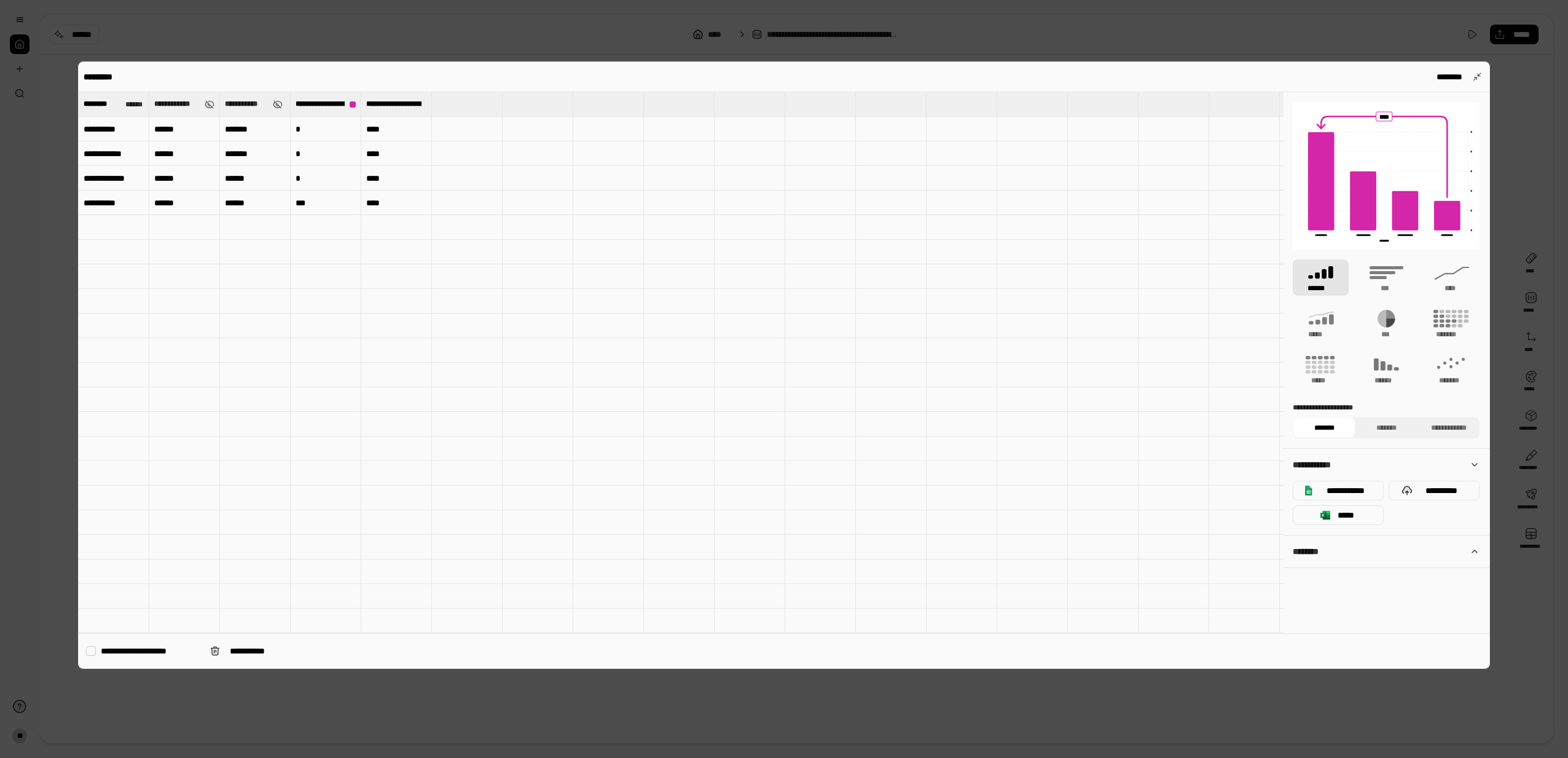 click on "**********" at bounding box center [114, 129] 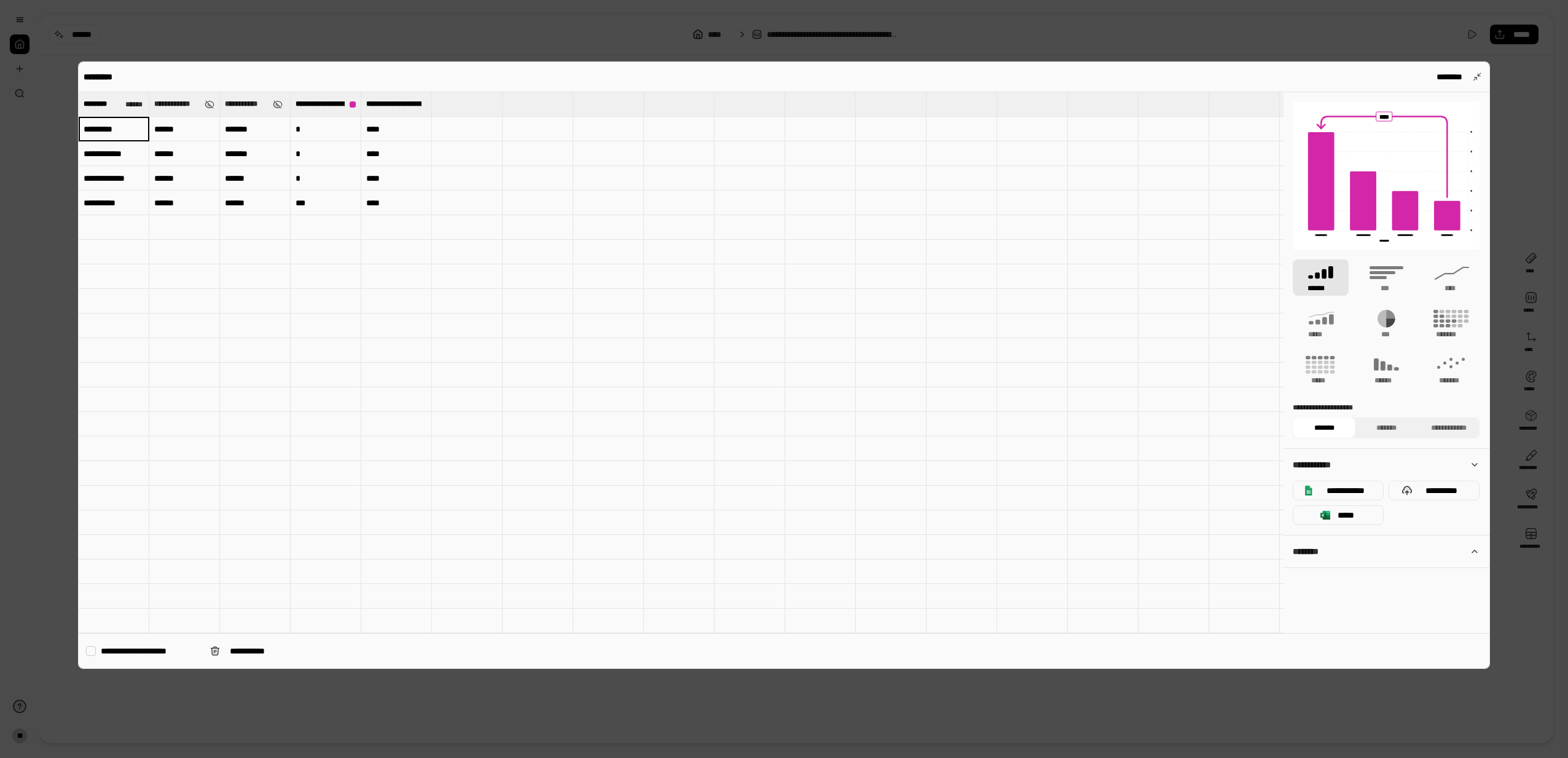 type on "*********" 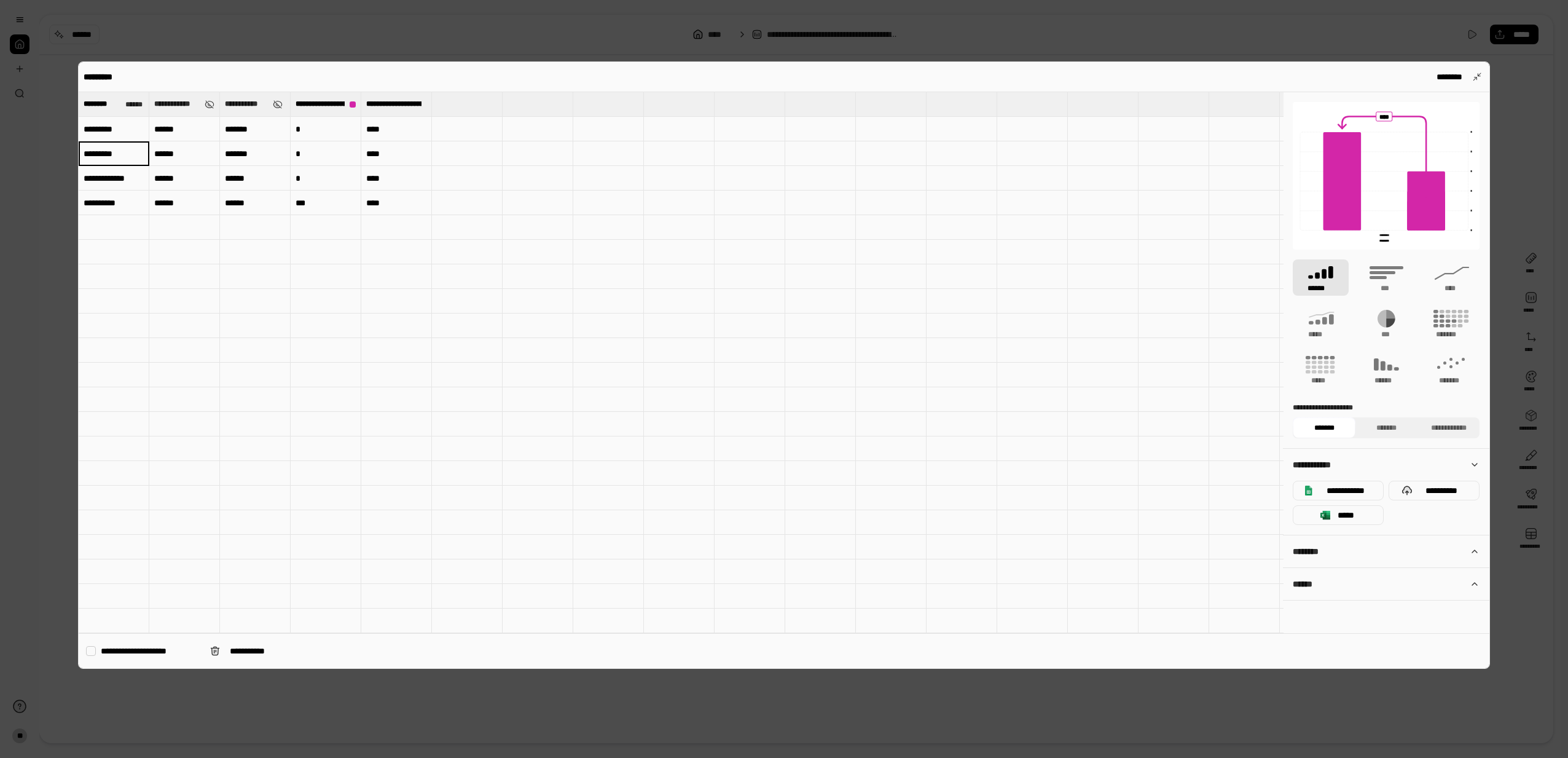 type on "*********" 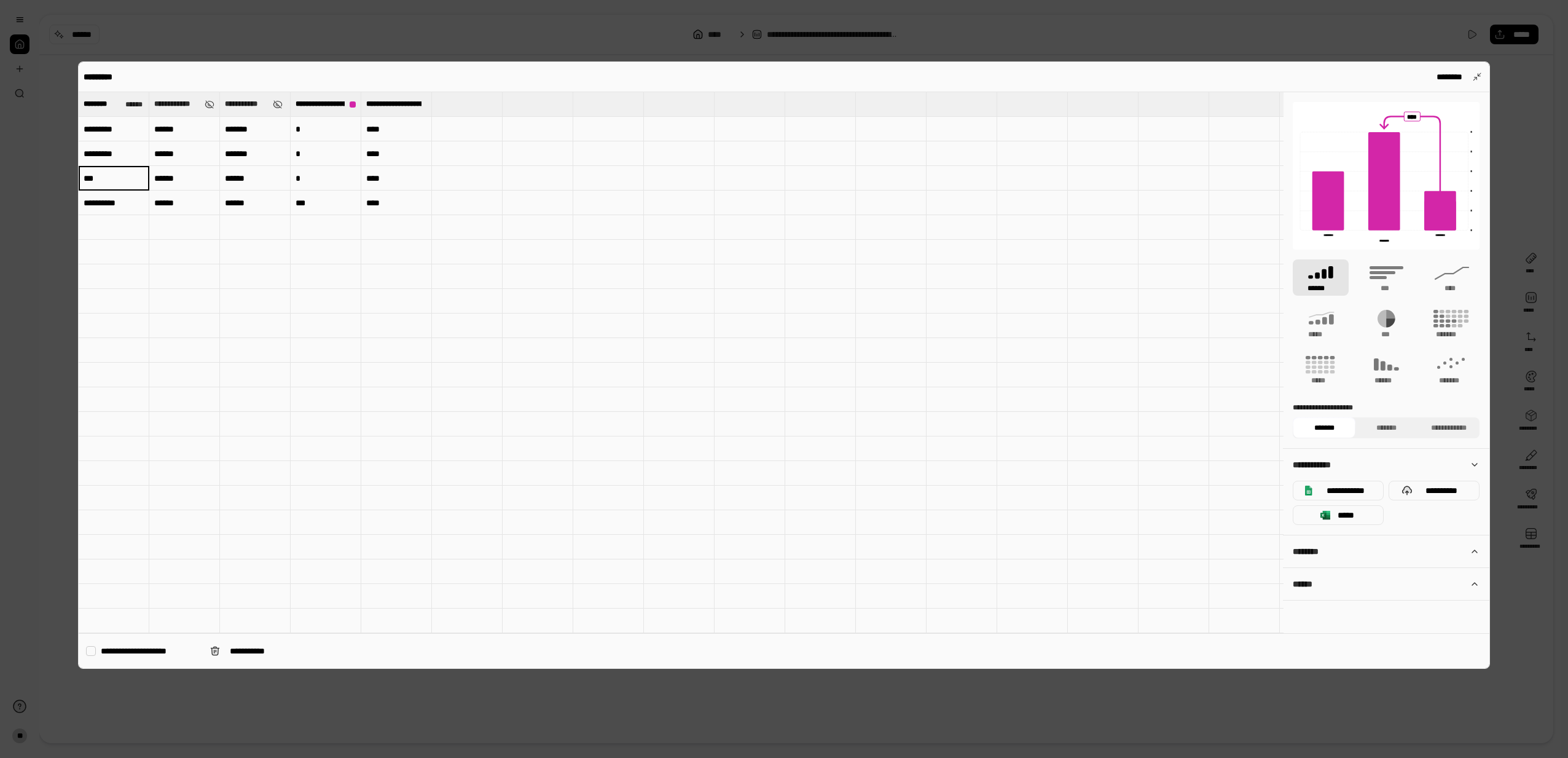 type on "***" 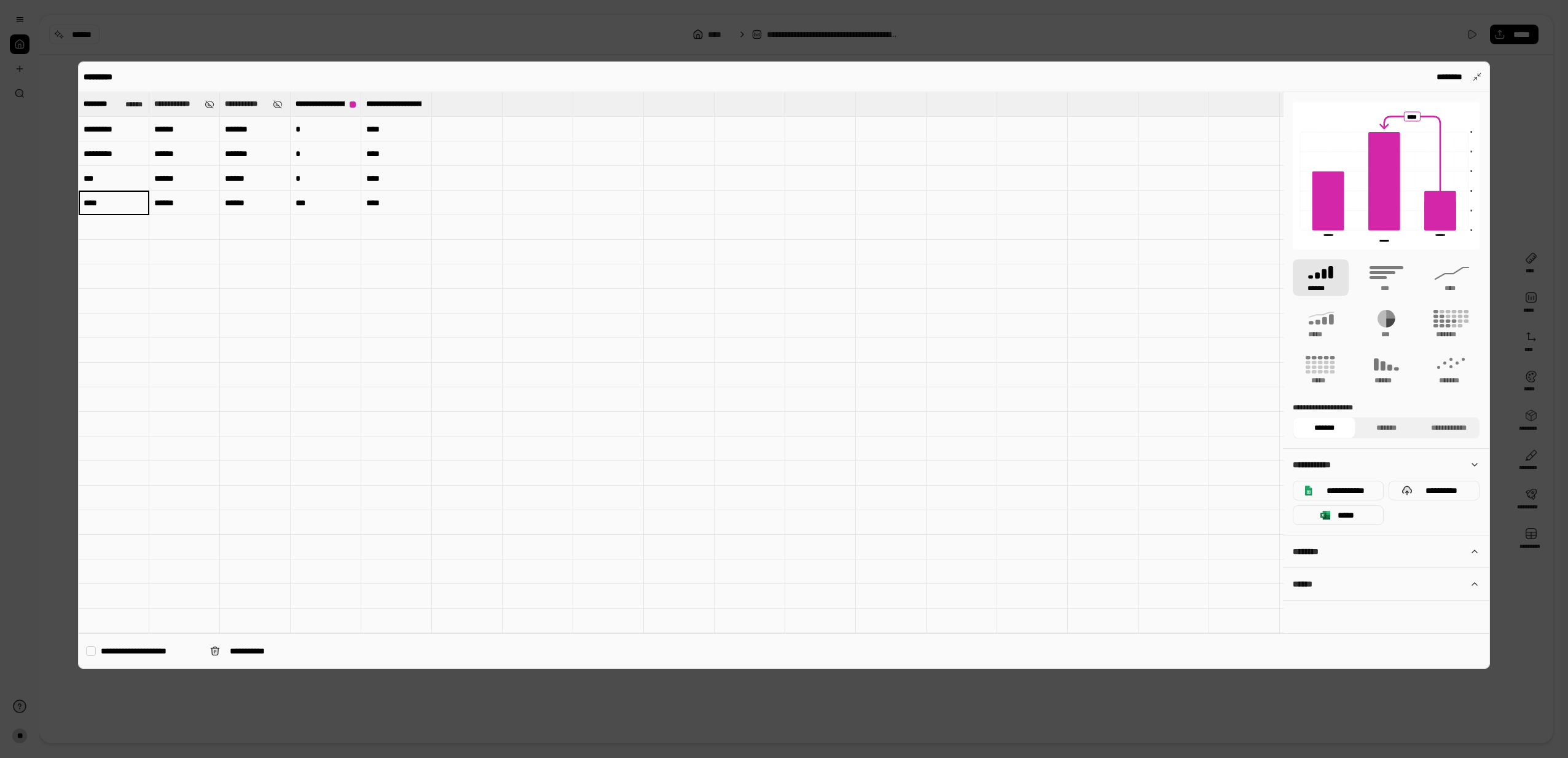 type on "****" 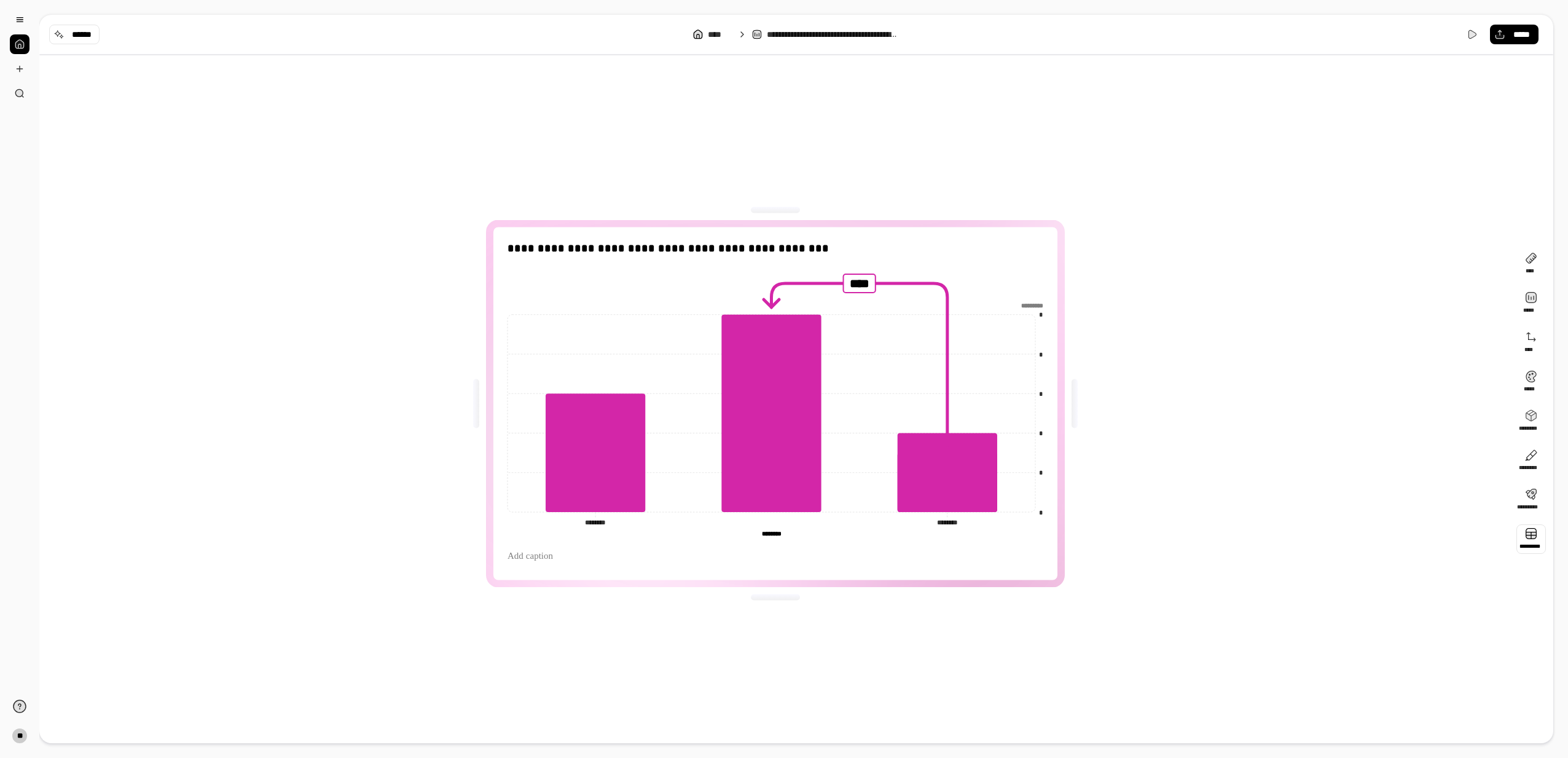 click at bounding box center (1531, 539) 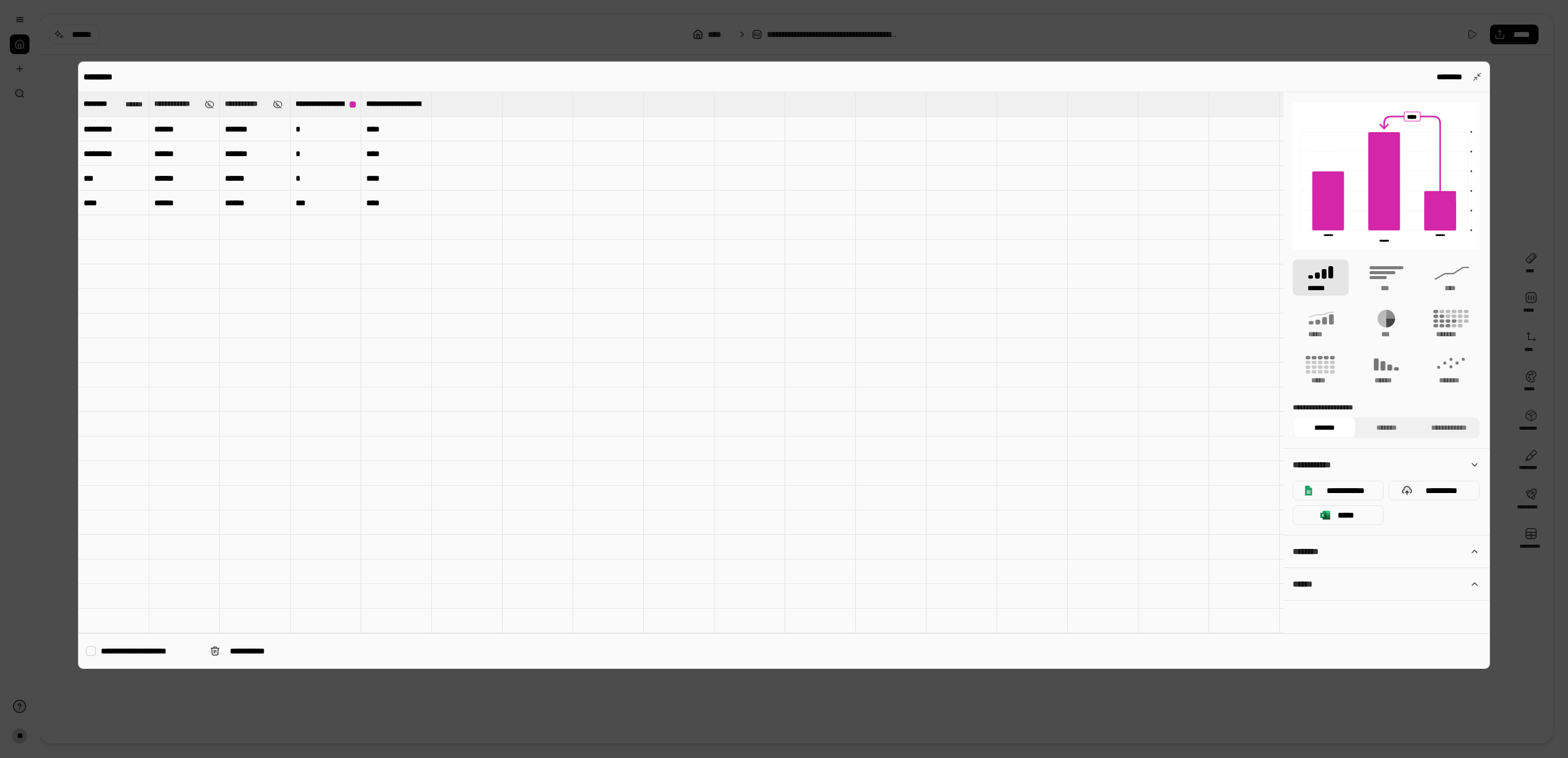 click on "****" at bounding box center [114, 203] 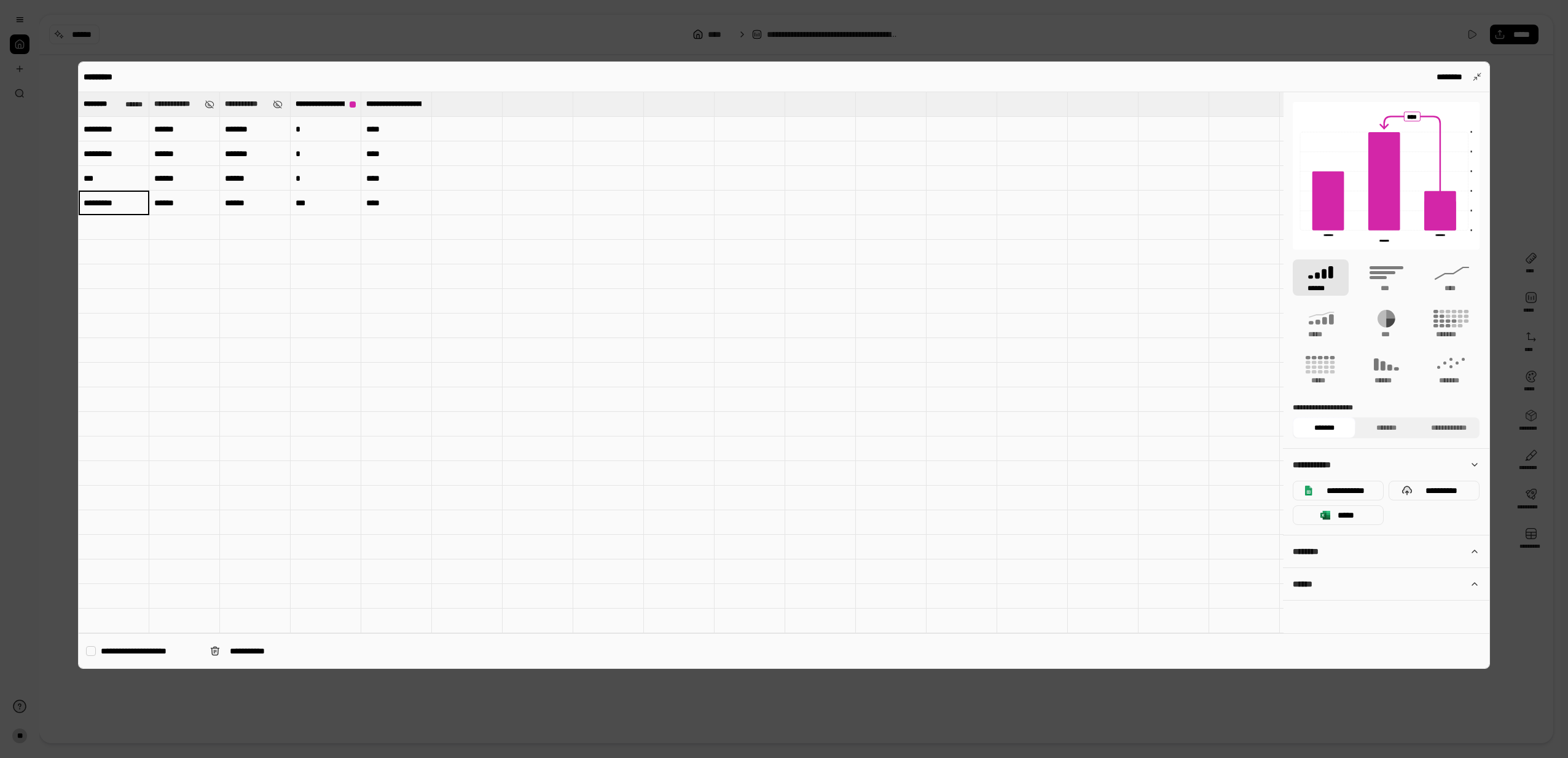 type on "*********" 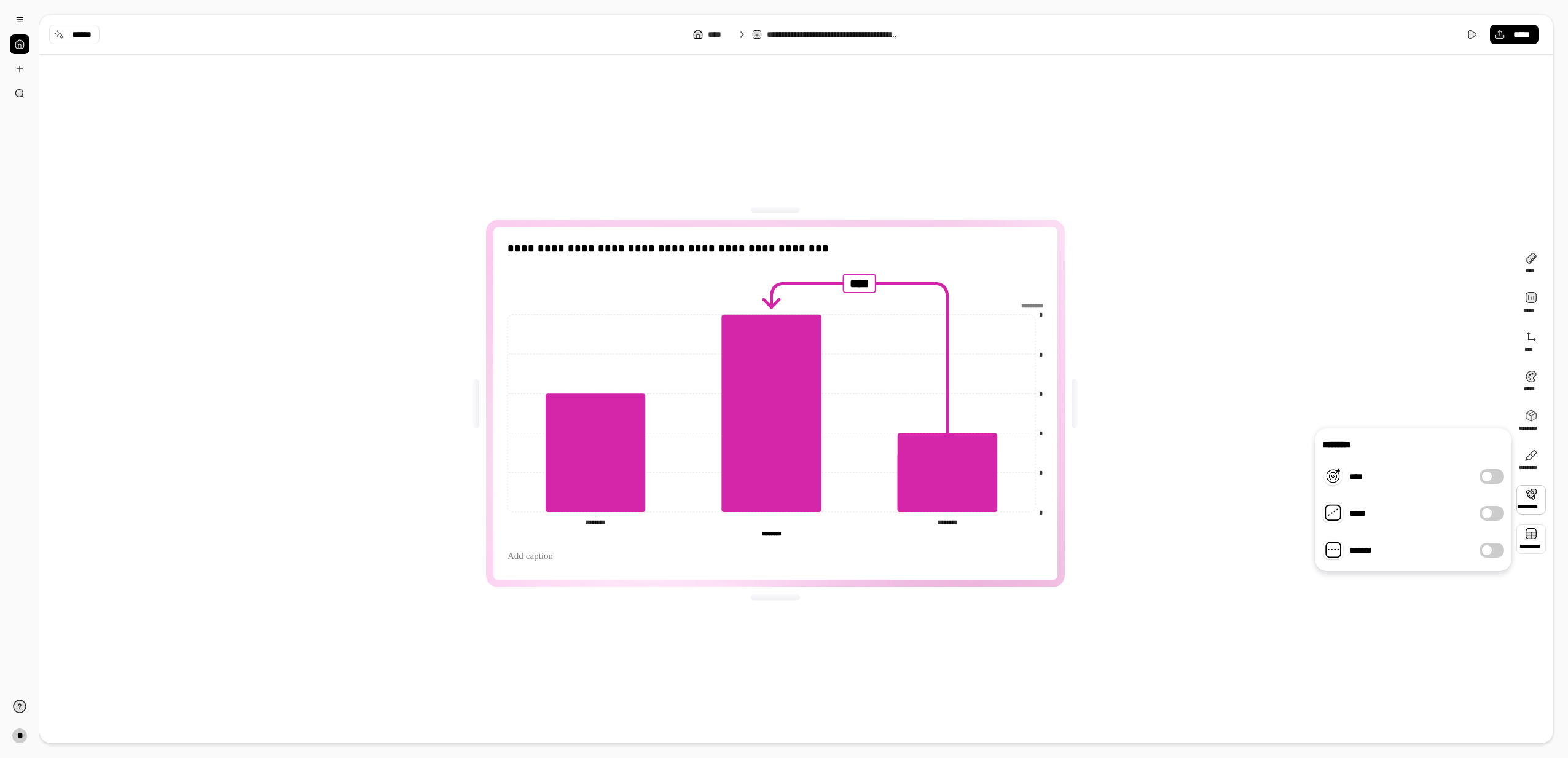 click at bounding box center [1531, 539] 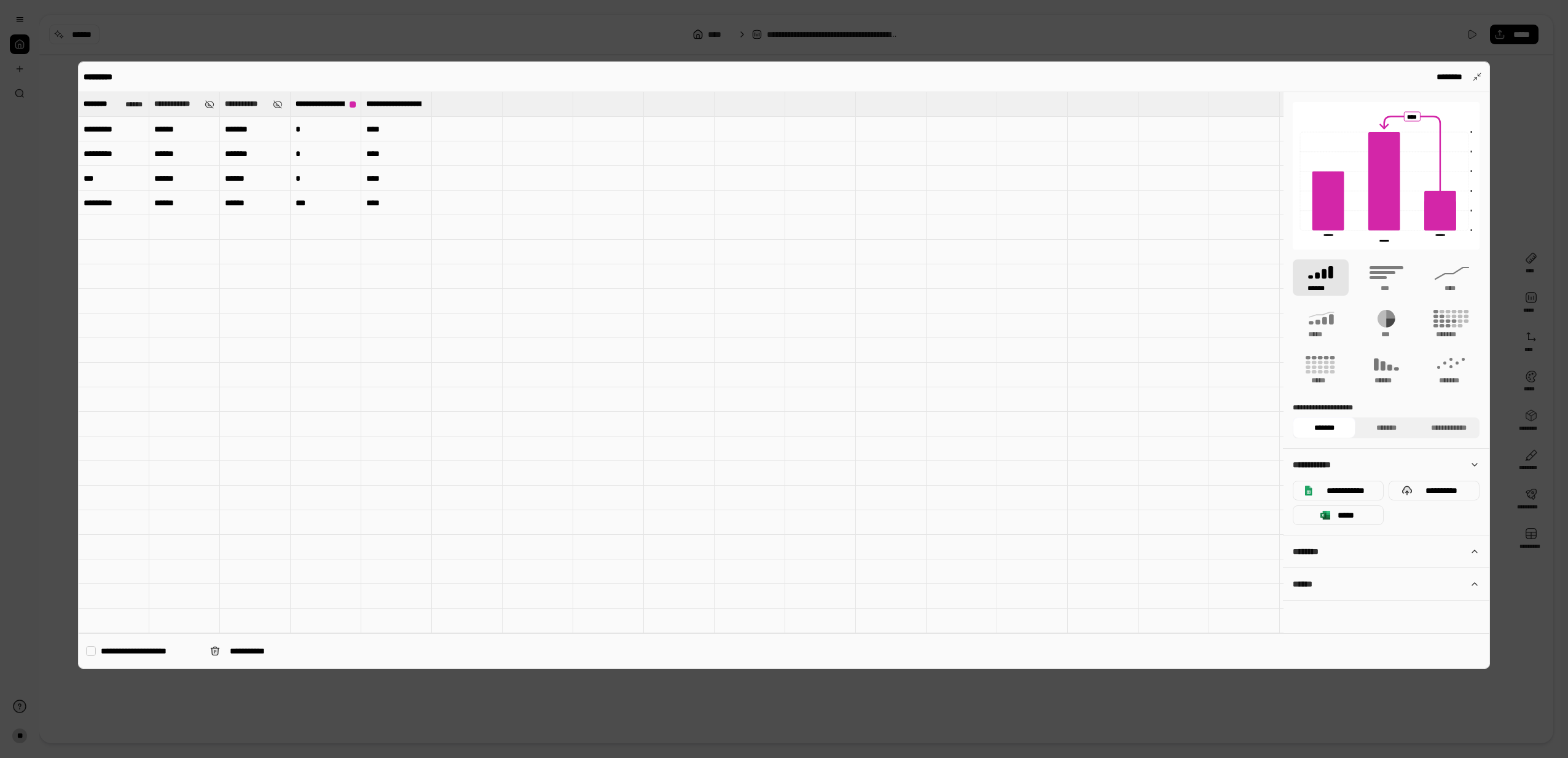 click on "*********" at bounding box center [114, 129] 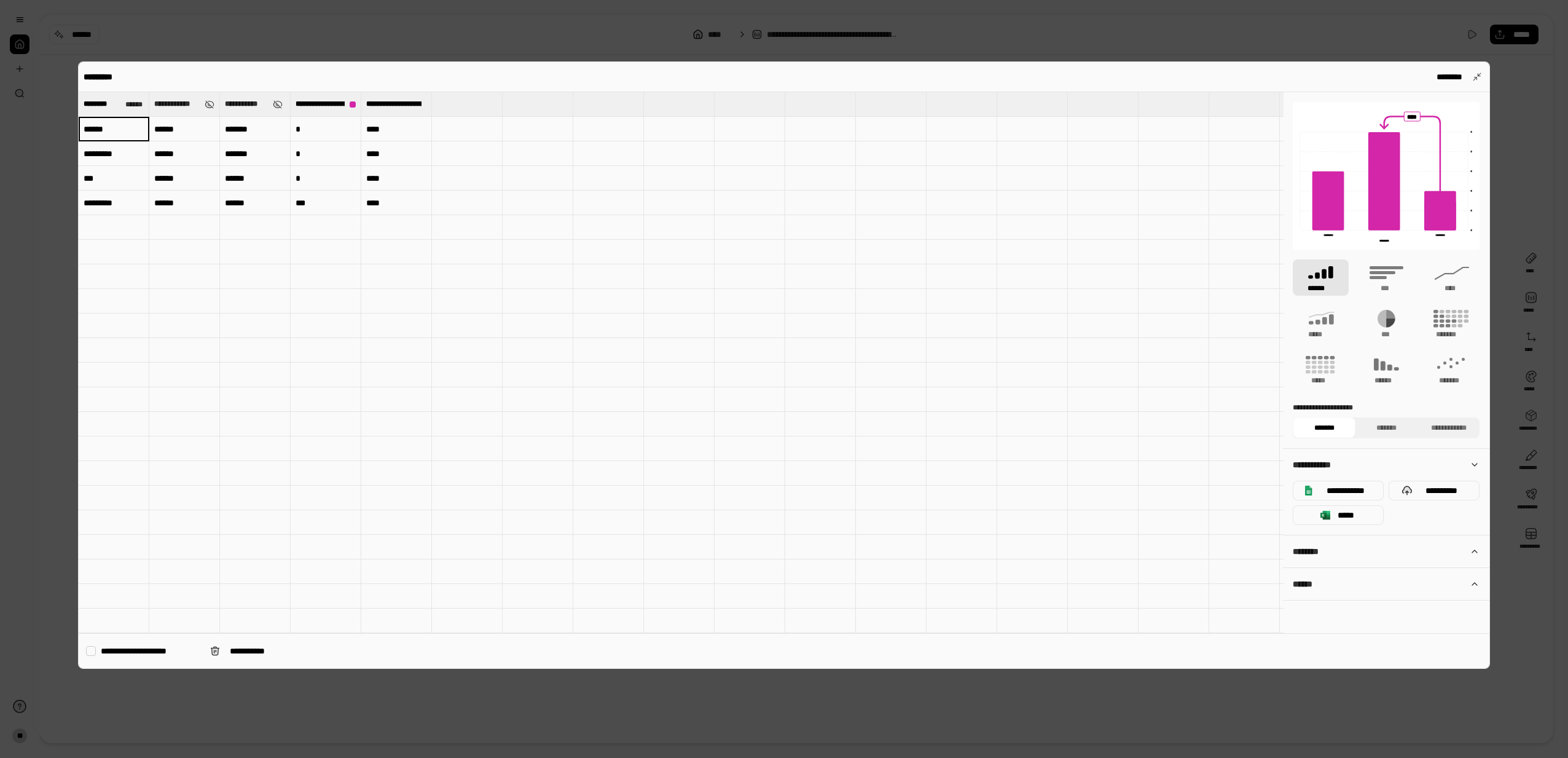 type on "******" 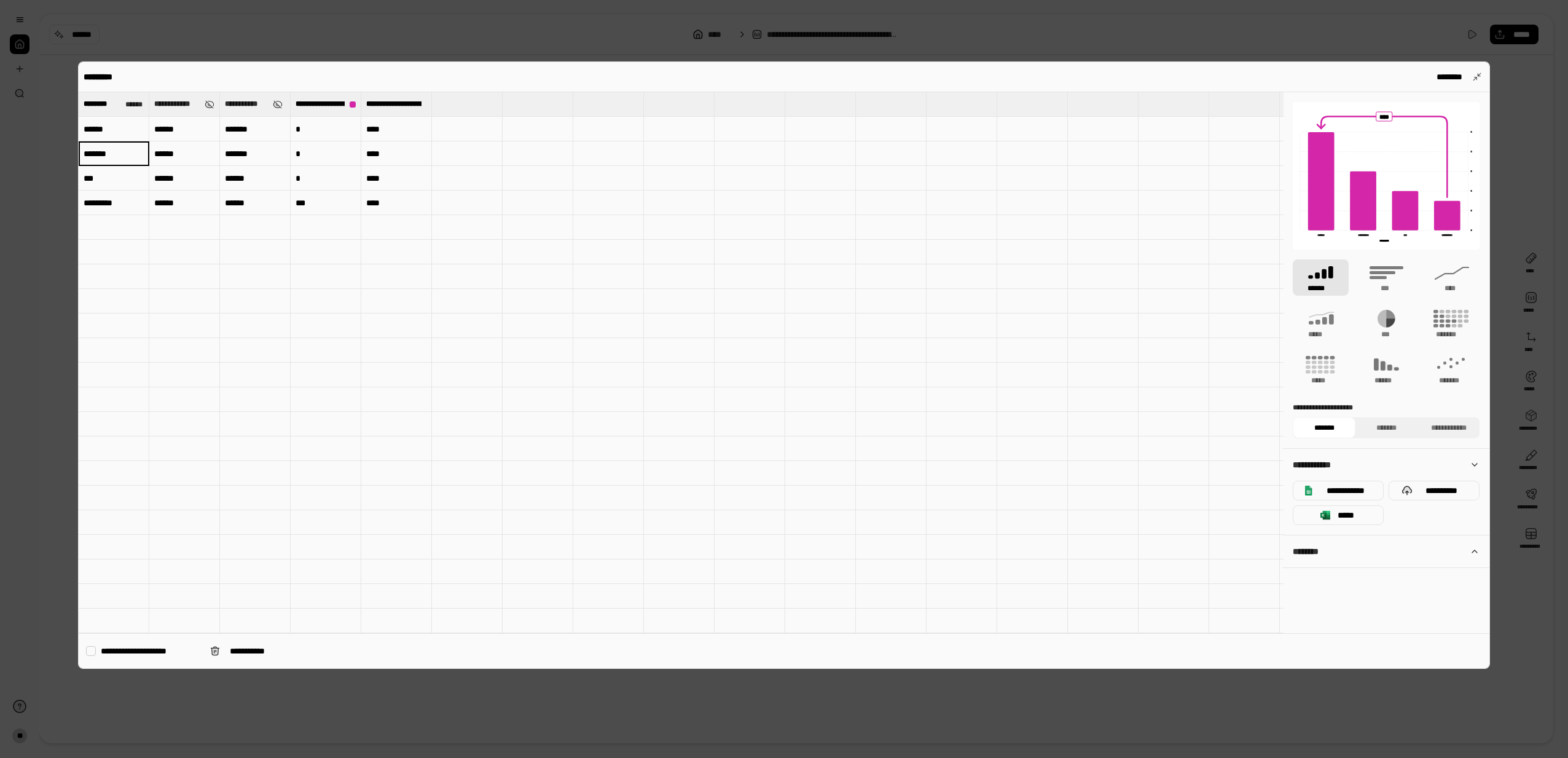 type on "*******" 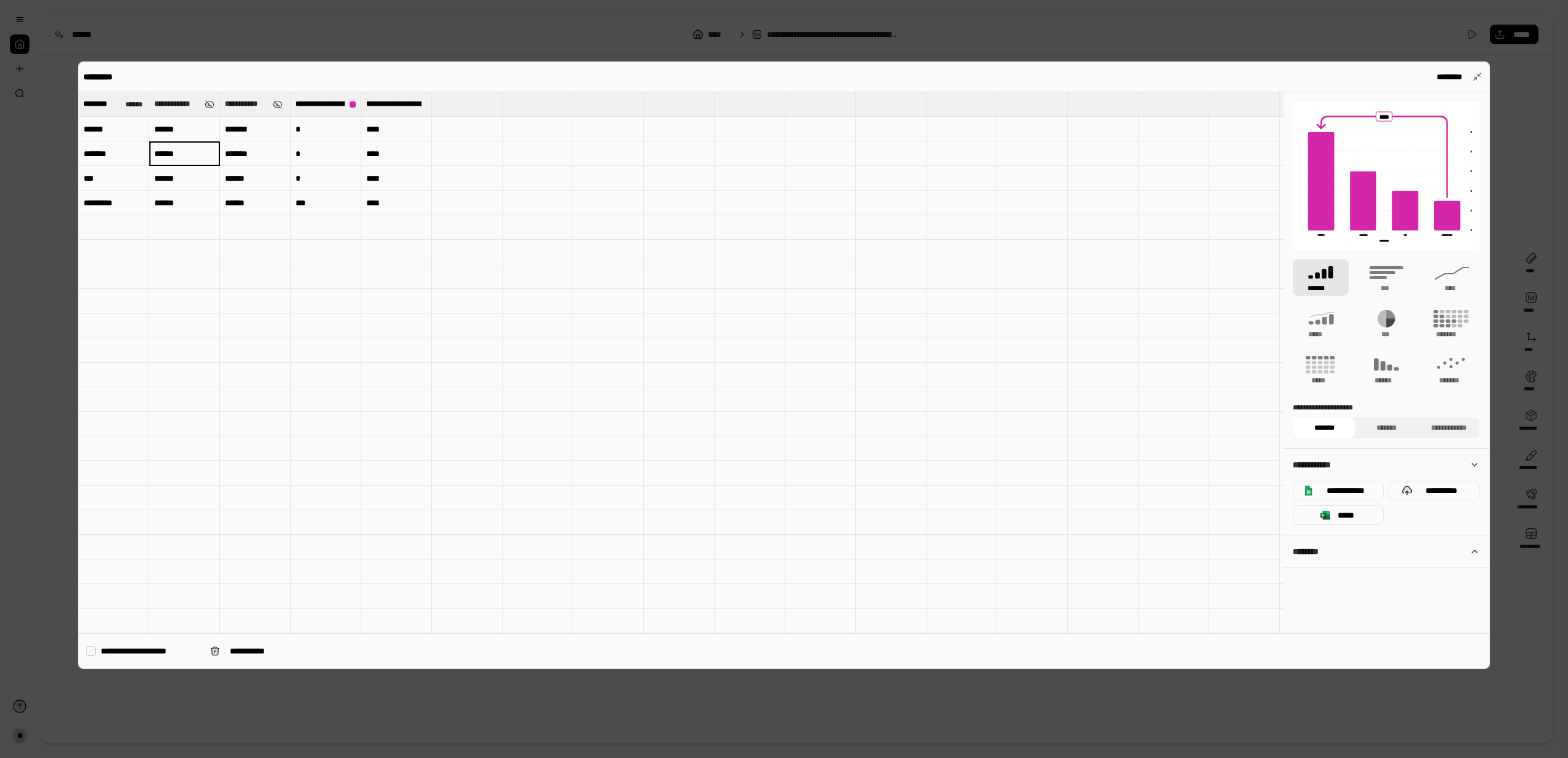 click at bounding box center [784, 379] 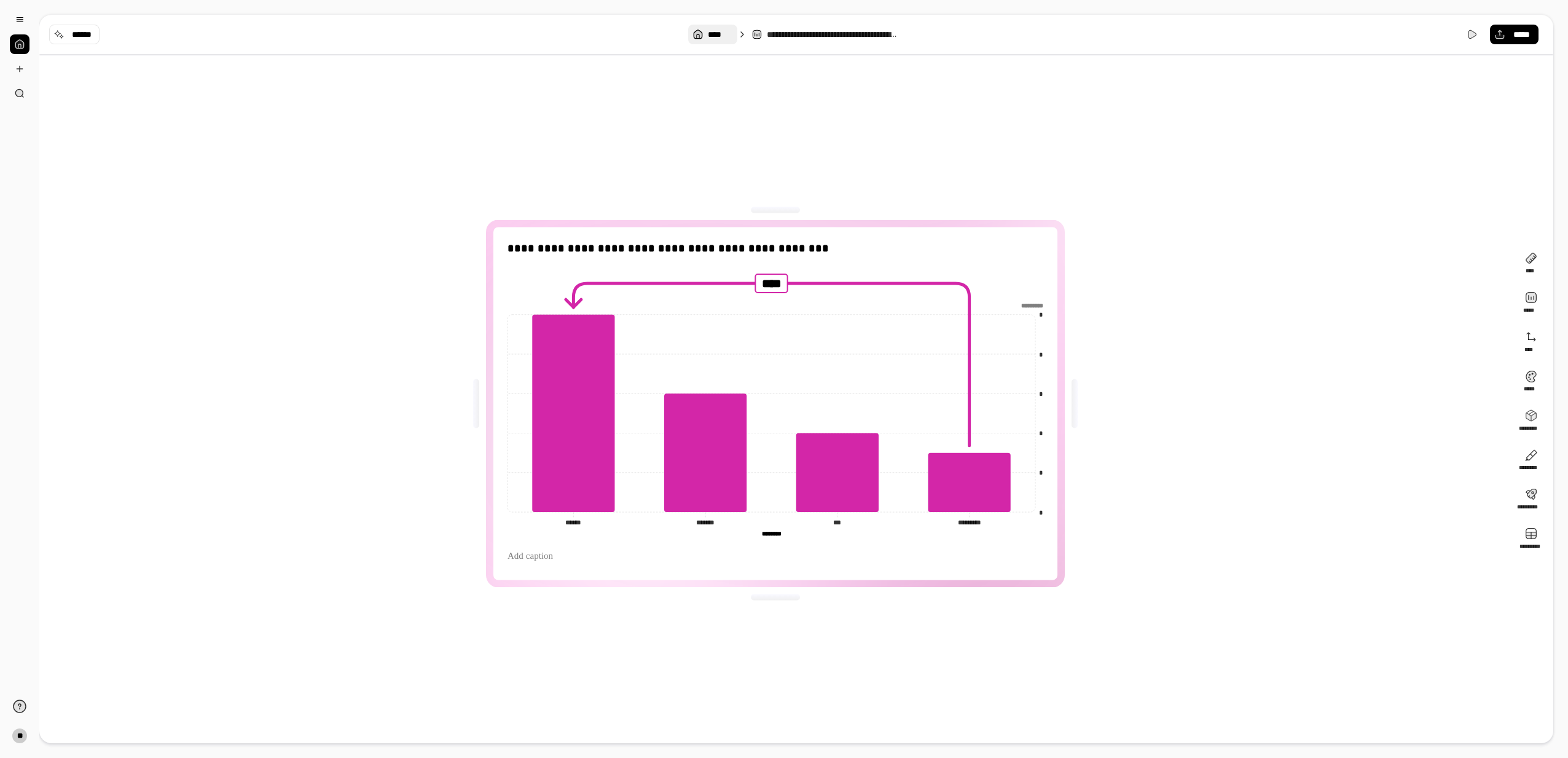 click 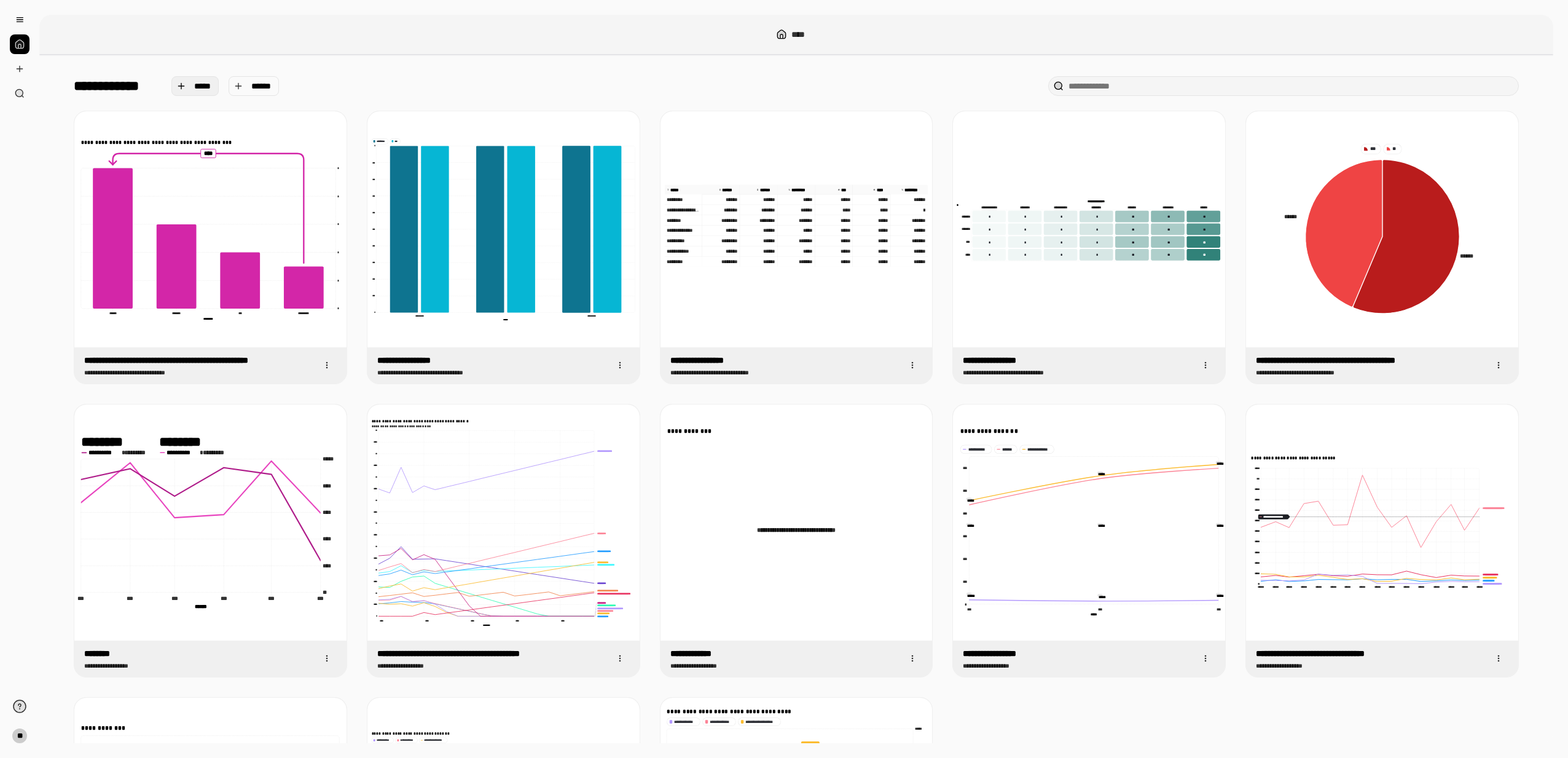 click on "*****" at bounding box center (203, 86) 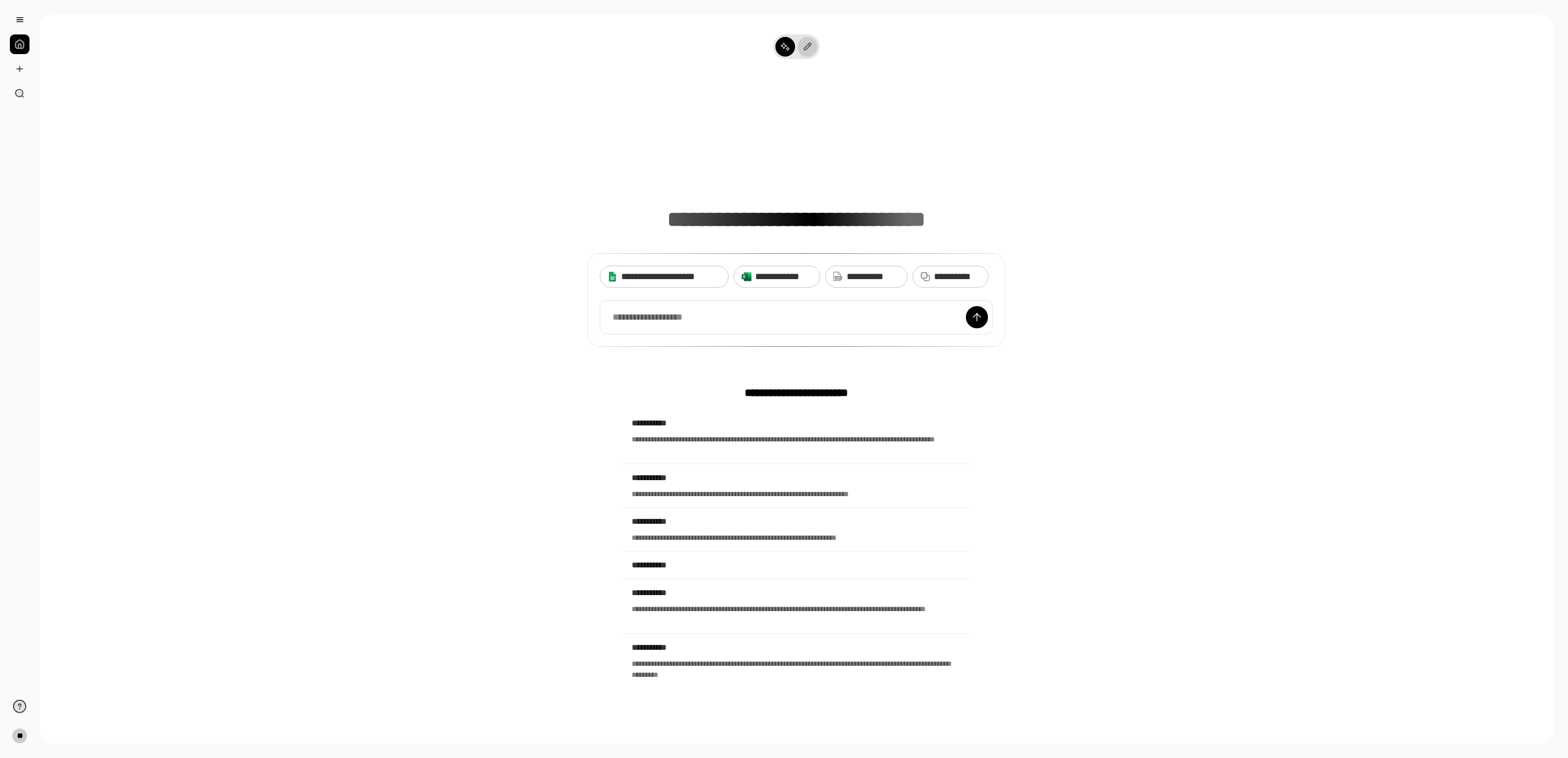 click 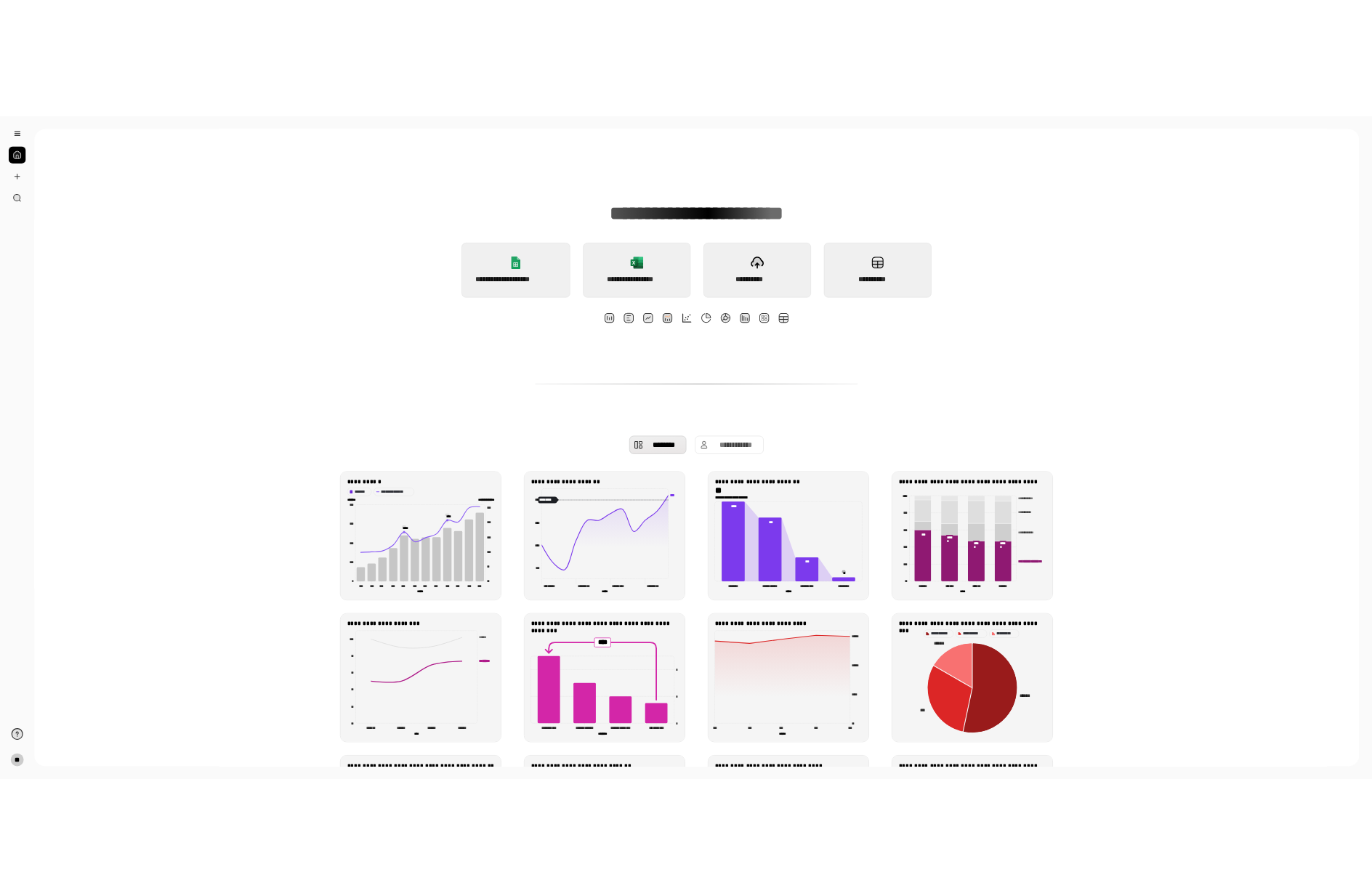 scroll, scrollTop: 129, scrollLeft: 0, axis: vertical 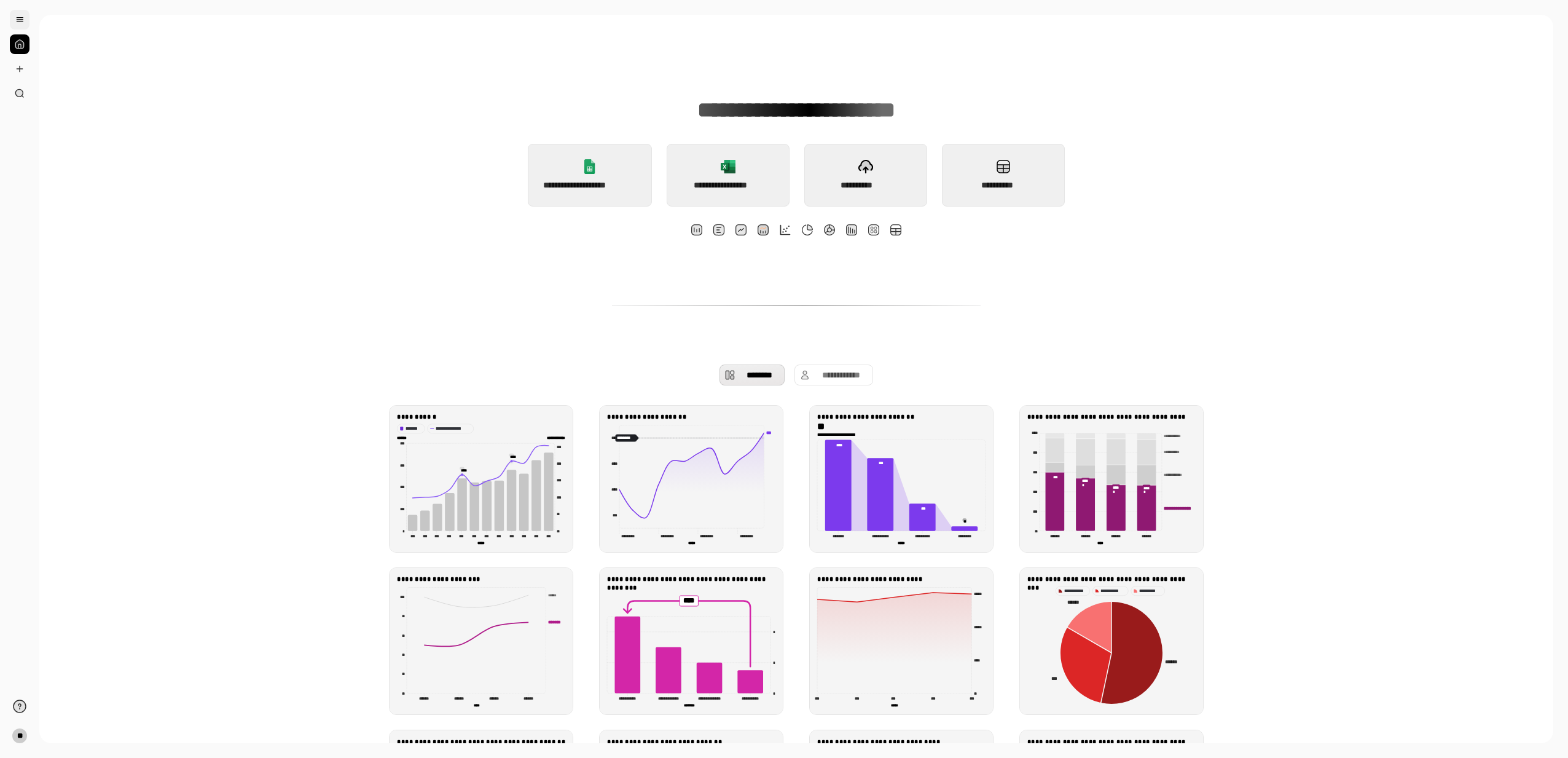 click at bounding box center (20, 20) 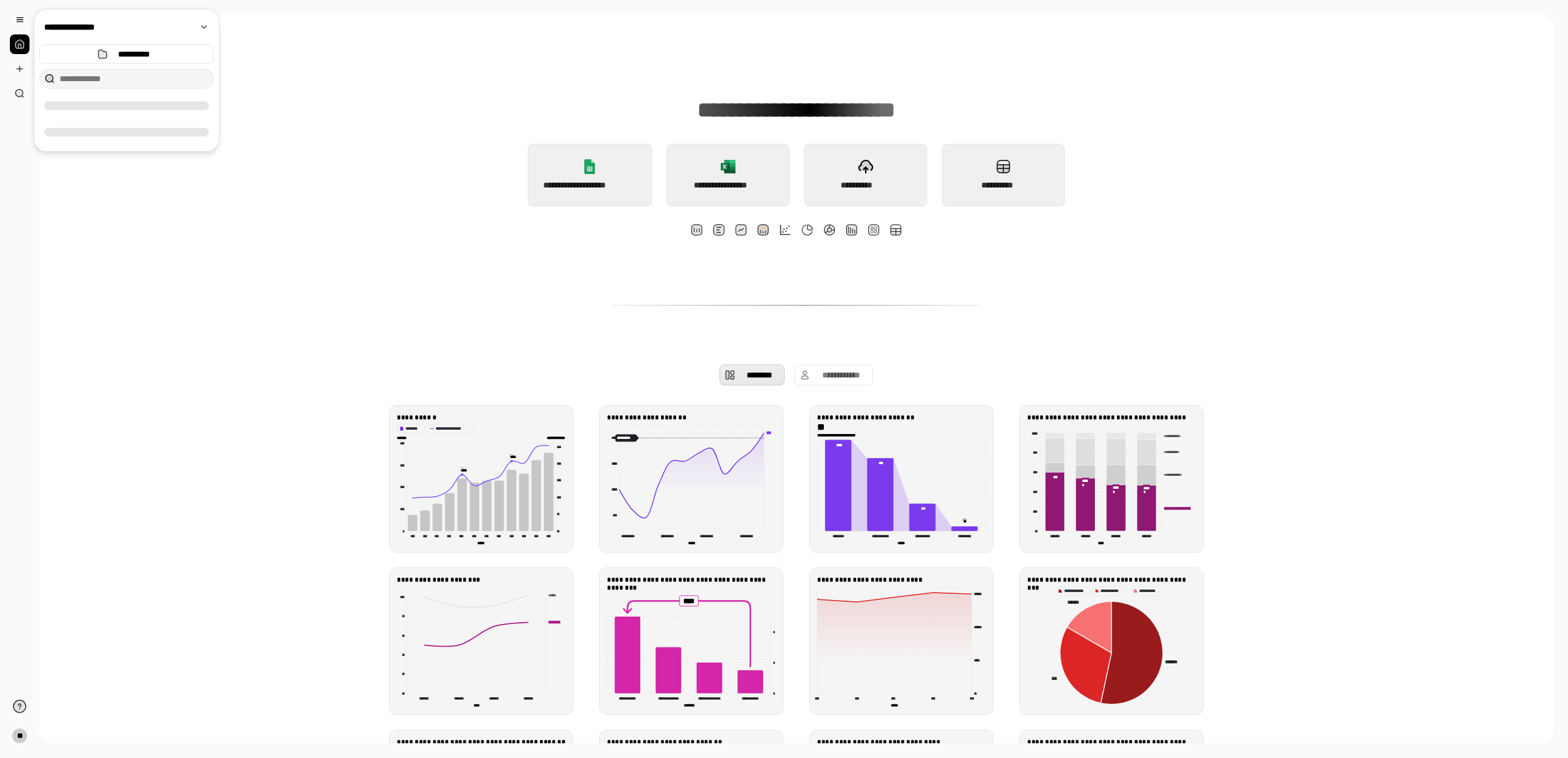 click at bounding box center (20, 44) 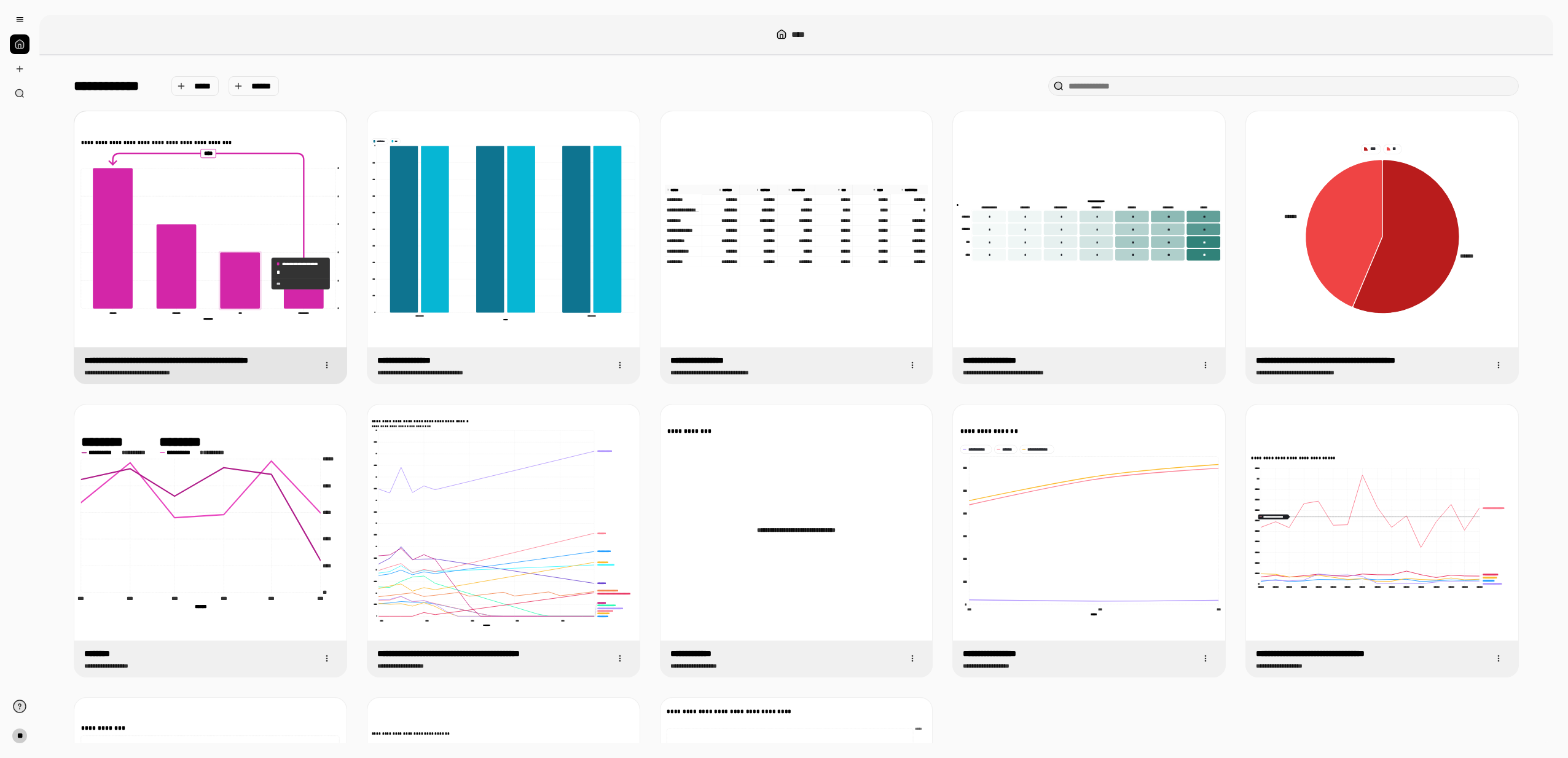 click 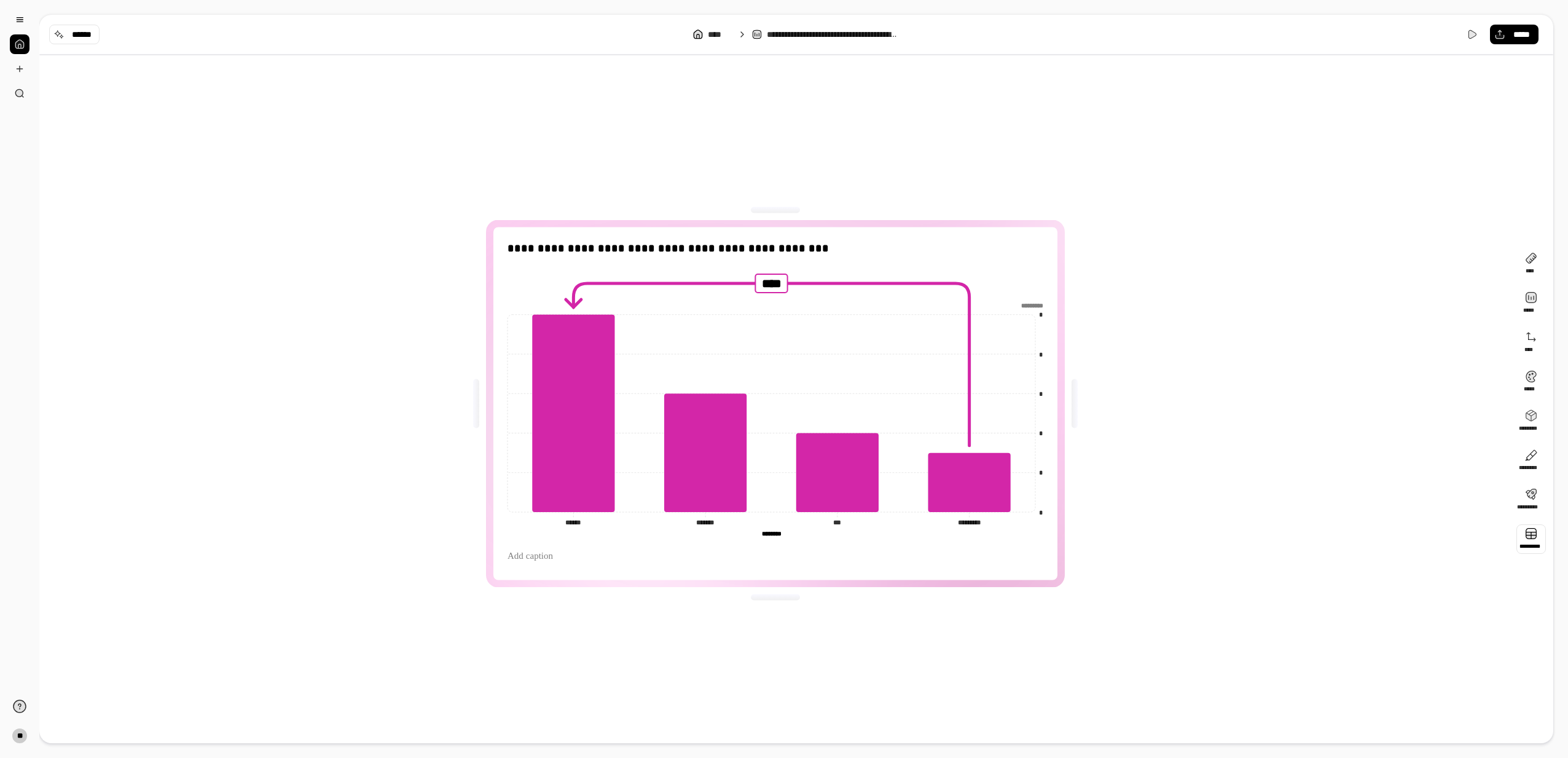 click at bounding box center [1531, 539] 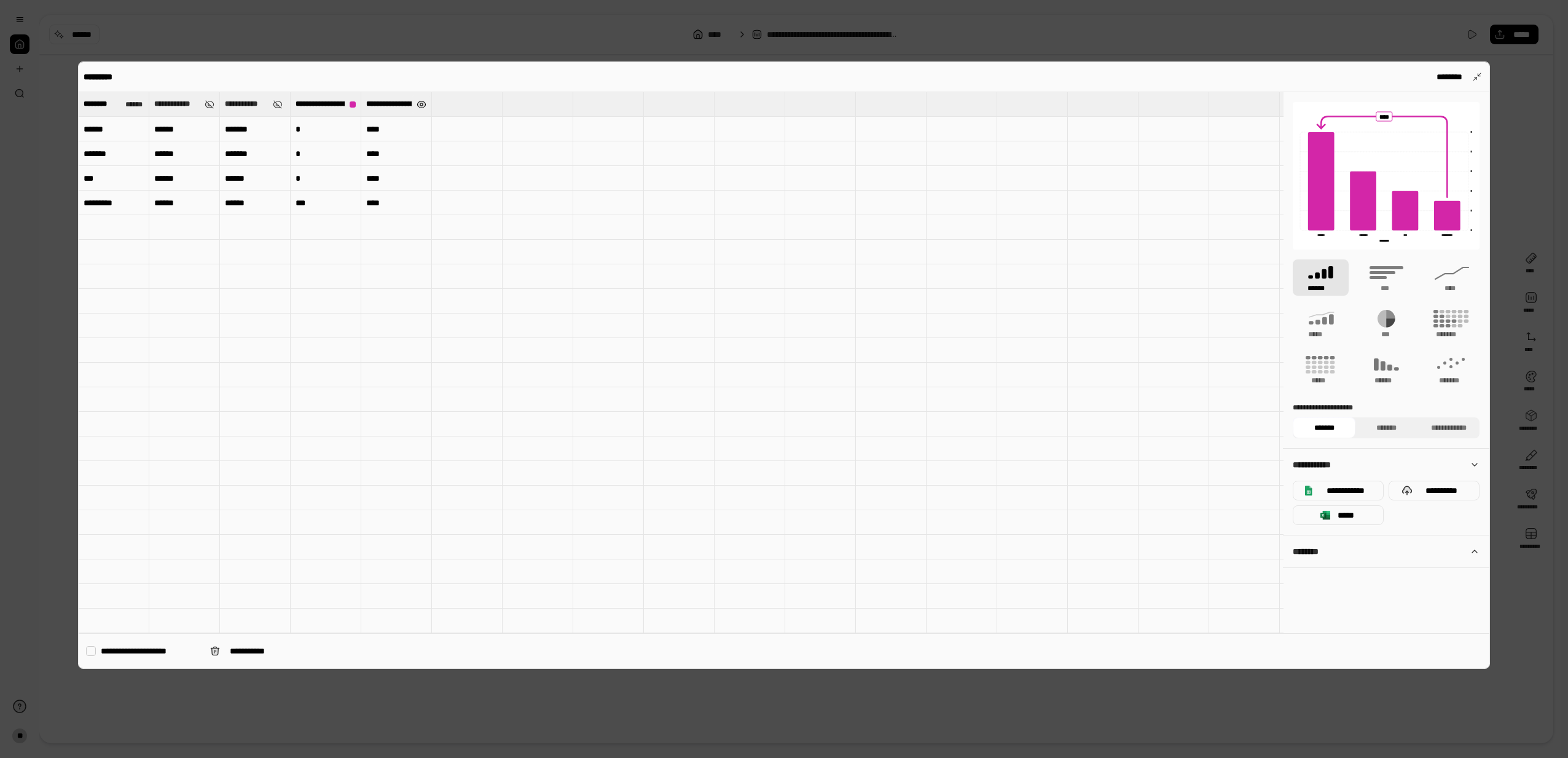 click at bounding box center [421, 105] 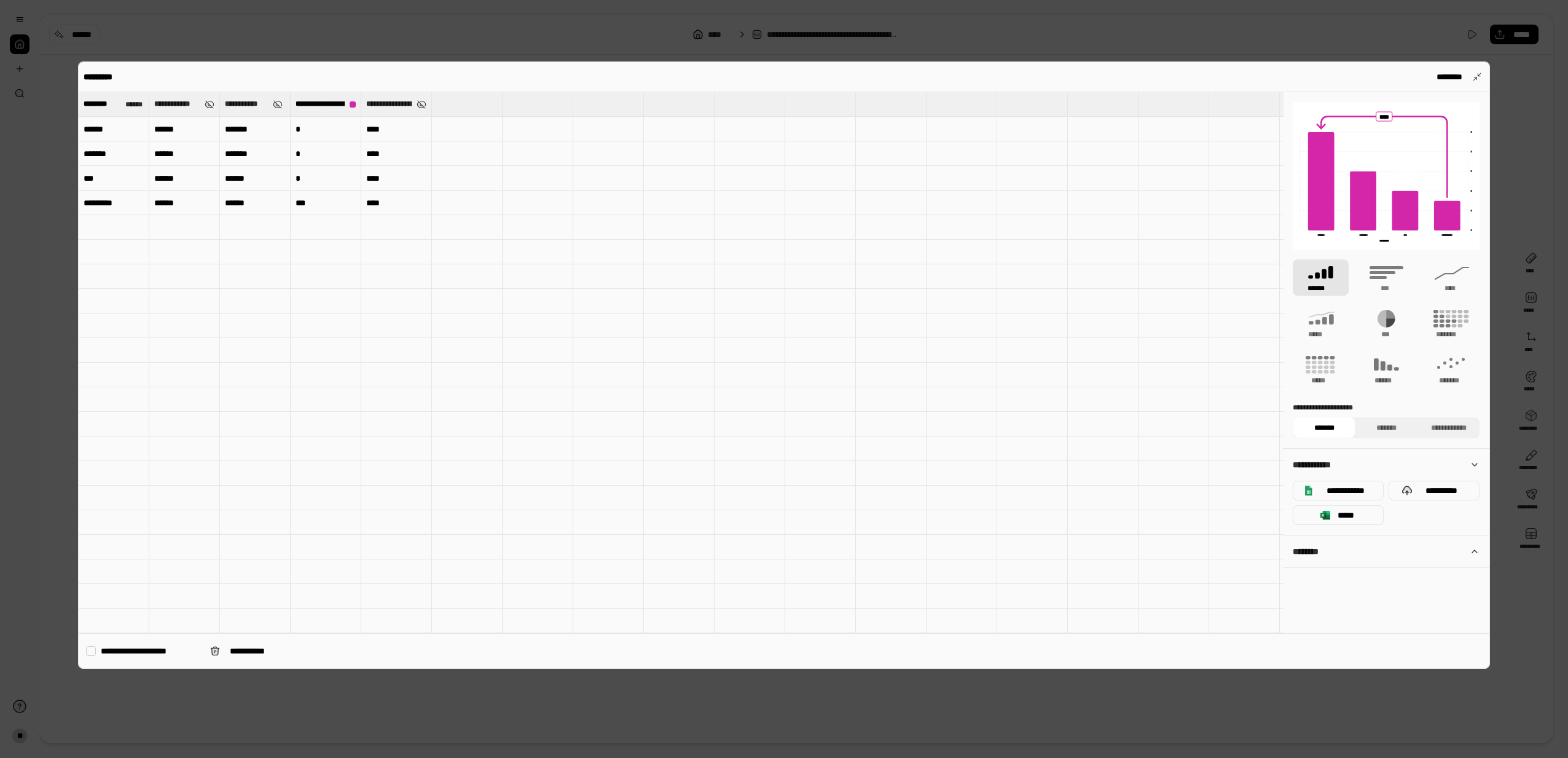 click on "**********" at bounding box center [389, 104] 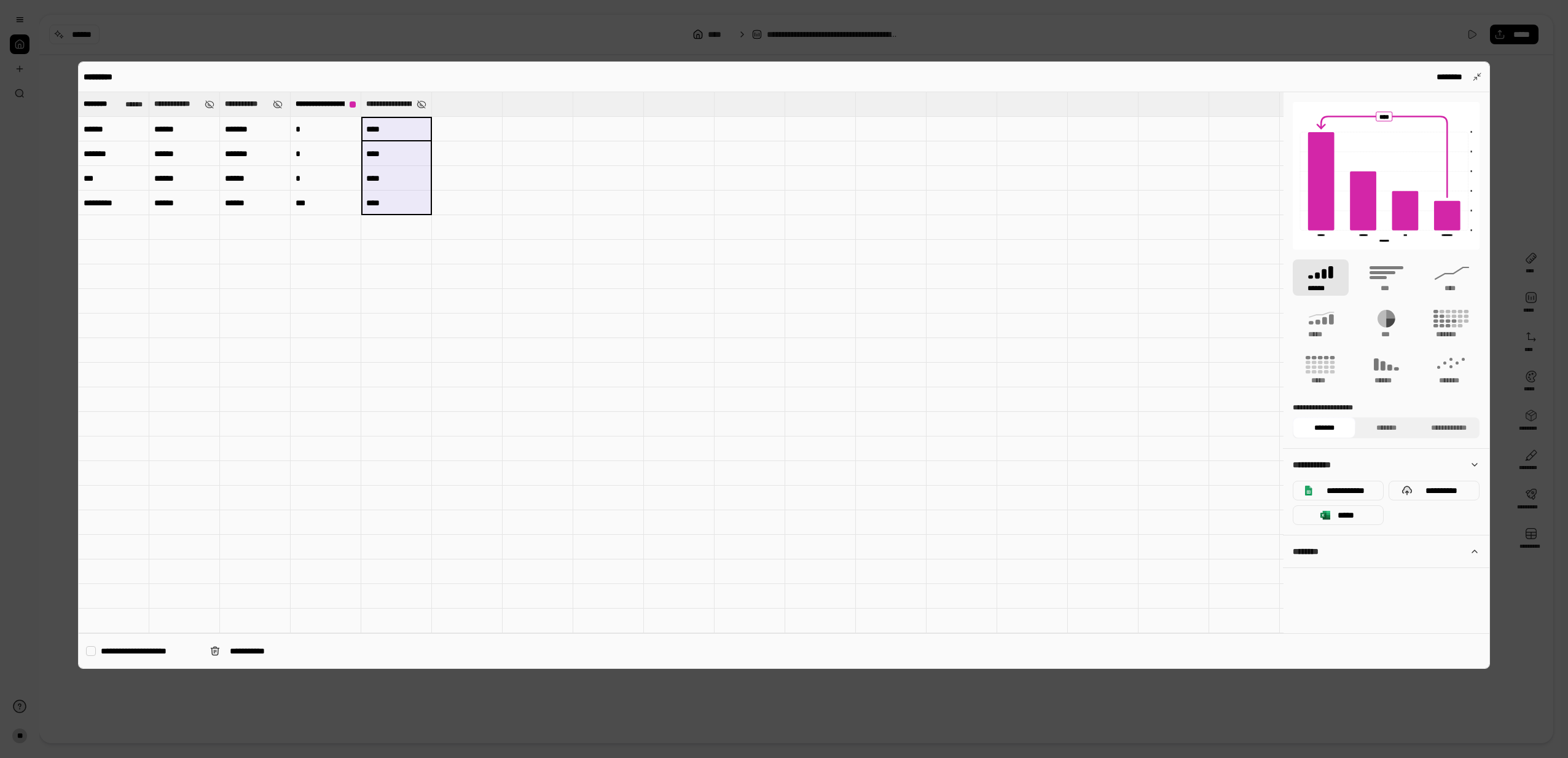drag, startPoint x: 396, startPoint y: 127, endPoint x: 398, endPoint y: 214, distance: 87.02299 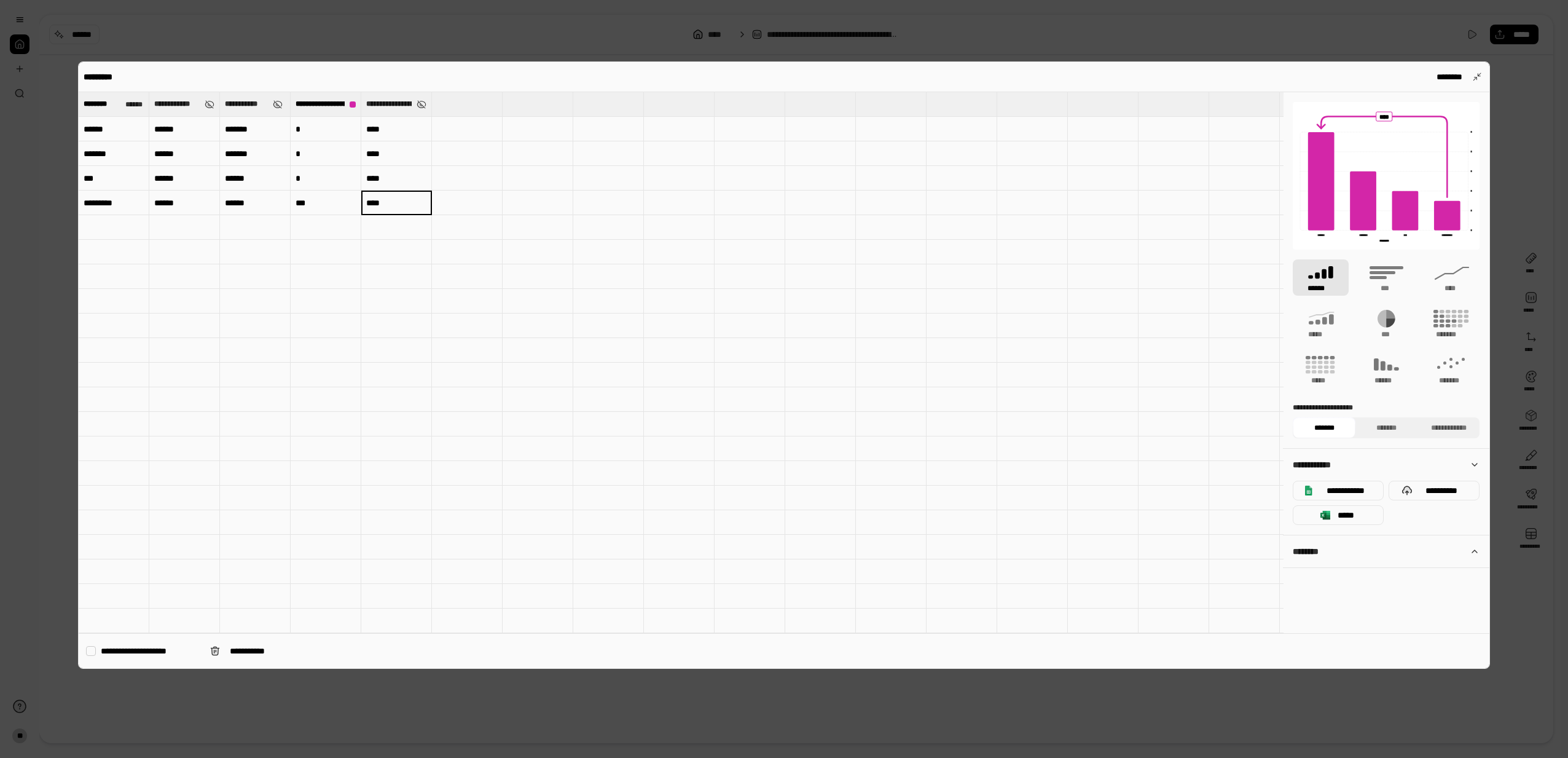 type 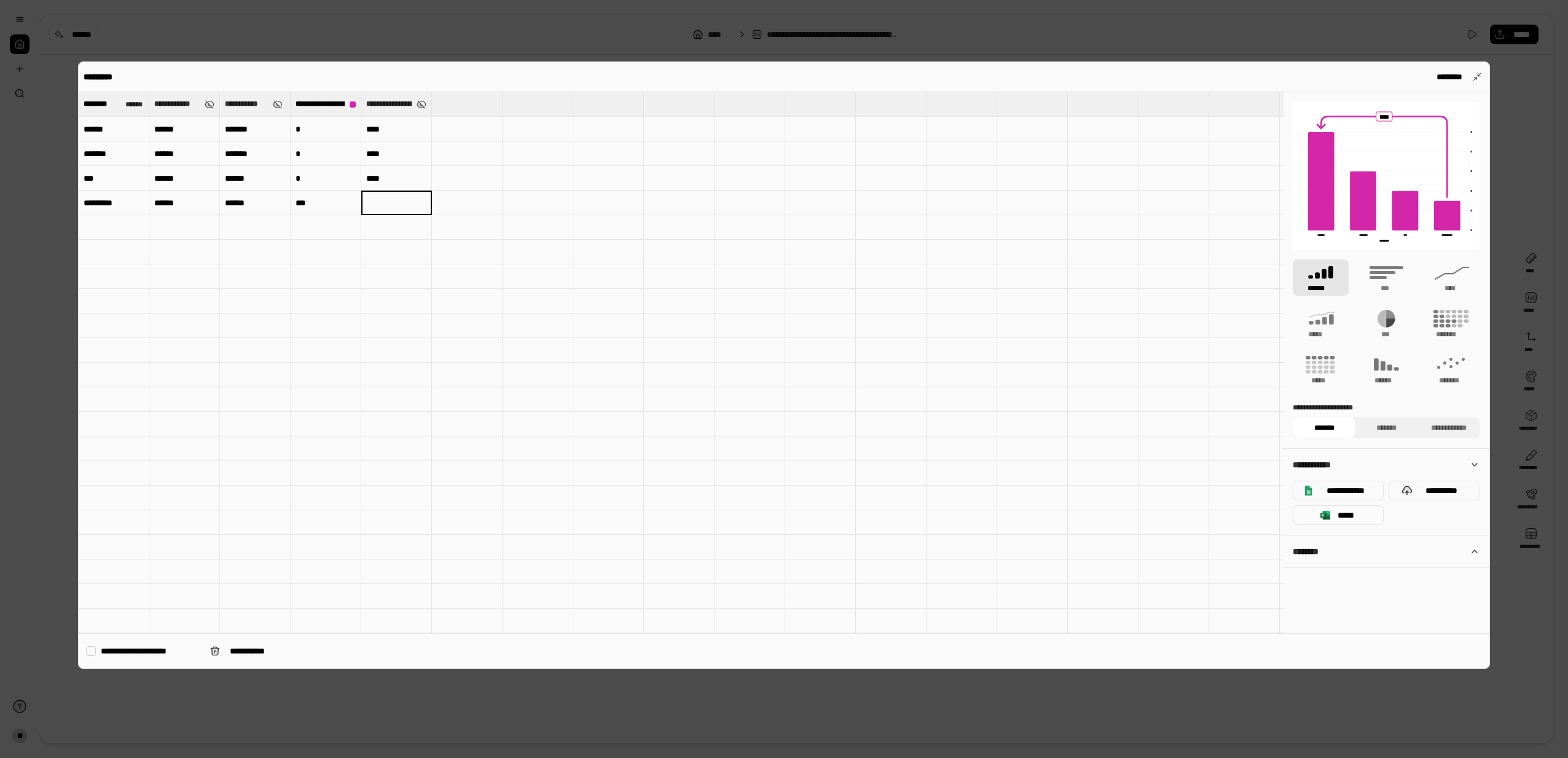 click on "****" at bounding box center [396, 178] 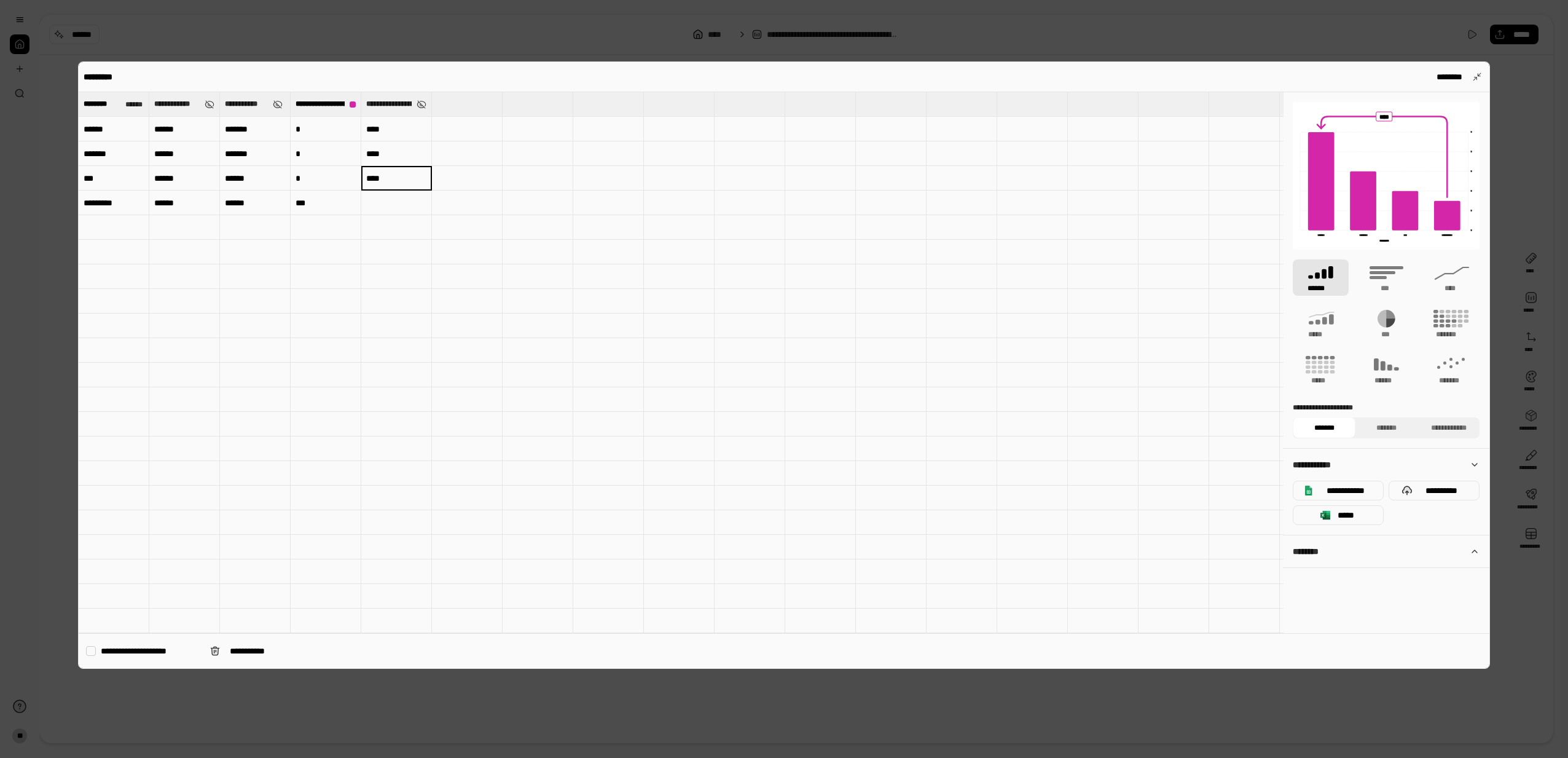 type 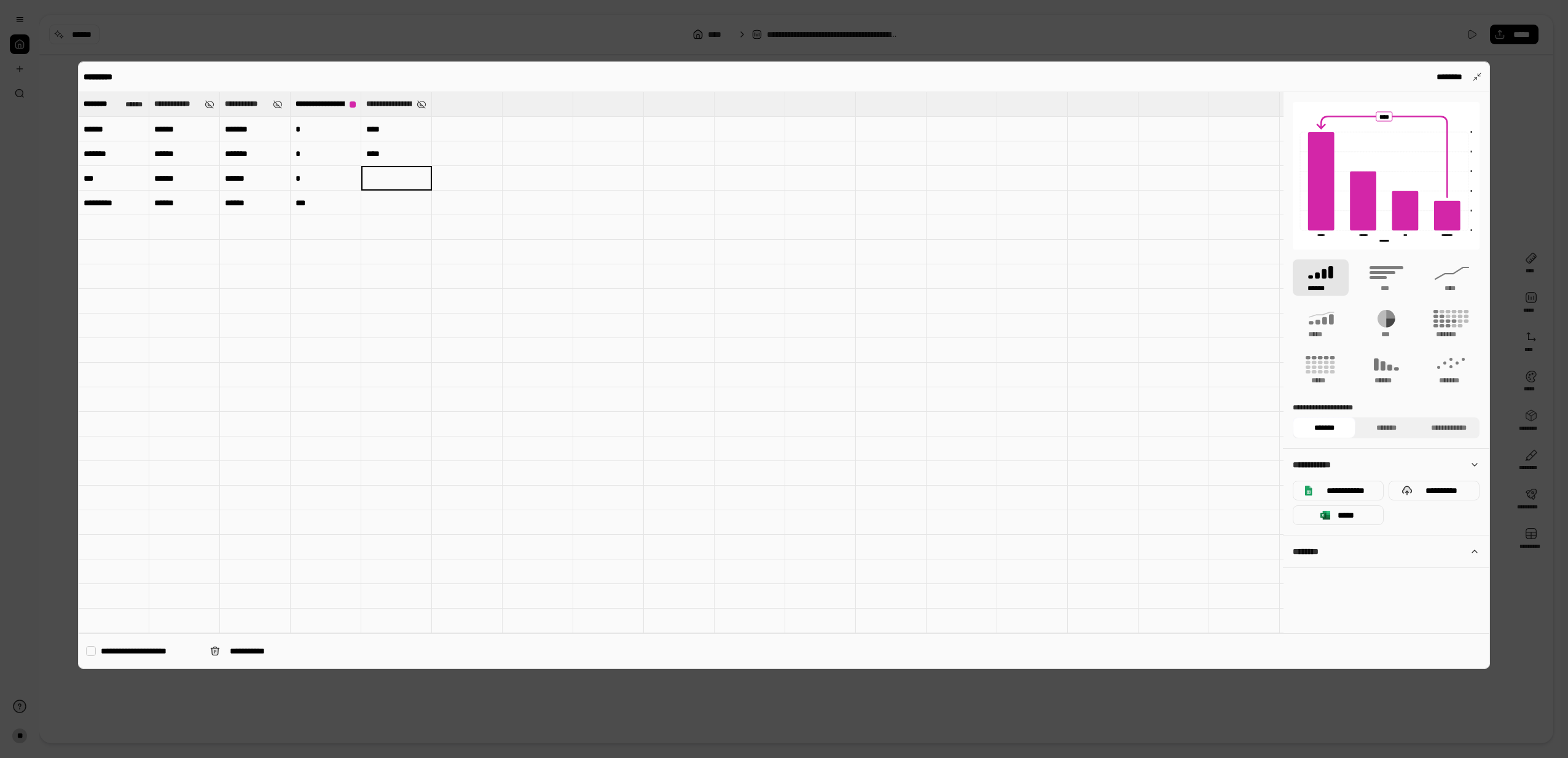 click on "****" at bounding box center (396, 154) 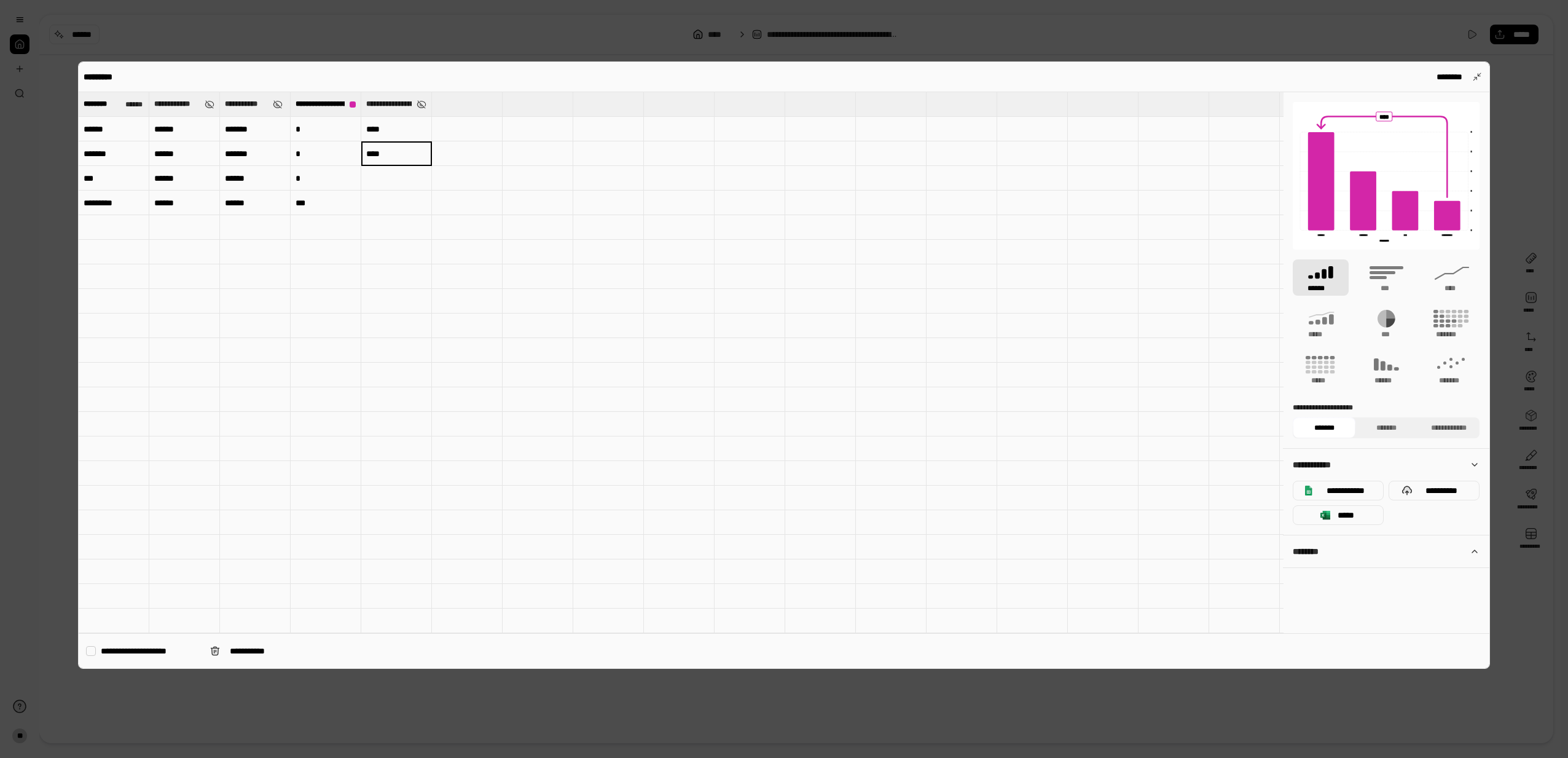 type 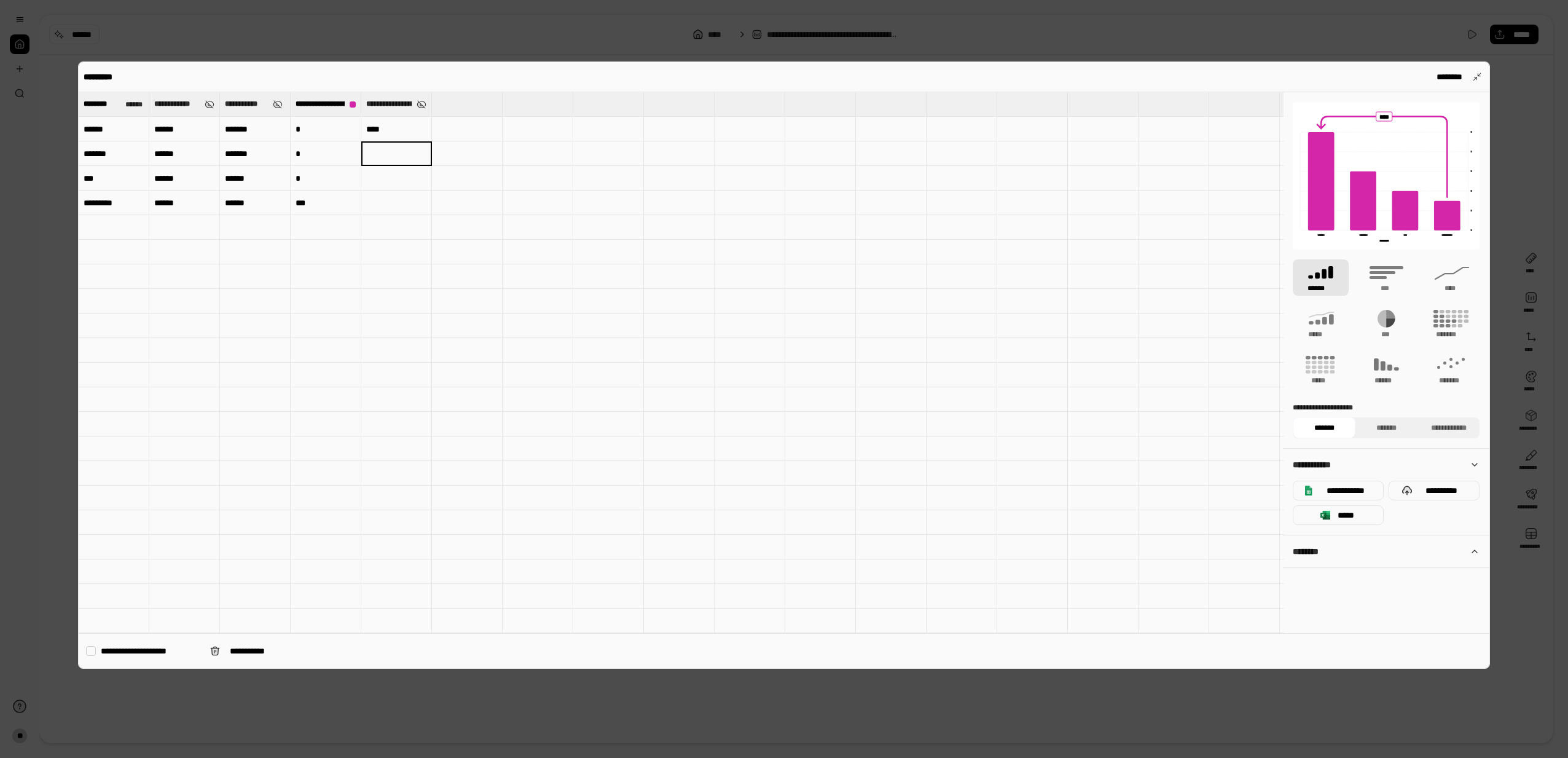 drag, startPoint x: 410, startPoint y: 144, endPoint x: 409, endPoint y: 132, distance: 12.041595 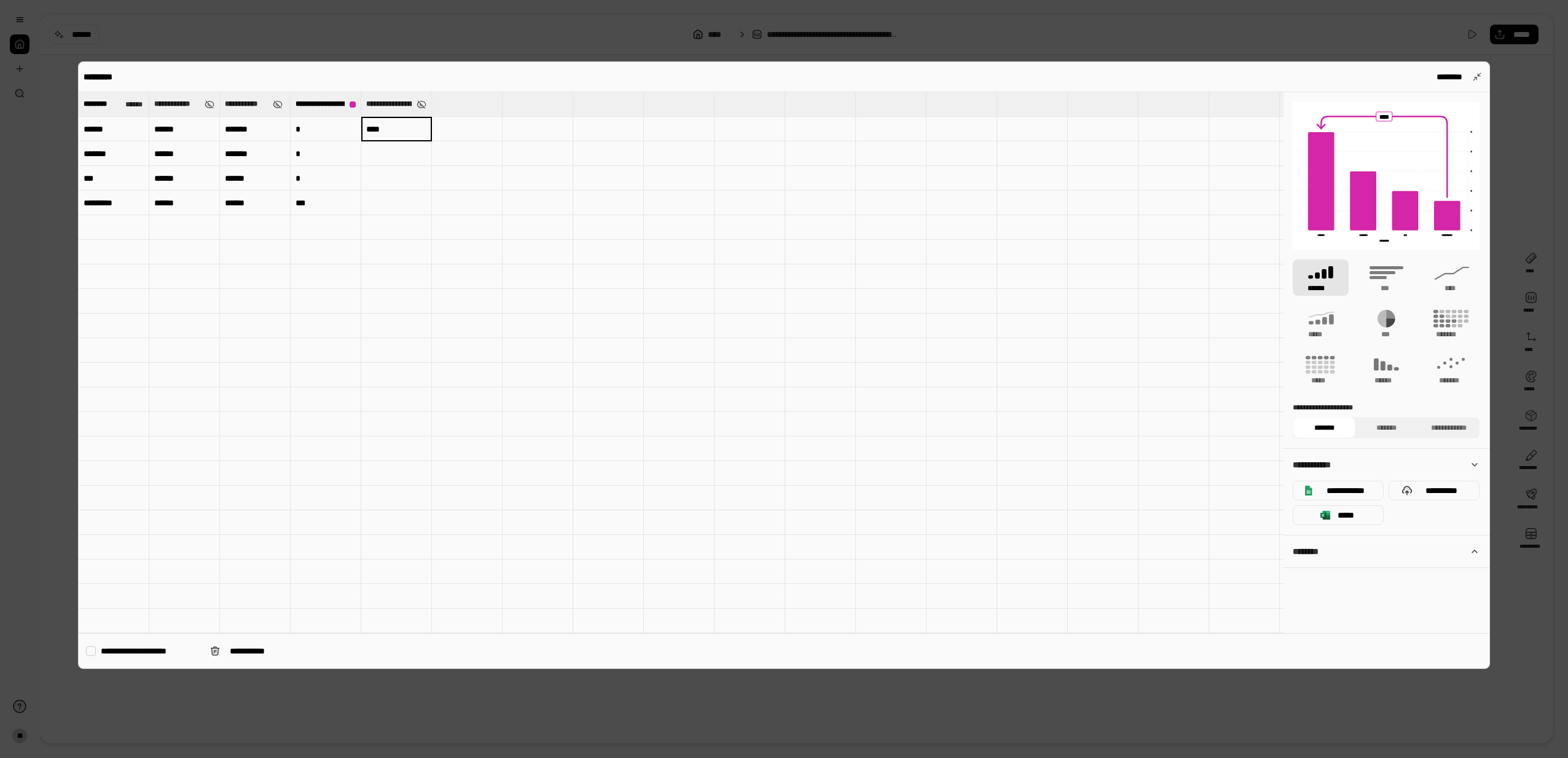 type 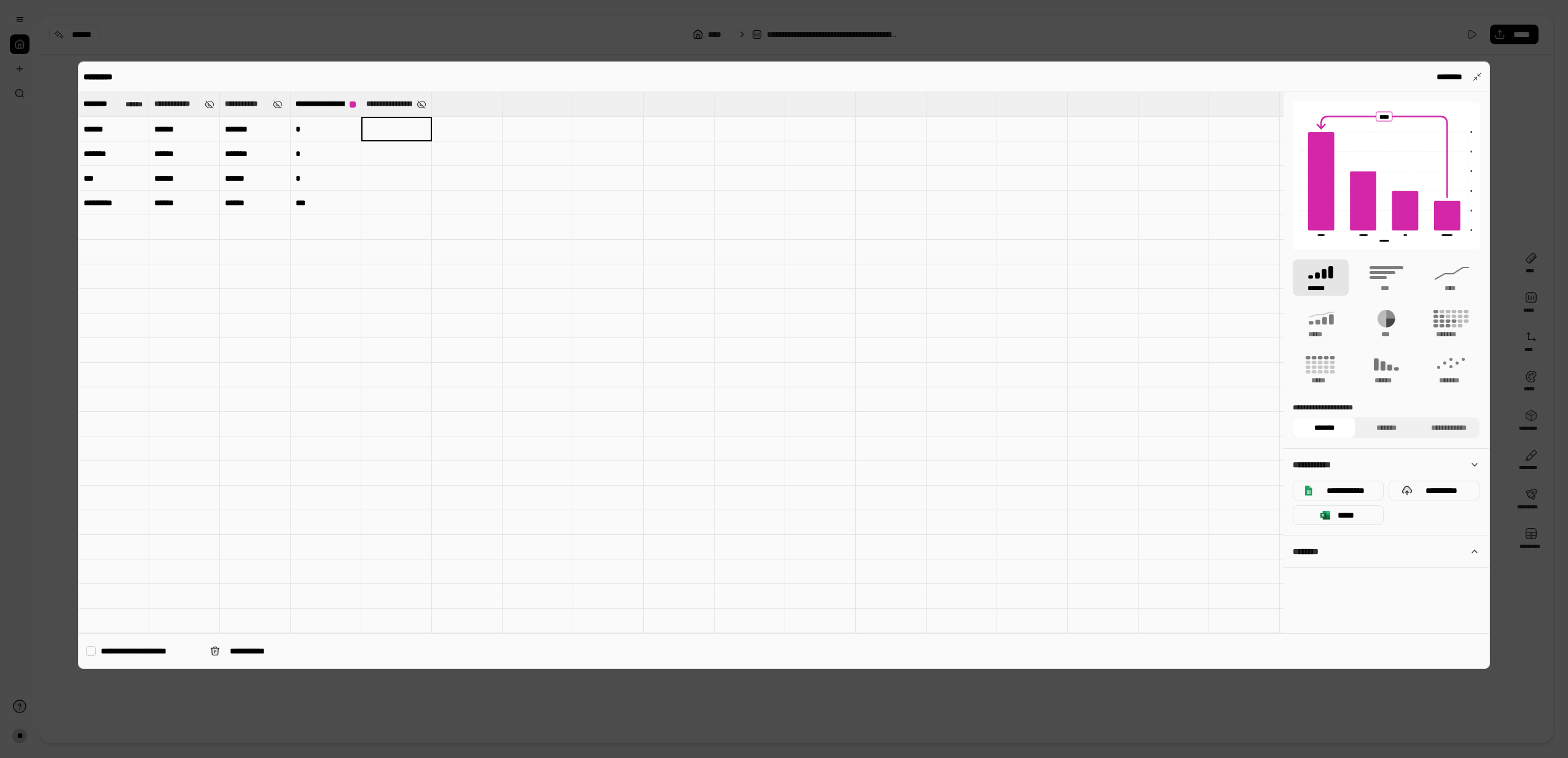 click at bounding box center [467, 252] 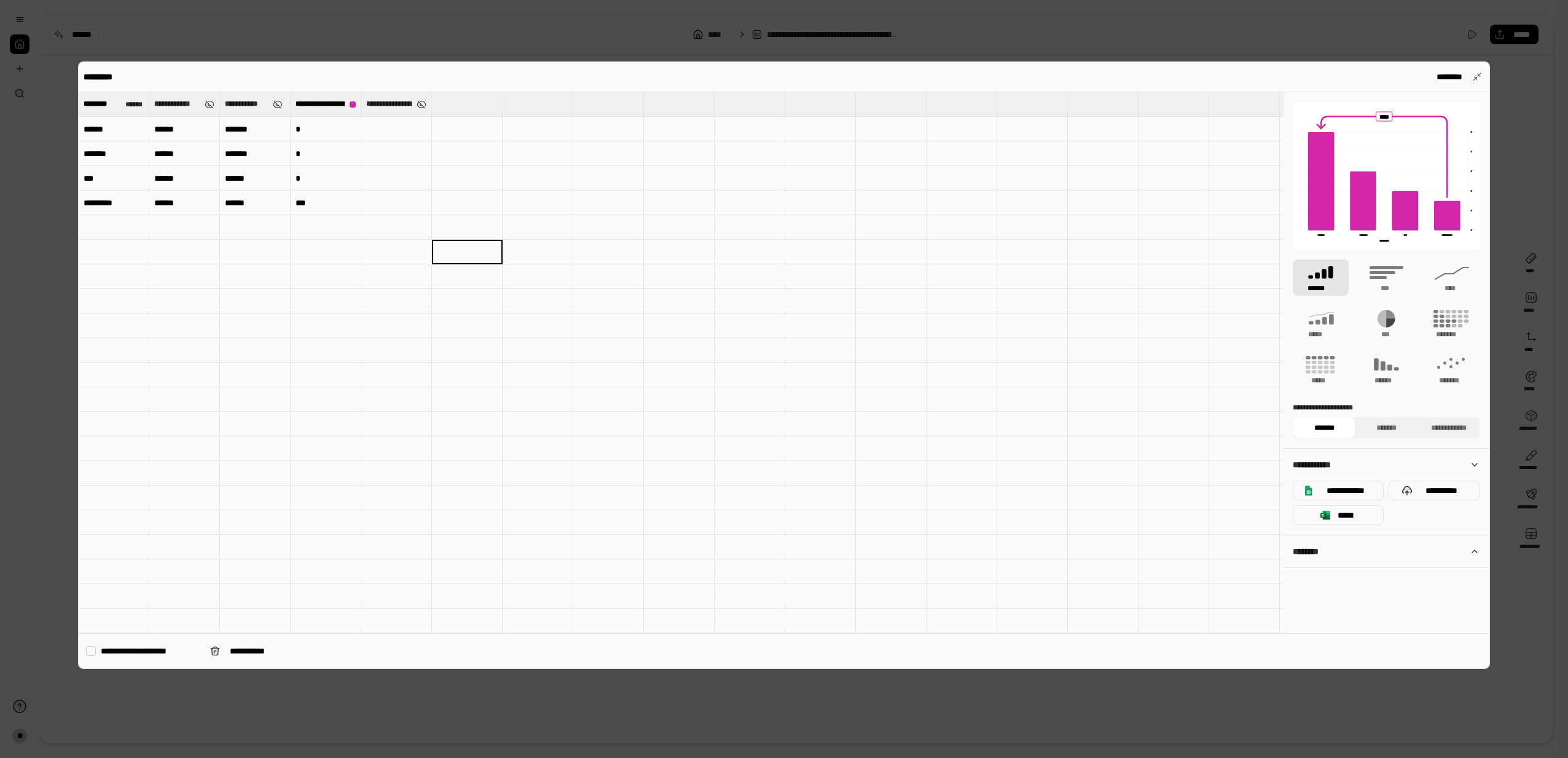 click on "***" at bounding box center (326, 203) 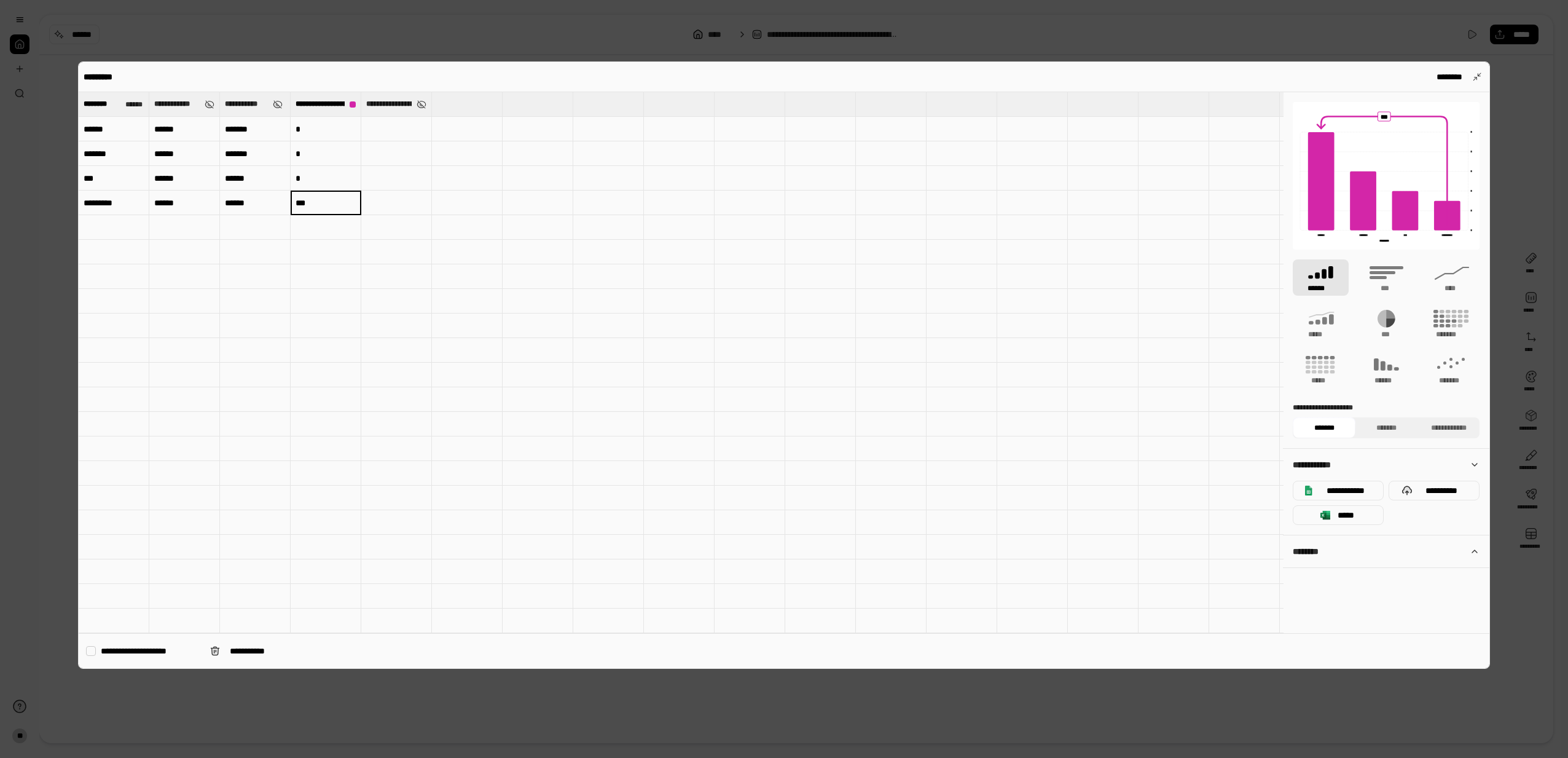 type 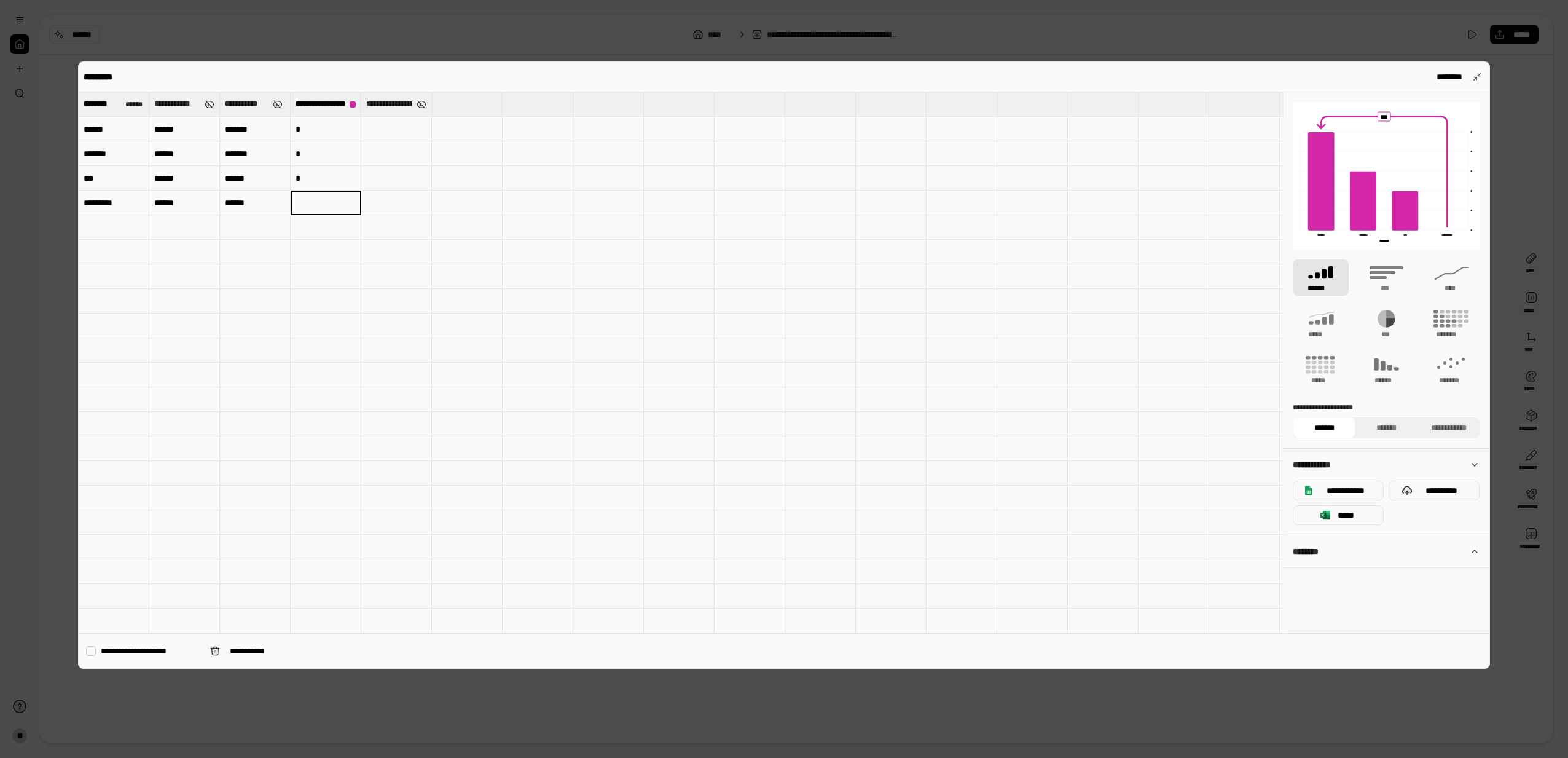 click on "*" at bounding box center (326, 178) 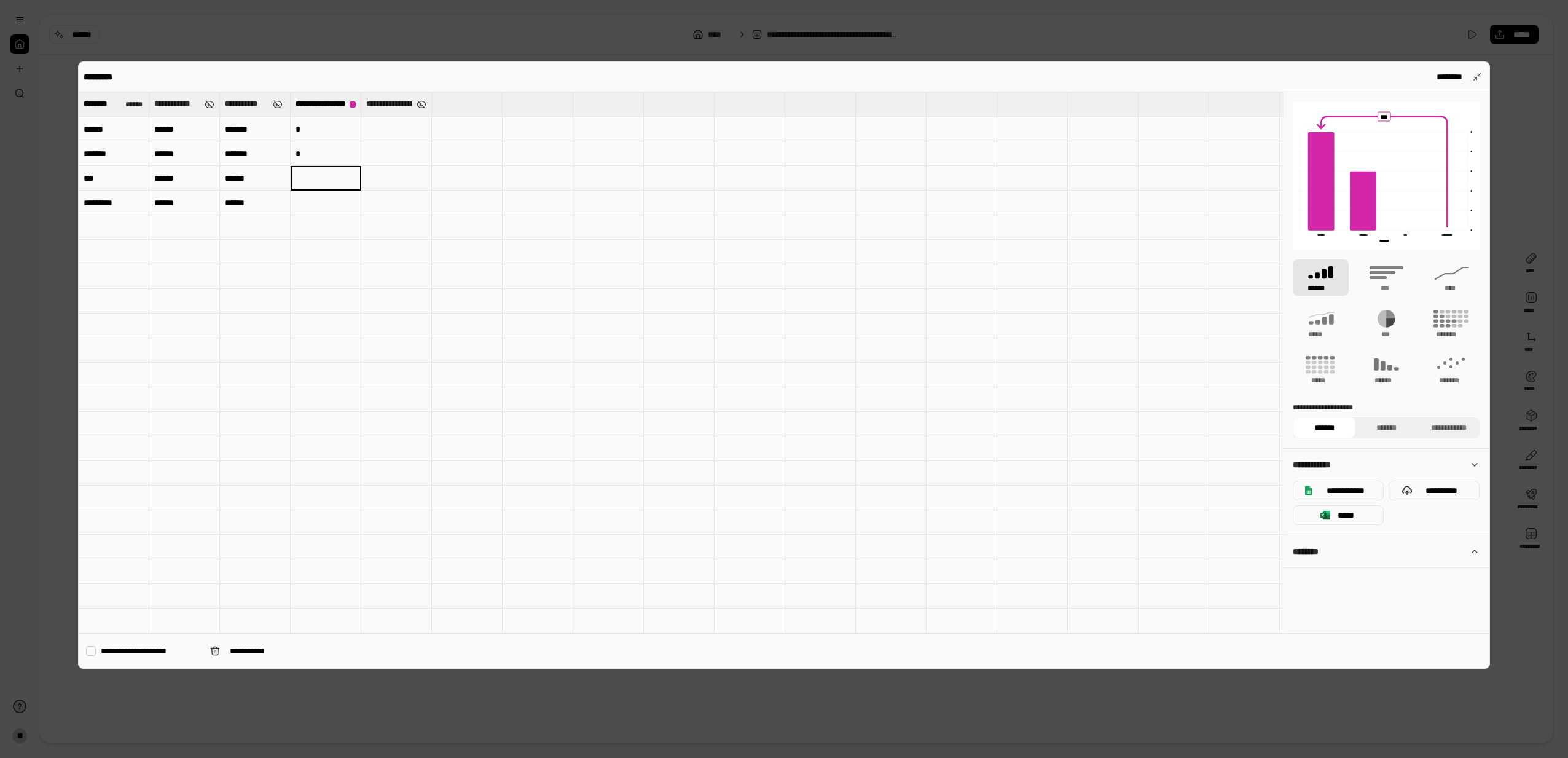click on "*" at bounding box center [326, 154] 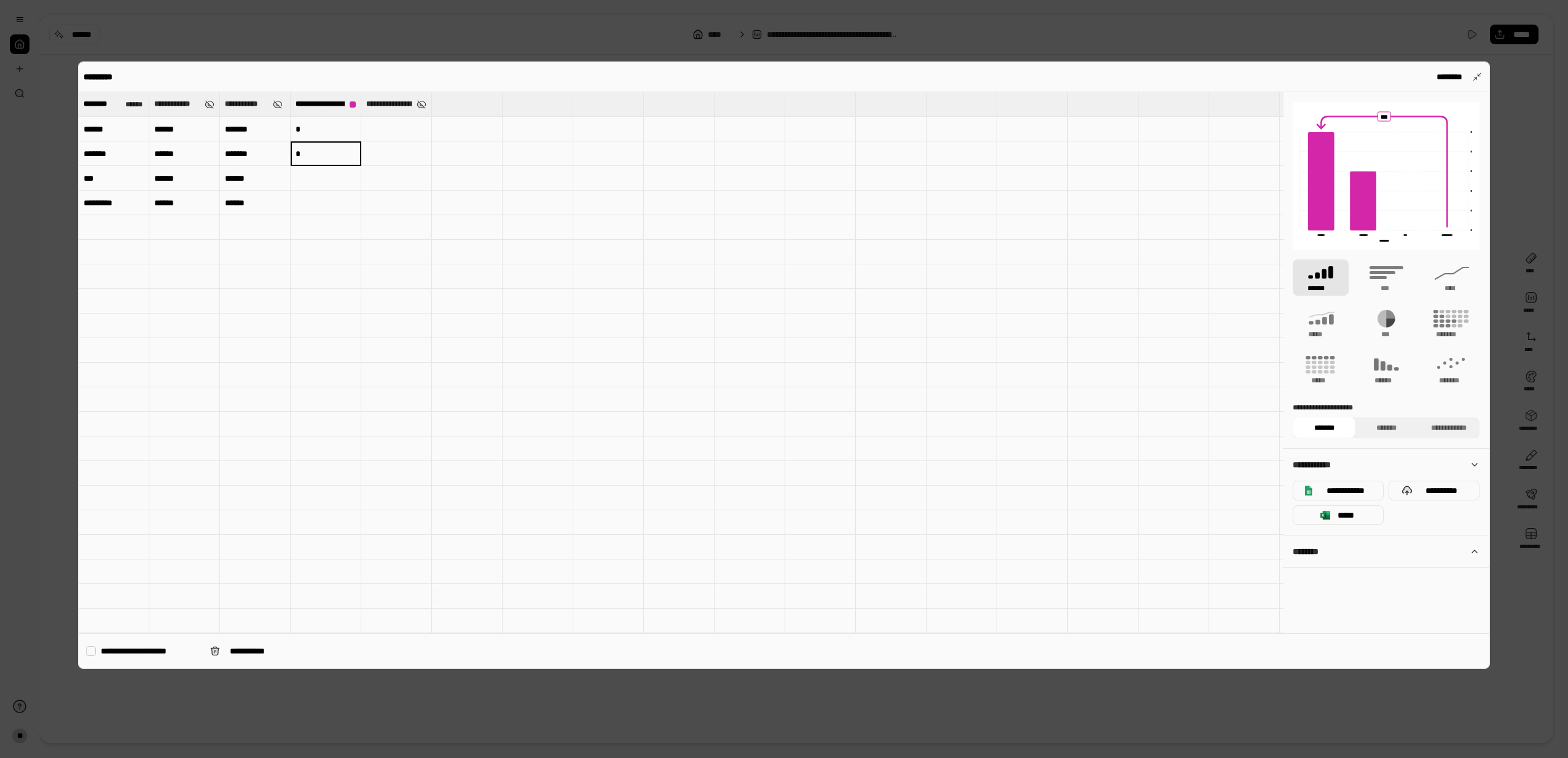 type 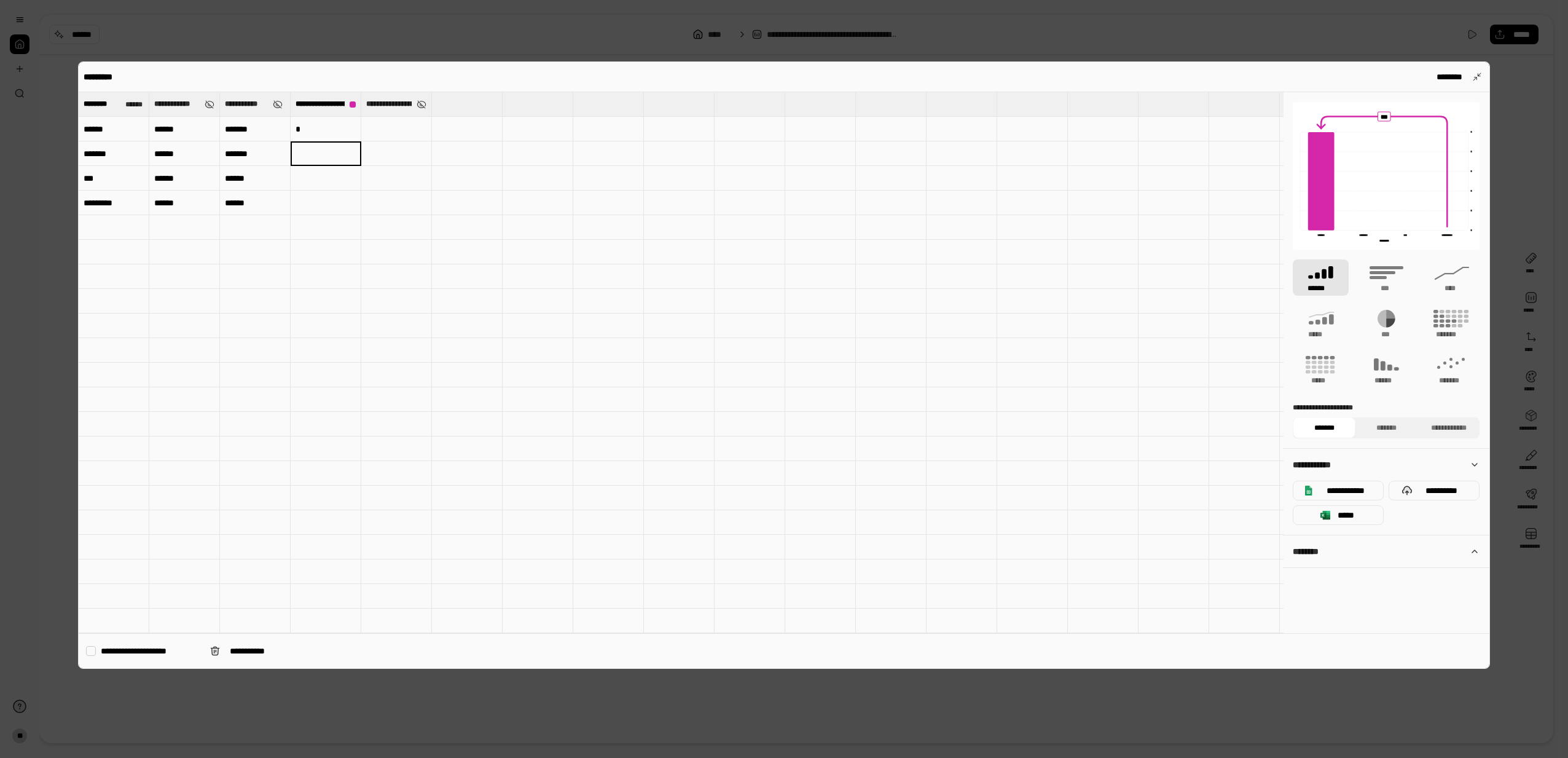 click on "*" at bounding box center (326, 129) 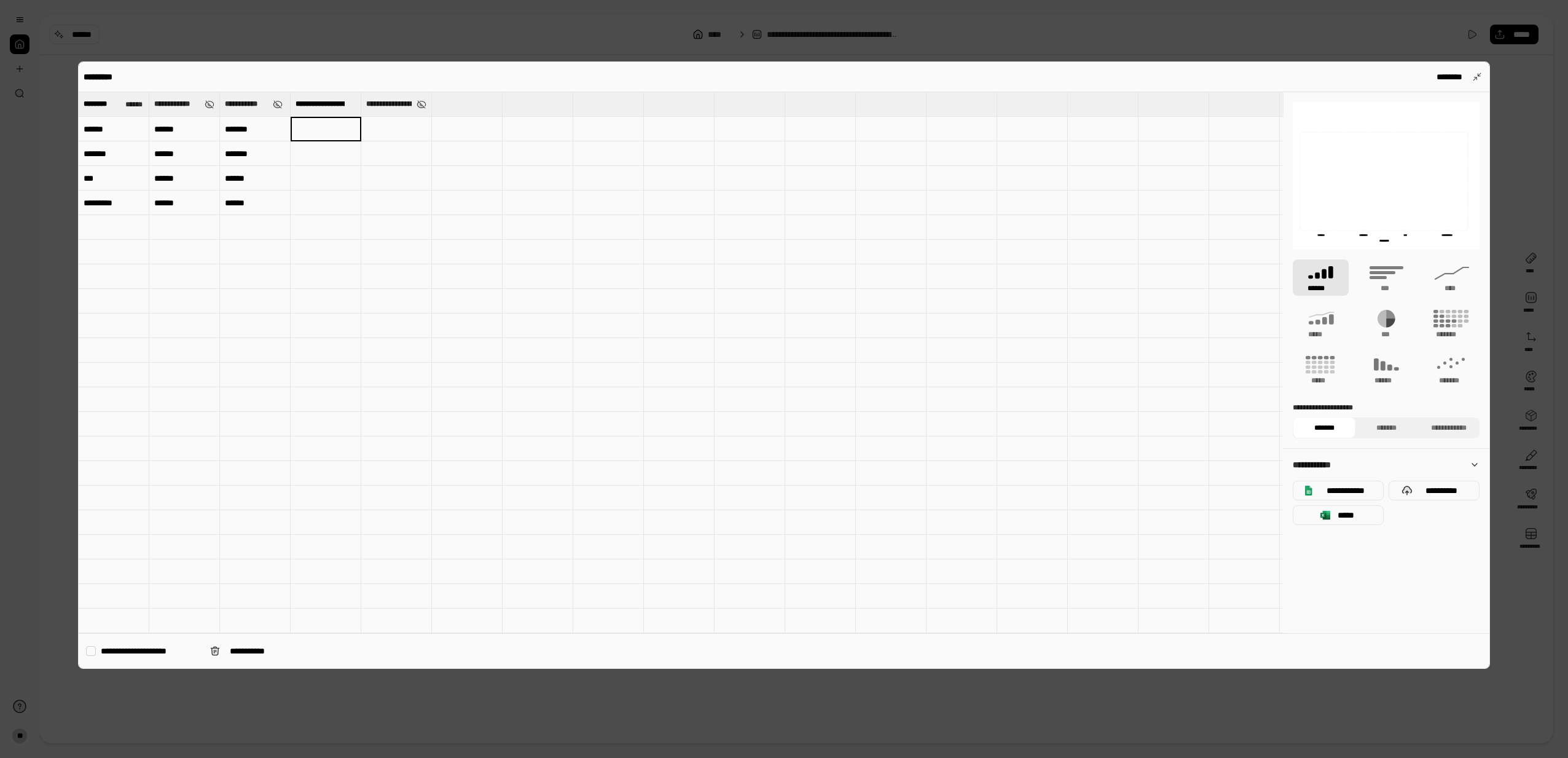 type 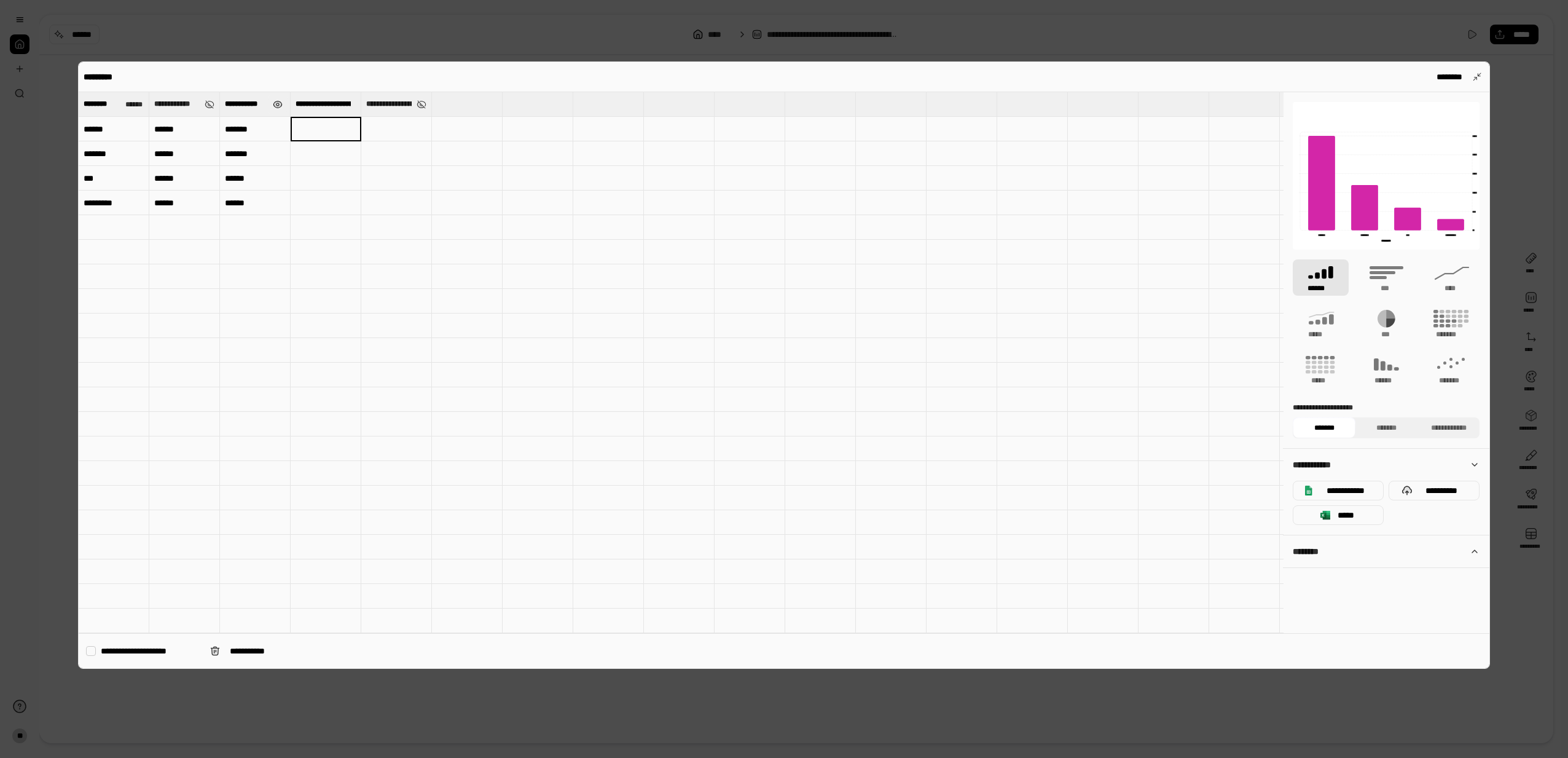 click at bounding box center [278, 105] 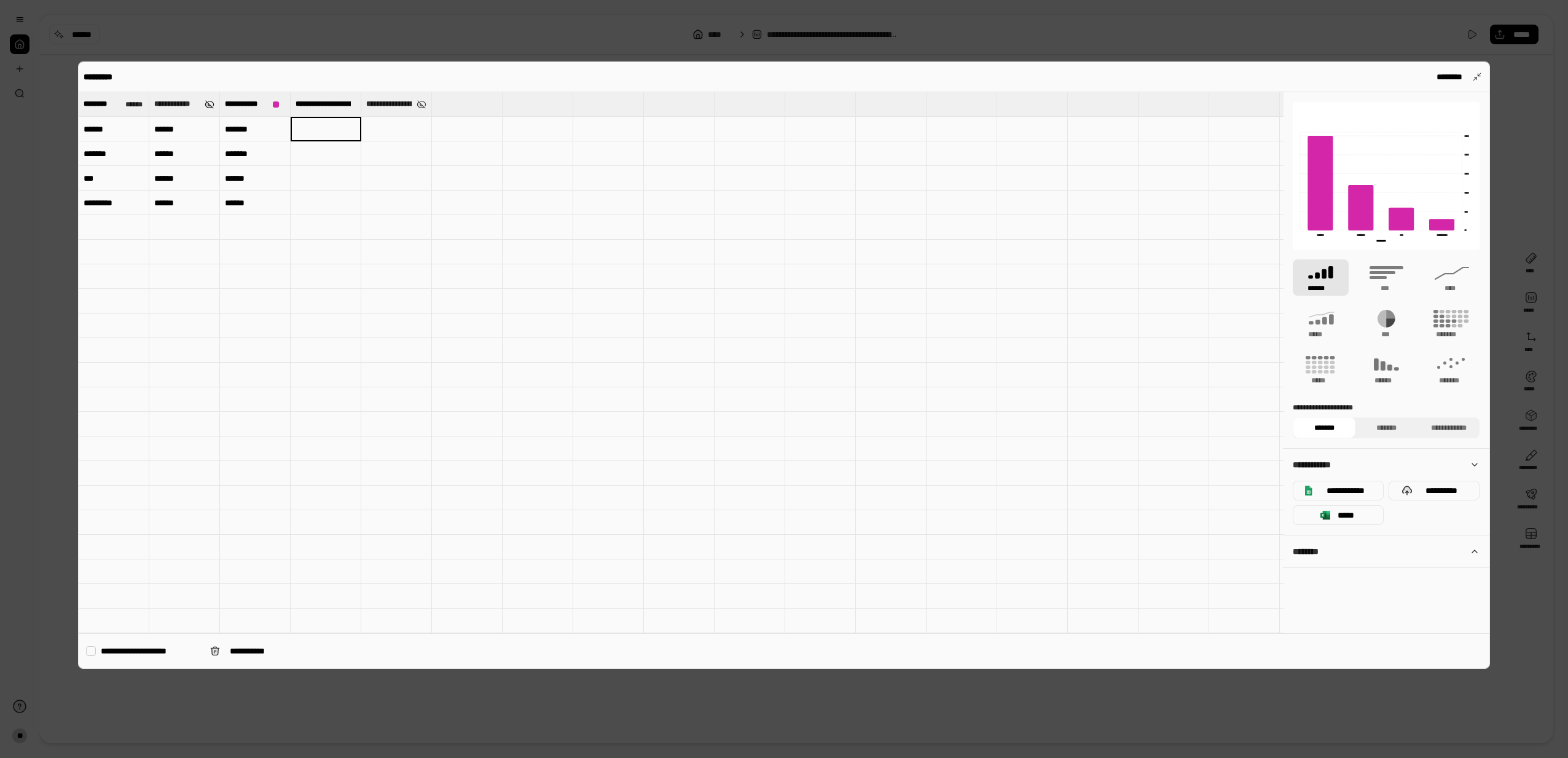click at bounding box center (210, 105) 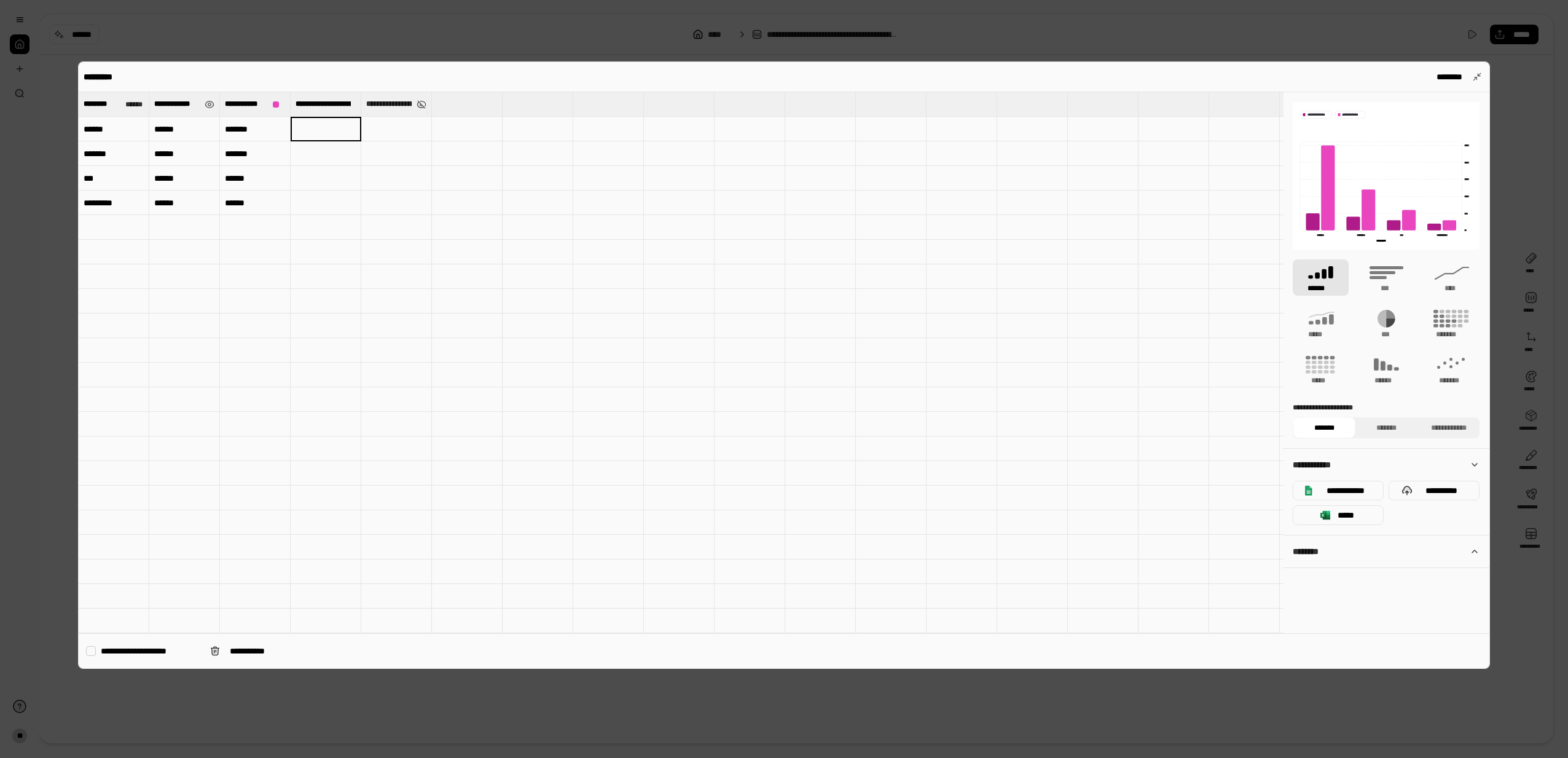 click on "**********" at bounding box center [177, 104] 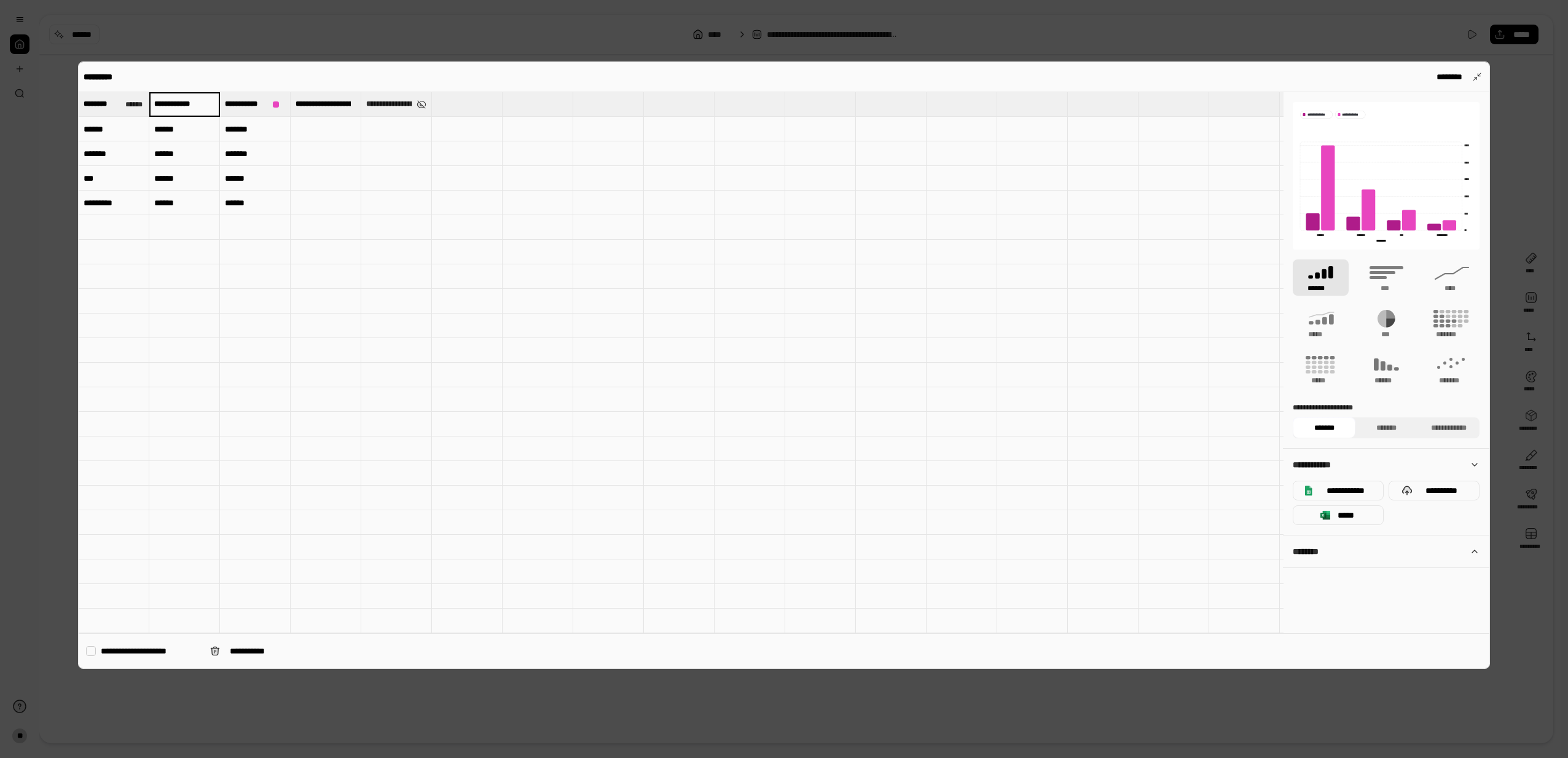 click on "**********" at bounding box center (184, 104) 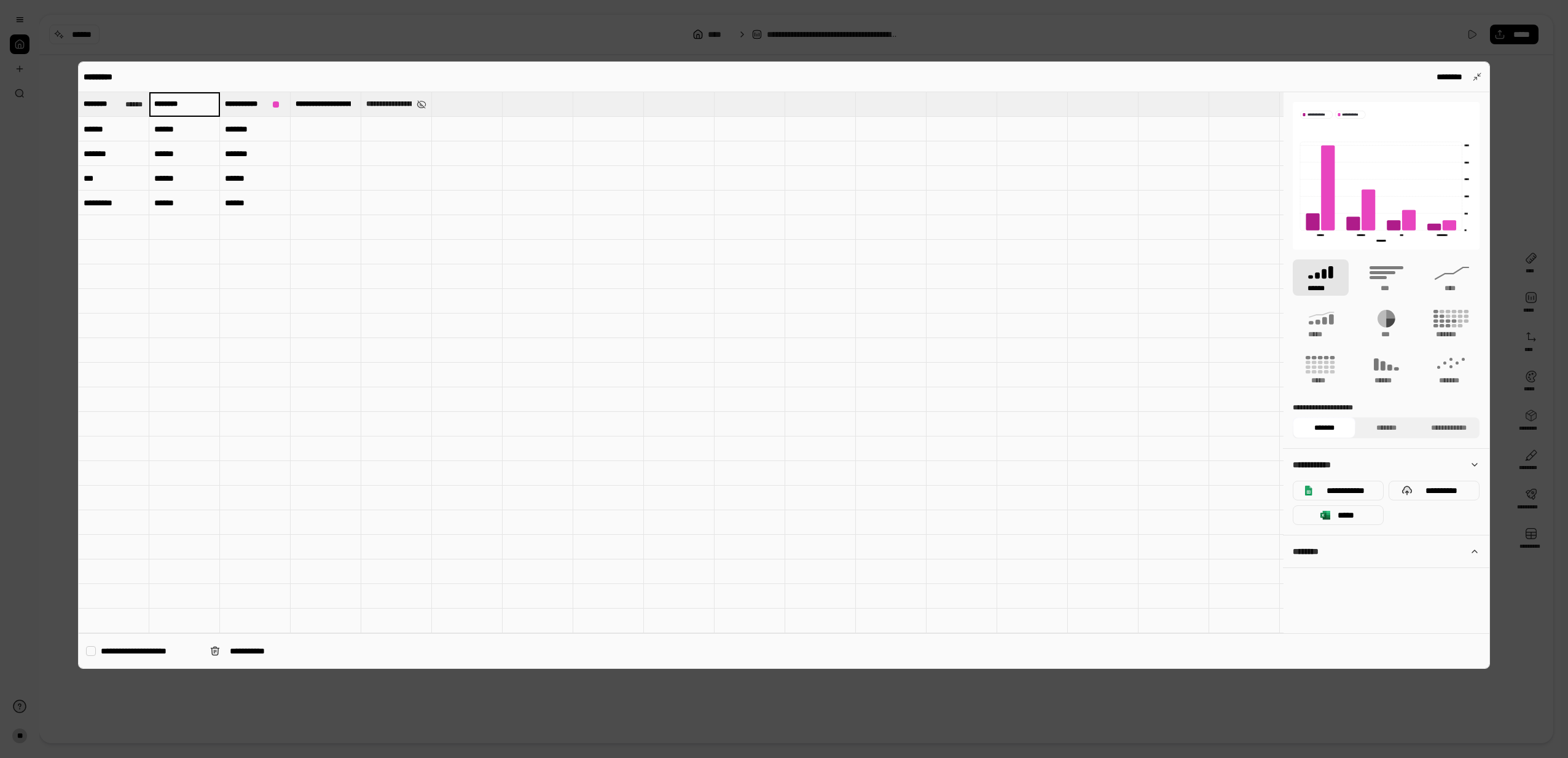 type on "********" 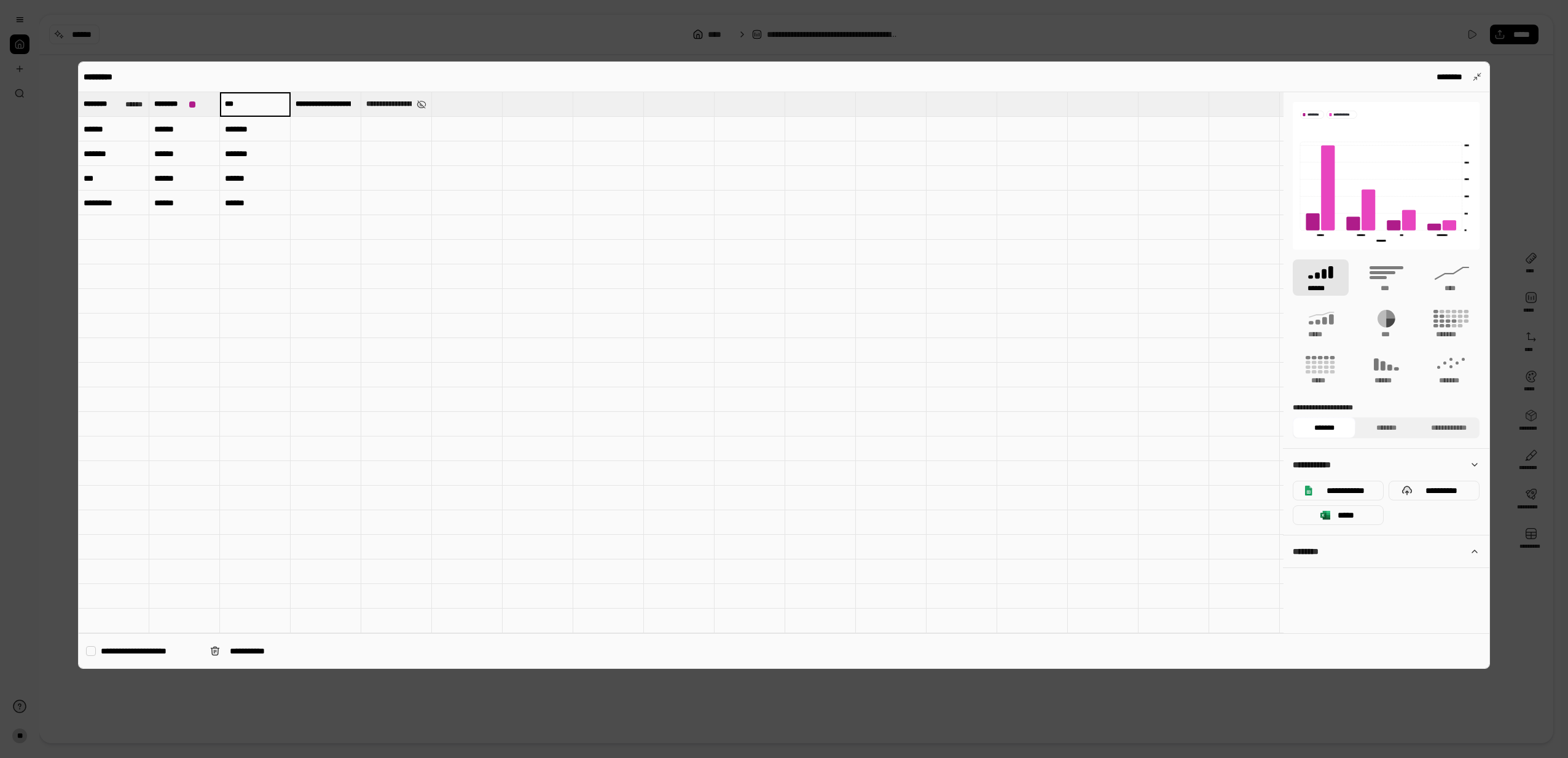 type on "***" 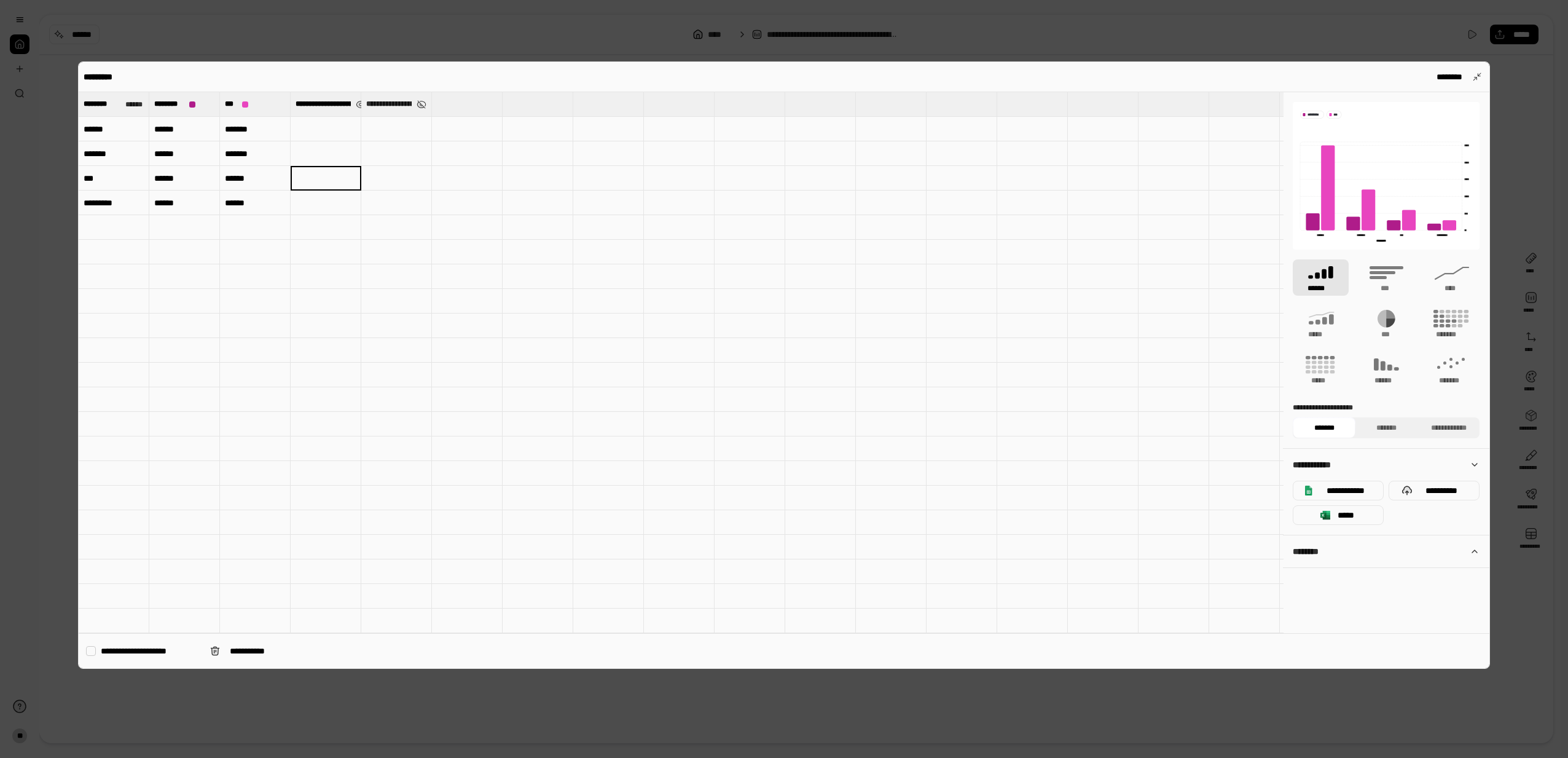 click on "**********" at bounding box center [326, 104] 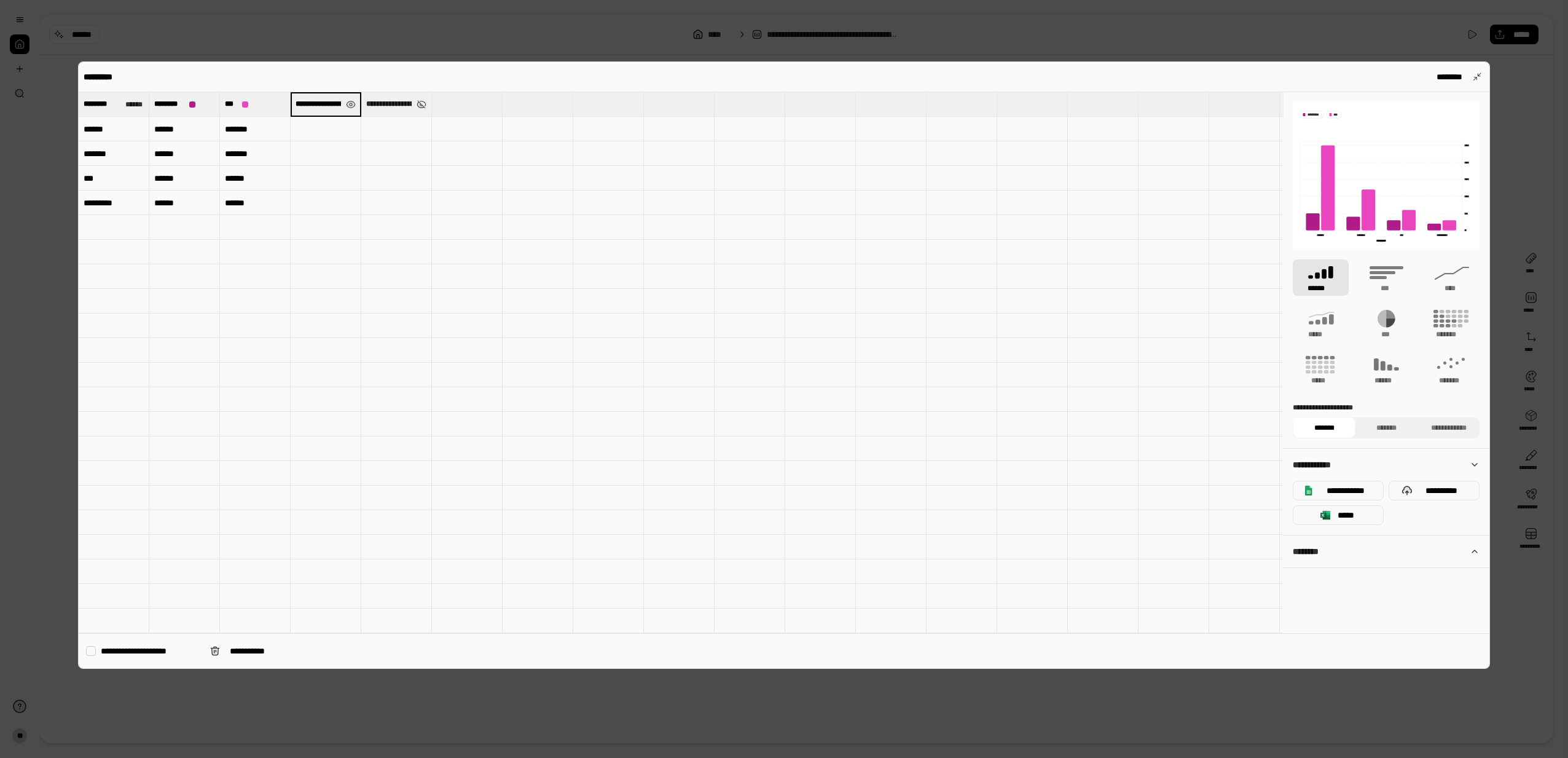 type 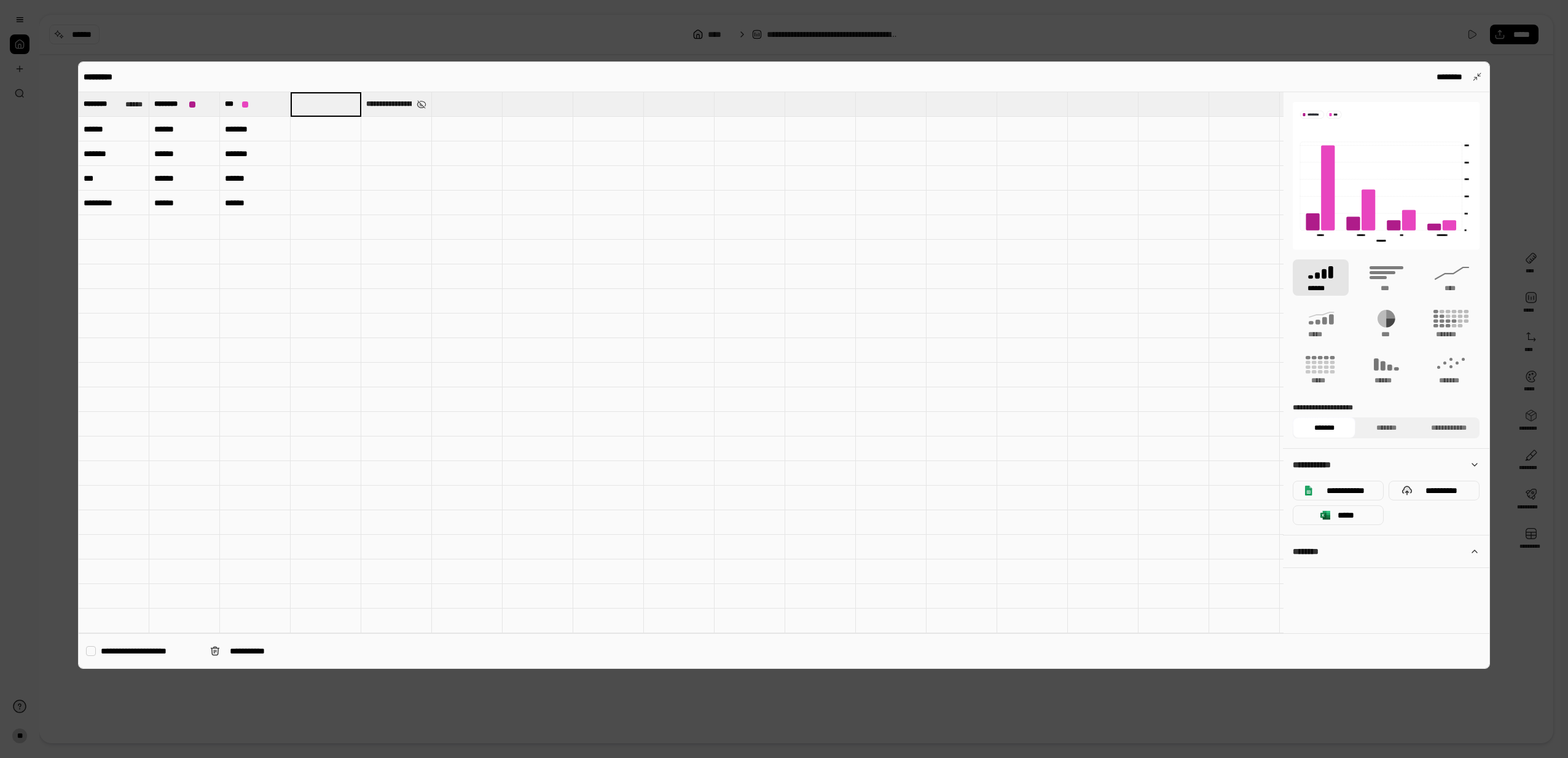 click on "**********" at bounding box center [389, 104] 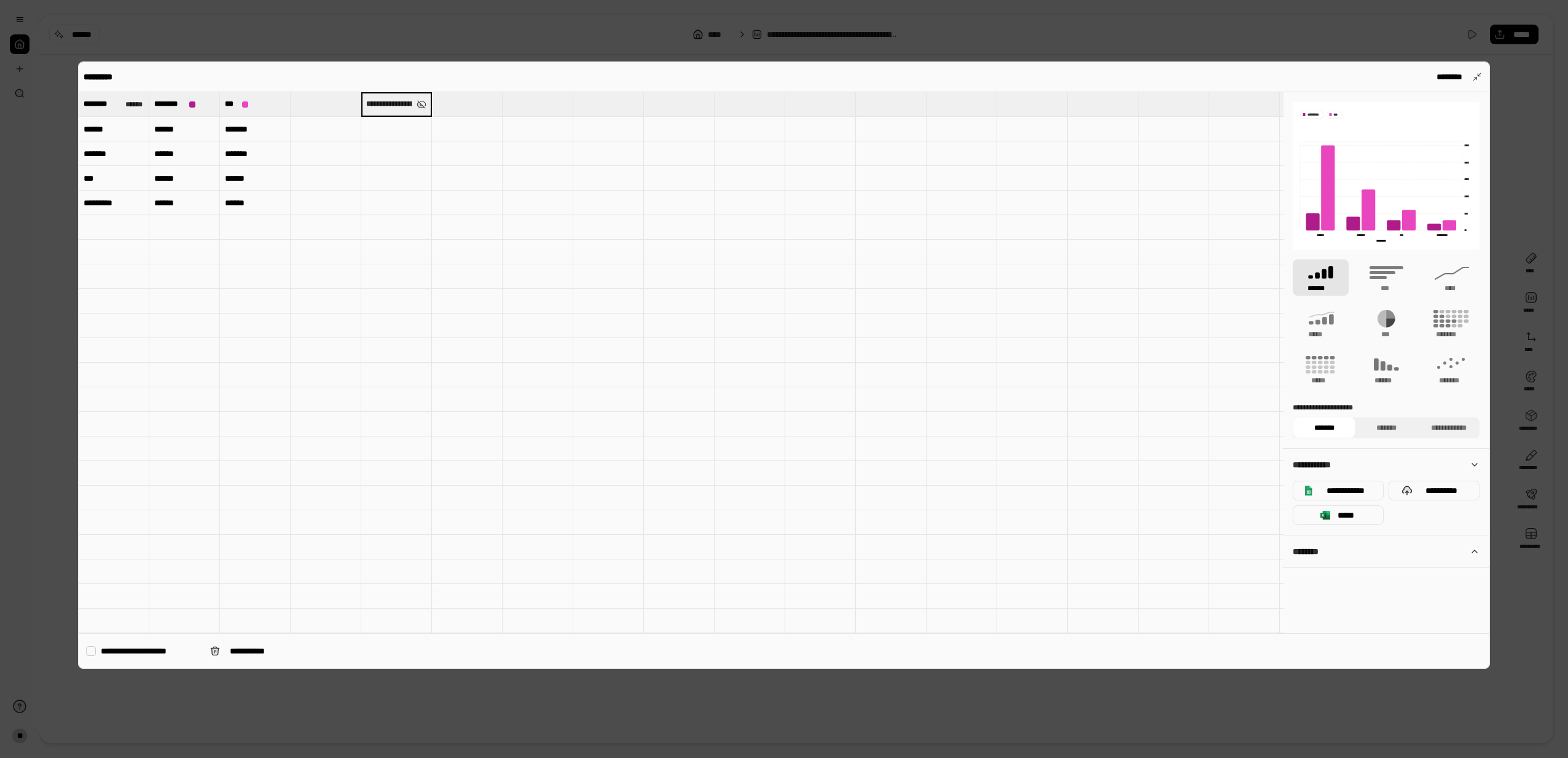 type 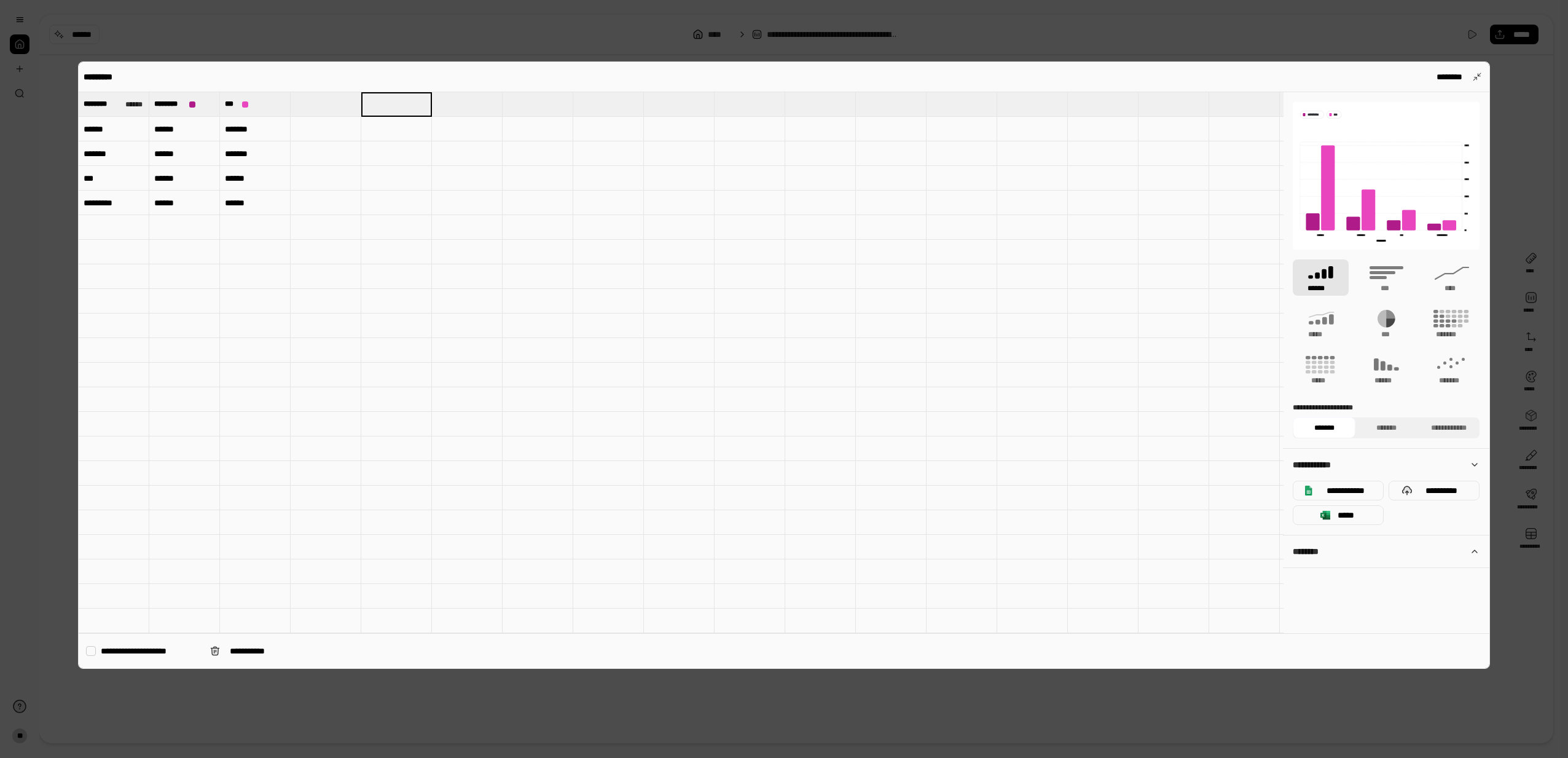 click at bounding box center [396, 252] 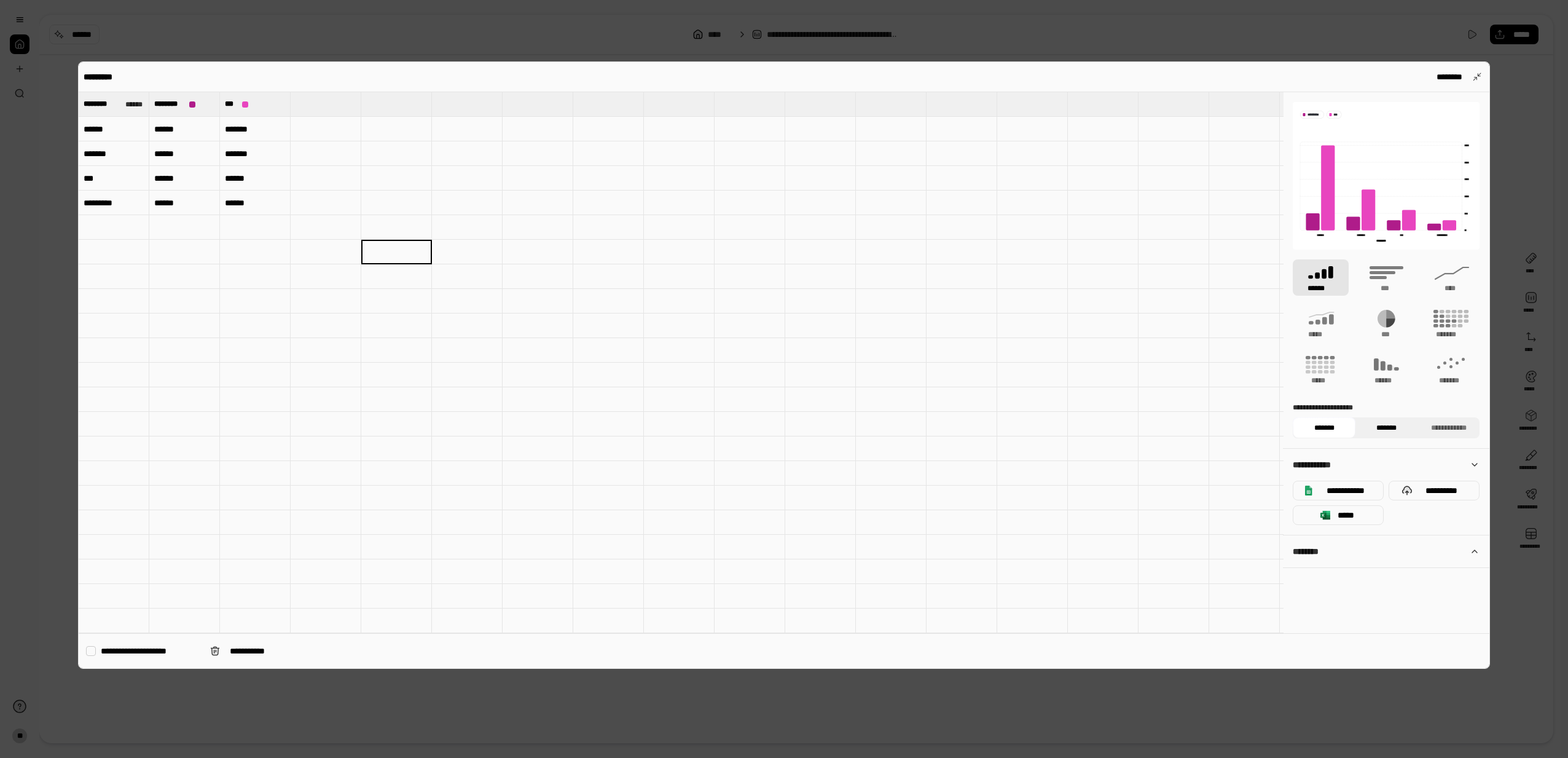 click on "*******" at bounding box center (1386, 428) 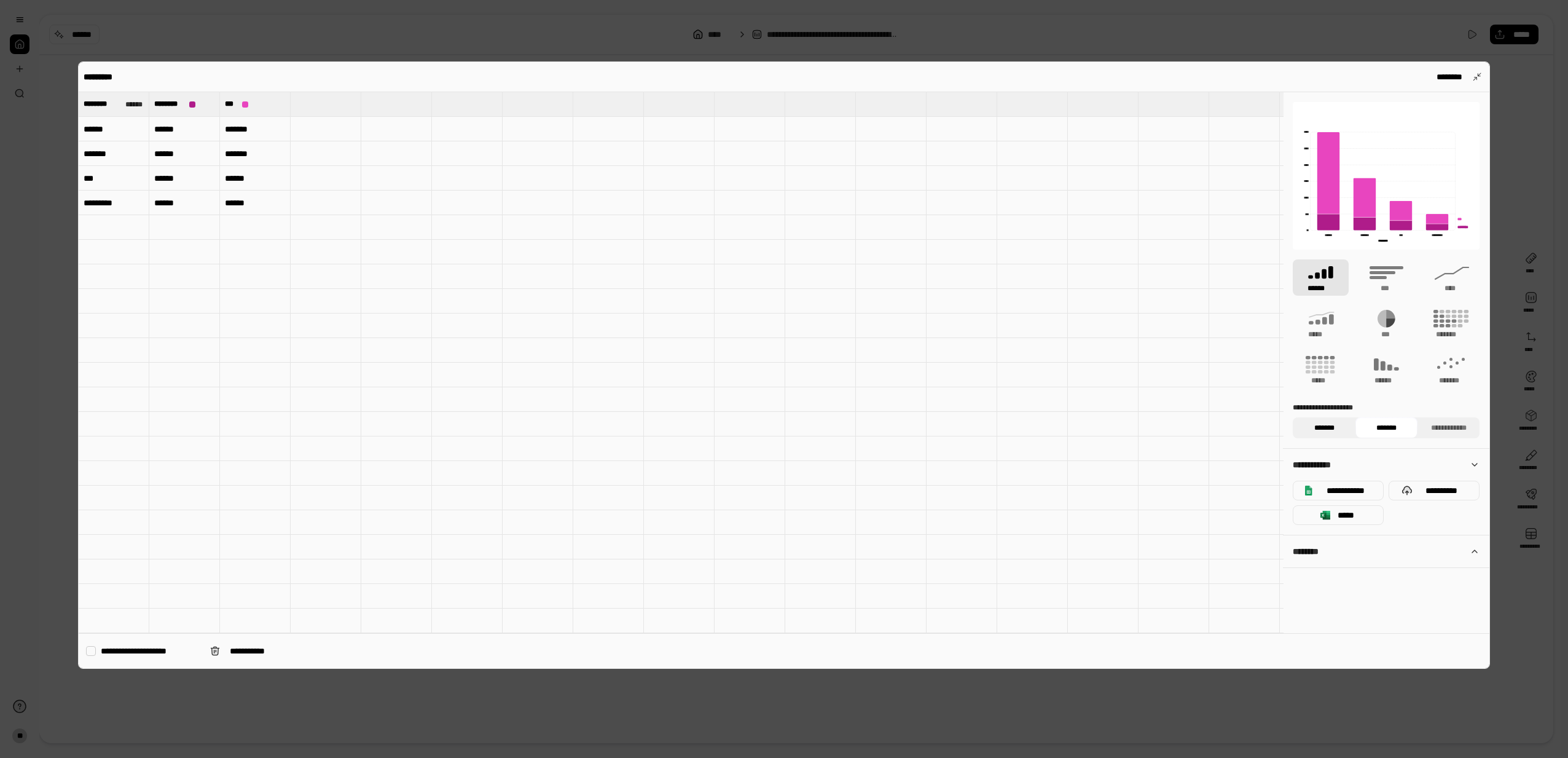 click on "*******" at bounding box center [1323, 428] 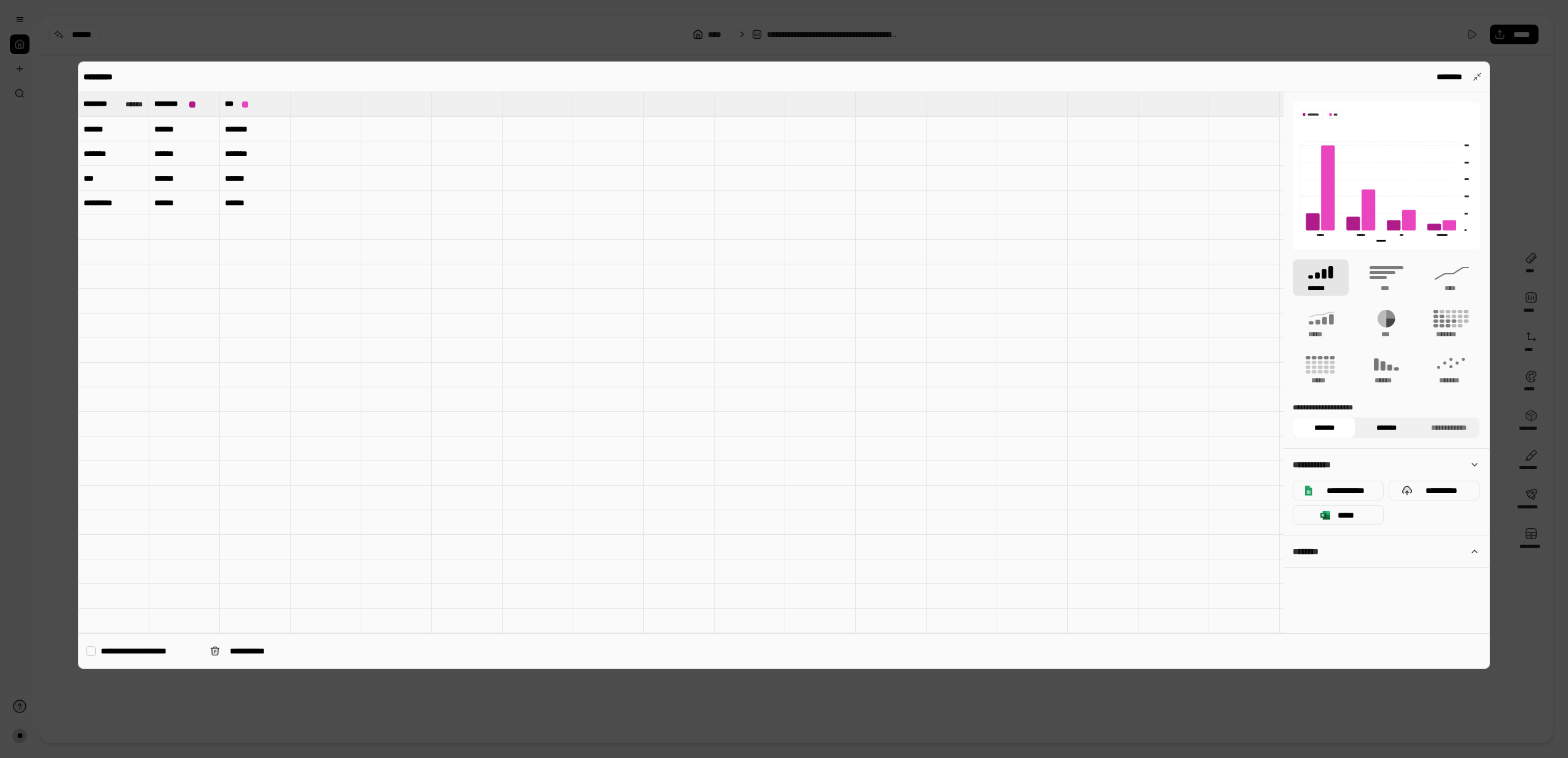 click on "*******" at bounding box center (1386, 428) 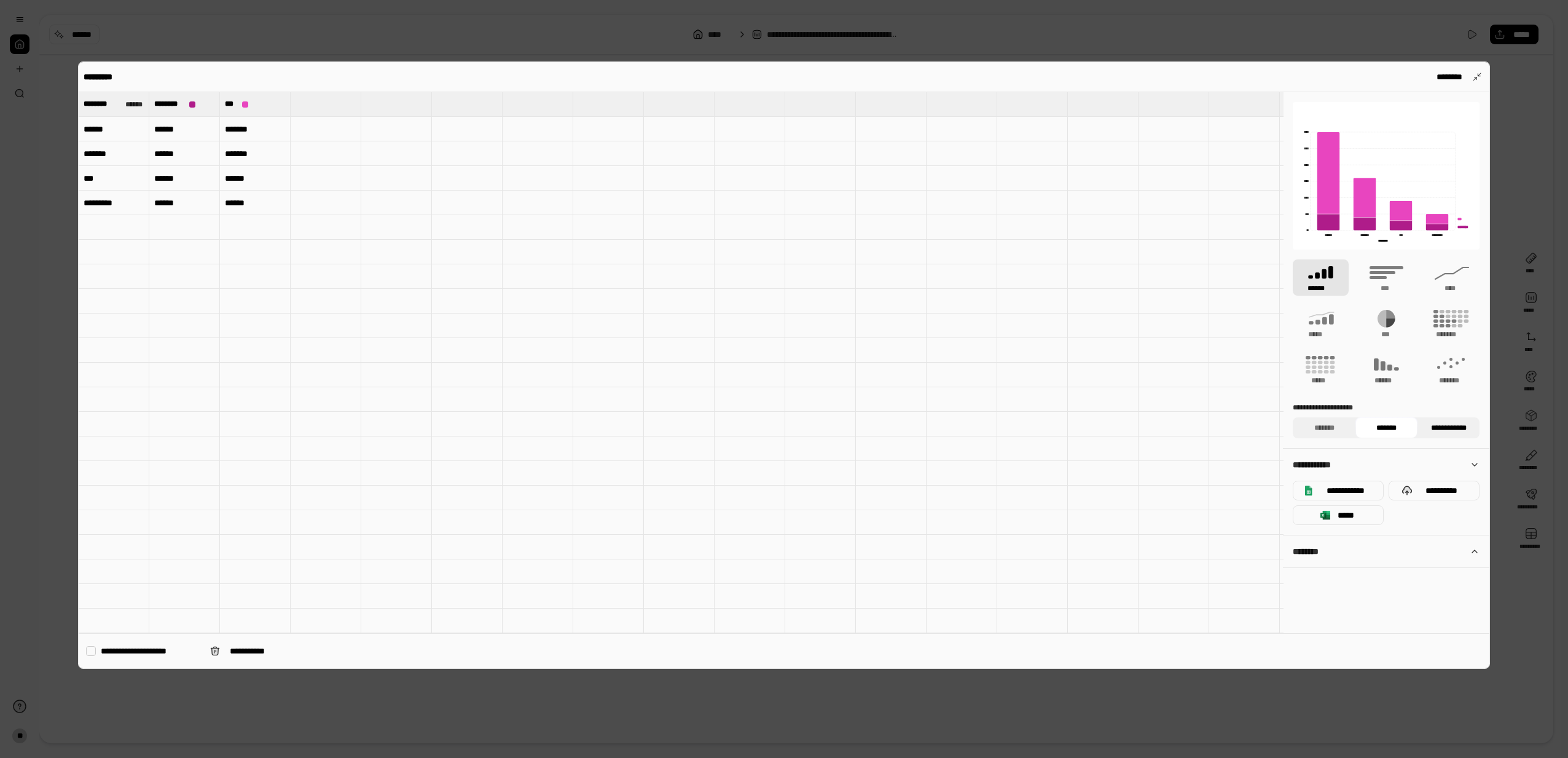click on "**********" at bounding box center [1448, 428] 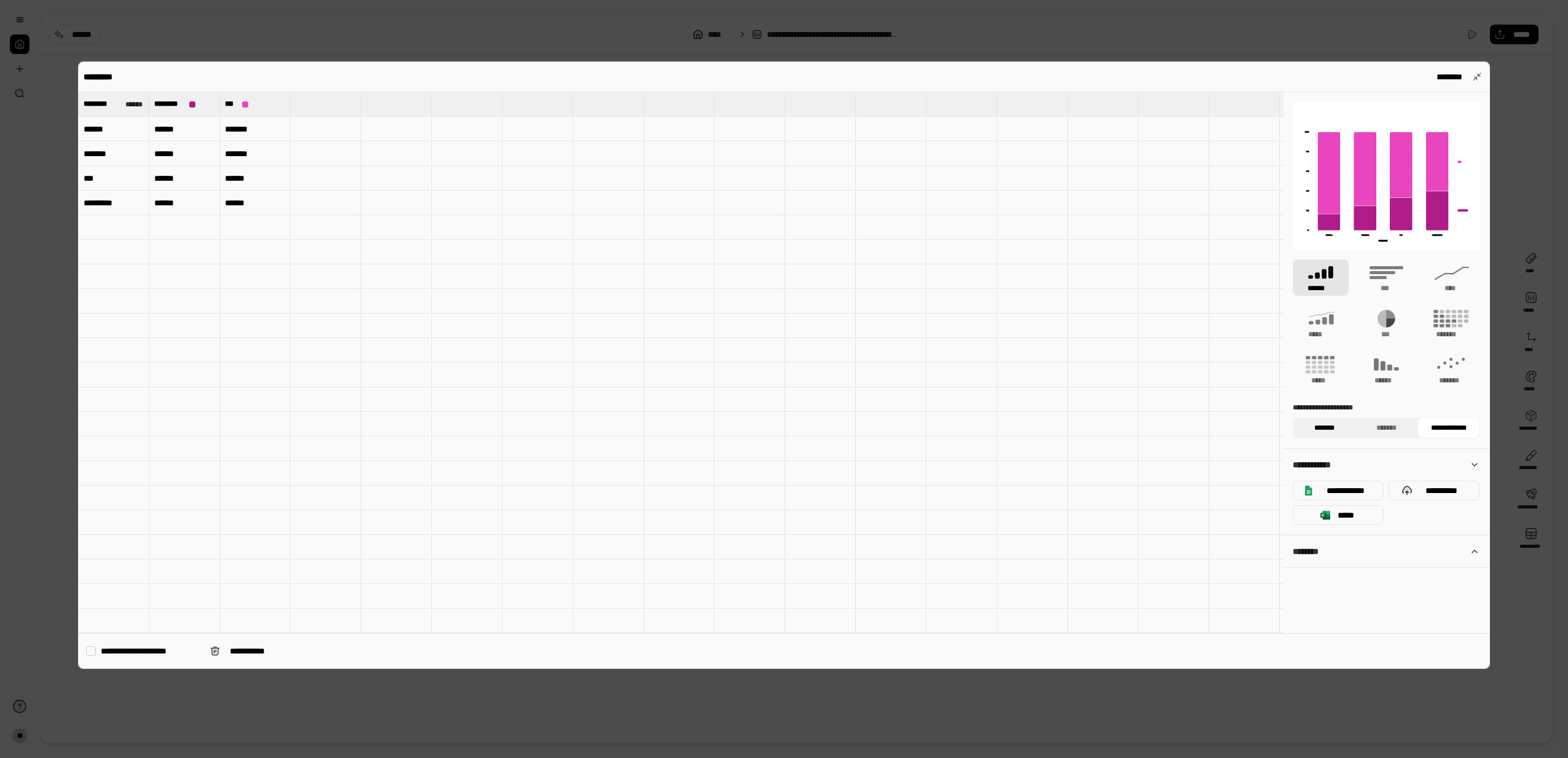 click on "*******" at bounding box center (1323, 428) 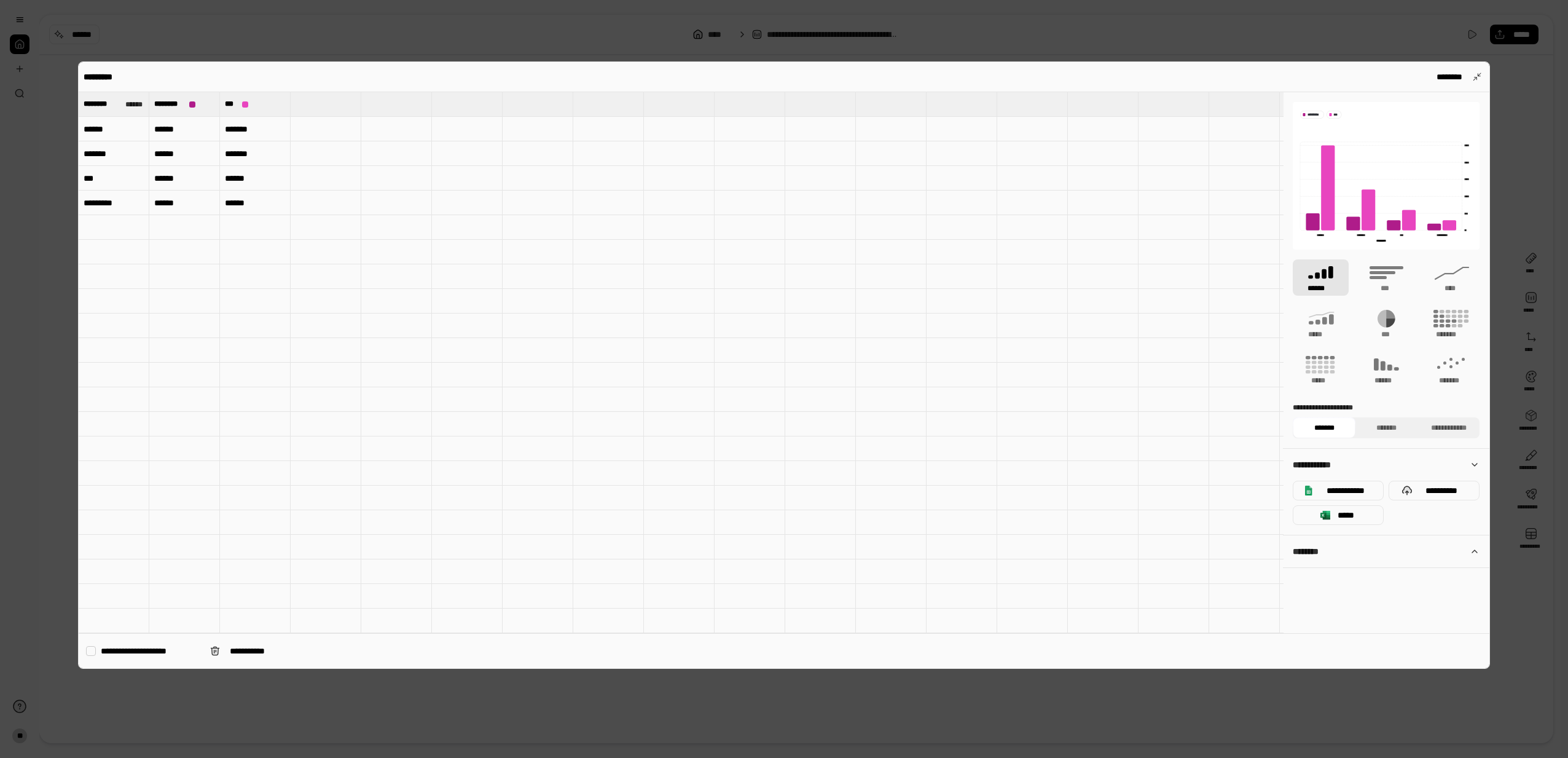 click on "**********" at bounding box center (784, 365) 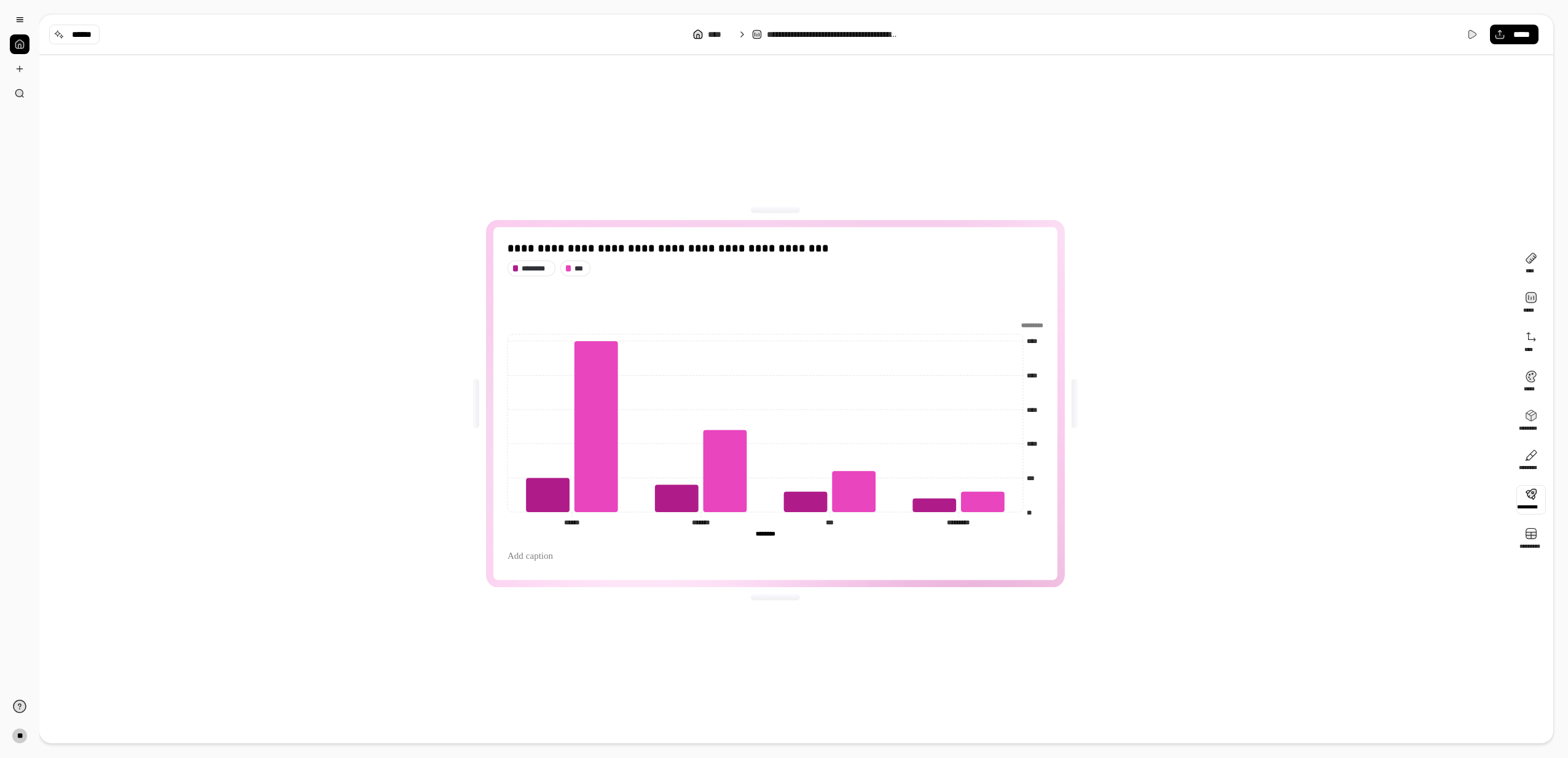 click at bounding box center [1531, 500] 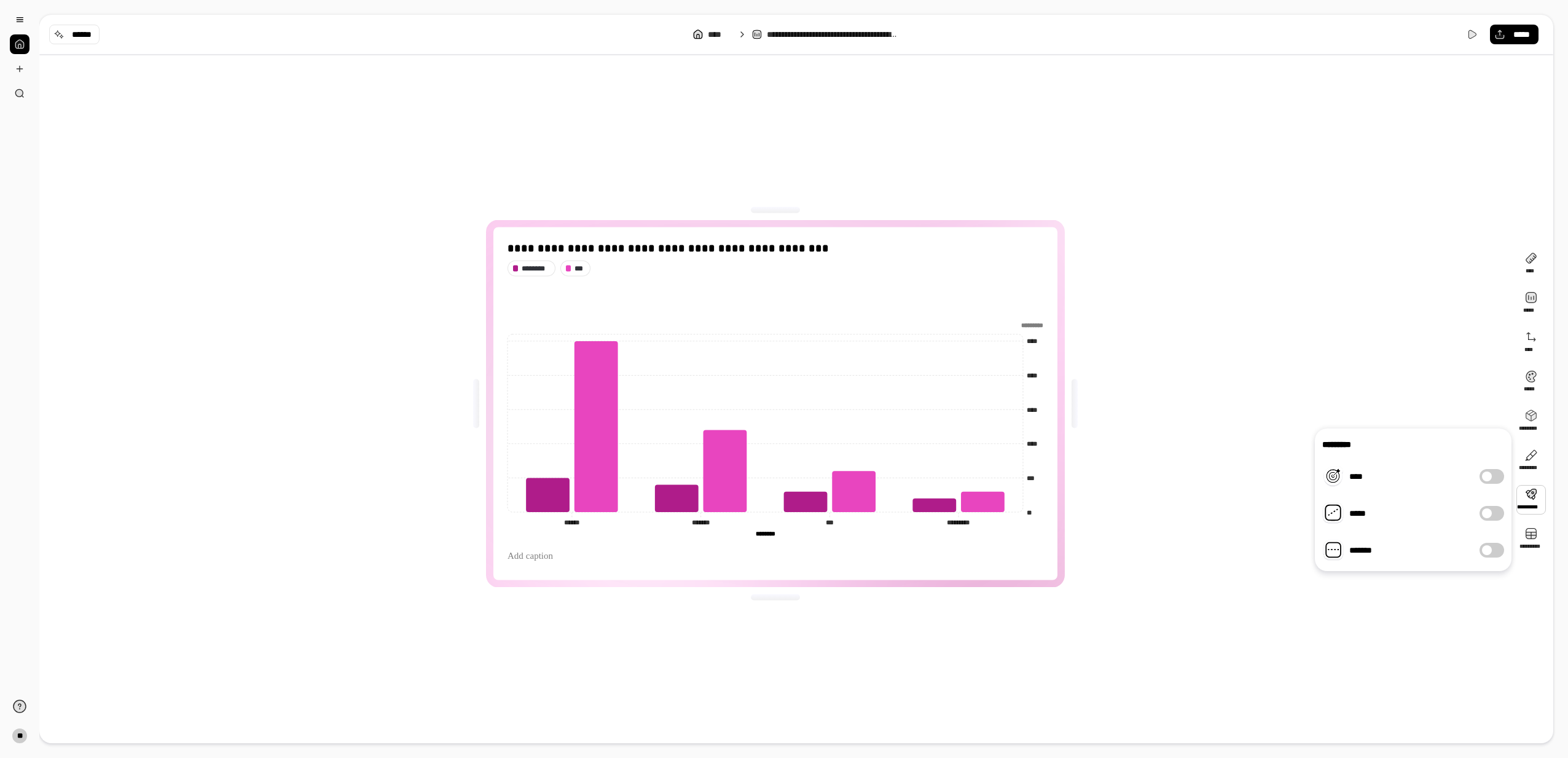 click on "*****" at bounding box center [1492, 513] 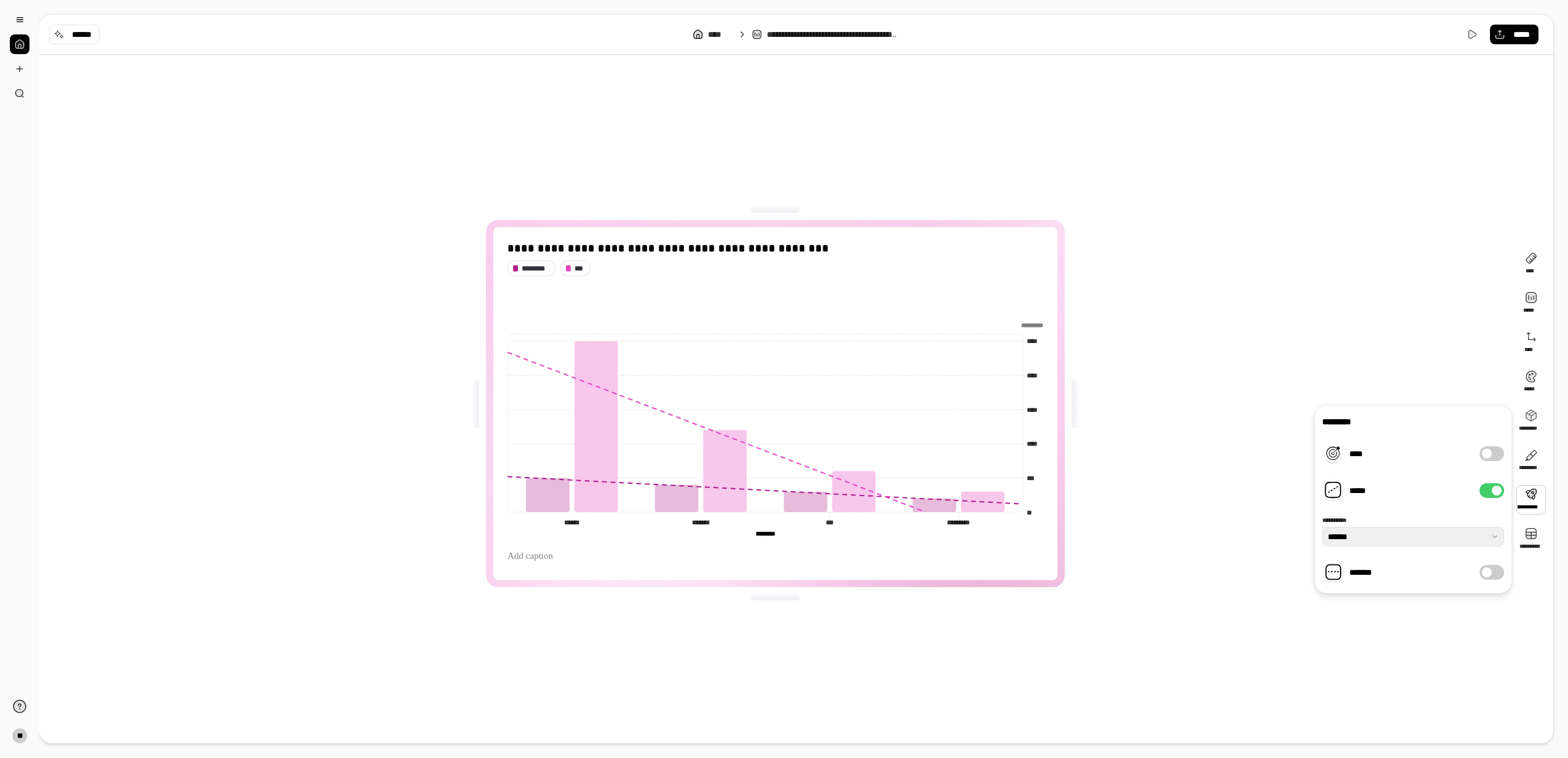 click on "**********" at bounding box center (1413, 499) 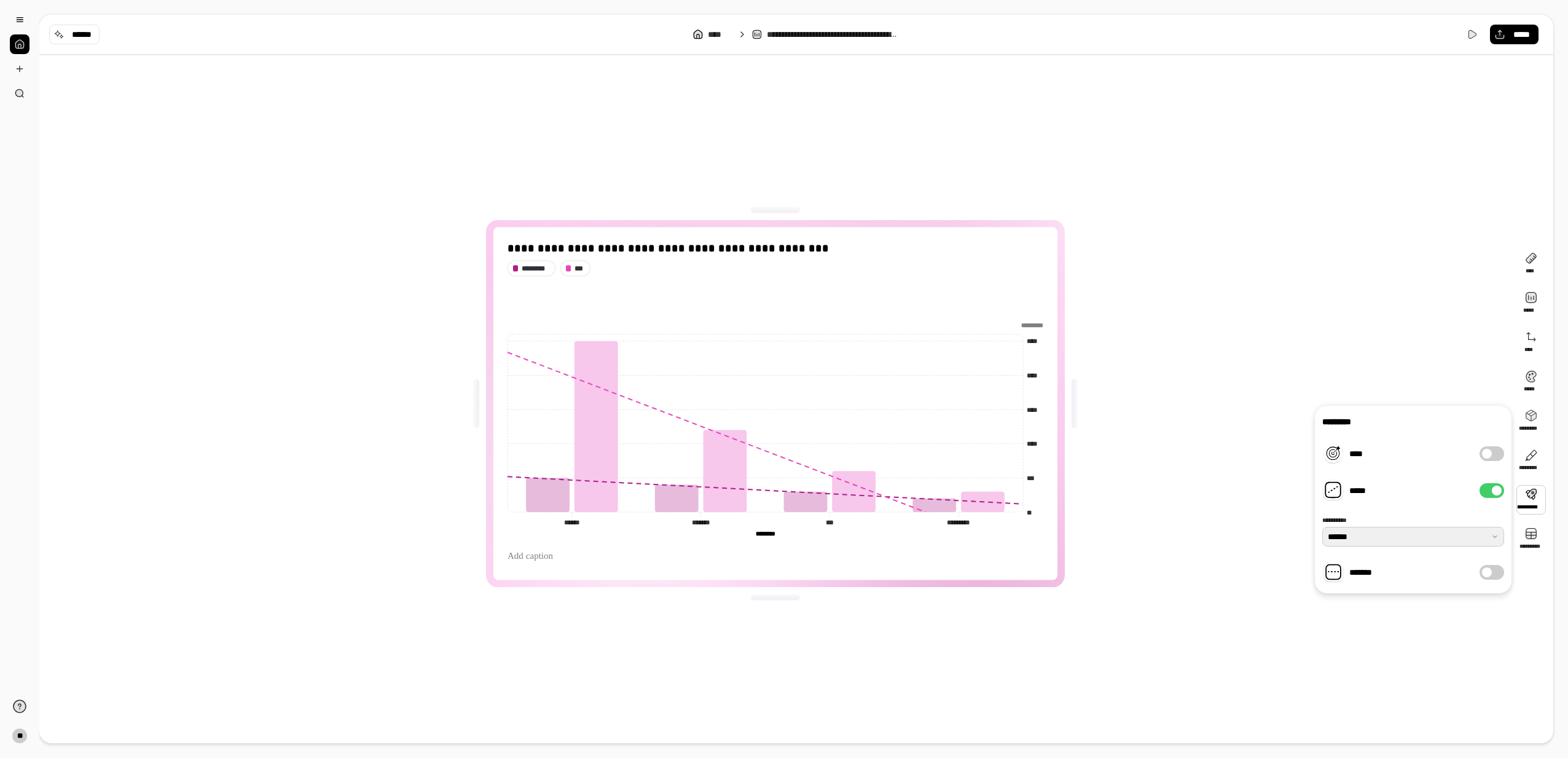 click at bounding box center (1413, 537) 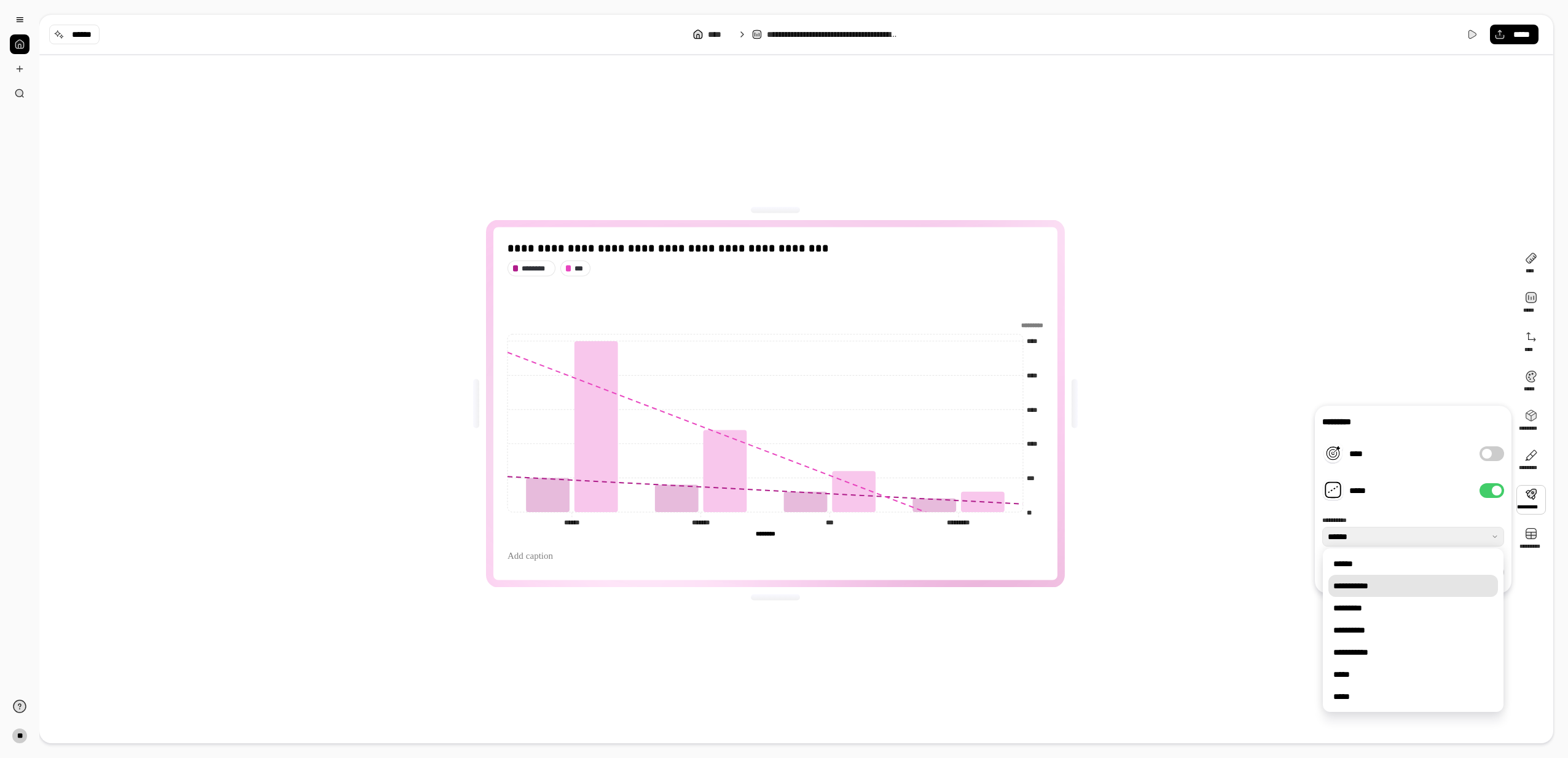 click on "**********" at bounding box center [1413, 586] 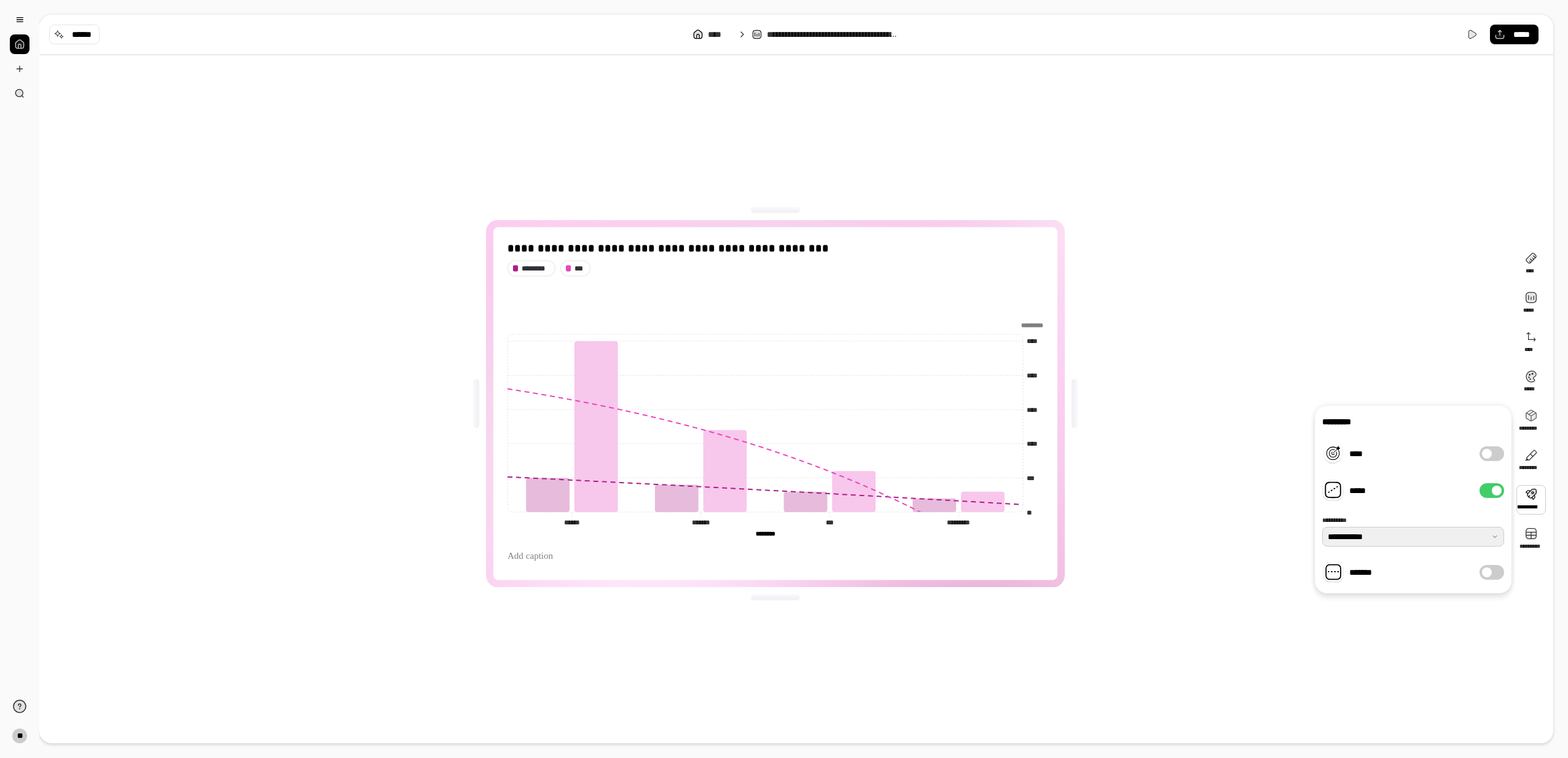 click at bounding box center (1413, 537) 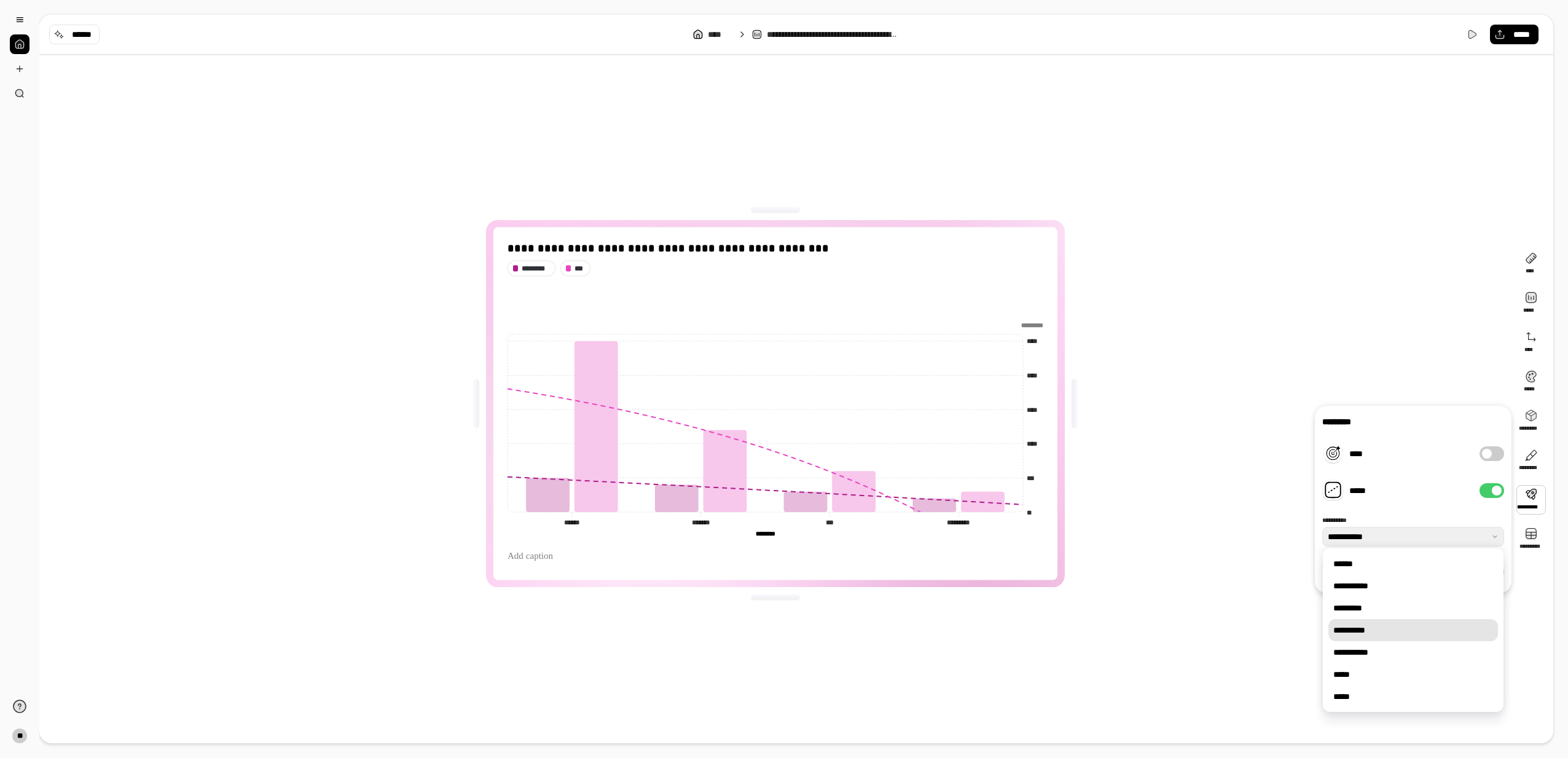 click on "**********" at bounding box center [1413, 630] 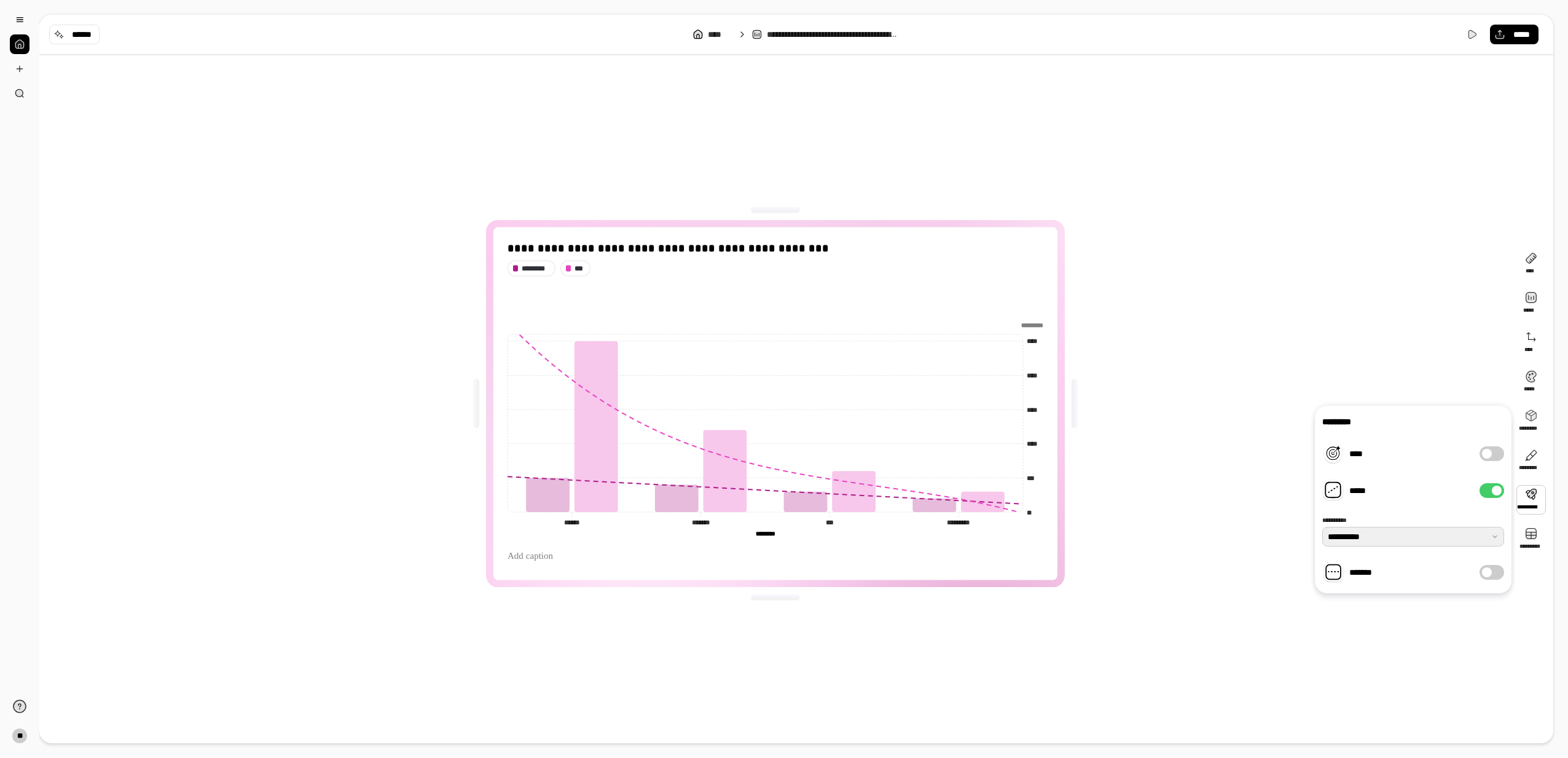 click at bounding box center (1413, 537) 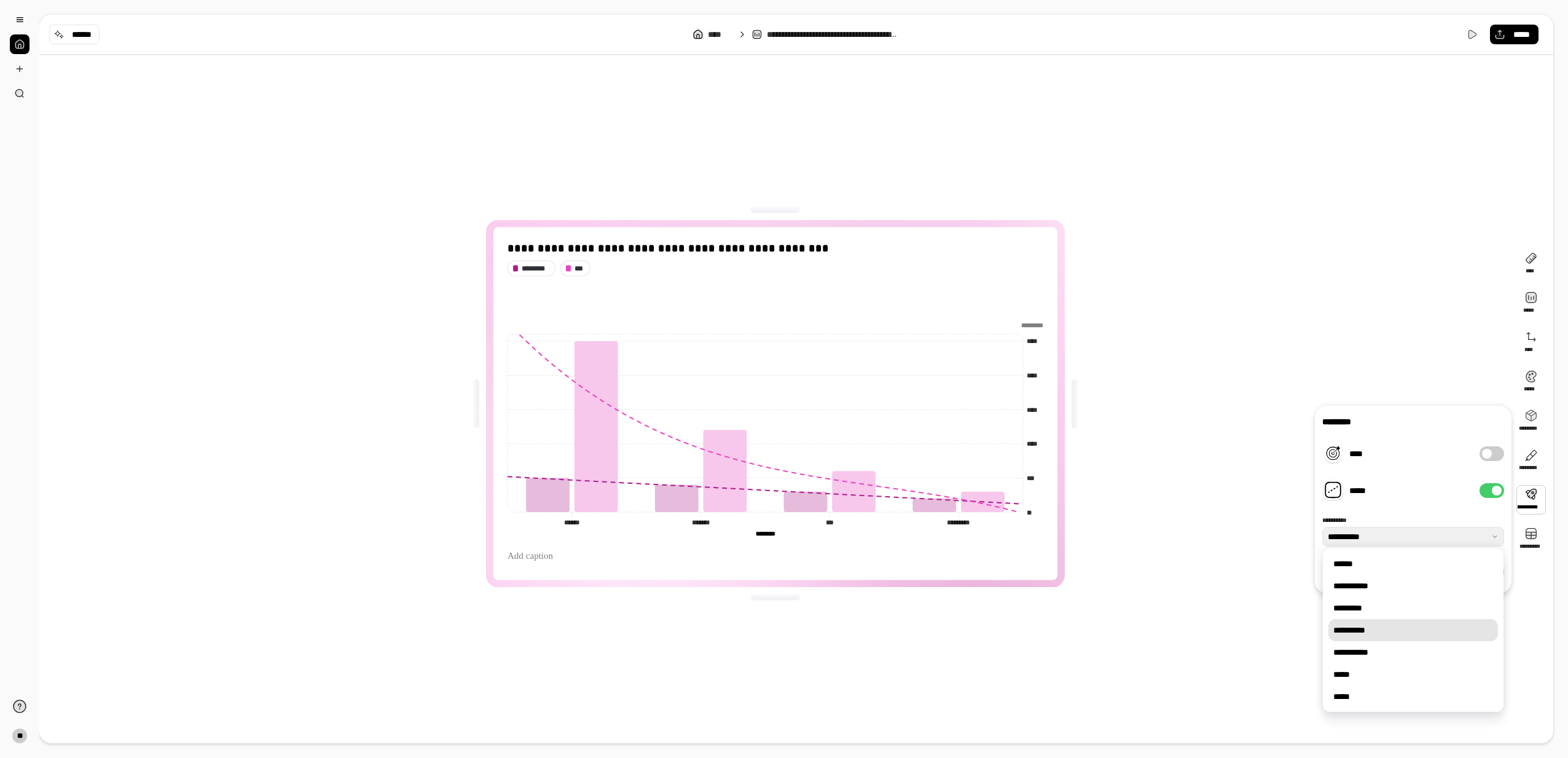 drag, startPoint x: 1461, startPoint y: 498, endPoint x: 1478, endPoint y: 493, distance: 17.720045 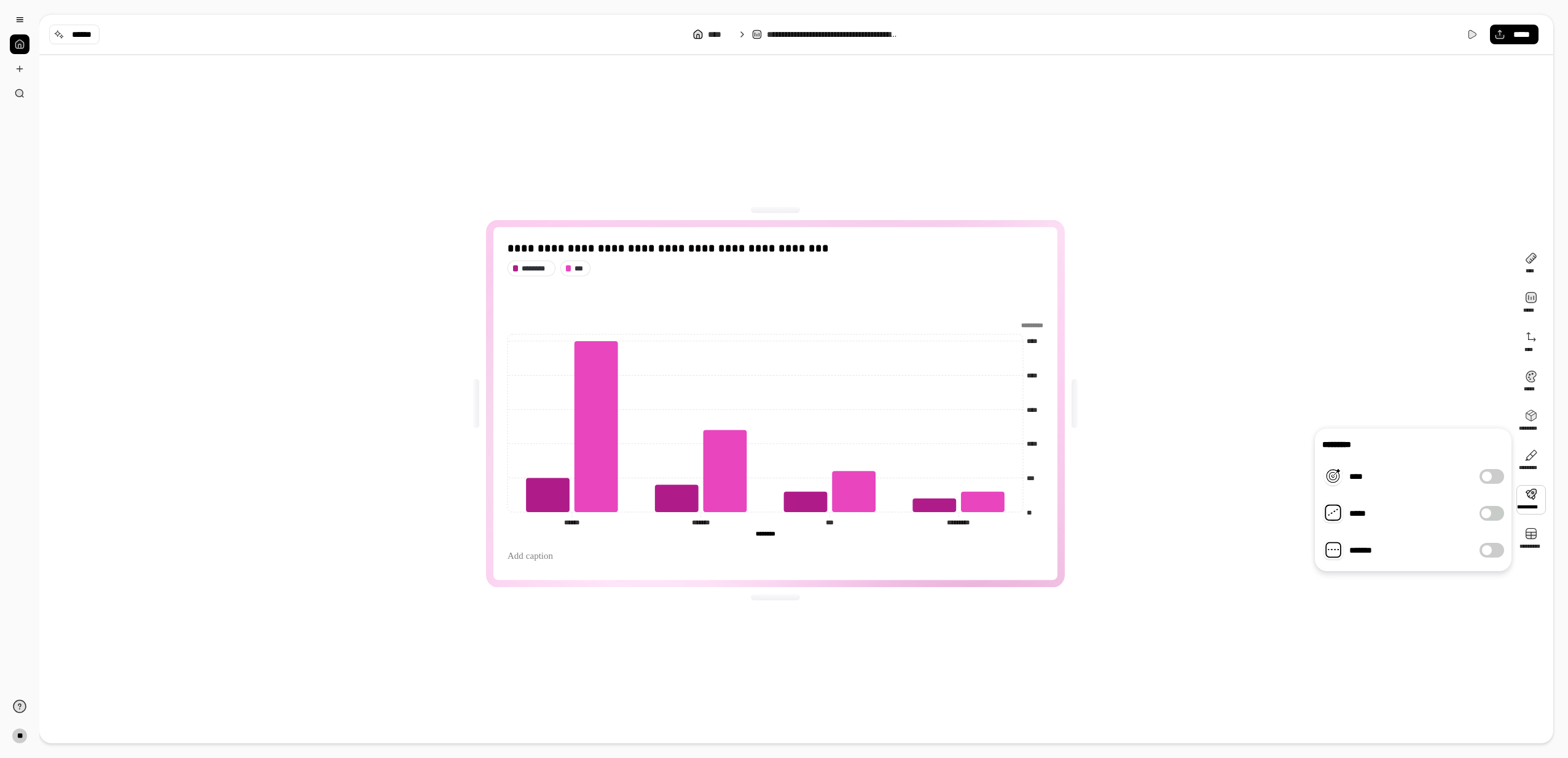 click on "****" at bounding box center (1492, 476) 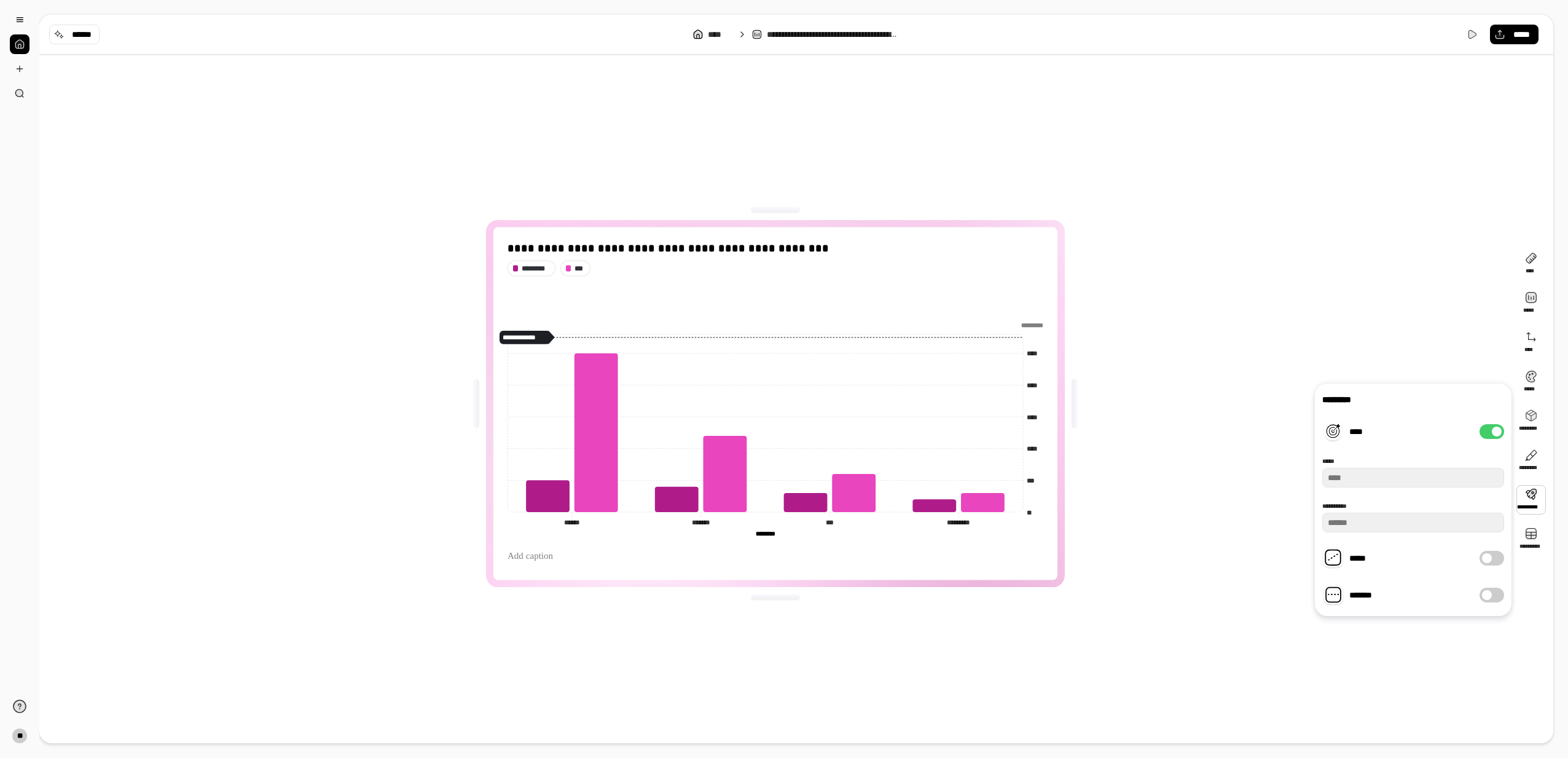 click on "****" at bounding box center [1492, 432] 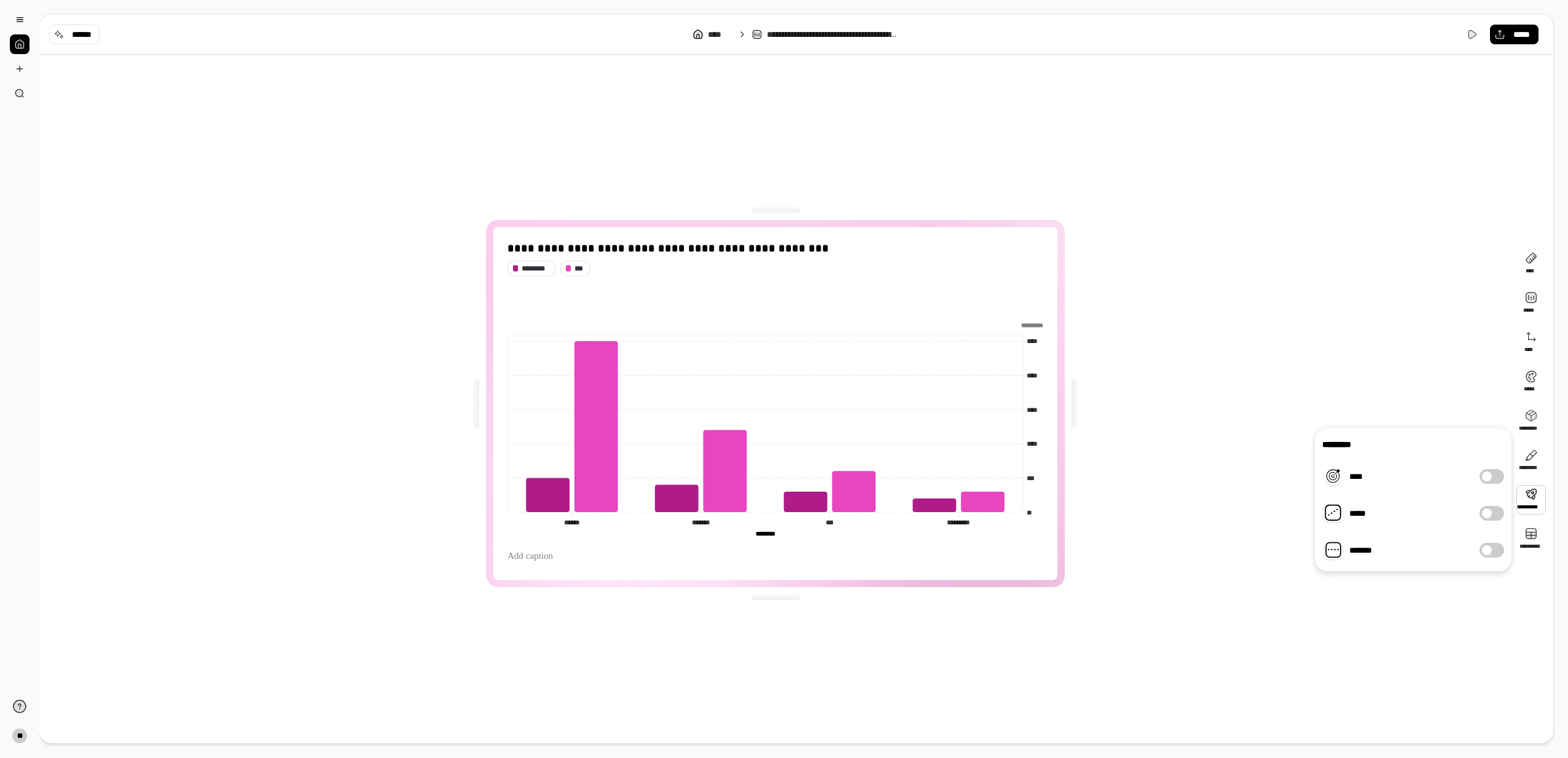 click at bounding box center [1487, 550] 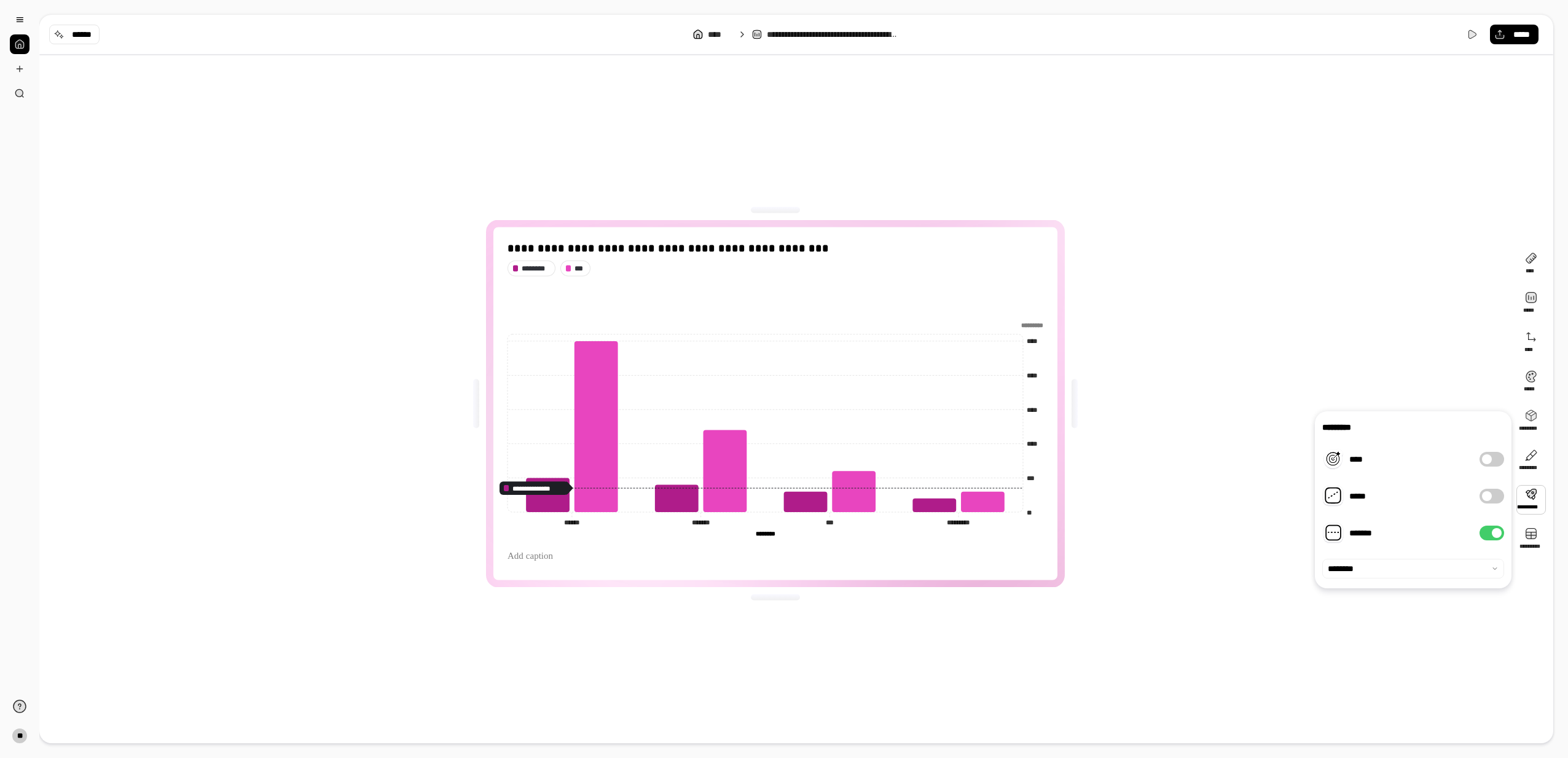 click on "********* **** ***** ******* ********" at bounding box center [1413, 500] 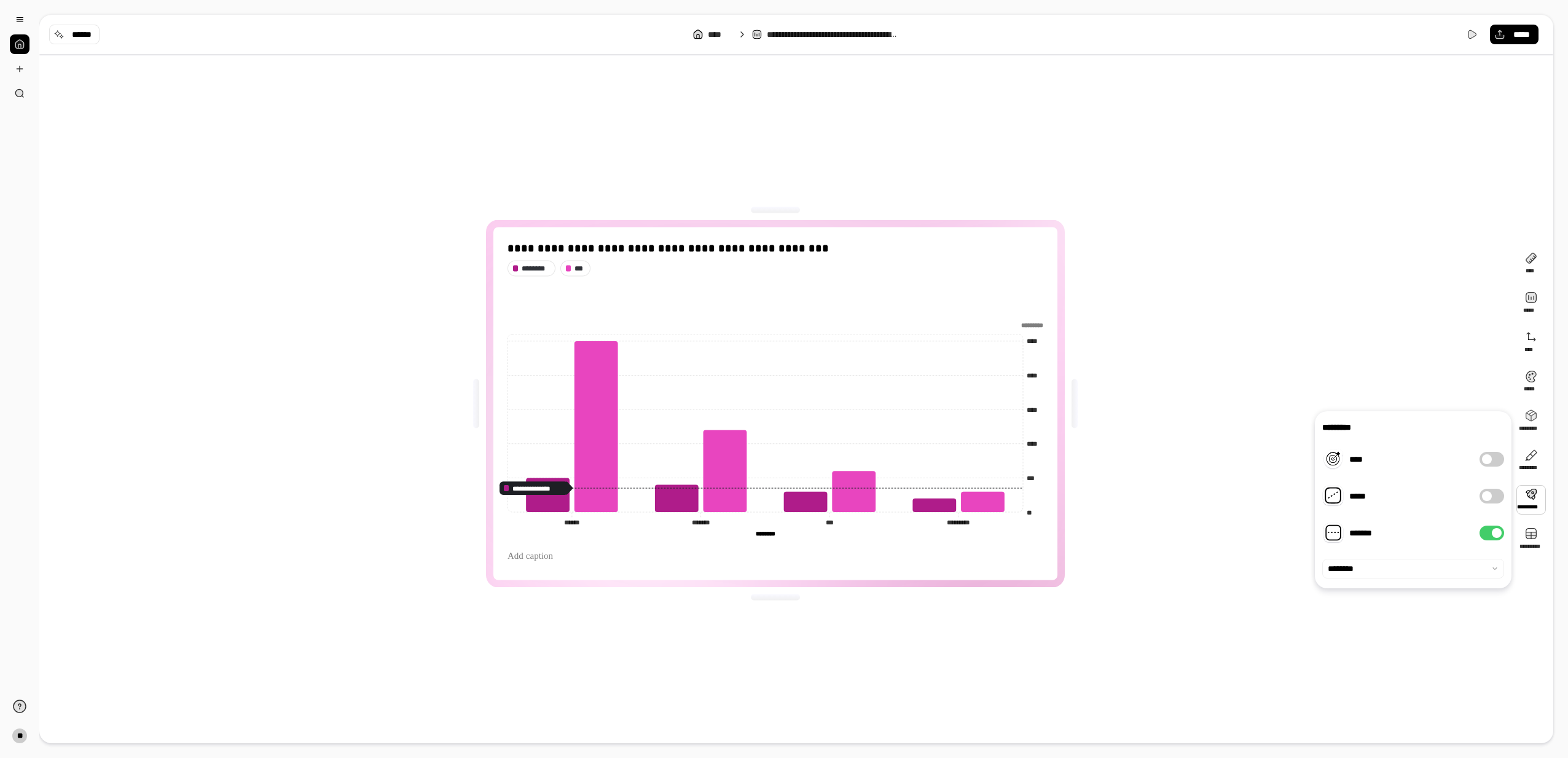 click on "*******" at bounding box center [1492, 533] 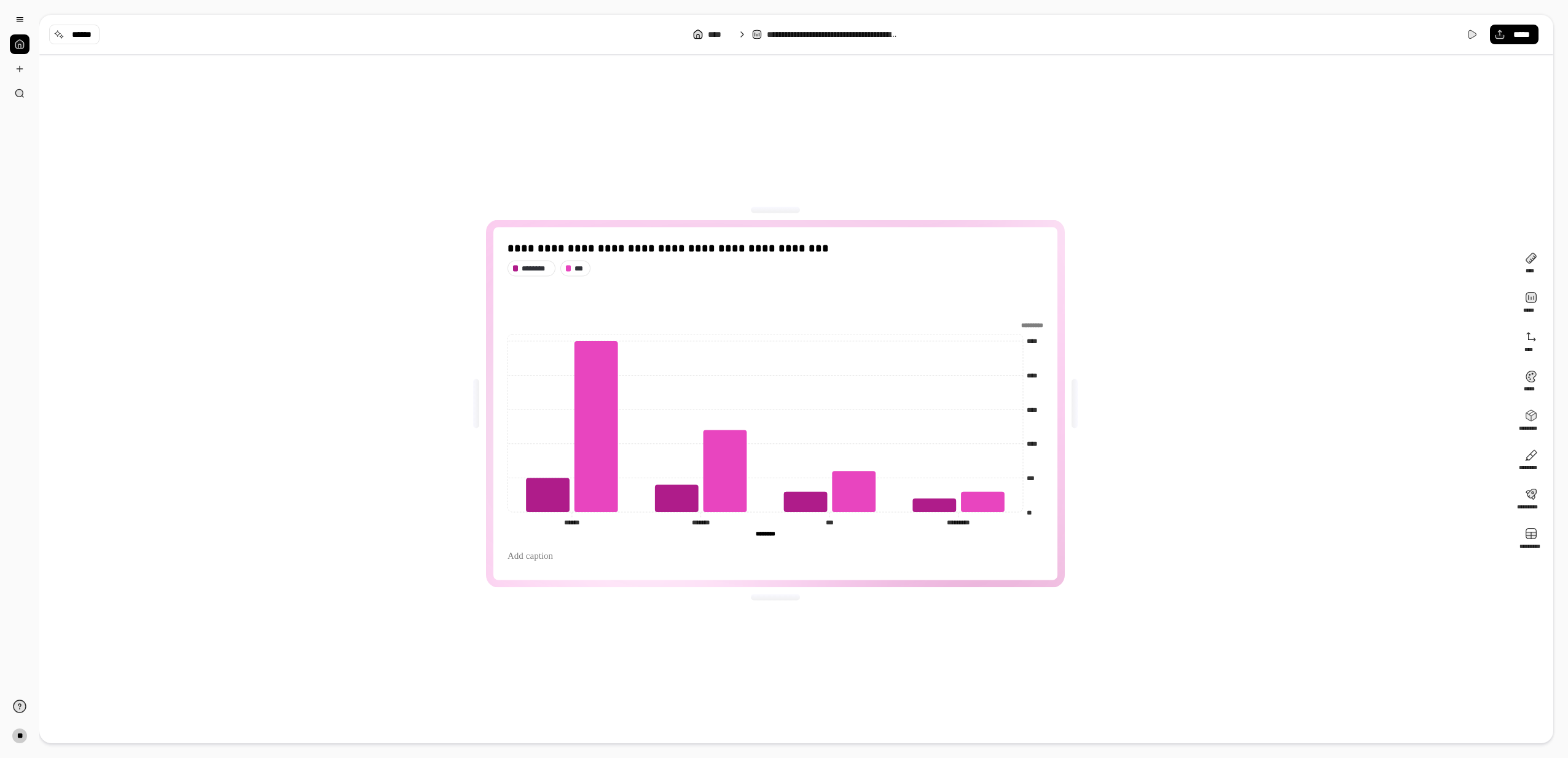 click on "**********" at bounding box center [775, 403] 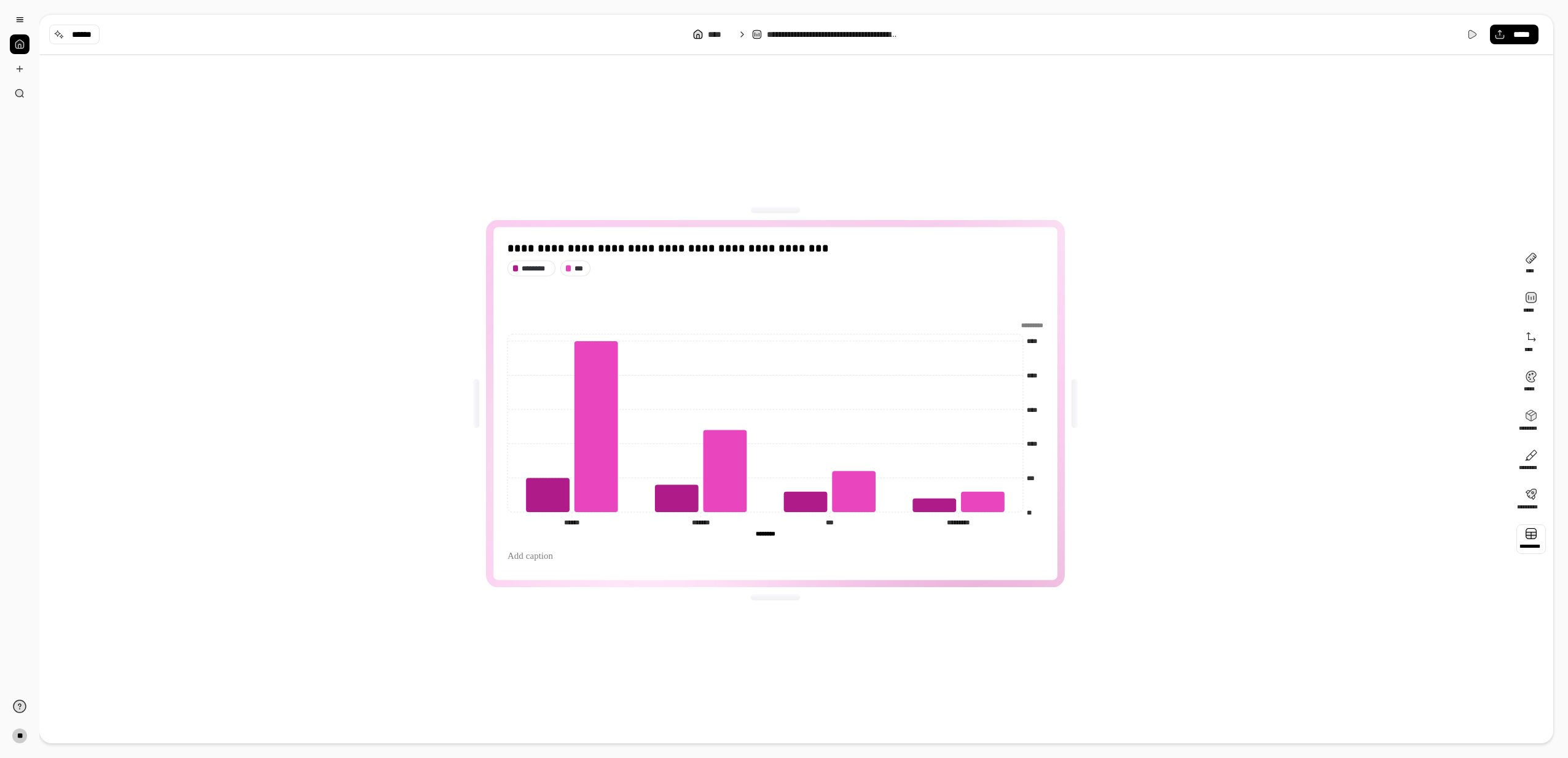 click at bounding box center (1531, 539) 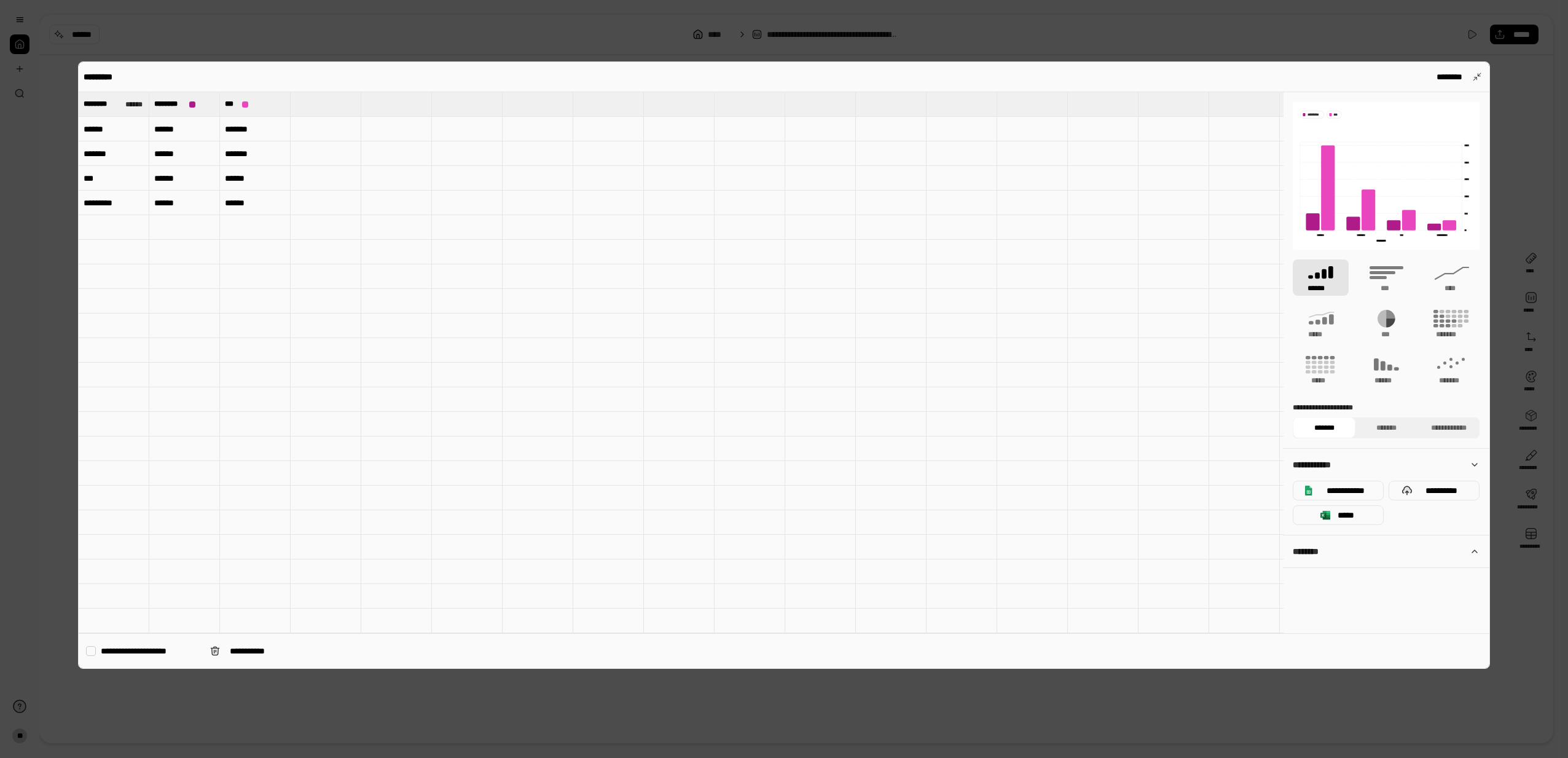 click on "******" at bounding box center [184, 178] 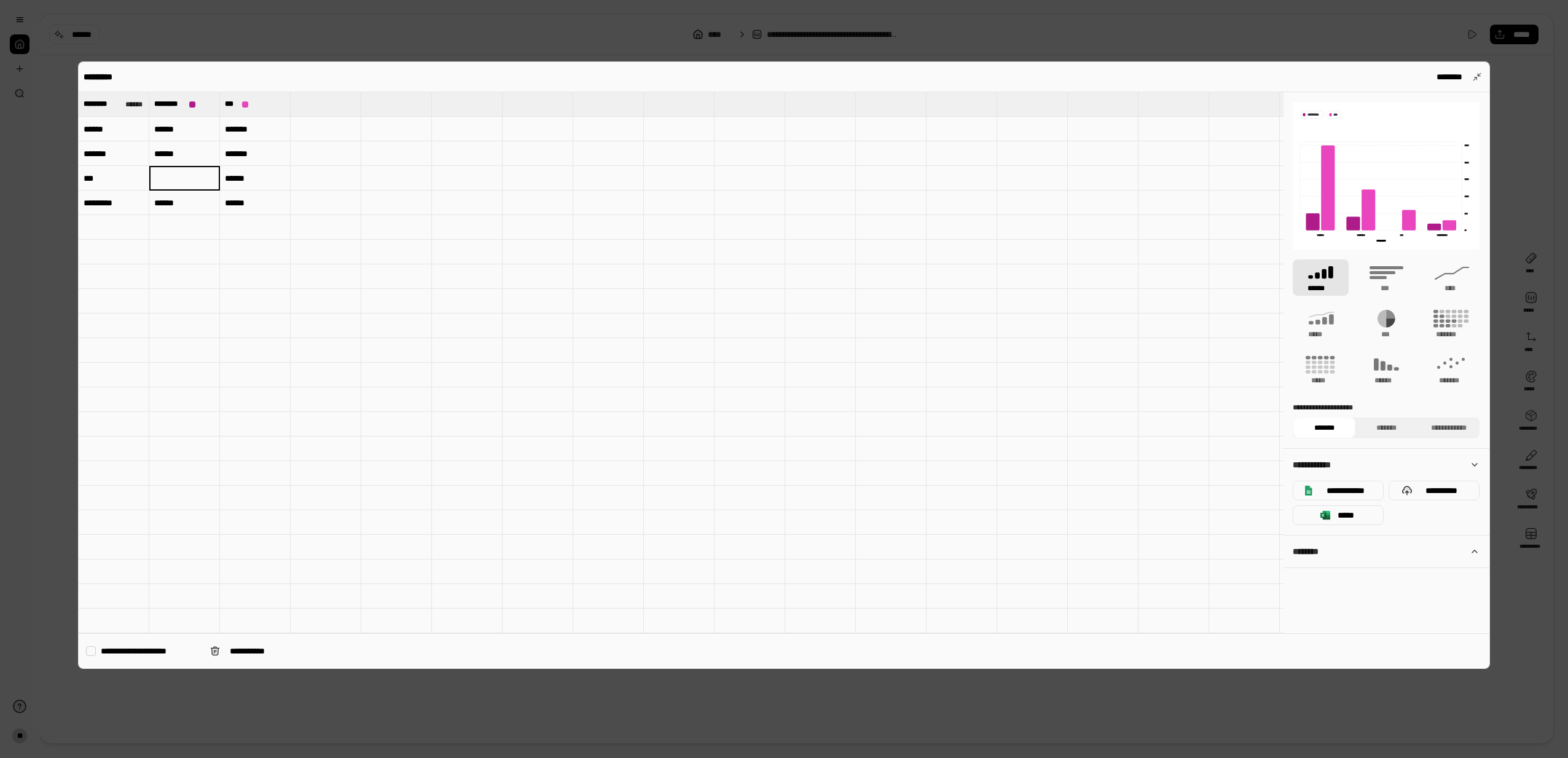 type 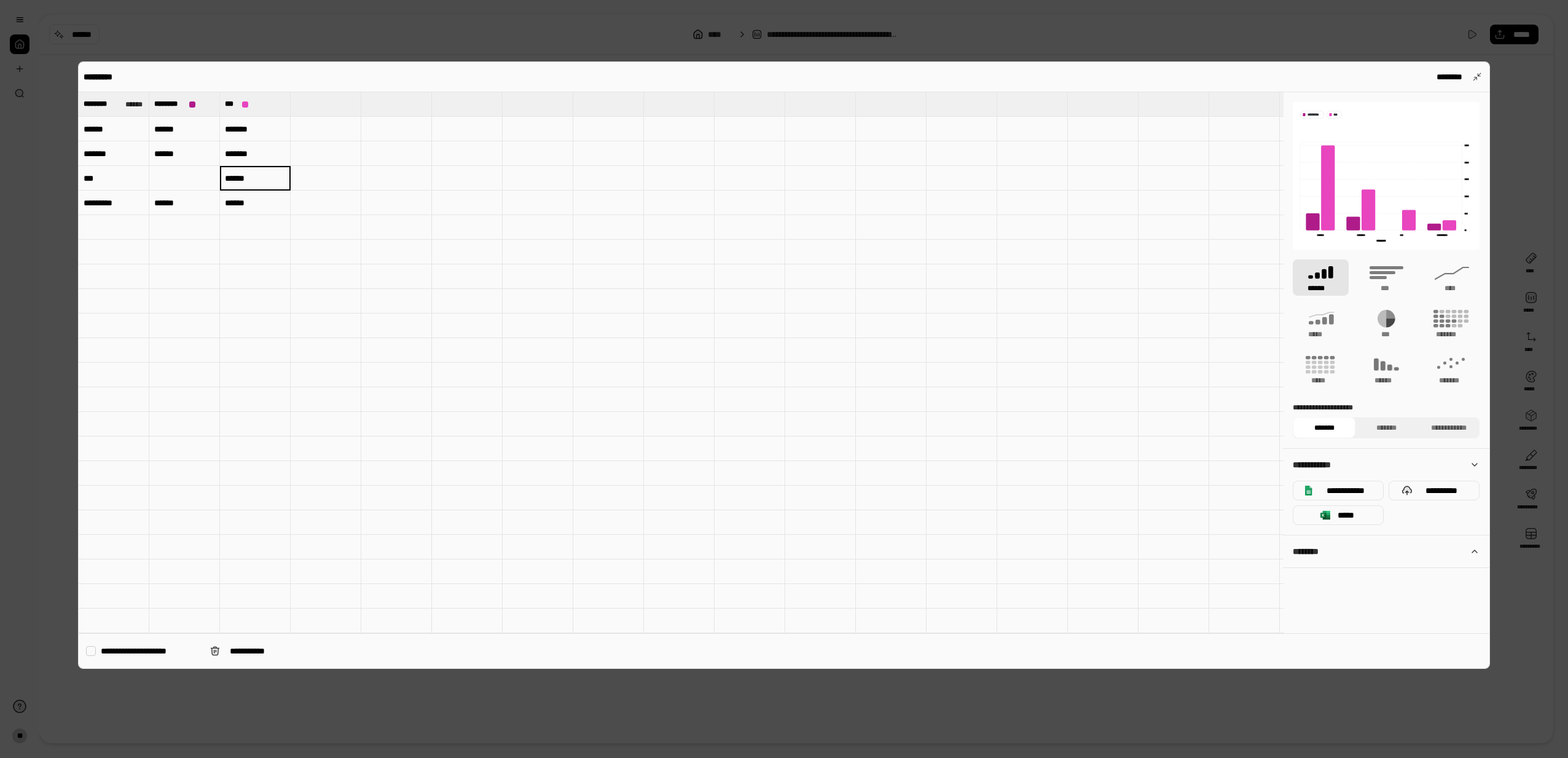 type 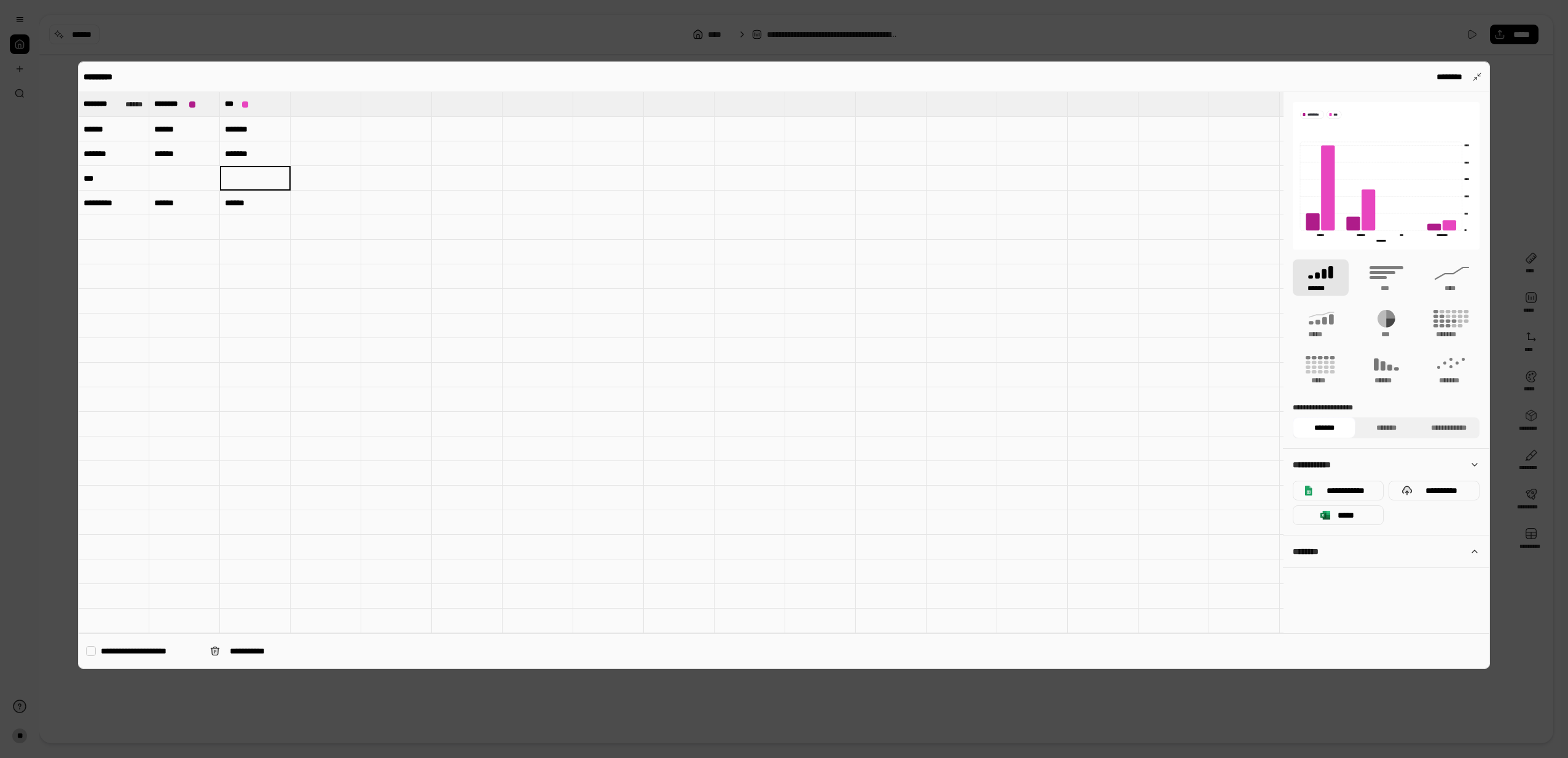 click on "******" at bounding box center (255, 203) 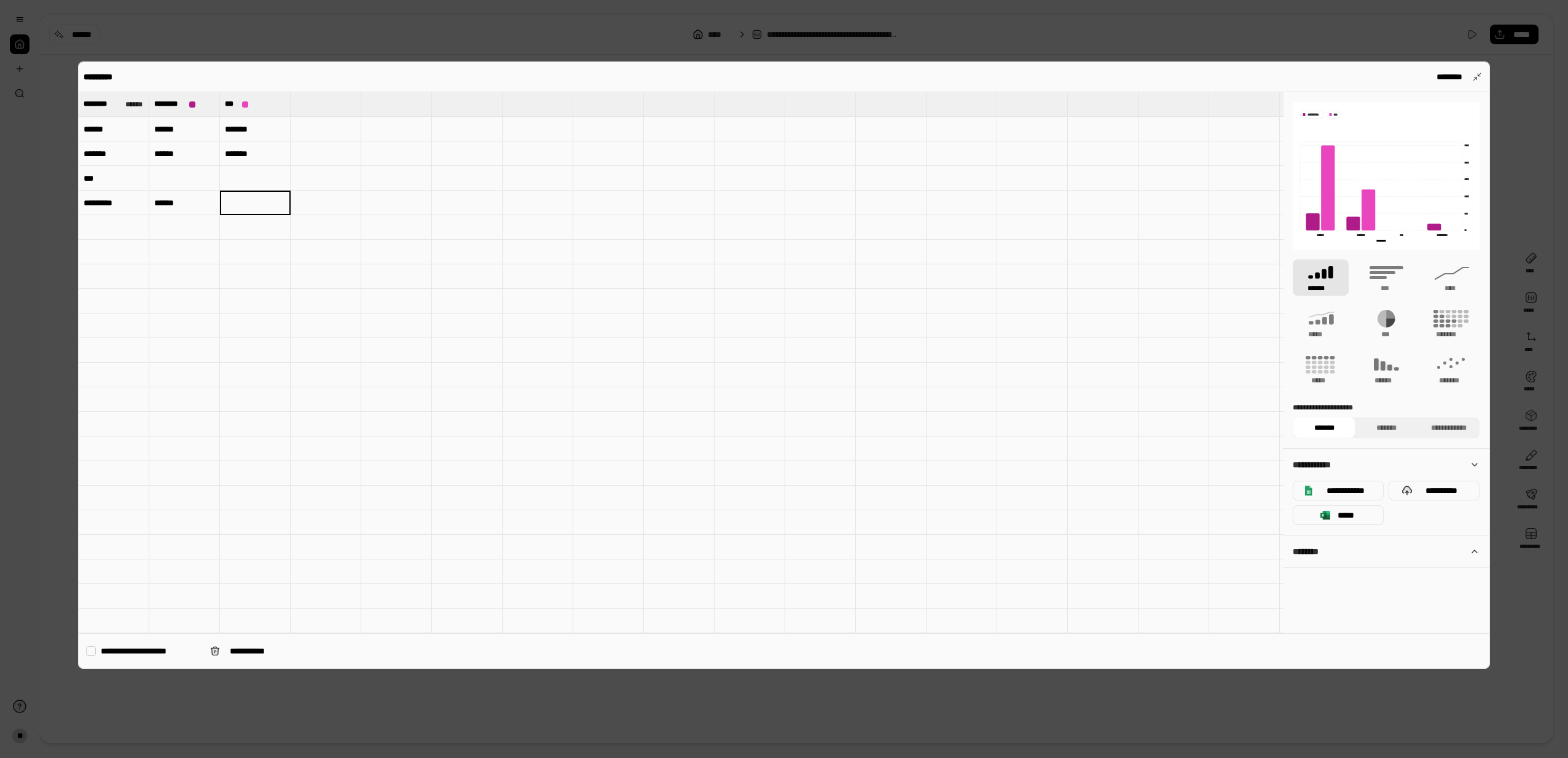 click on "******" at bounding box center (184, 203) 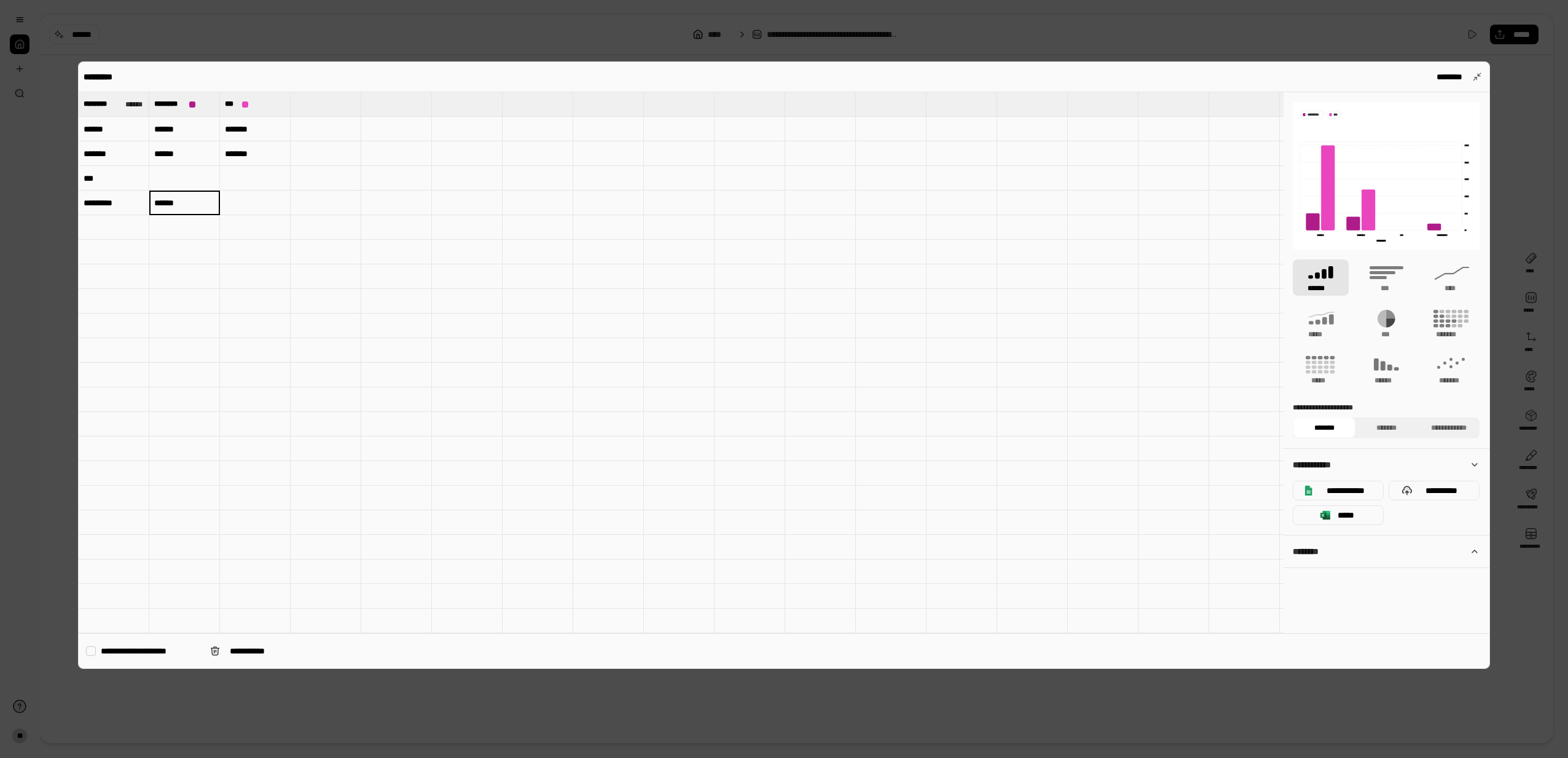 type 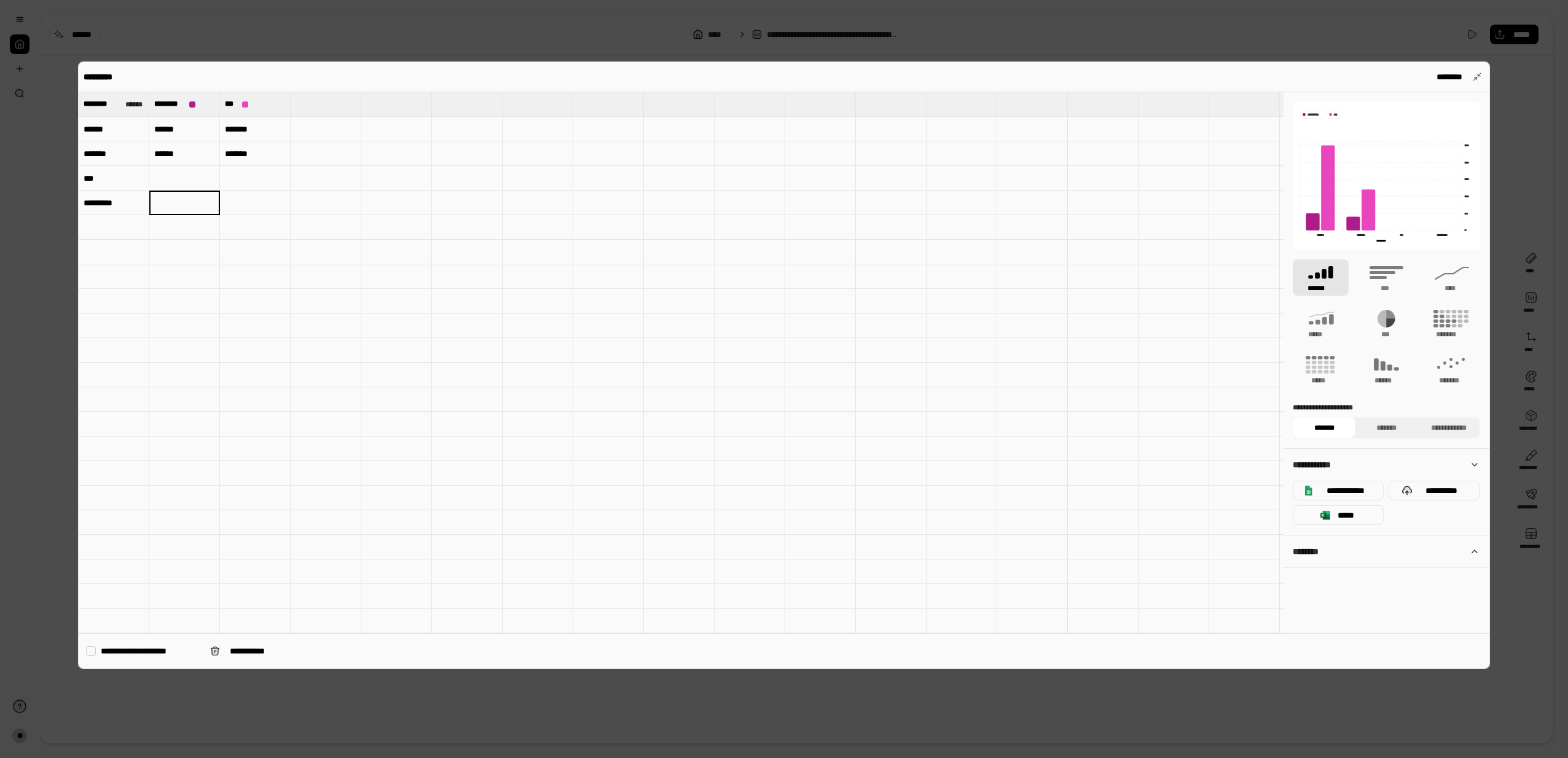 click on "*********" at bounding box center [114, 203] 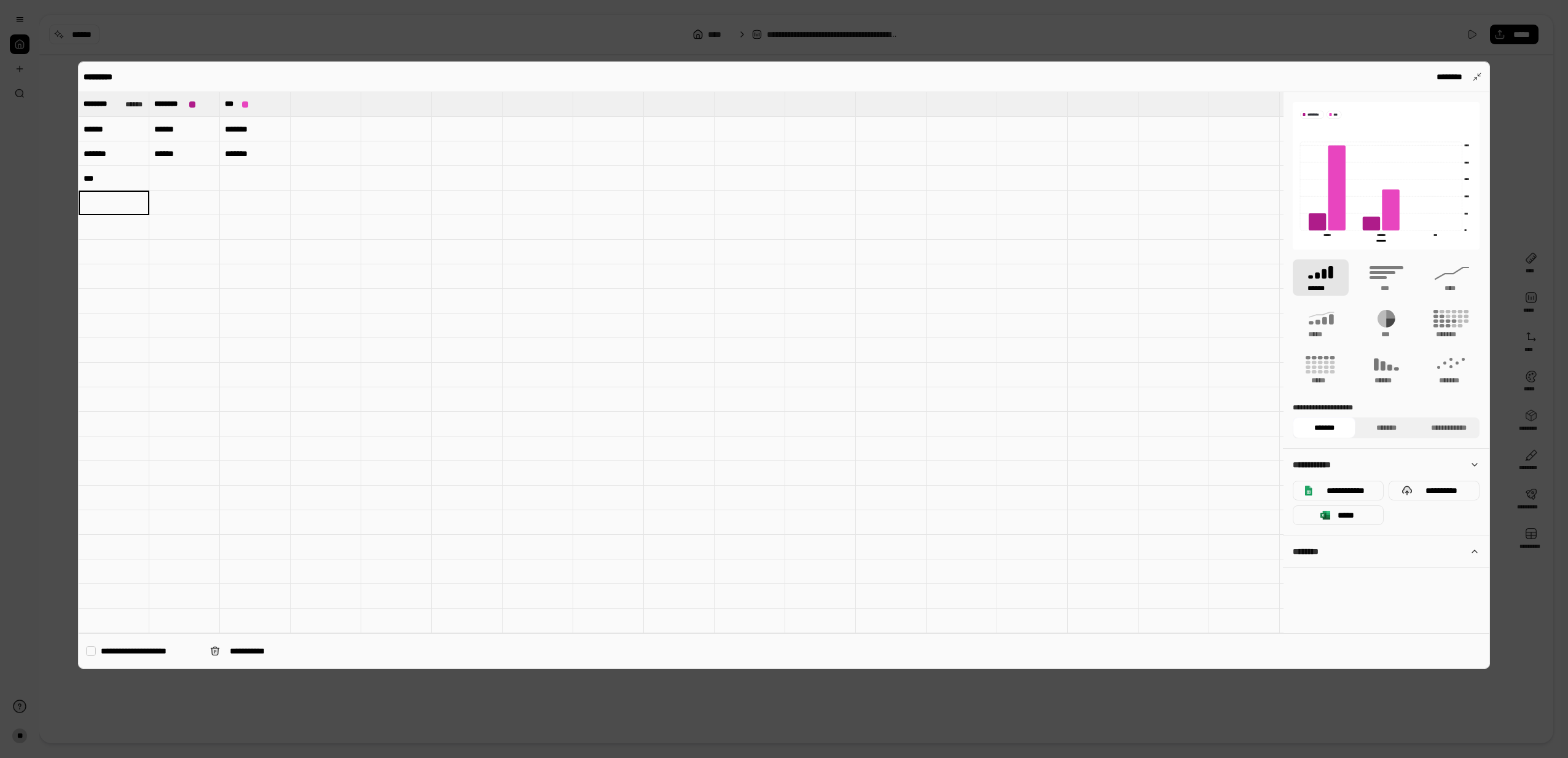 type 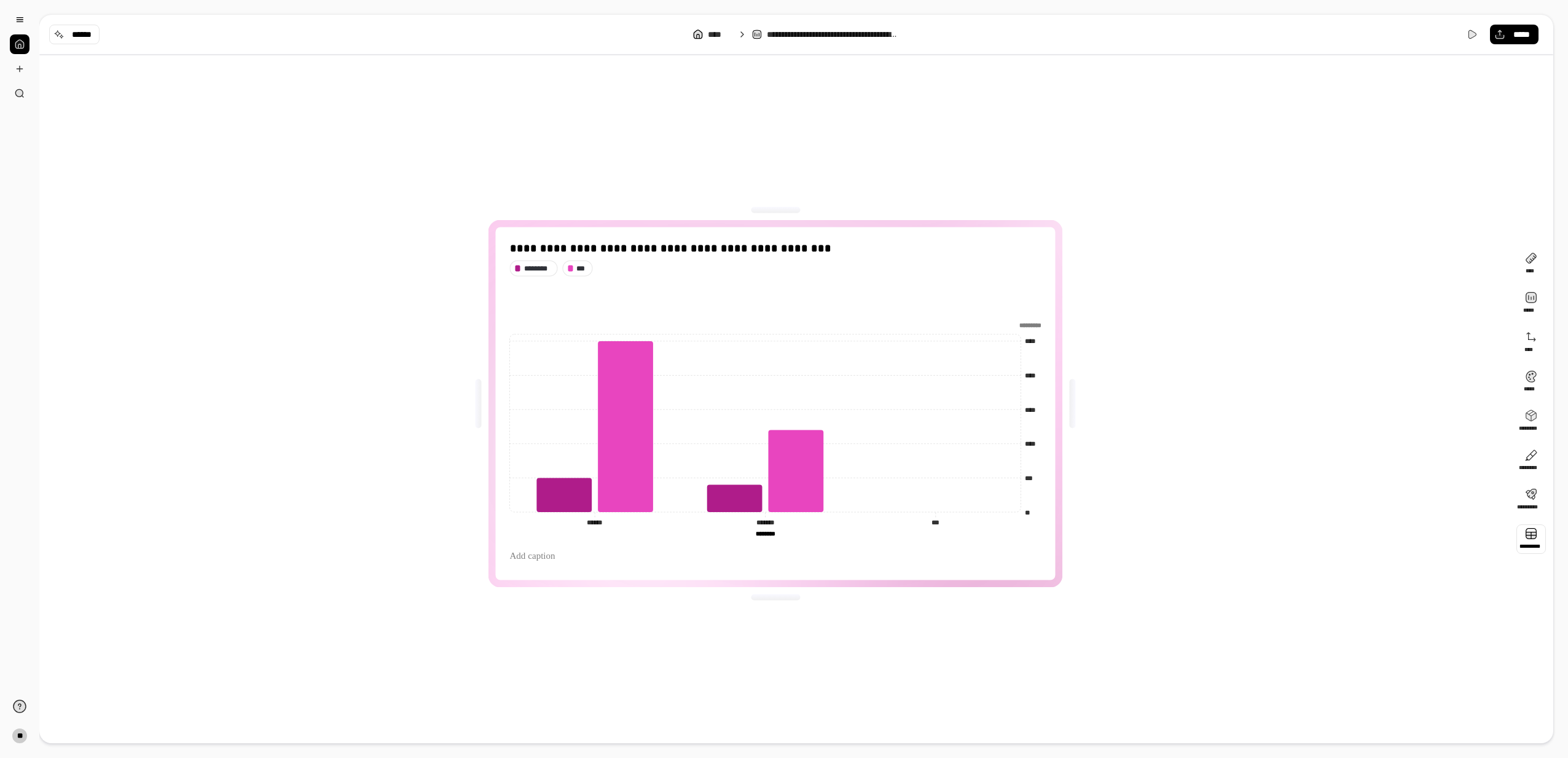 click on "**********" at bounding box center [775, 404] 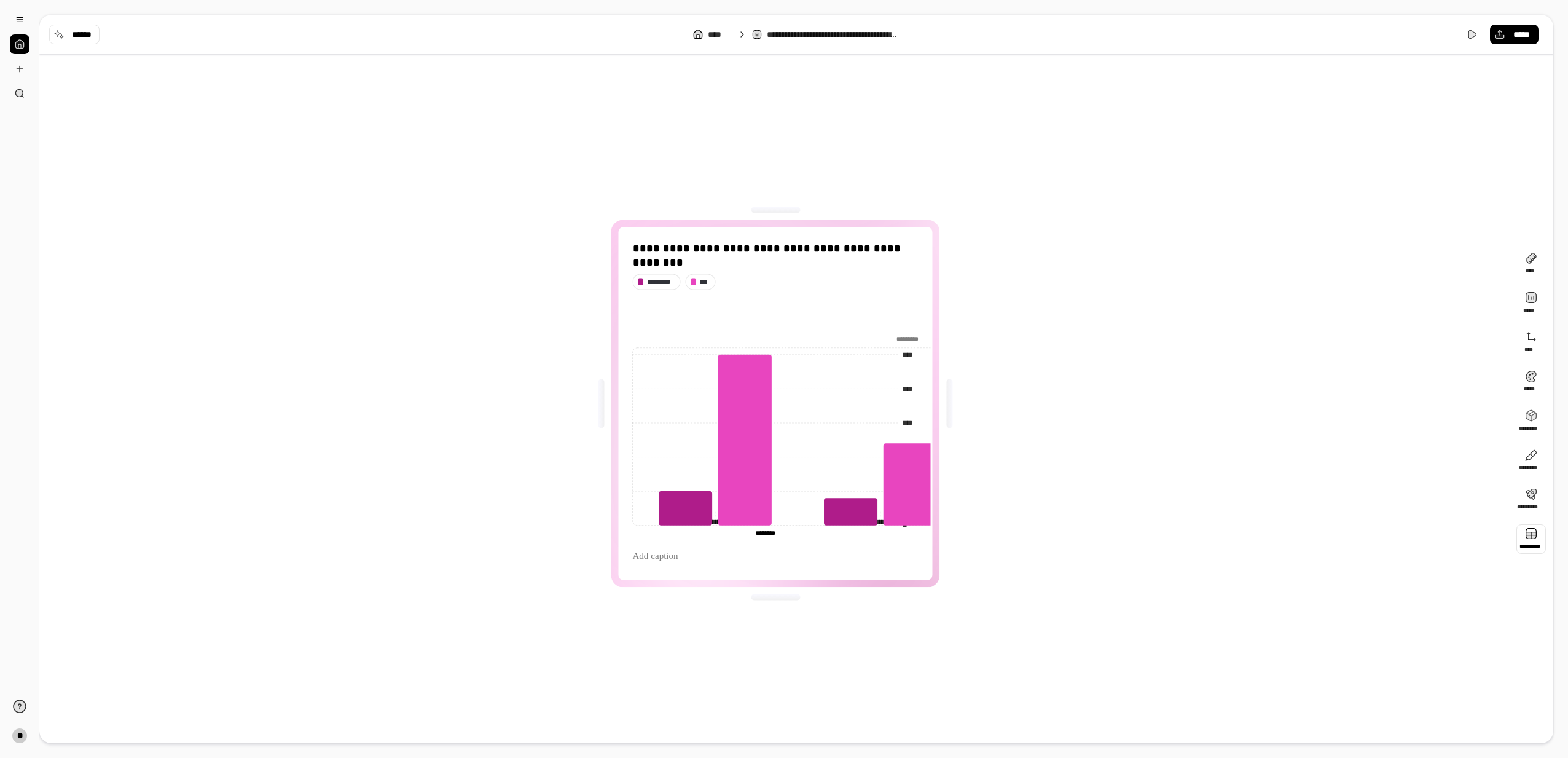 click at bounding box center (1531, 539) 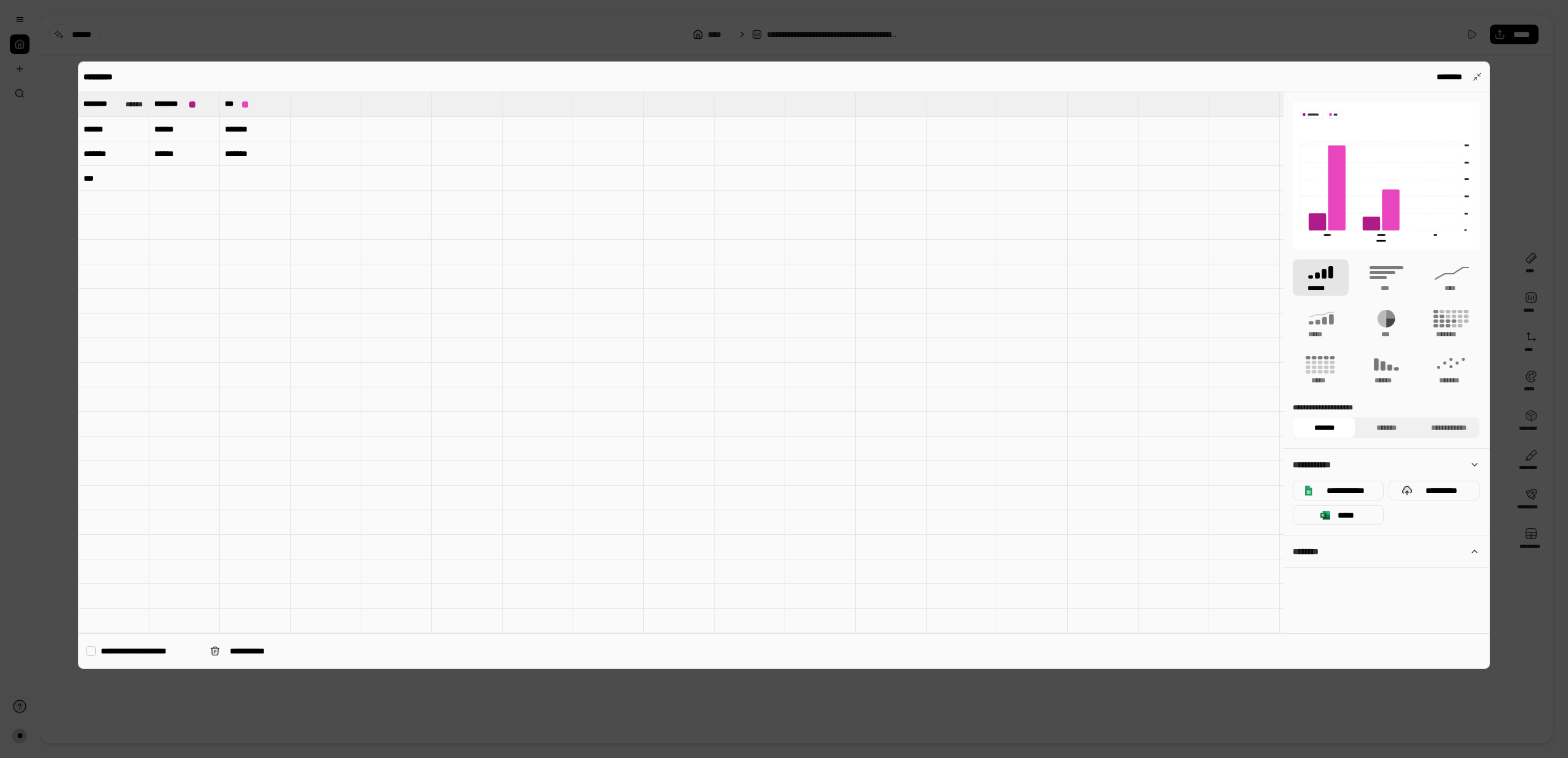 click on "***" at bounding box center [114, 178] 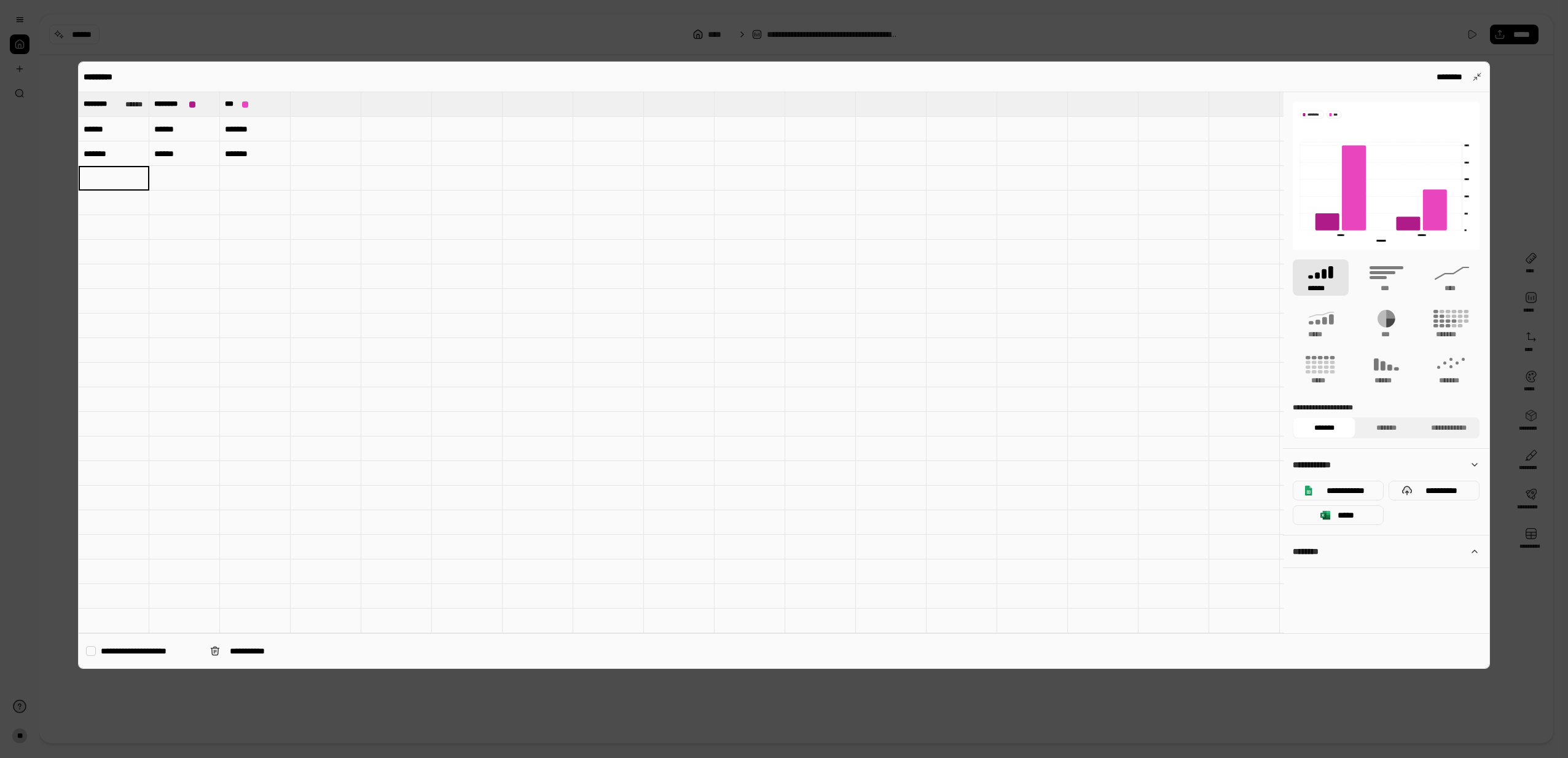 type 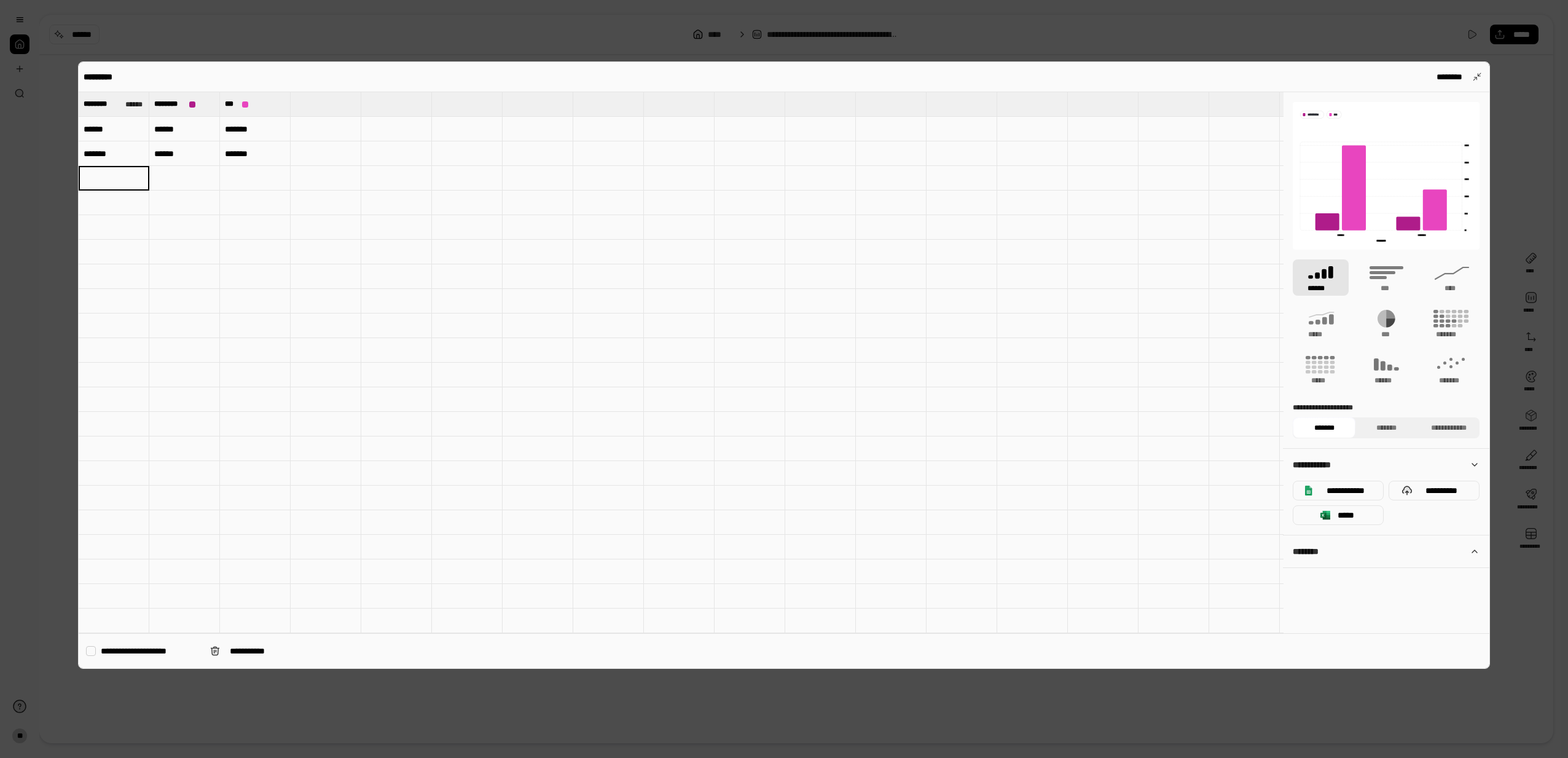 click on "**********" at bounding box center [784, 365] 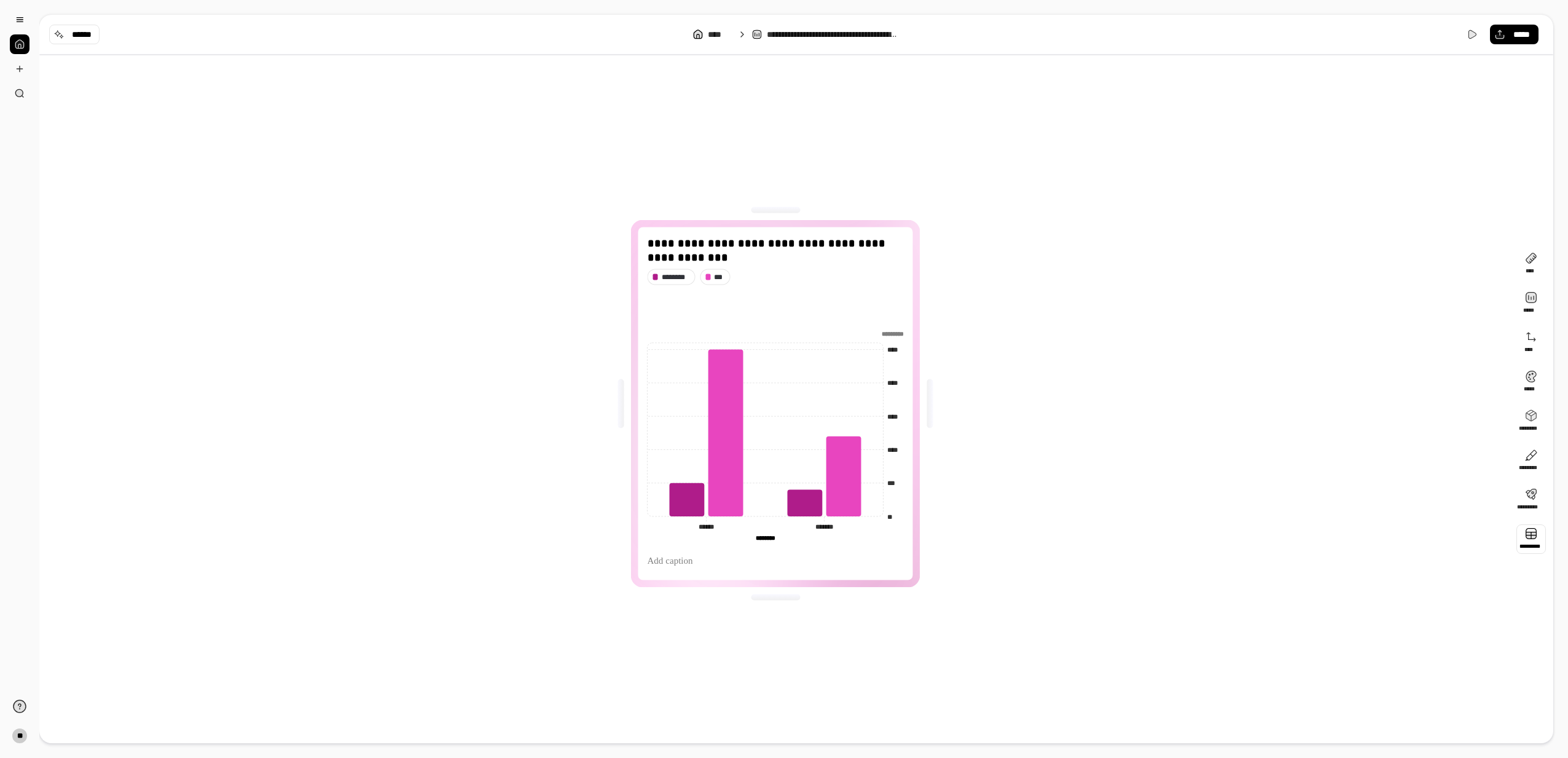 click at bounding box center [930, 404] 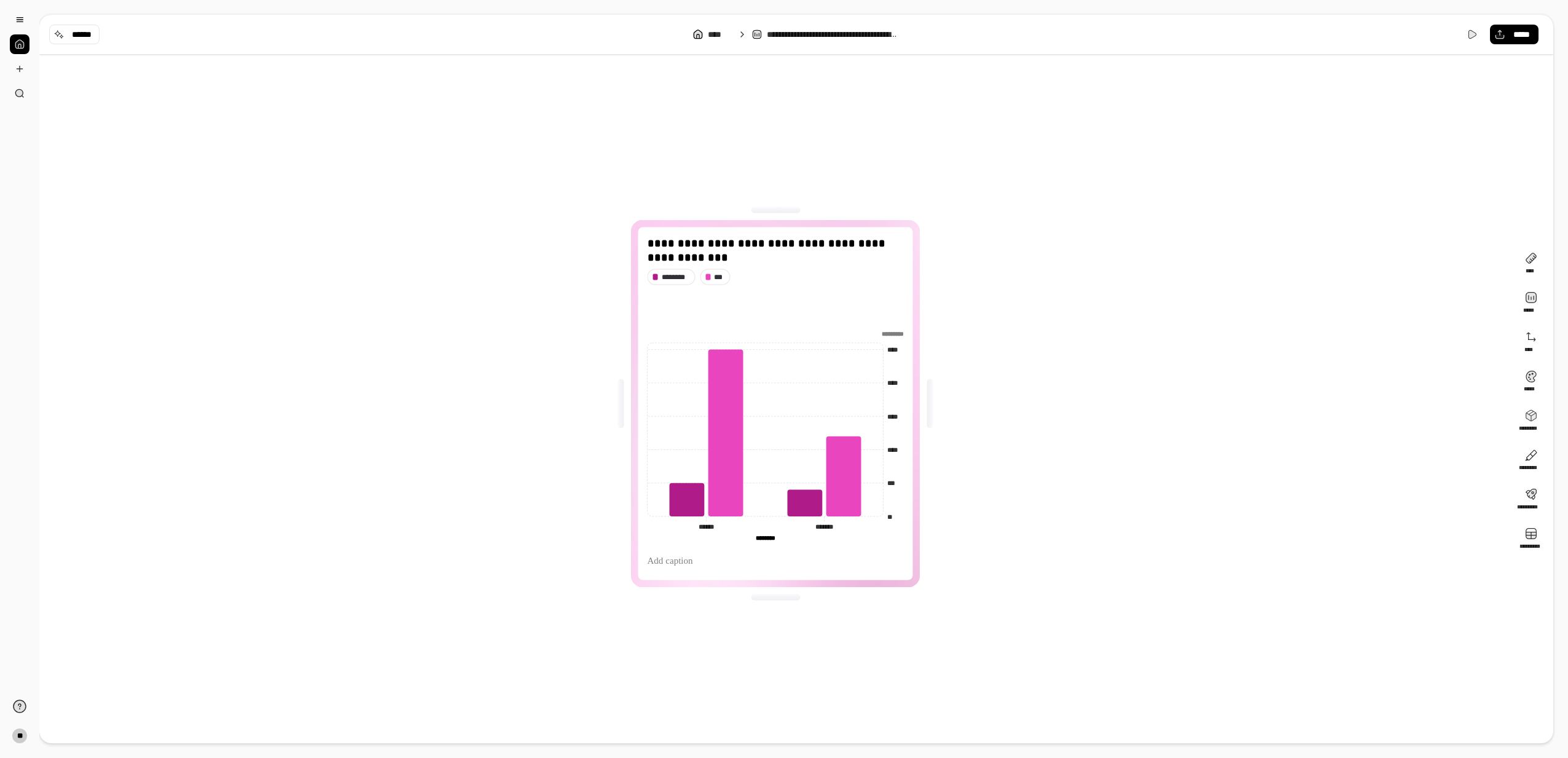 click on "**********" at bounding box center [775, 403] 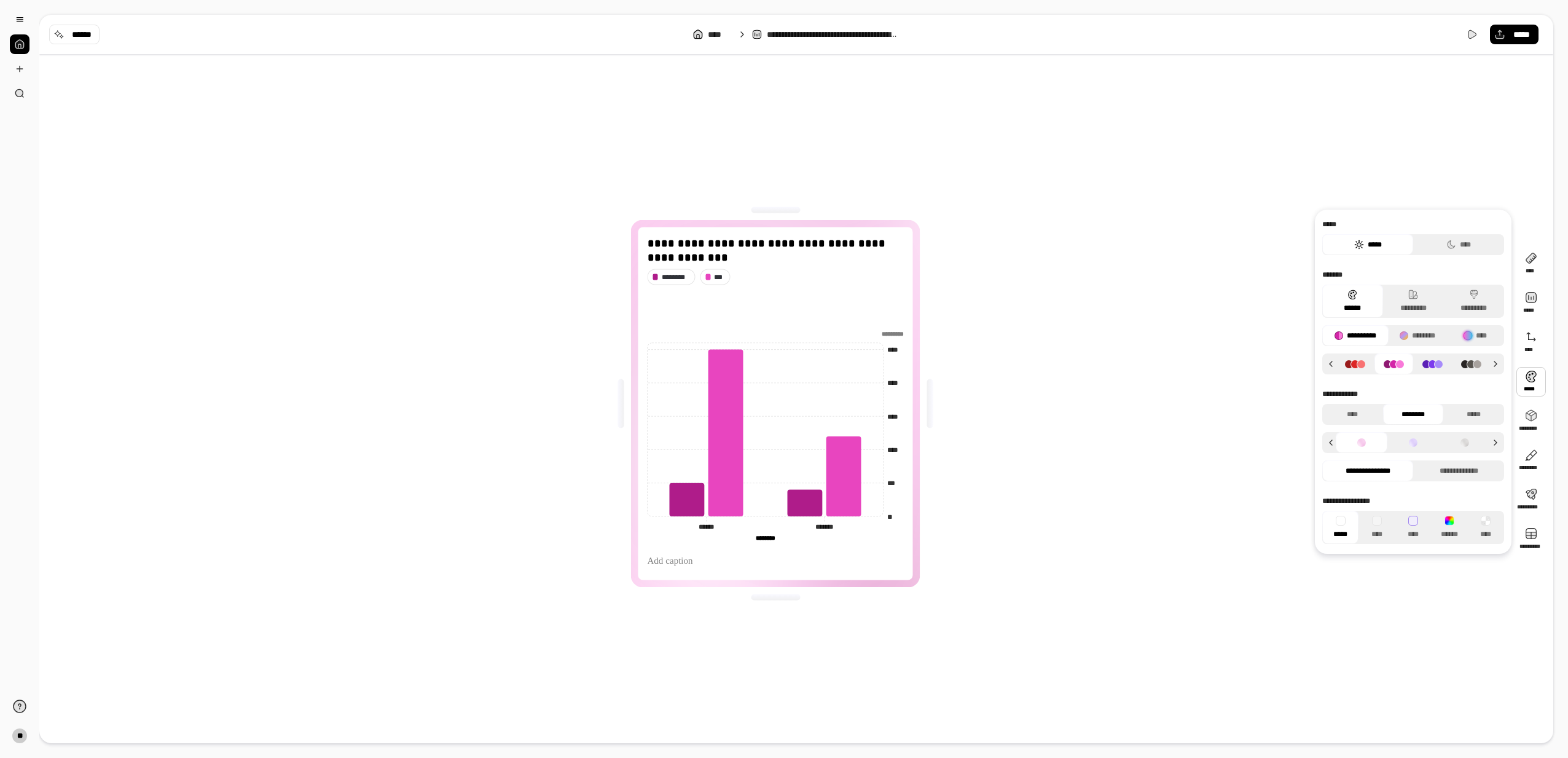 click at bounding box center [1531, 382] 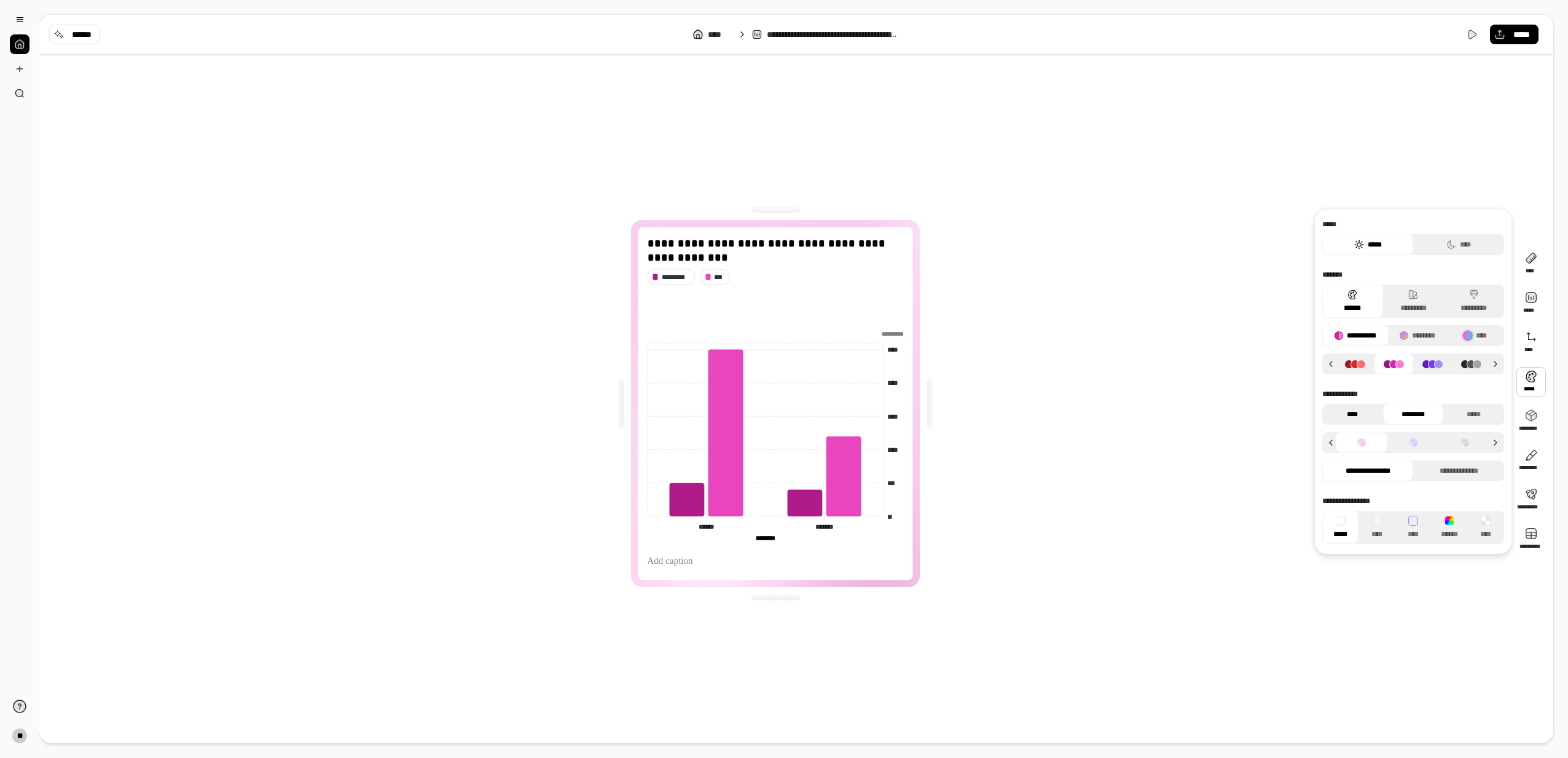 click on "****" at bounding box center (1352, 414) 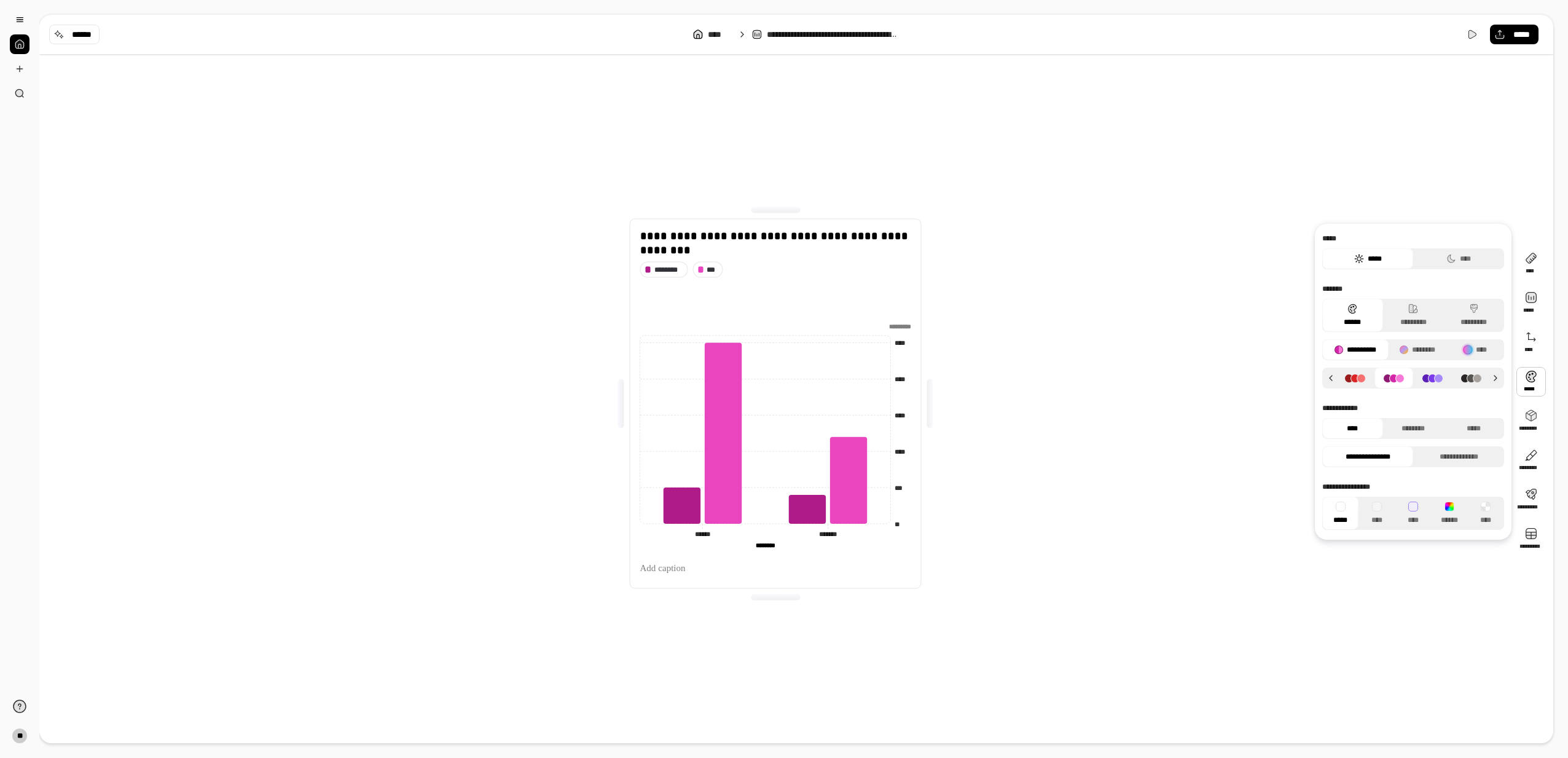 drag, startPoint x: 1279, startPoint y: 475, endPoint x: 1355, endPoint y: 447, distance: 80.99383 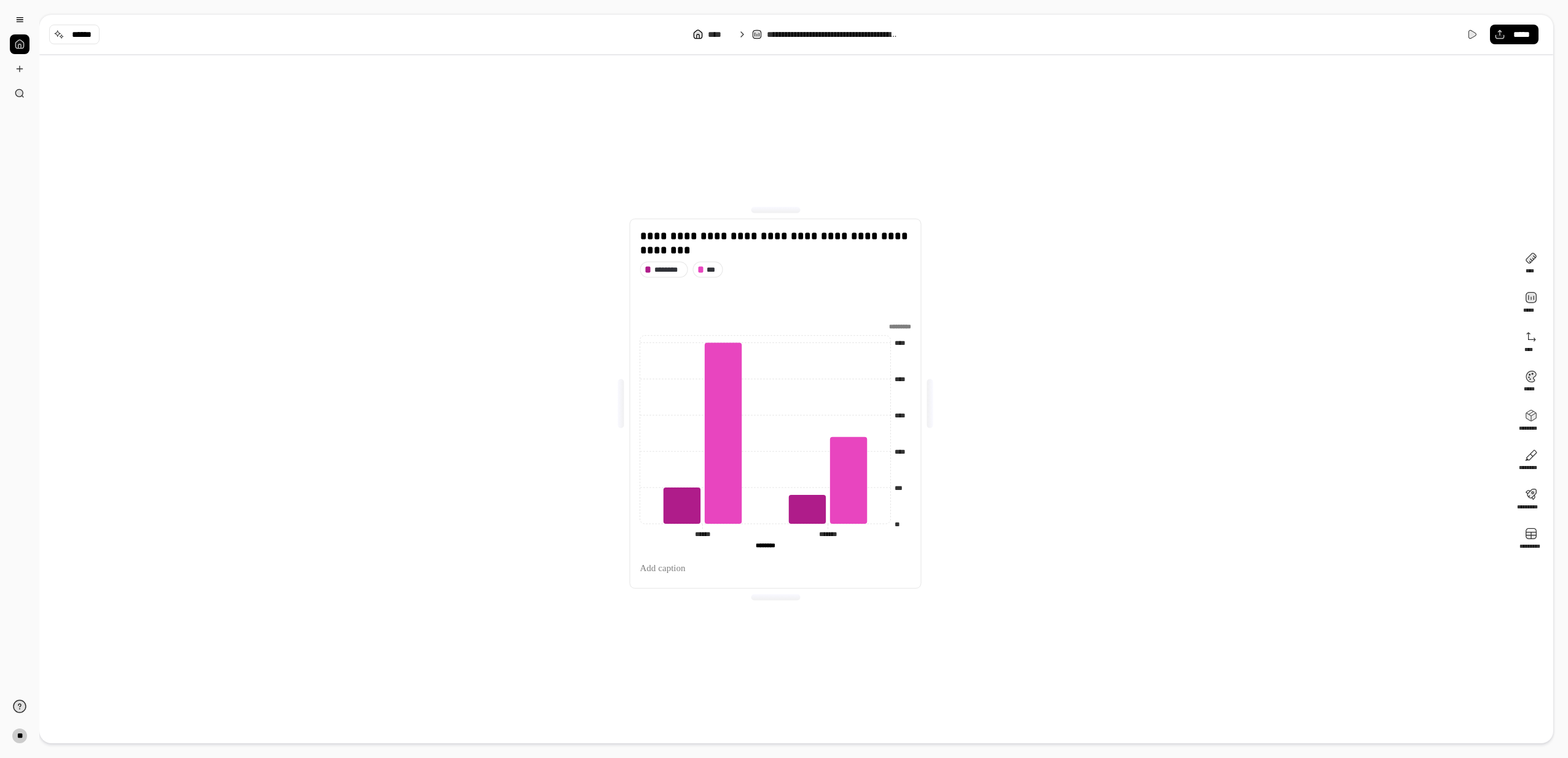 click on "**********" at bounding box center (775, 403) 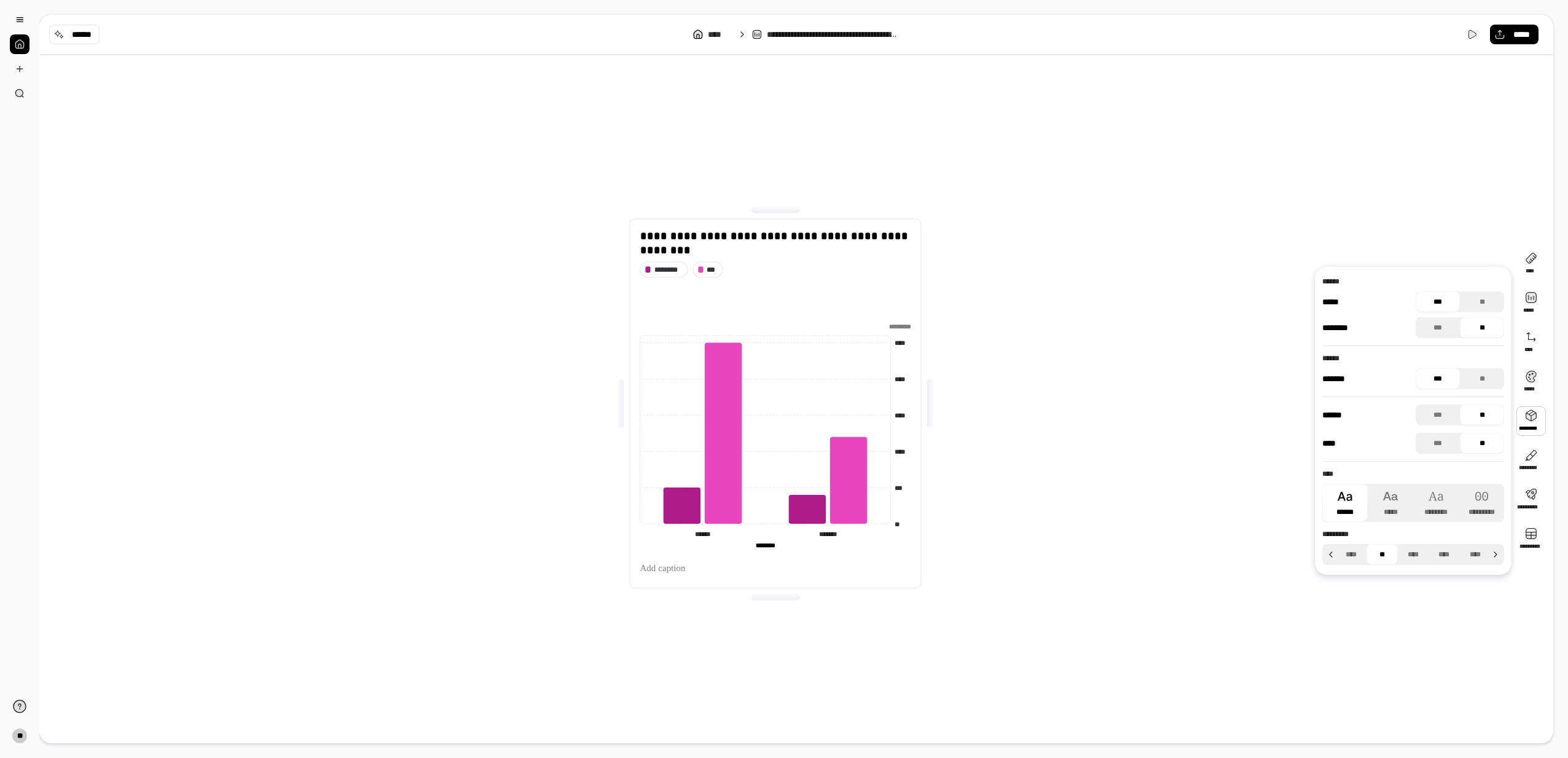 click at bounding box center (1531, 421) 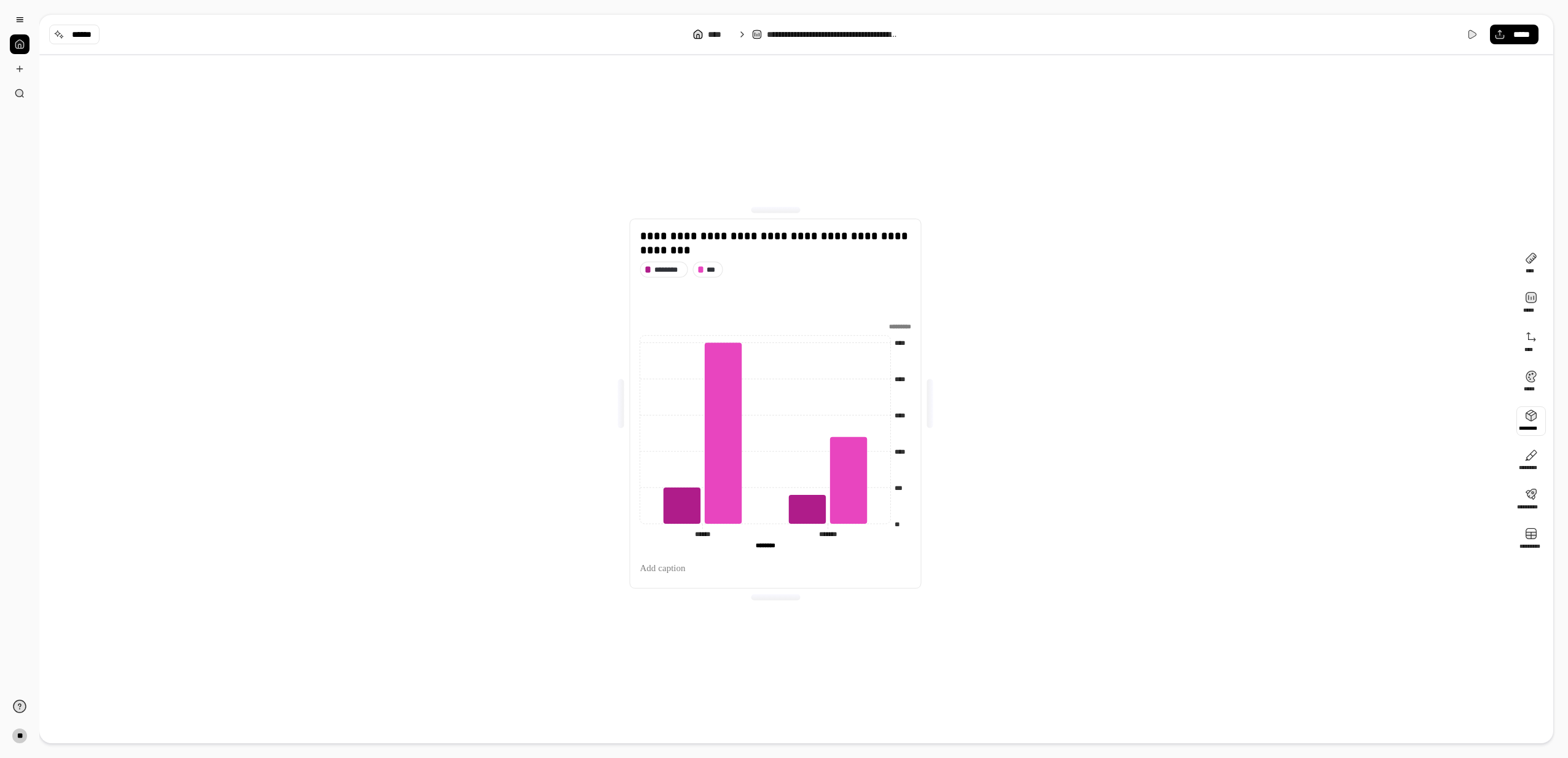 click at bounding box center [1531, 421] 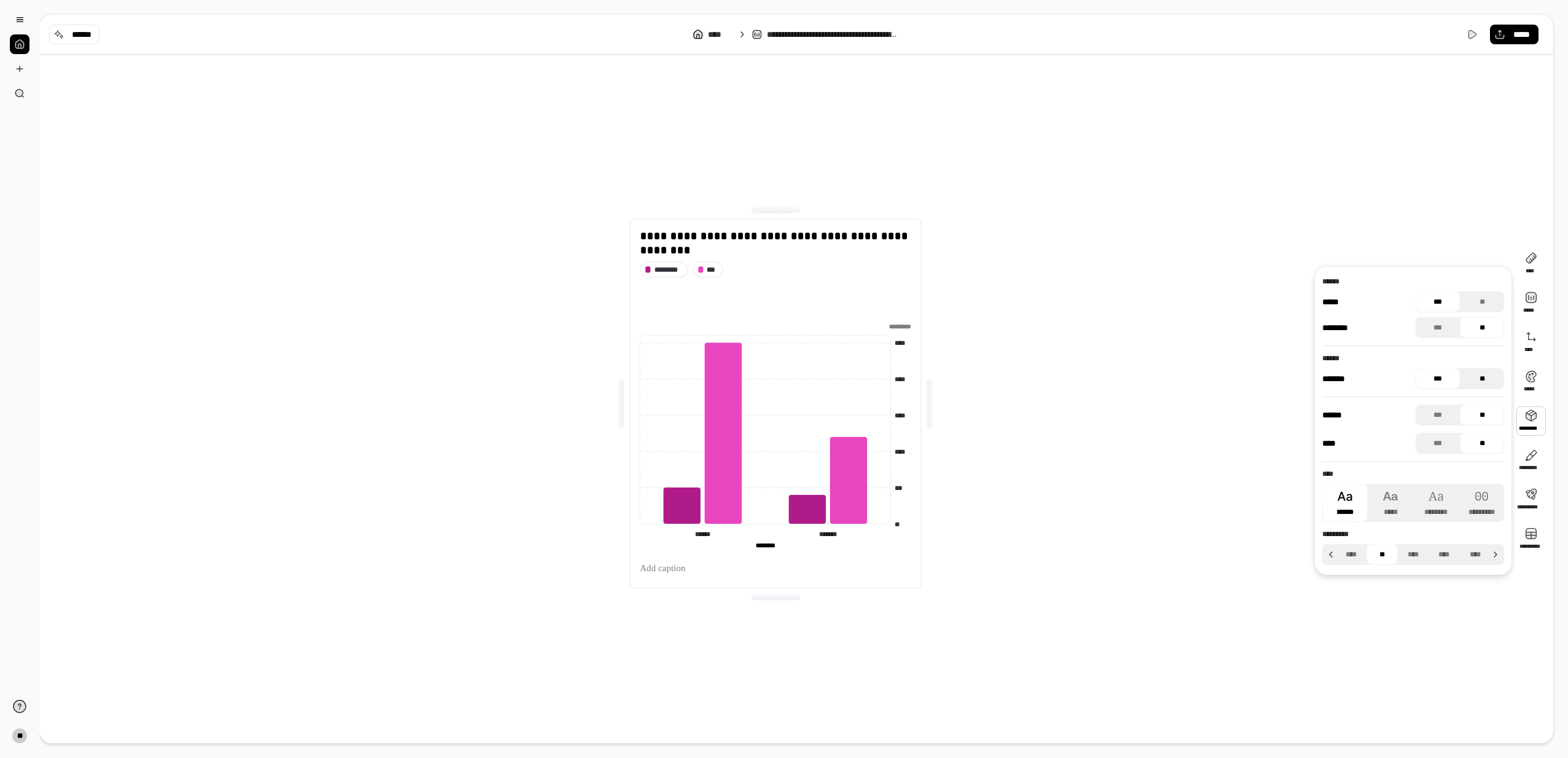click on "**" at bounding box center (1482, 379) 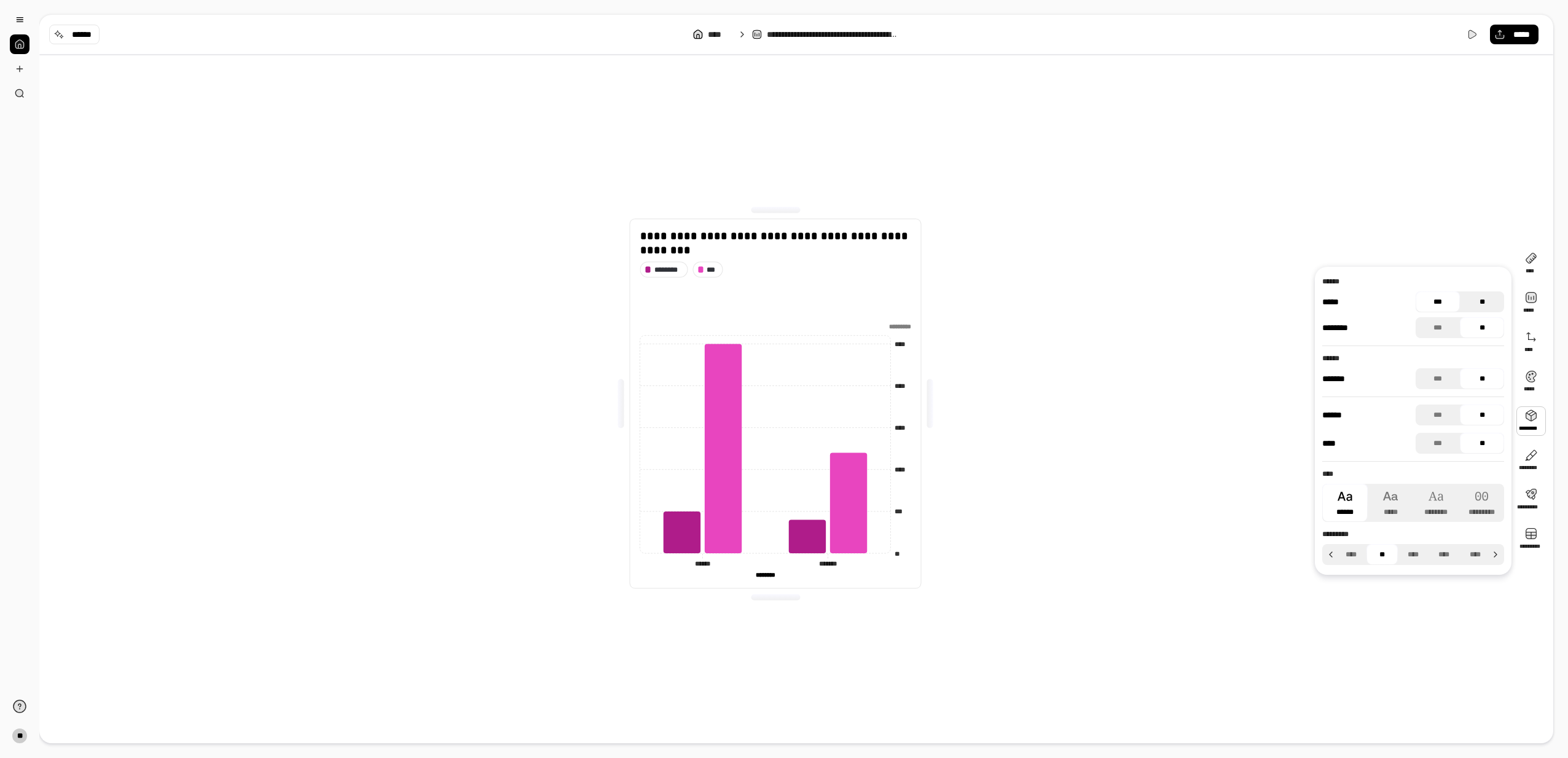click on "**" at bounding box center (1482, 302) 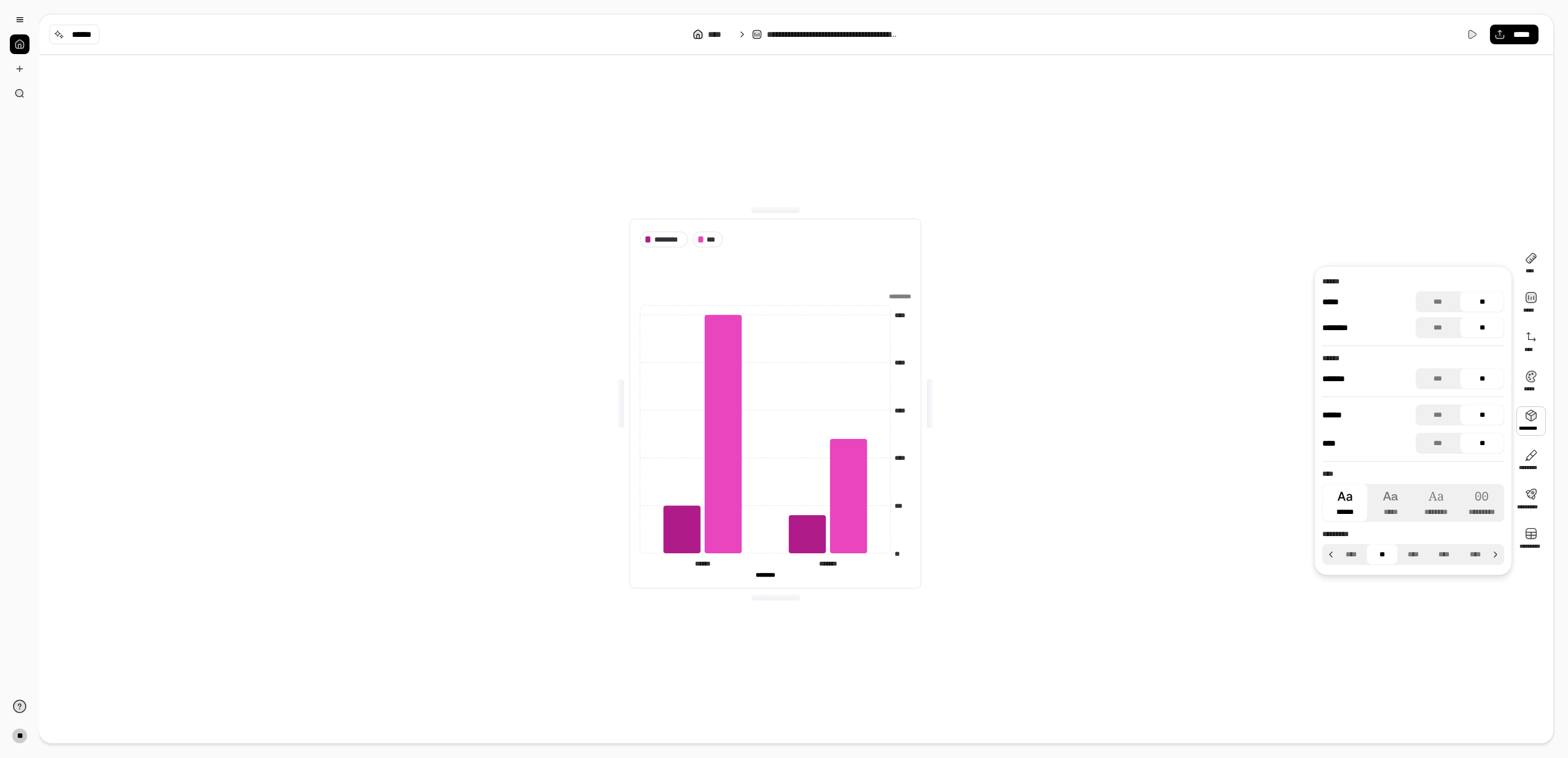 click on "******** *** ** *** **** **** **** **** ********* ****** ****** ******* ******* ******** ******** ******** ******** ********* *********" at bounding box center [775, 403] 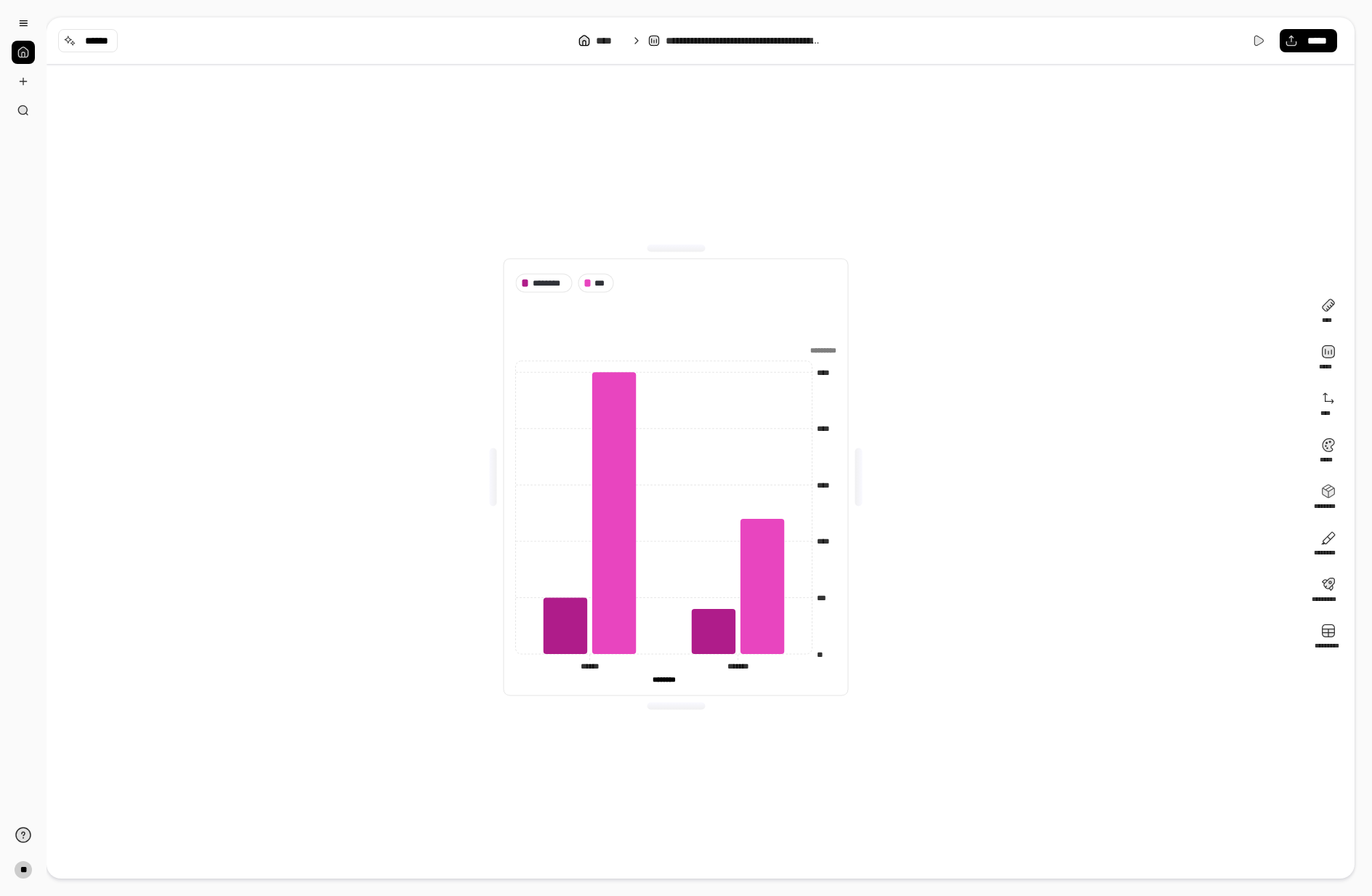 click on "**********" at bounding box center [744, 41] 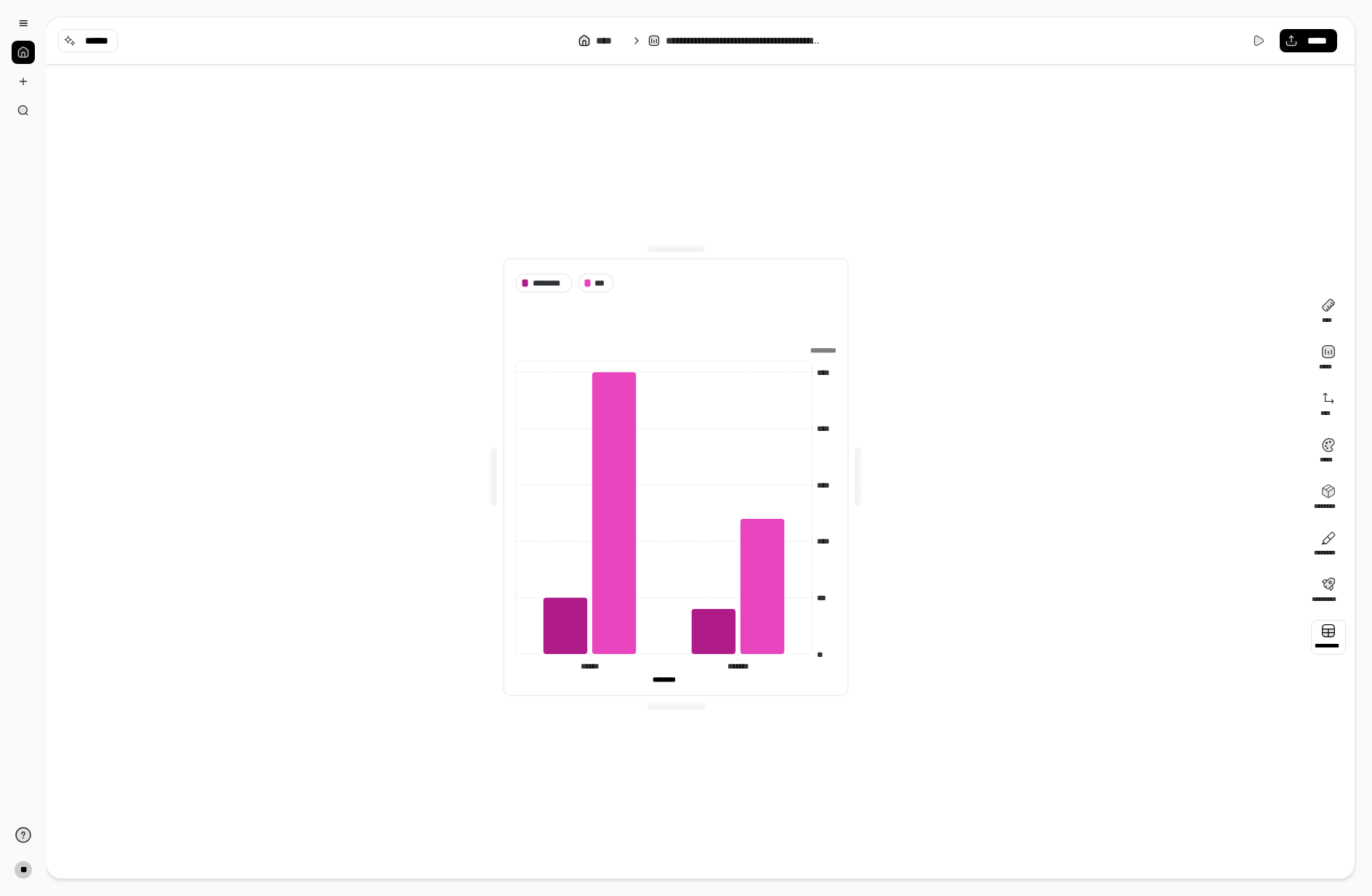 click at bounding box center [1328, 637] 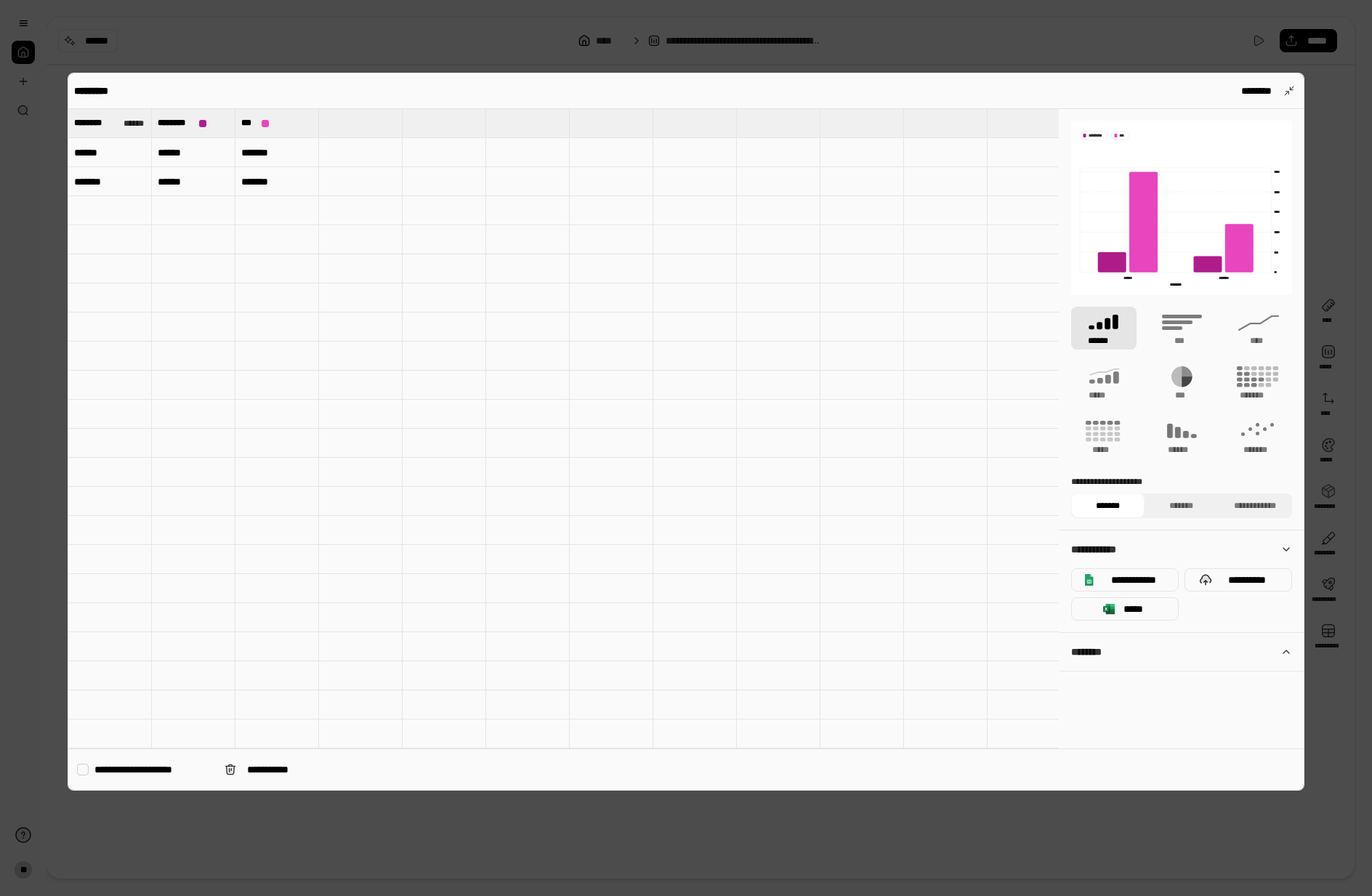 click at bounding box center (193, 211) 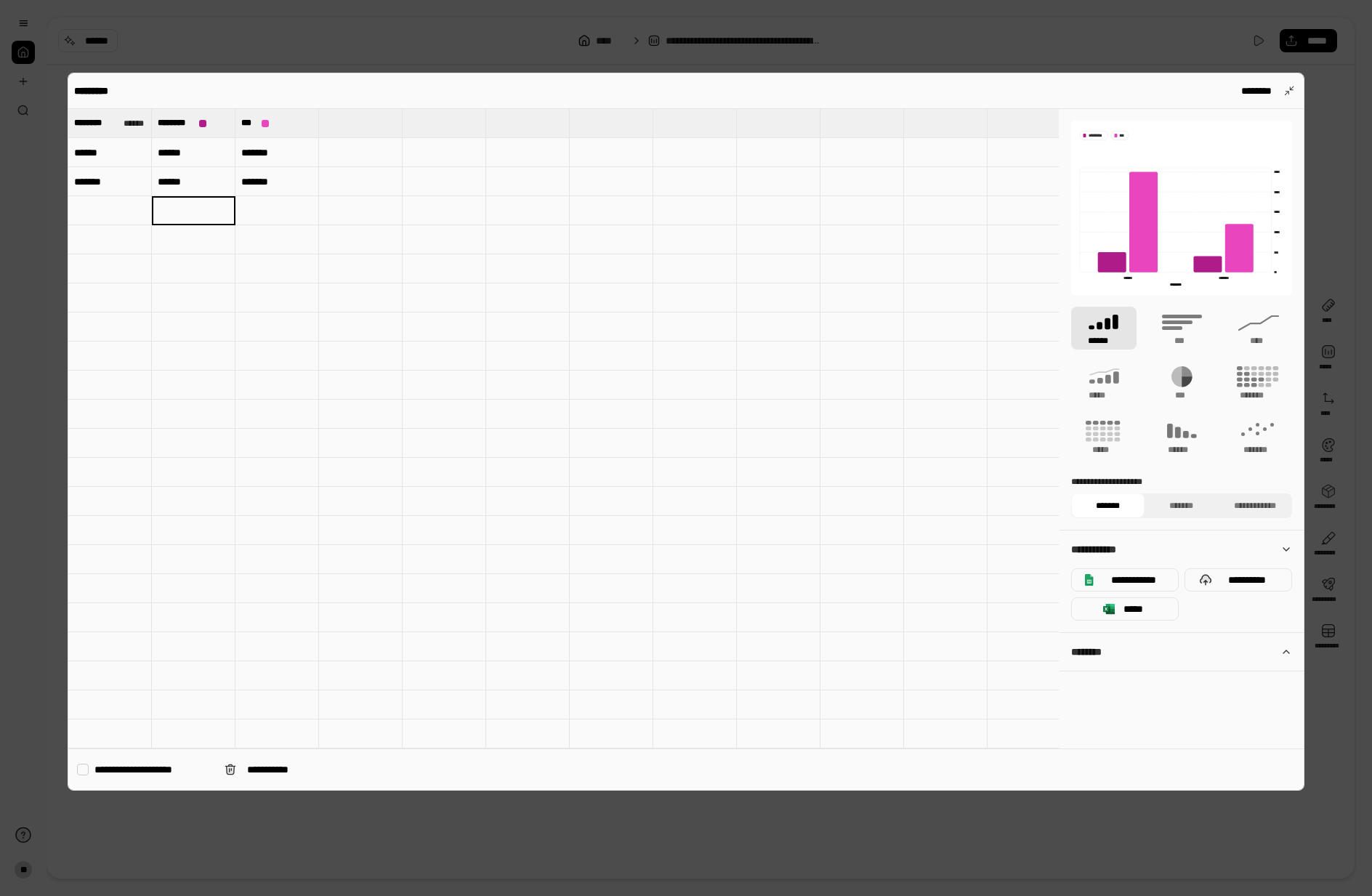 click on "******" at bounding box center (110, 153) 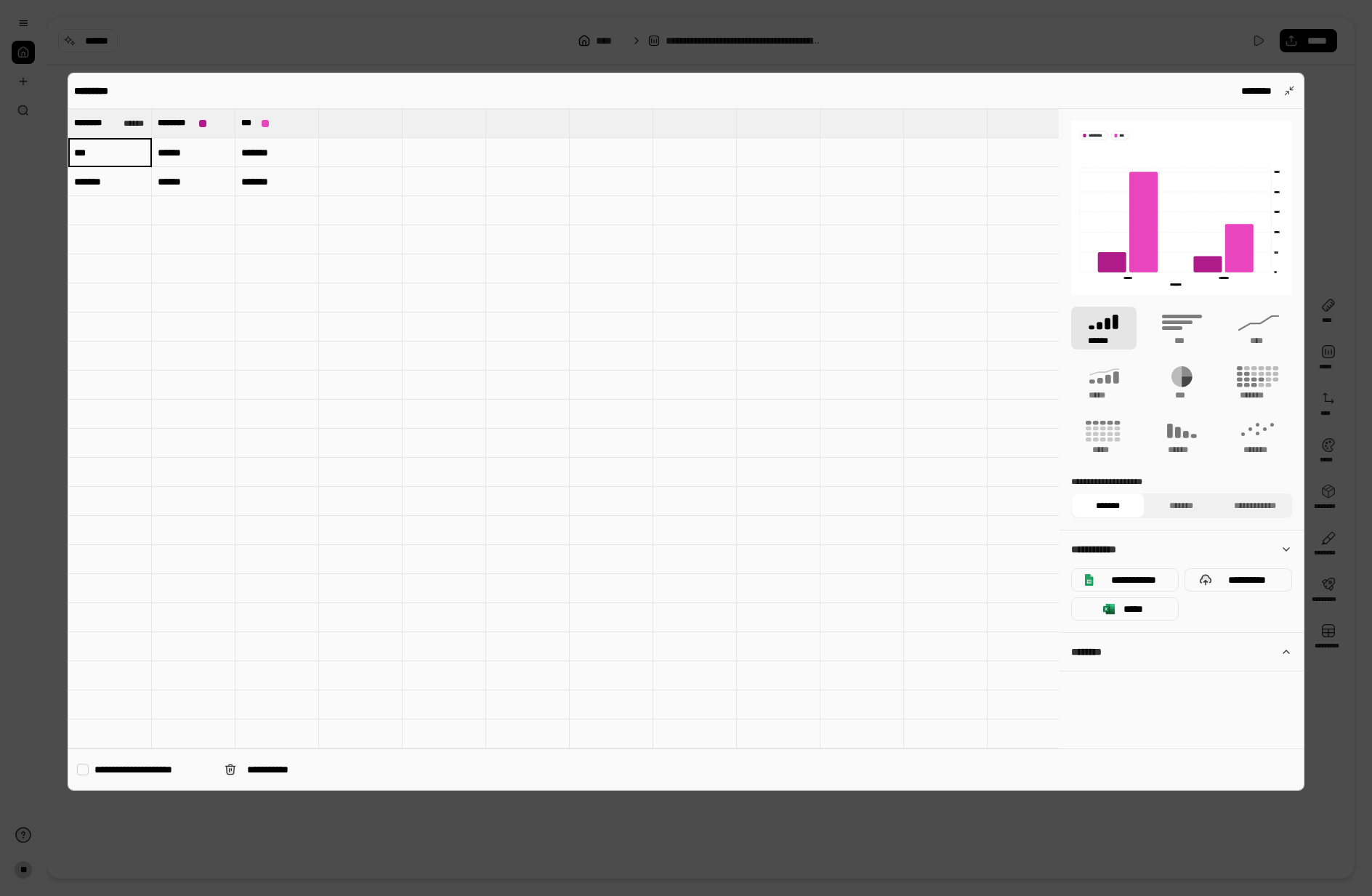 type on "***" 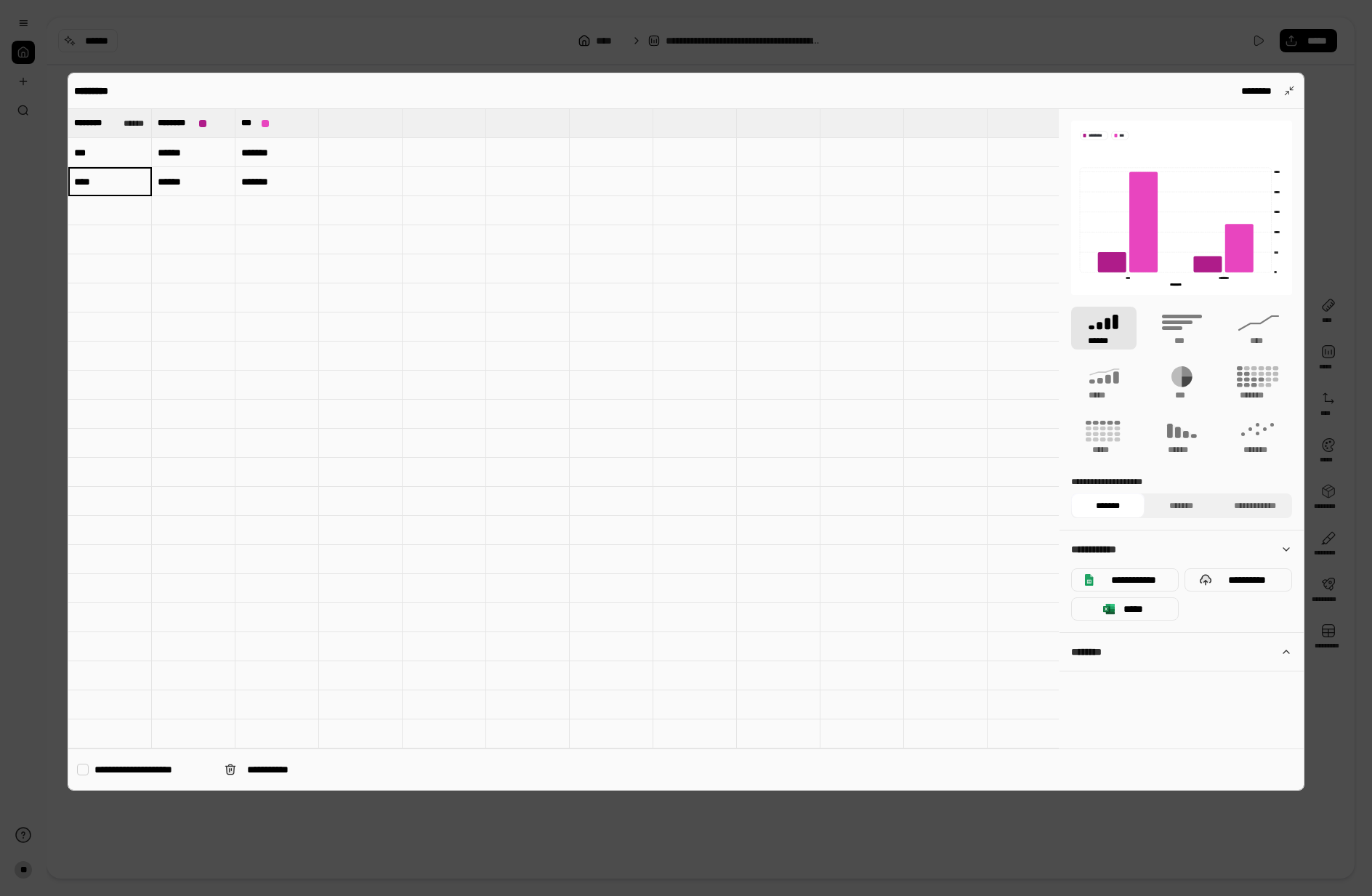 type on "****" 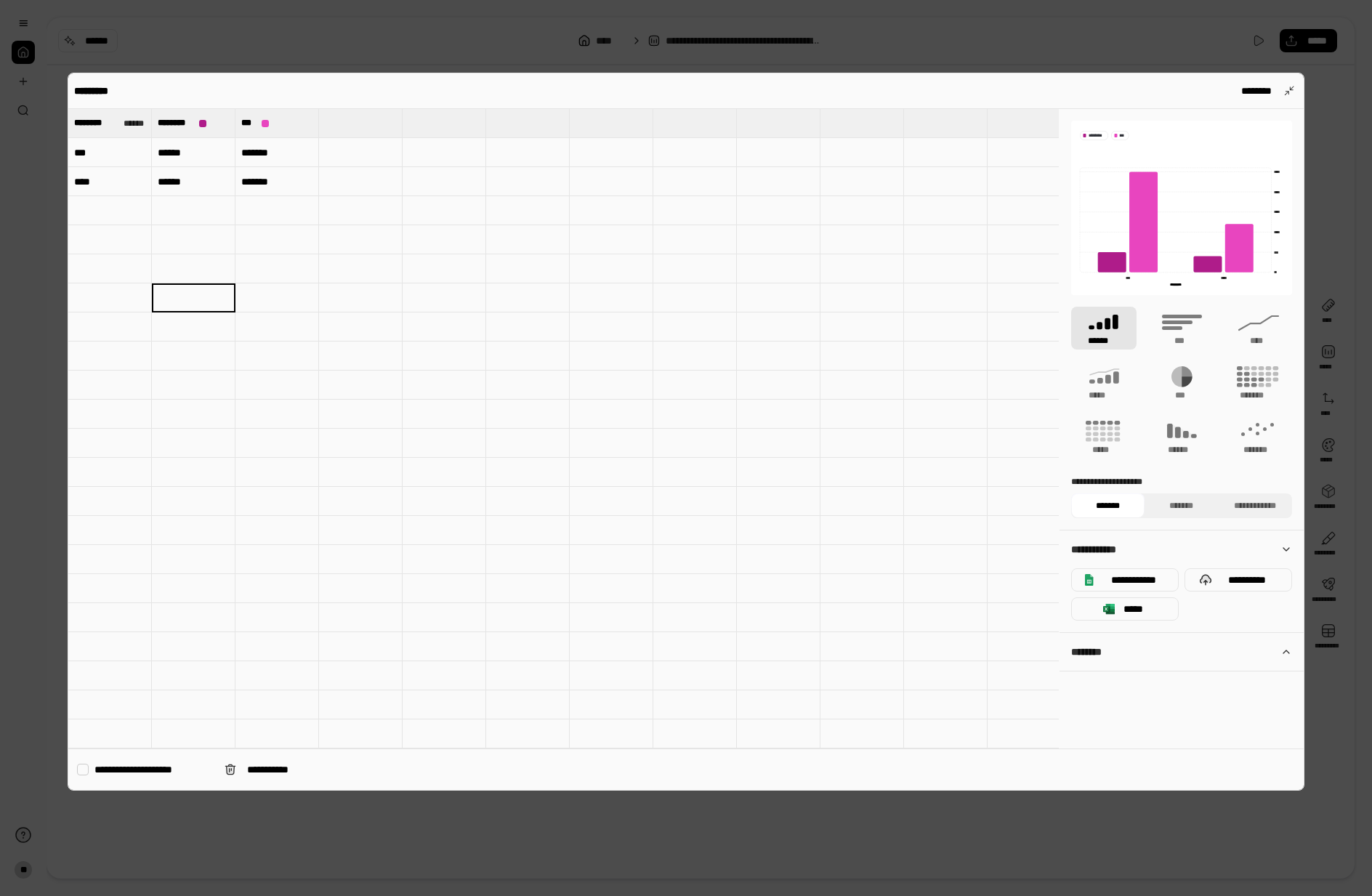click on "*******" at bounding box center (277, 153) 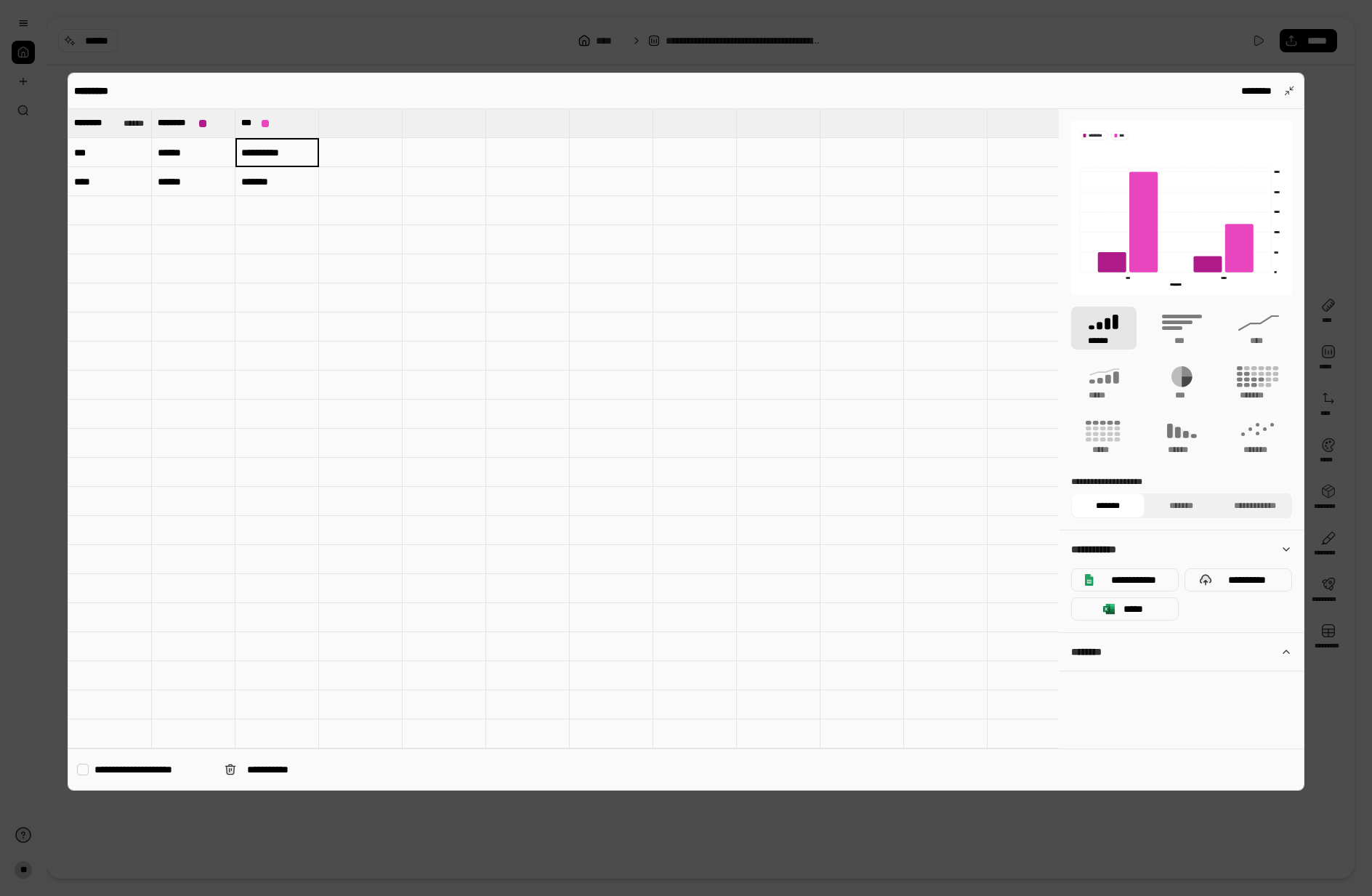 type on "**********" 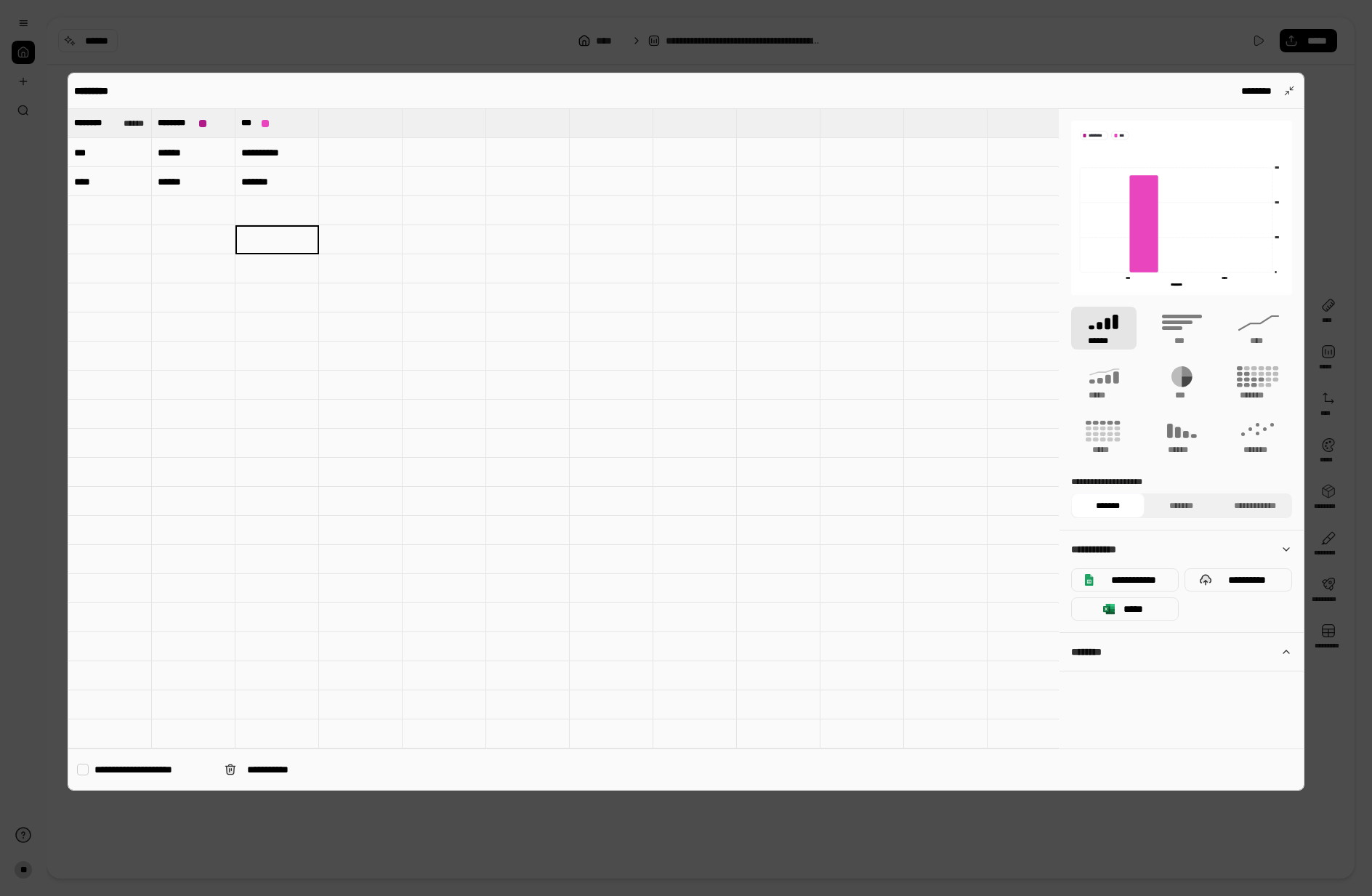 click on "**********" at bounding box center (277, 153) 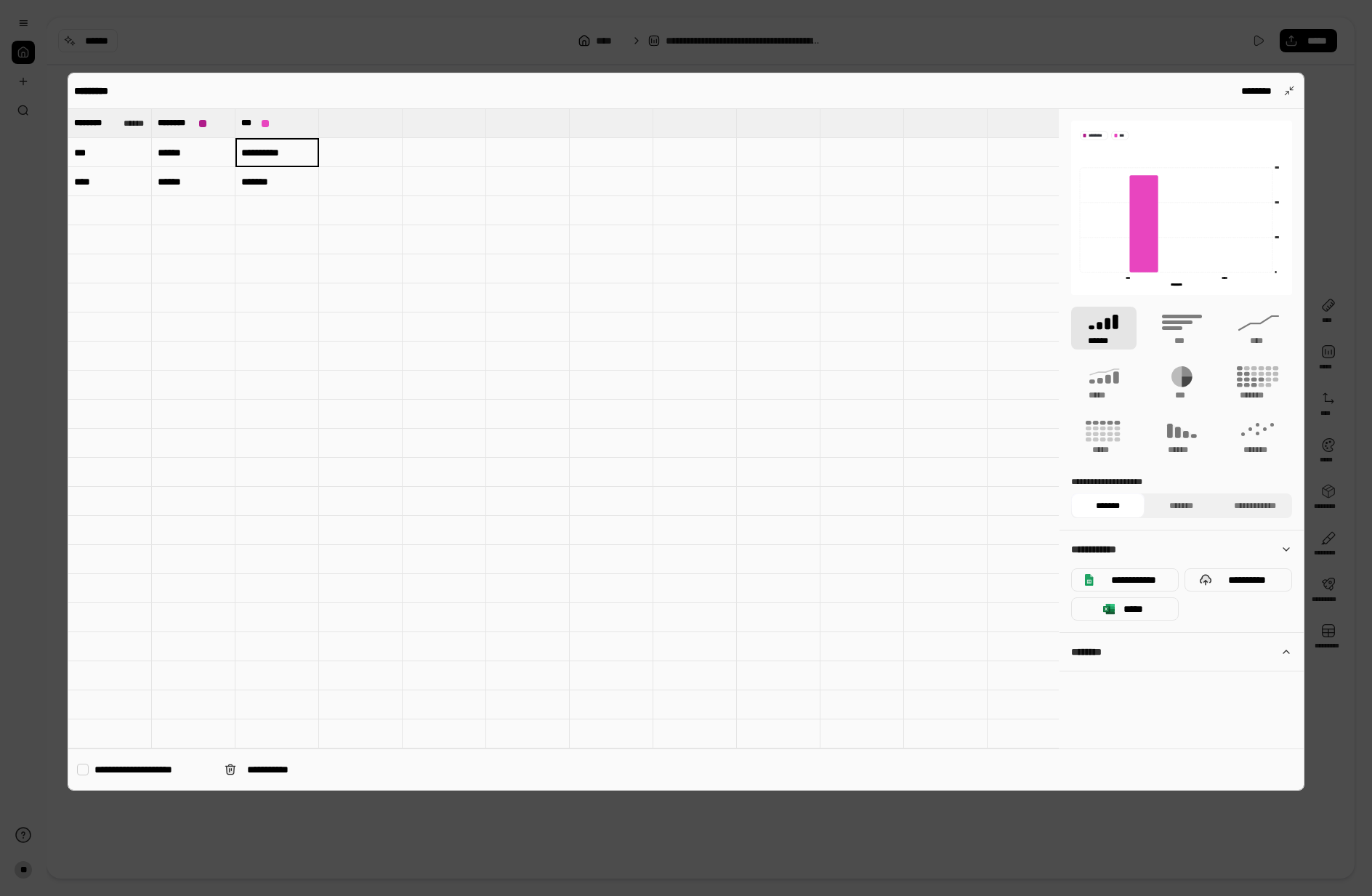 click on "*******" at bounding box center [277, 182] 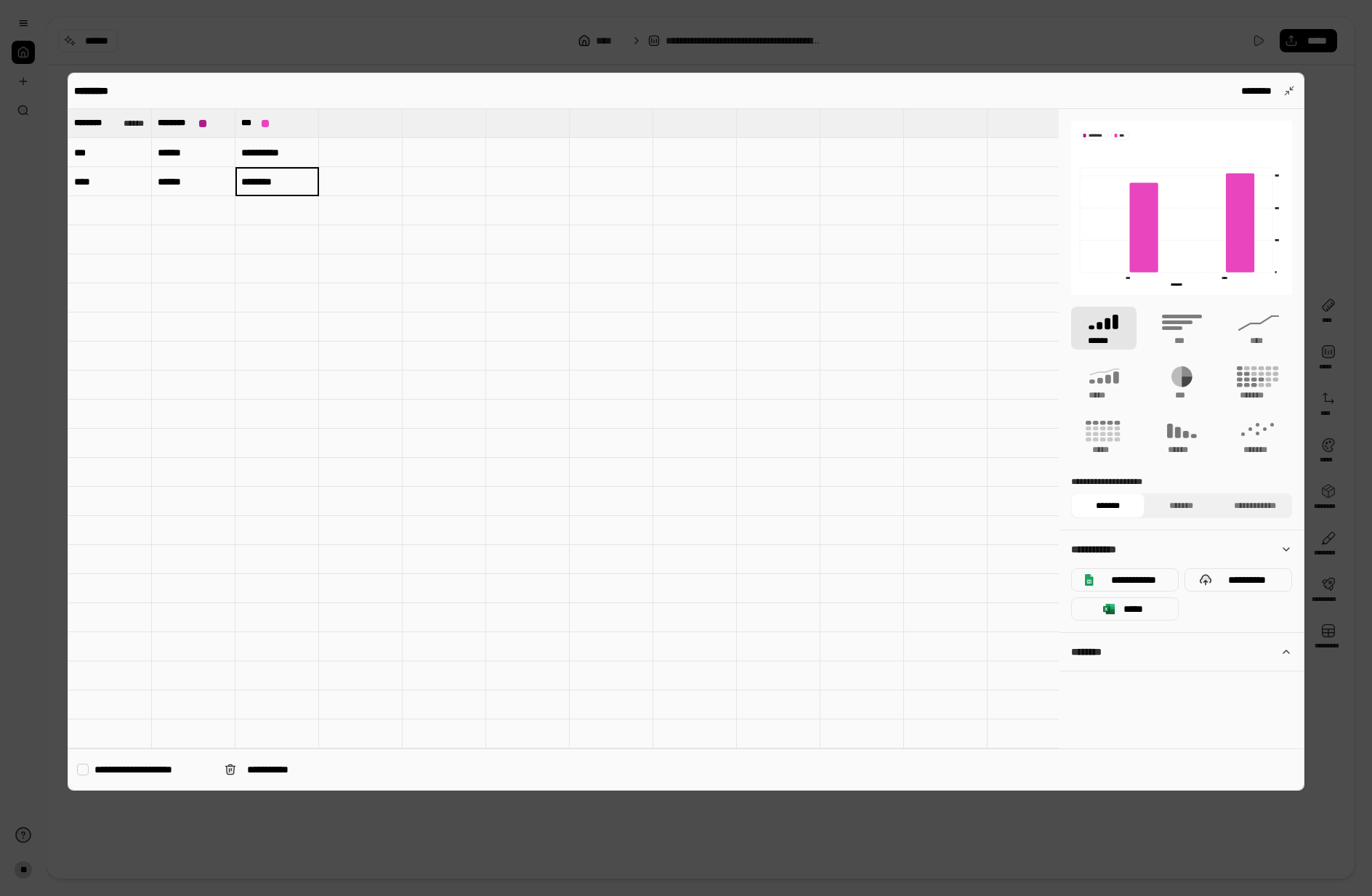 type on "********" 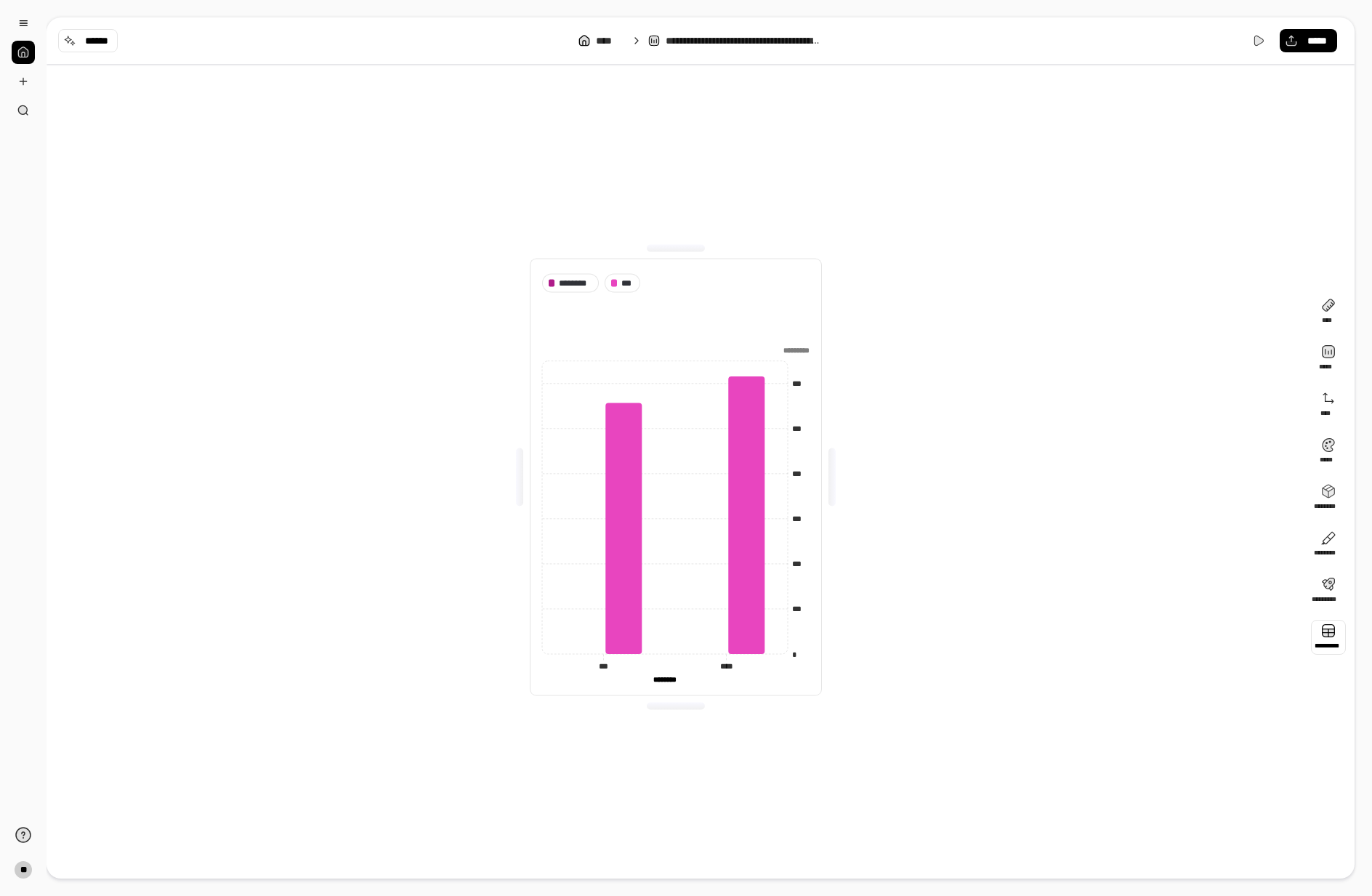 click at bounding box center [520, 477] 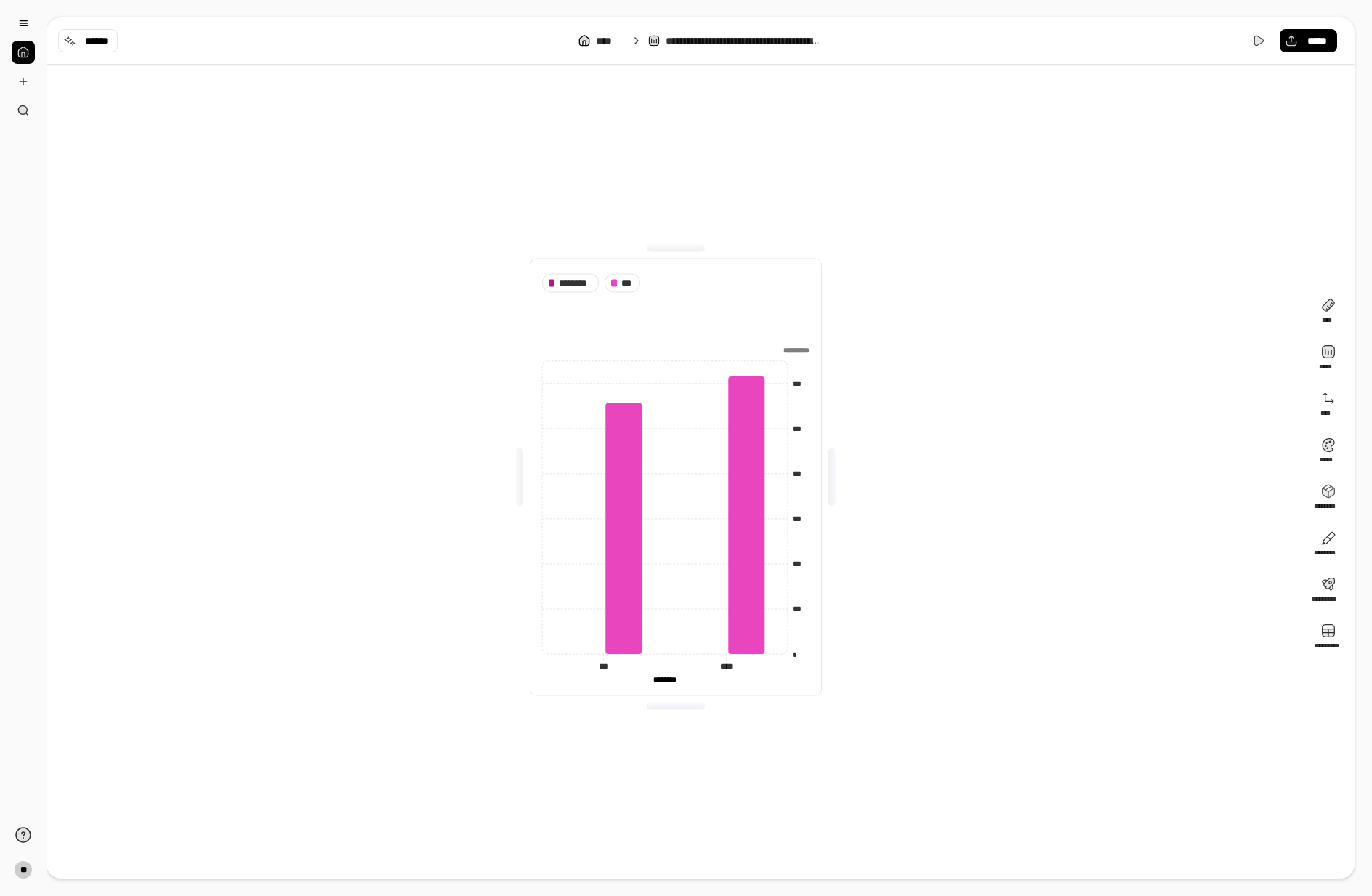 click on "******** *** * *** *** *** *** *** *** ********* *** *** **** **** ******** ******** ******** ******** ********* *********" at bounding box center (676, 477) 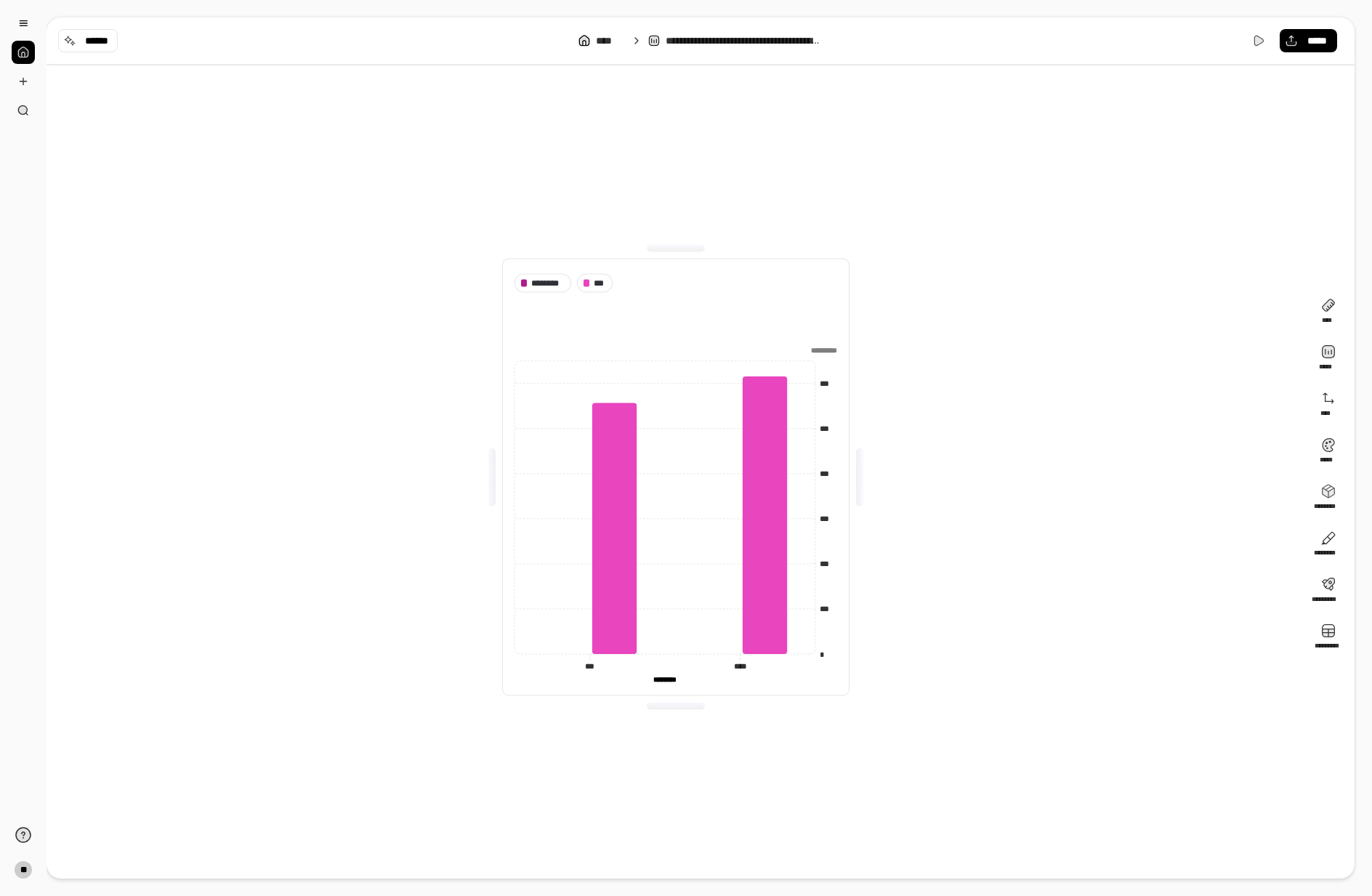 click at bounding box center (492, 477) 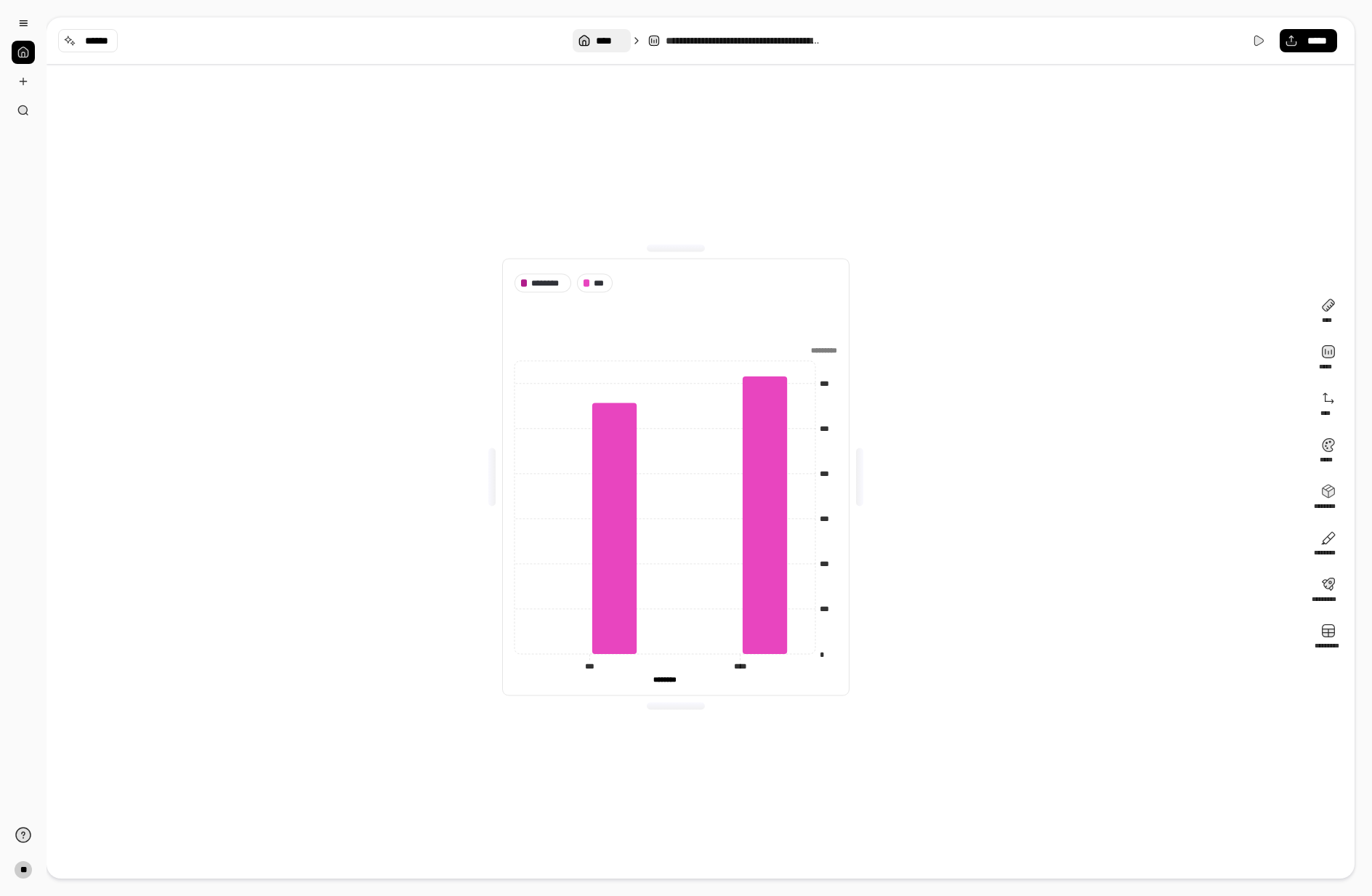 click on "****" at bounding box center (610, 41) 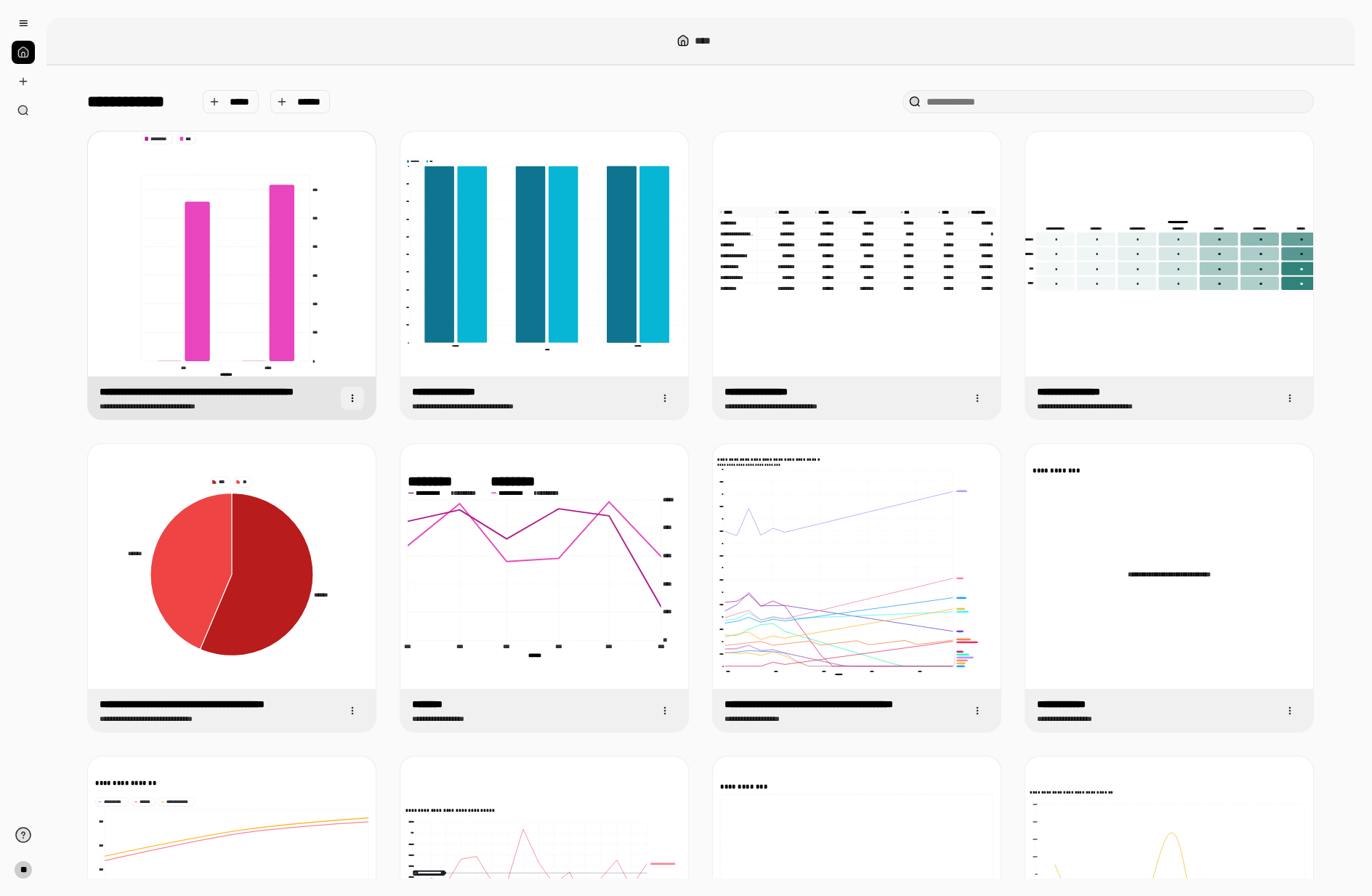 click at bounding box center (352, 398) 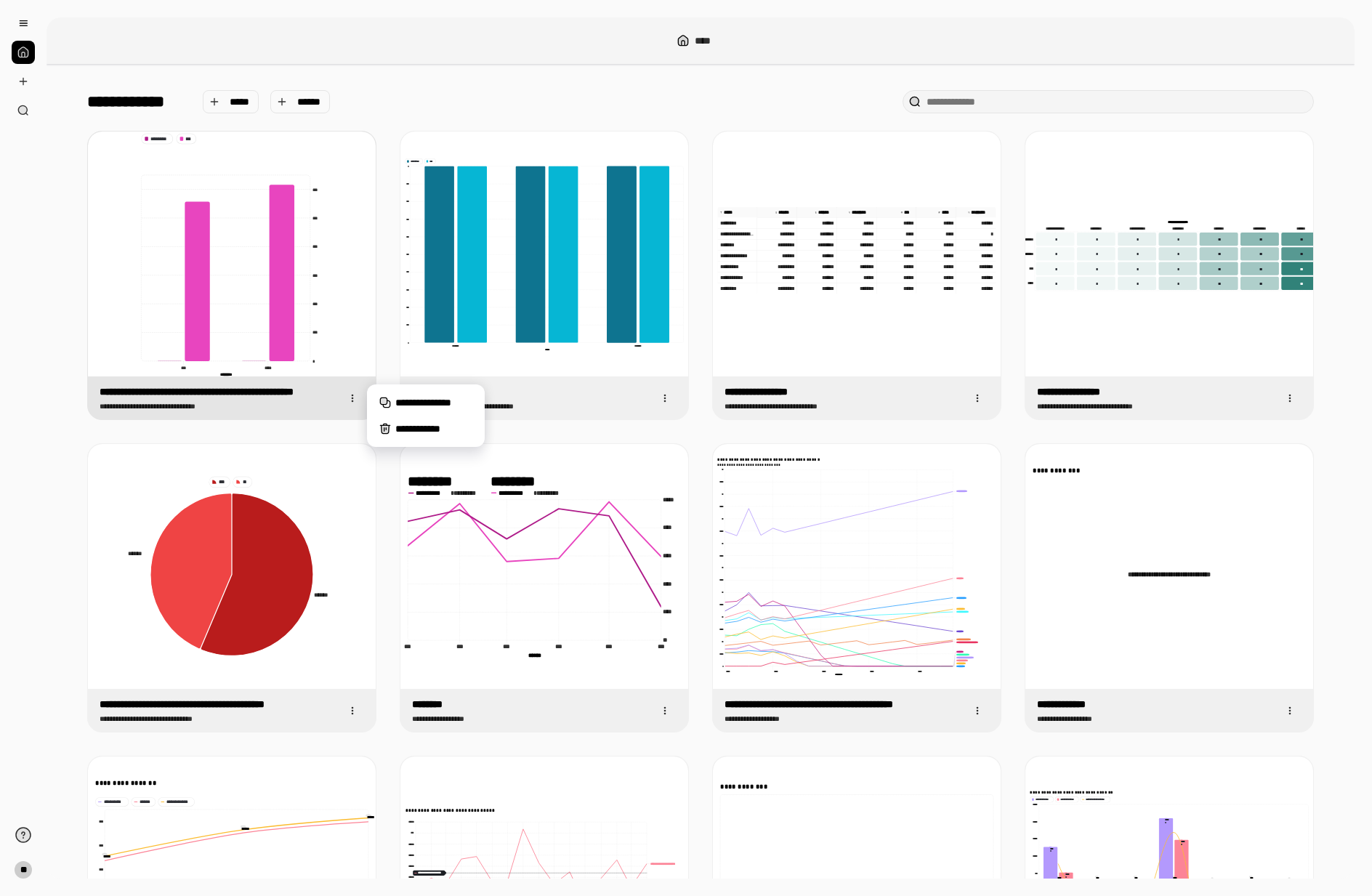 click on "**********" at bounding box center (219, 406) 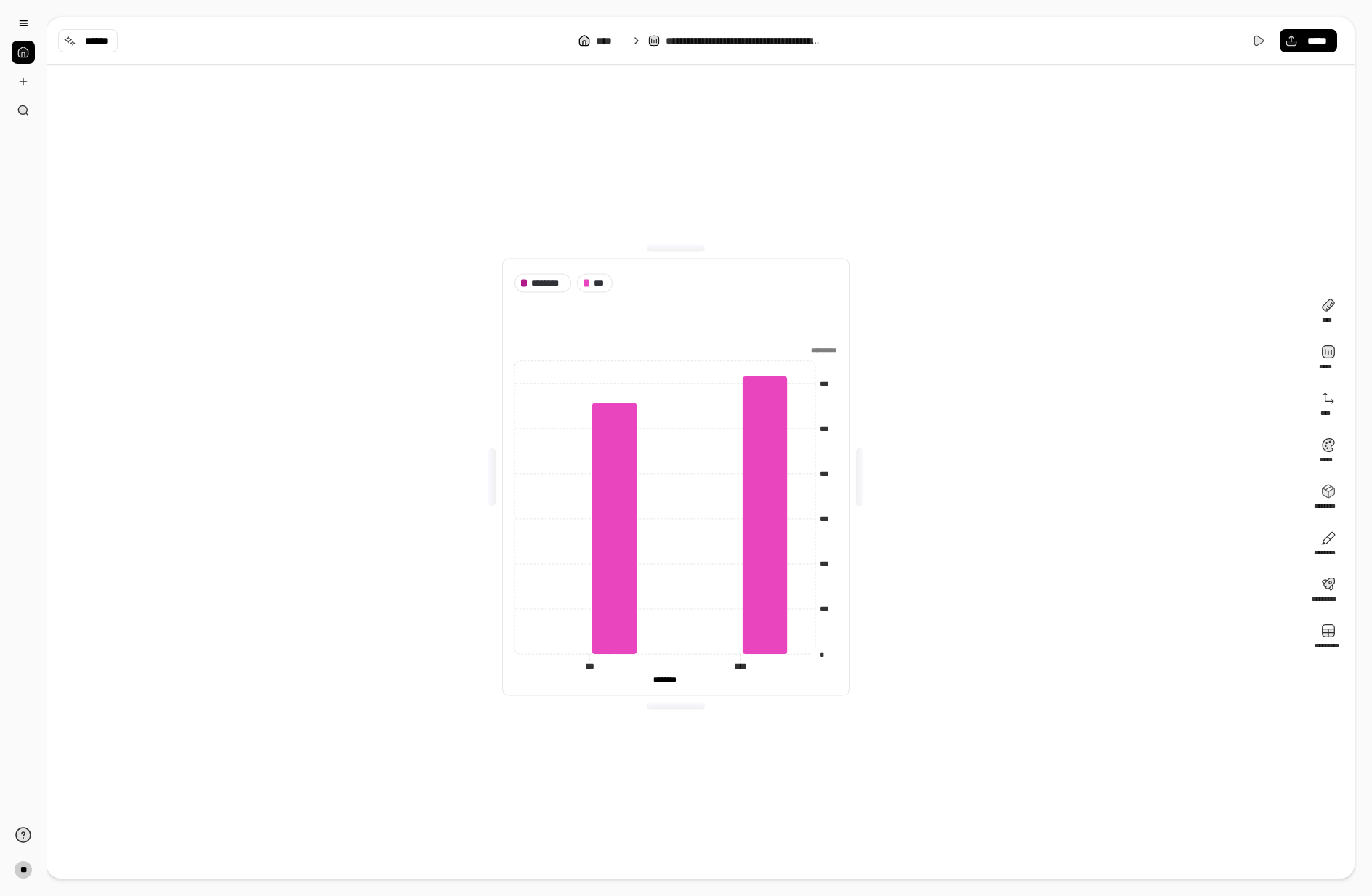 click on "**********" at bounding box center (744, 41) 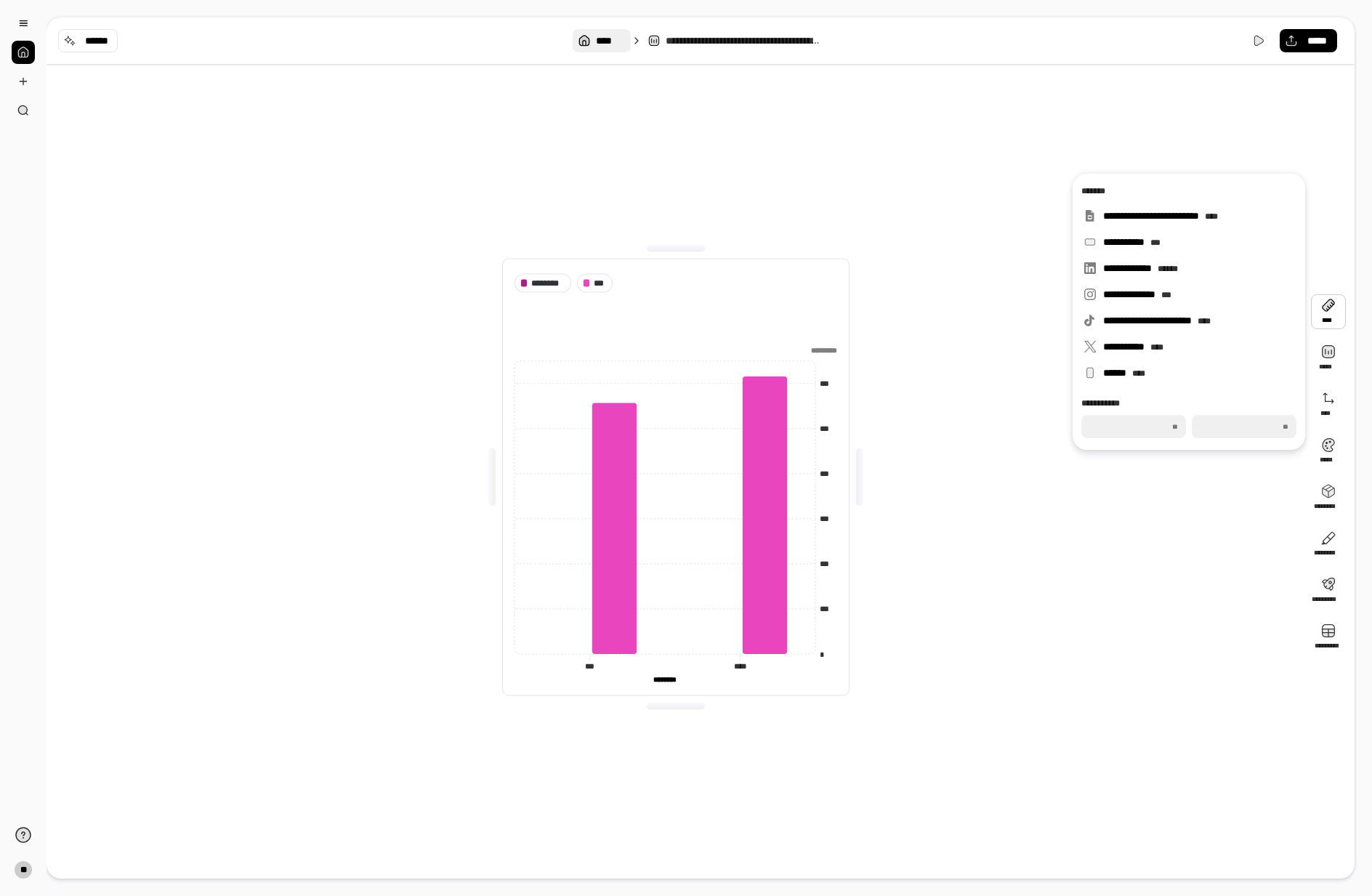 click on "****" at bounding box center [601, 41] 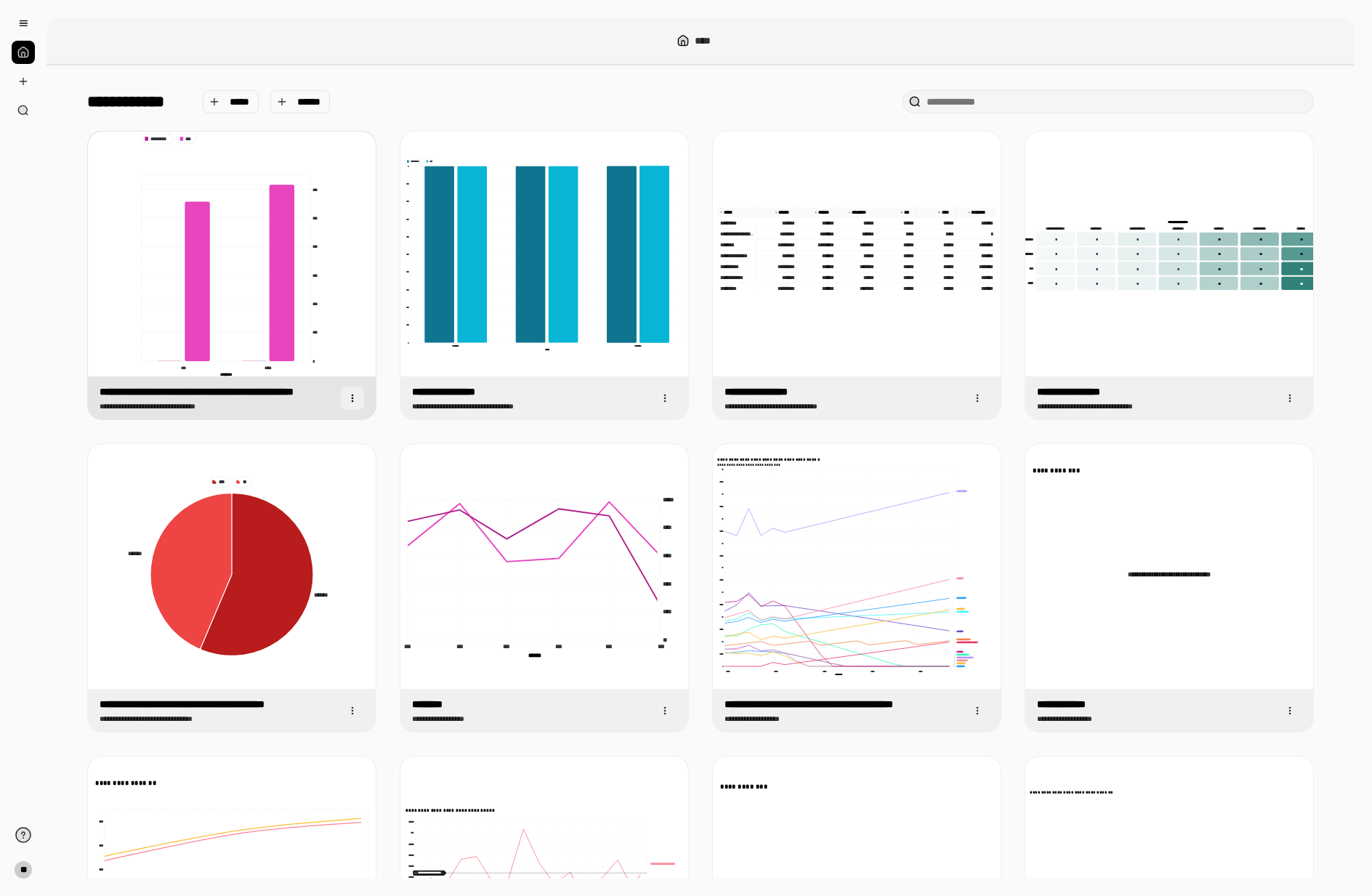 click at bounding box center (352, 398) 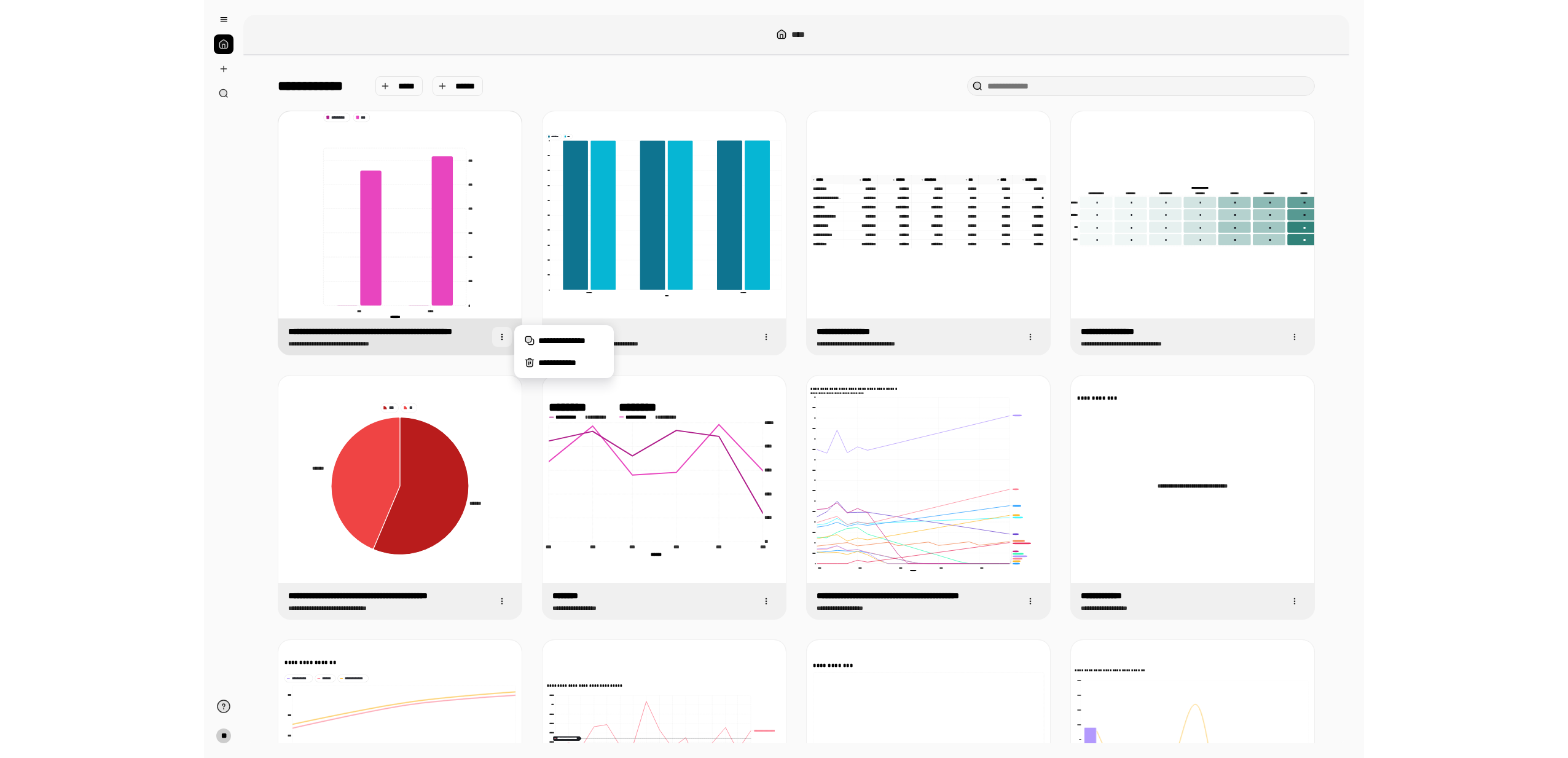 scroll, scrollTop: 3, scrollLeft: 0, axis: vertical 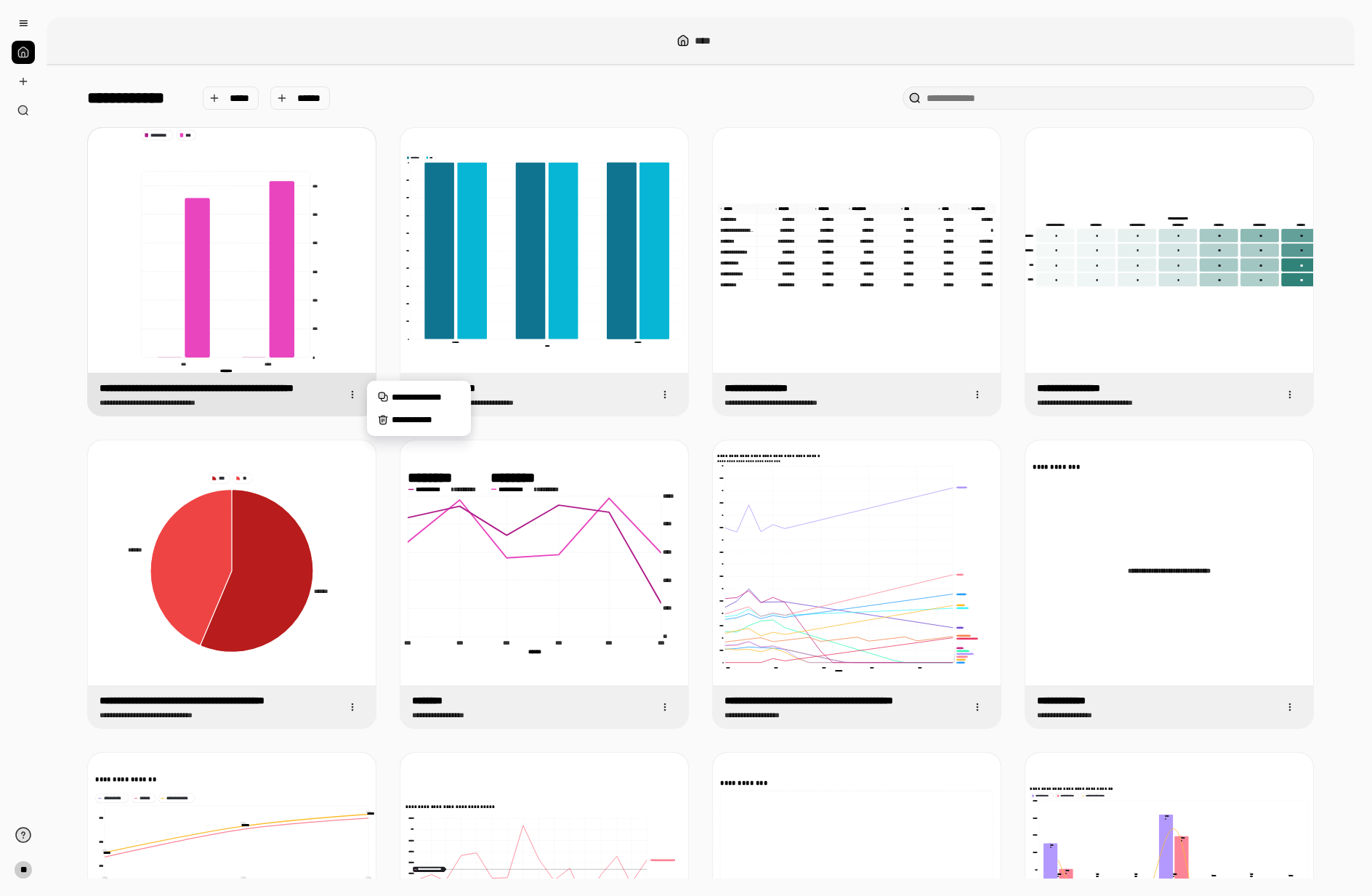click on "**********" at bounding box center (219, 388) 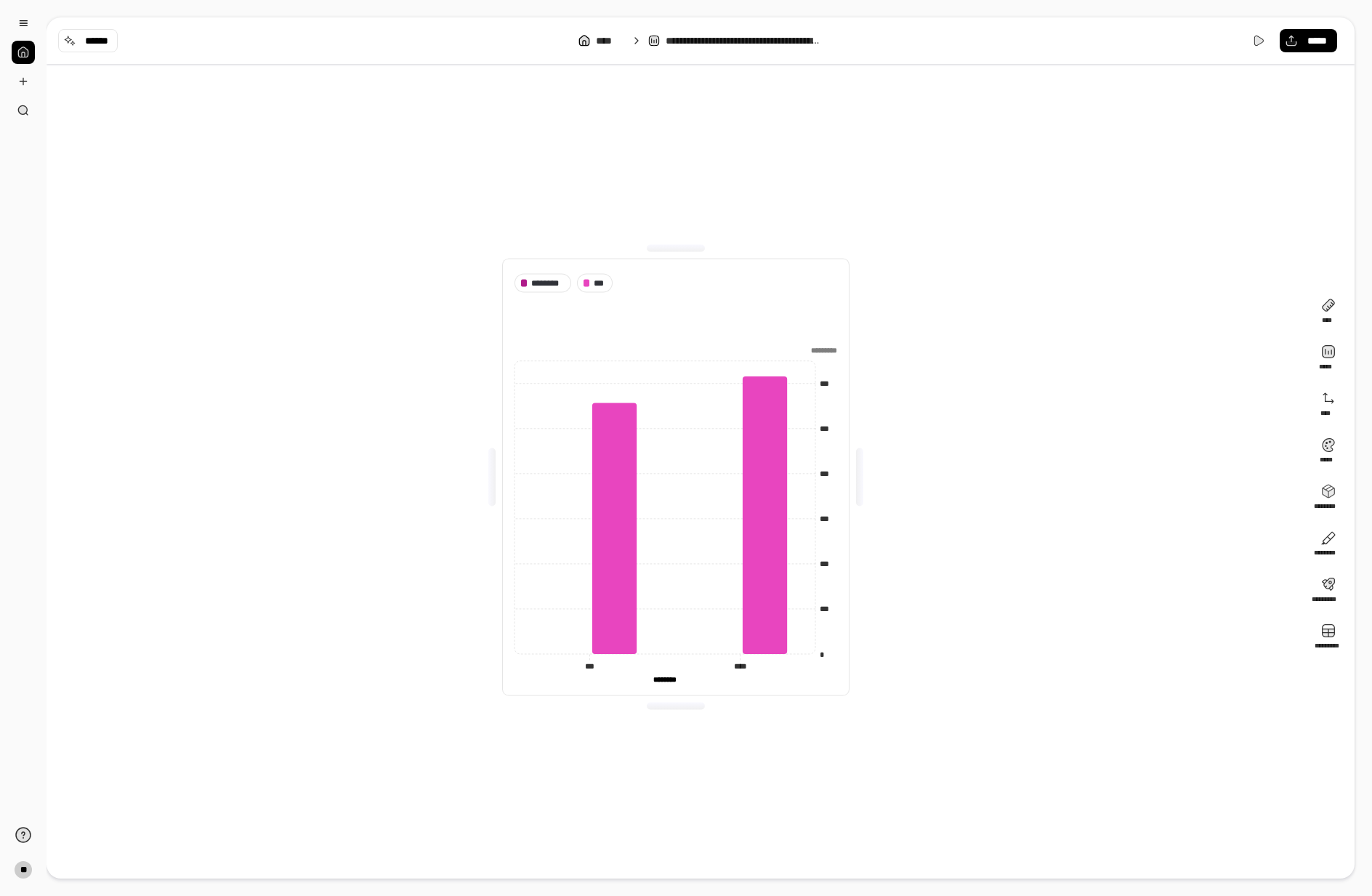 click on "**********" at bounding box center [744, 41] 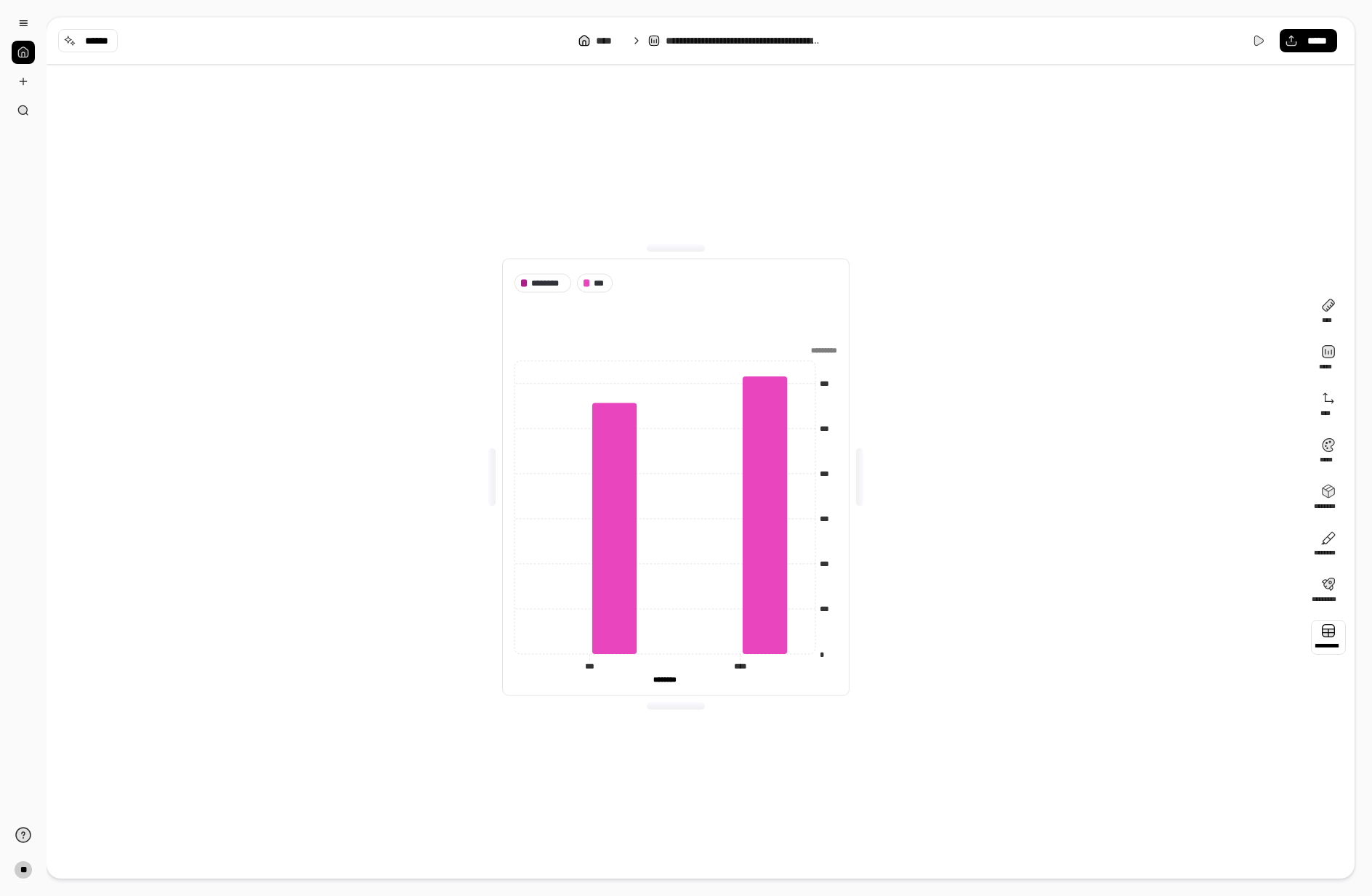 click at bounding box center (1328, 637) 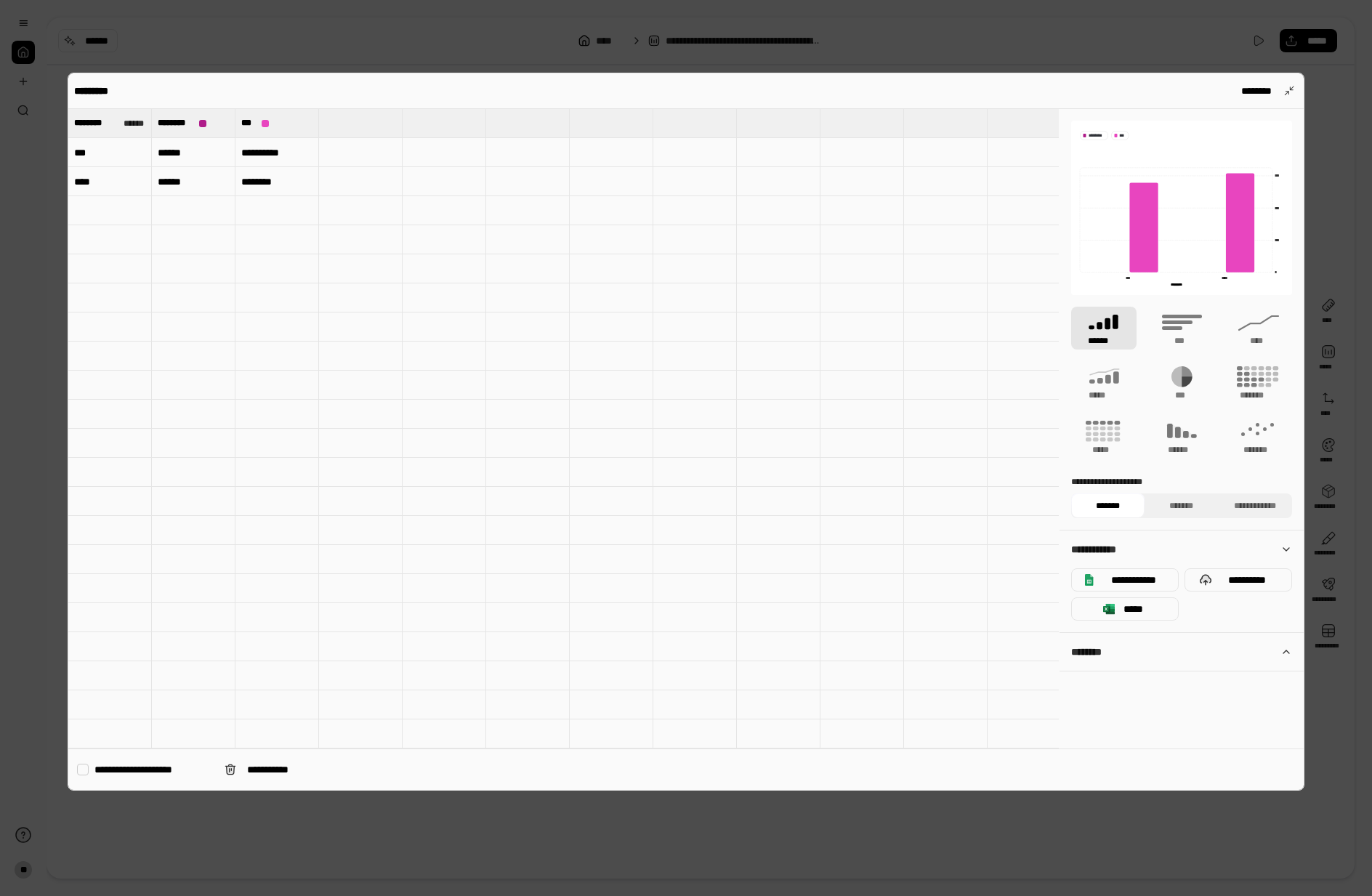click on "********* ********" at bounding box center (685, 91) 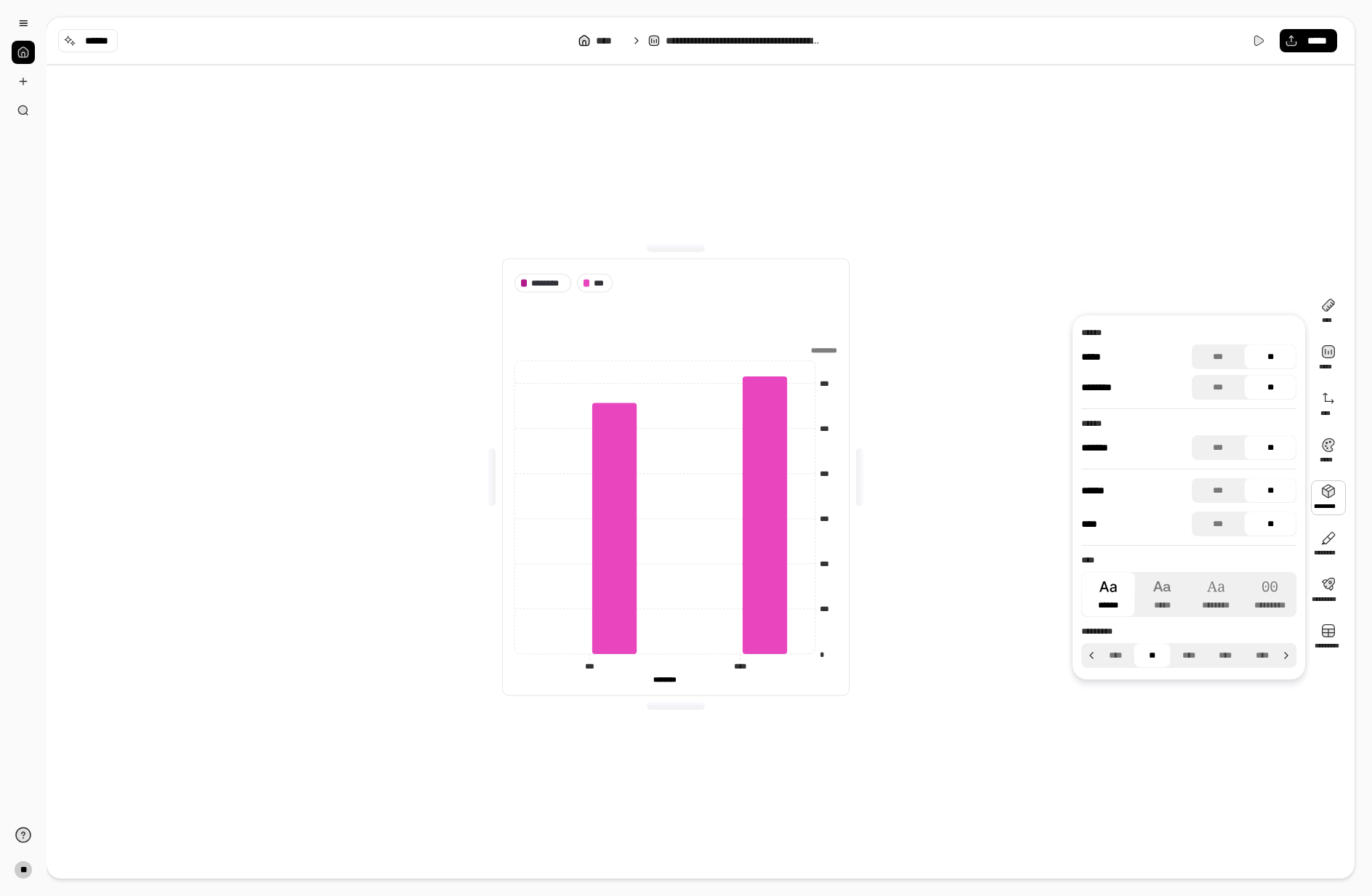 click on "******** *** * *** *** *** *** *** *** ********* *** *** **** **** ******** ******** ********* ******** ******** *********" at bounding box center [676, 477] 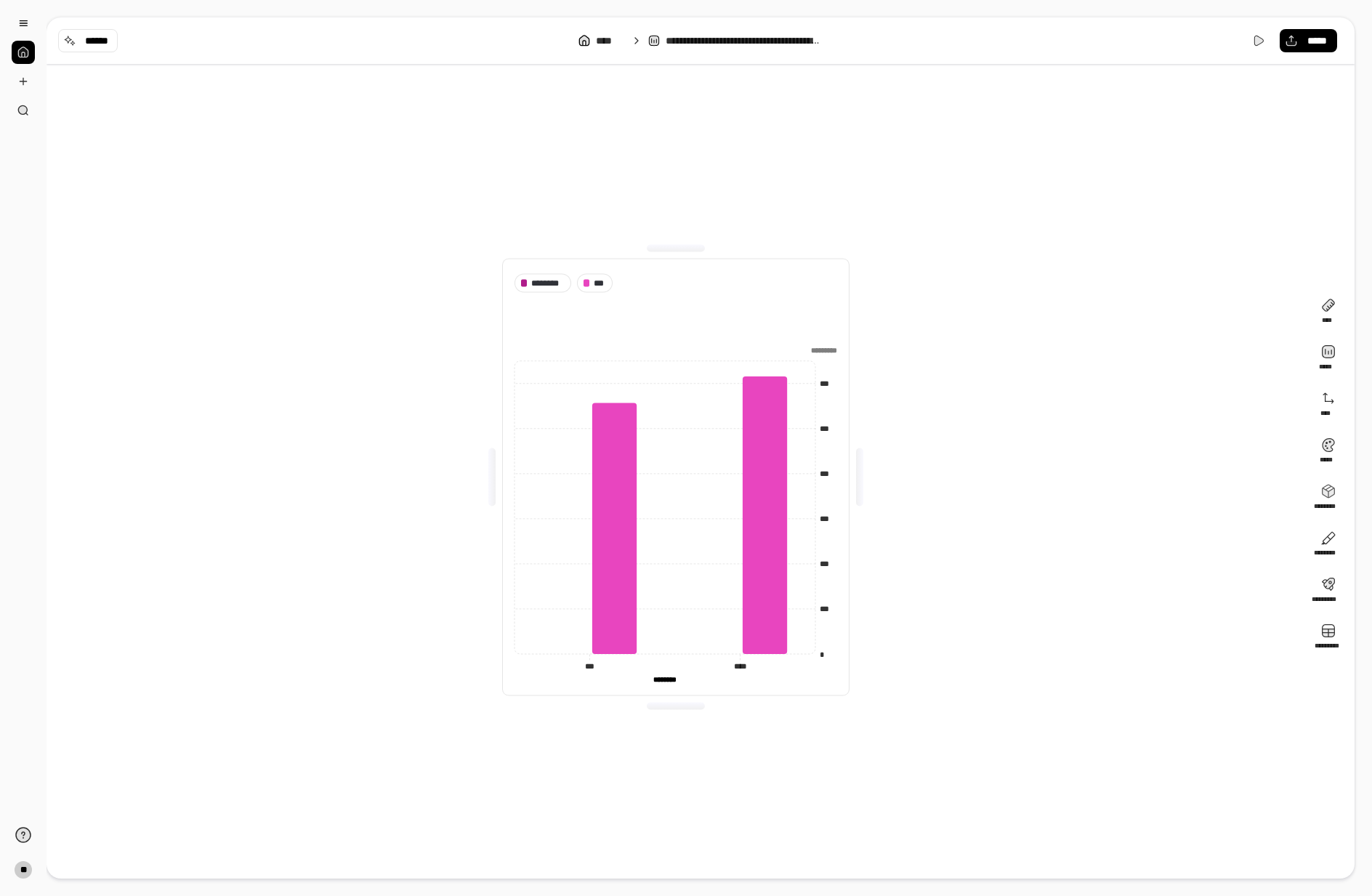 click on "**********" at bounding box center [701, 41] 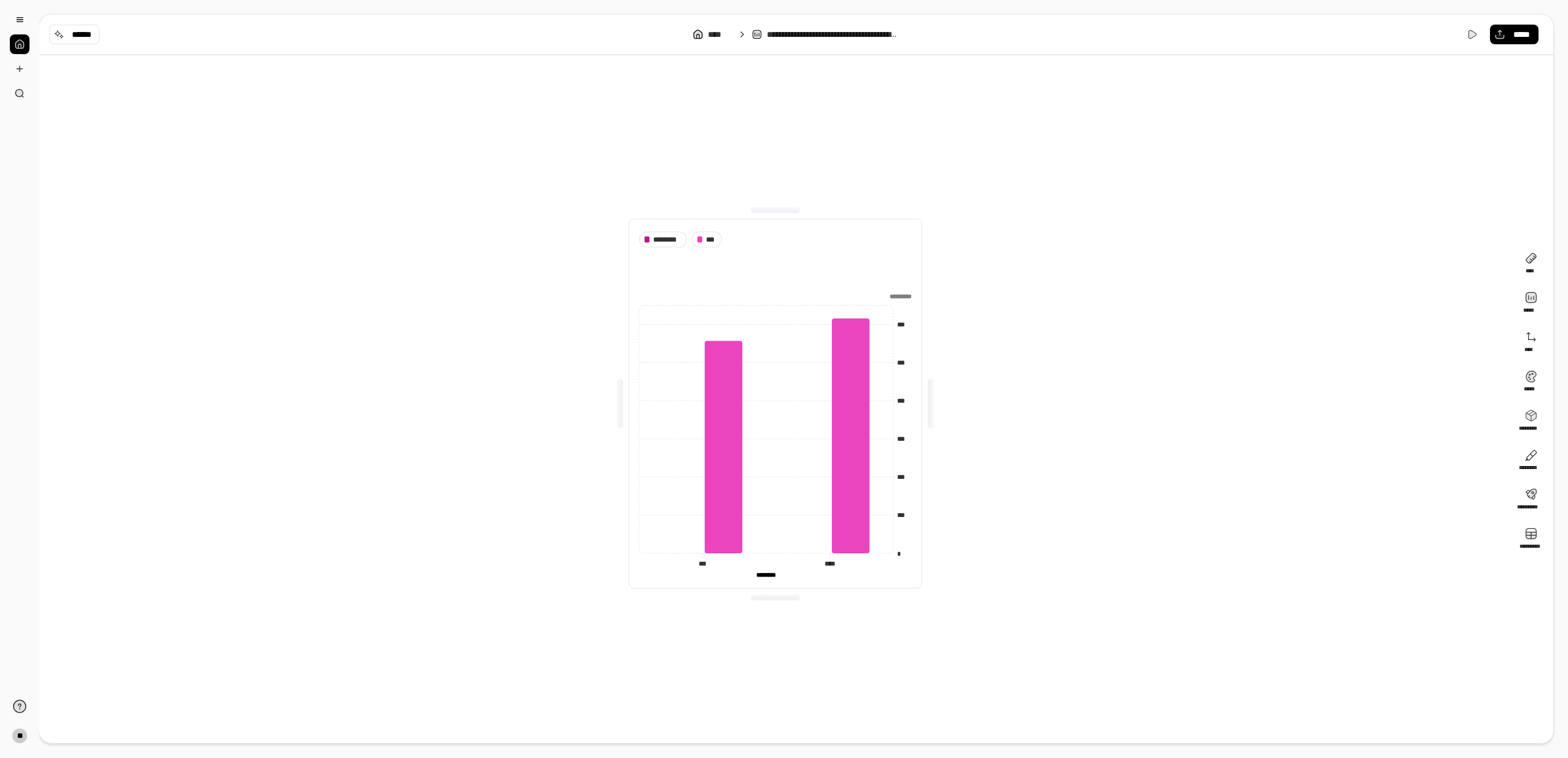 click on "**********" at bounding box center (833, 34) 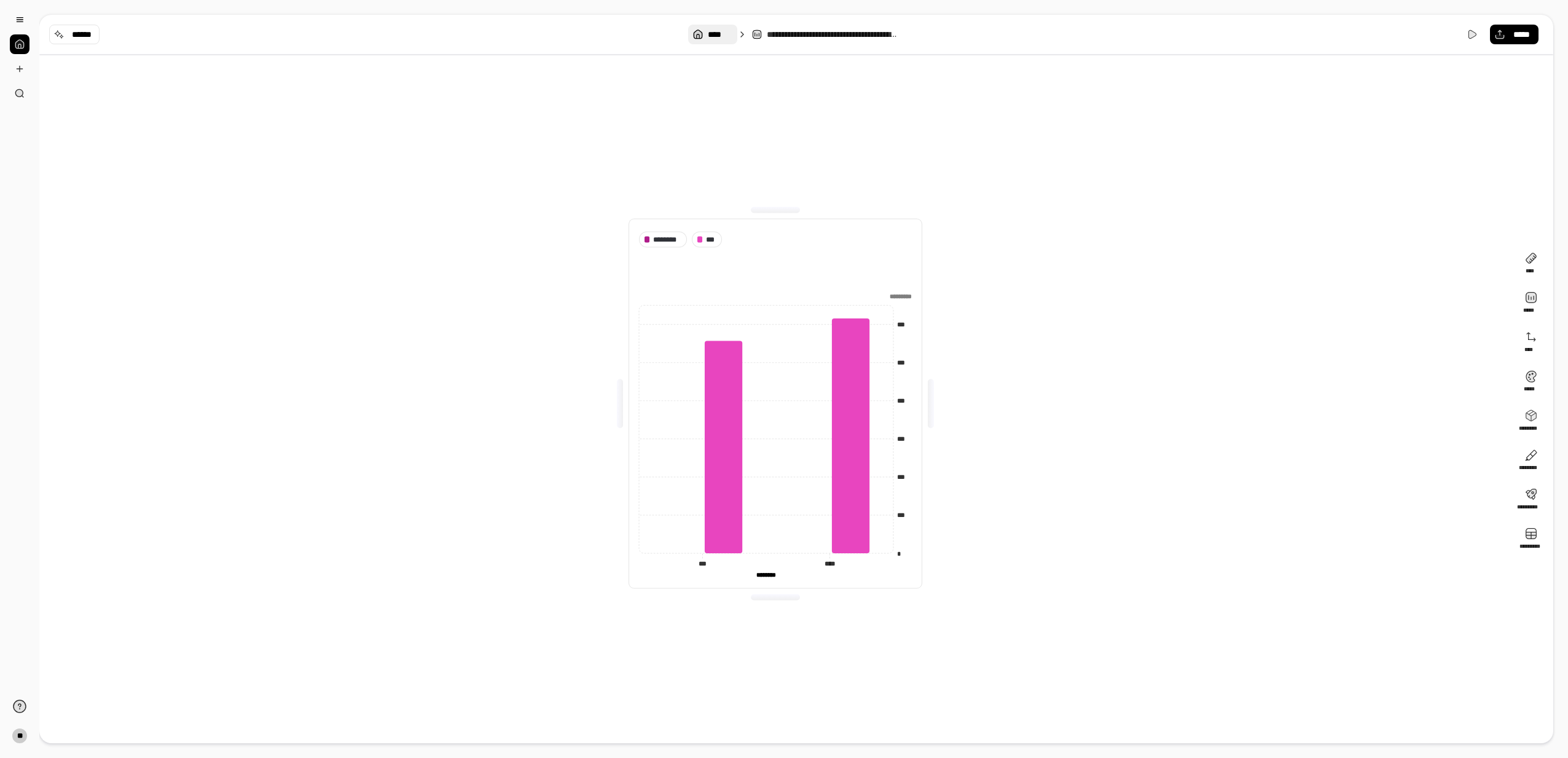 click on "****" at bounding box center (719, 34) 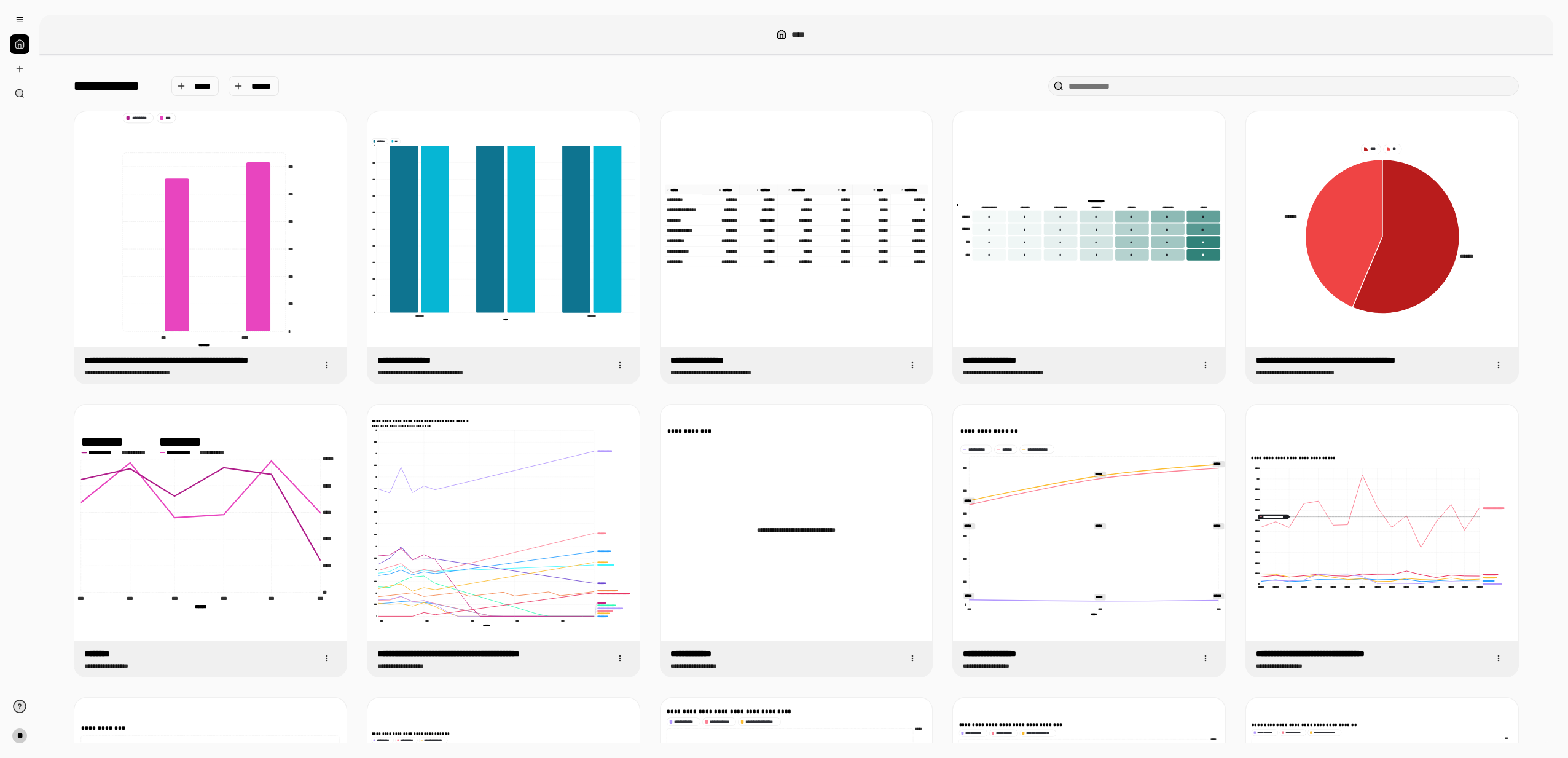 scroll, scrollTop: 0, scrollLeft: 0, axis: both 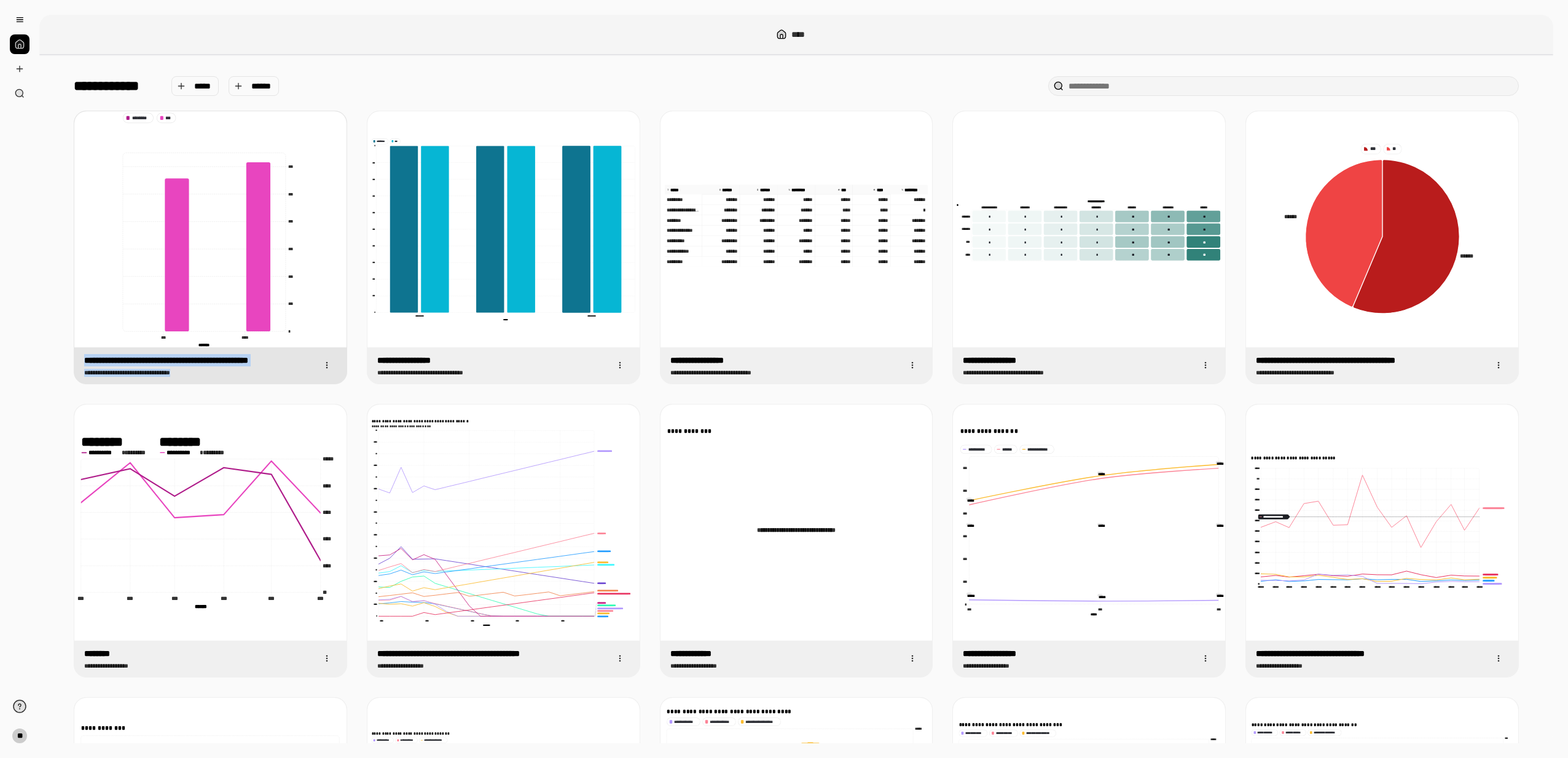 click on "**********" at bounding box center [199, 360] 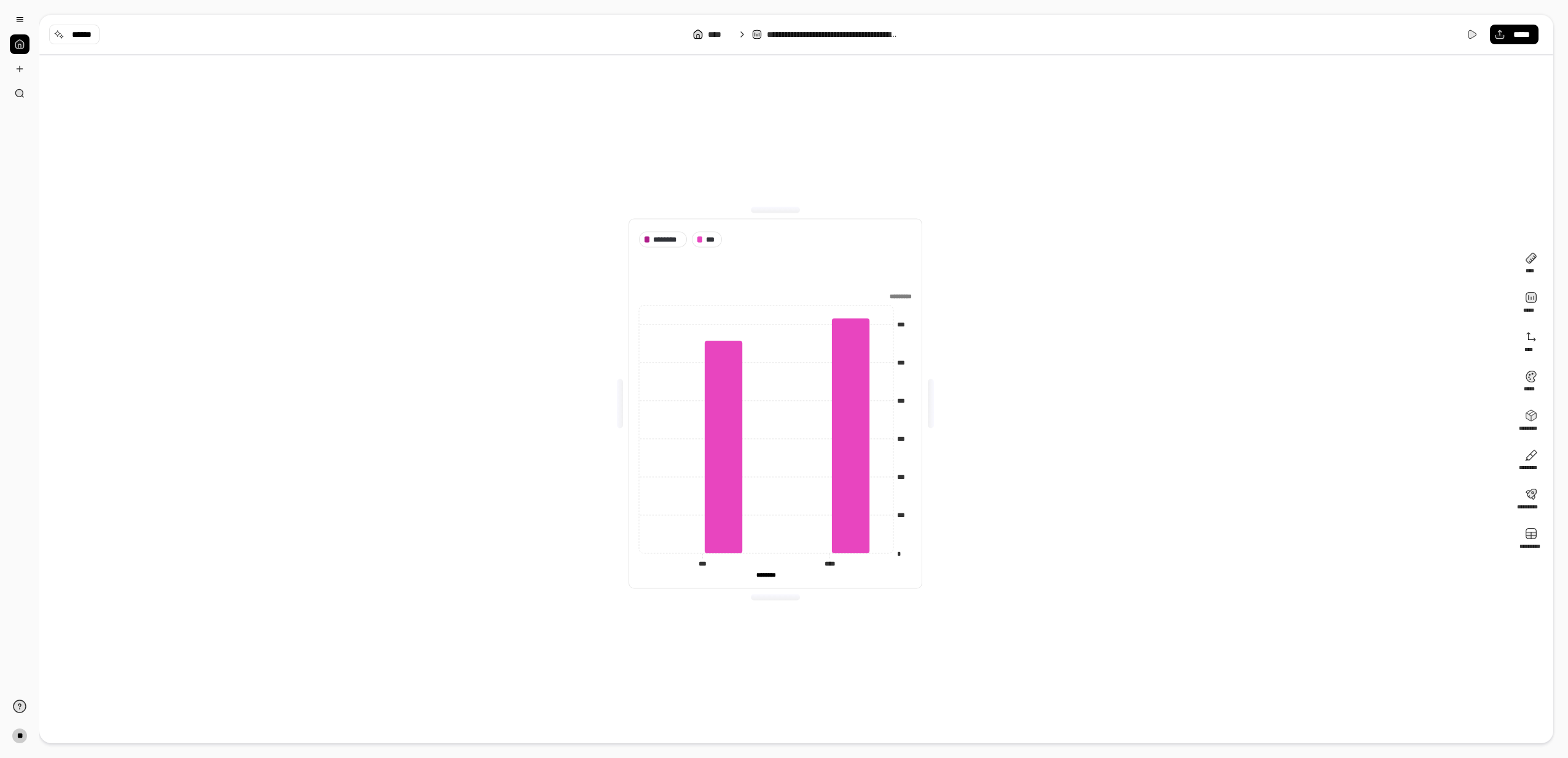 click on "**********" at bounding box center (833, 34) 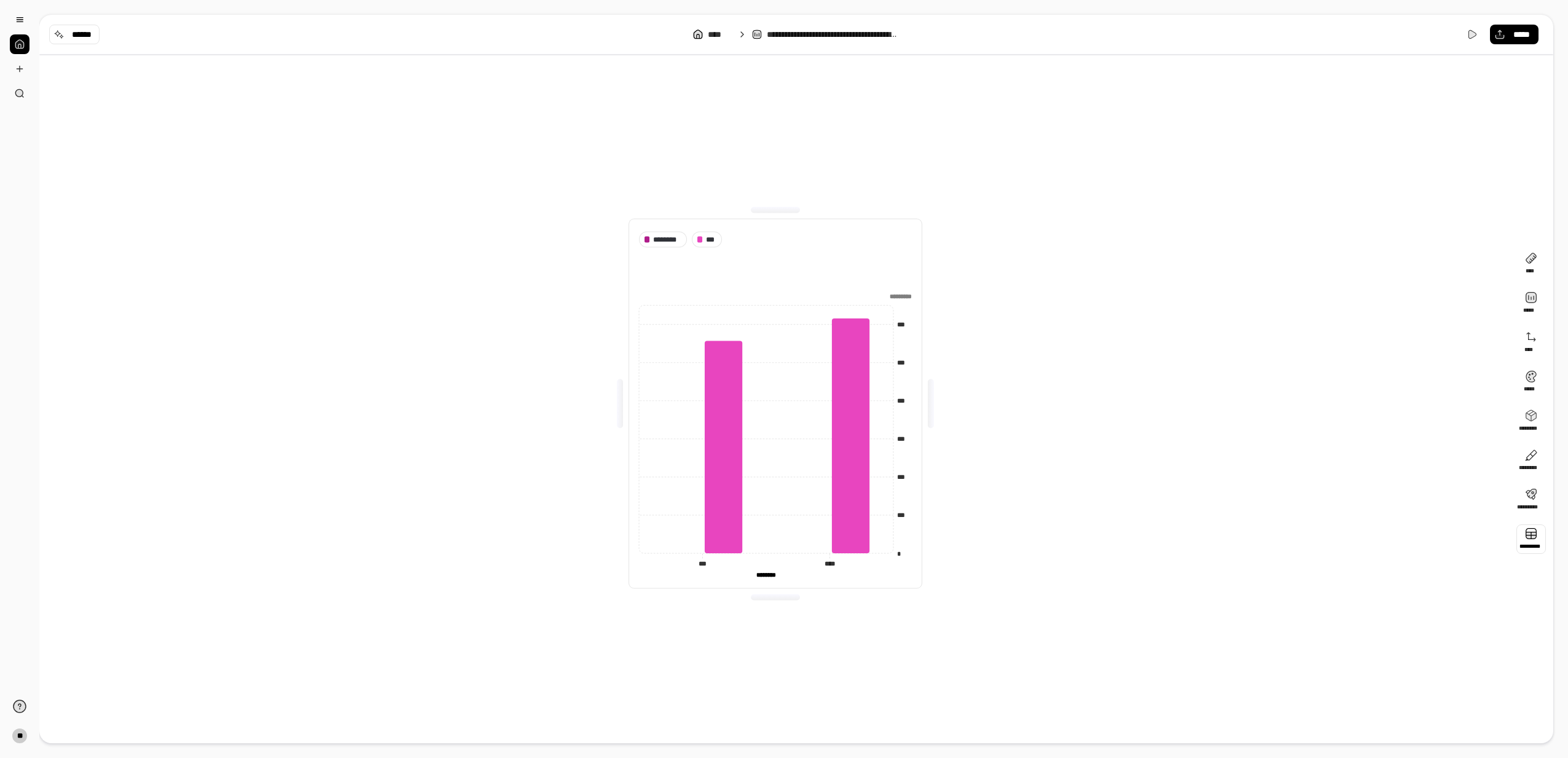 click at bounding box center [1531, 539] 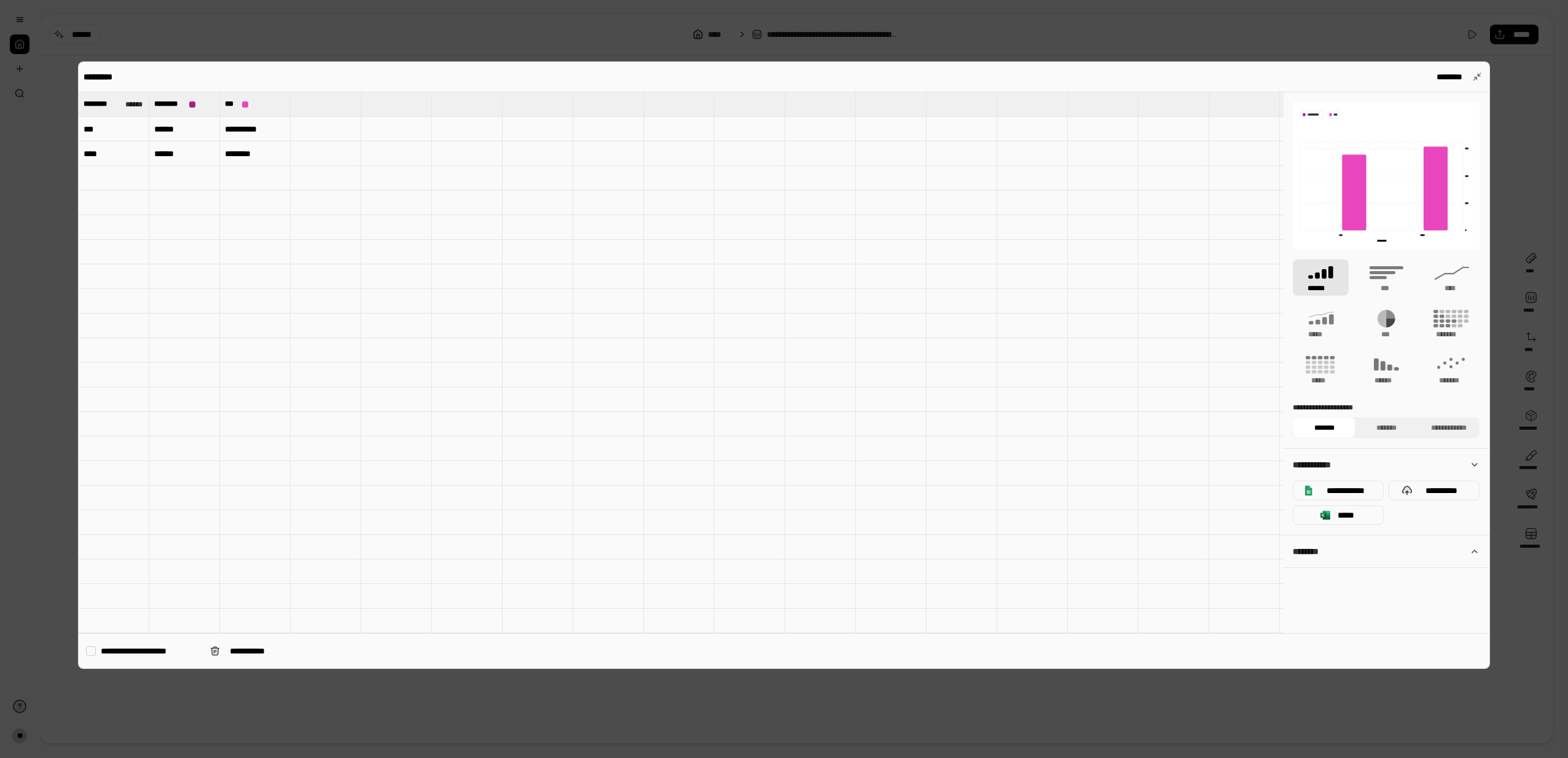 click on "**********" at bounding box center [784, 365] 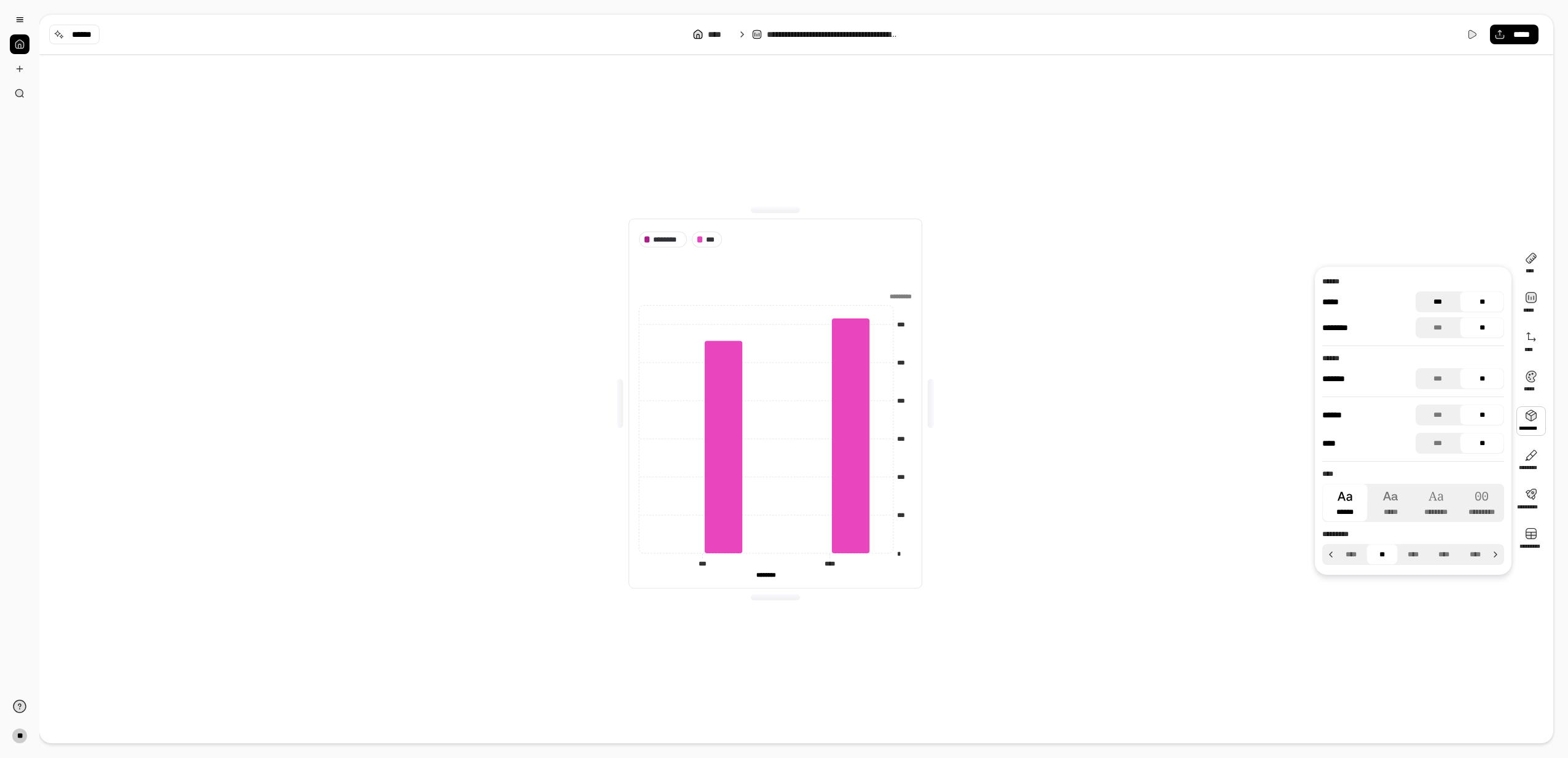 click on "***" at bounding box center (1438, 302) 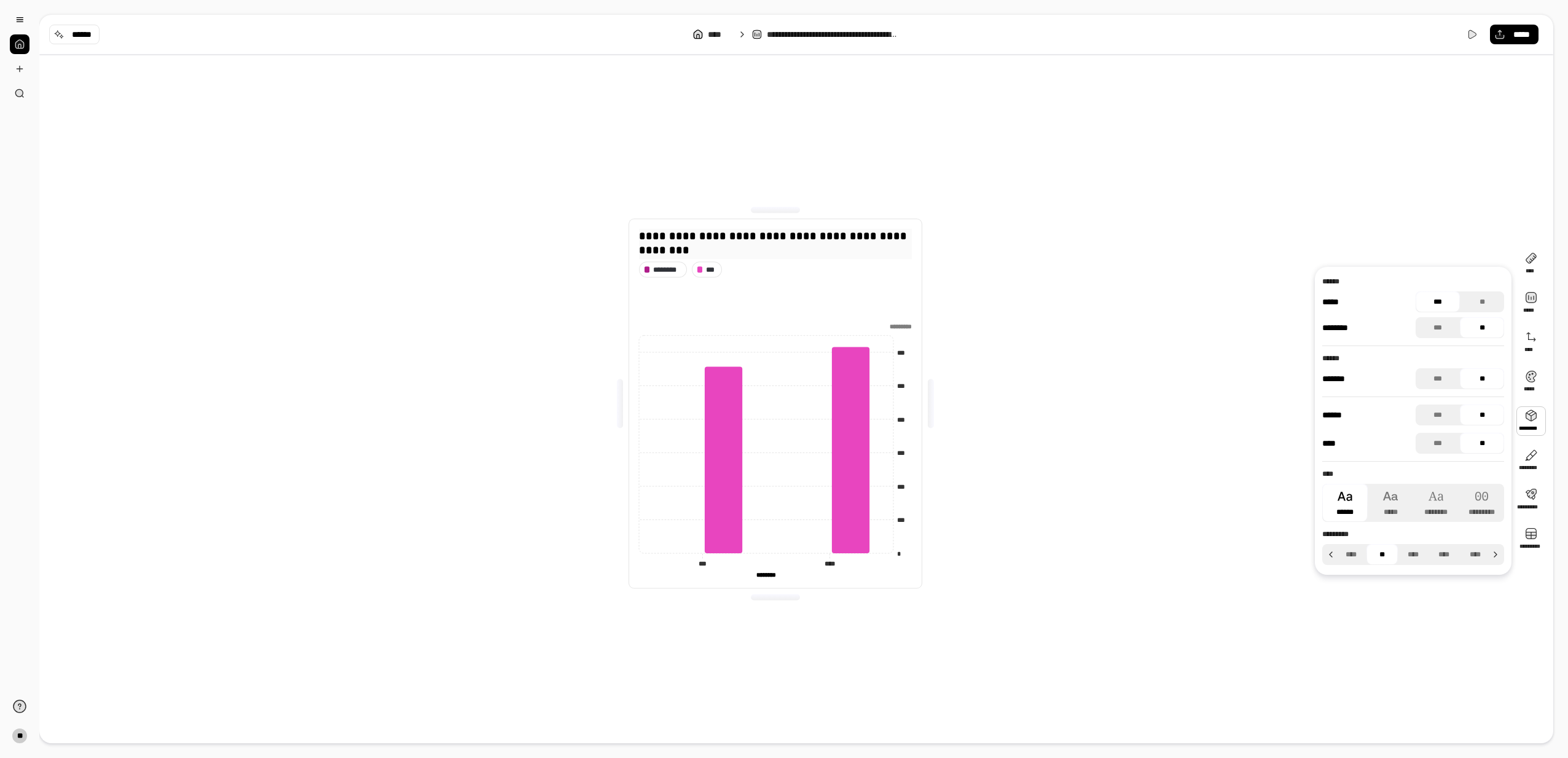 click on "**********" at bounding box center (775, 243) 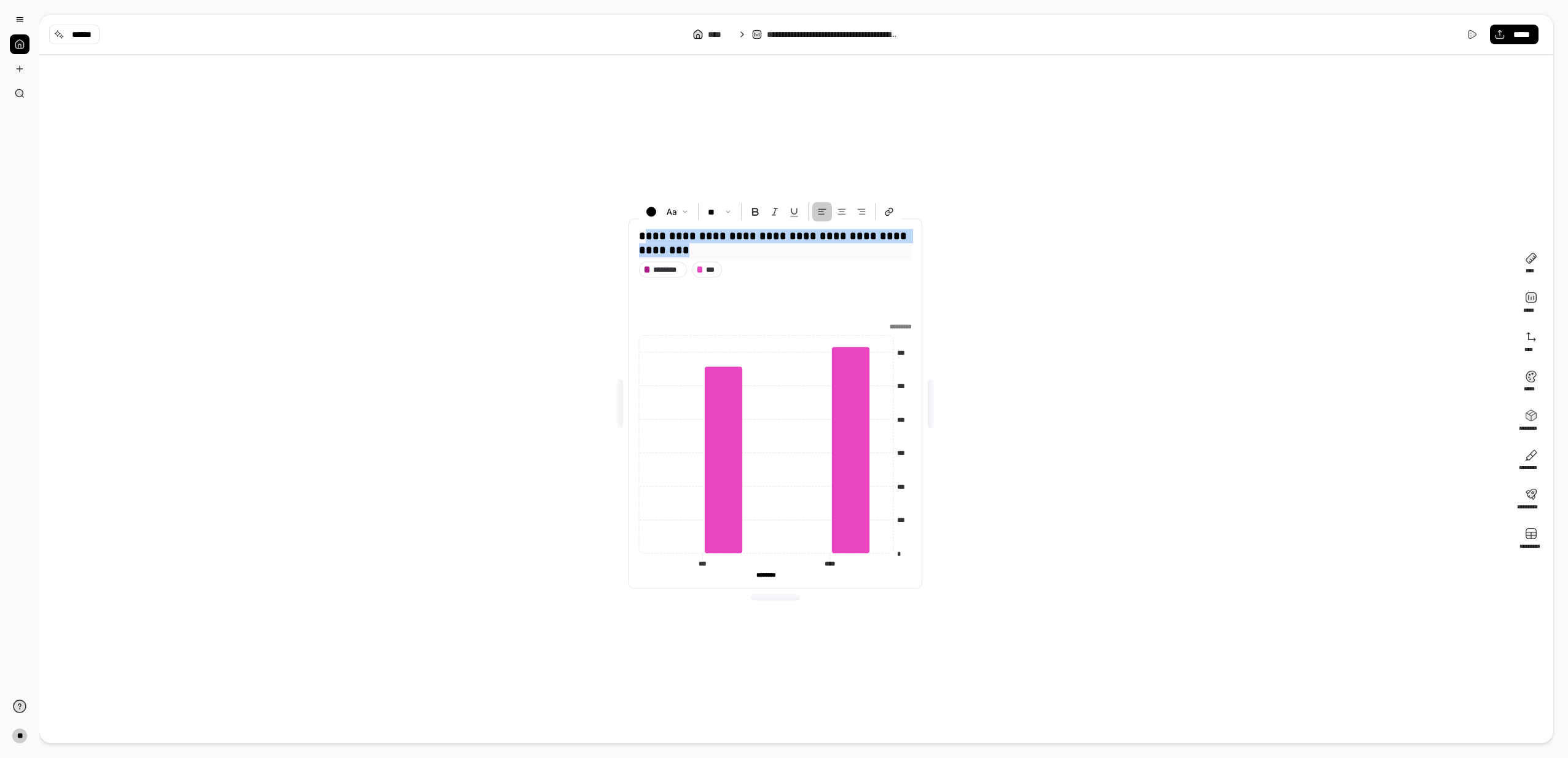 drag, startPoint x: 696, startPoint y: 247, endPoint x: 631, endPoint y: 241, distance: 65.276336 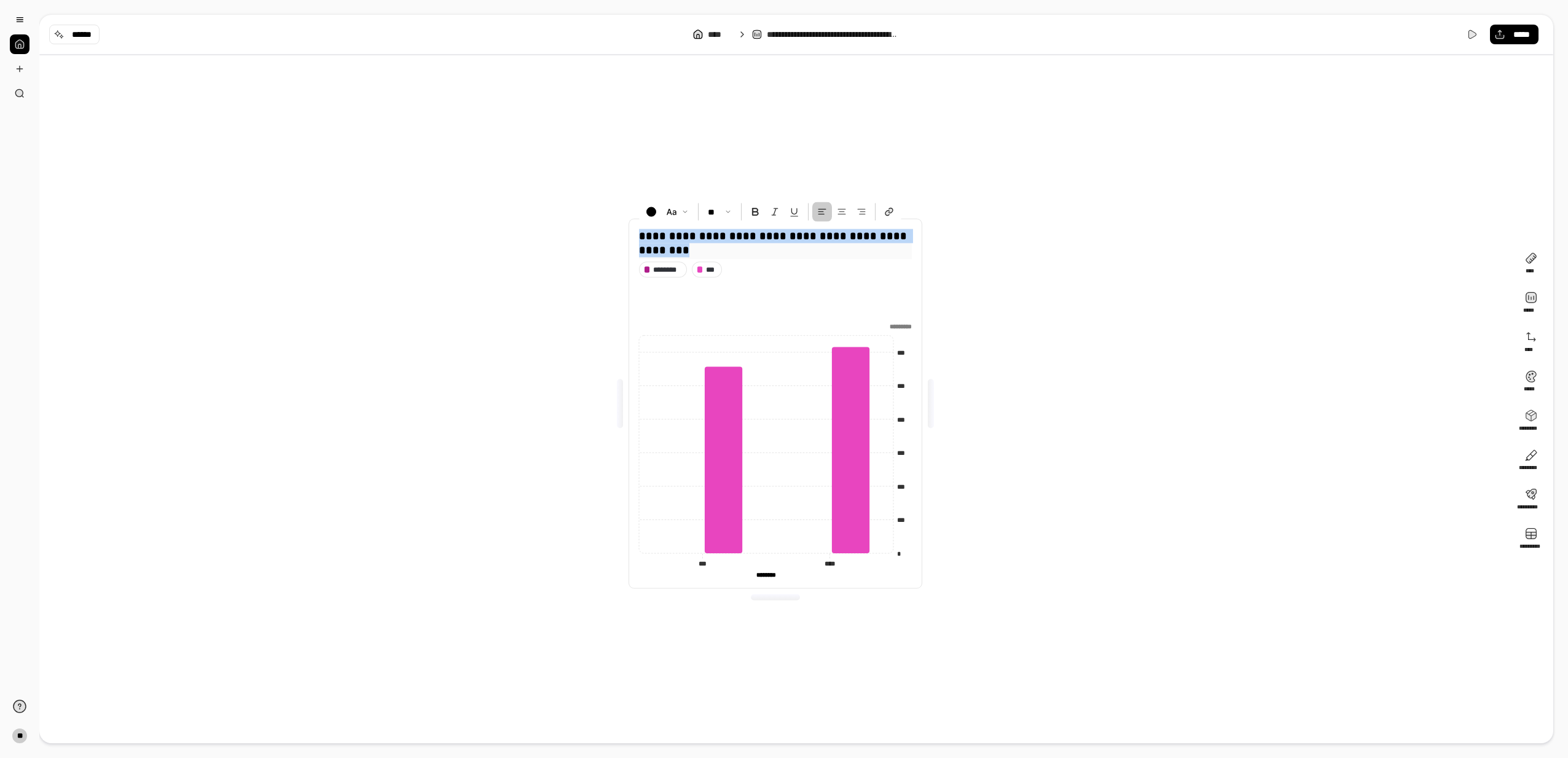 type 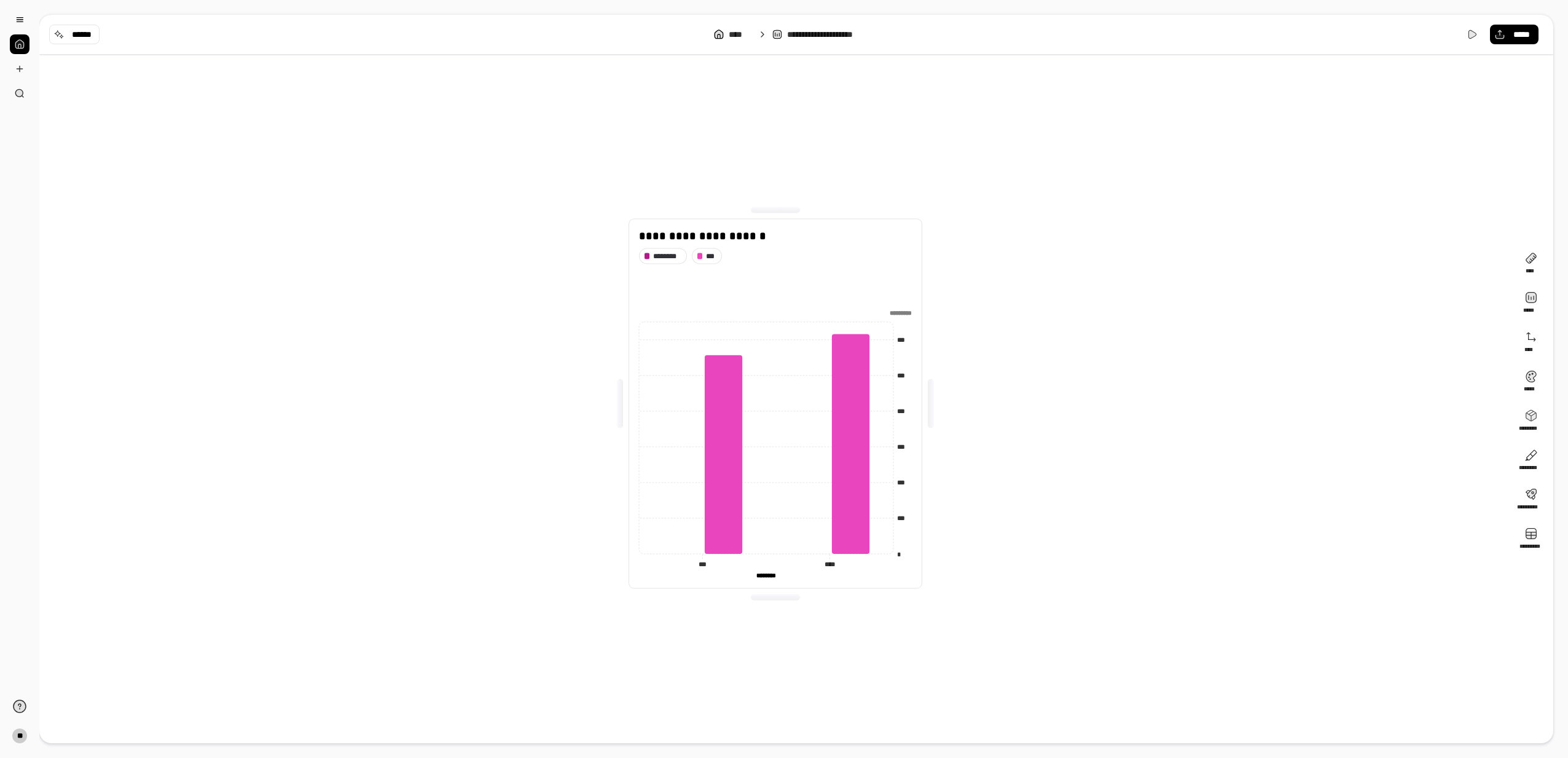 click on "**********" at bounding box center [775, 403] 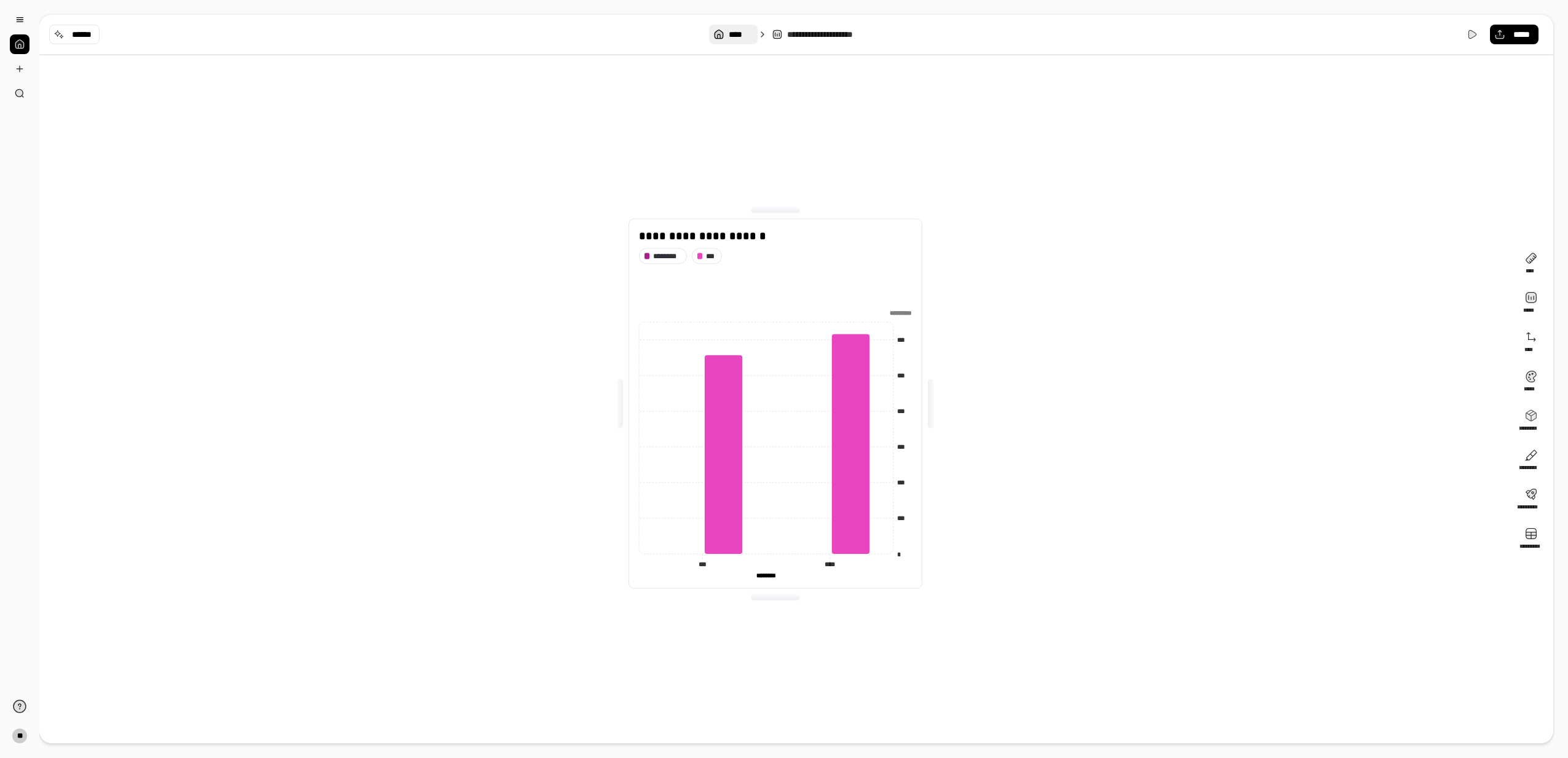 click on "****" at bounding box center (740, 34) 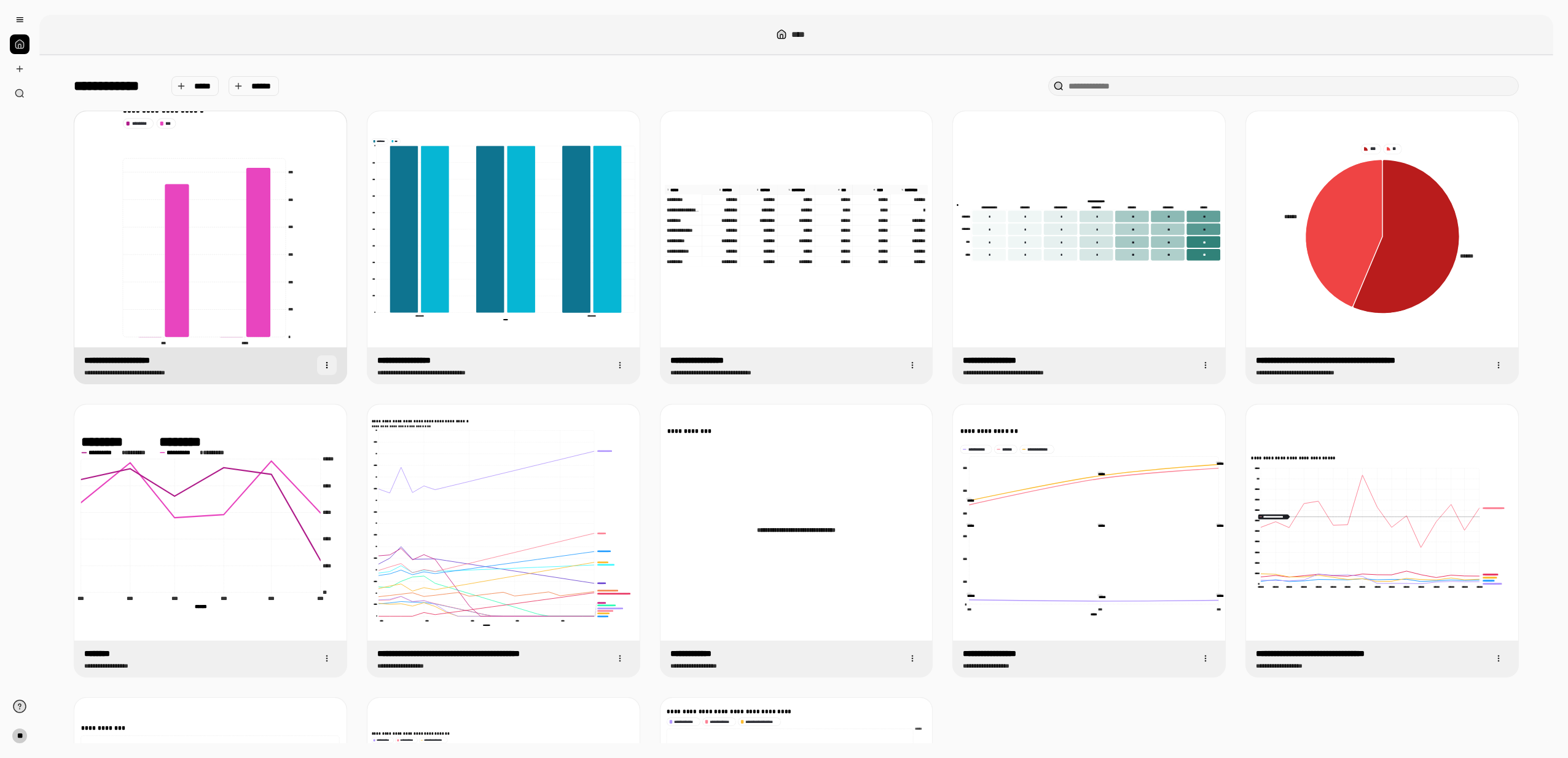 click at bounding box center (327, 365) 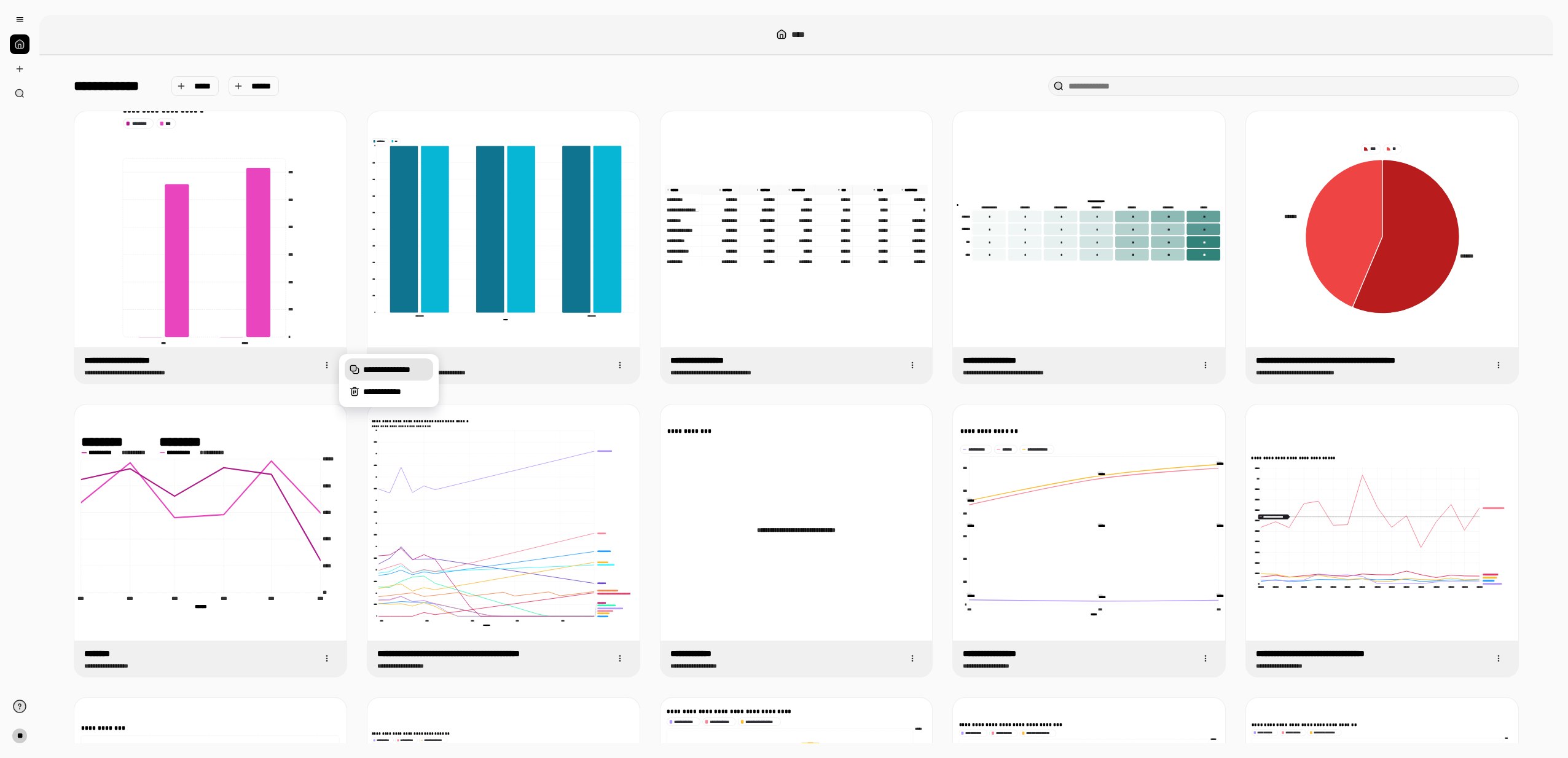 click on "**********" at bounding box center [396, 369] 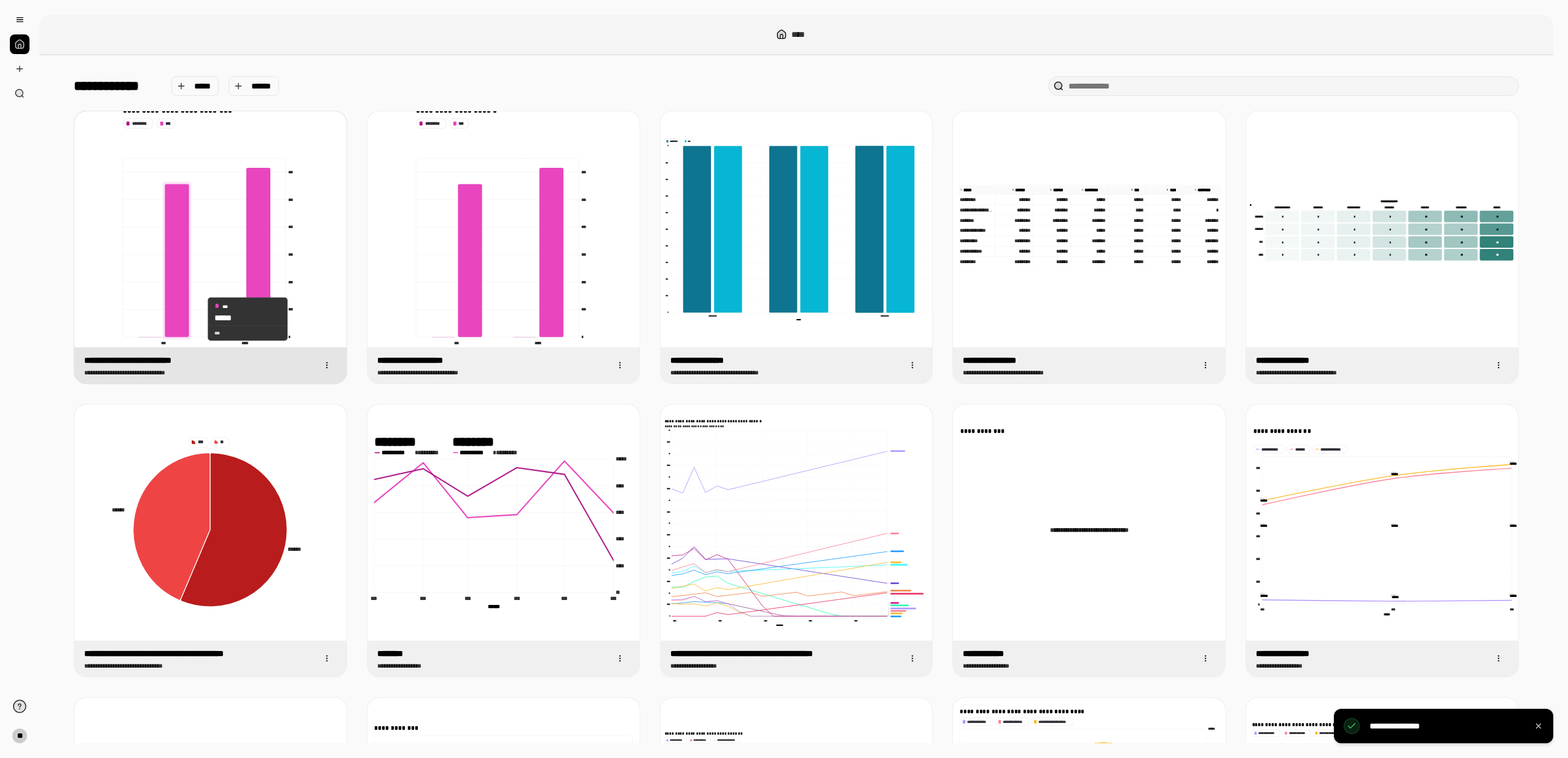 click 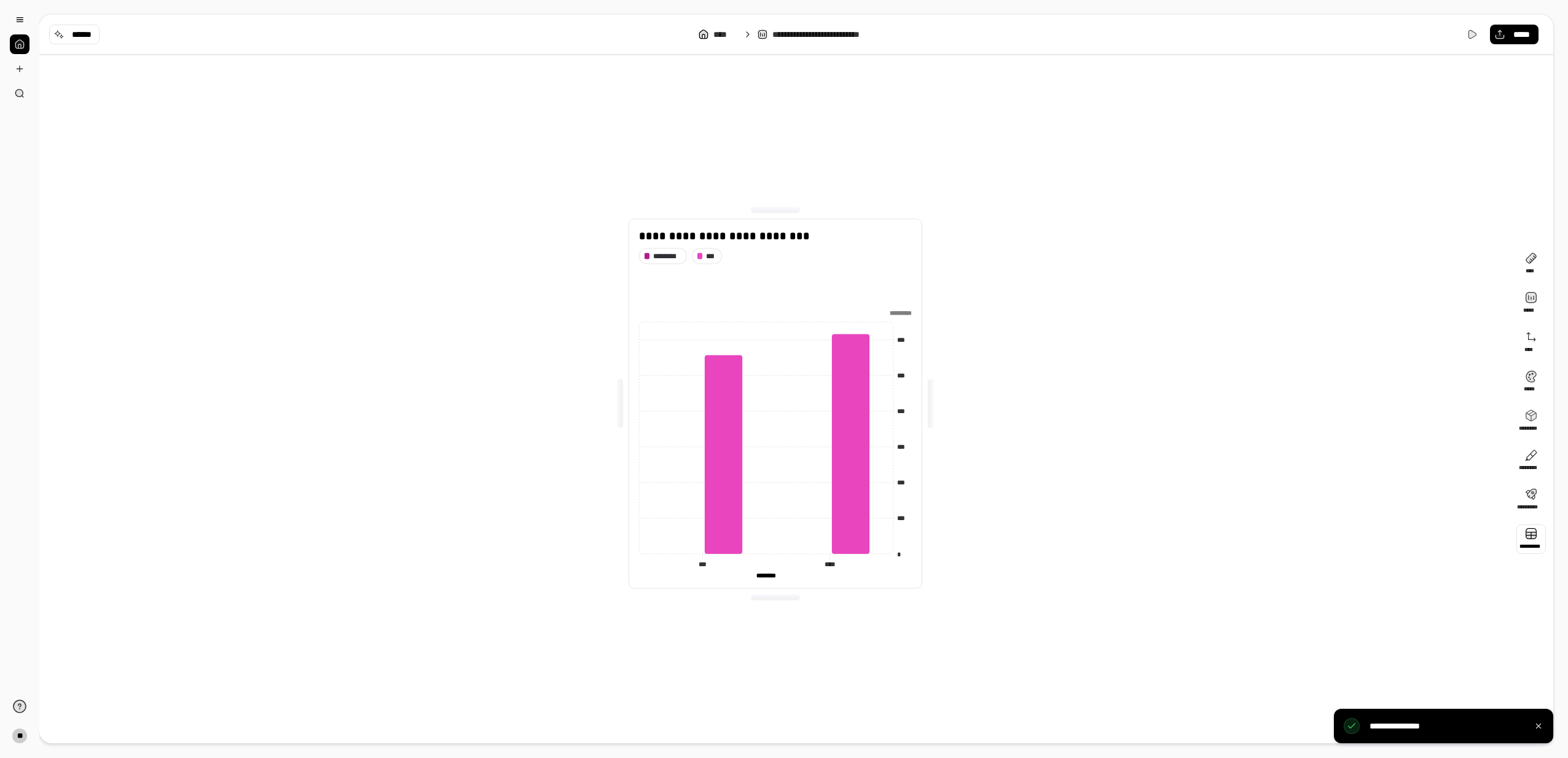 click at bounding box center [1531, 539] 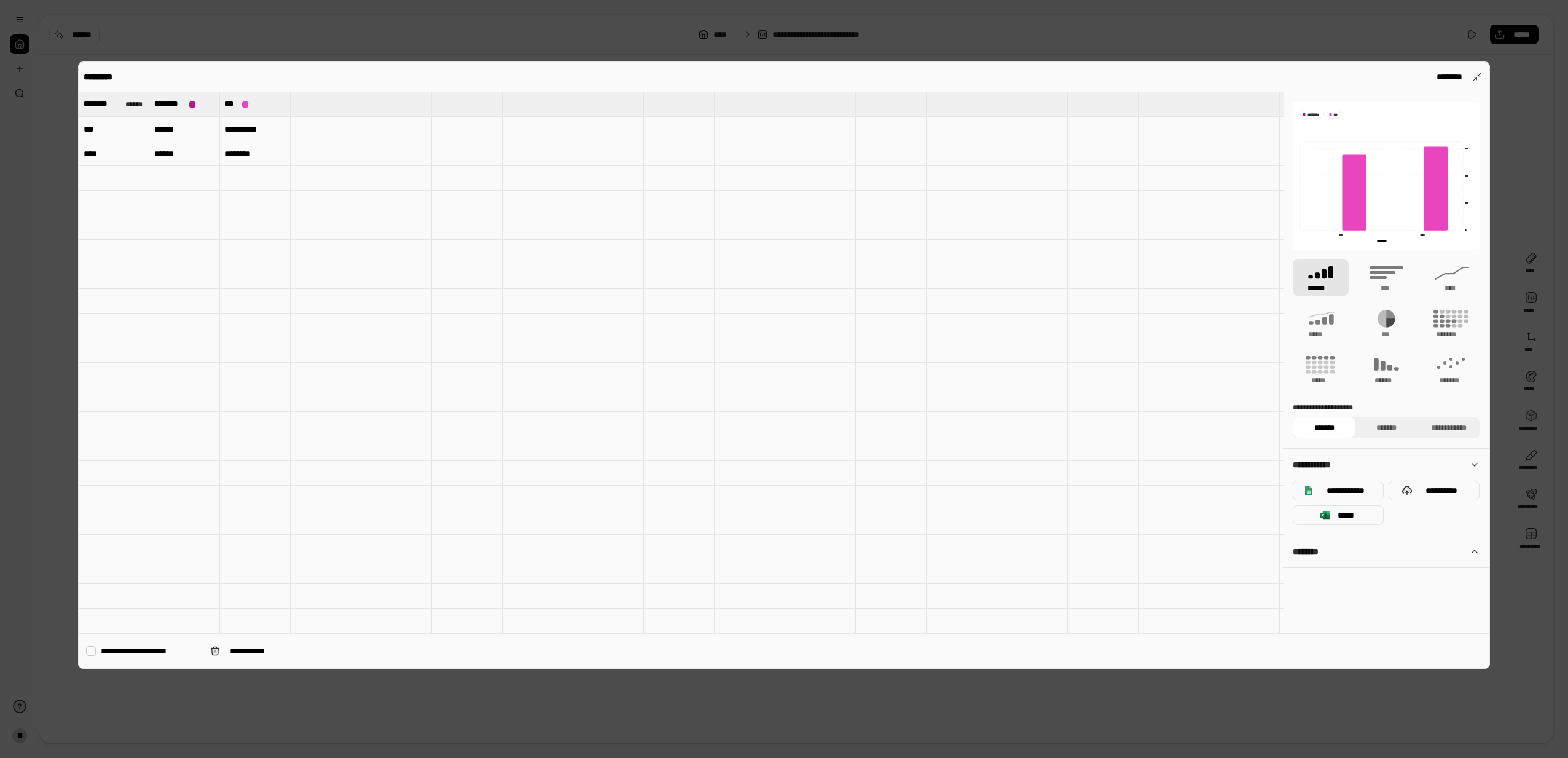 click on "**********" at bounding box center [255, 129] 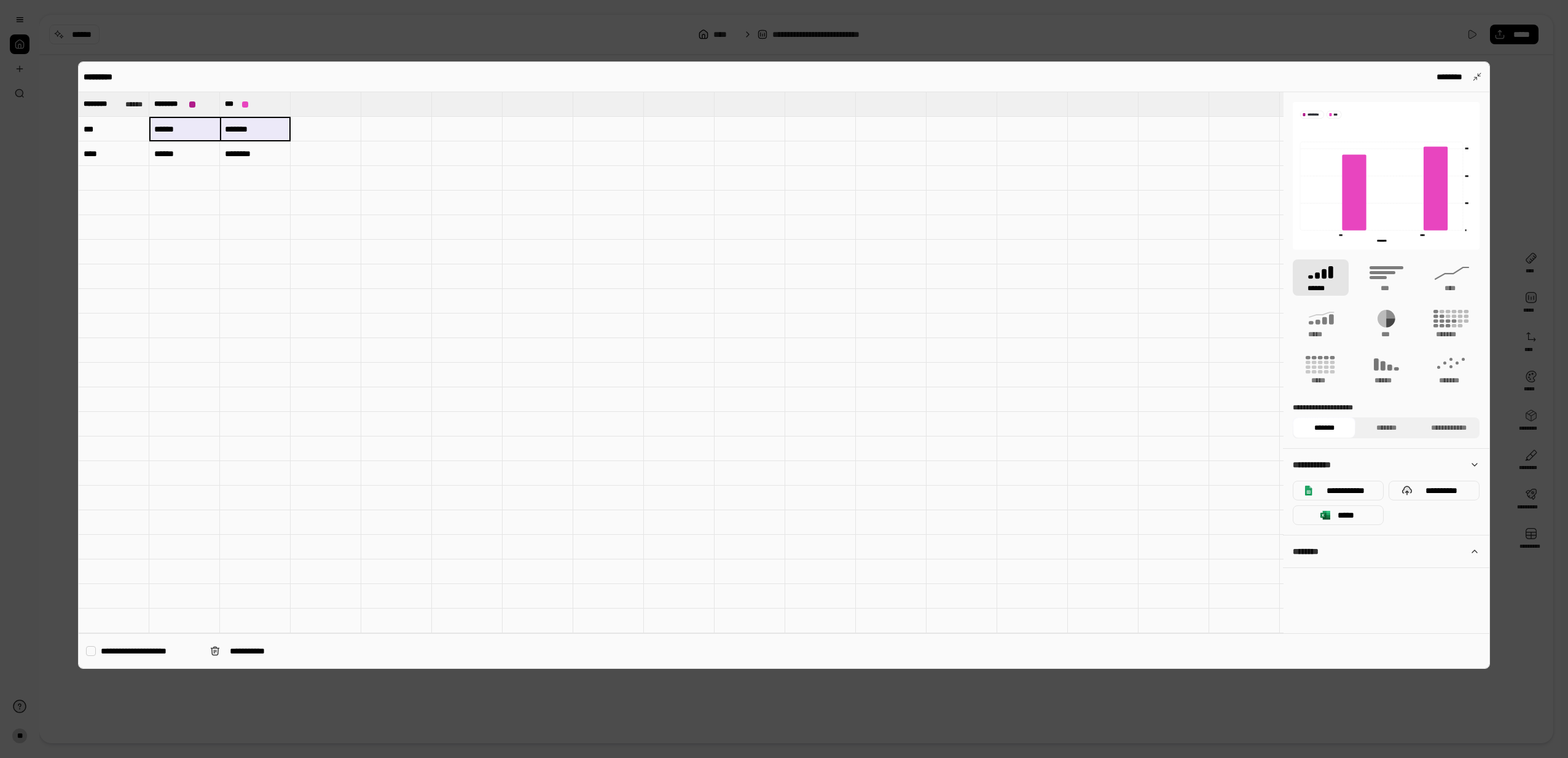 drag, startPoint x: 278, startPoint y: 132, endPoint x: 192, endPoint y: 129, distance: 86.05231 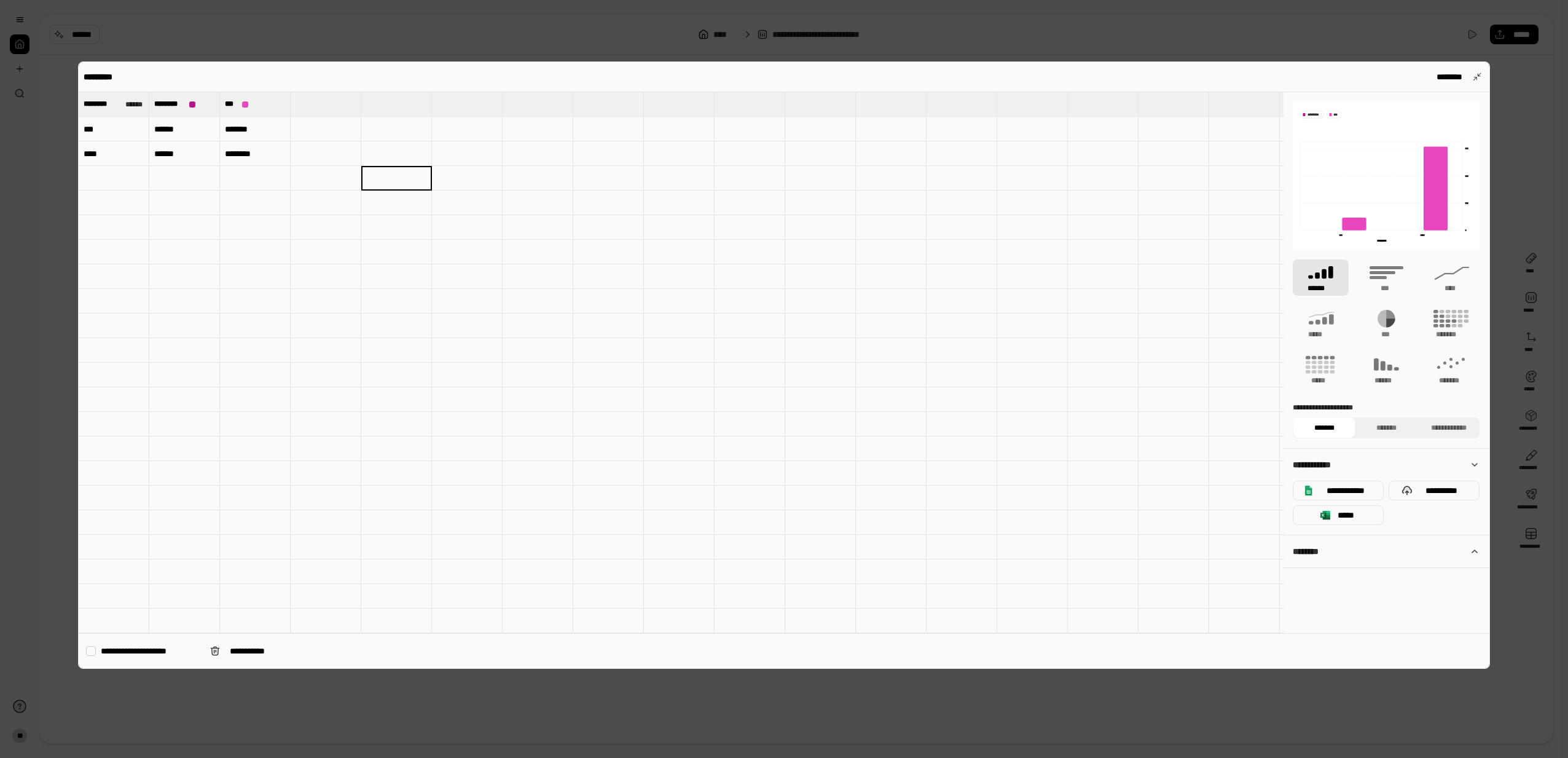 click on "*******" at bounding box center [255, 129] 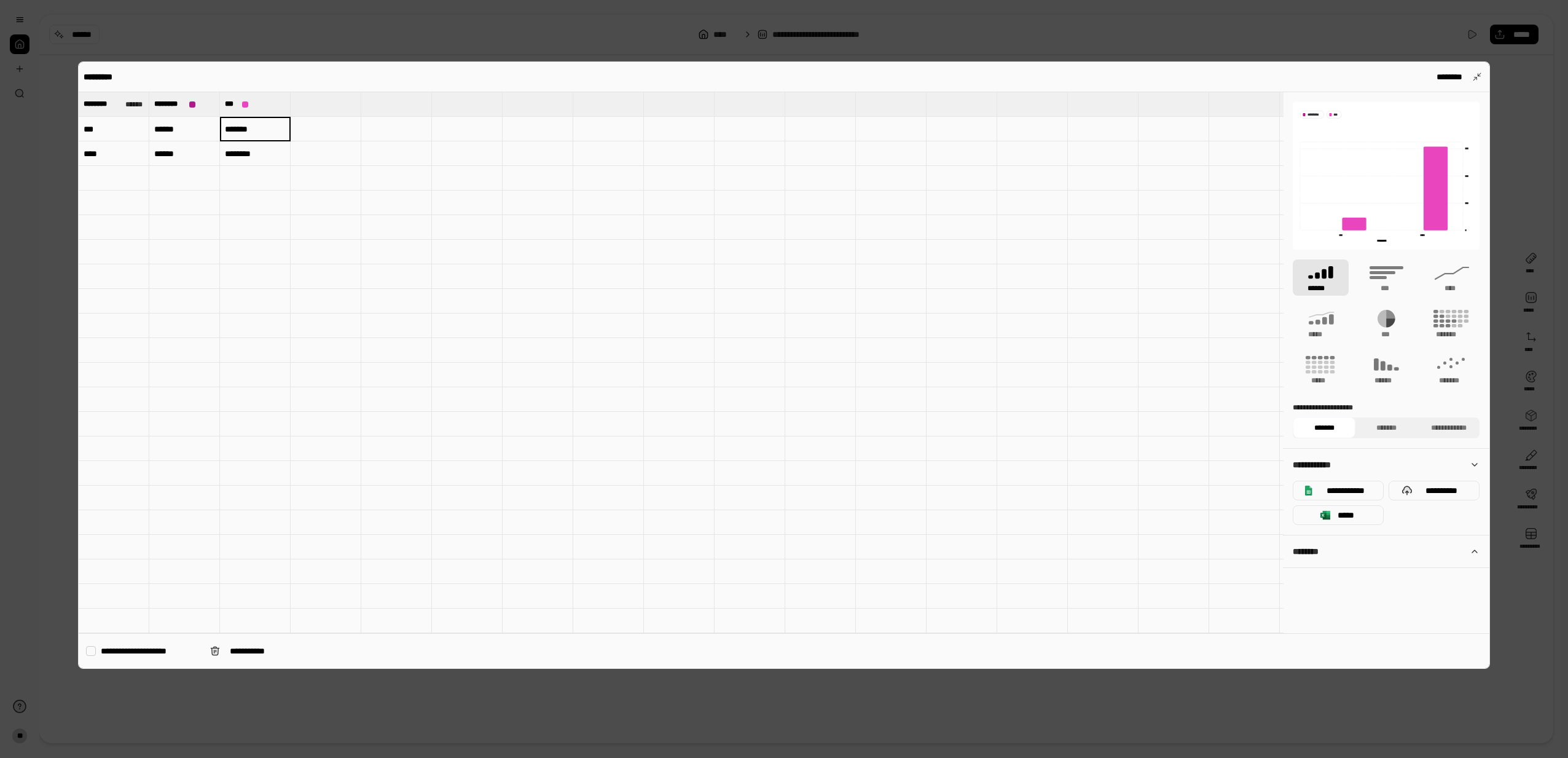 click on "********" at bounding box center (255, 154) 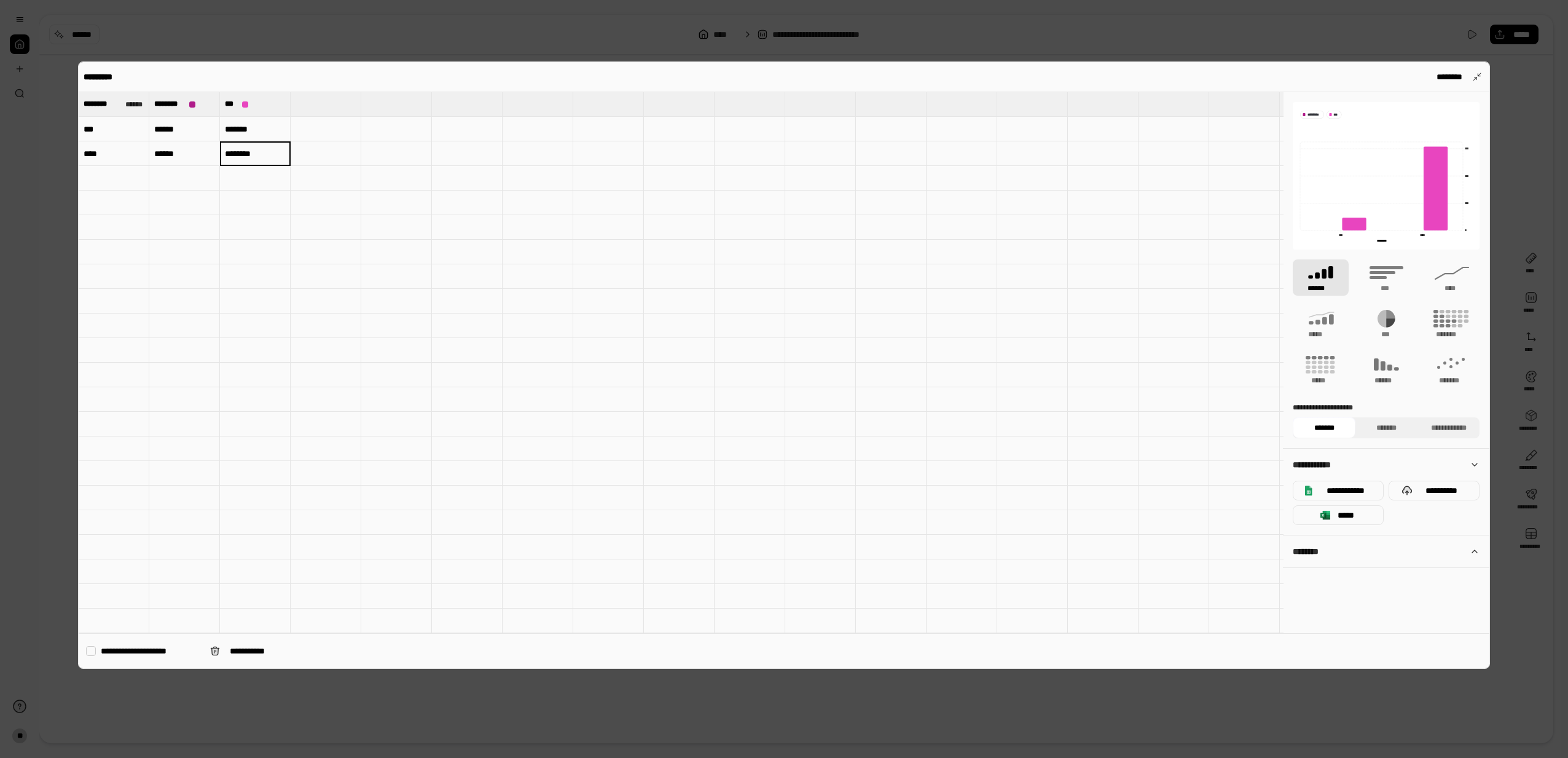 type on "*******" 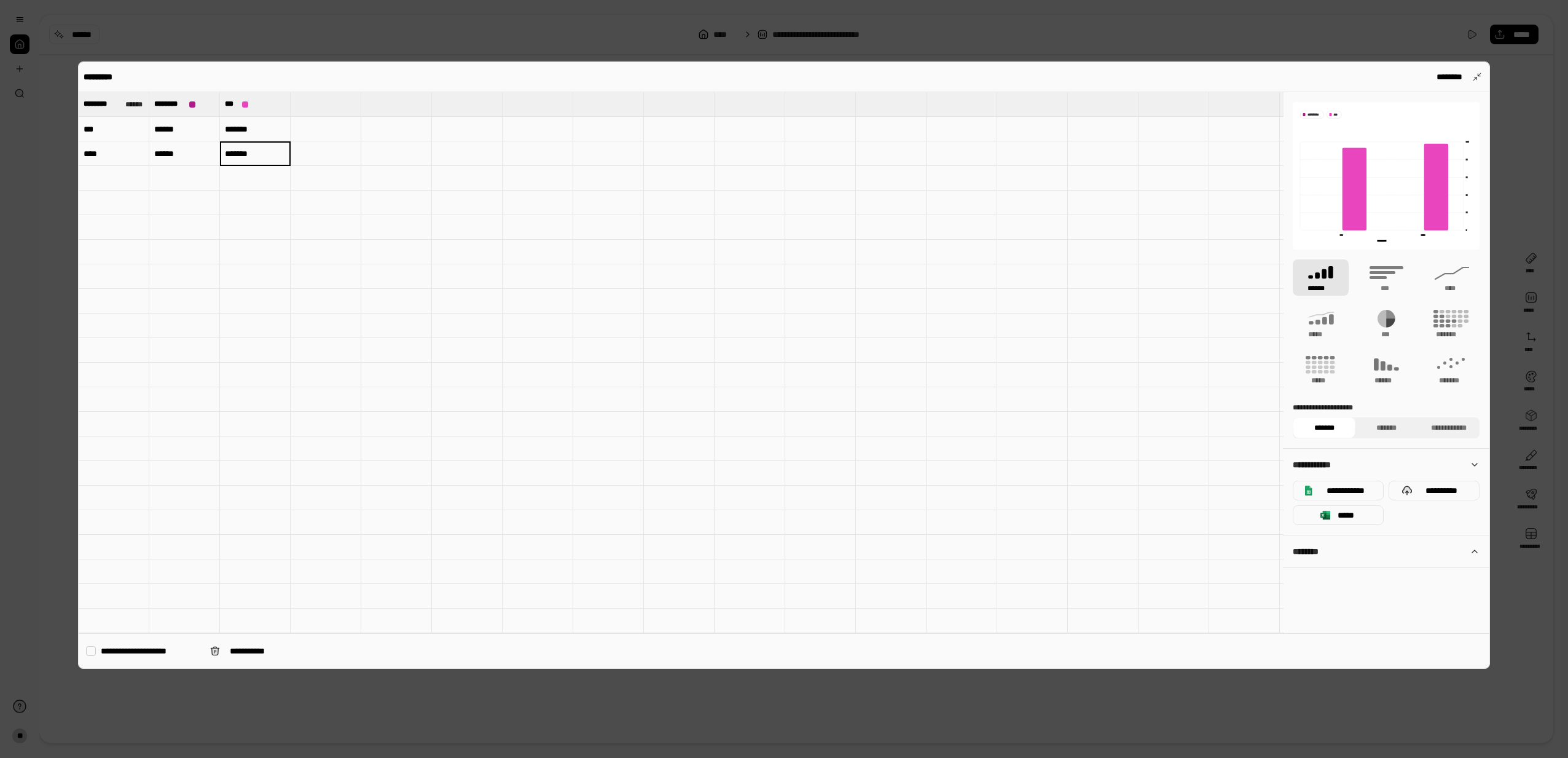 click at bounding box center [326, 227] 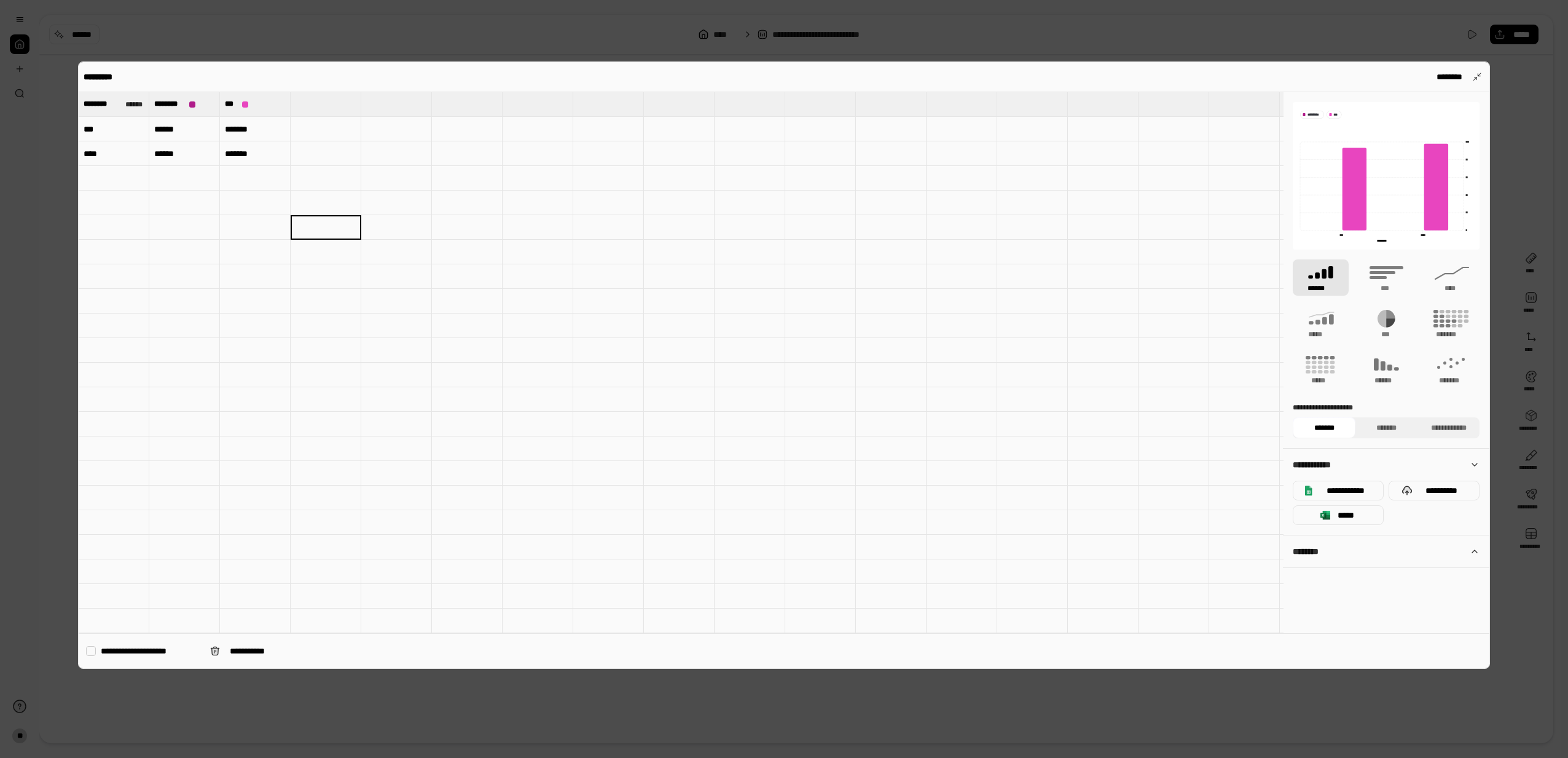 click on "**********" at bounding box center (784, 365) 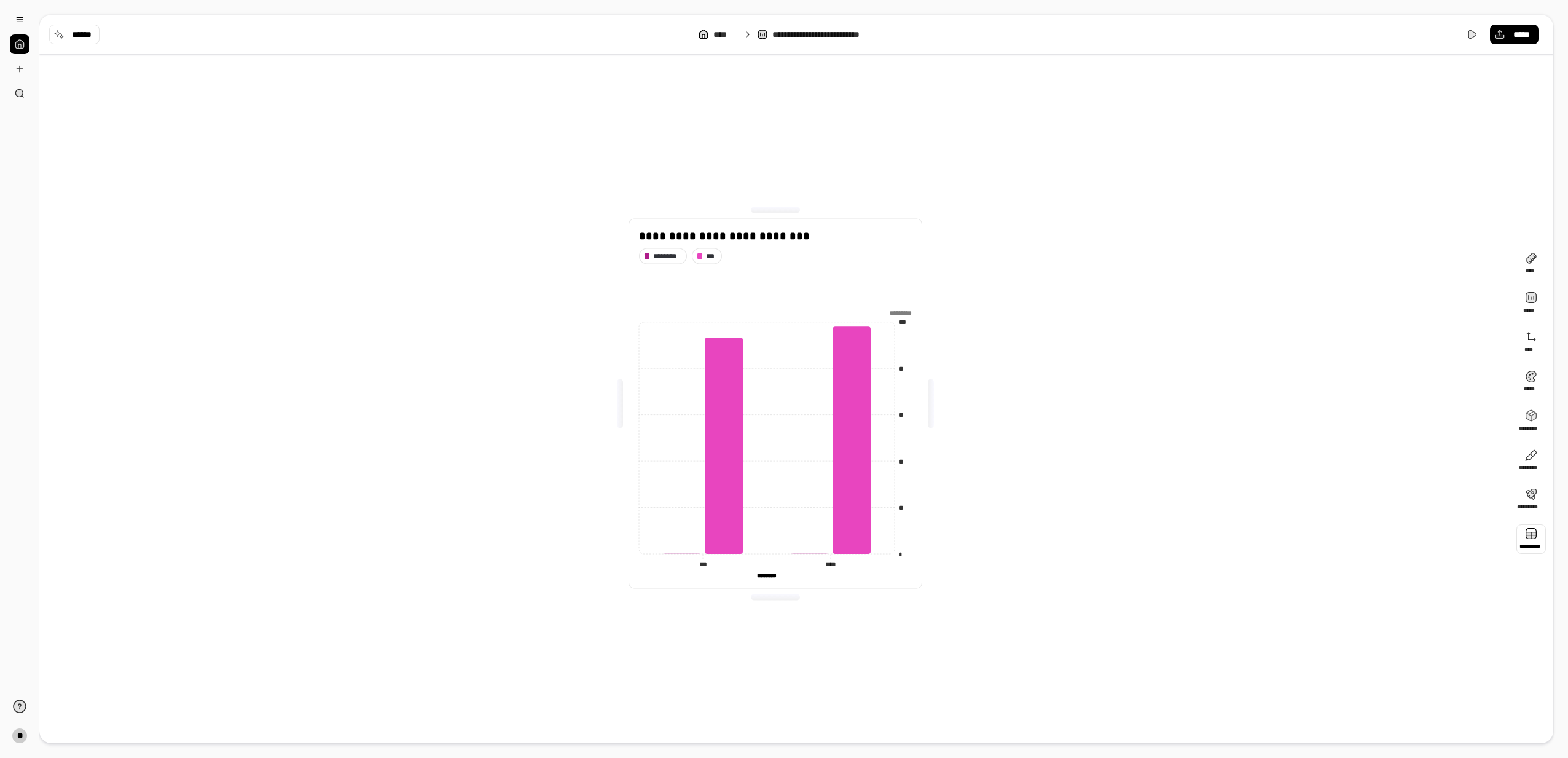 click at bounding box center [1531, 539] 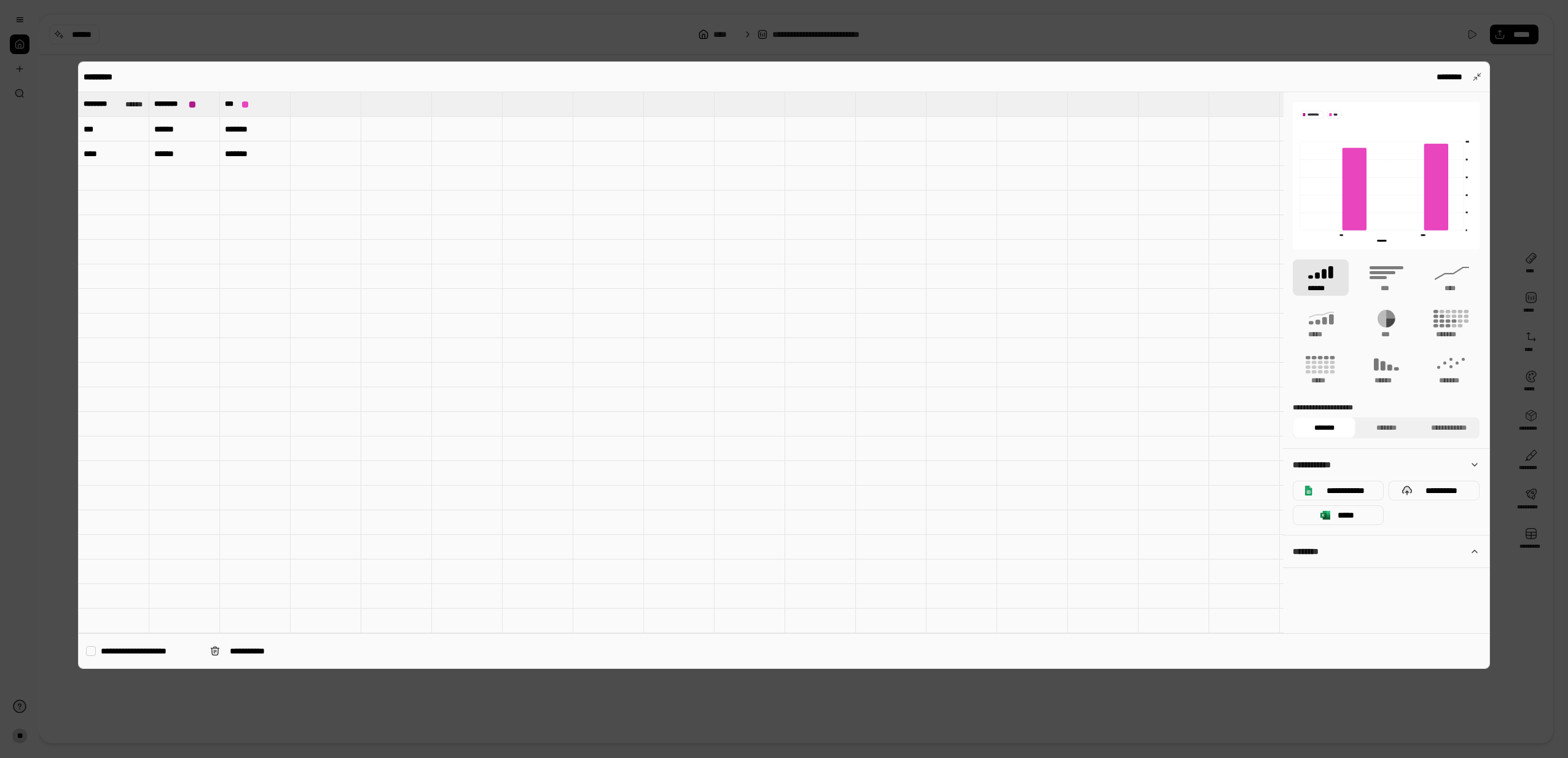 click on "******" at bounding box center [184, 129] 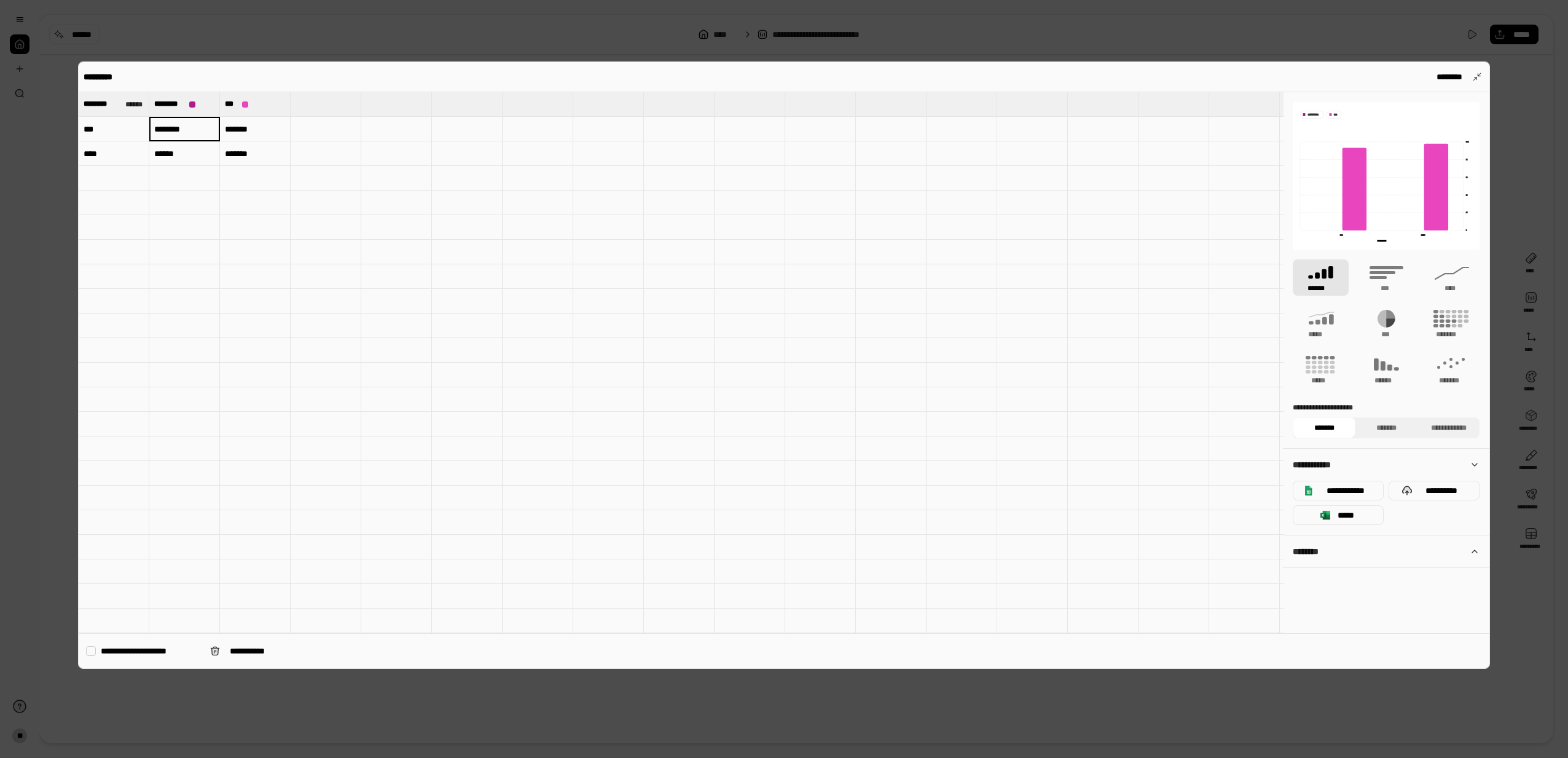 type on "********" 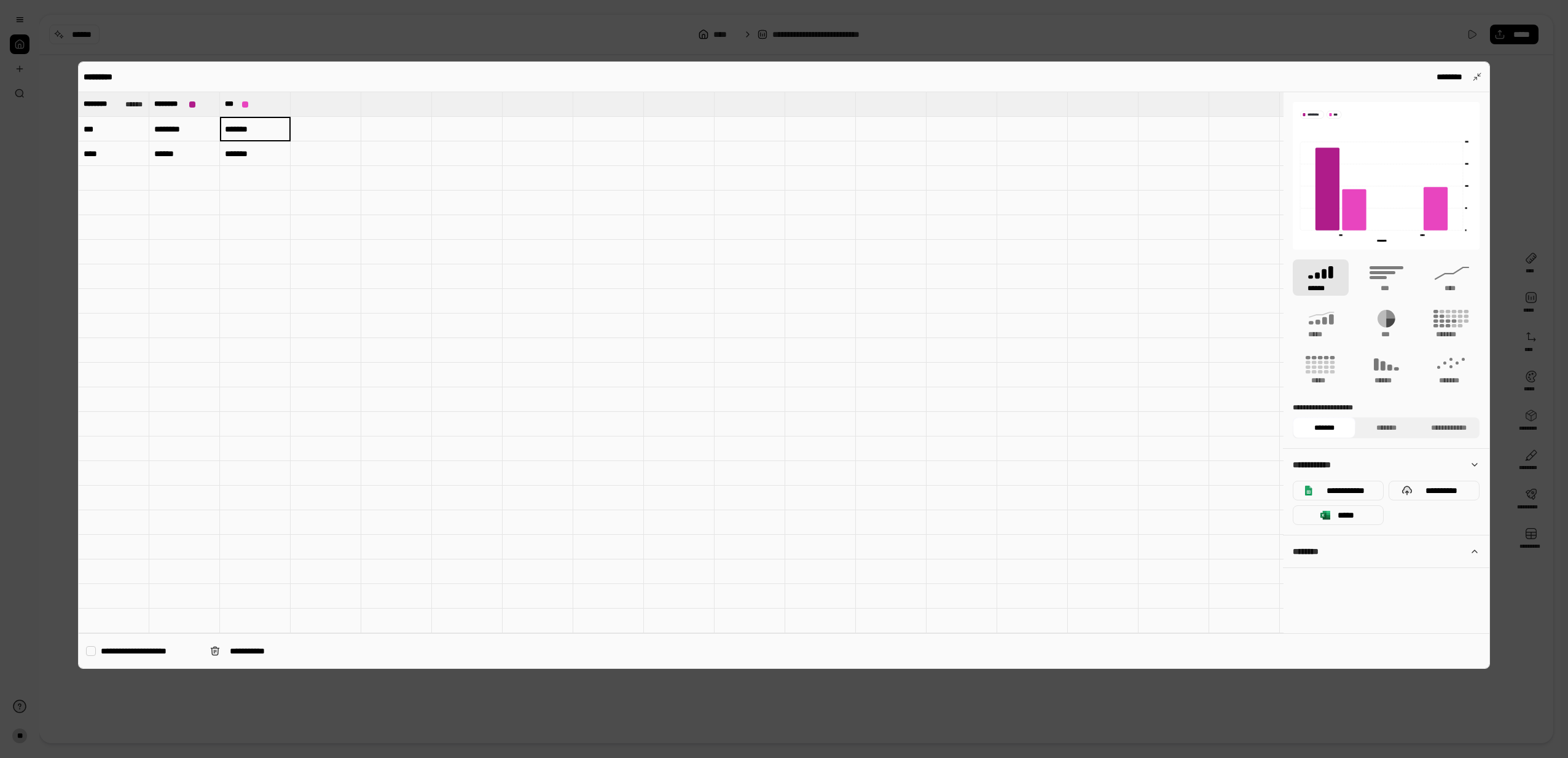 scroll, scrollTop: 1, scrollLeft: 0, axis: vertical 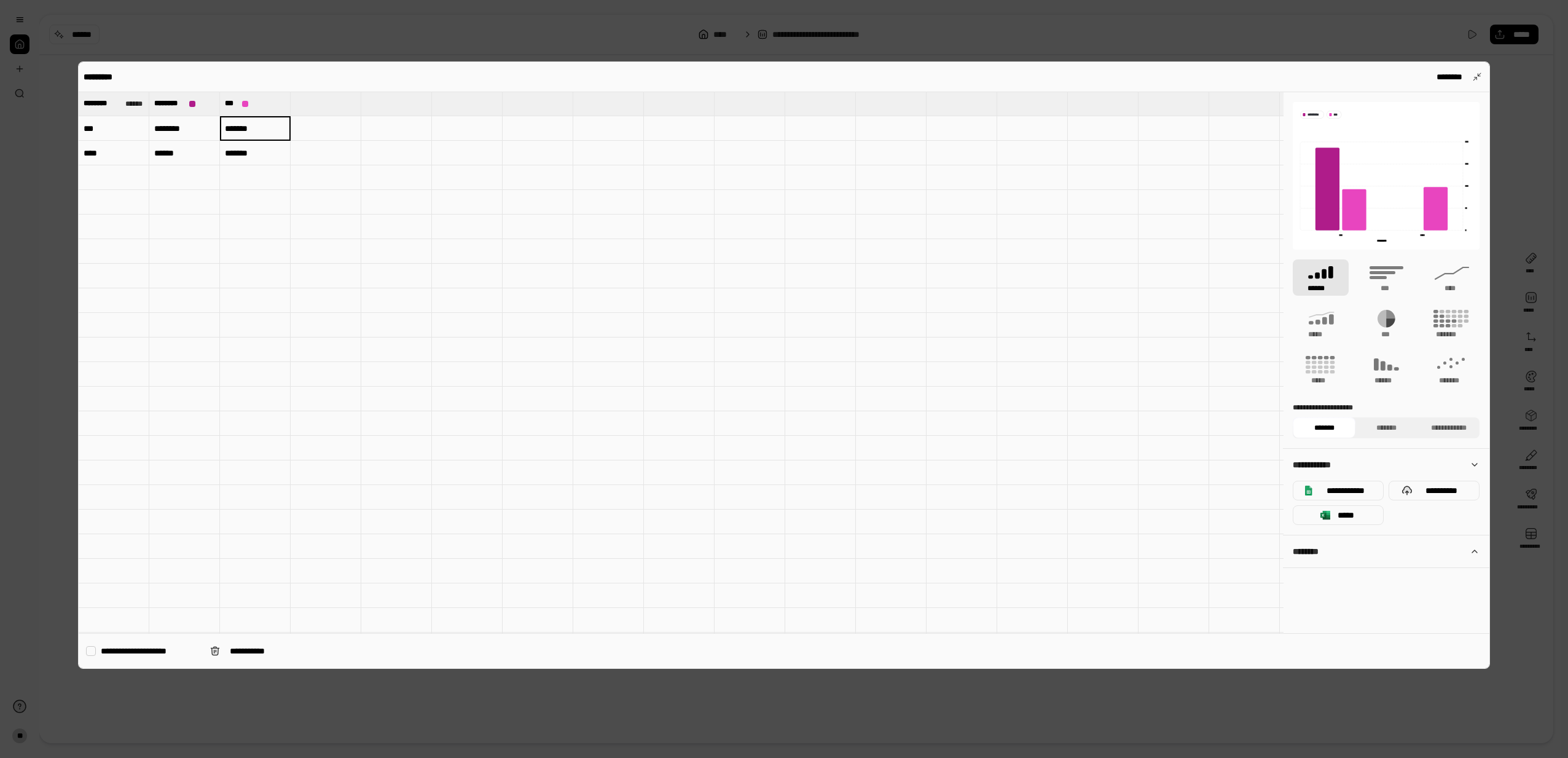 click on "******" at bounding box center (184, 153) 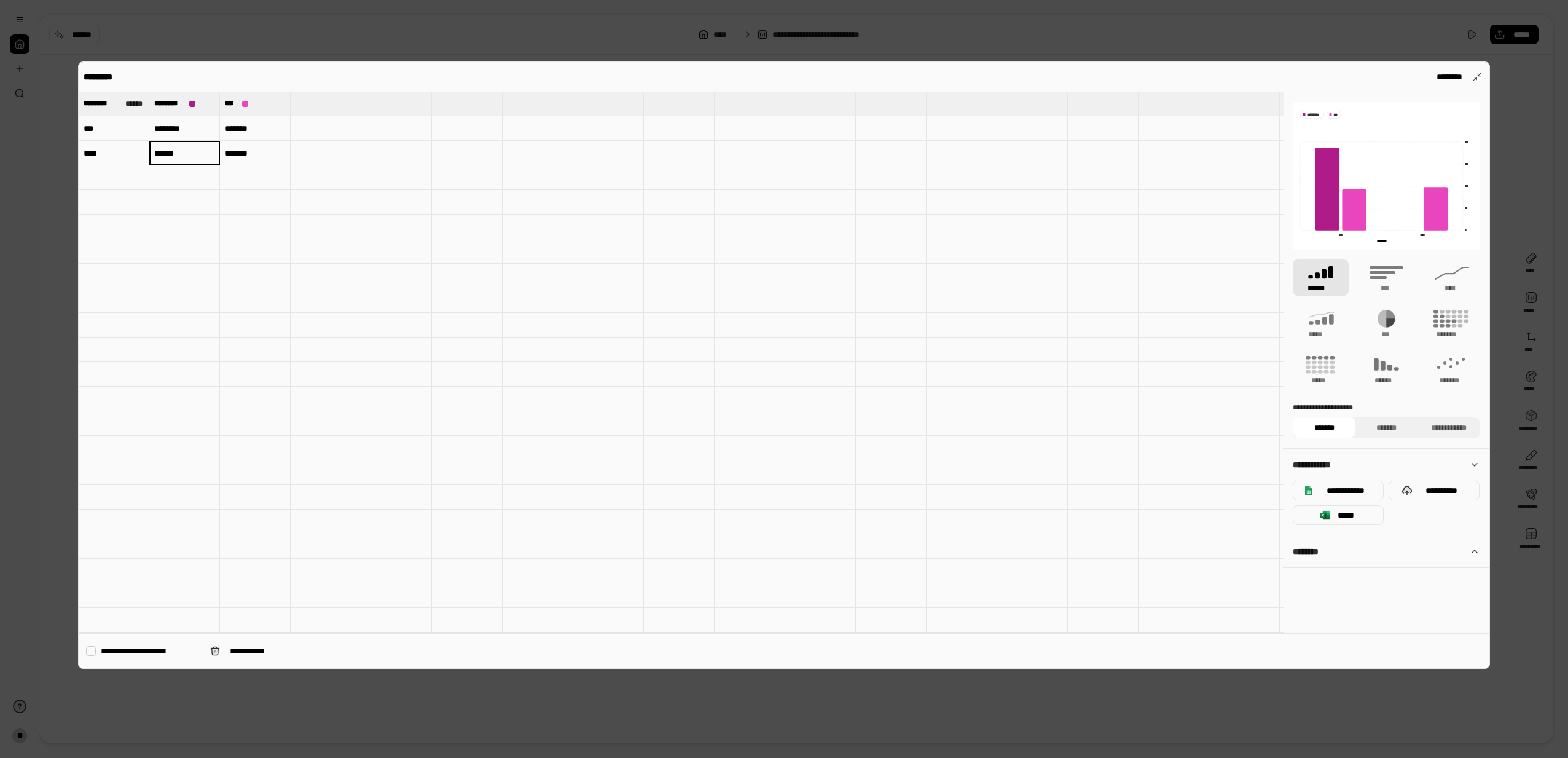 type on "********" 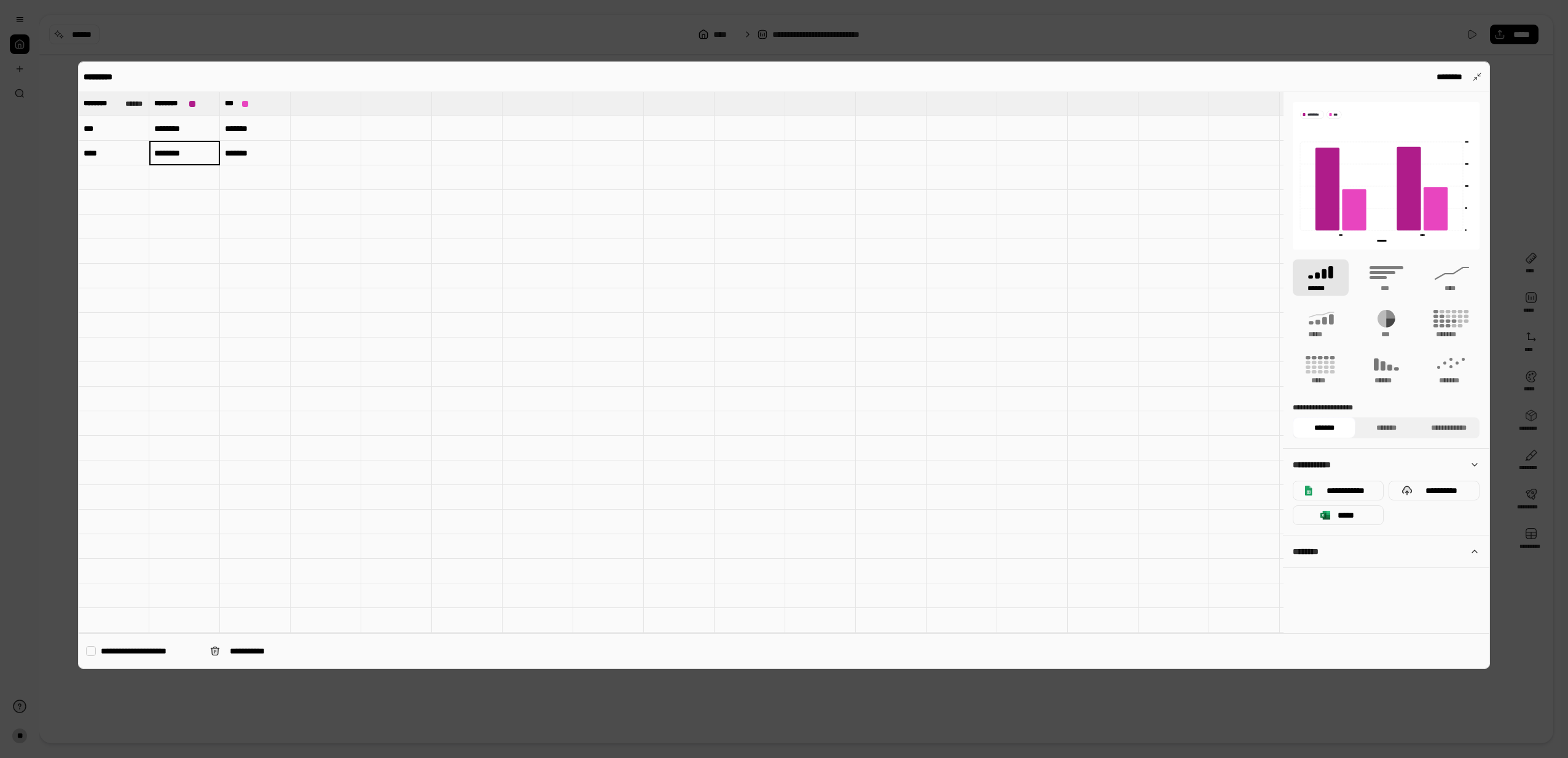 click on "**********" at bounding box center (784, 365) 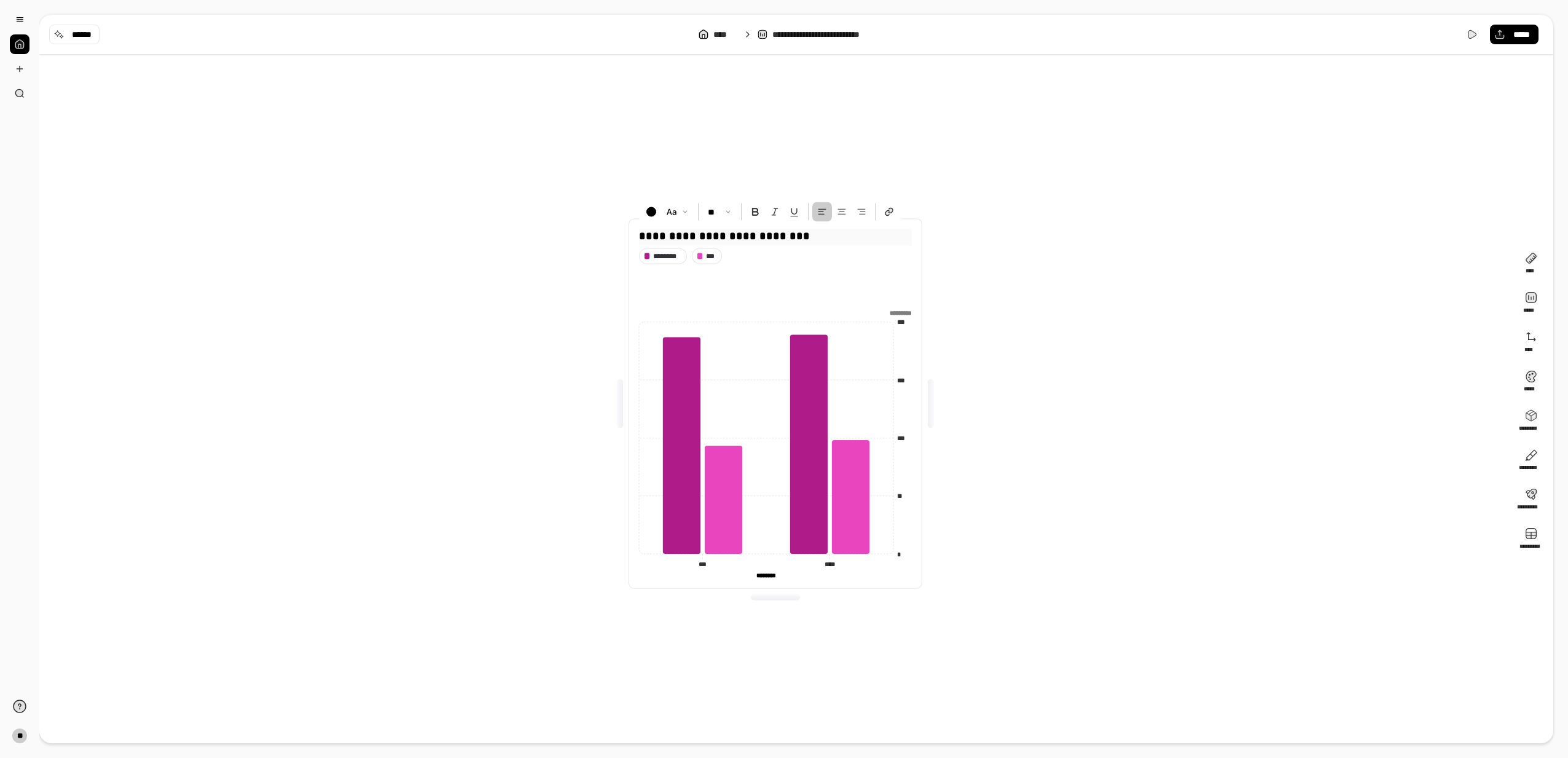 click on "**********" at bounding box center [775, 236] 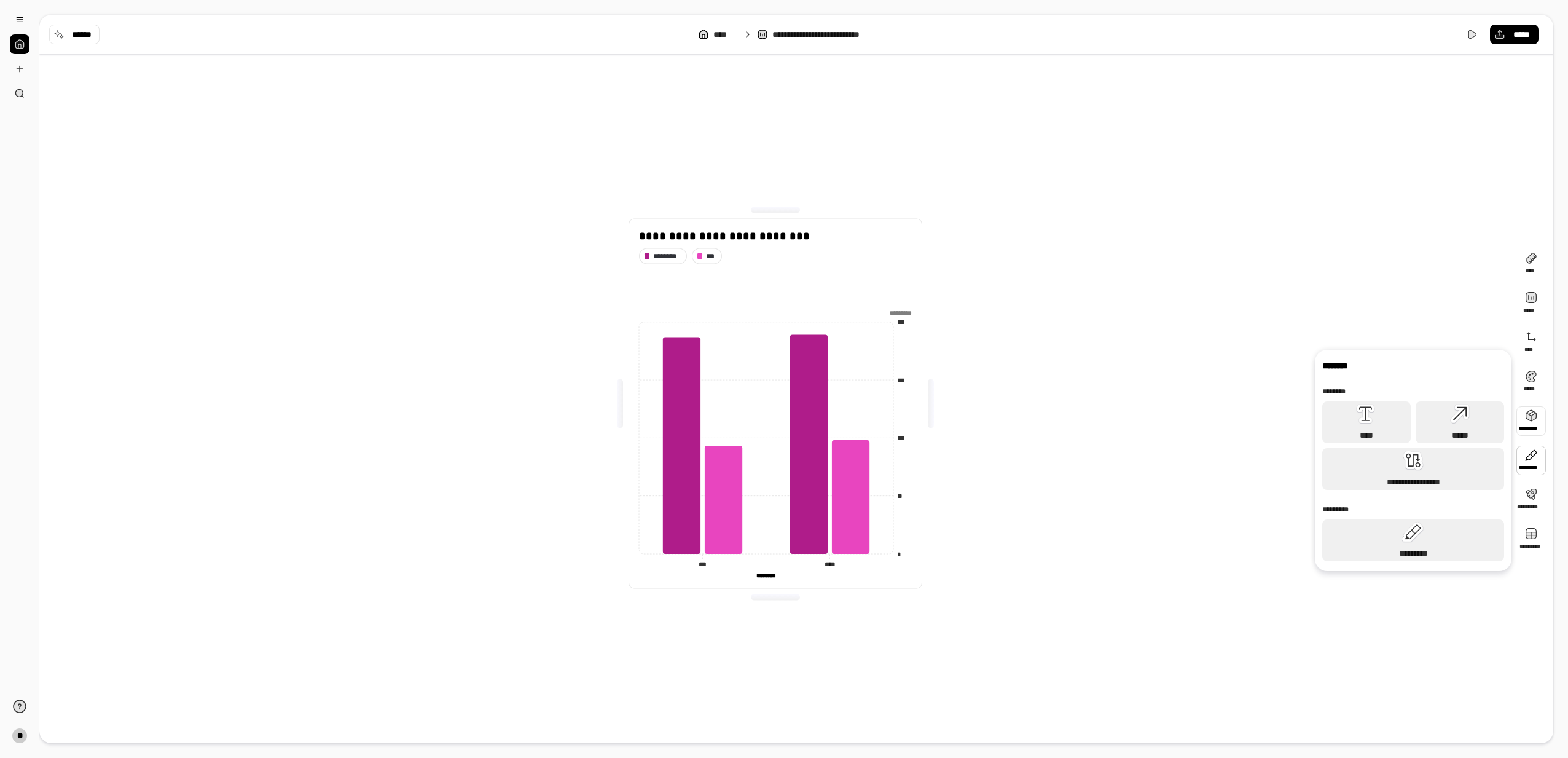 click at bounding box center [1531, 421] 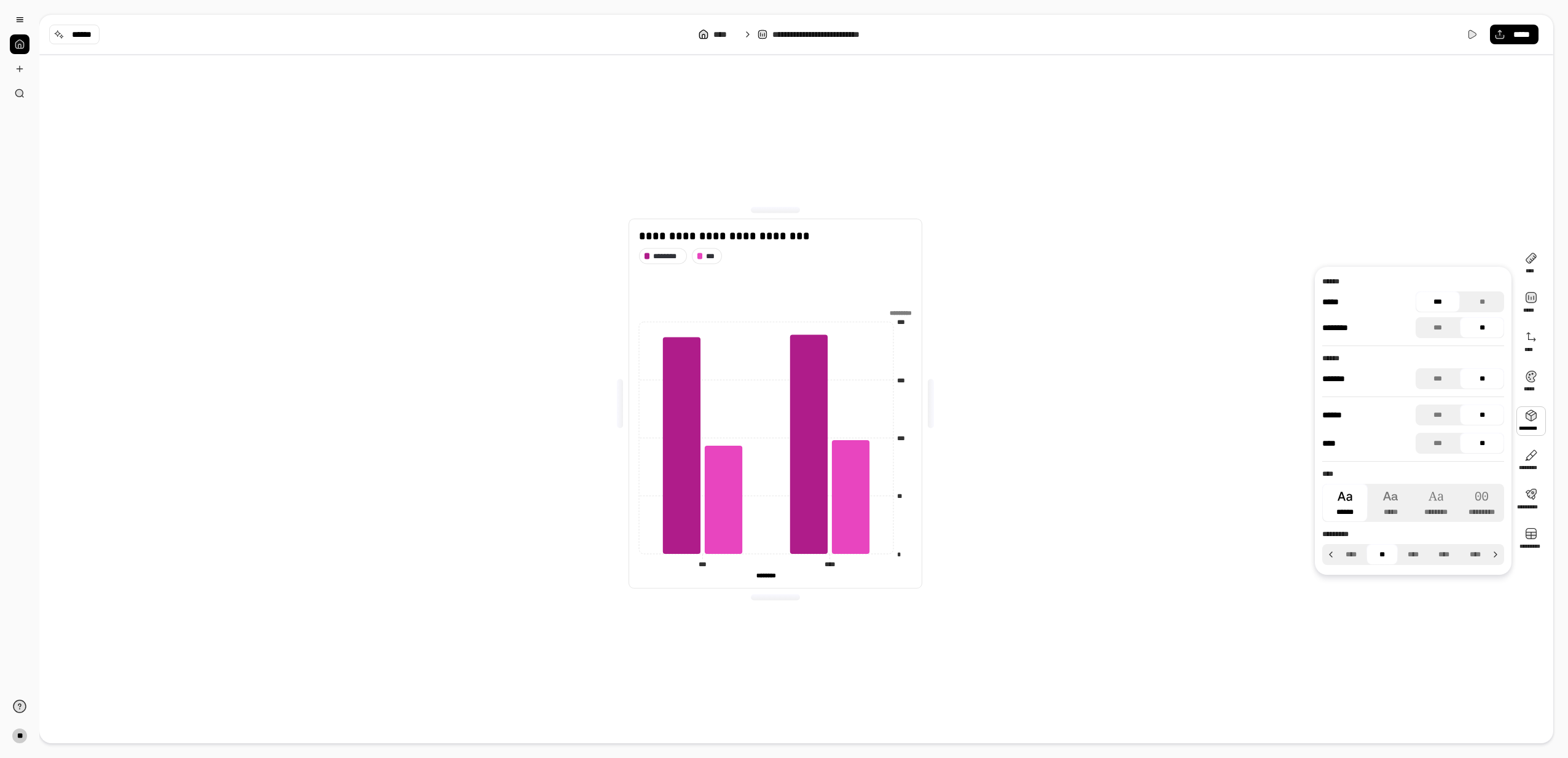 click on "***** *** ** ******** *** **" at bounding box center [1413, 315] 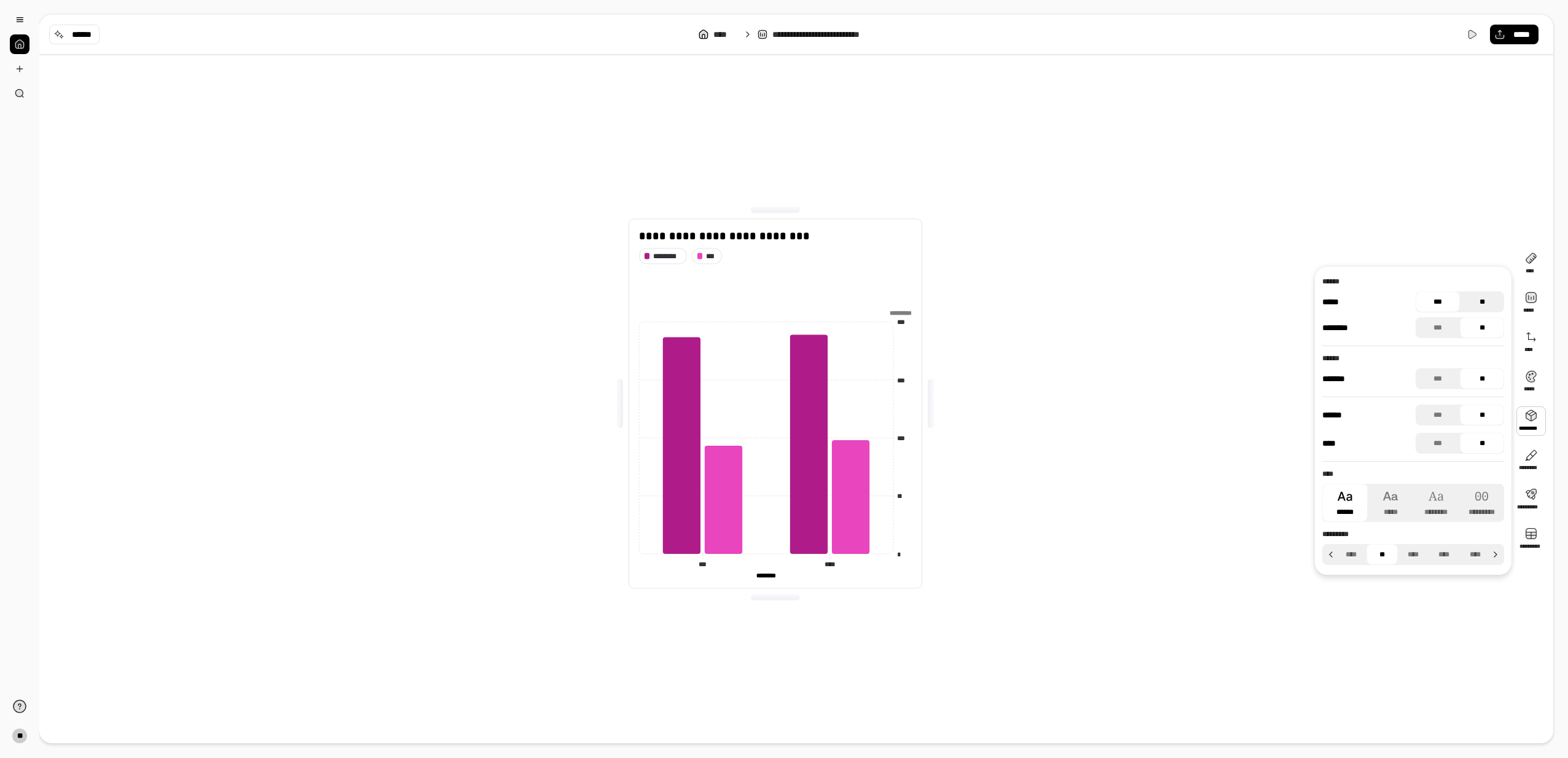 click on "**" at bounding box center [1482, 302] 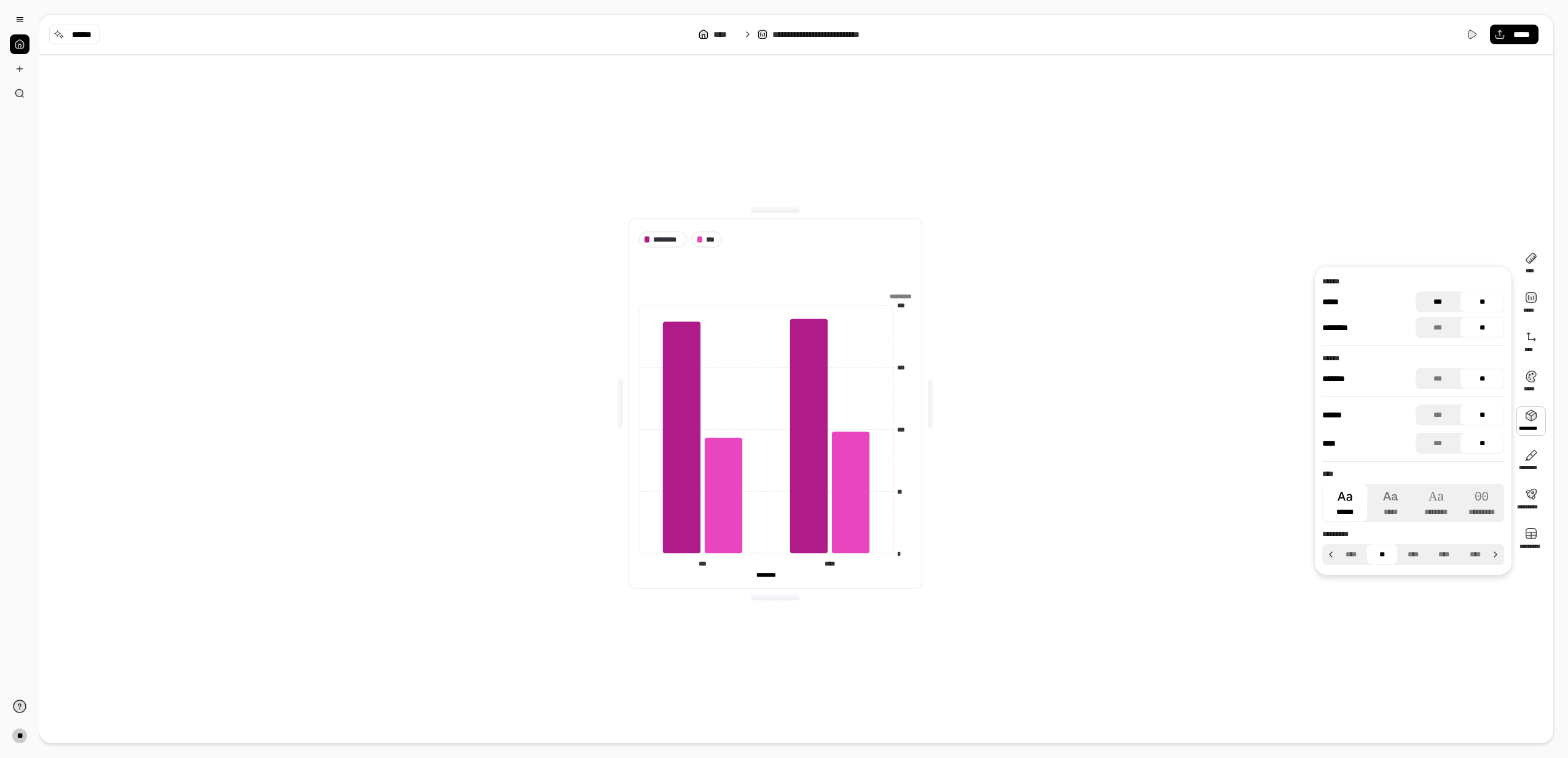 click on "***" at bounding box center [1438, 302] 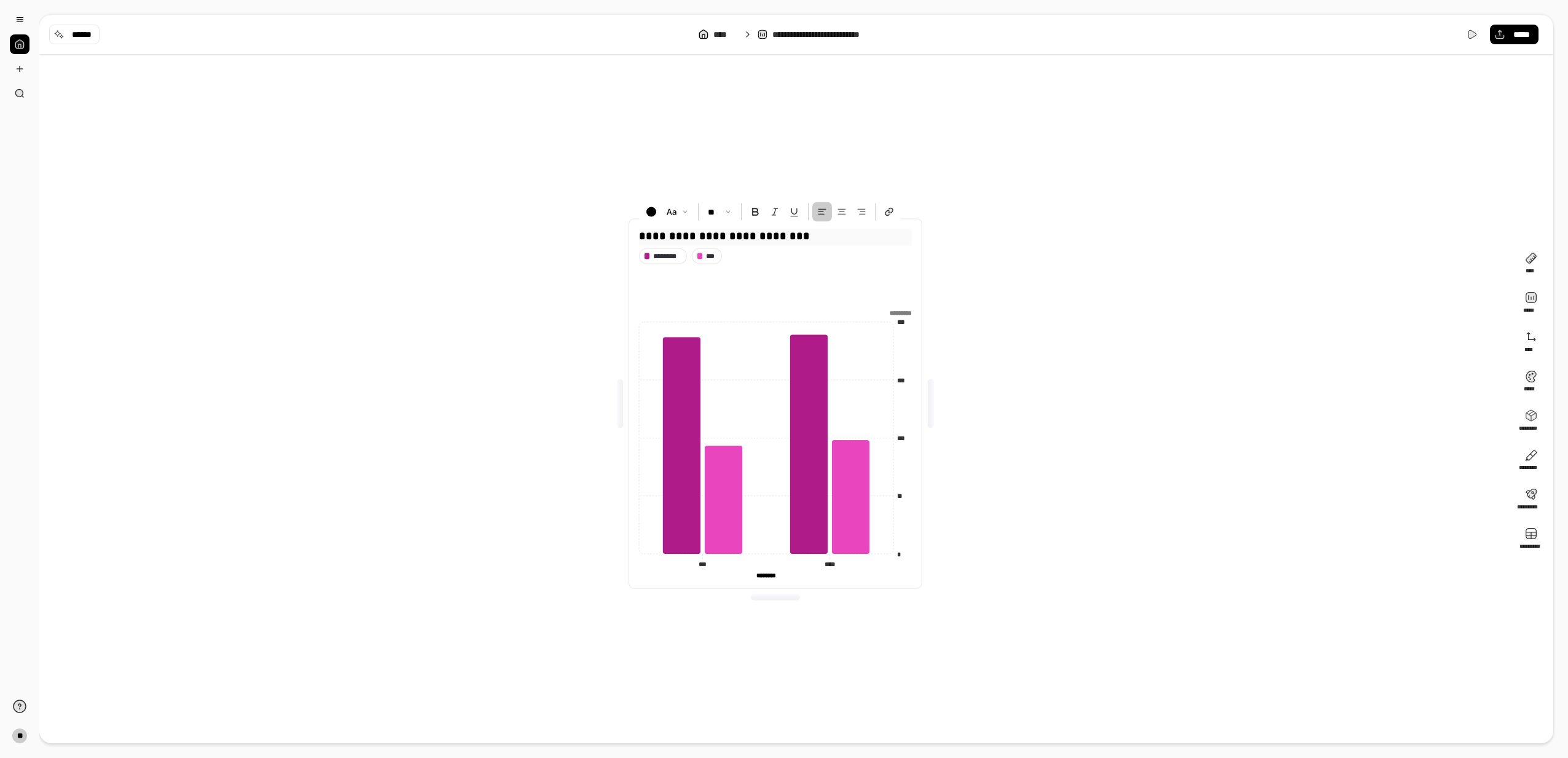 click on "**********" at bounding box center (775, 236) 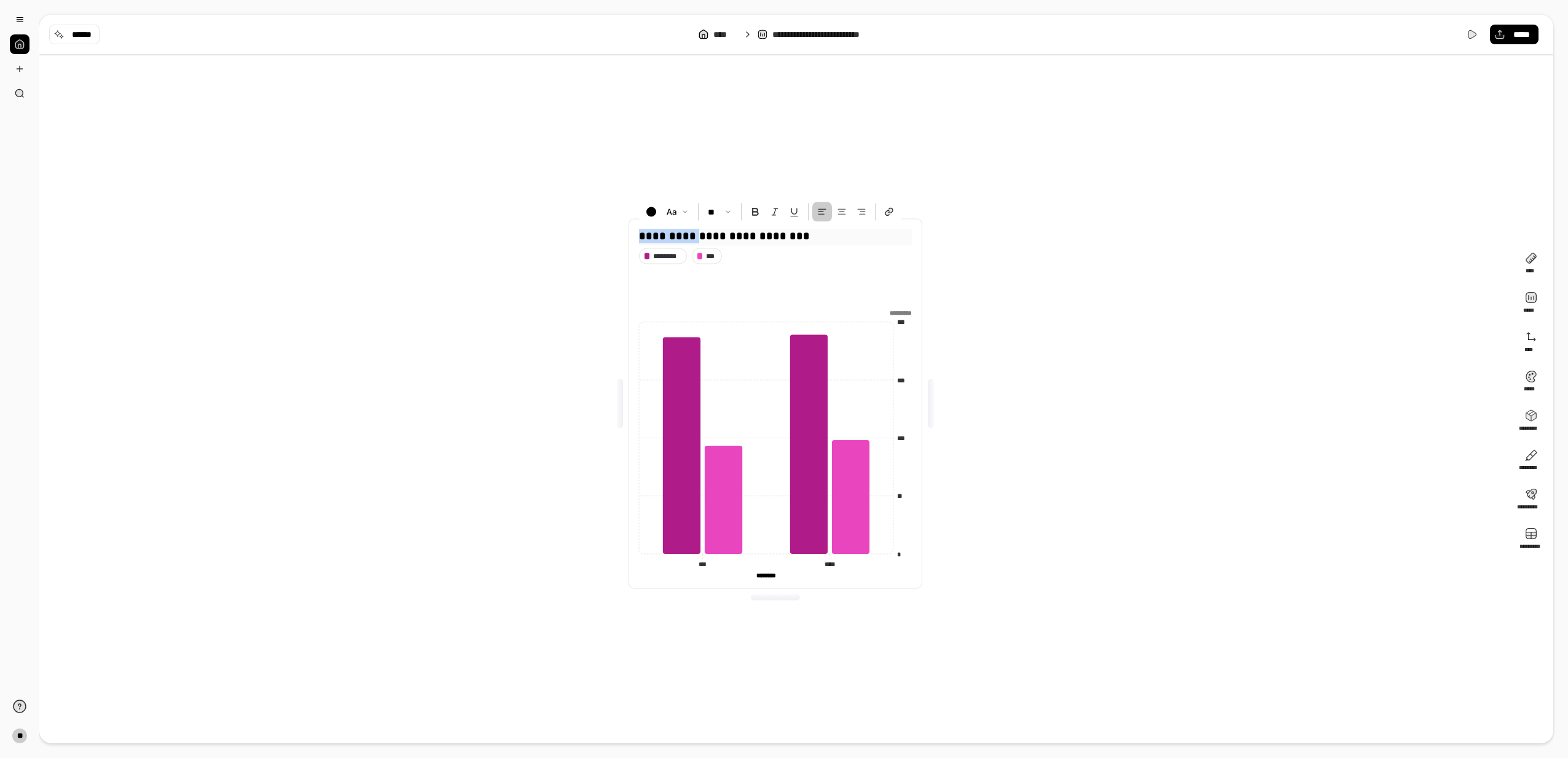 drag, startPoint x: 703, startPoint y: 234, endPoint x: 631, endPoint y: 238, distance: 72.11103 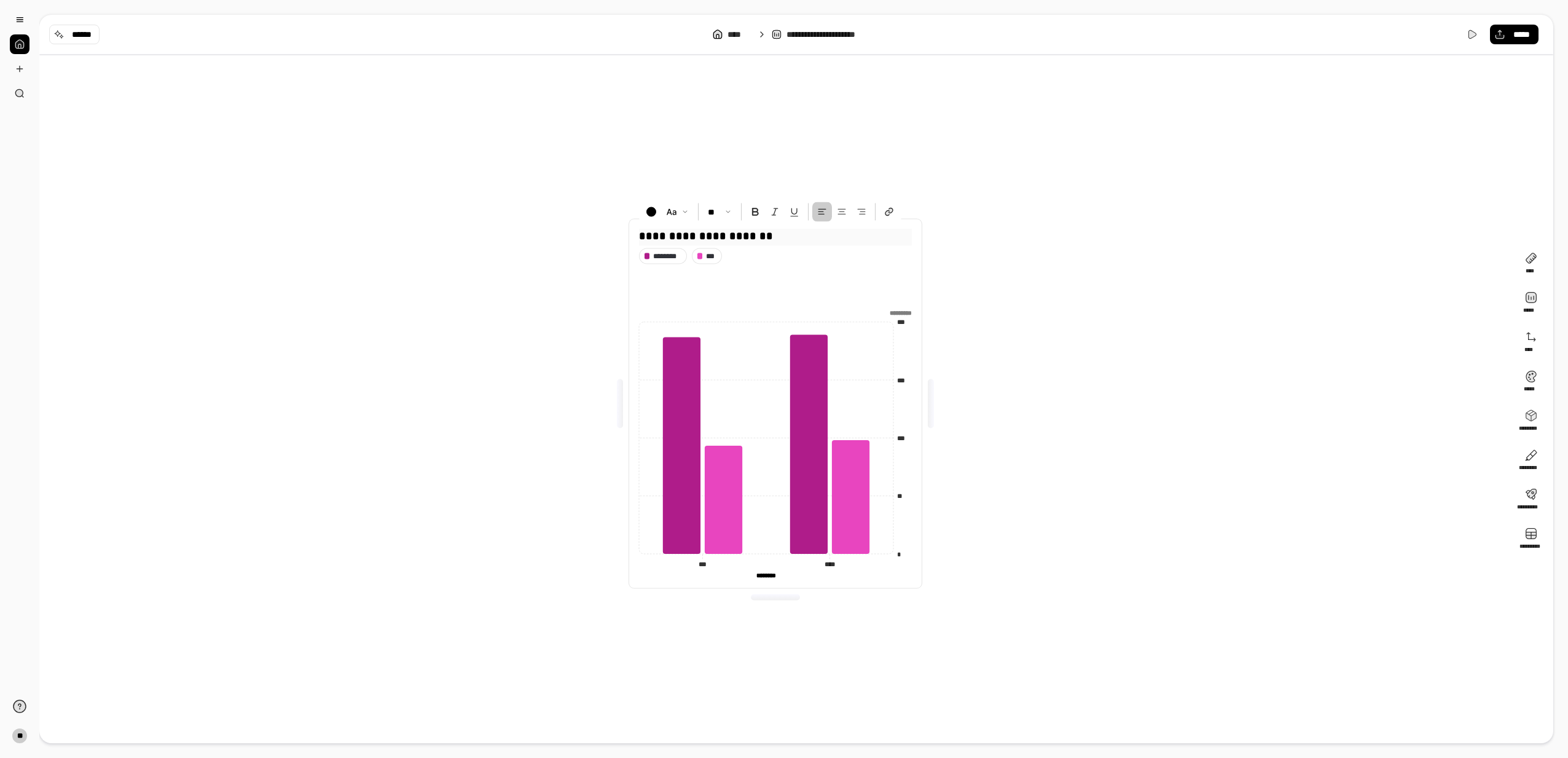 click on "**********" at bounding box center (775, 236) 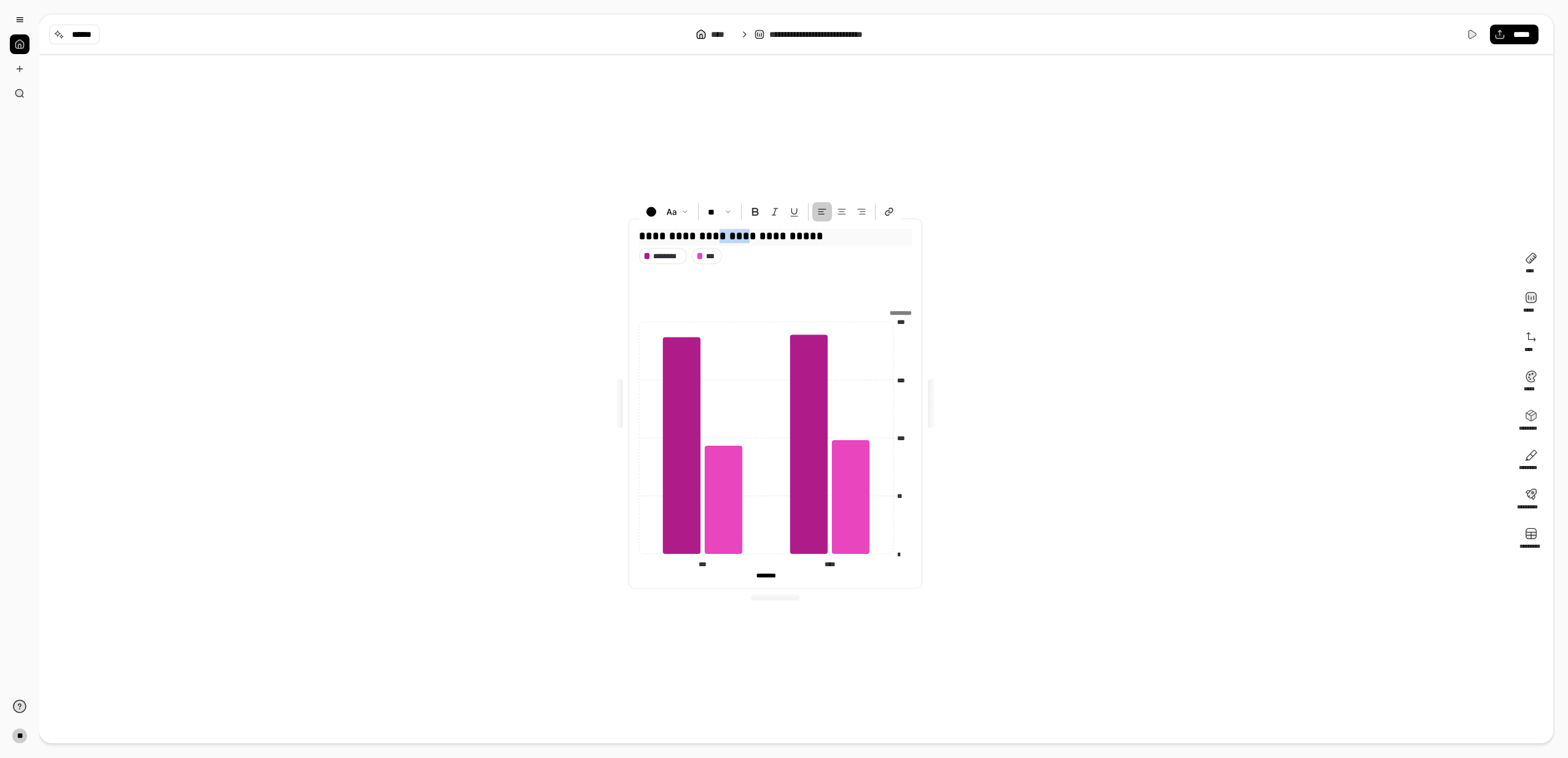 drag, startPoint x: 742, startPoint y: 236, endPoint x: 715, endPoint y: 236, distance: 27 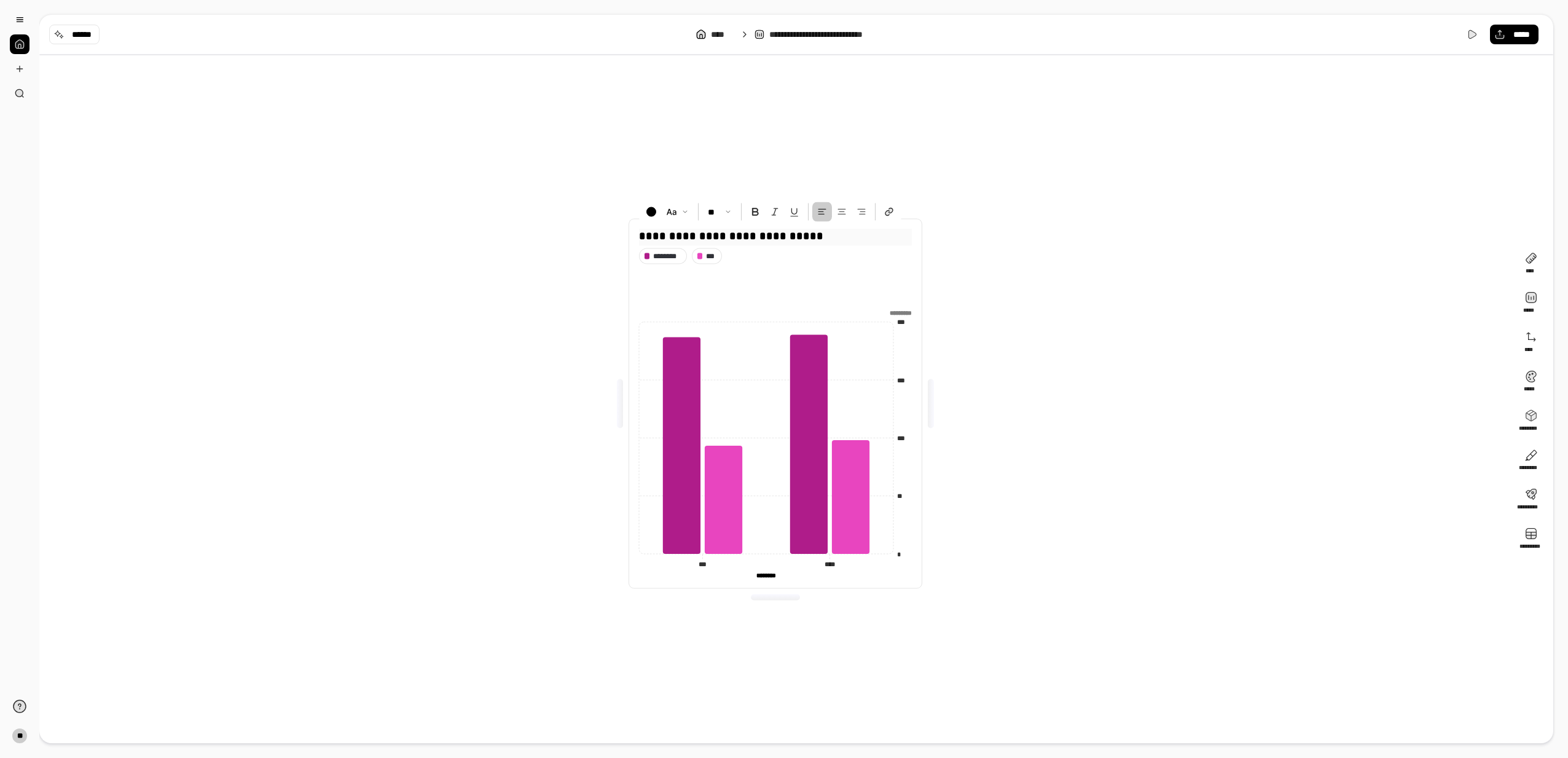 click on "**********" at bounding box center [775, 236] 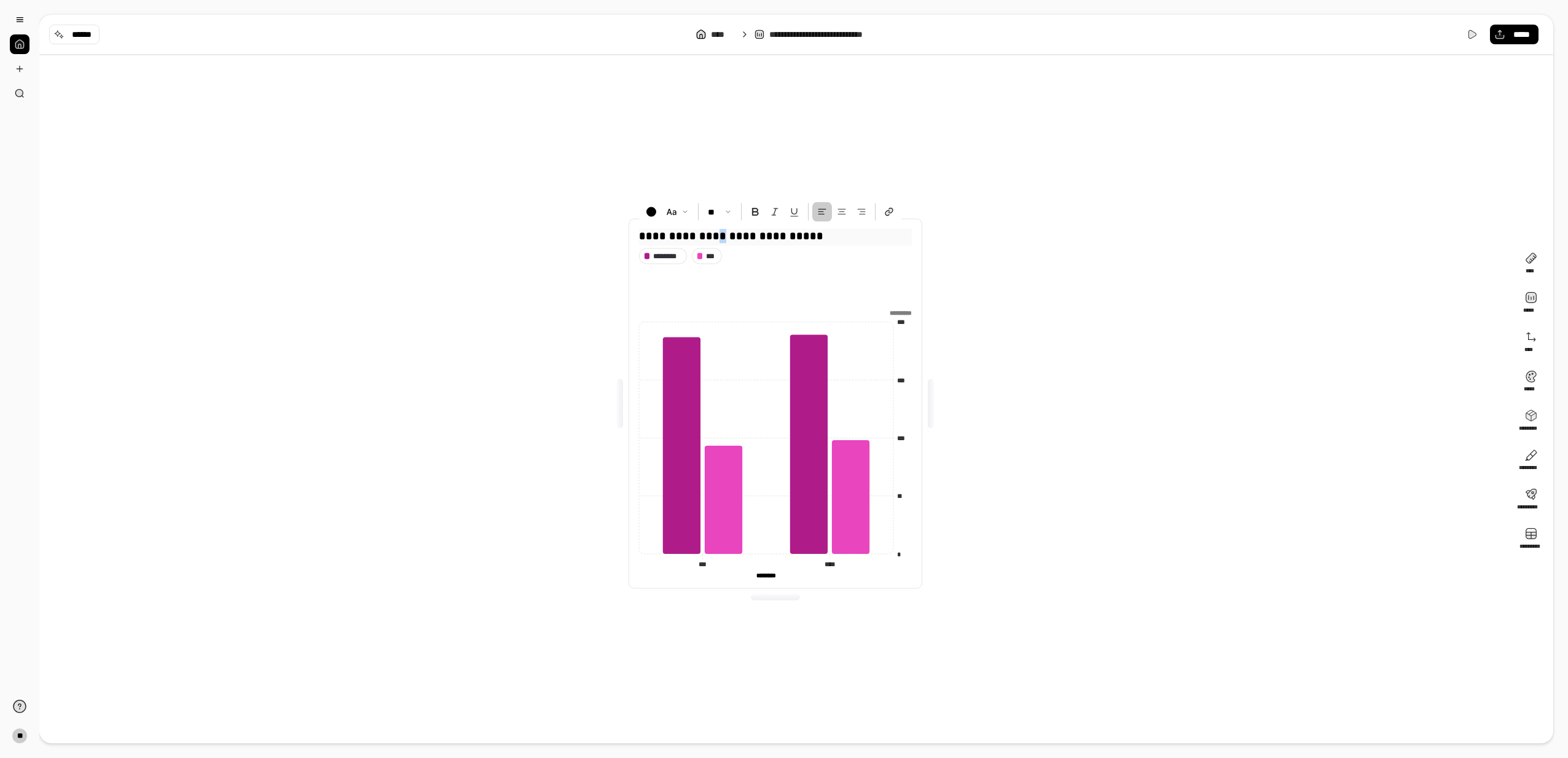 drag, startPoint x: 715, startPoint y: 236, endPoint x: 721, endPoint y: 235, distance: 6.082763 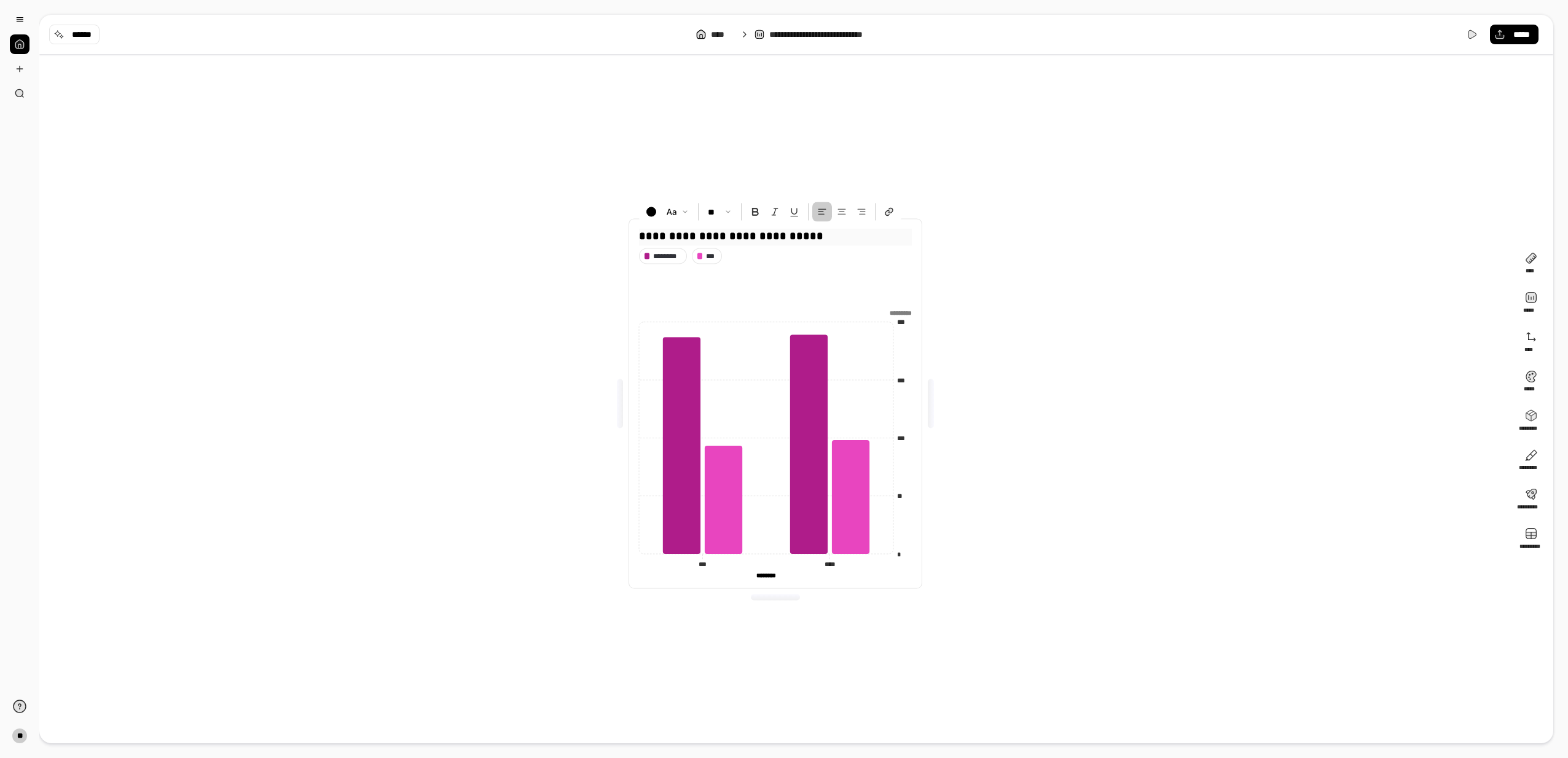 click on "**********" at bounding box center (775, 236) 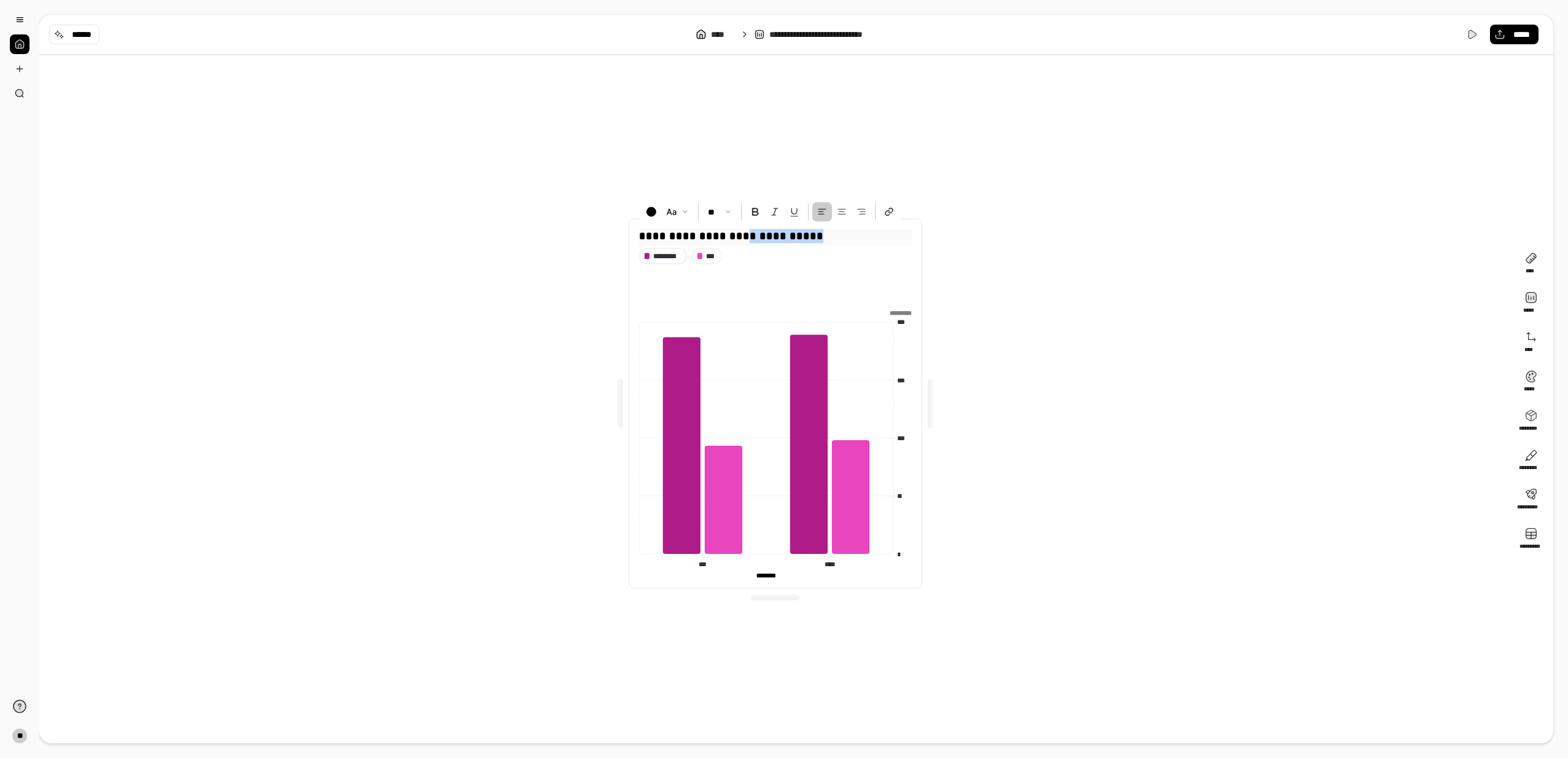 drag, startPoint x: 740, startPoint y: 235, endPoint x: 900, endPoint y: 247, distance: 160.44937 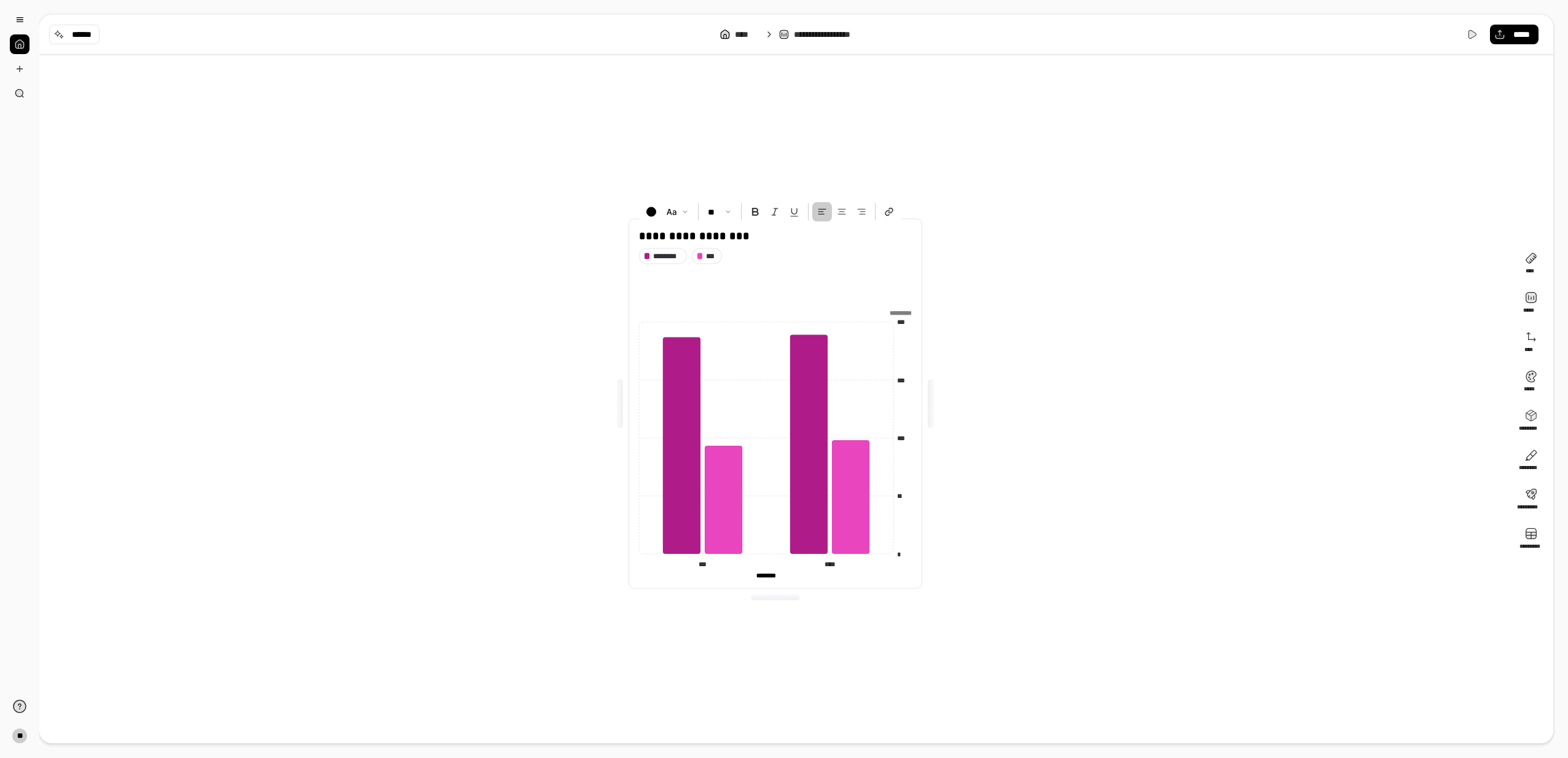 click on "**********" at bounding box center (775, 403) 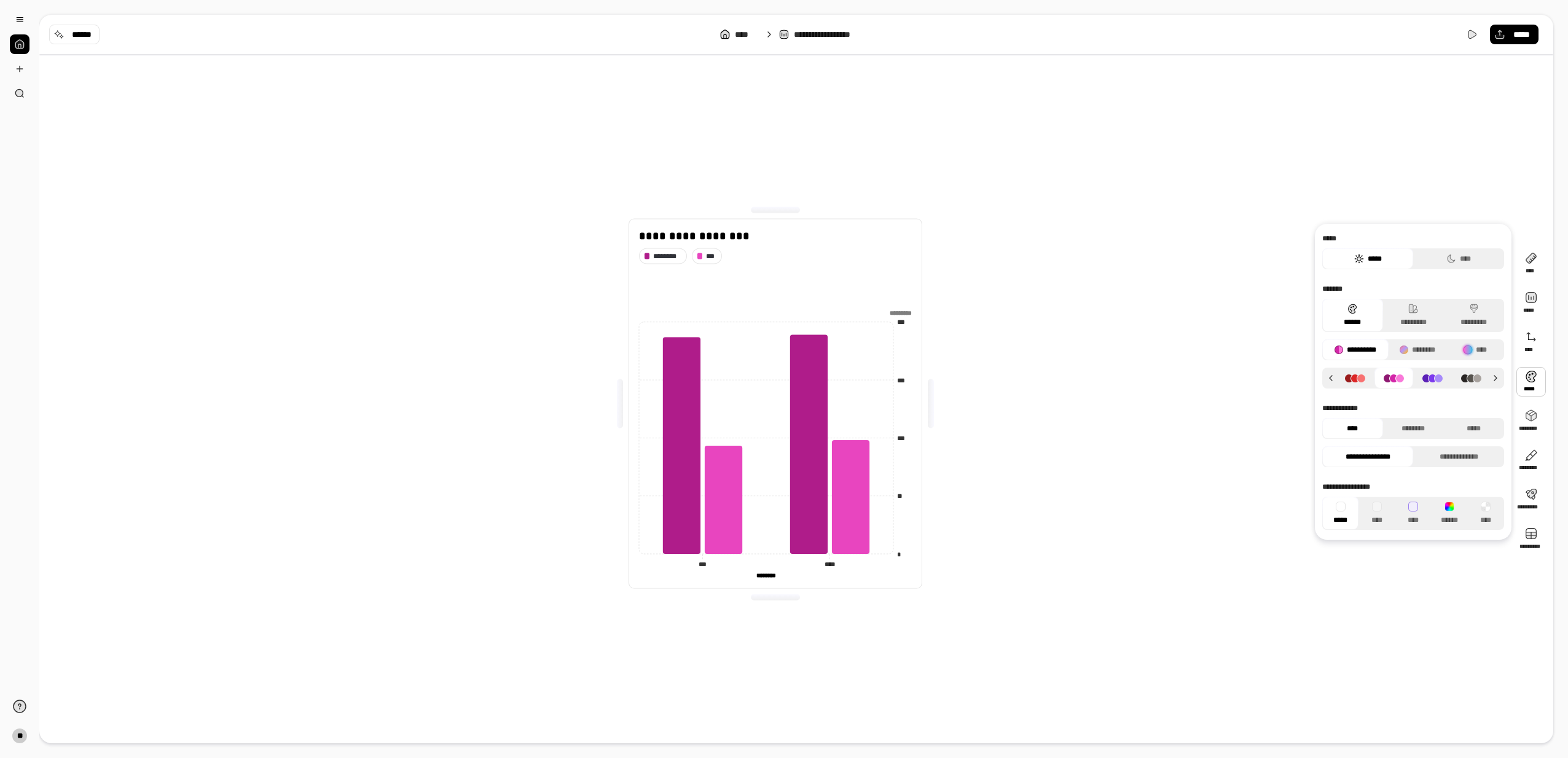 click at bounding box center (1531, 382) 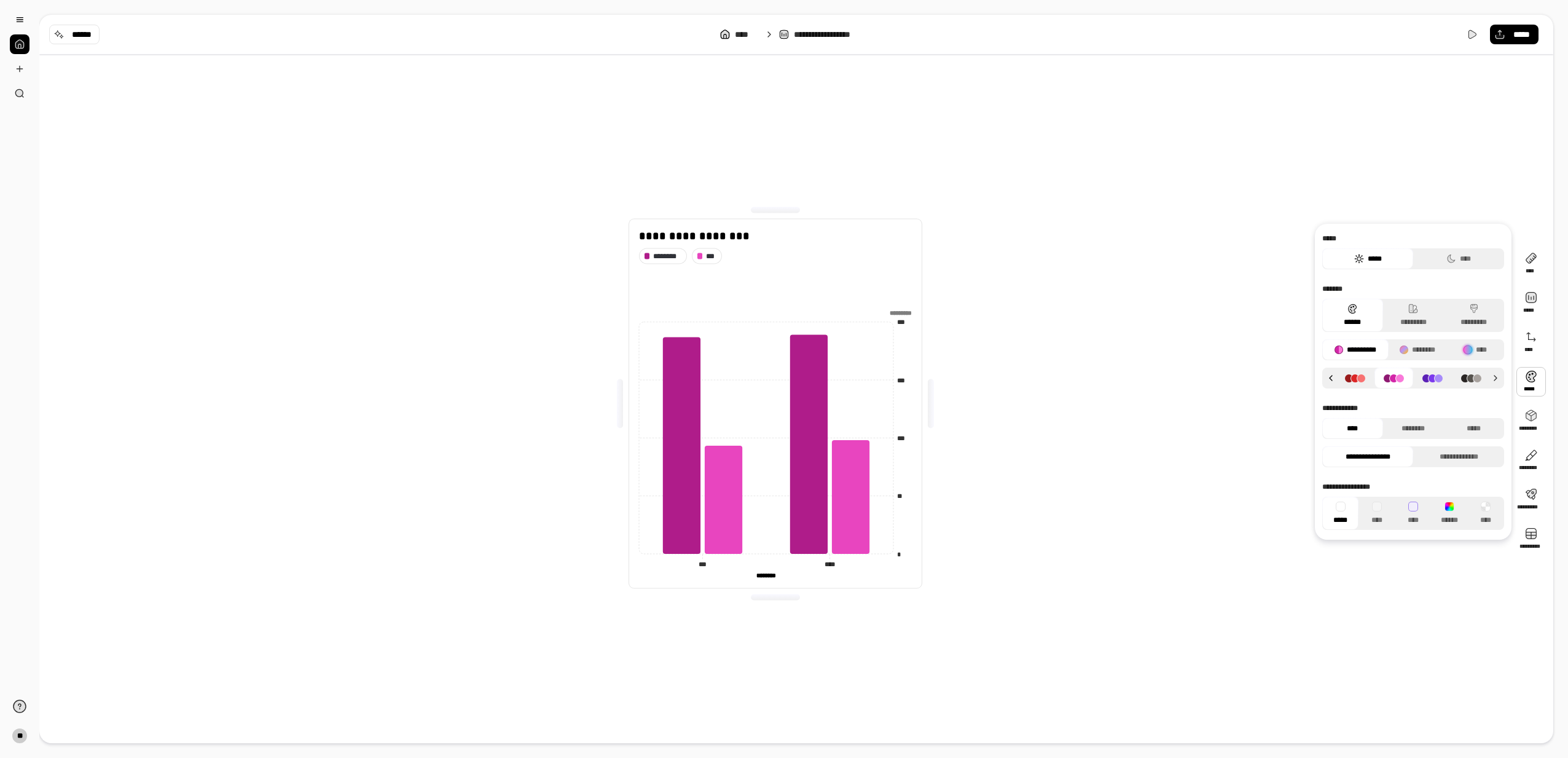 click 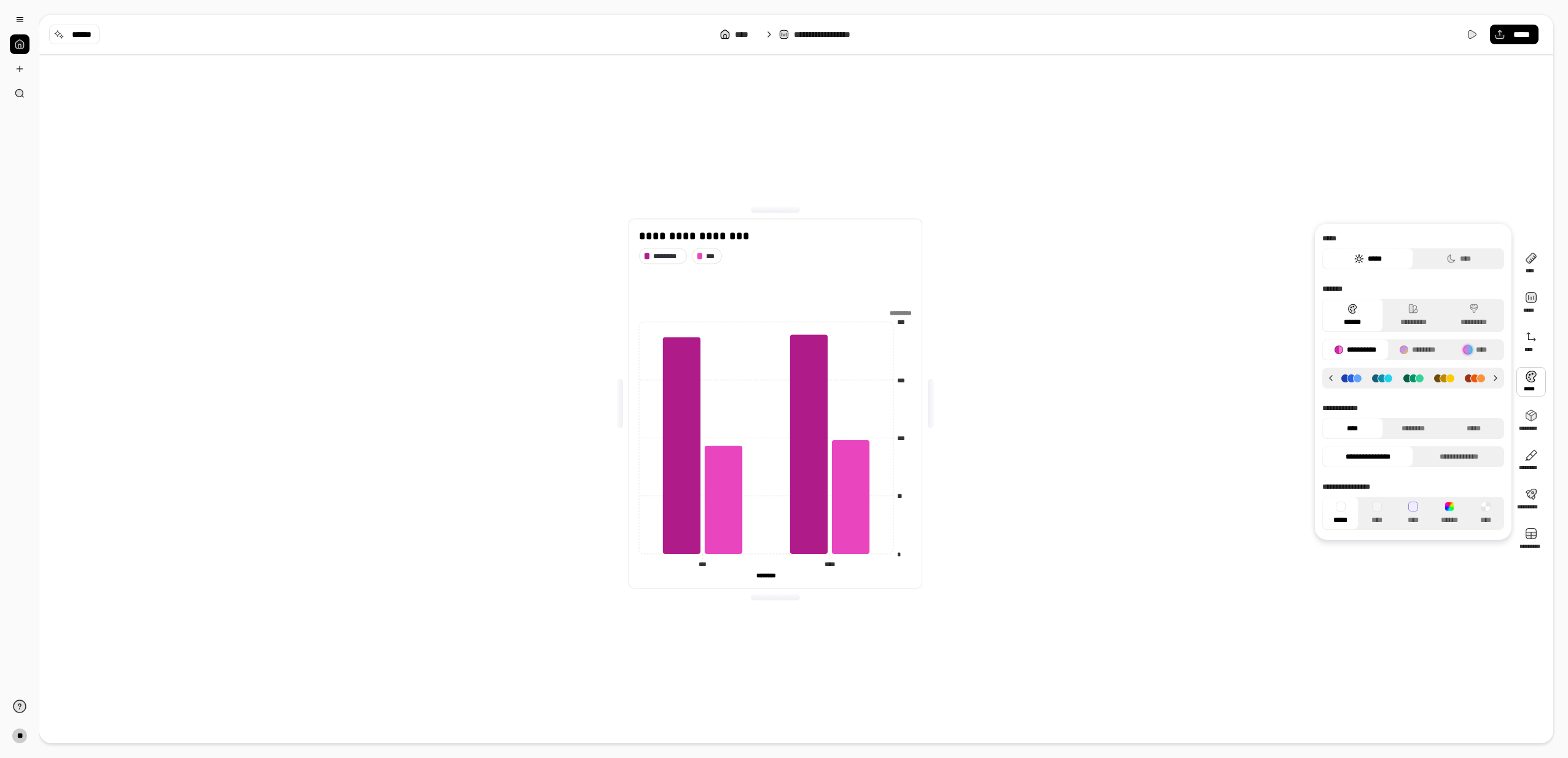 click 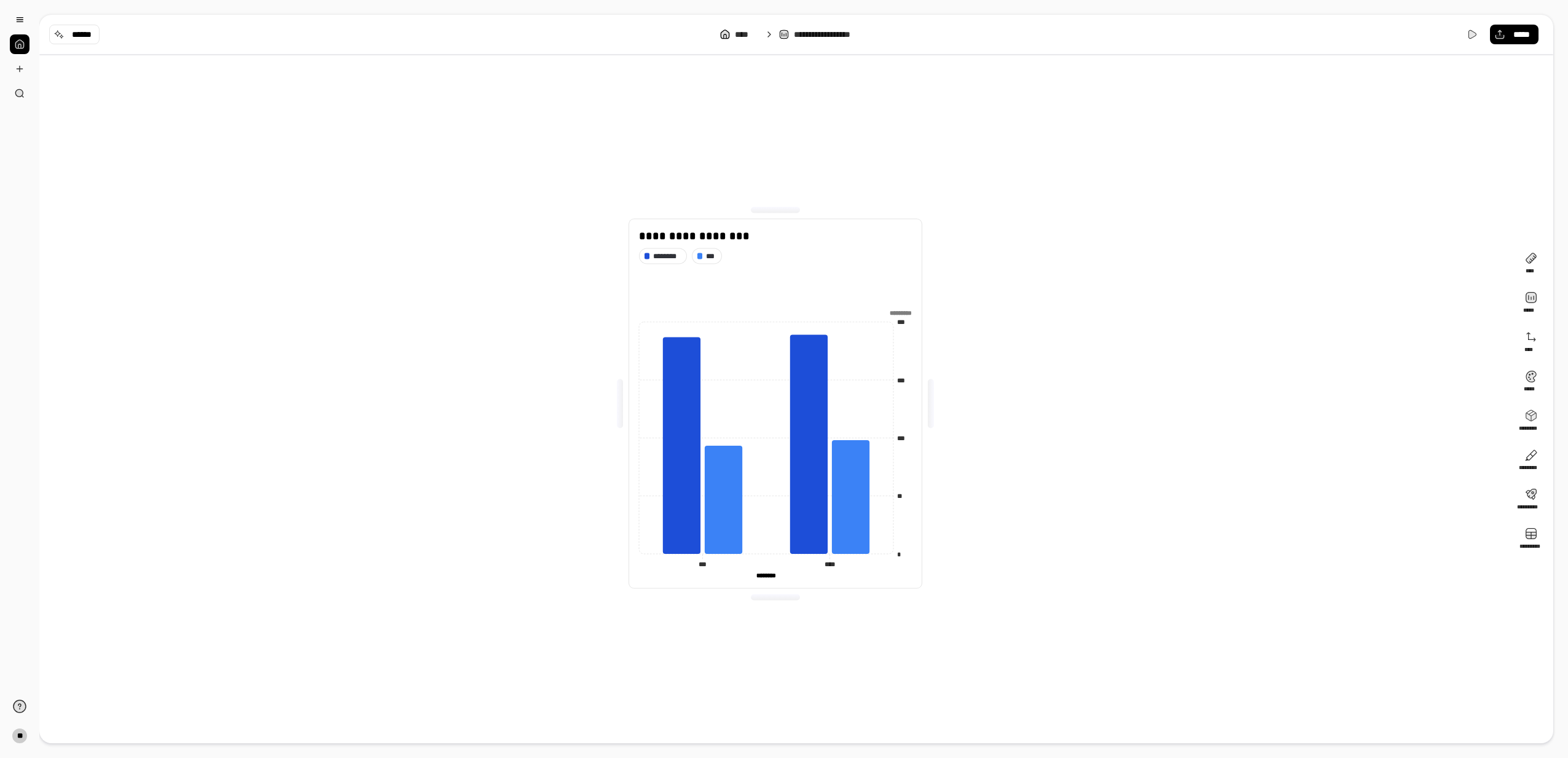 drag, startPoint x: 1497, startPoint y: 613, endPoint x: 1507, endPoint y: 540, distance: 73.68175 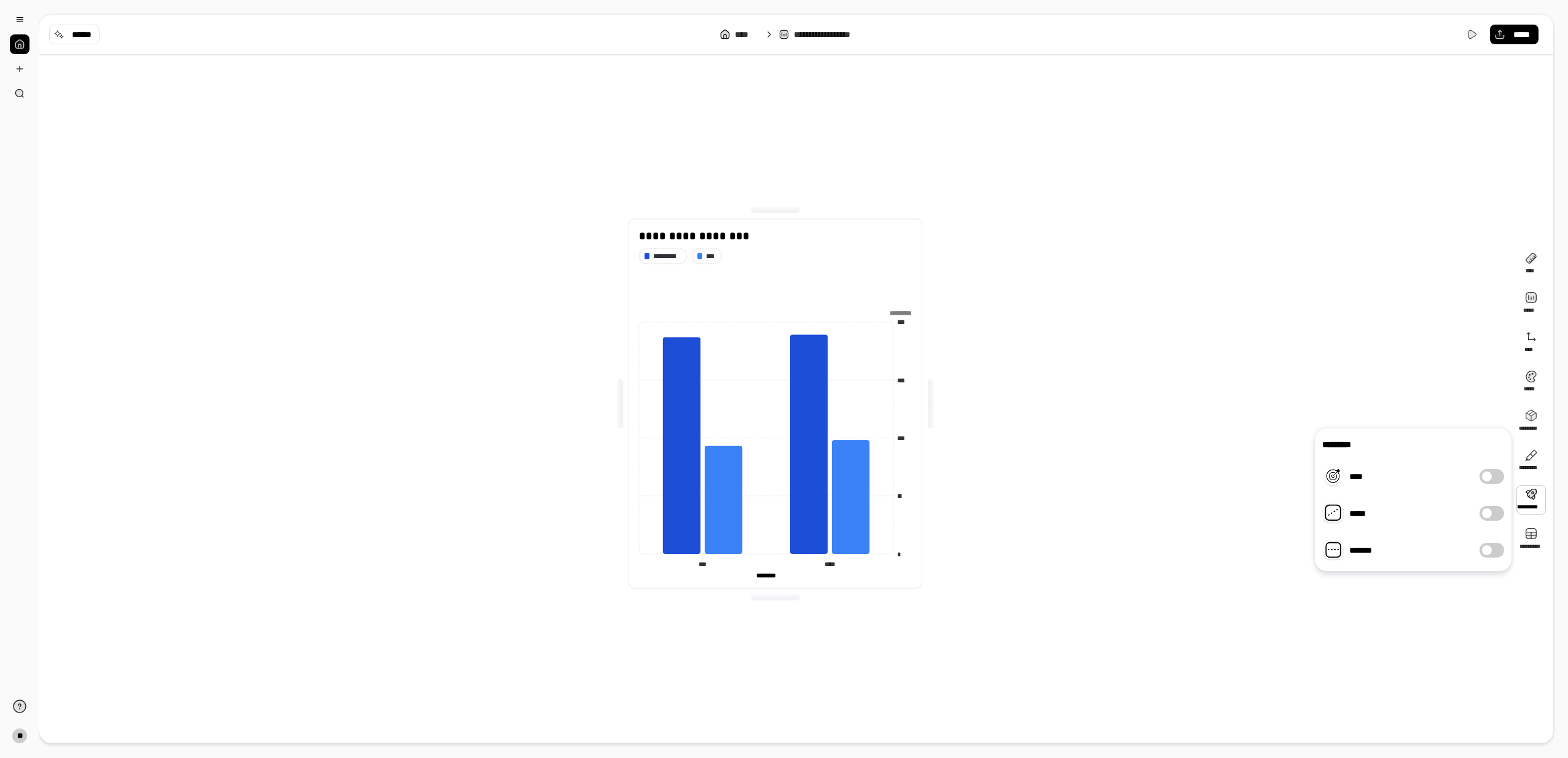click on "*****" at bounding box center (1492, 513) 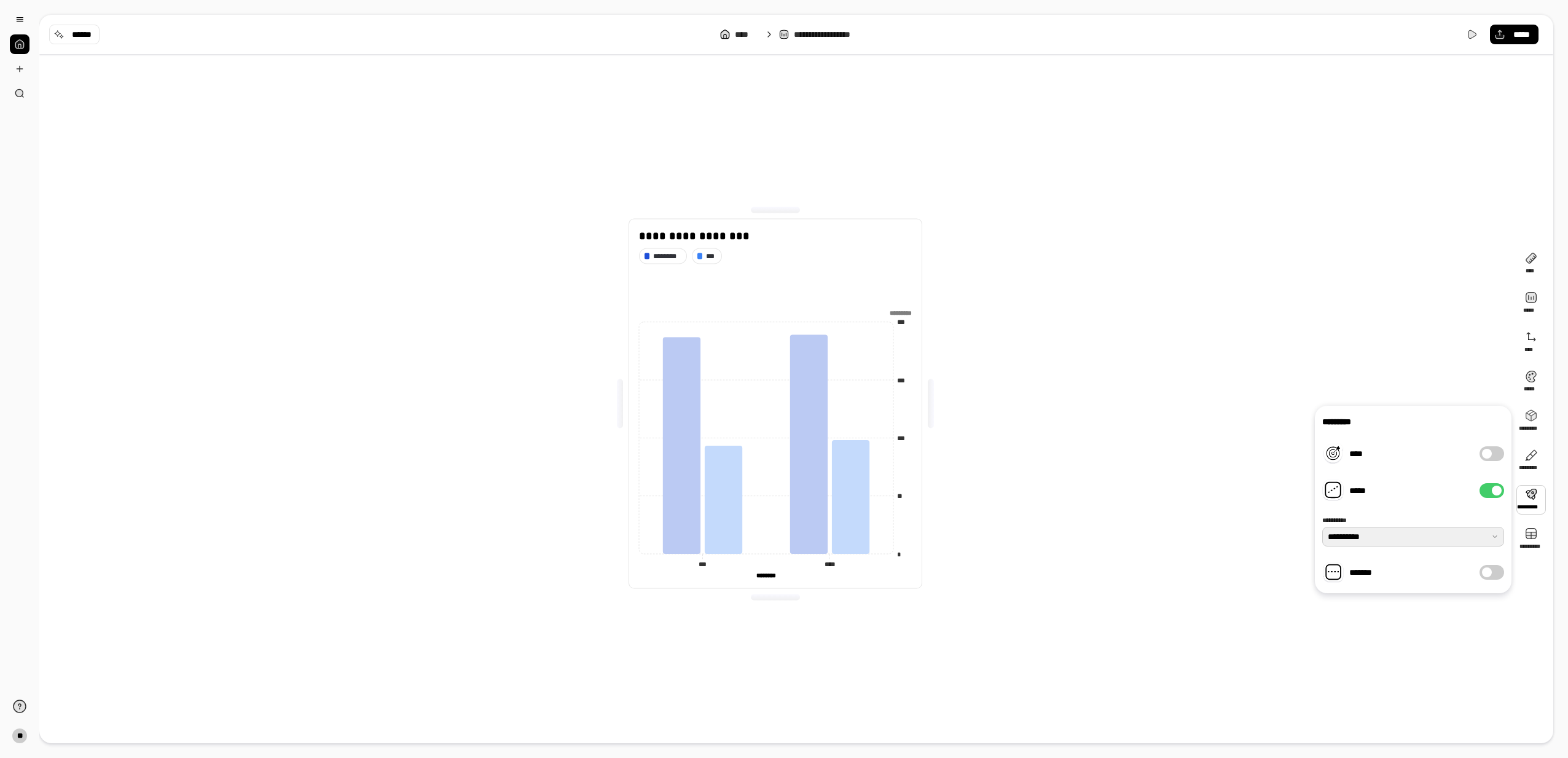 click at bounding box center [1413, 537] 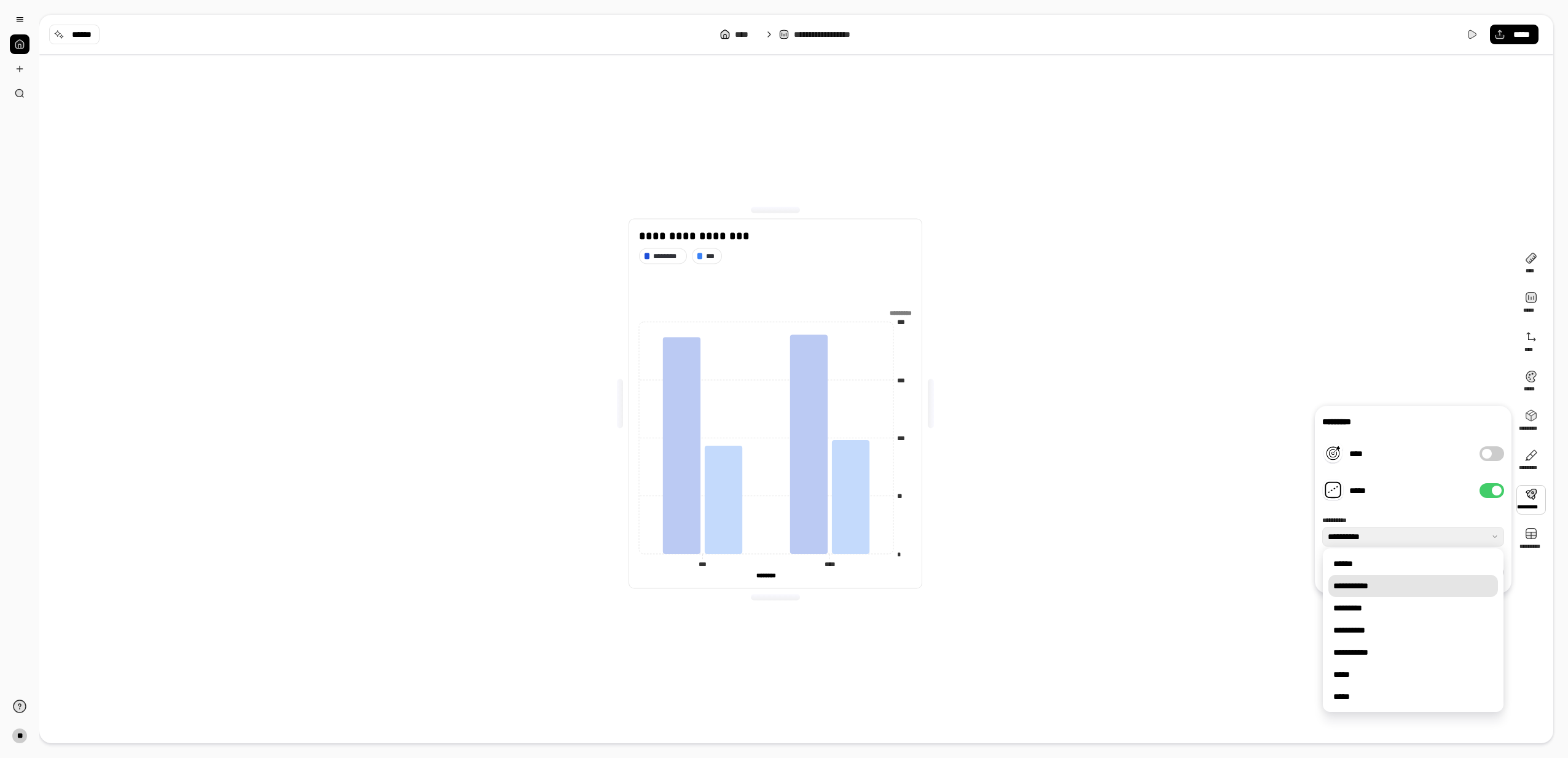 click on "**********" at bounding box center (1413, 586) 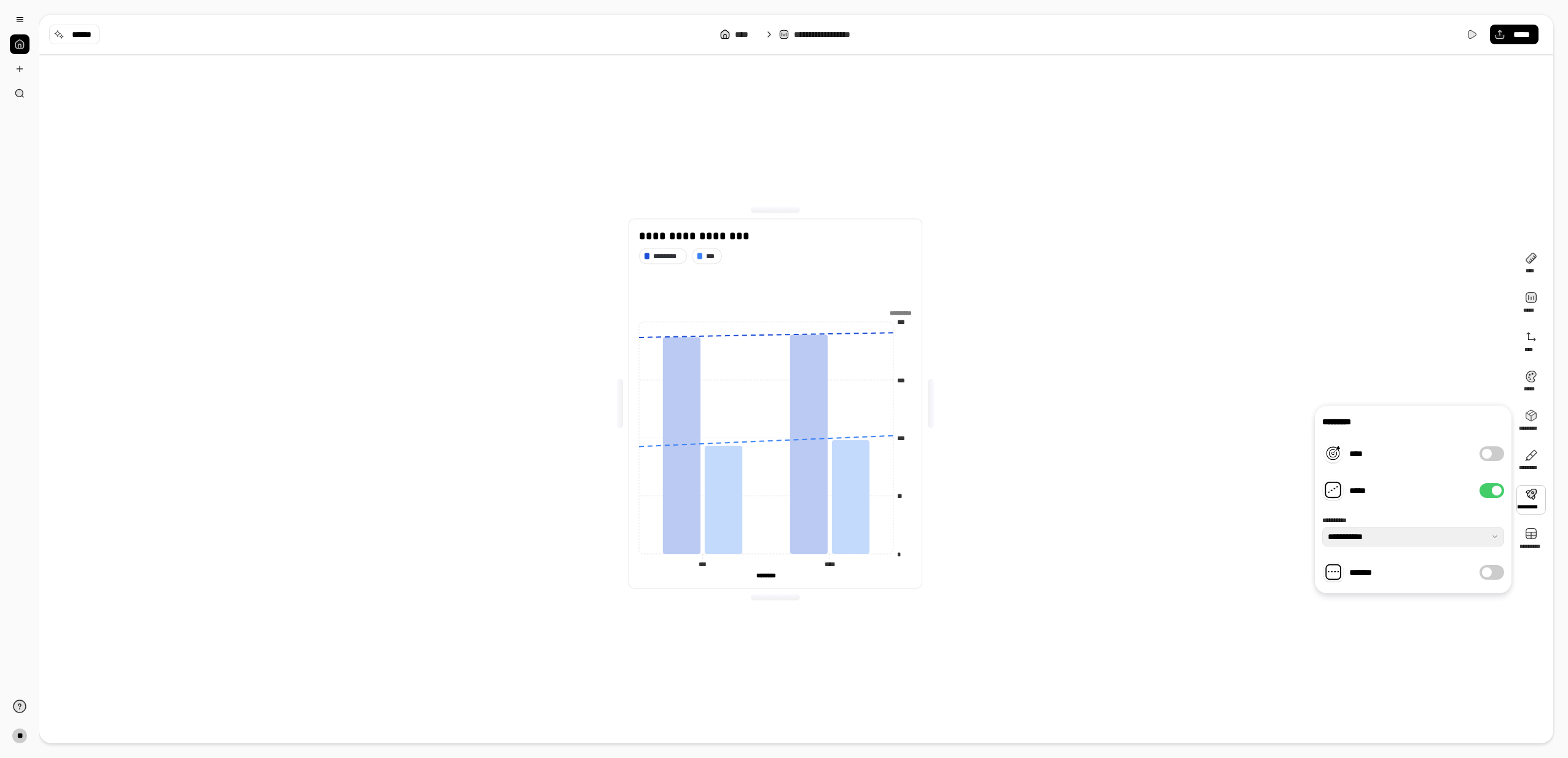 click on "*****" at bounding box center (1492, 491) 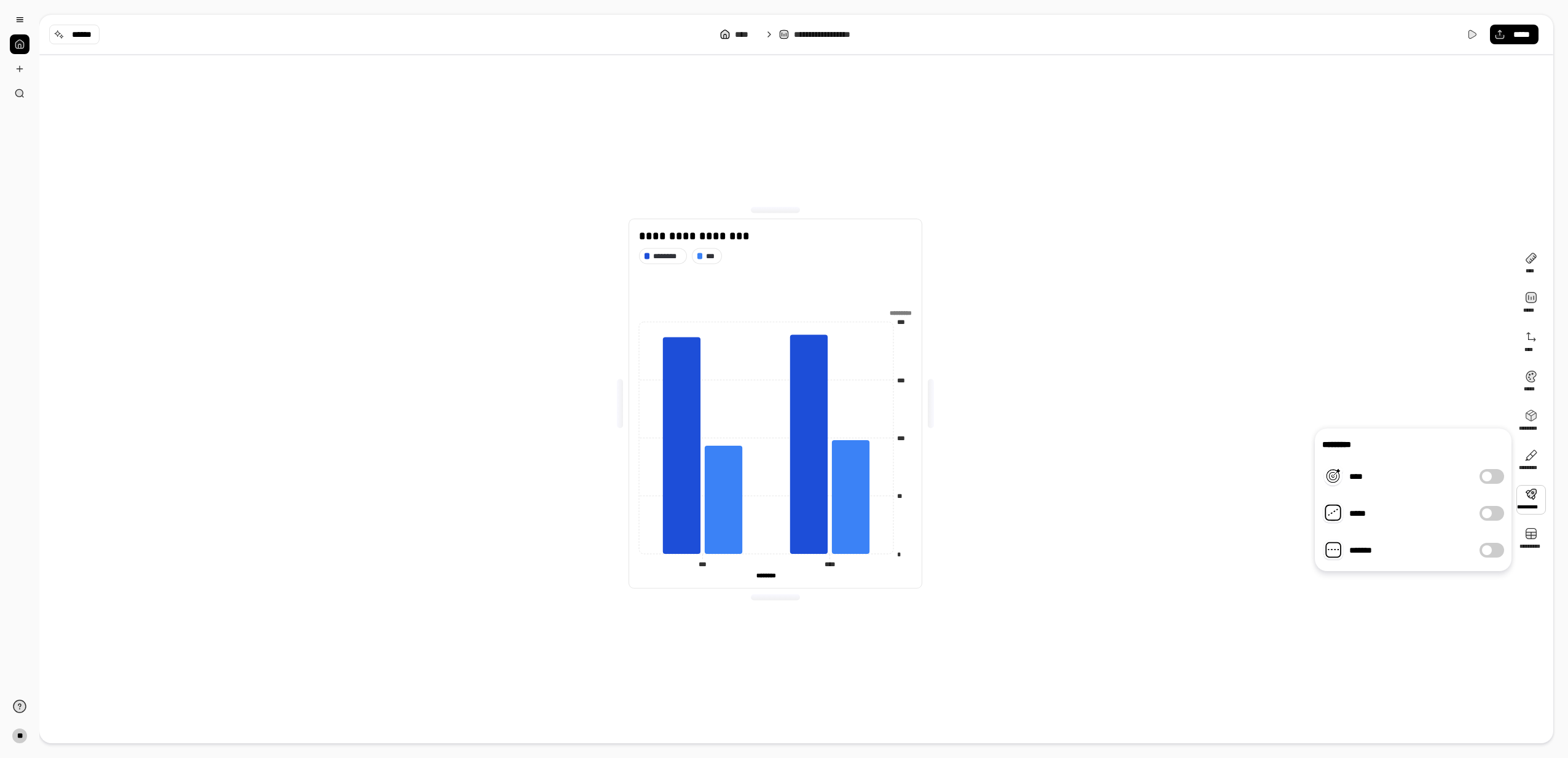 click at bounding box center [1487, 550] 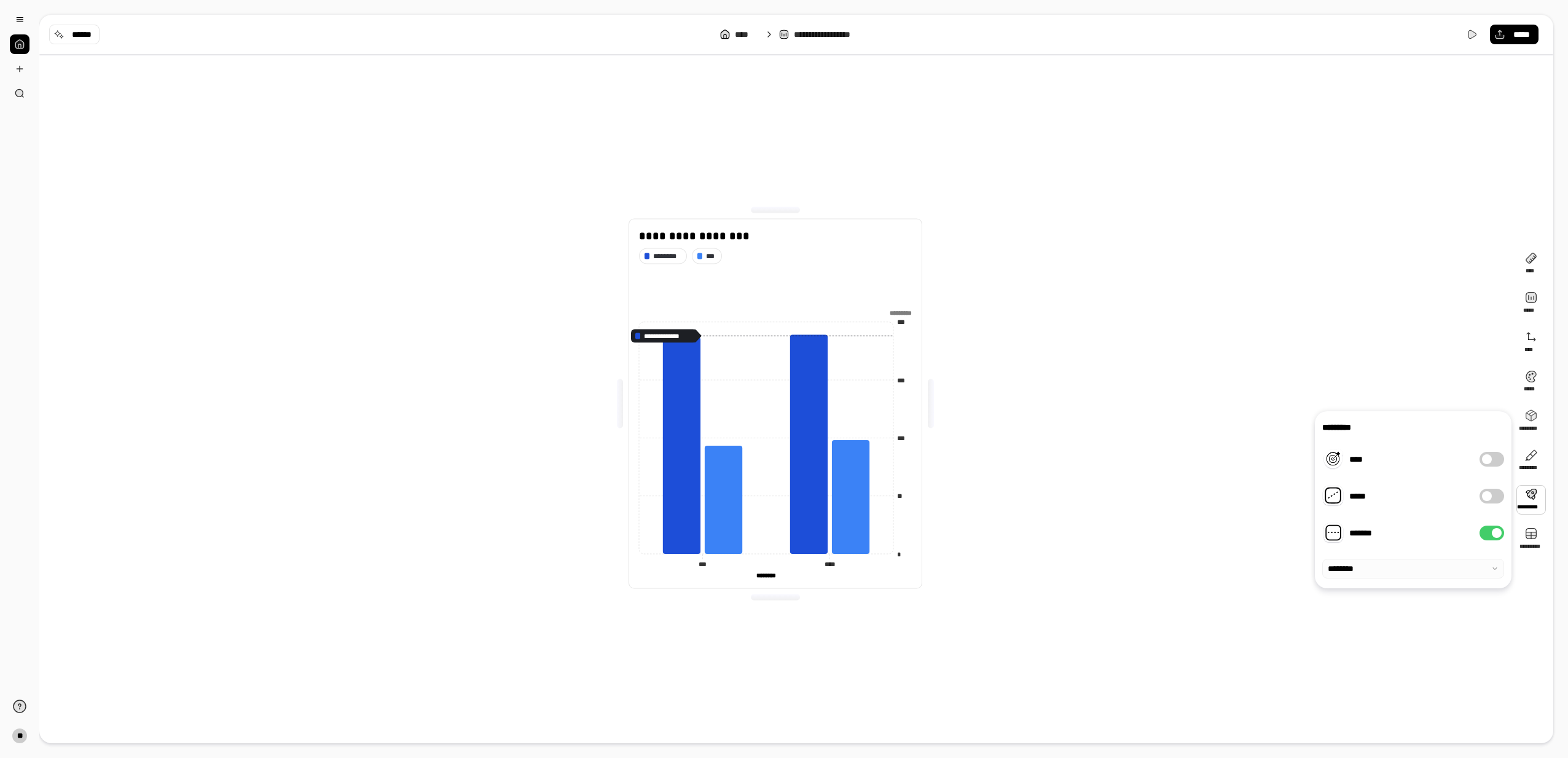 click at bounding box center (1413, 569) 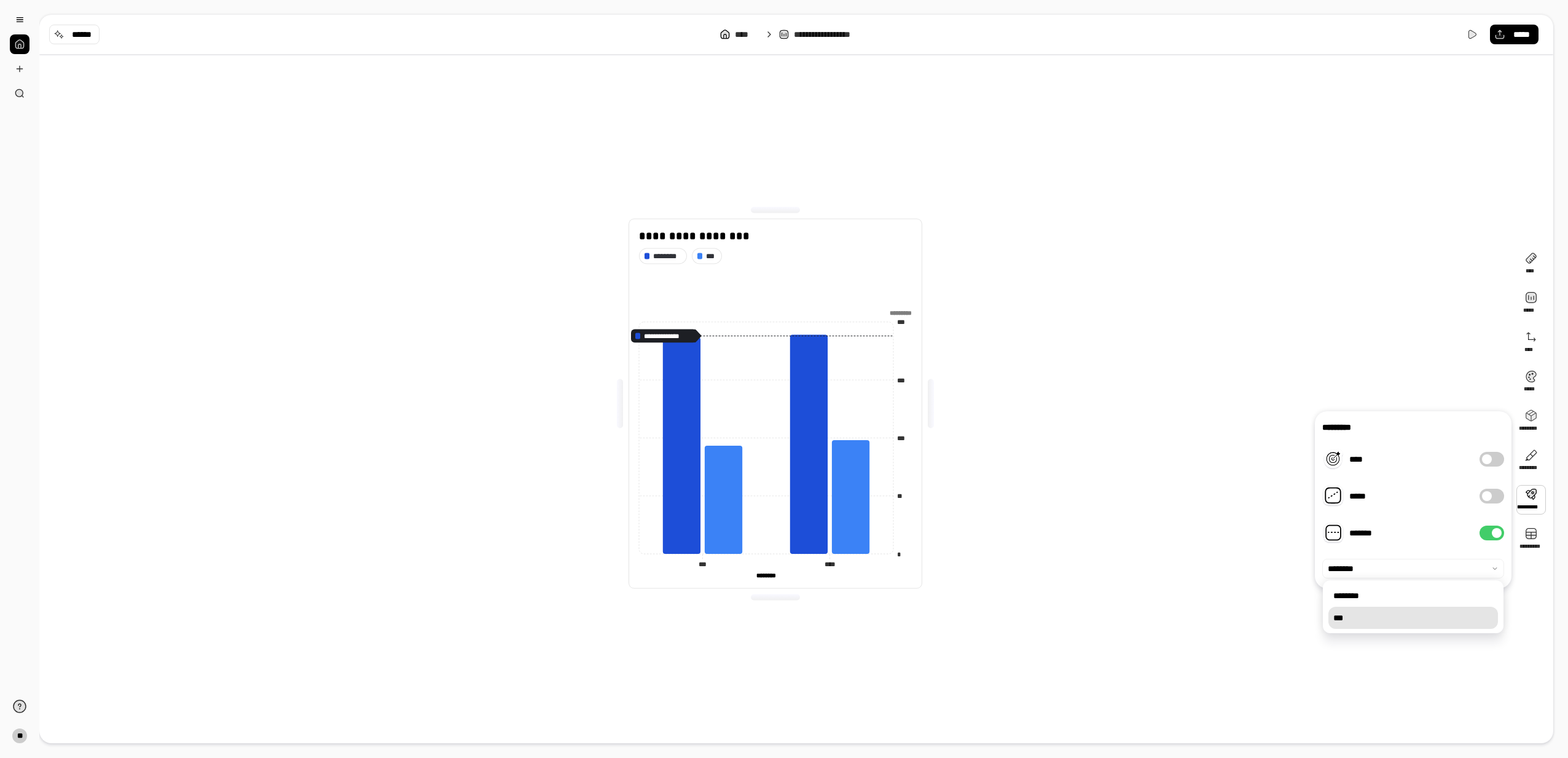 click on "***" at bounding box center [1413, 618] 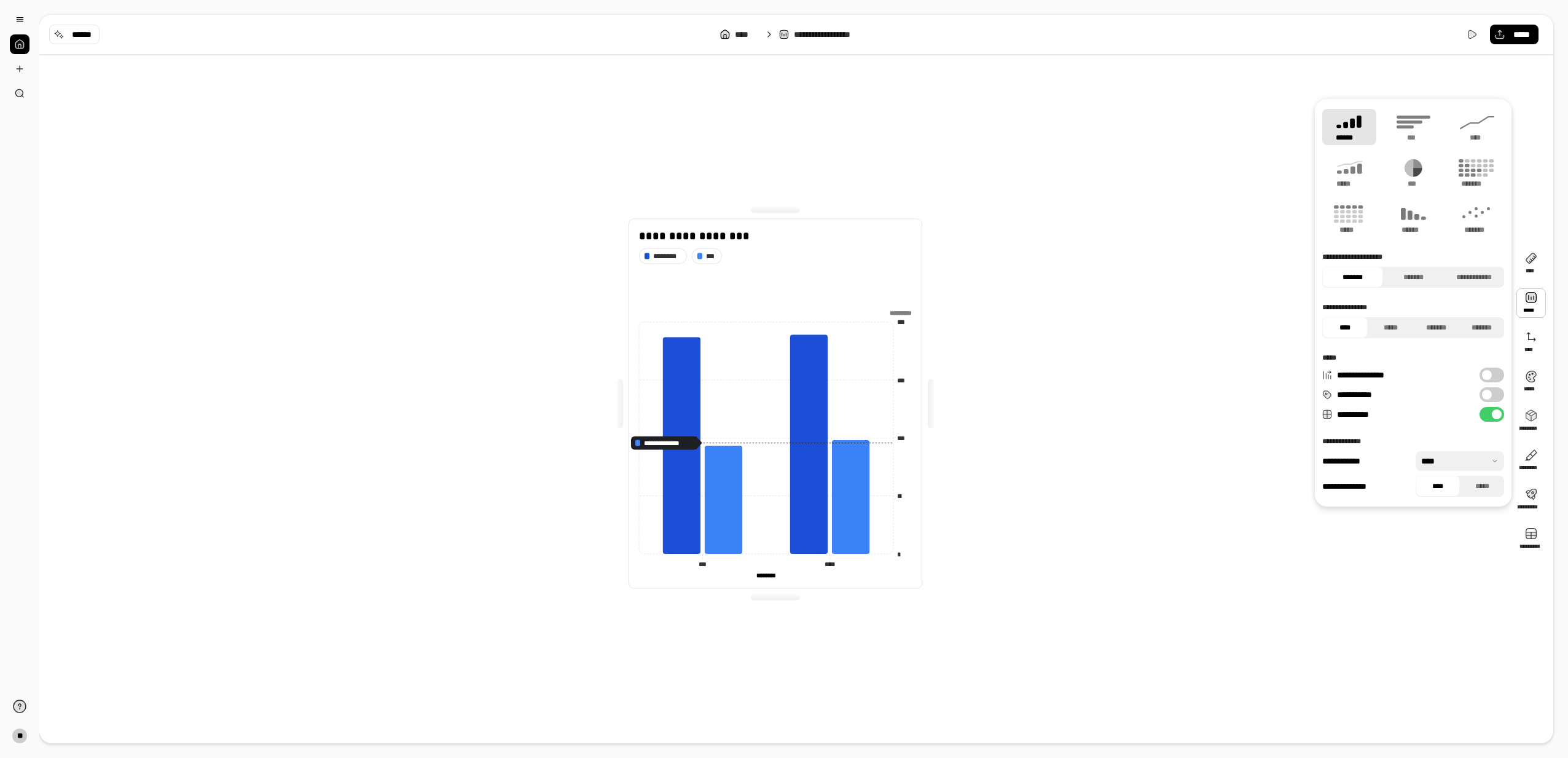 click on "**********" at bounding box center (1492, 395) 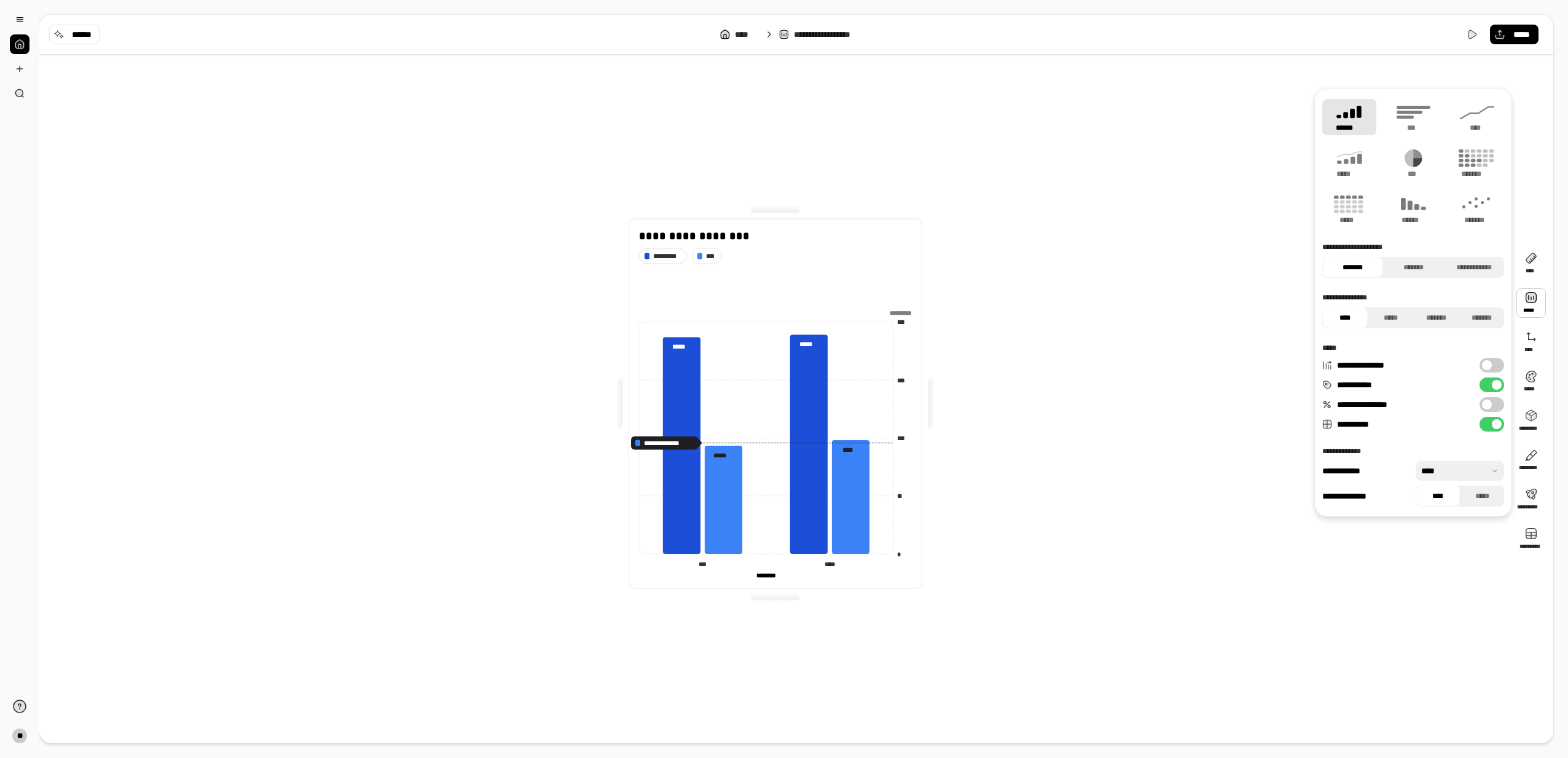 click at bounding box center [1487, 405] 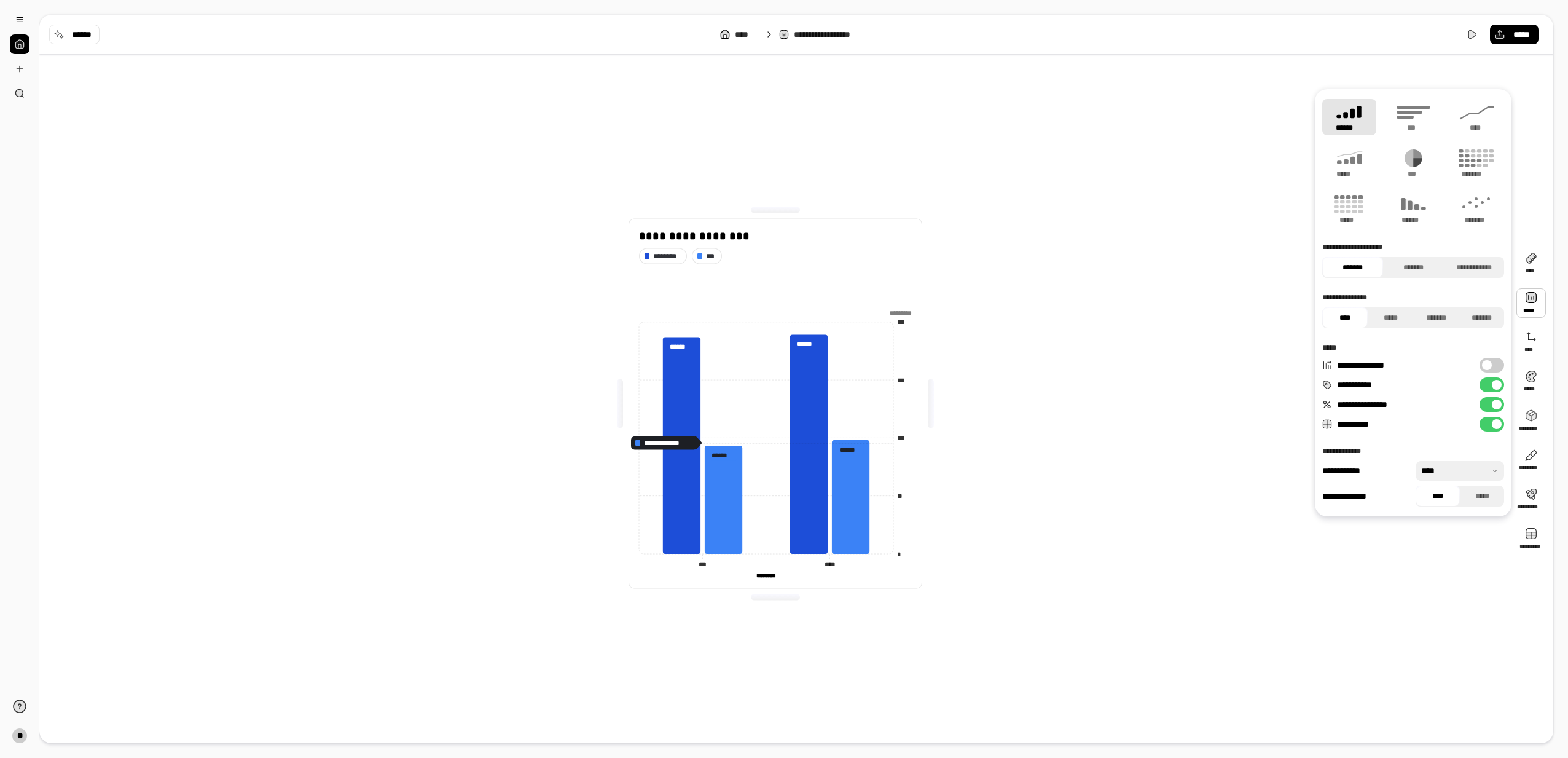 click on "**********" at bounding box center (1492, 405) 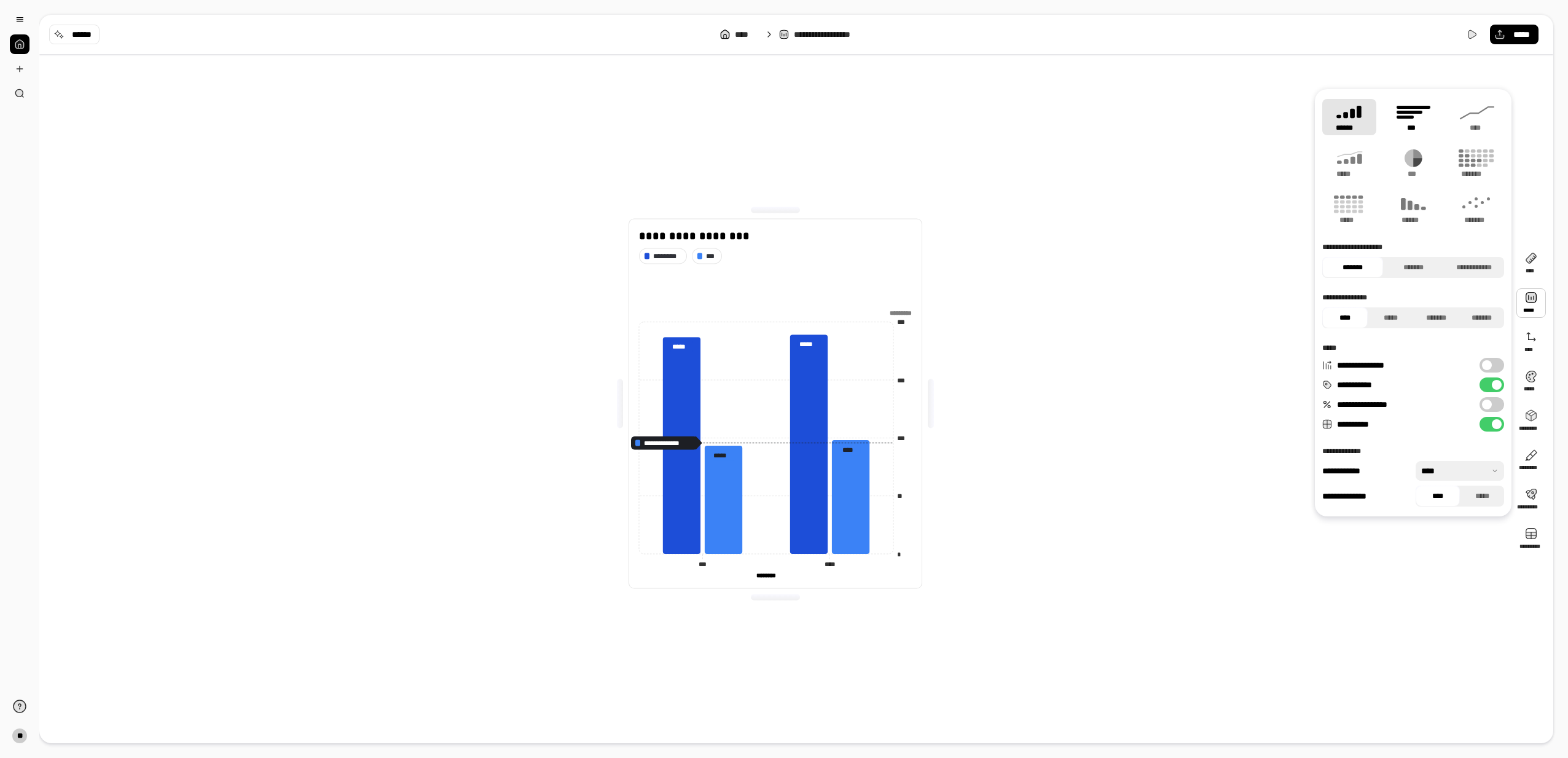 click 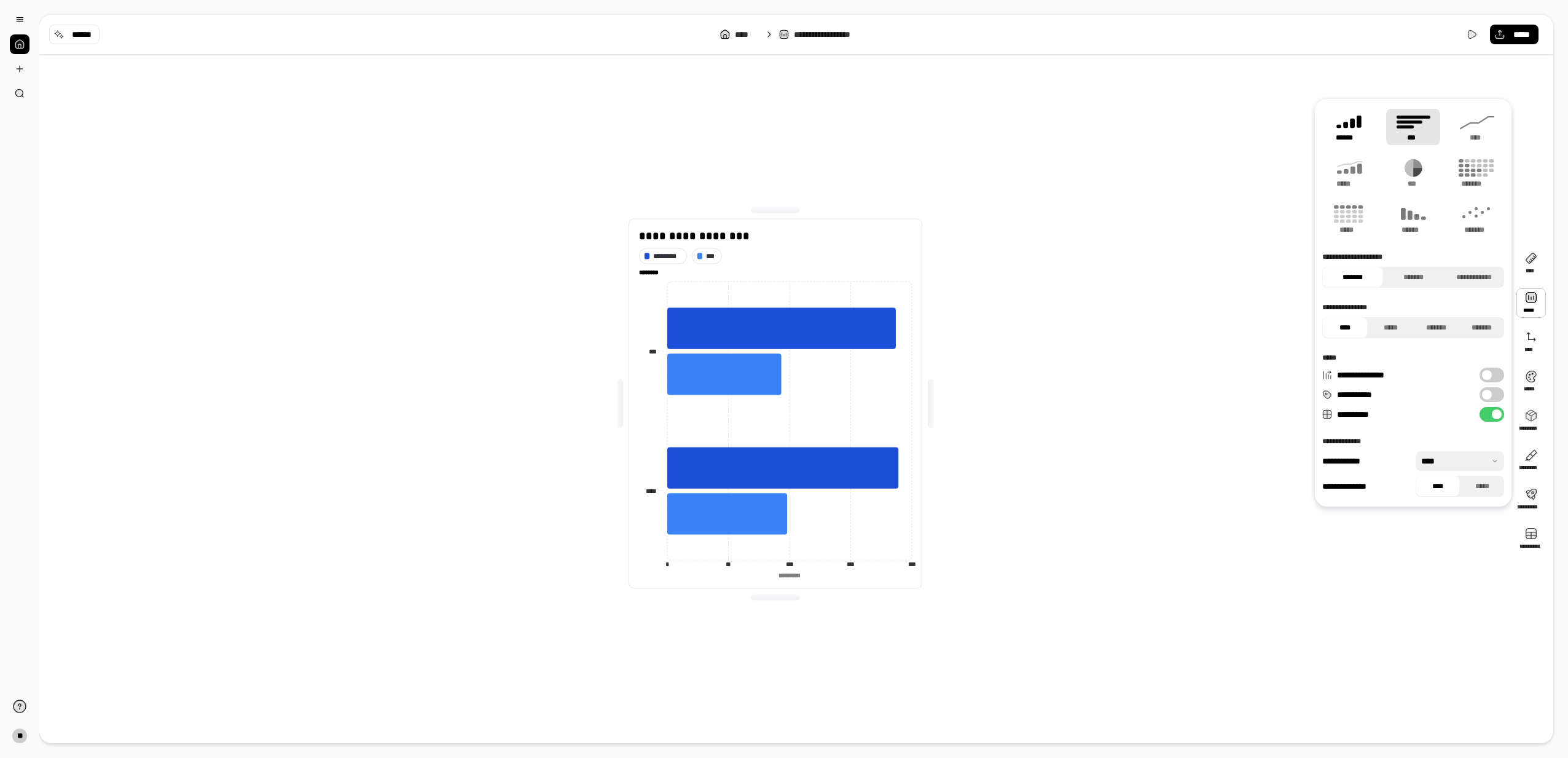 click 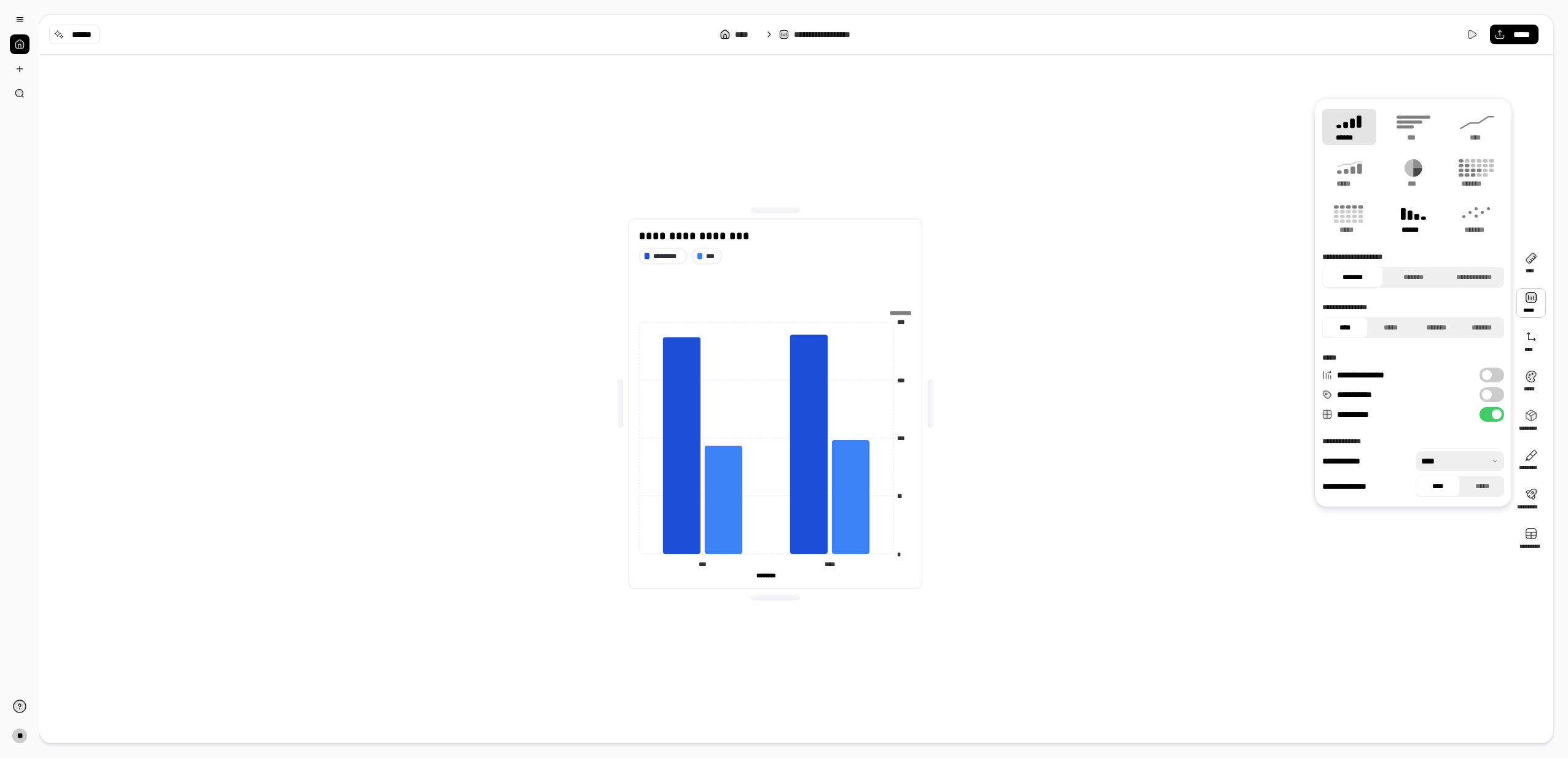 click 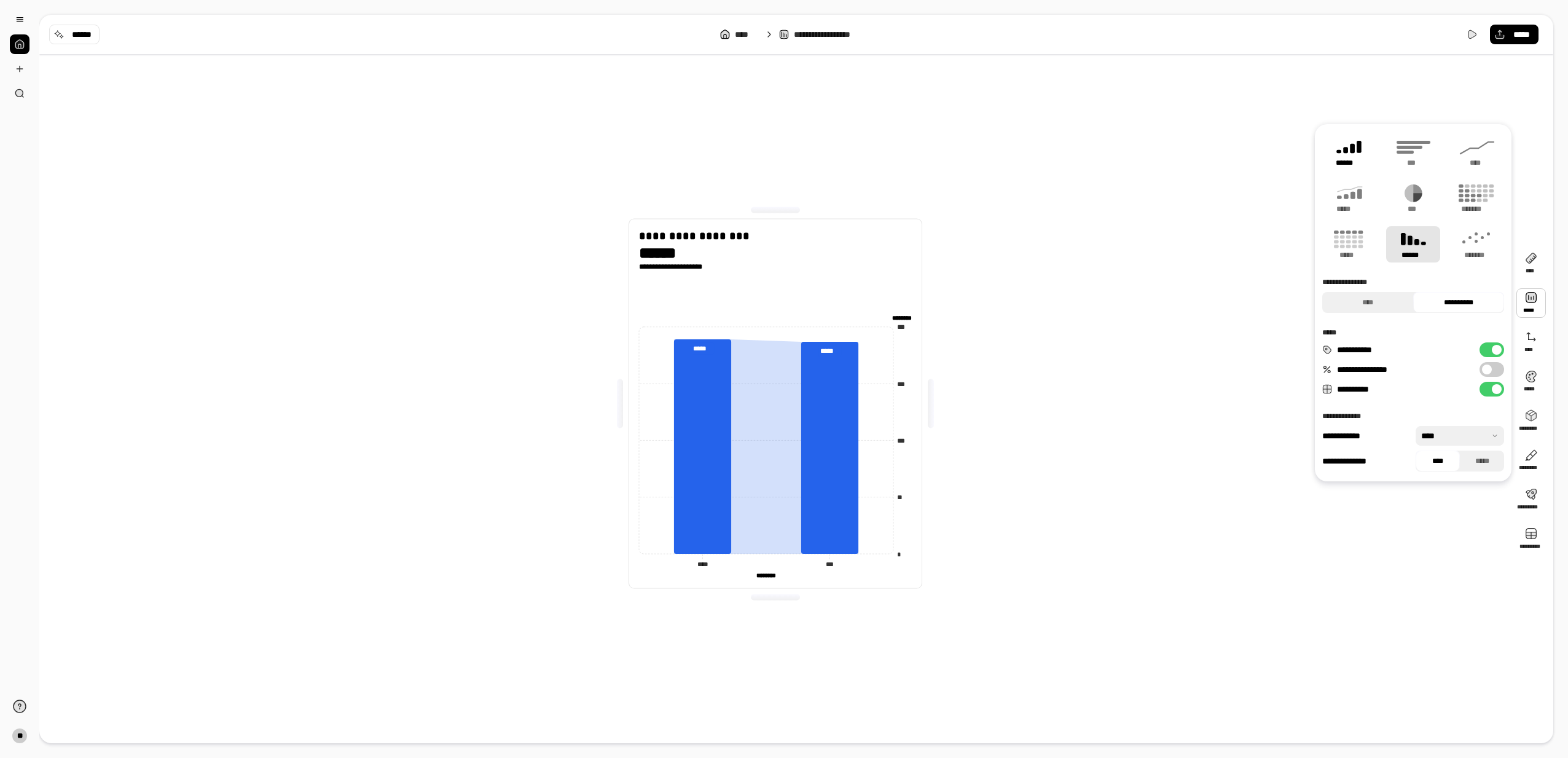 click 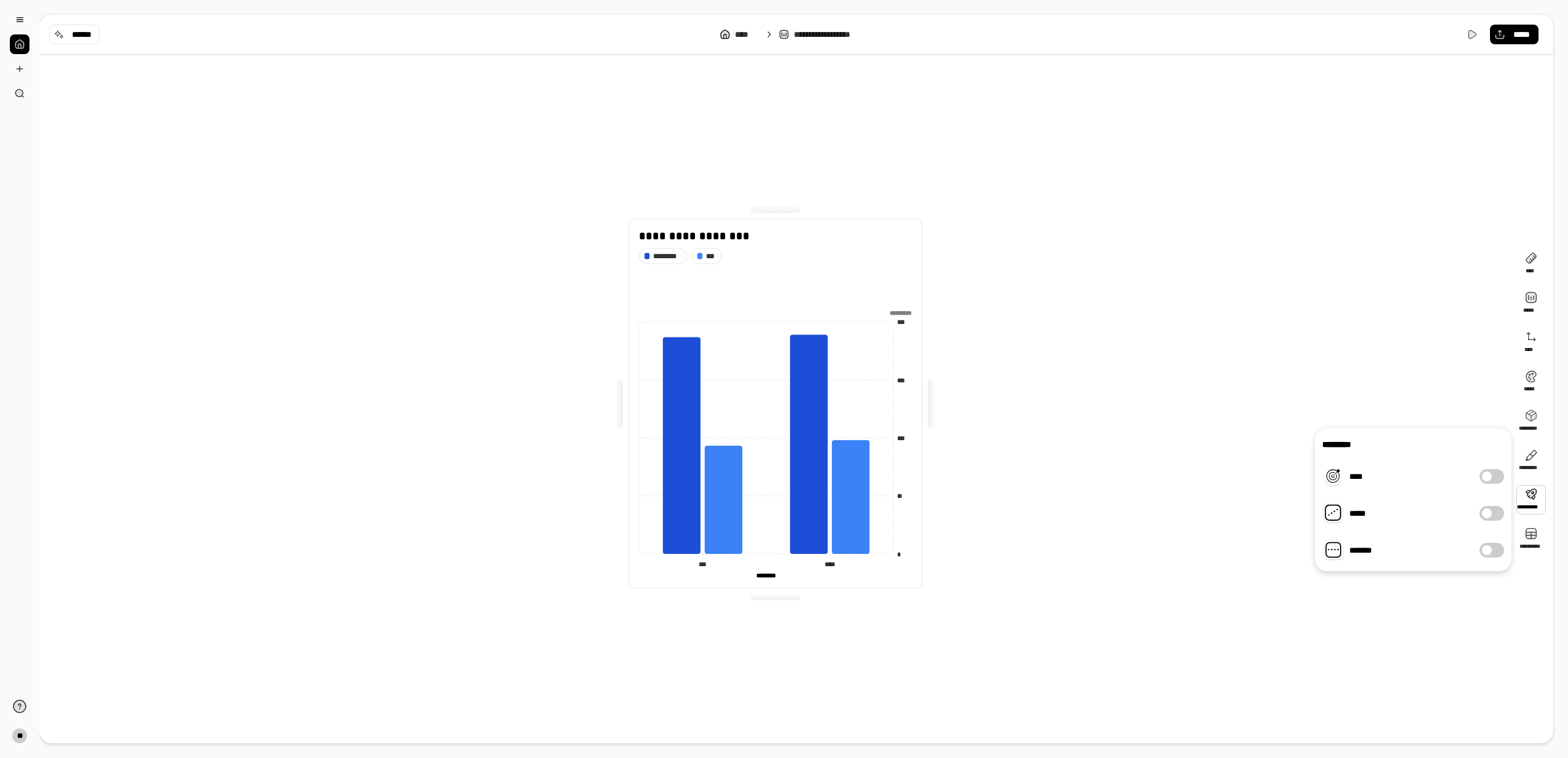 click at bounding box center (1531, 500) 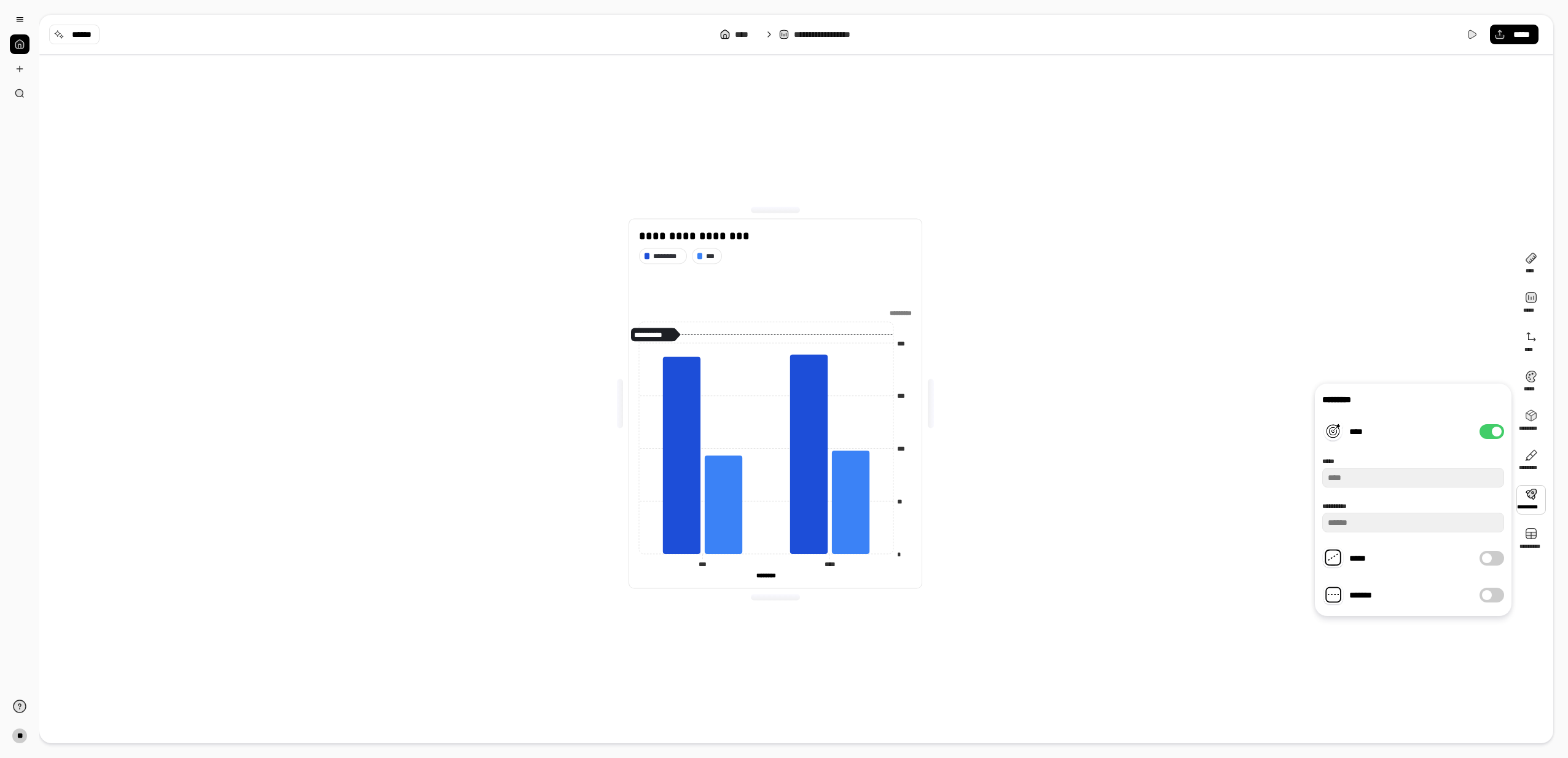 click at bounding box center [1497, 432] 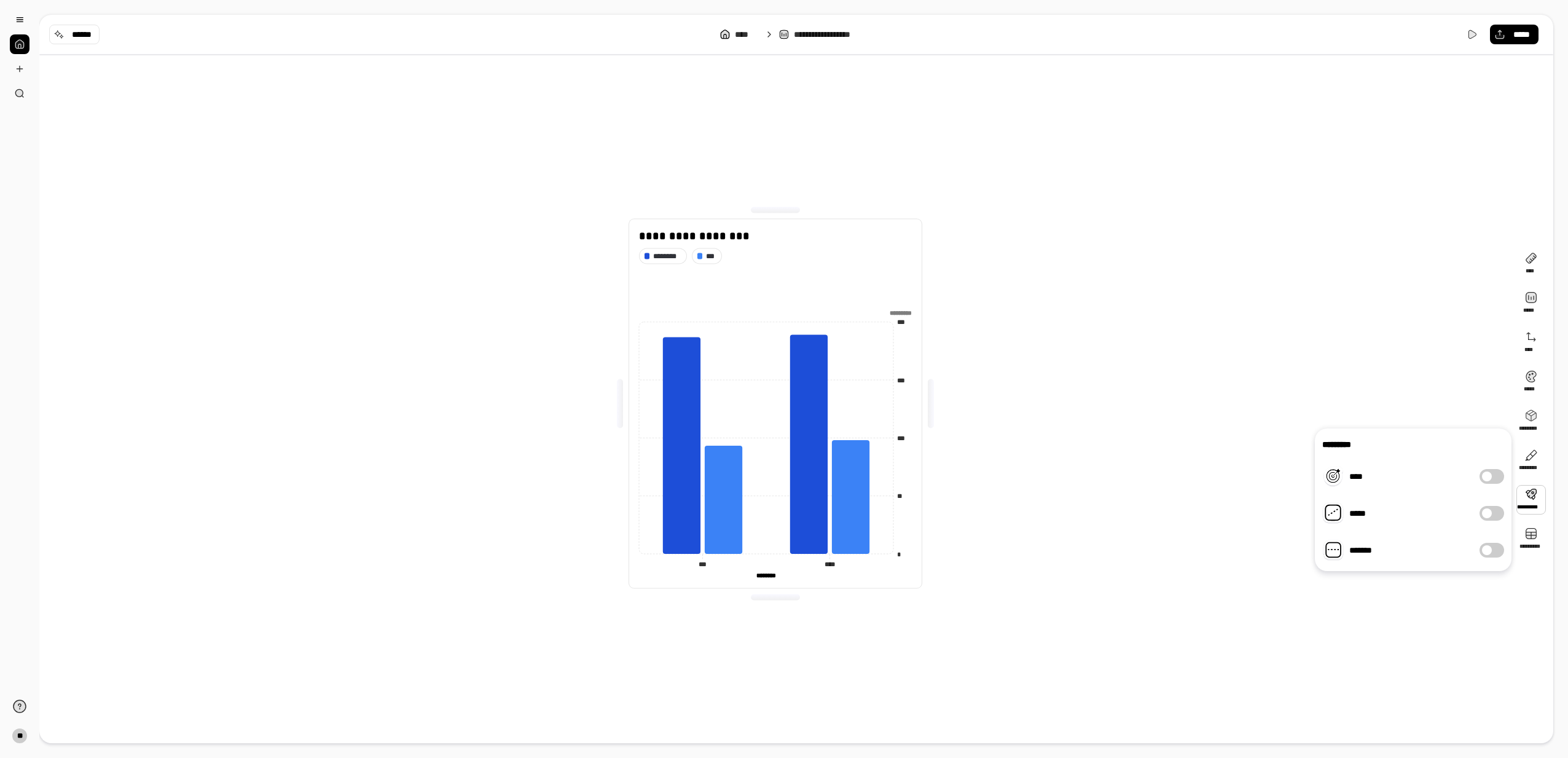 click on "*******" at bounding box center [1492, 550] 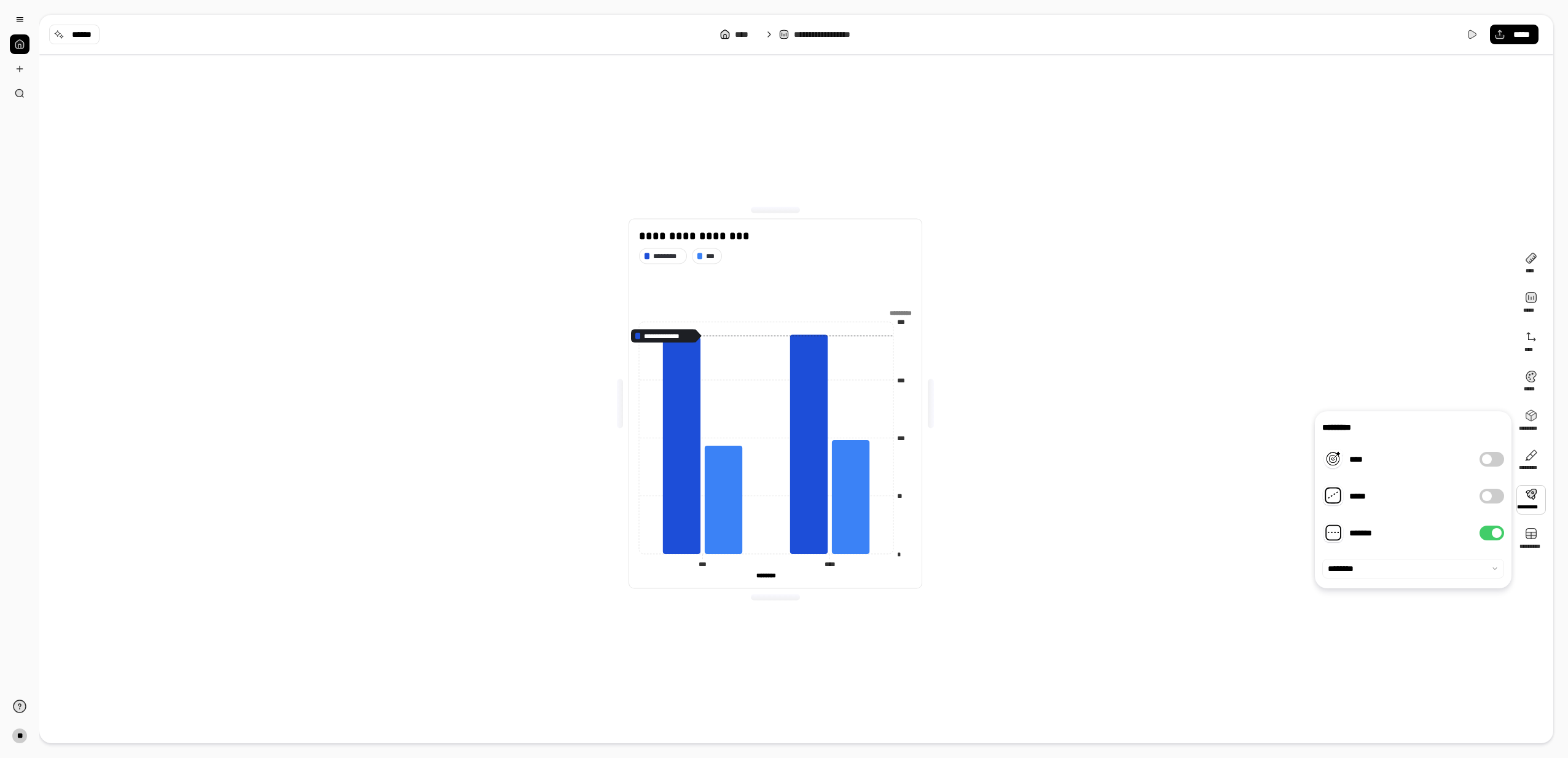 click on "*******" at bounding box center [1492, 533] 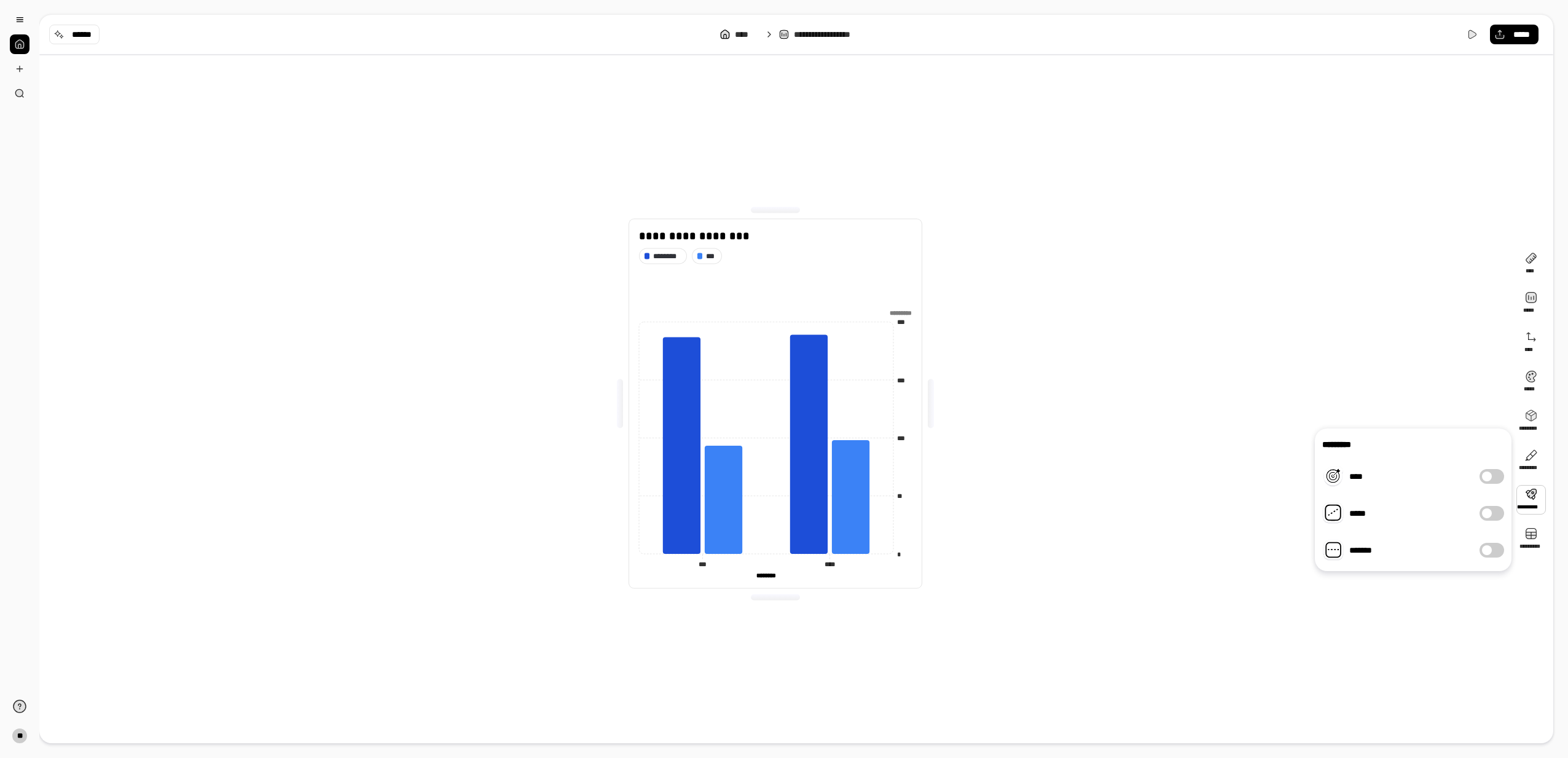 click at bounding box center [1487, 550] 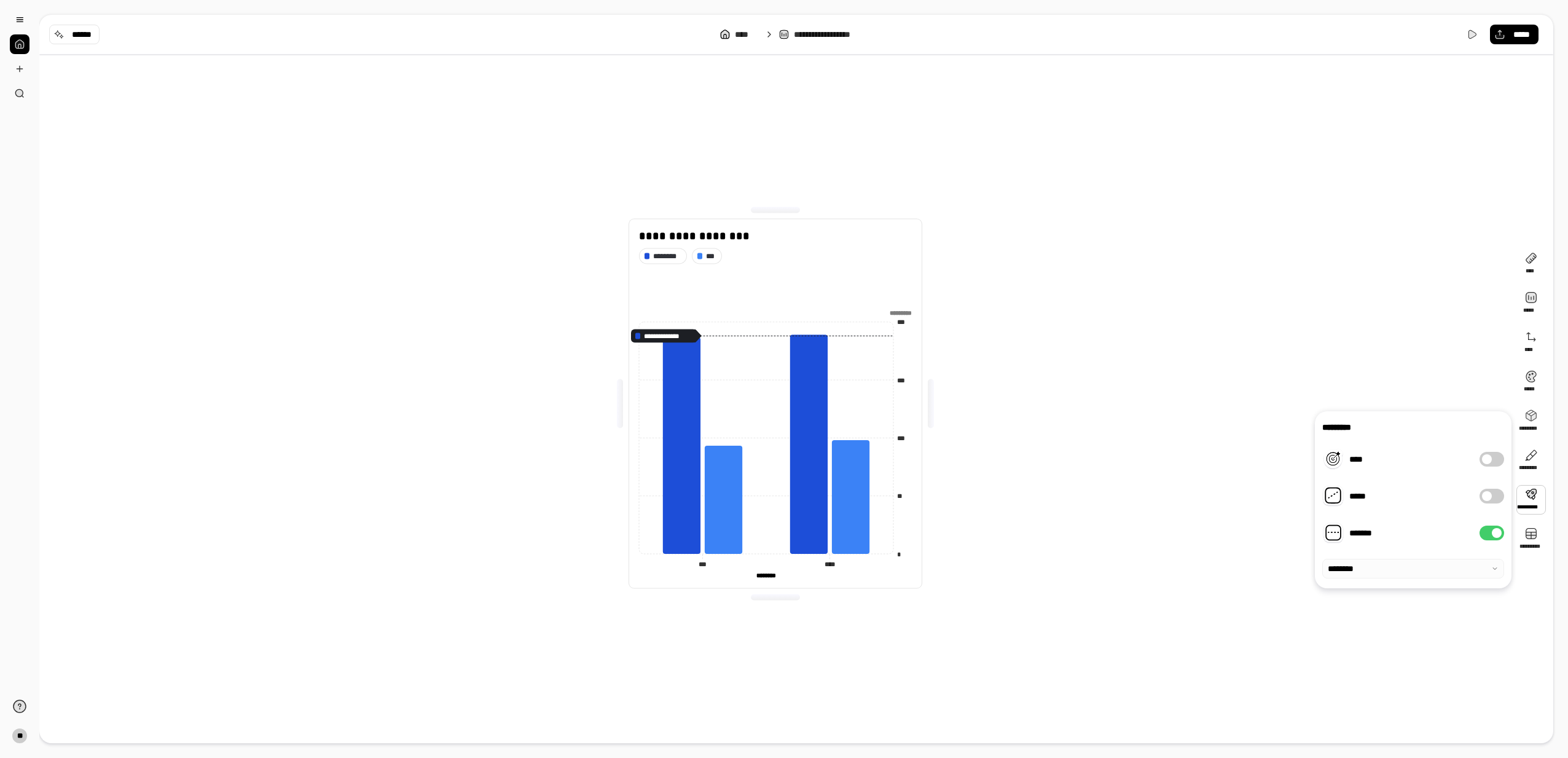 click at bounding box center [1413, 569] 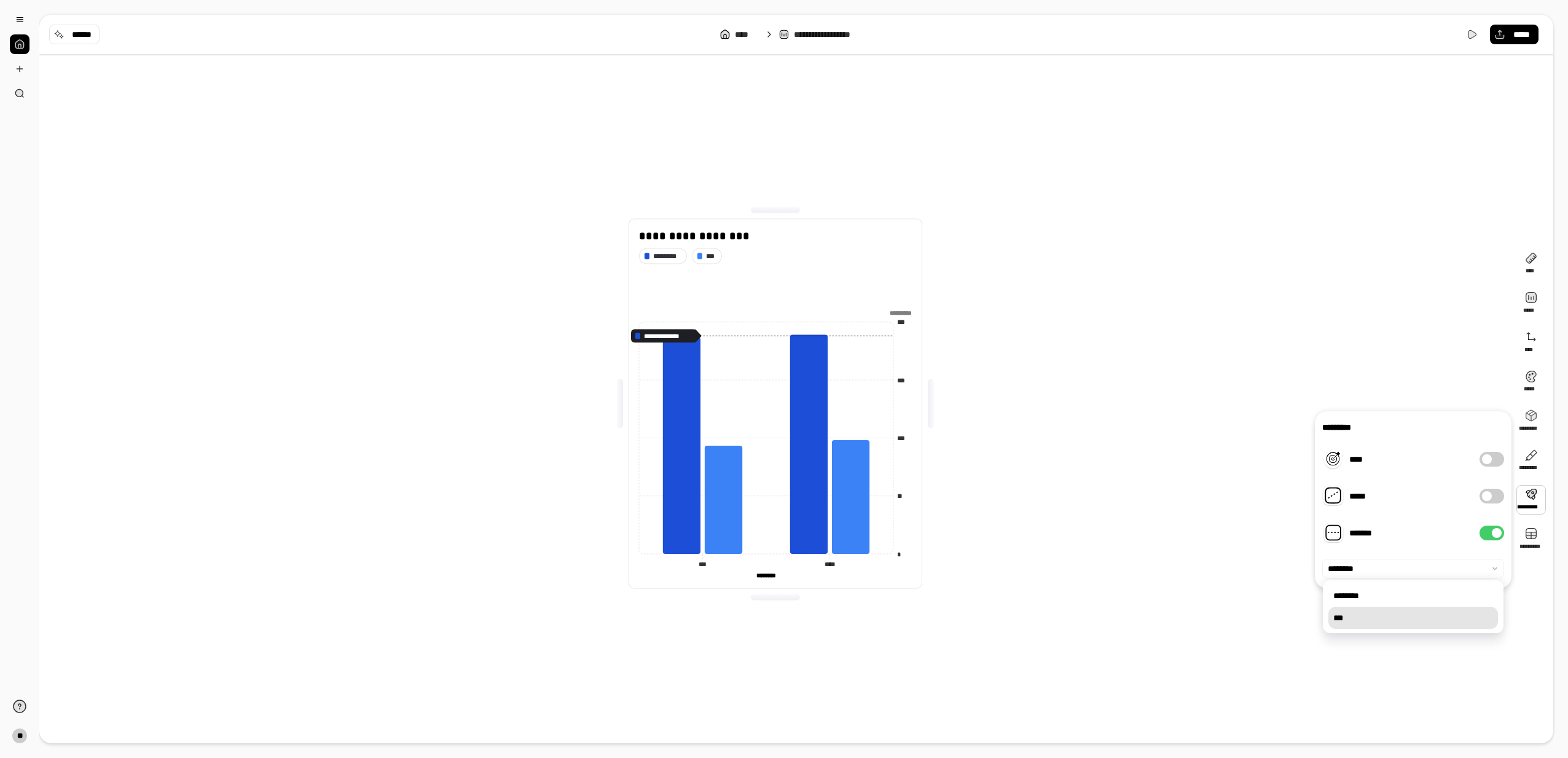 click on "***" at bounding box center (1413, 618) 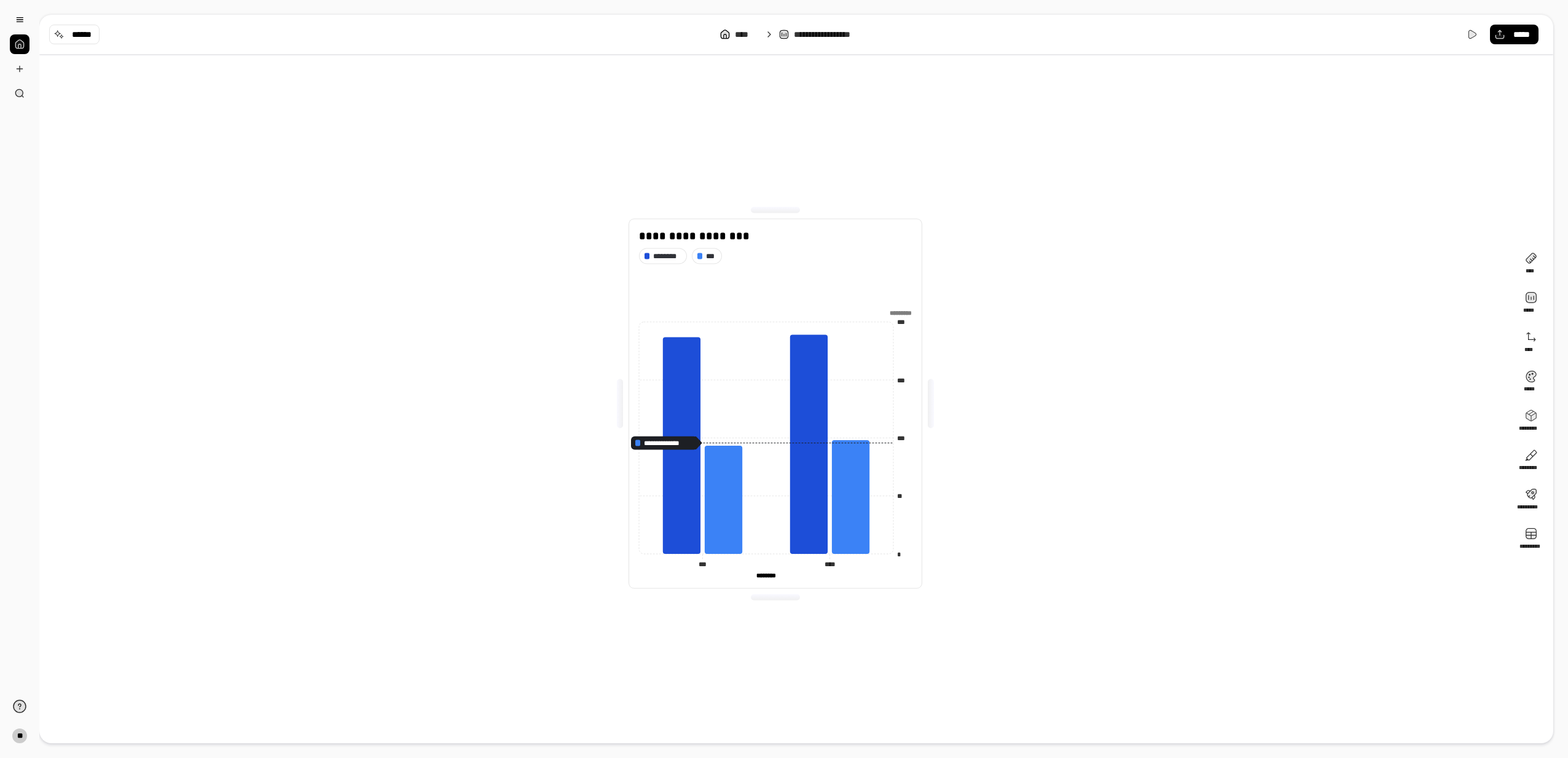 click on "**********" at bounding box center [775, 403] 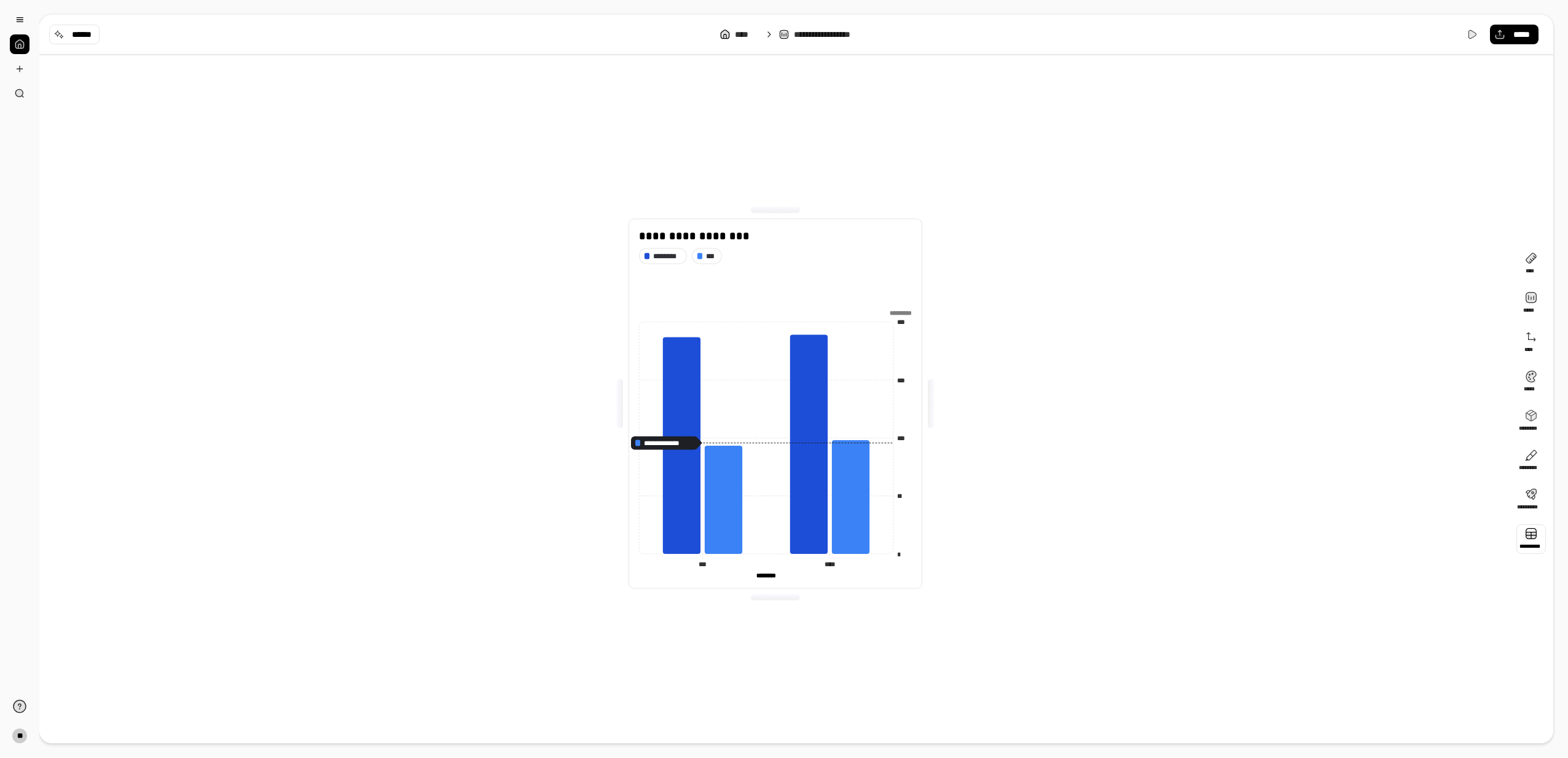 click at bounding box center (1531, 539) 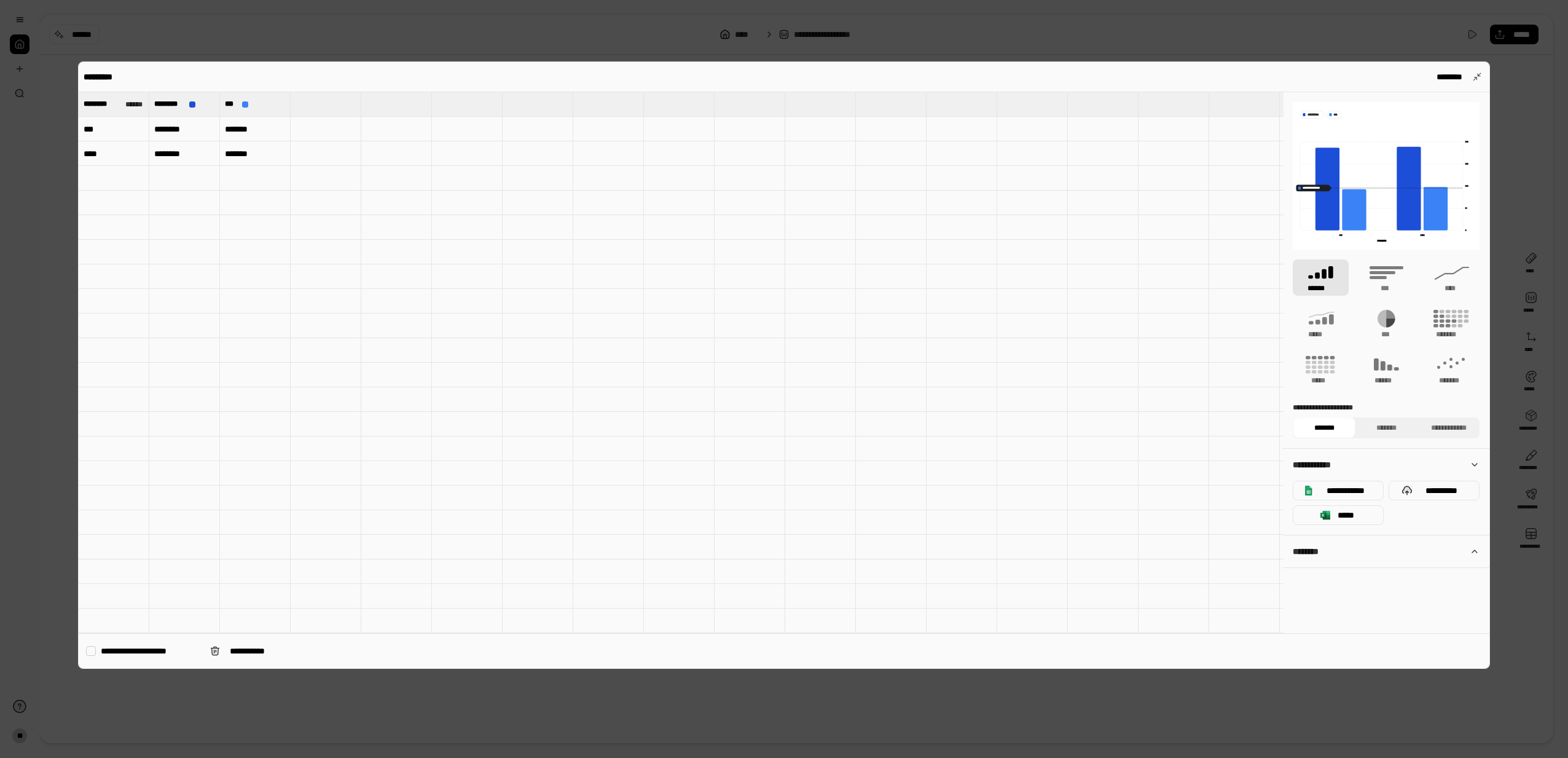 click on "***" at bounding box center [114, 129] 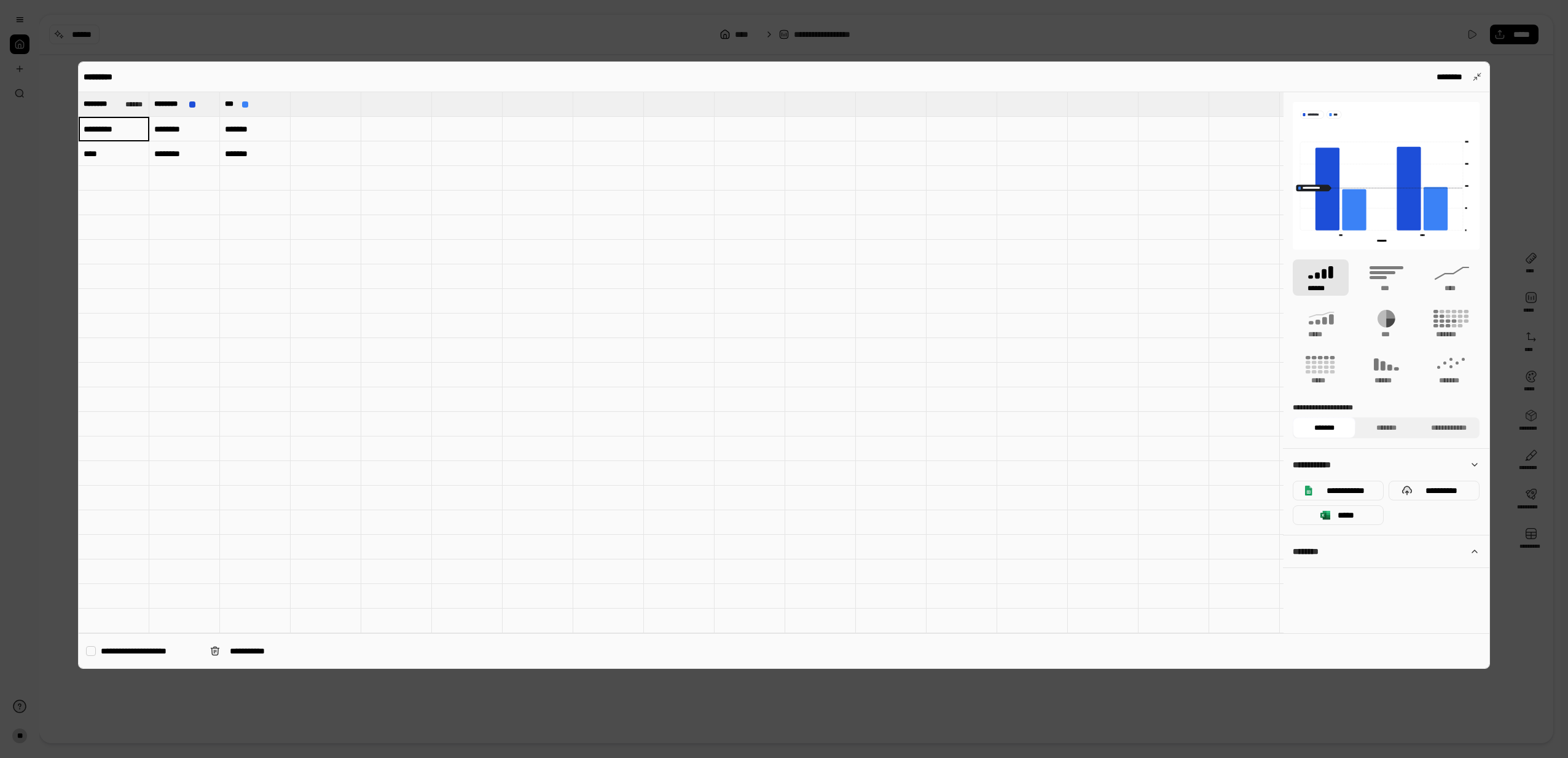 scroll, scrollTop: 0, scrollLeft: 4, axis: horizontal 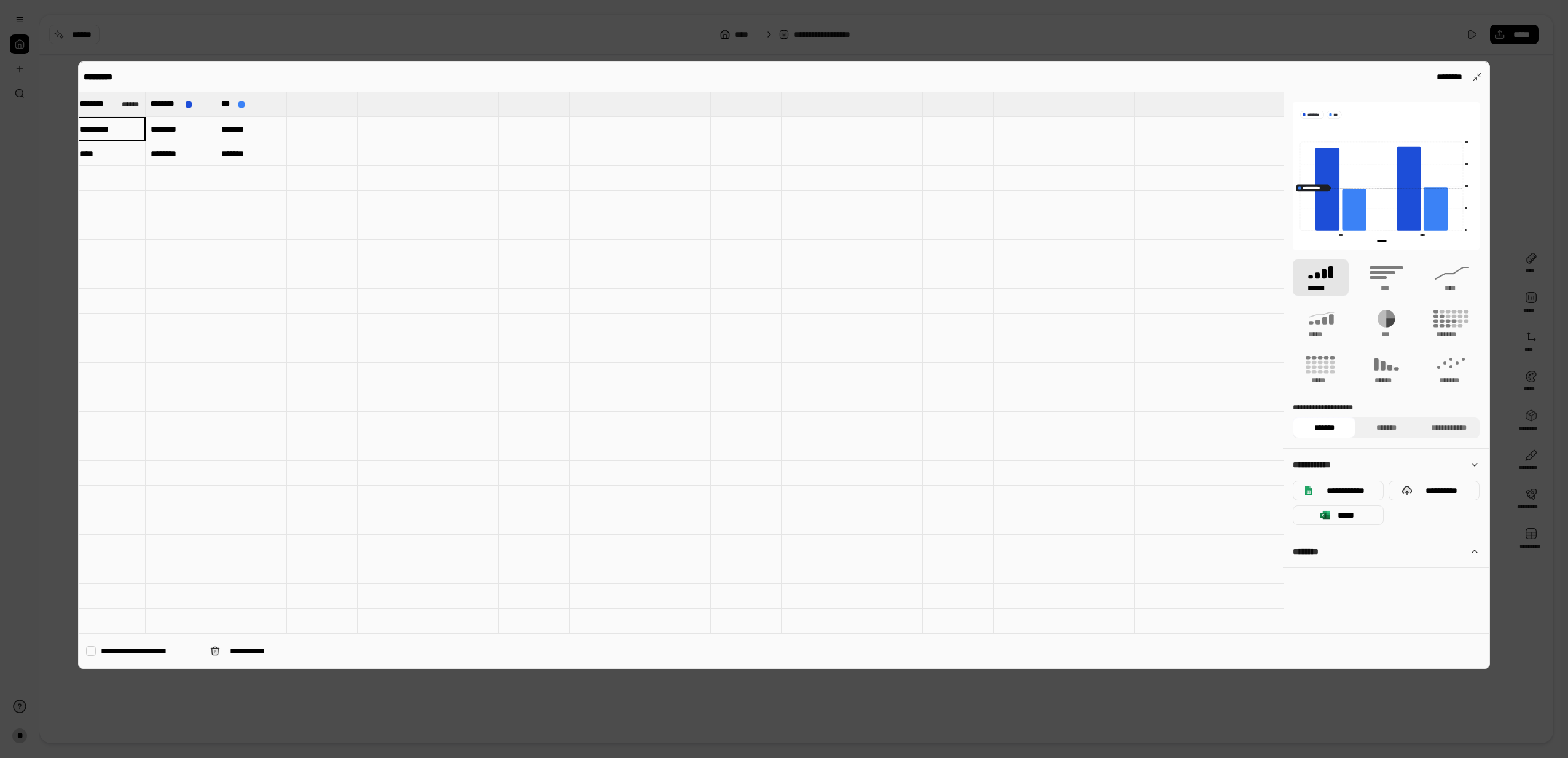 type on "*********" 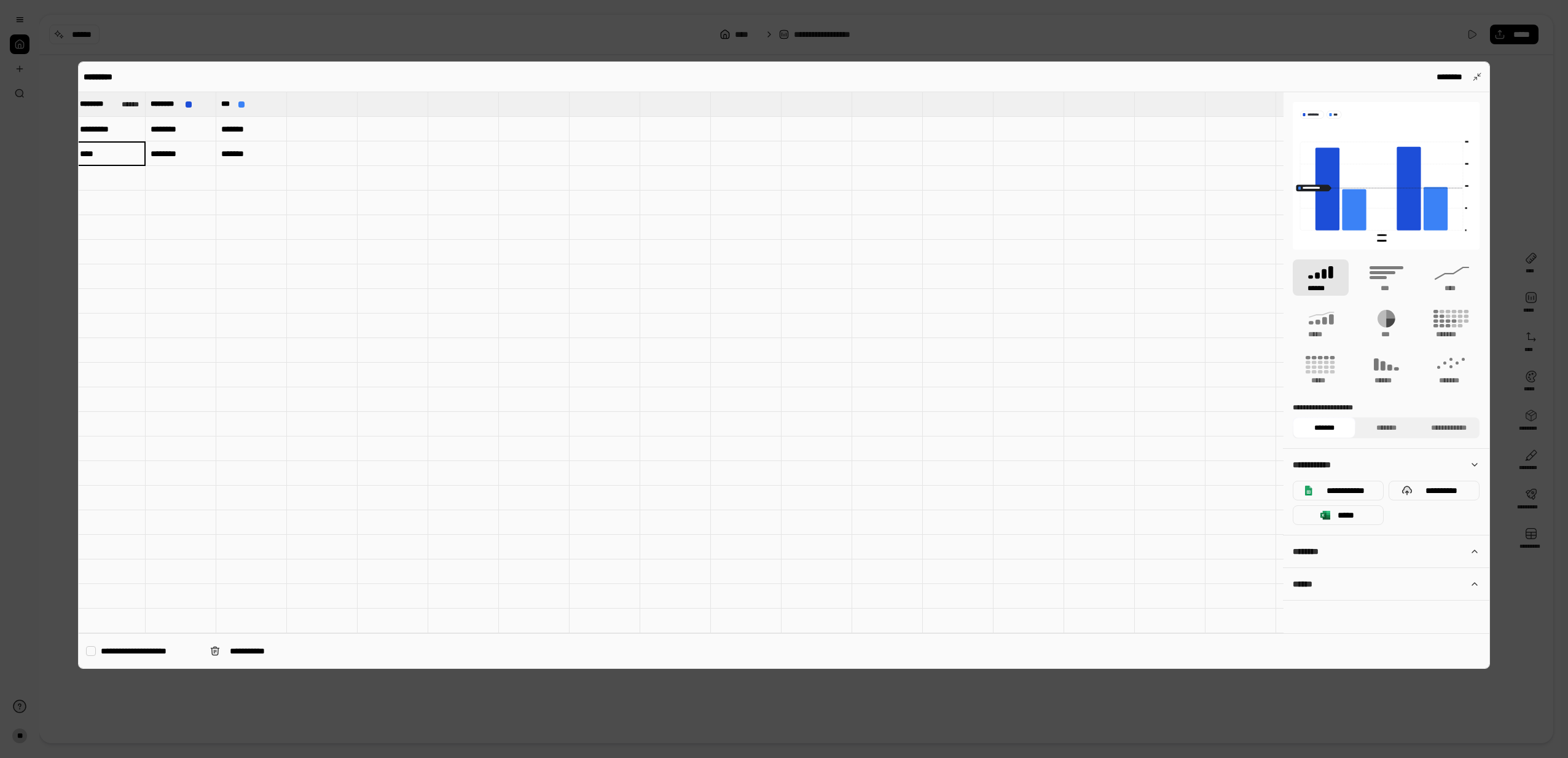 scroll, scrollTop: 4, scrollLeft: 4, axis: both 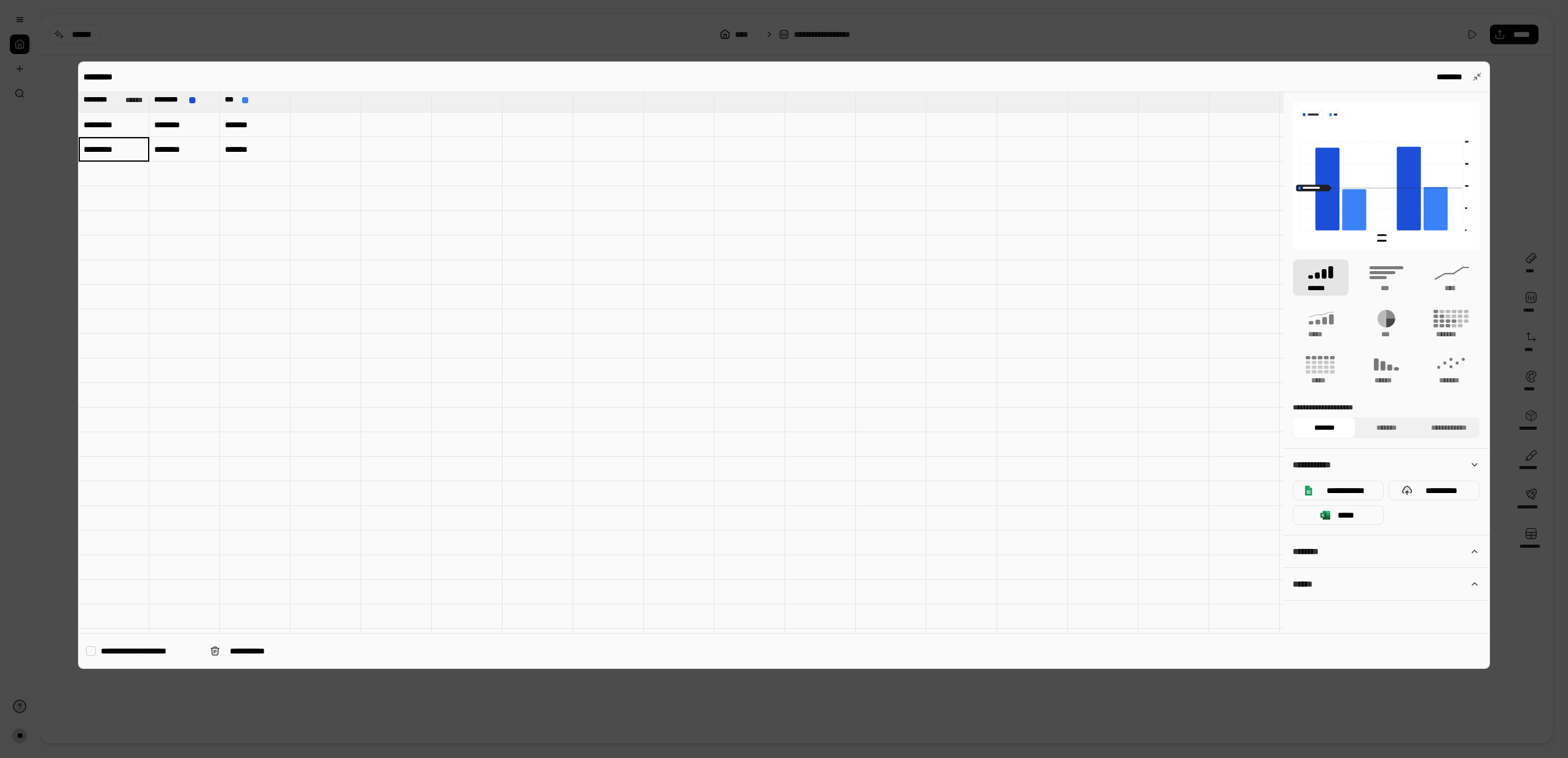 type on "*********" 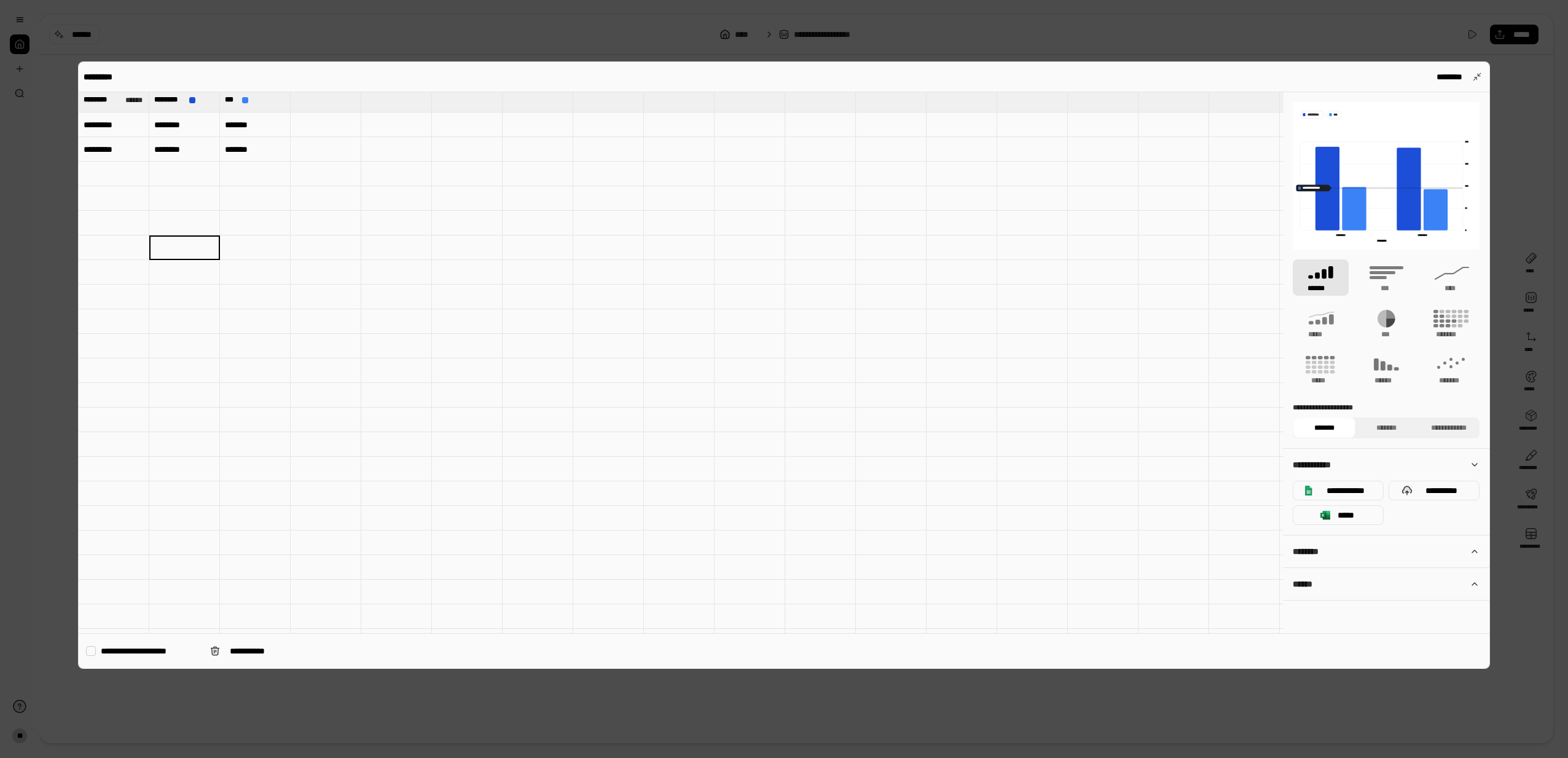 click on "**********" at bounding box center (784, 365) 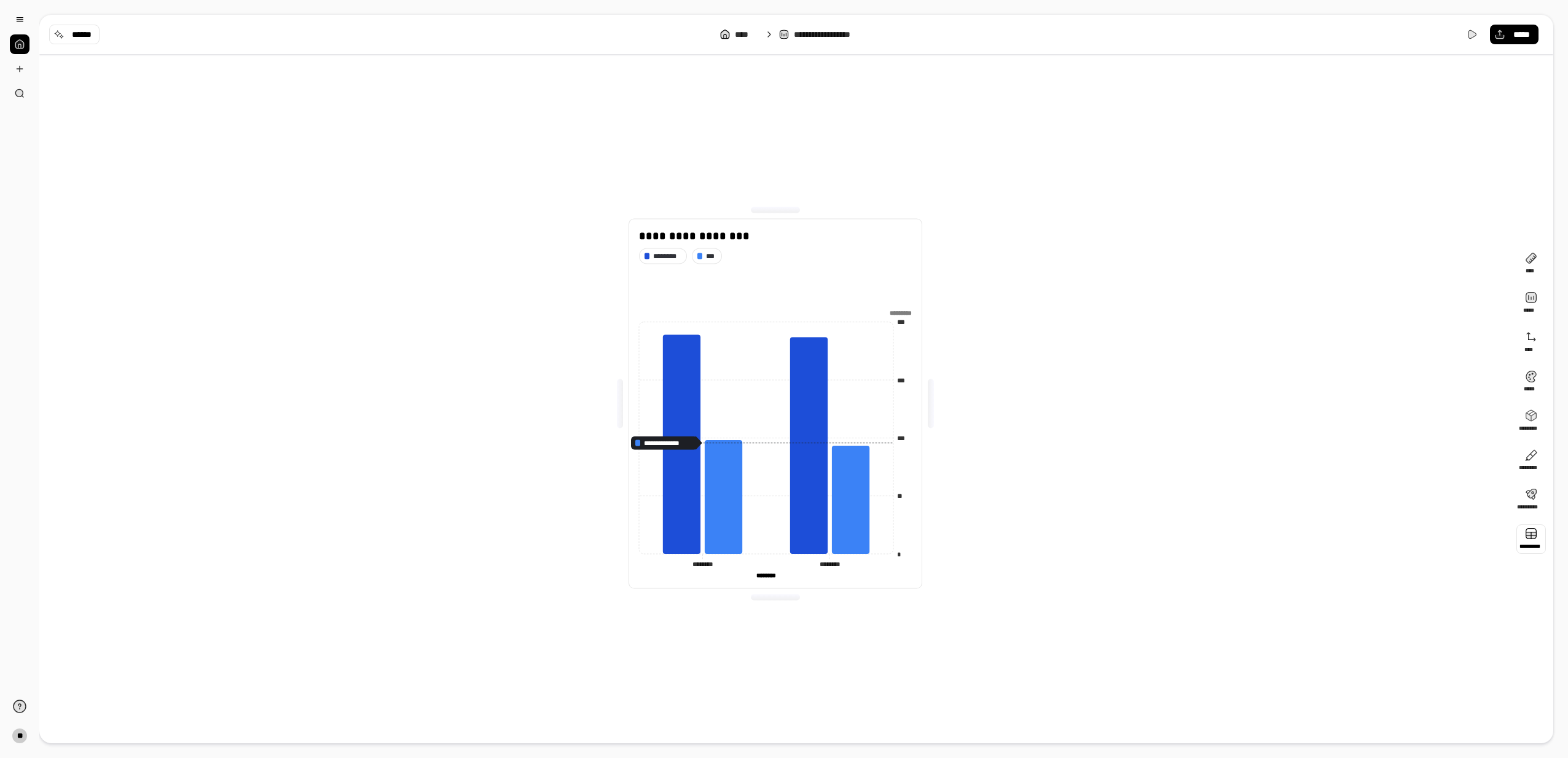 type 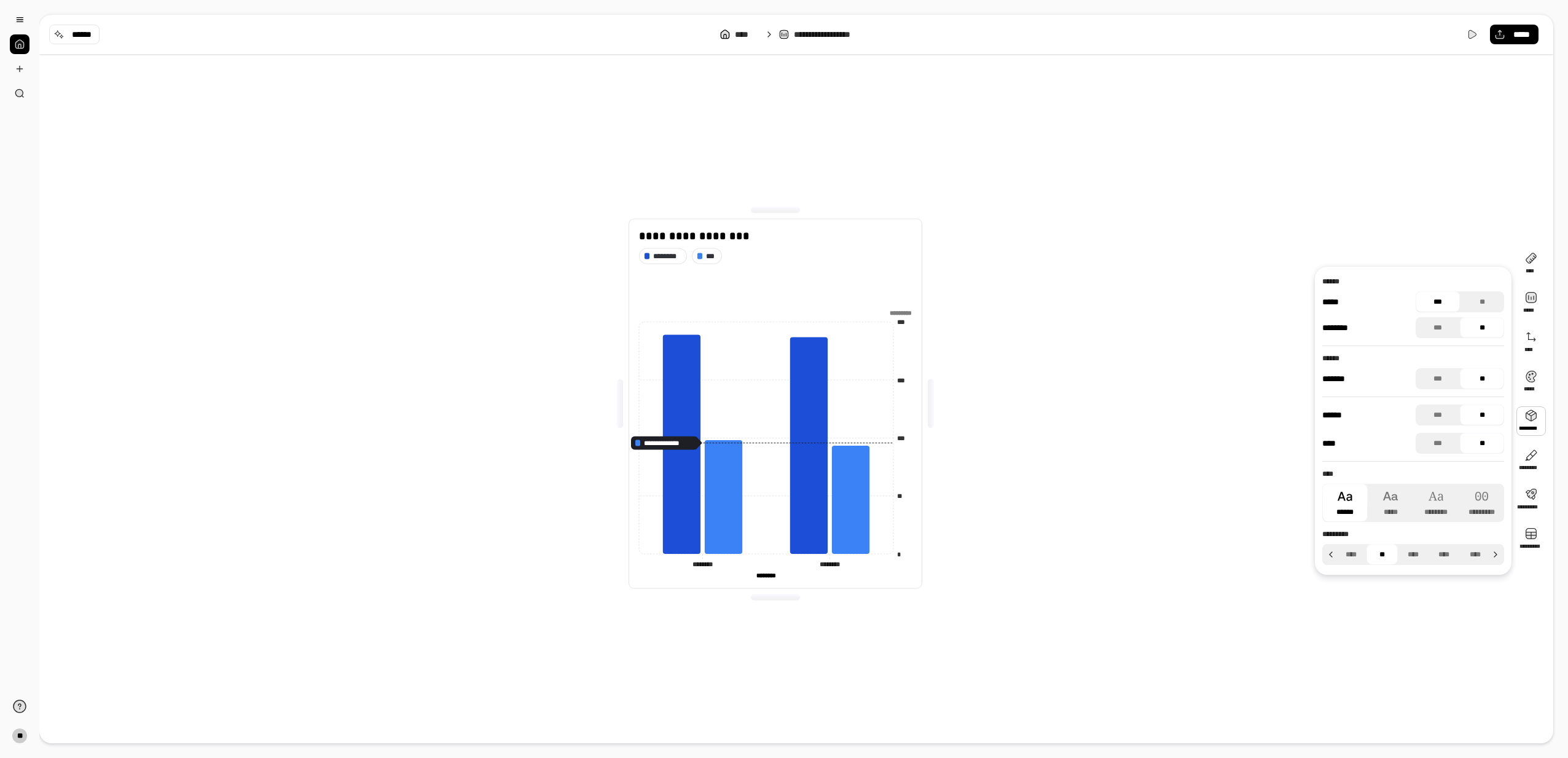 click at bounding box center [1531, 421] 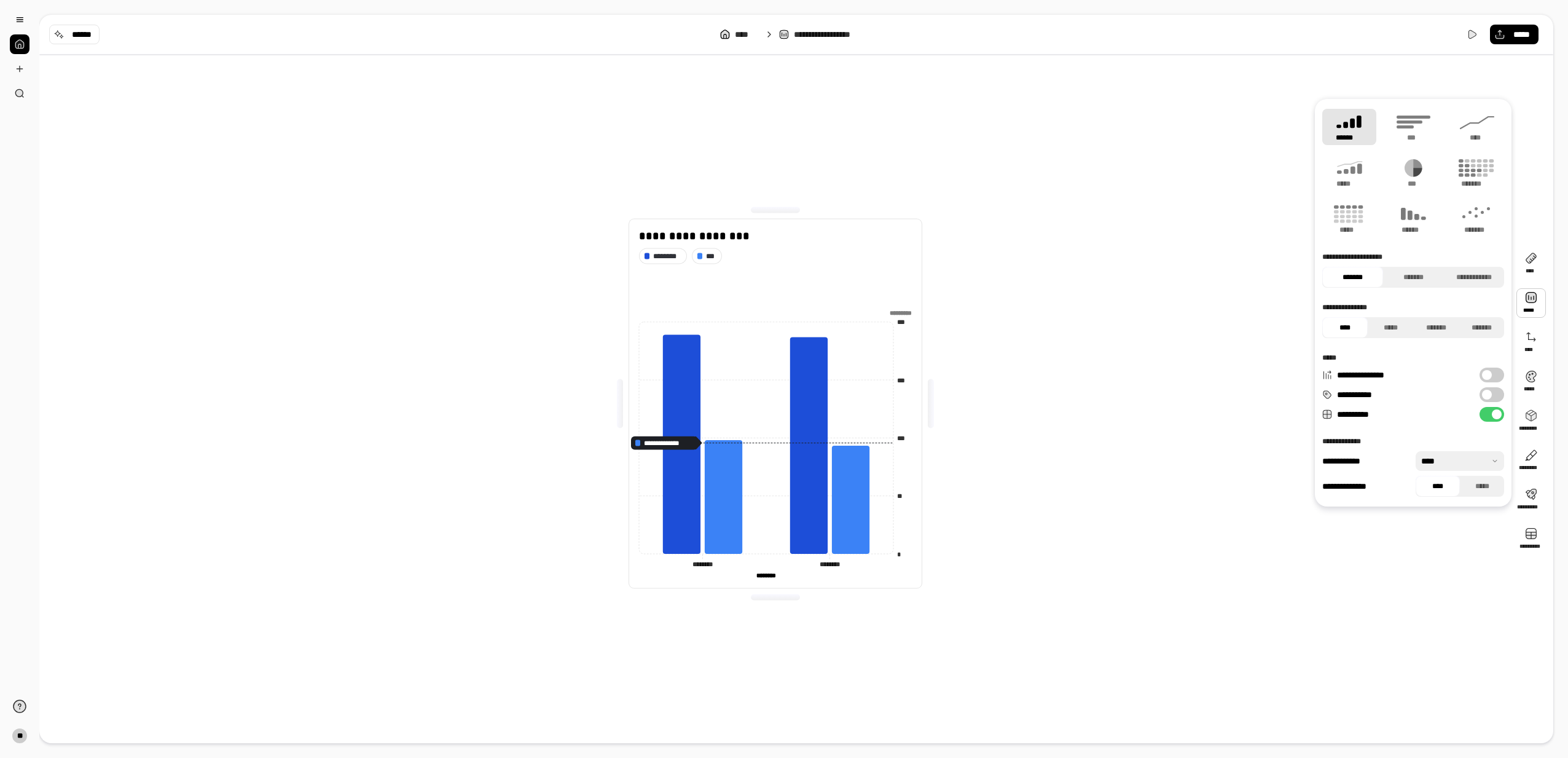 click at bounding box center [1487, 395] 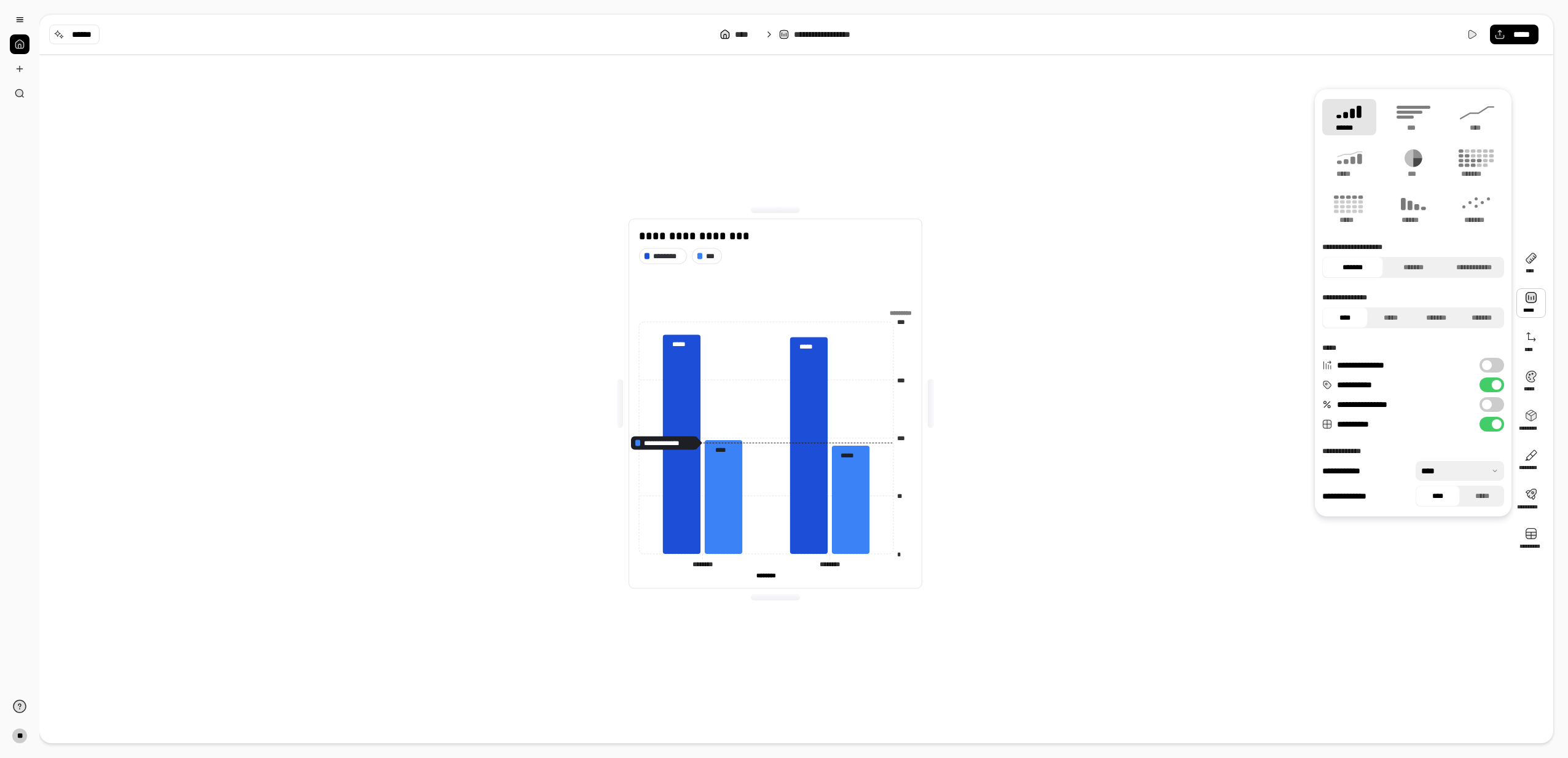 click on "**********" at bounding box center [775, 403] 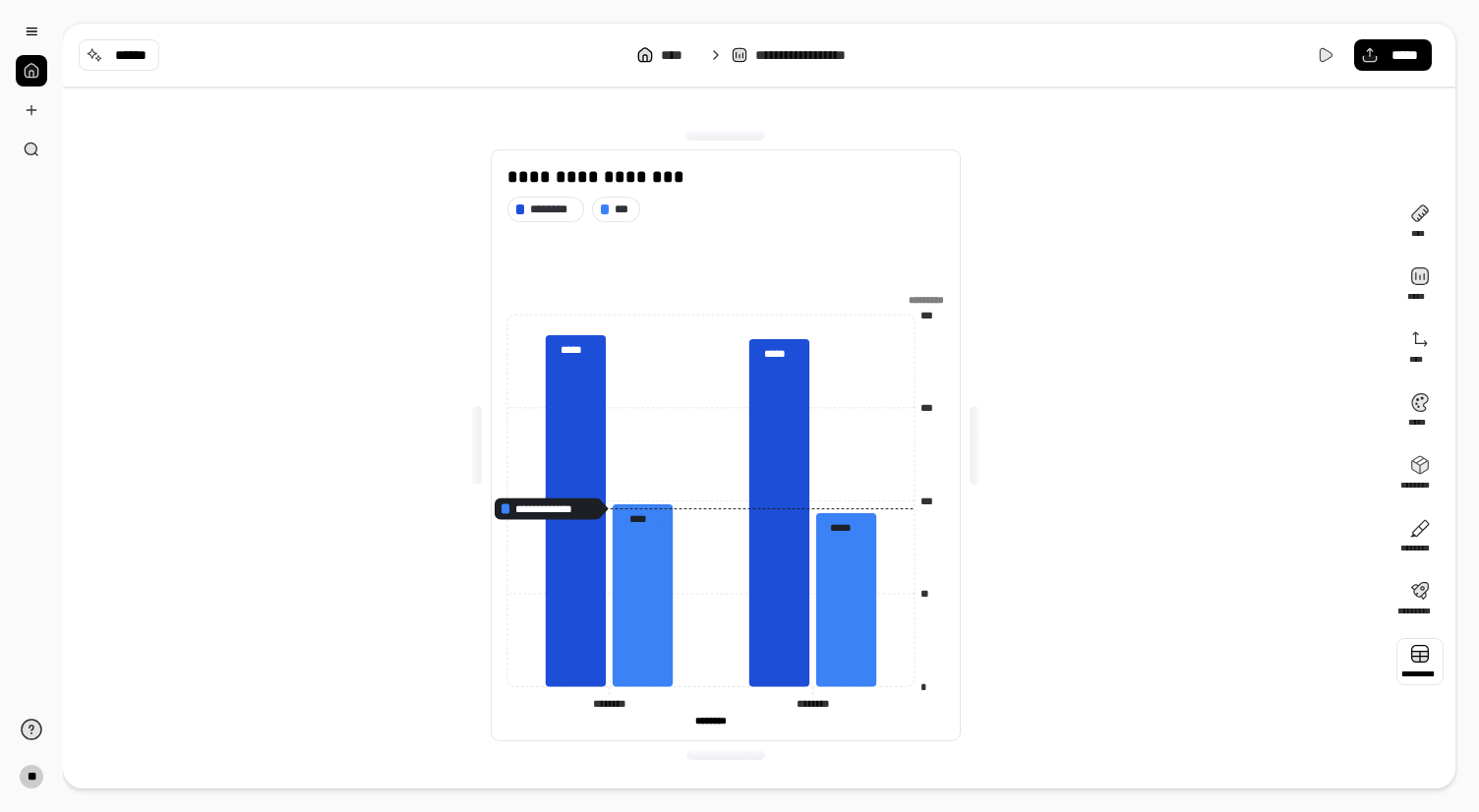 click at bounding box center (1420, 662) 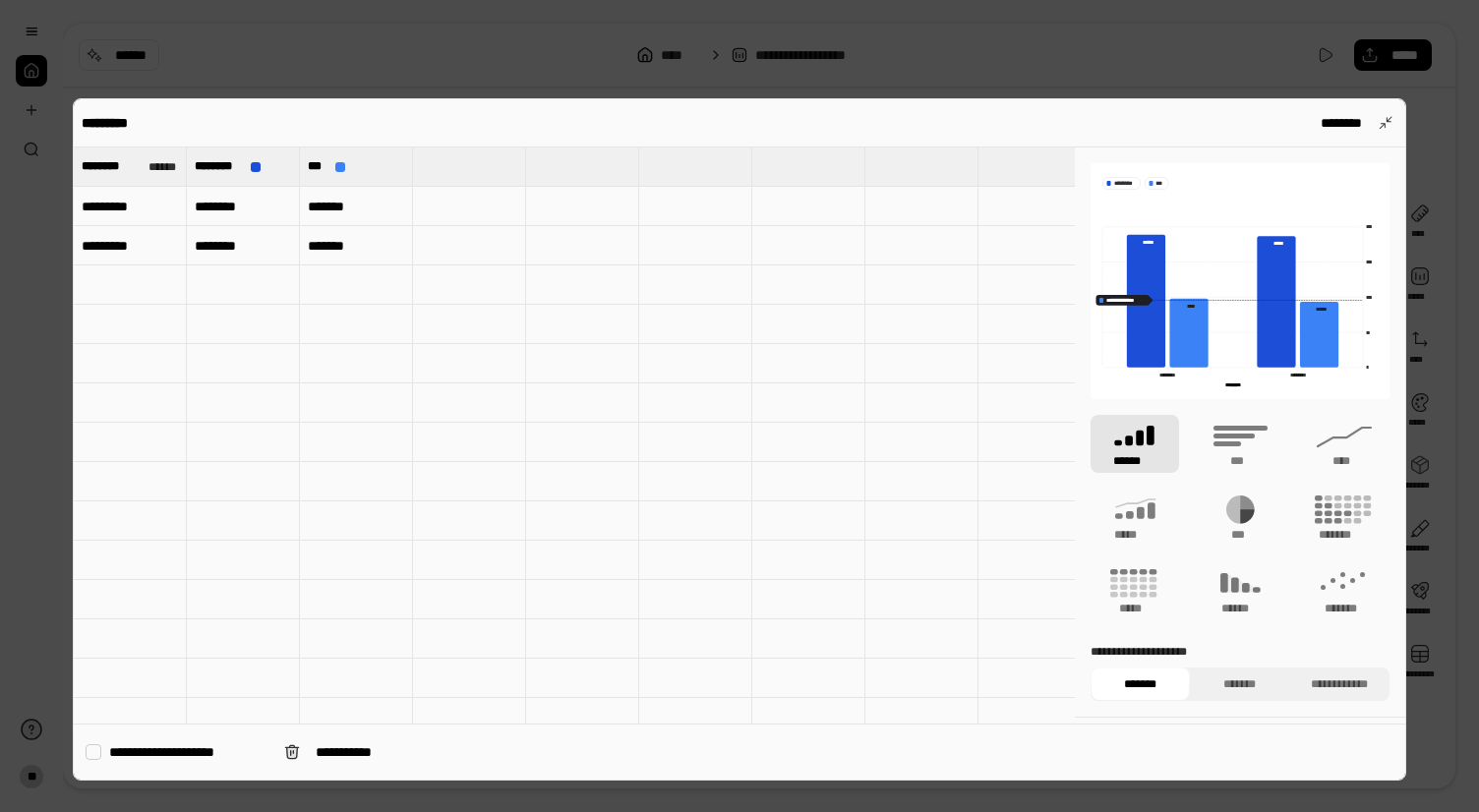 click on "********" at bounding box center (243, 206) 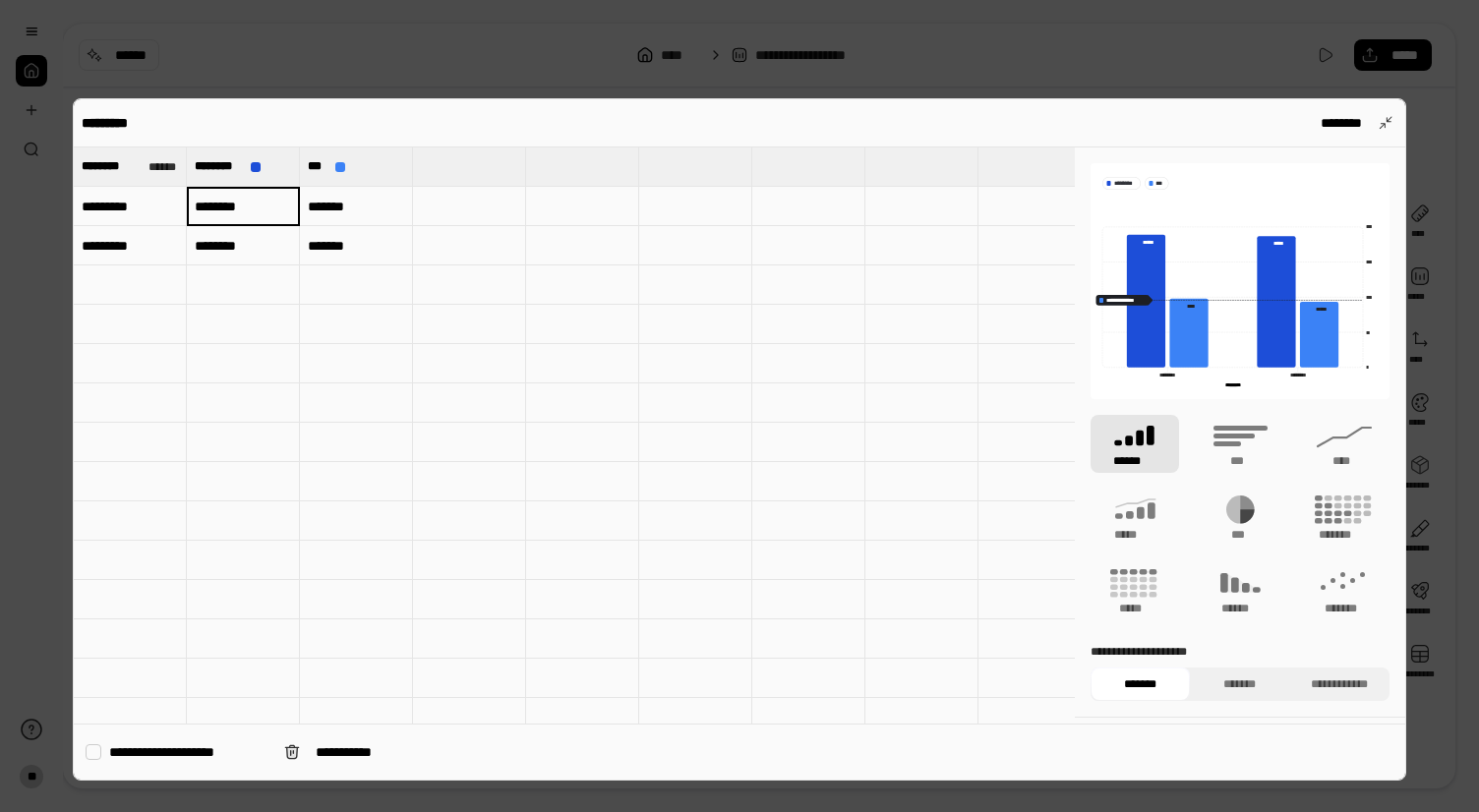 type on "********" 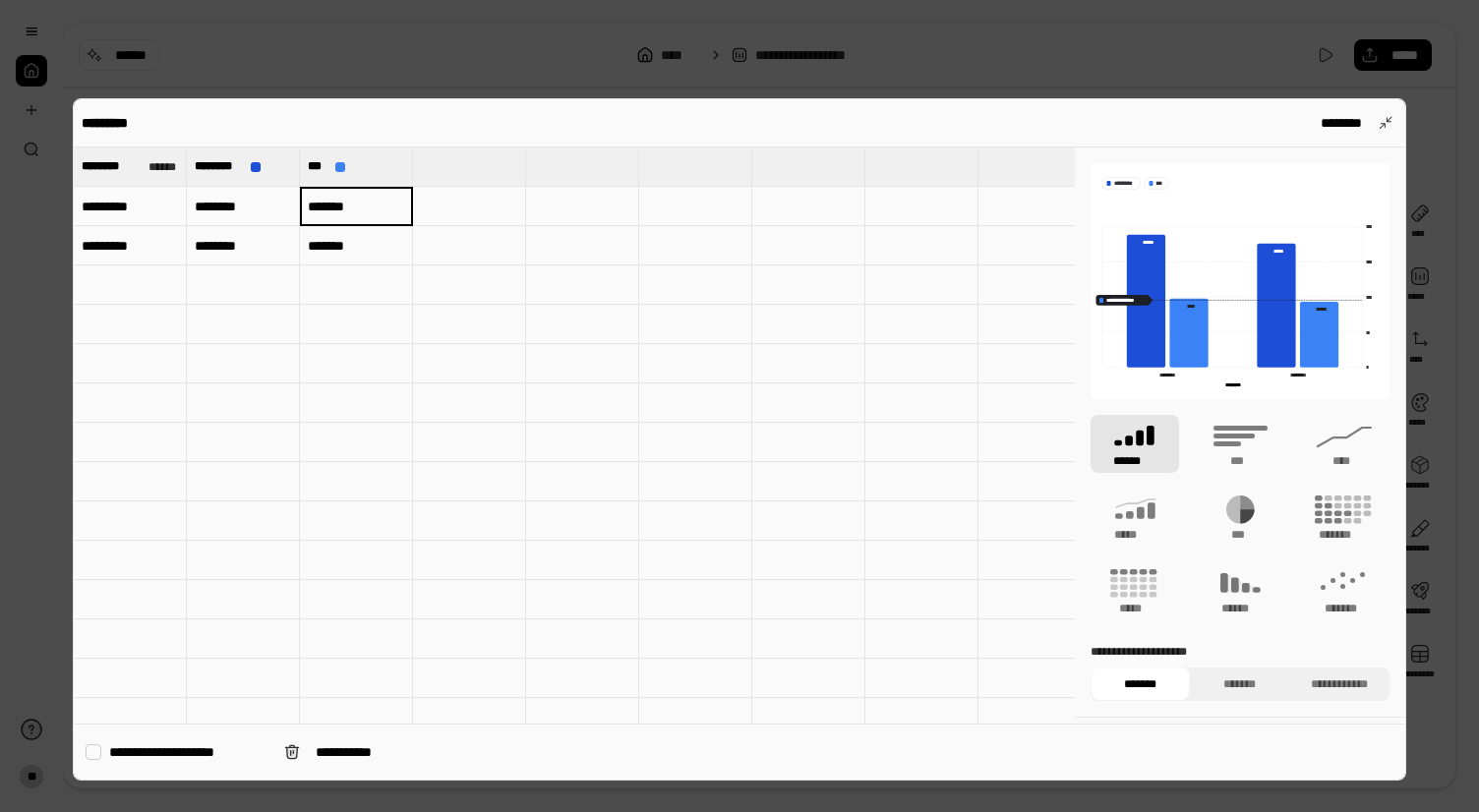 type on "*******" 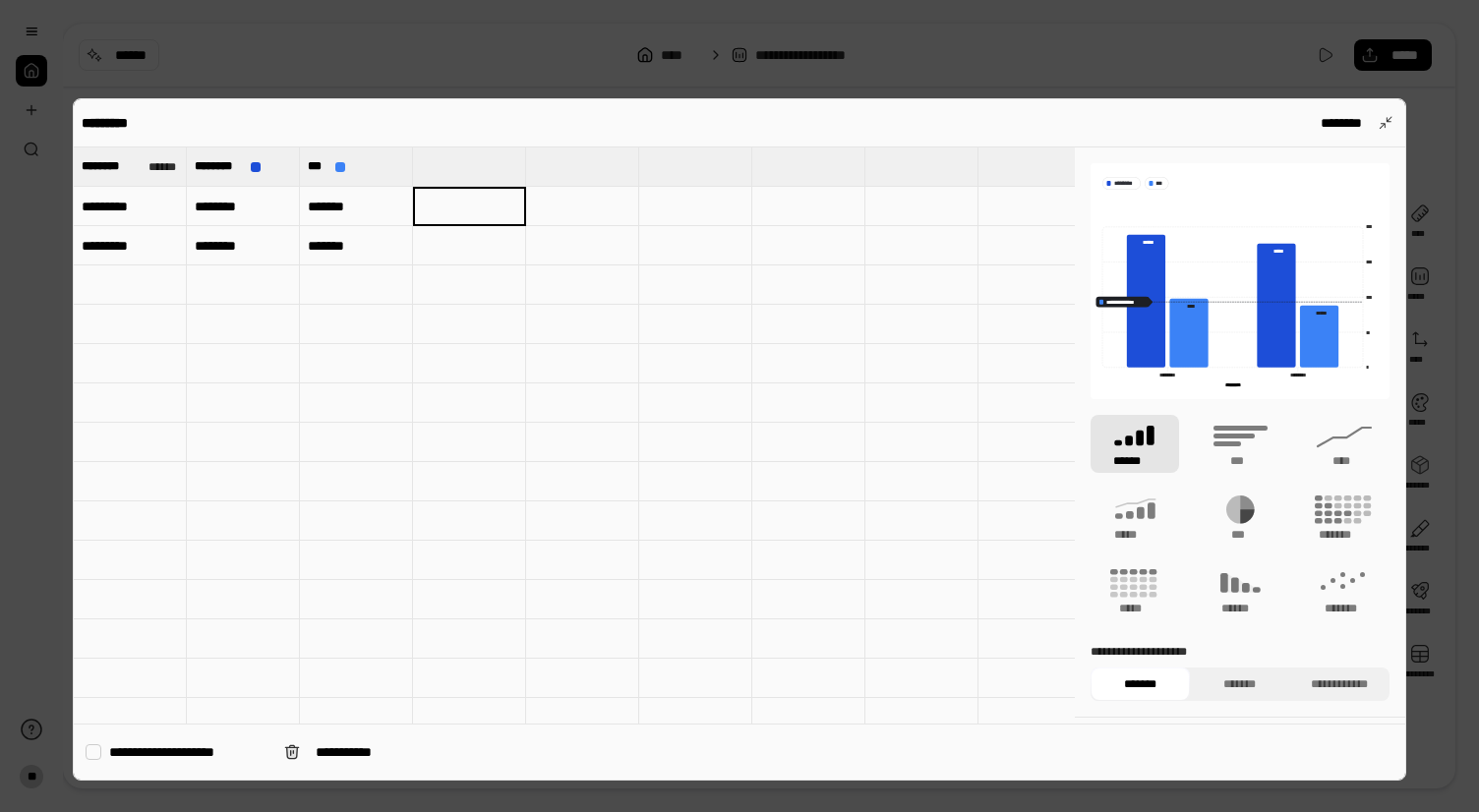 click on "********" at bounding box center (243, 246) 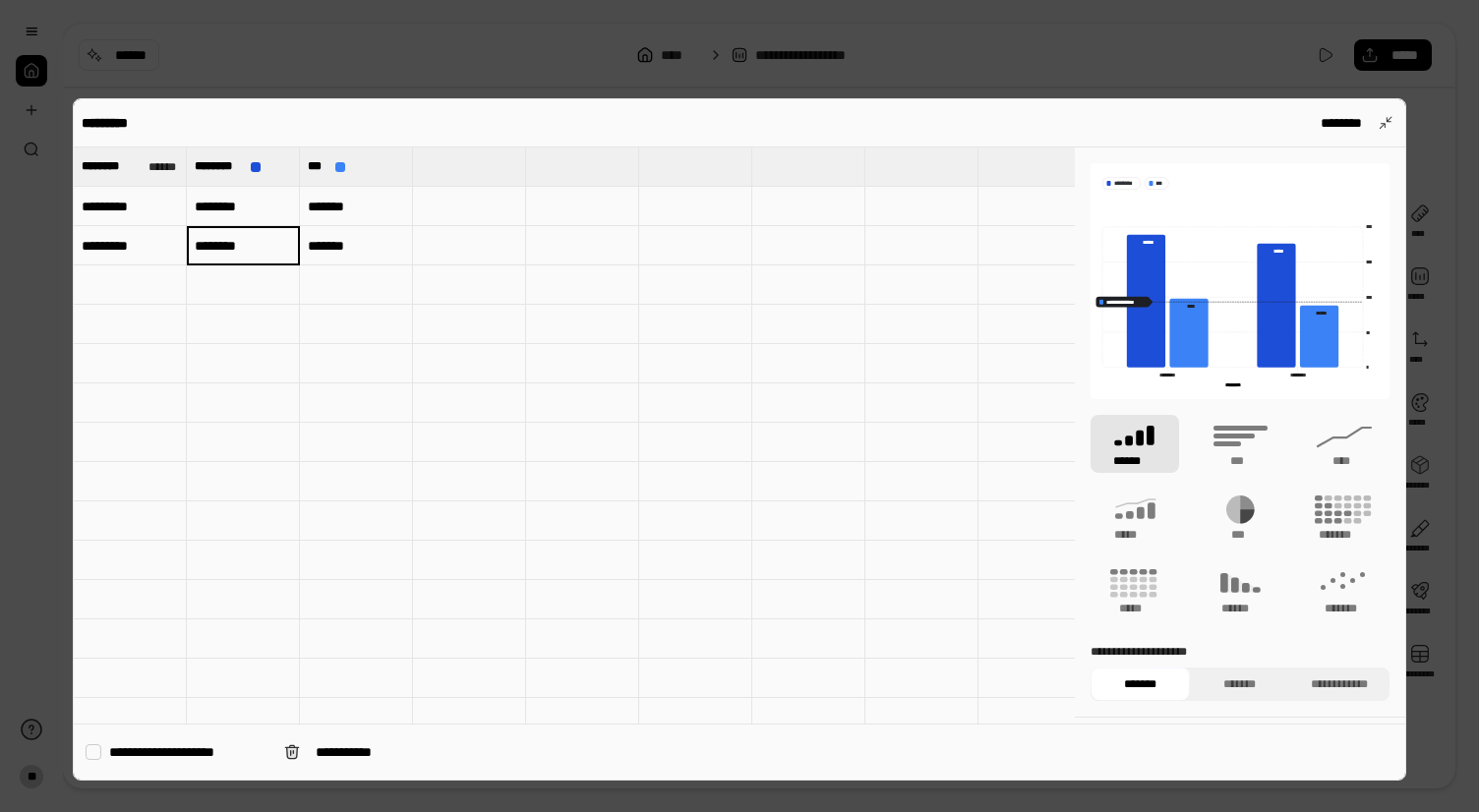 scroll, scrollTop: 0, scrollLeft: 15, axis: horizontal 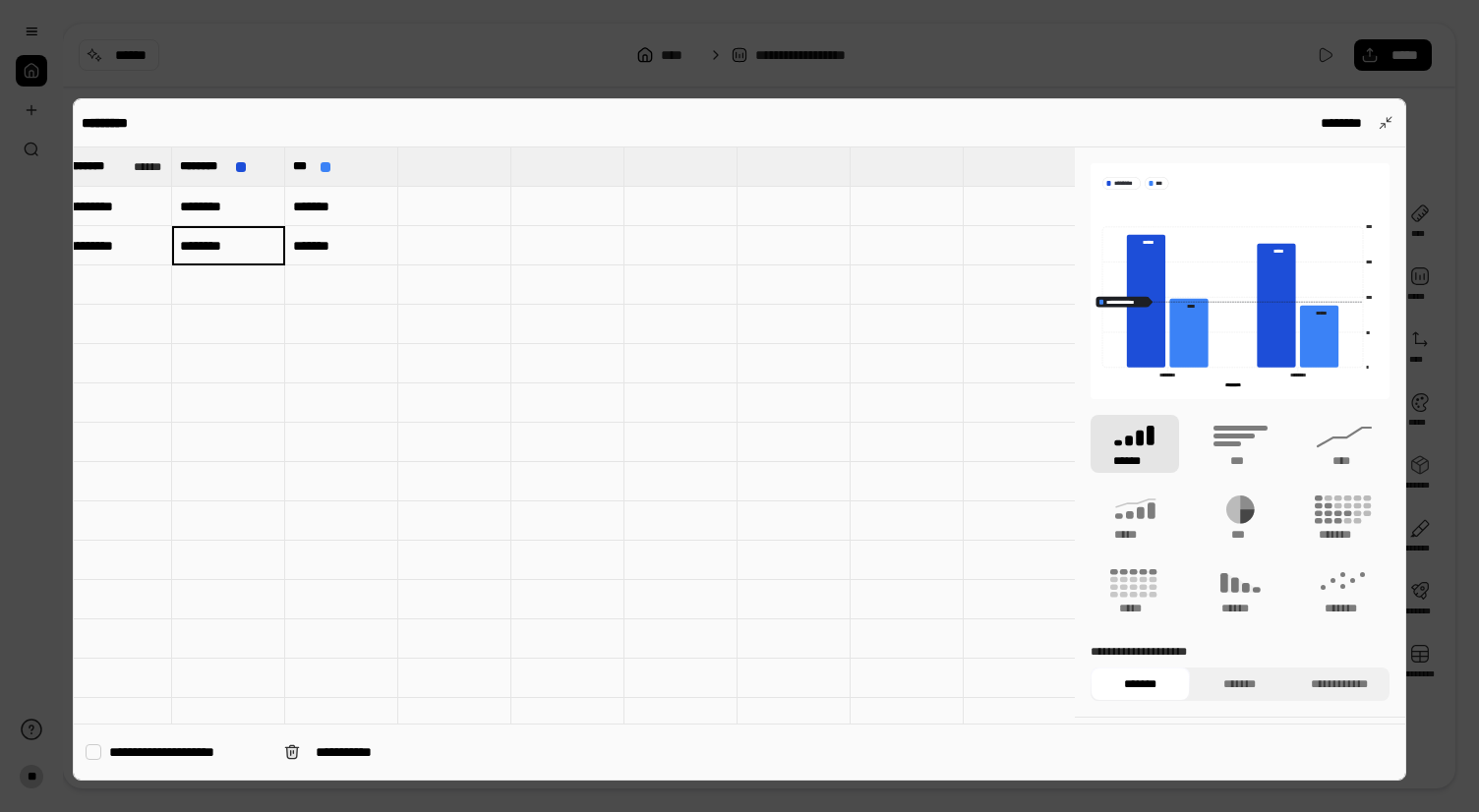 click on "********" at bounding box center [228, 206] 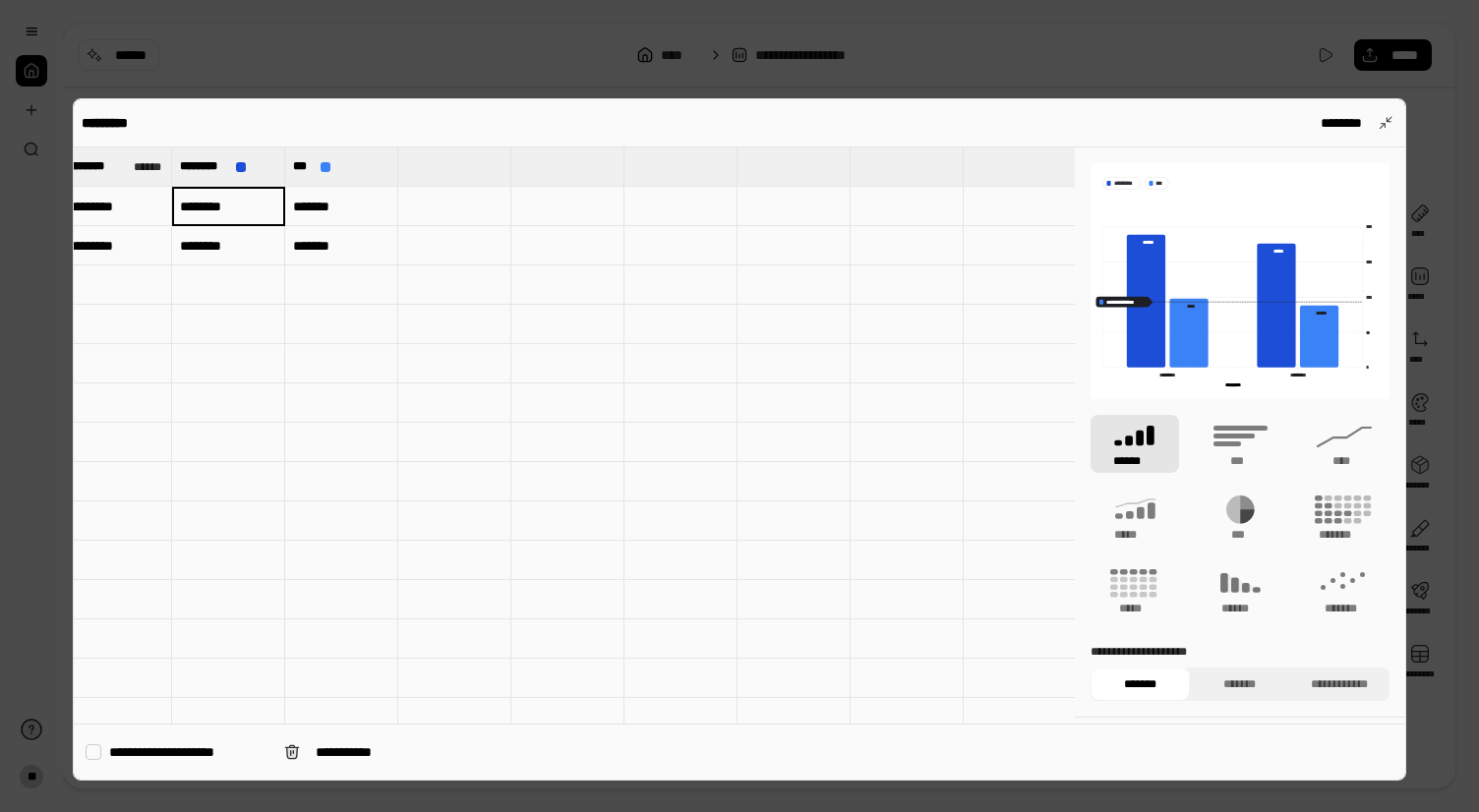 click on "********" at bounding box center [228, 246] 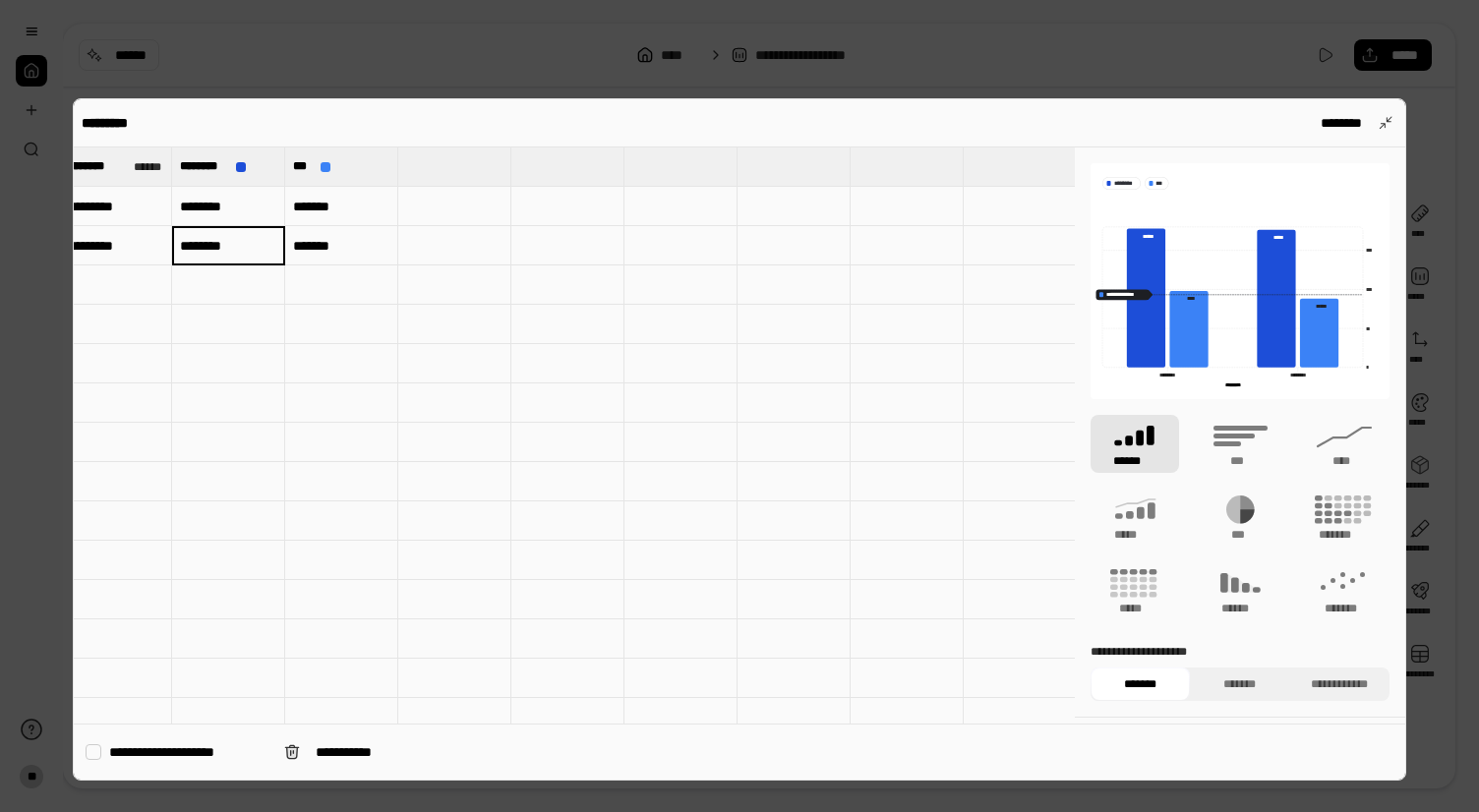 type on "********" 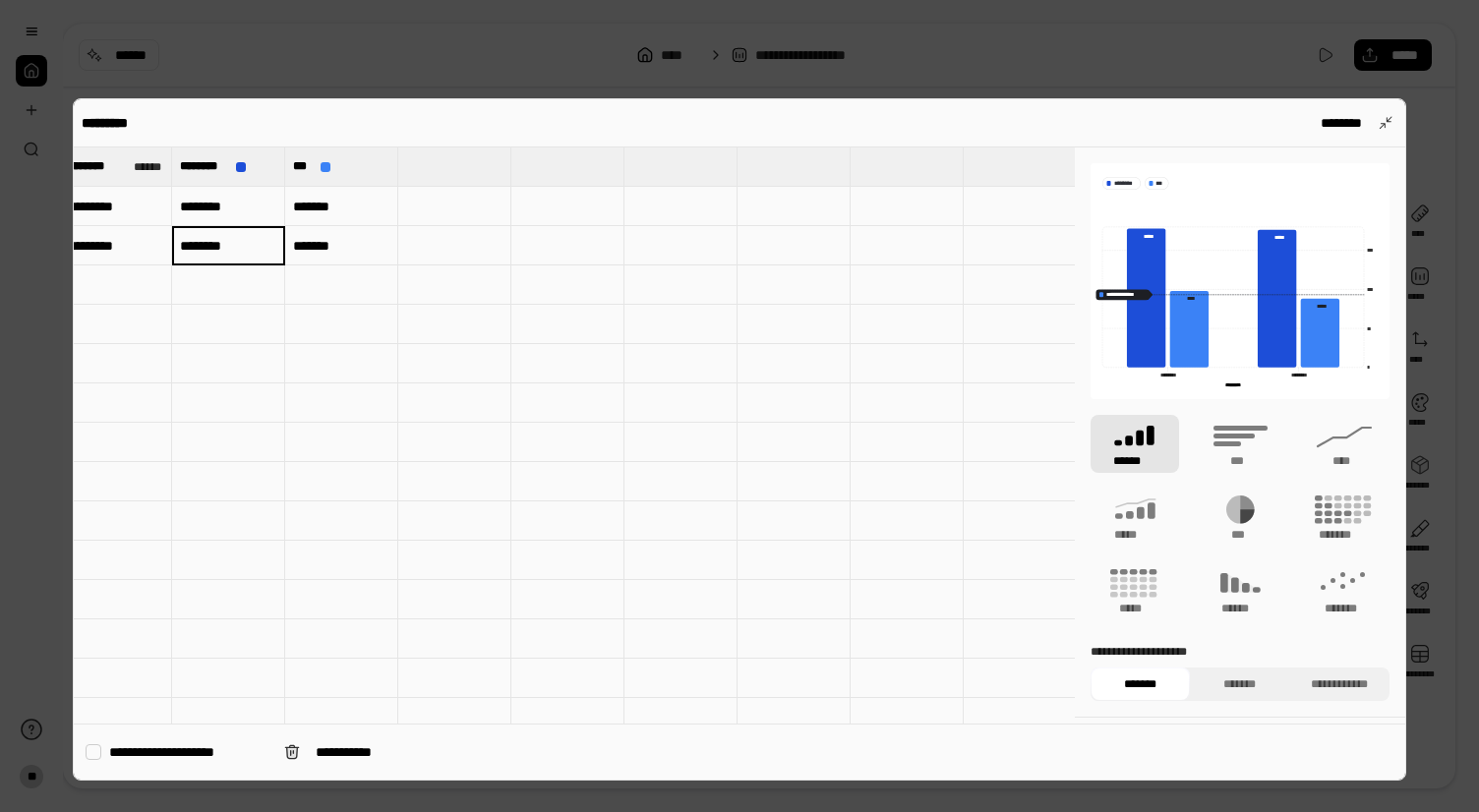 click on "*******" at bounding box center (341, 246) 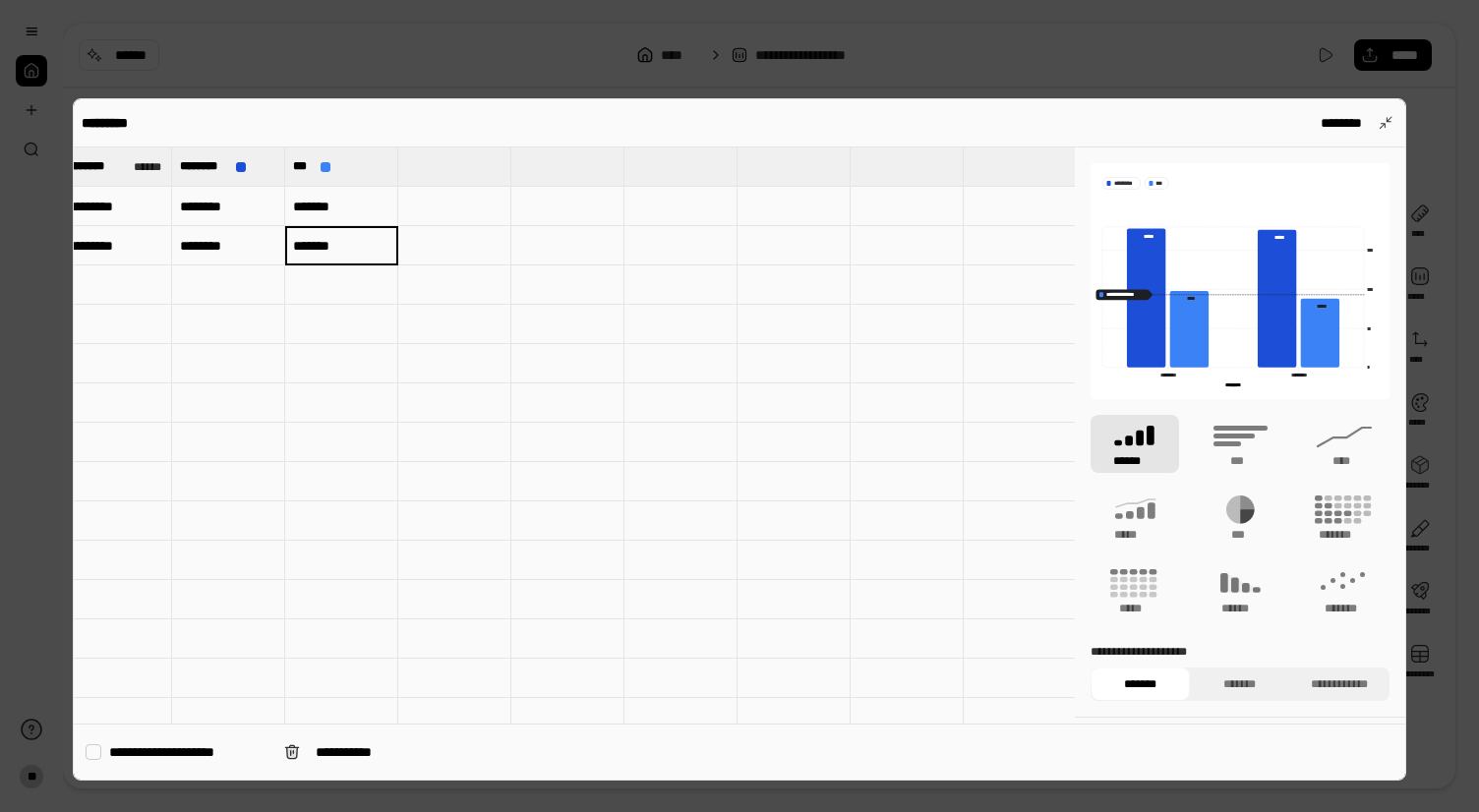type on "*******" 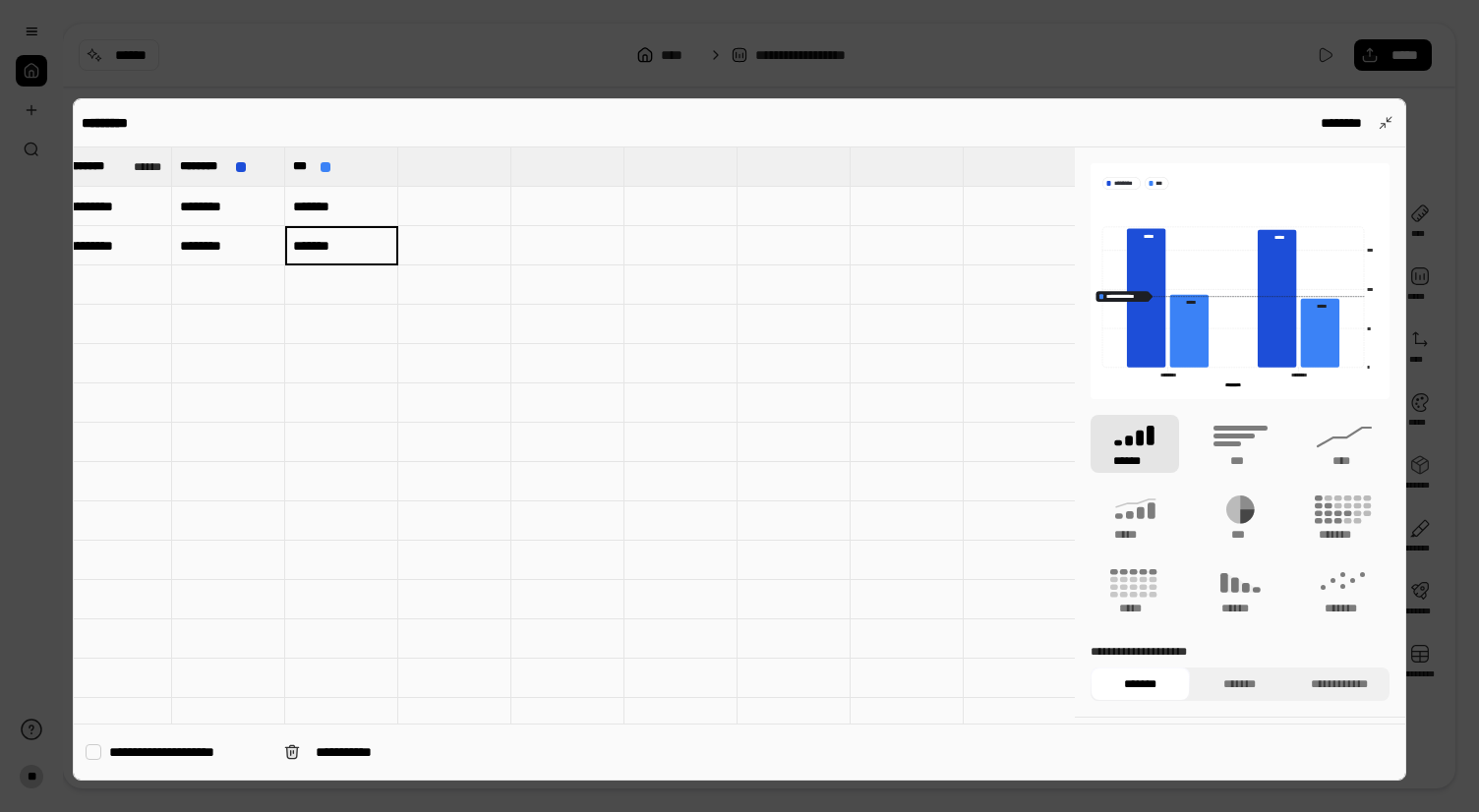 click on "**********" at bounding box center (740, 439) 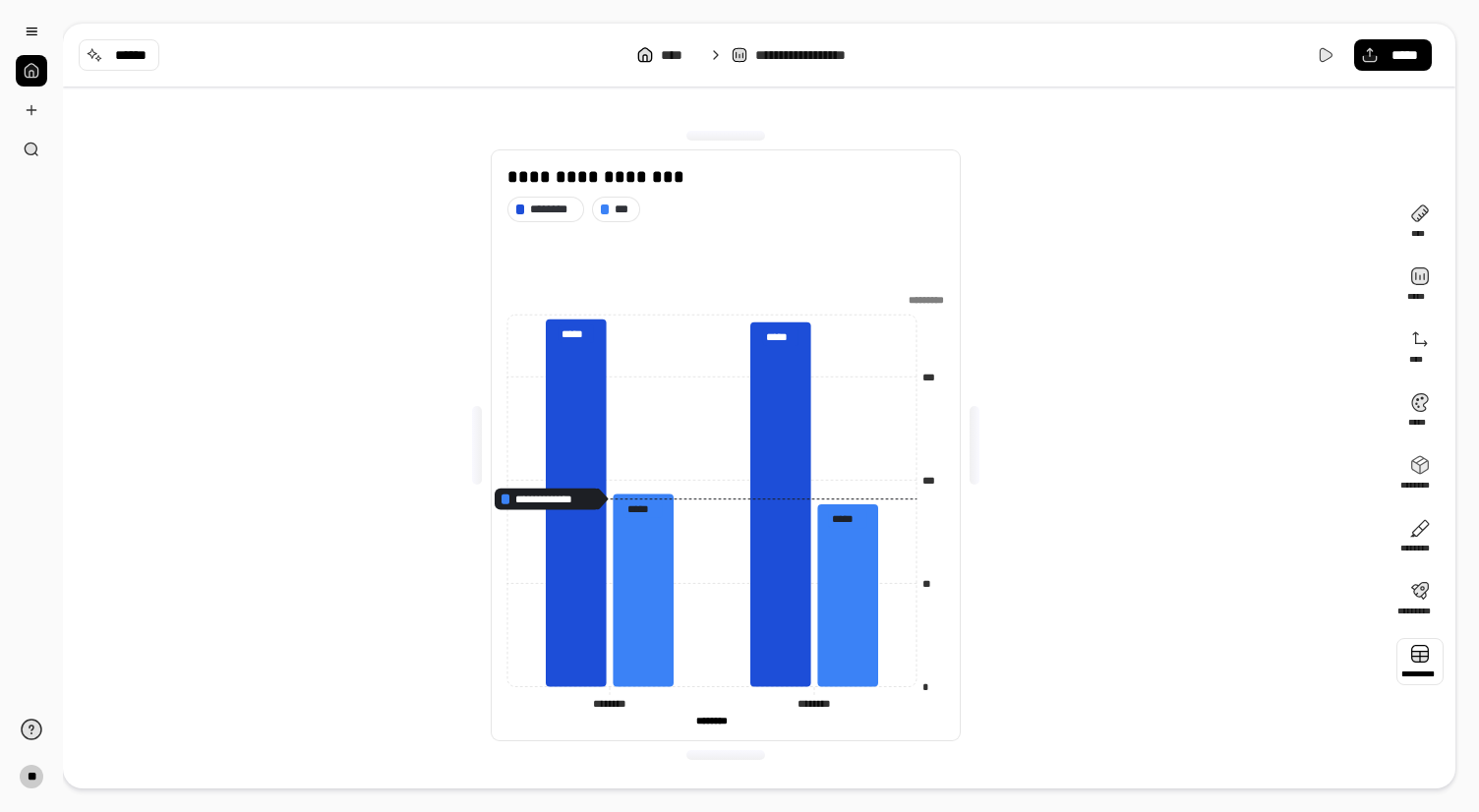click at bounding box center (1420, 662) 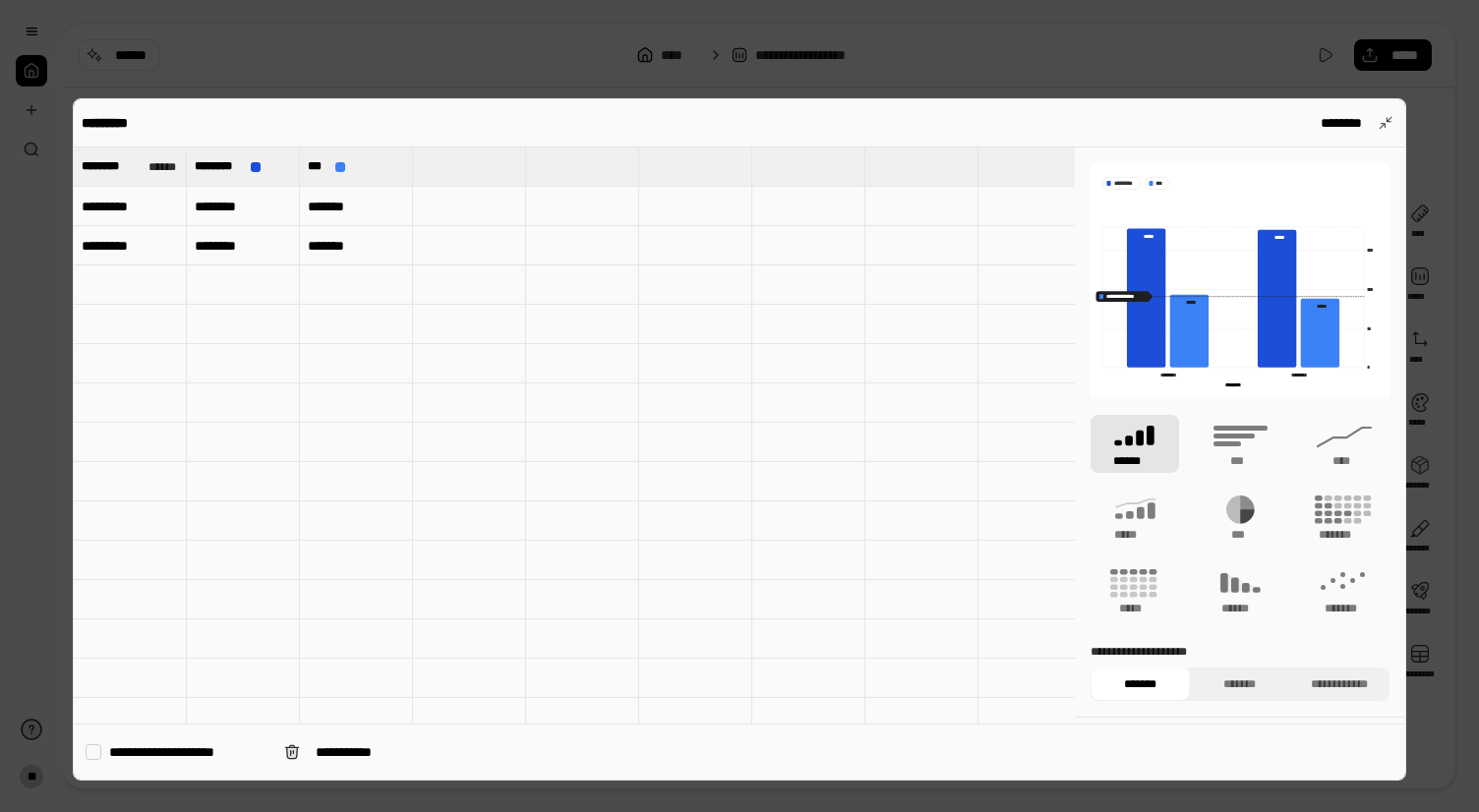 click on "********" at bounding box center [243, 246] 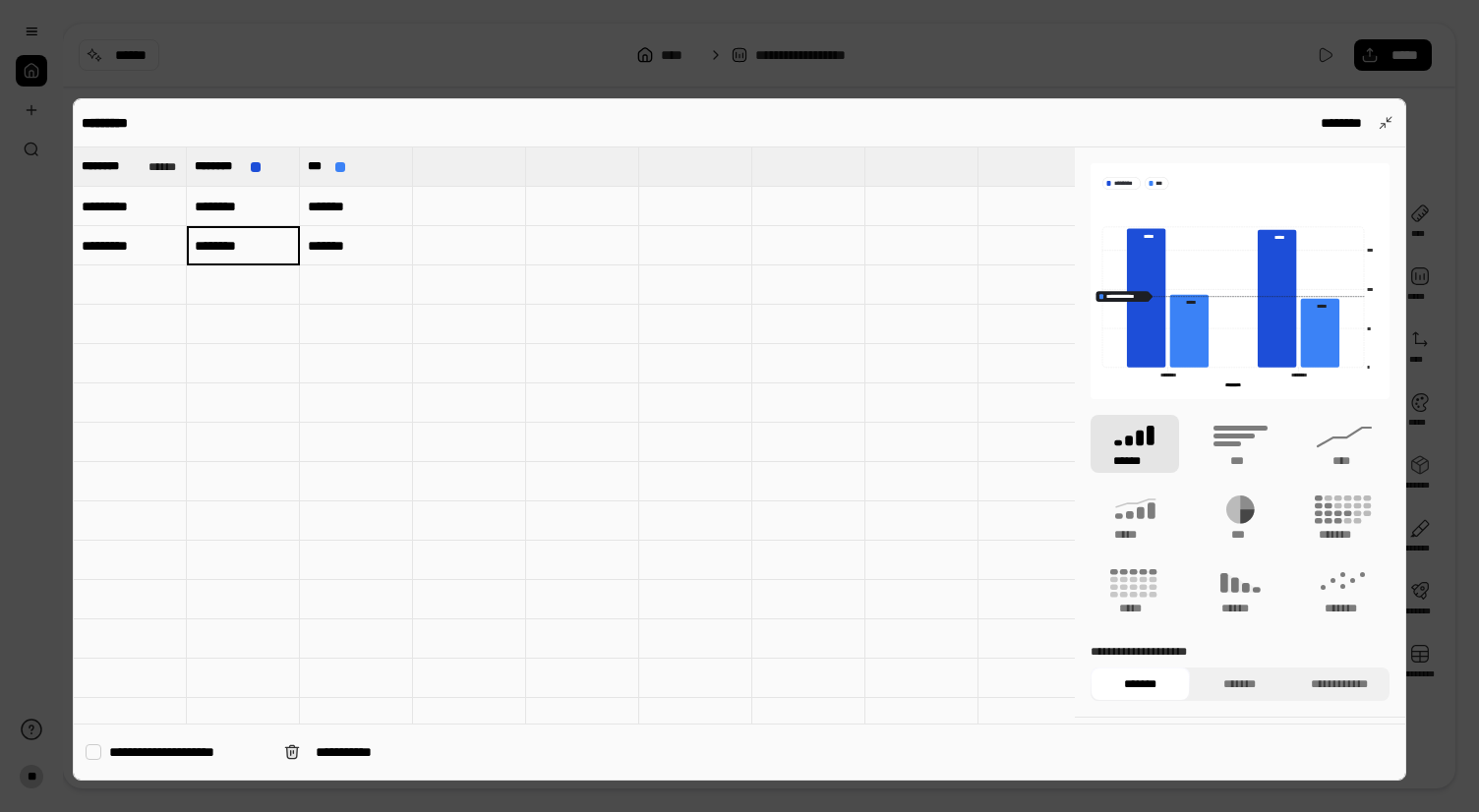 click on "********" at bounding box center (243, 206) 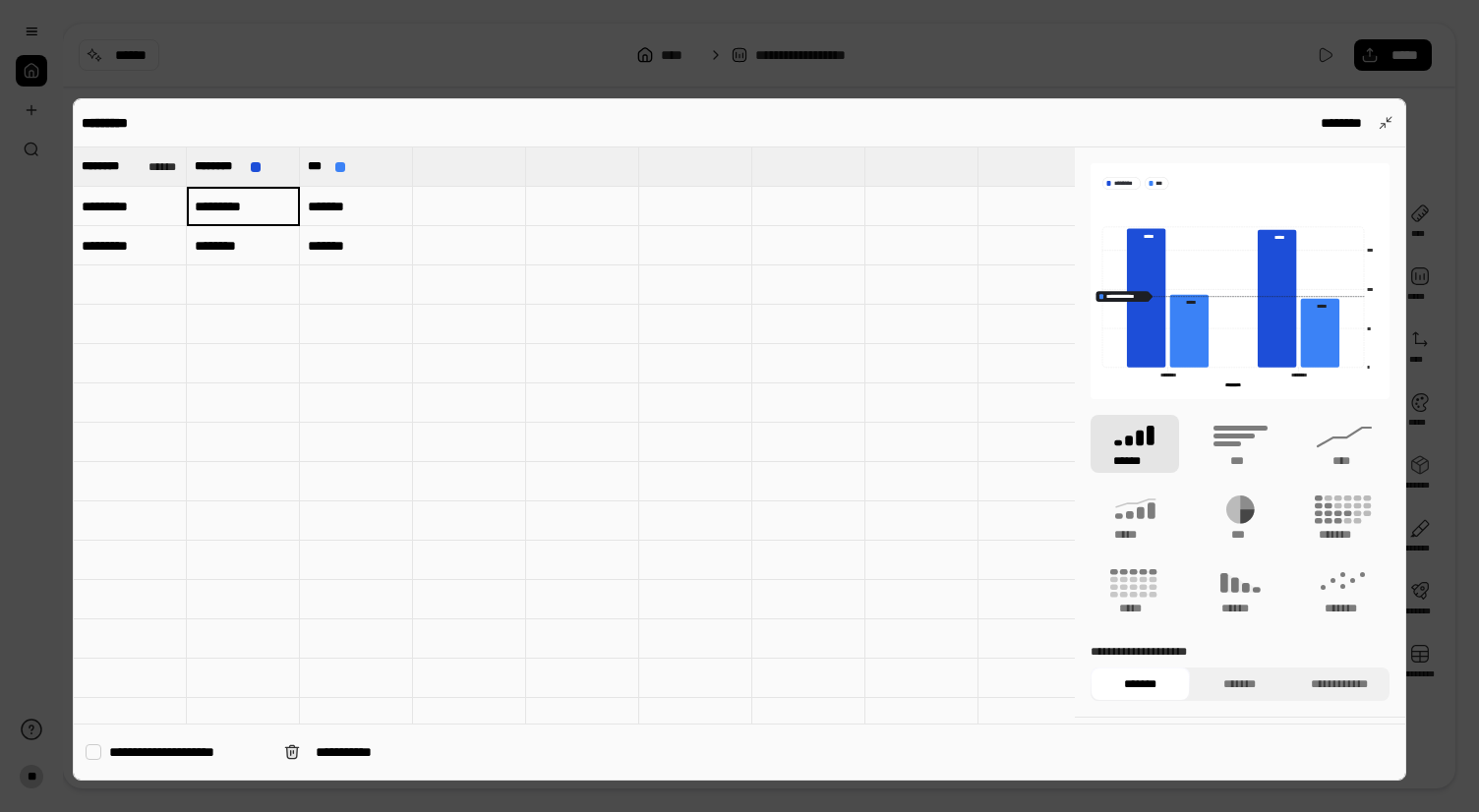 type on "*********" 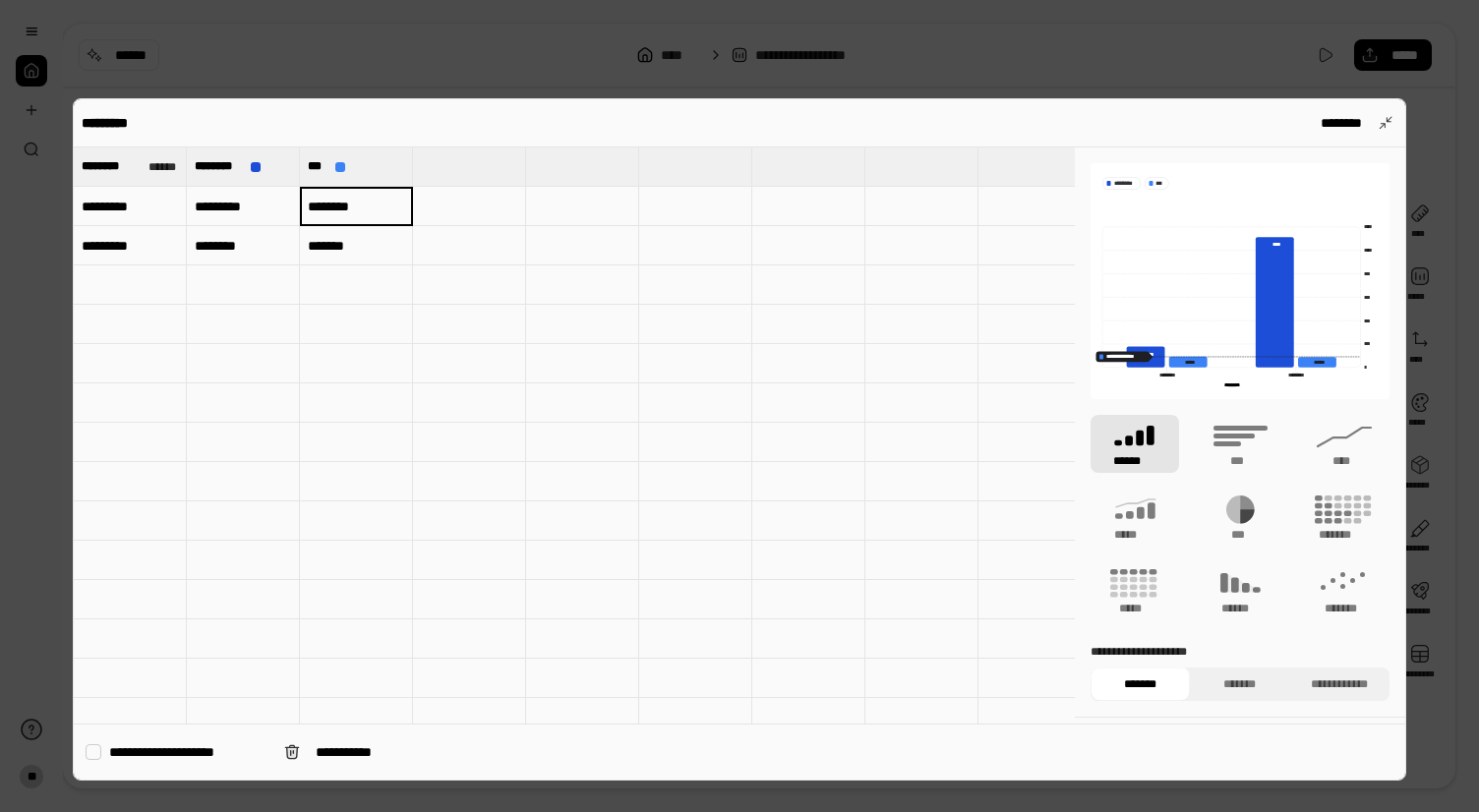 type on "********" 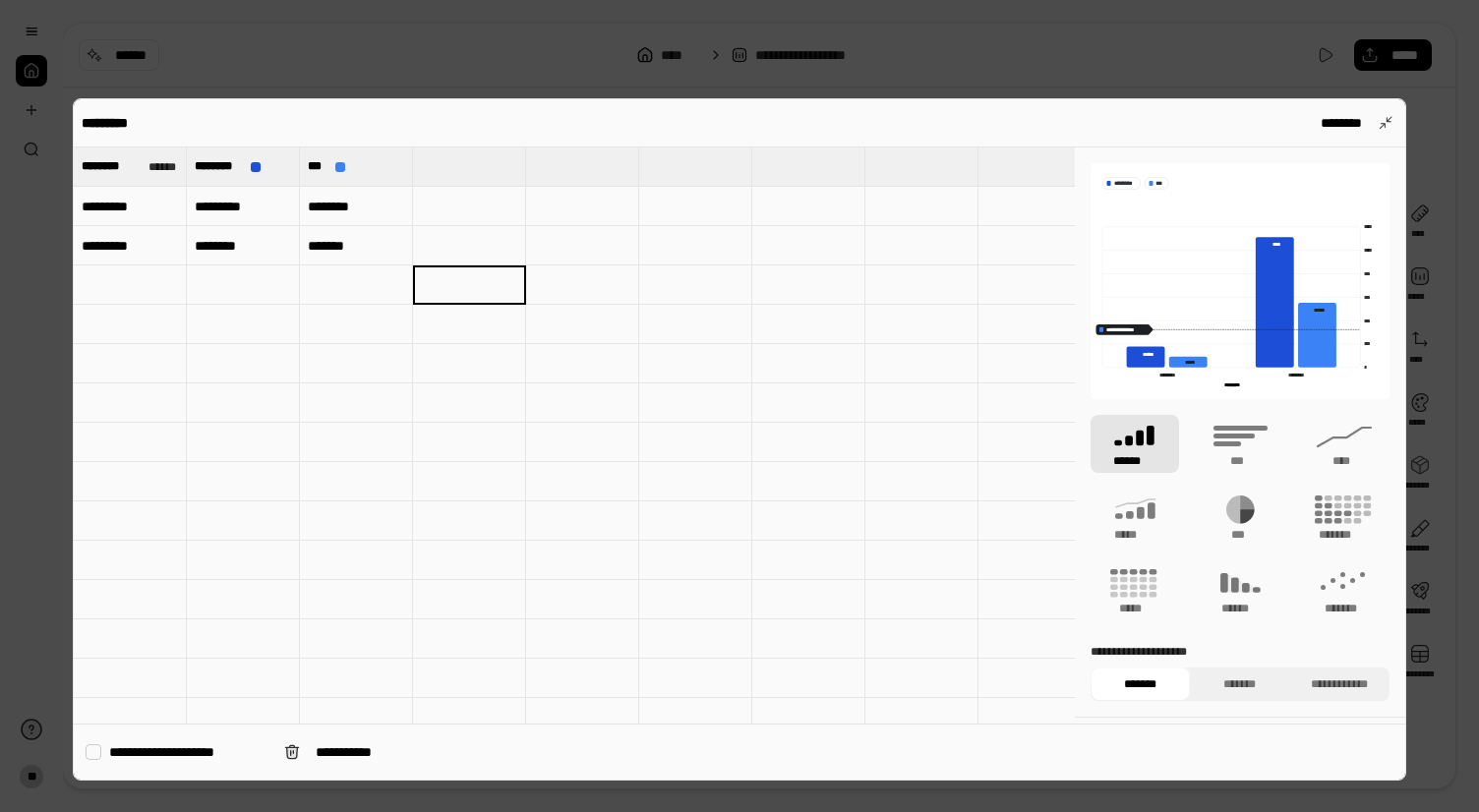 click on "********" at bounding box center (356, 206) 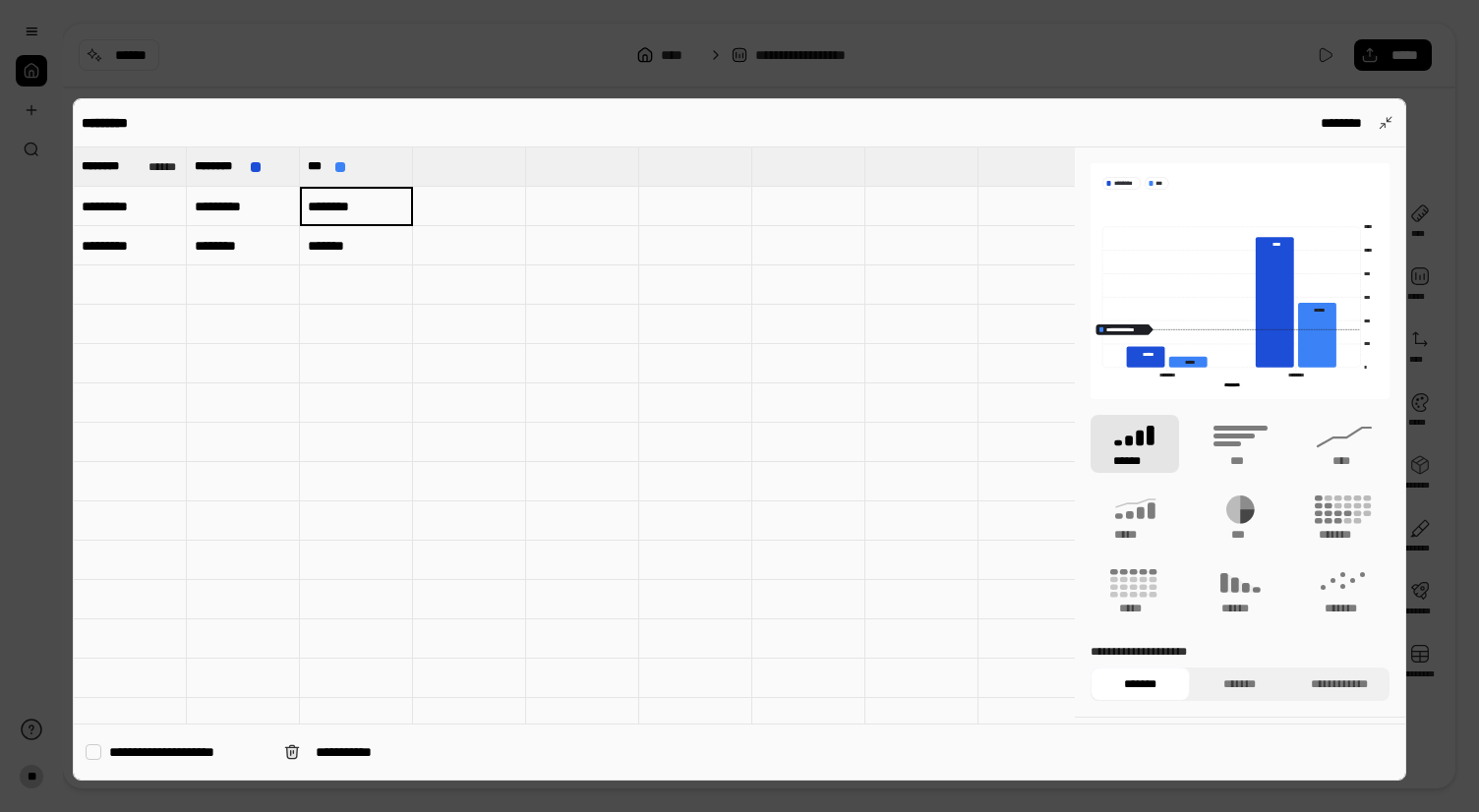 click on "*******" at bounding box center (356, 246) 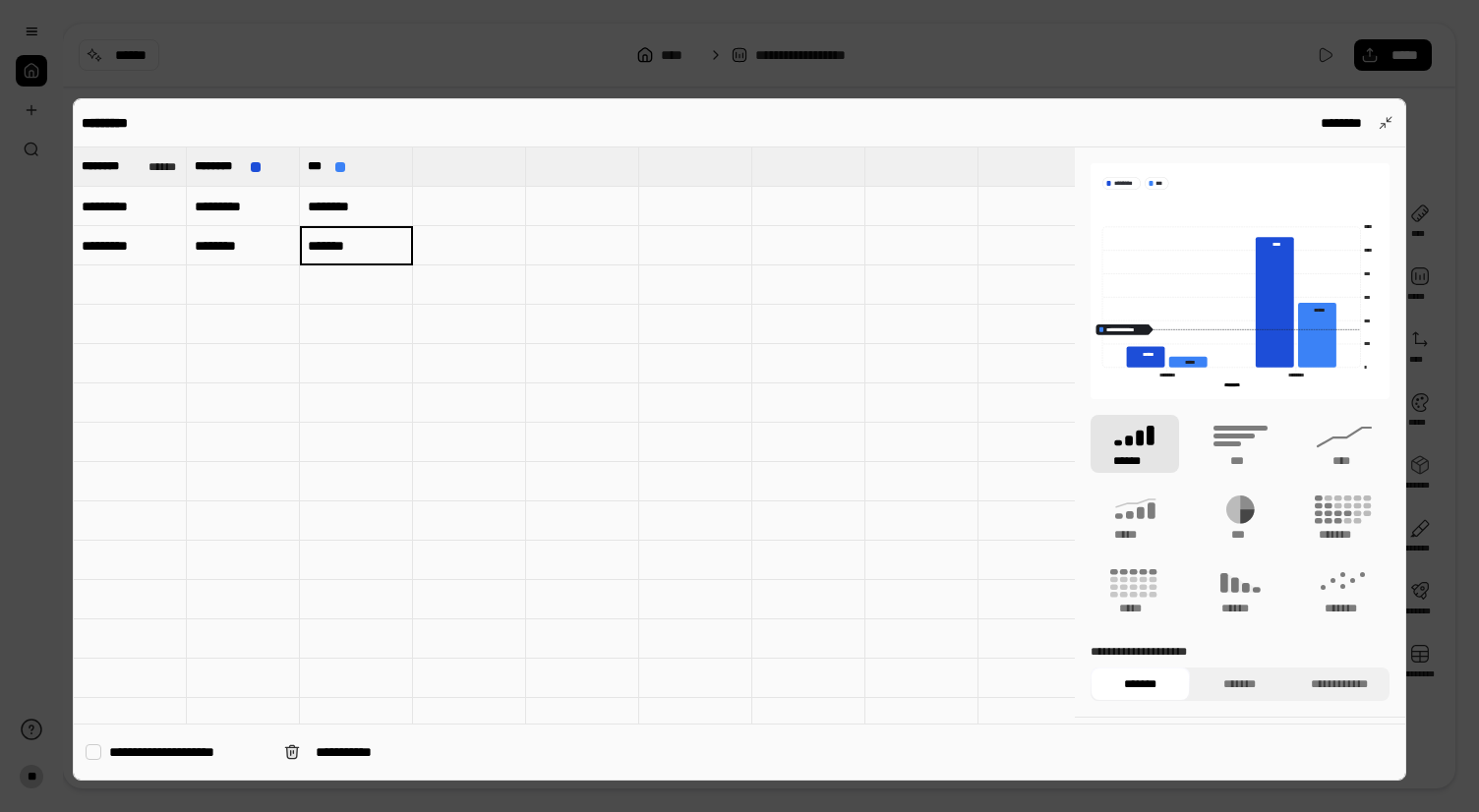 type on "********" 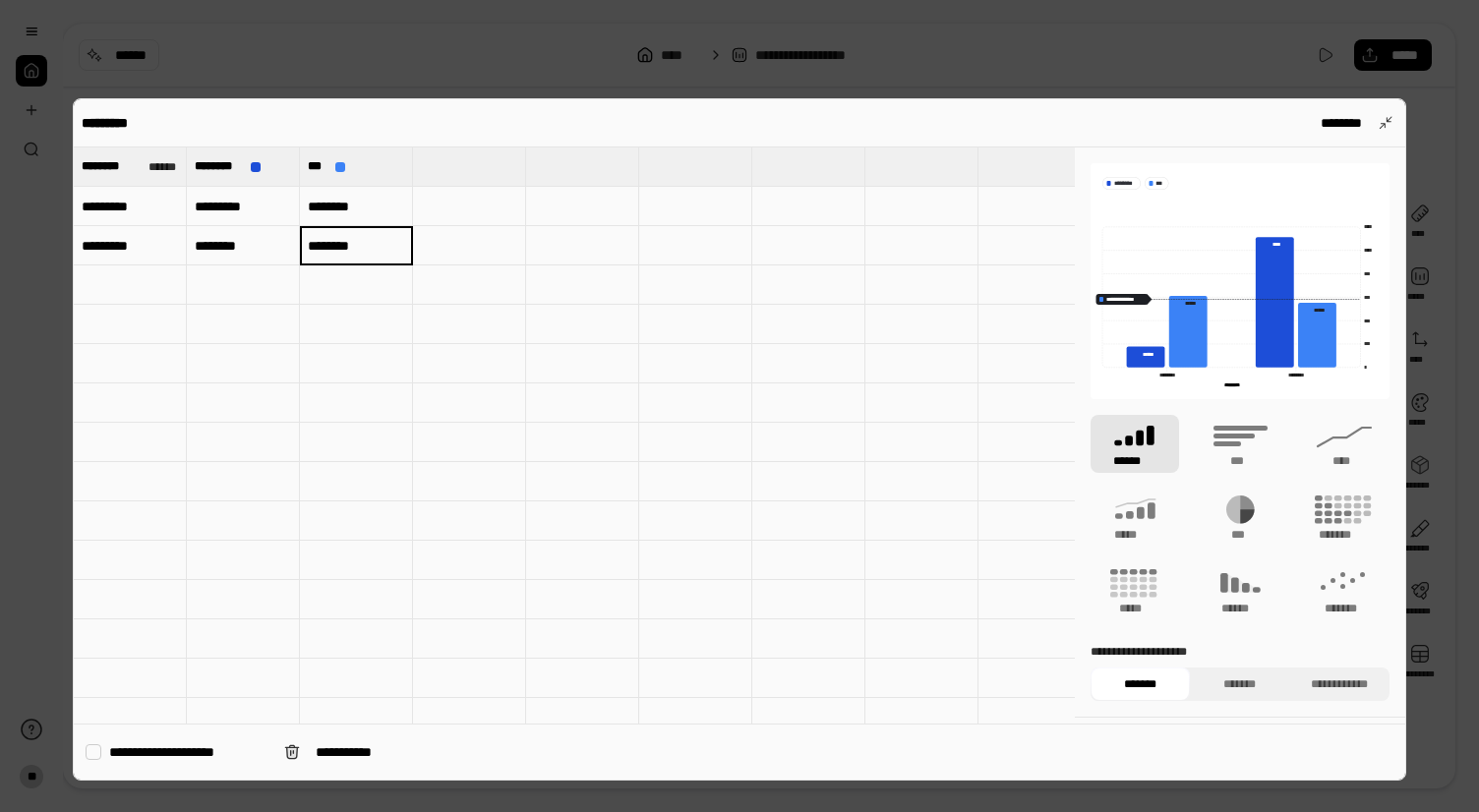 click on "*********" at bounding box center [130, 246] 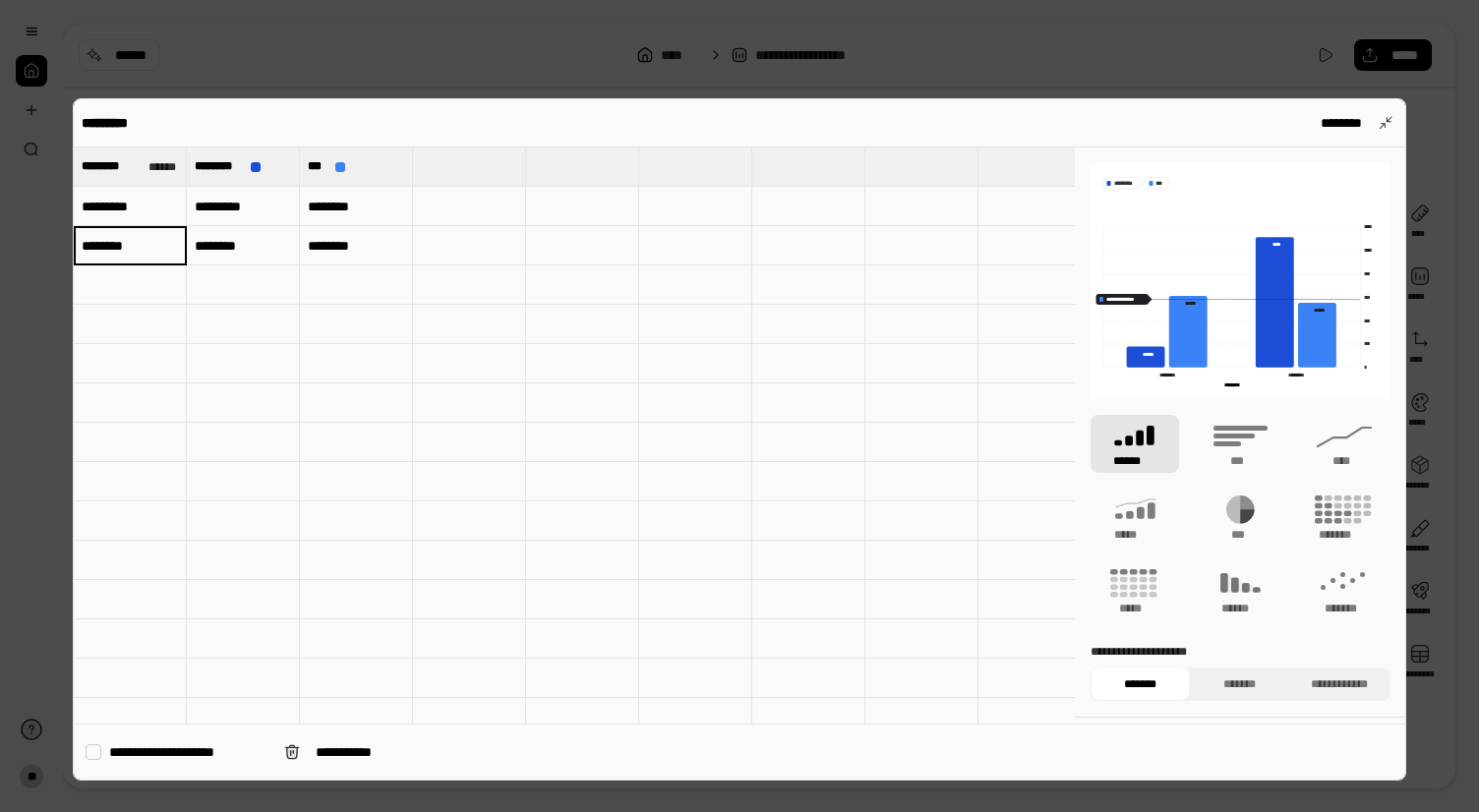 type on "********" 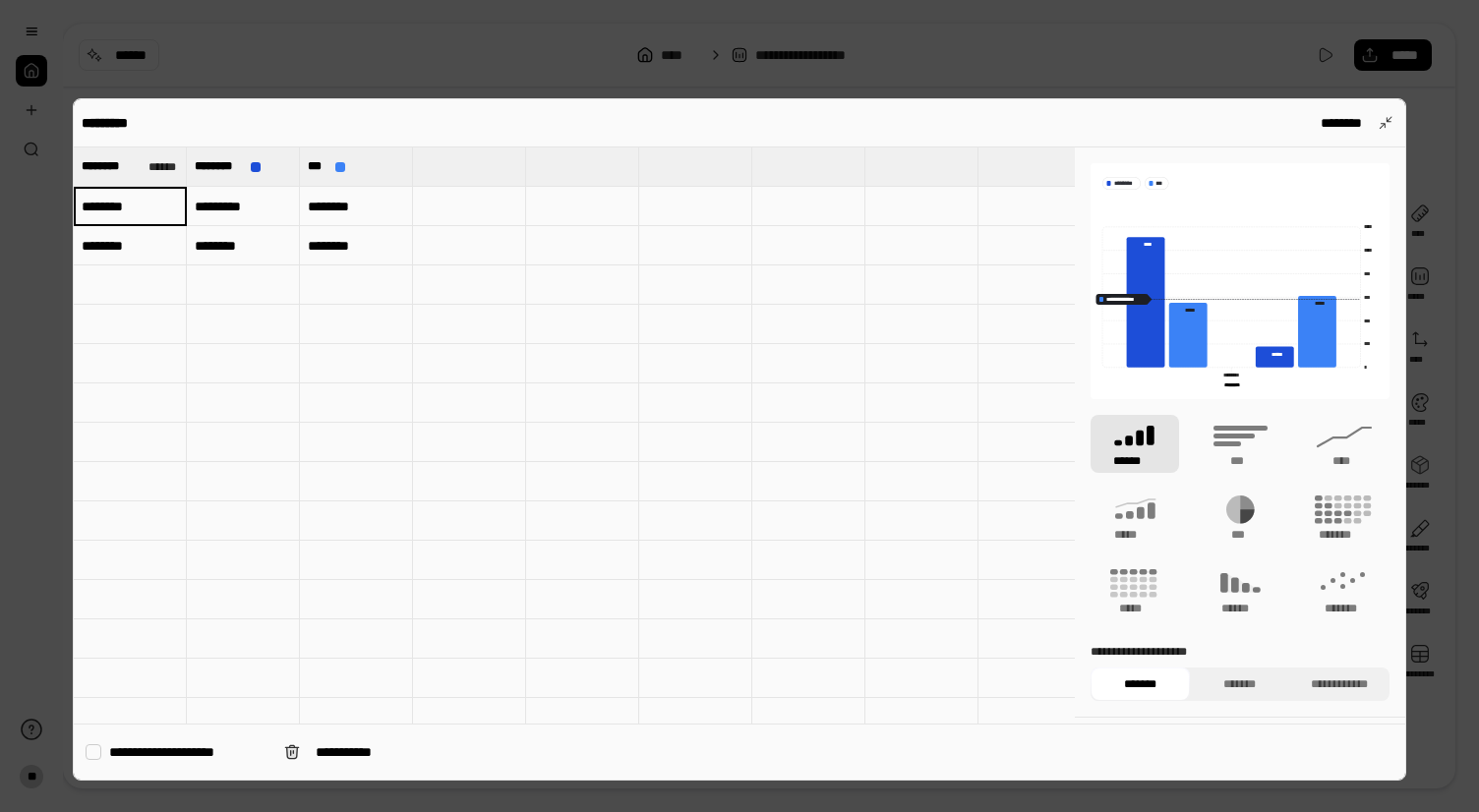 type on "********" 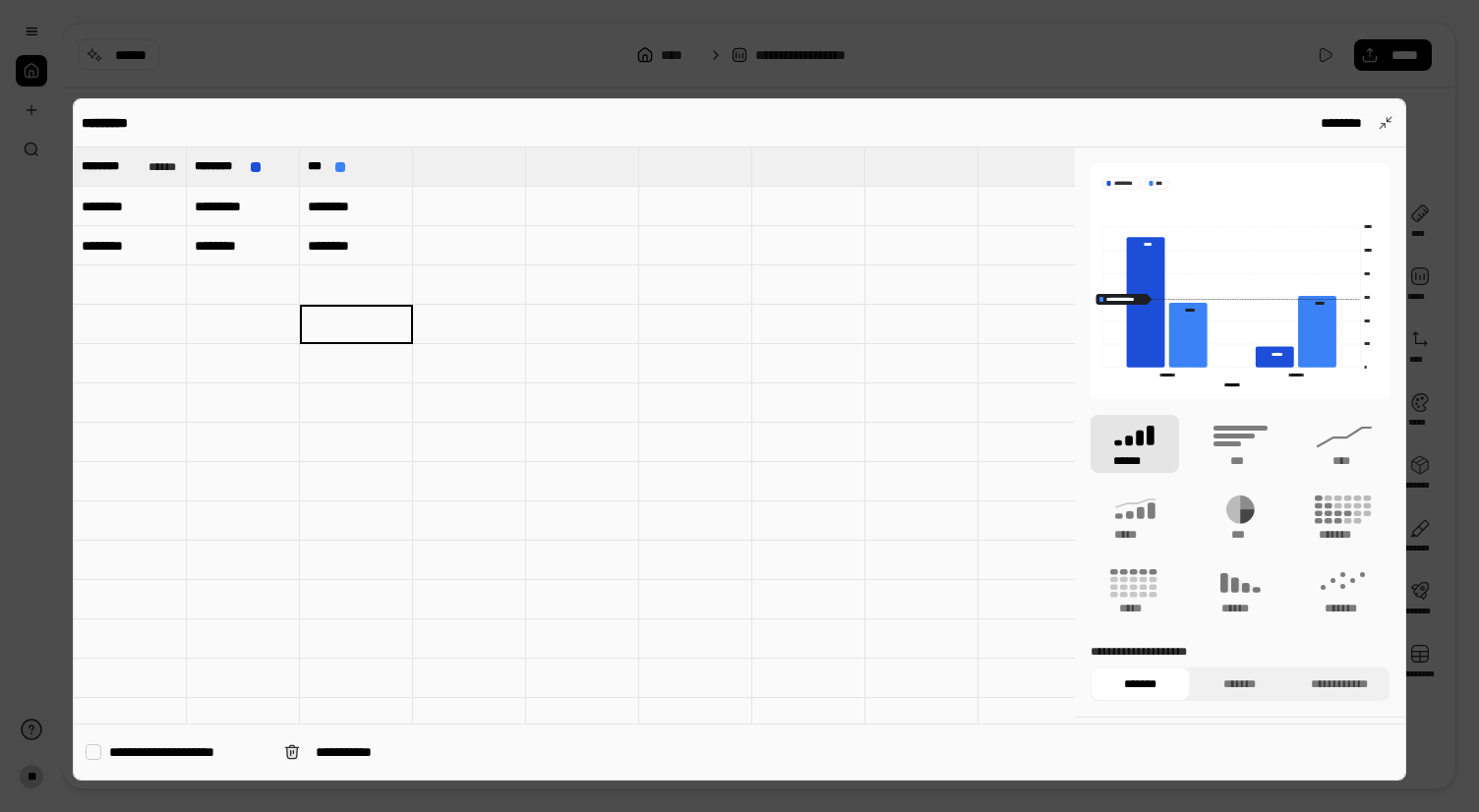 click on "********" at bounding box center [243, 246] 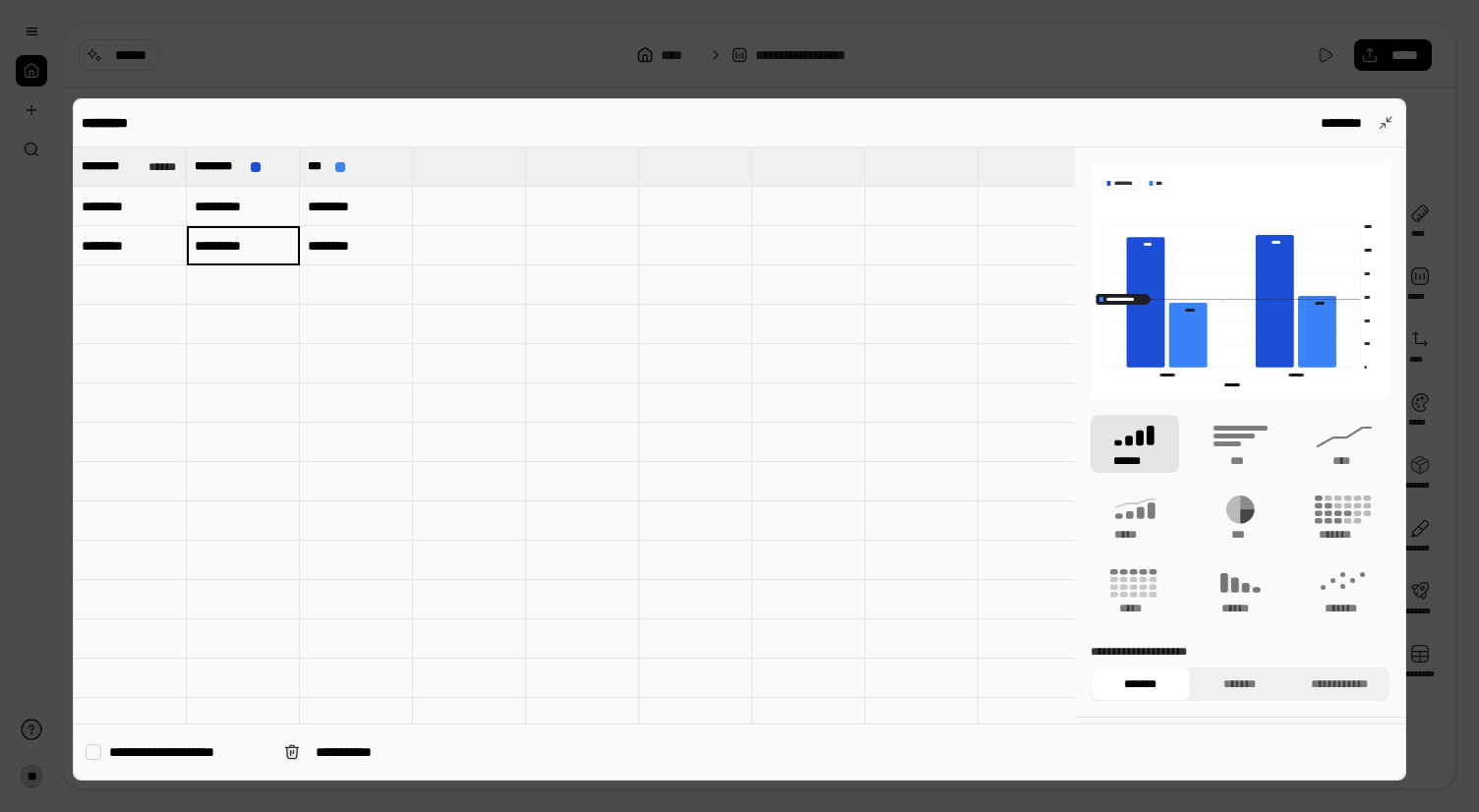 type on "*********" 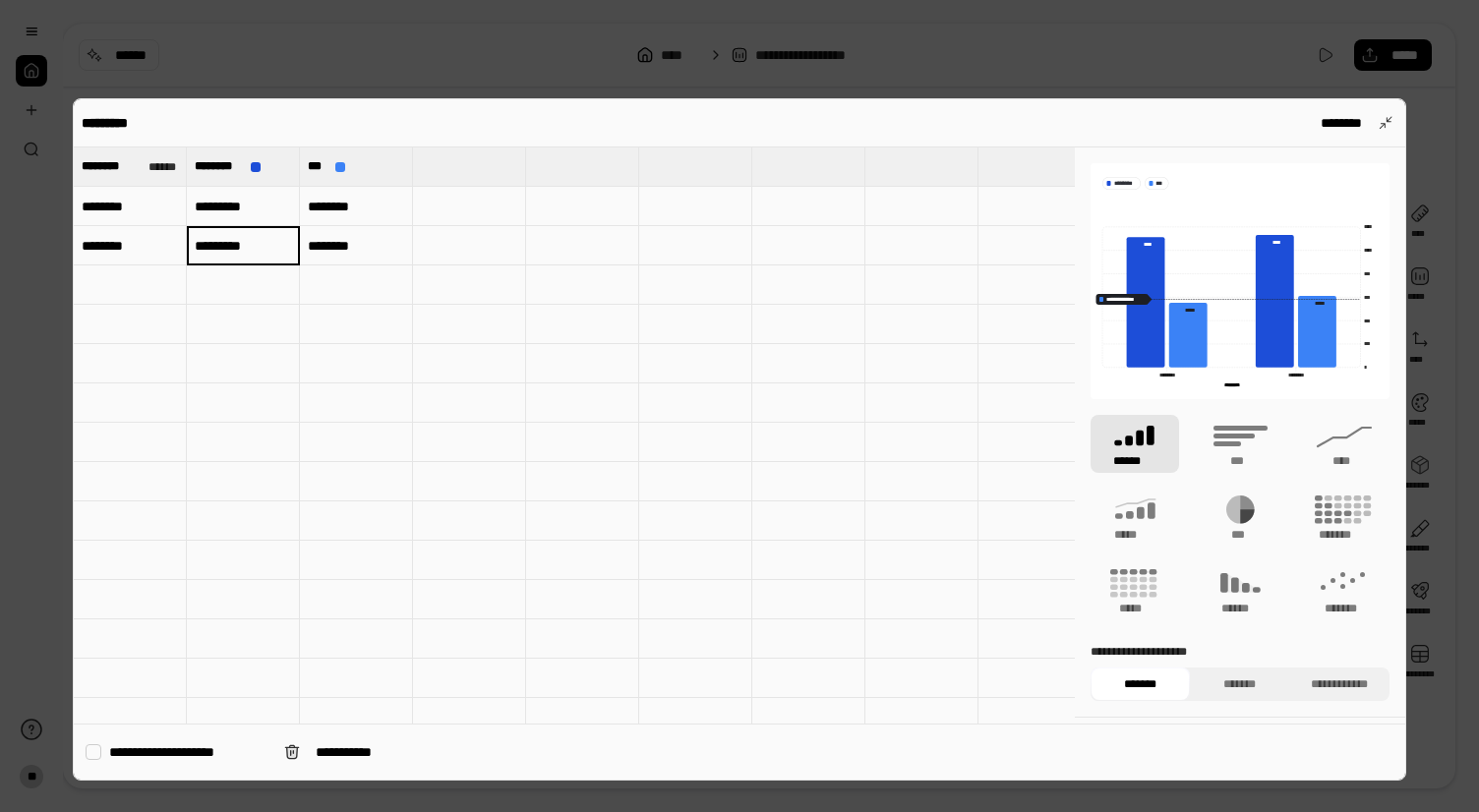 click on "**********" at bounding box center (740, 439) 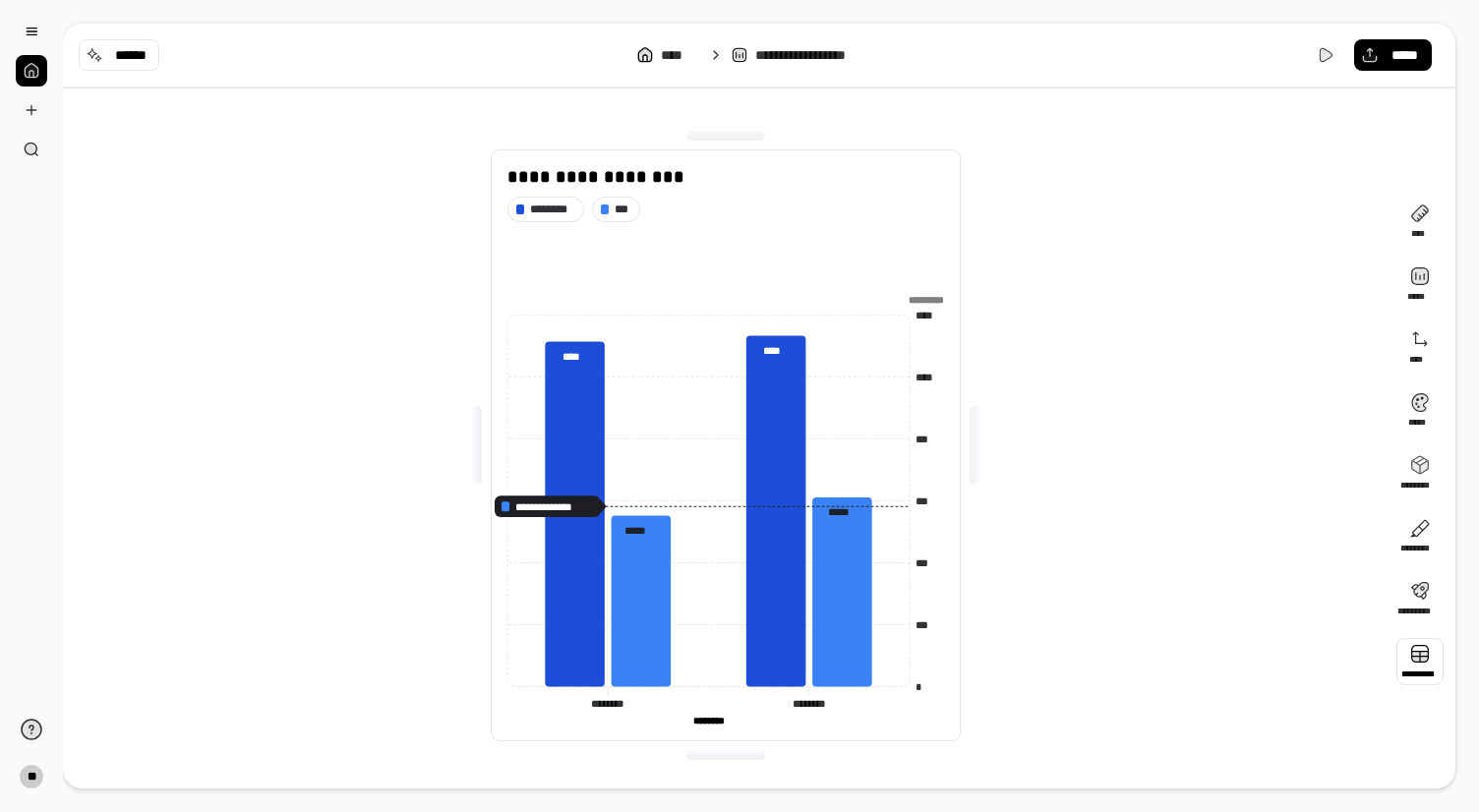 click at bounding box center (1420, 662) 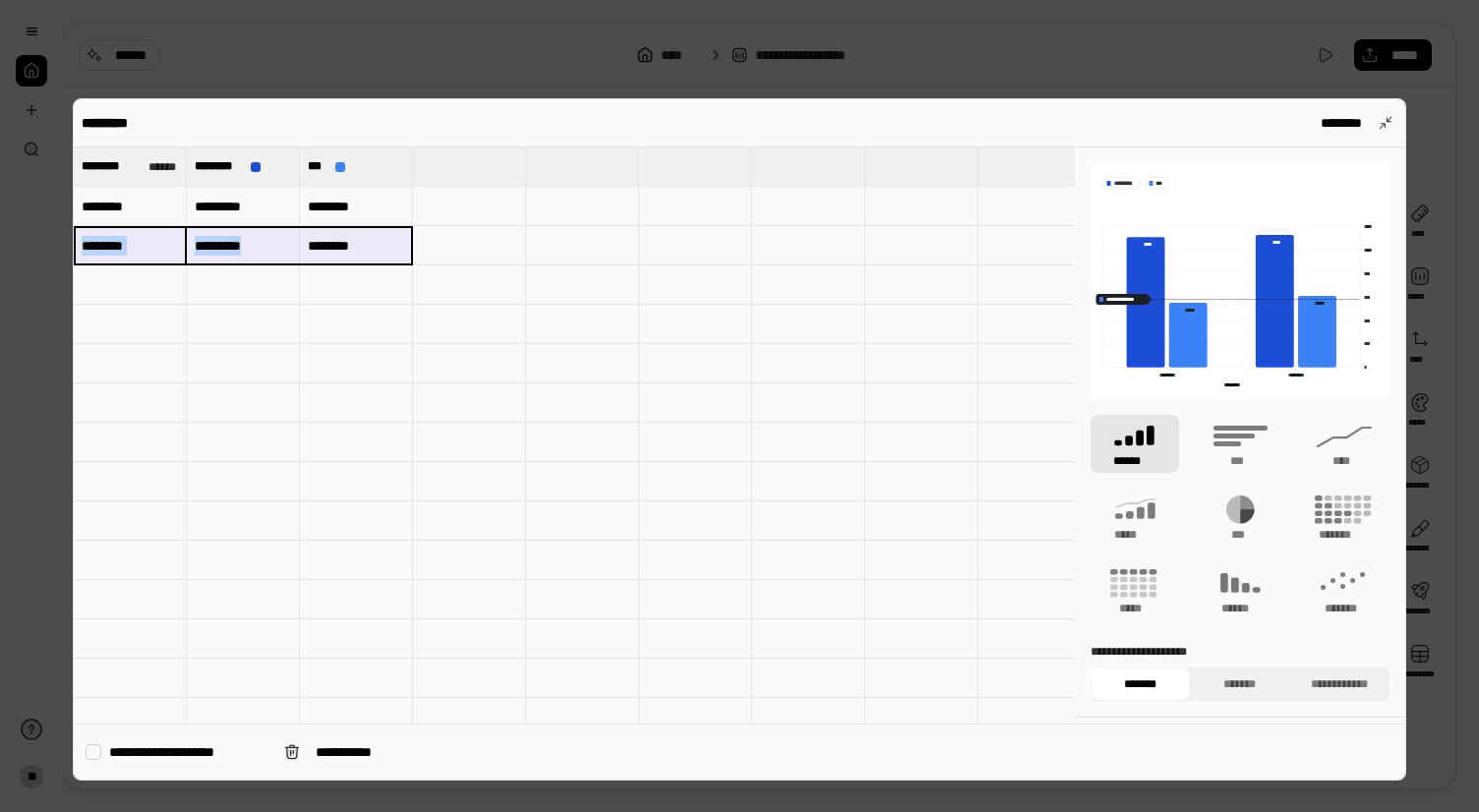 drag, startPoint x: 160, startPoint y: 245, endPoint x: 354, endPoint y: 256, distance: 194.31161 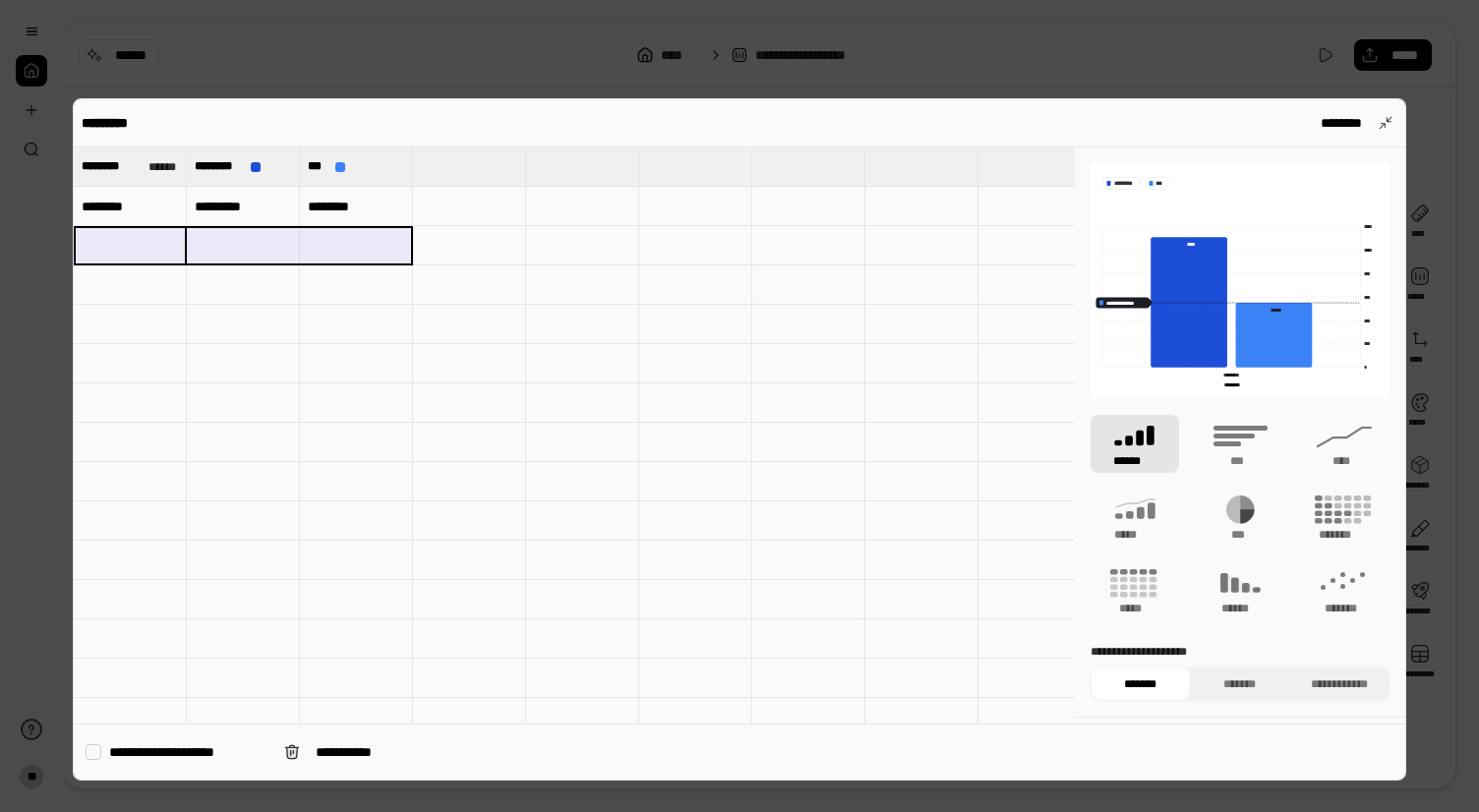 click at bounding box center [130, 285] 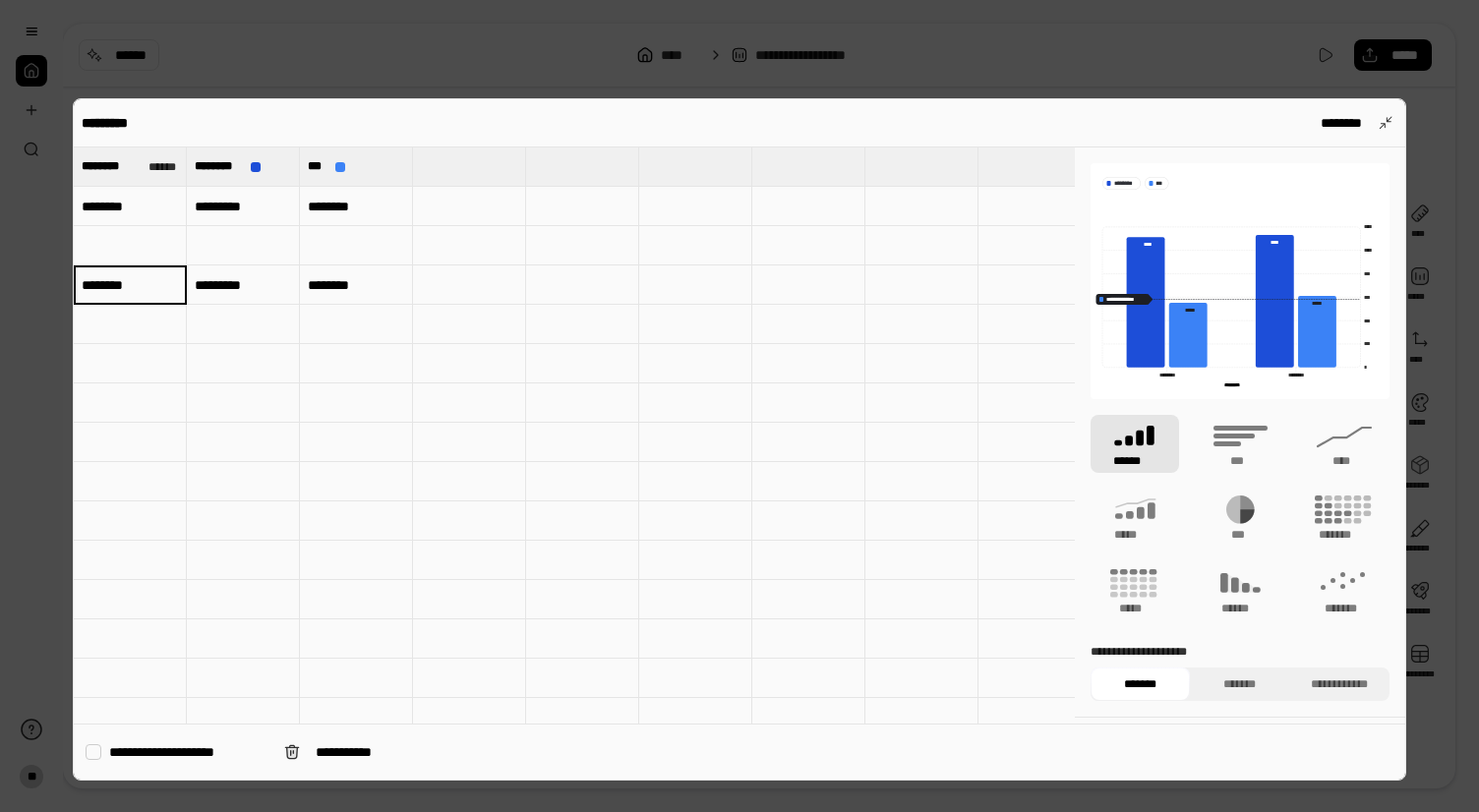 type on "********" 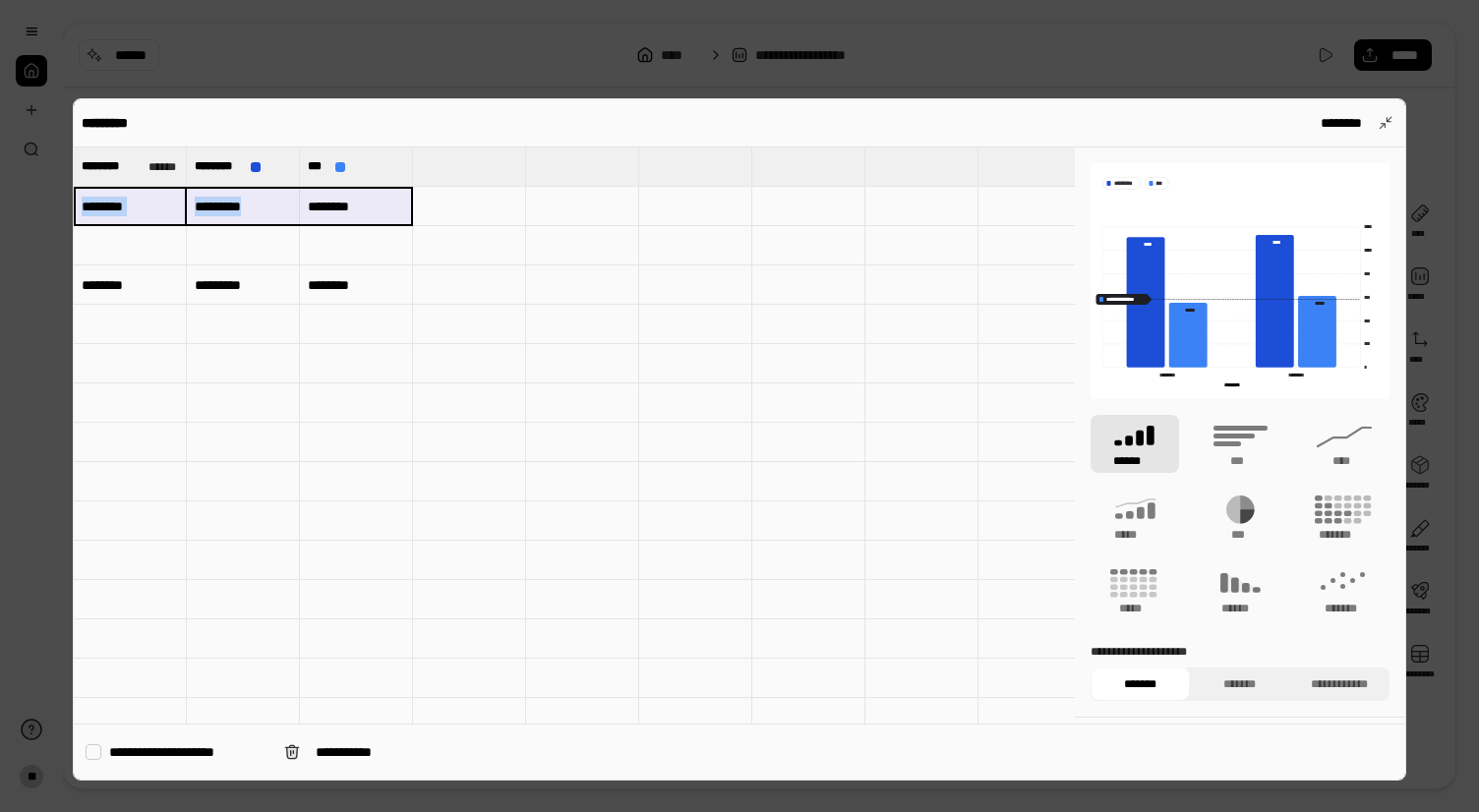 drag, startPoint x: 177, startPoint y: 207, endPoint x: 354, endPoint y: 210, distance: 177.025 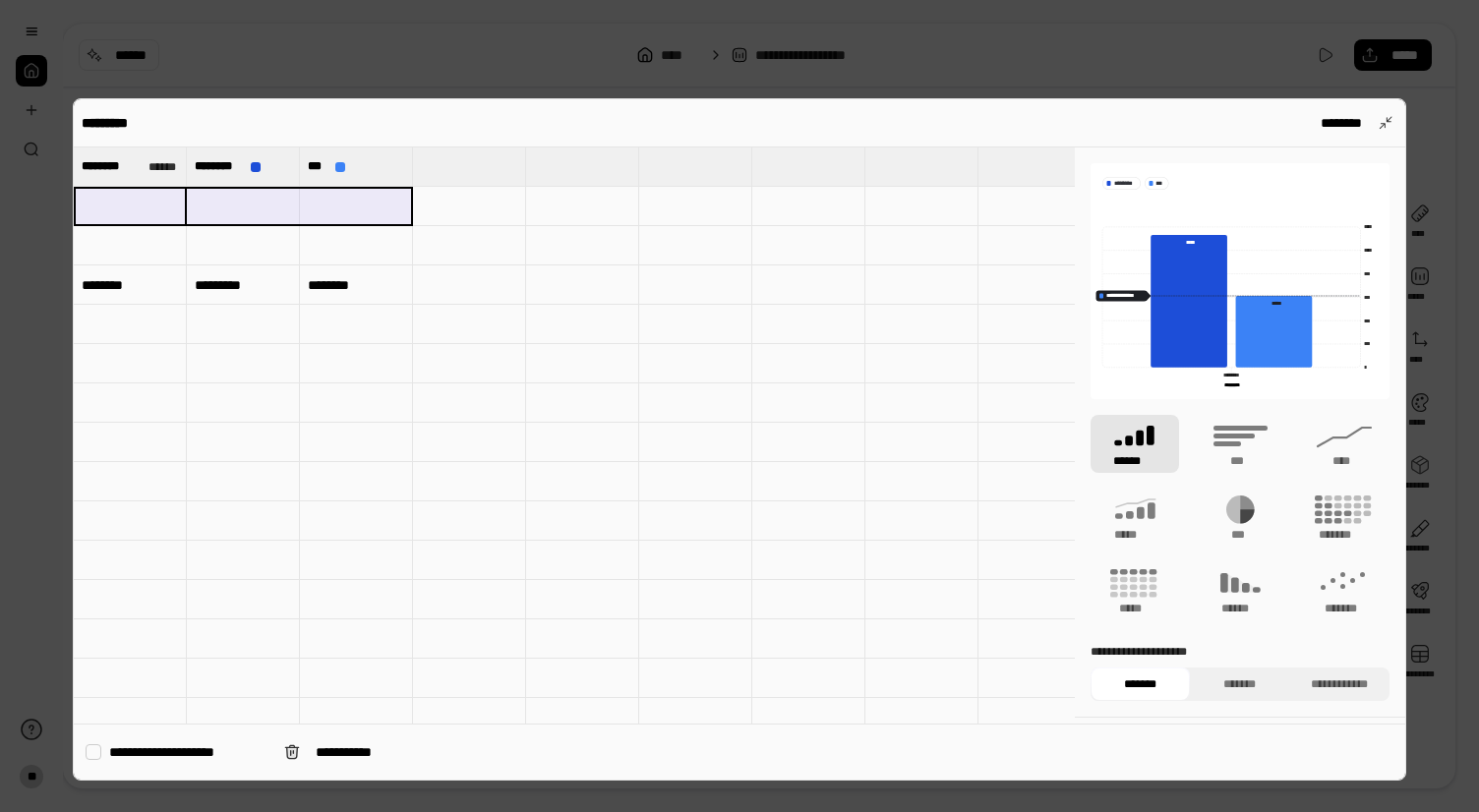 click on "******** ******** ****** ******** ******** *** *** ******** ********* ********" at bounding box center [1544, 1131] 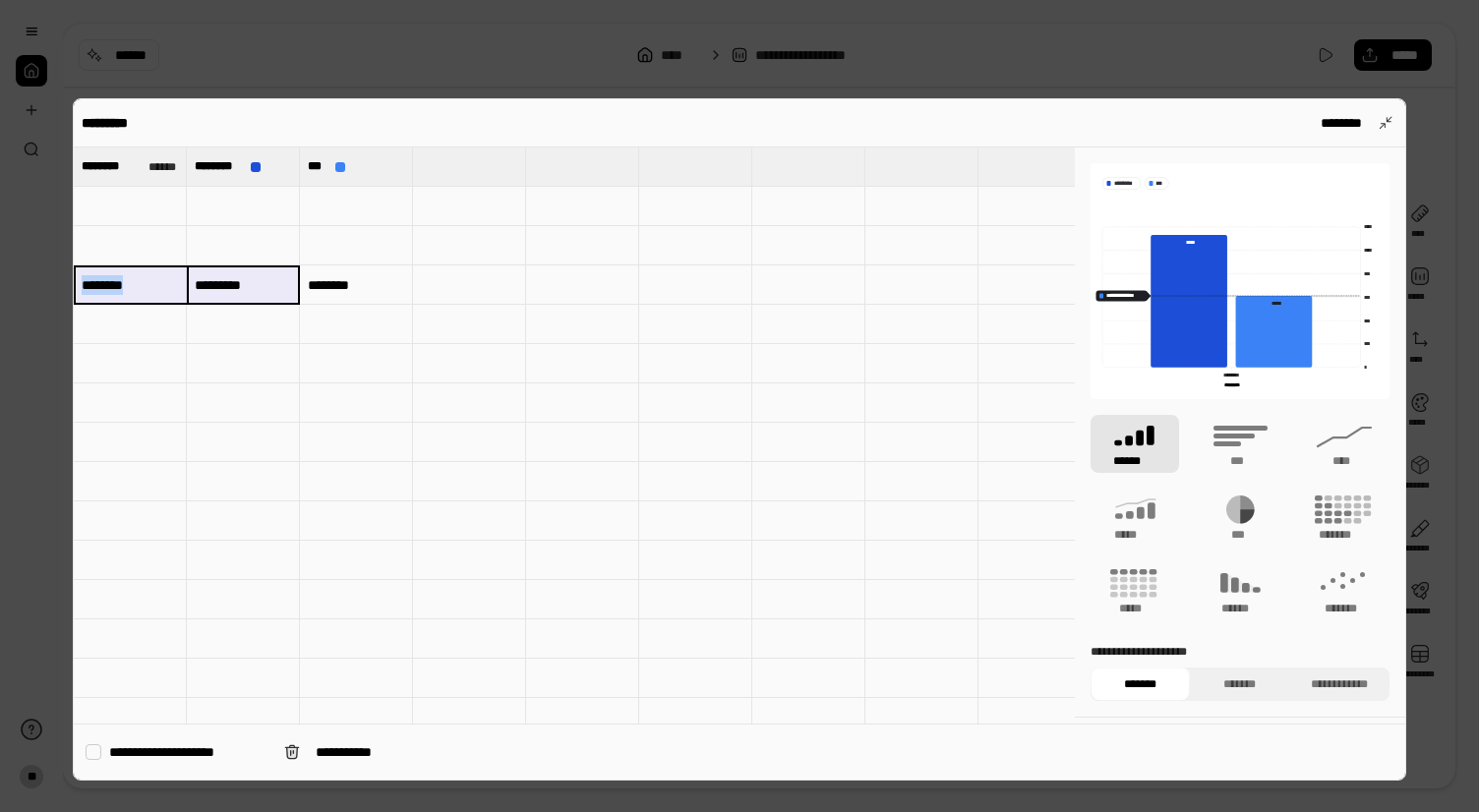 type on "********" 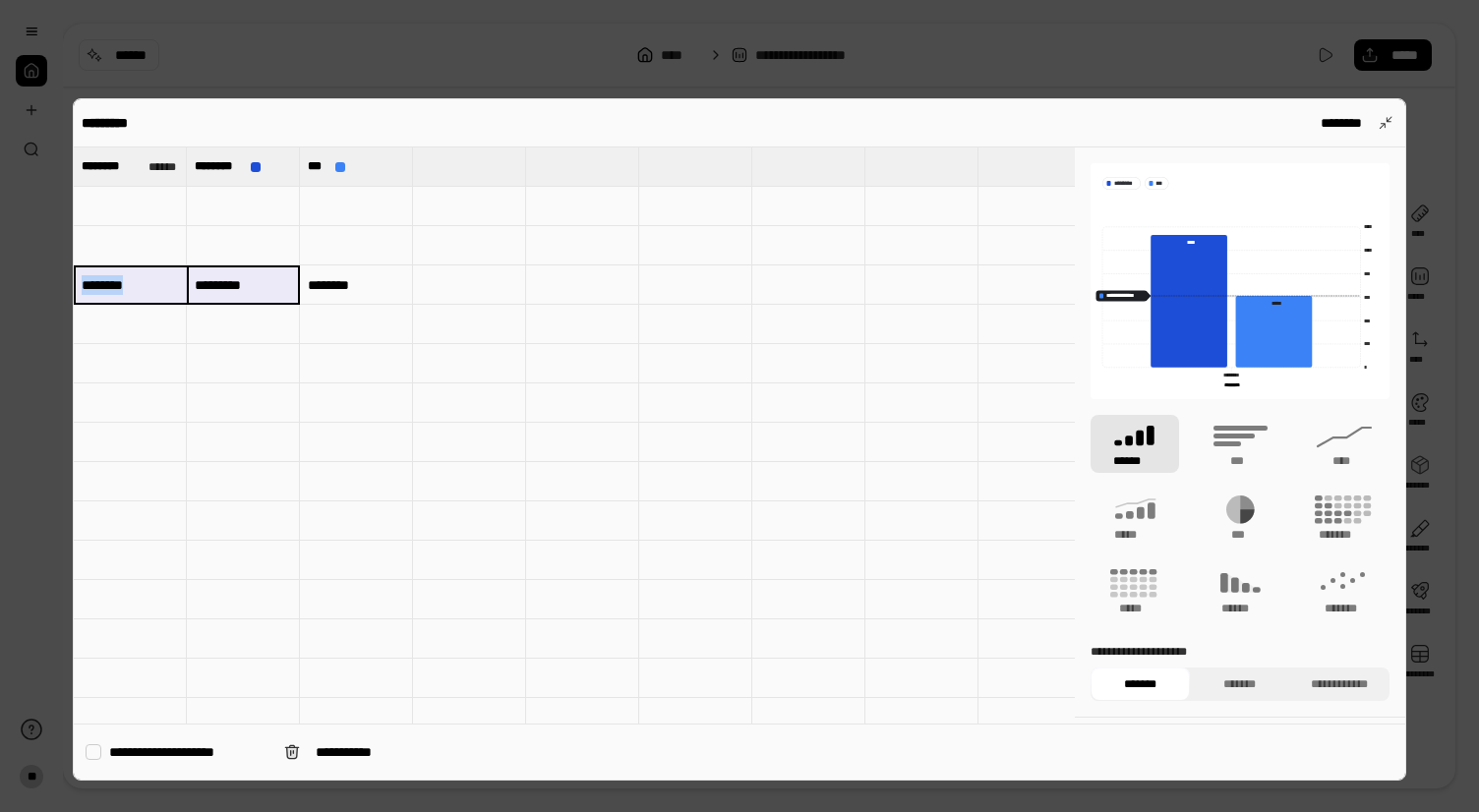 type on "********" 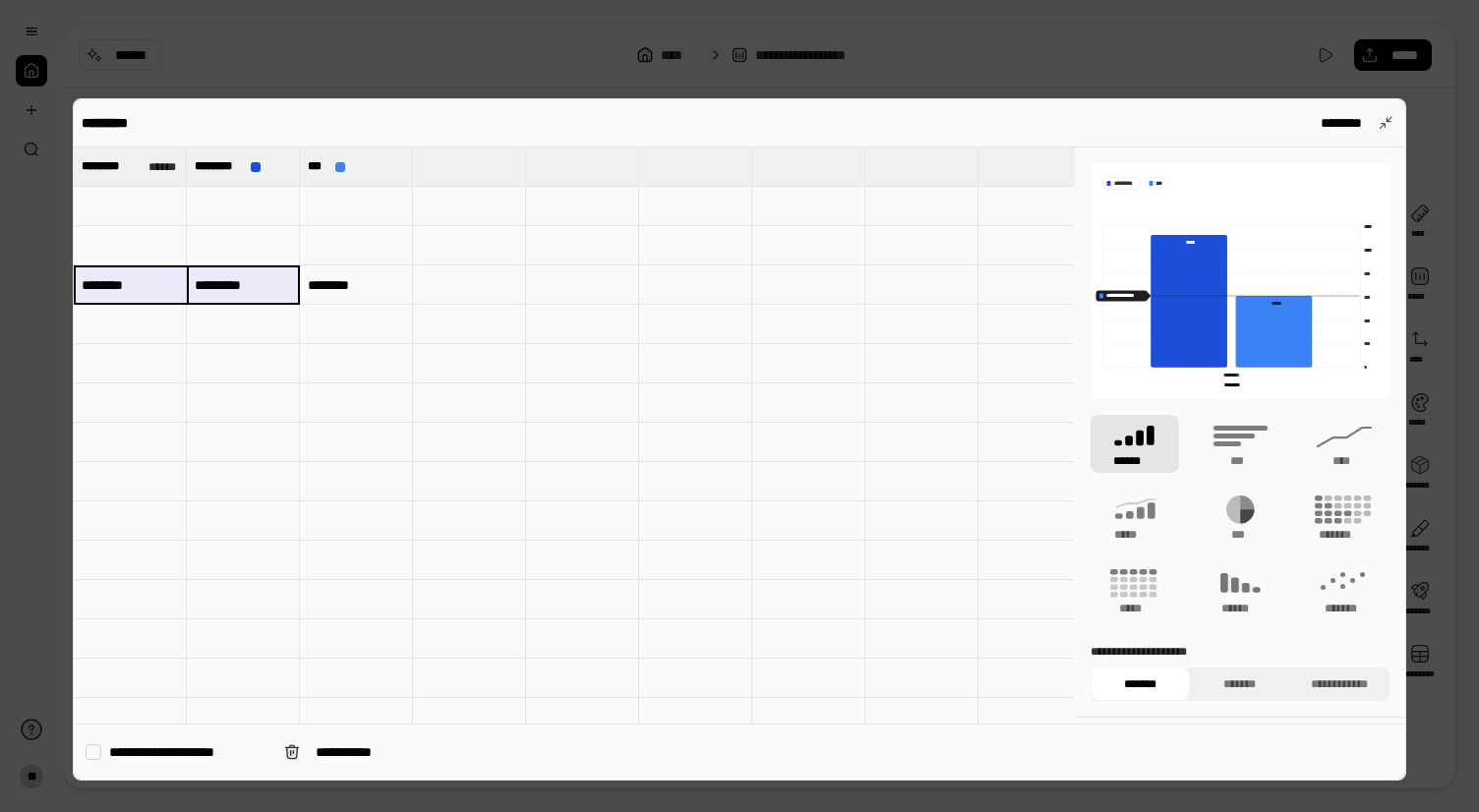click at bounding box center (130, 246) 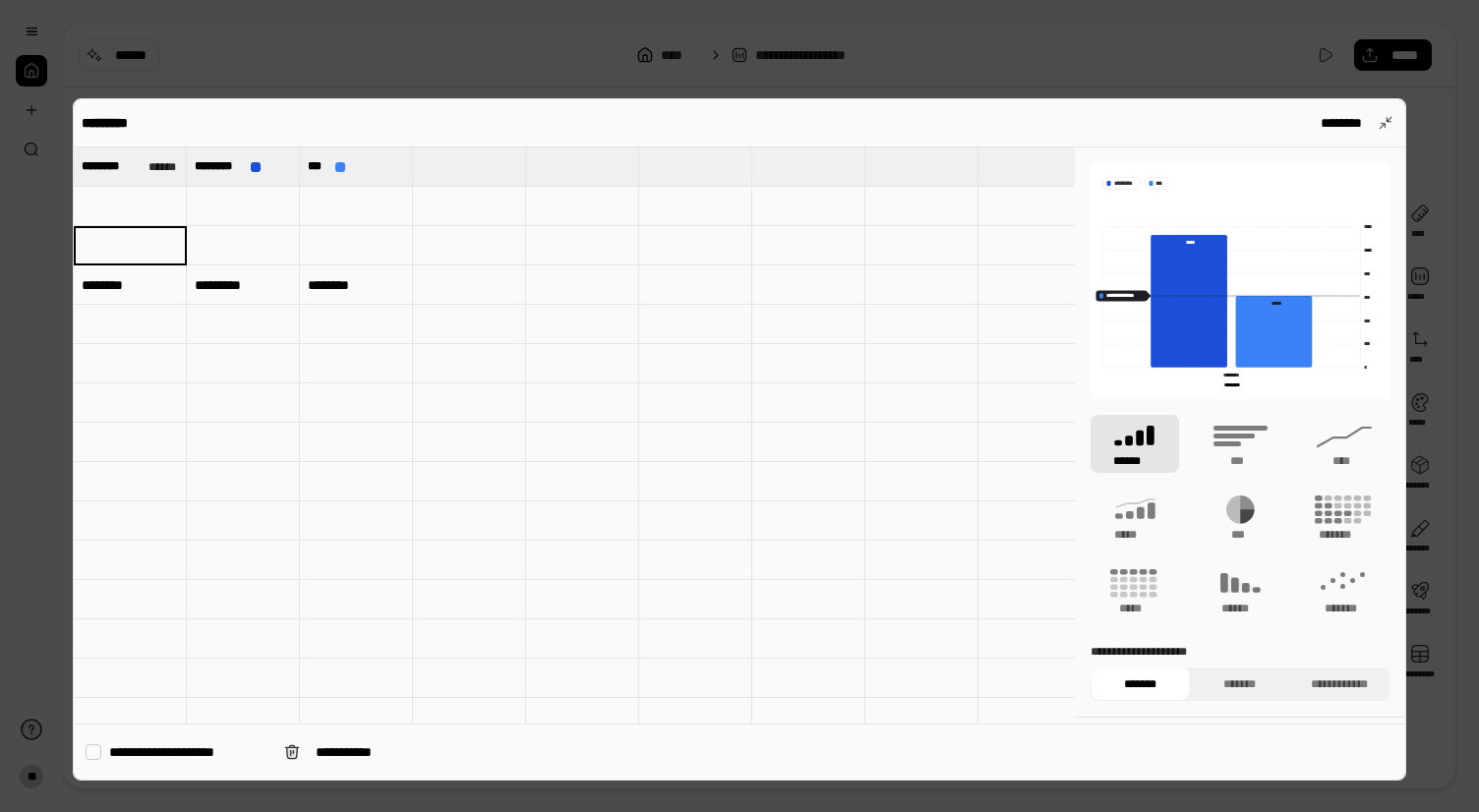 type on "********" 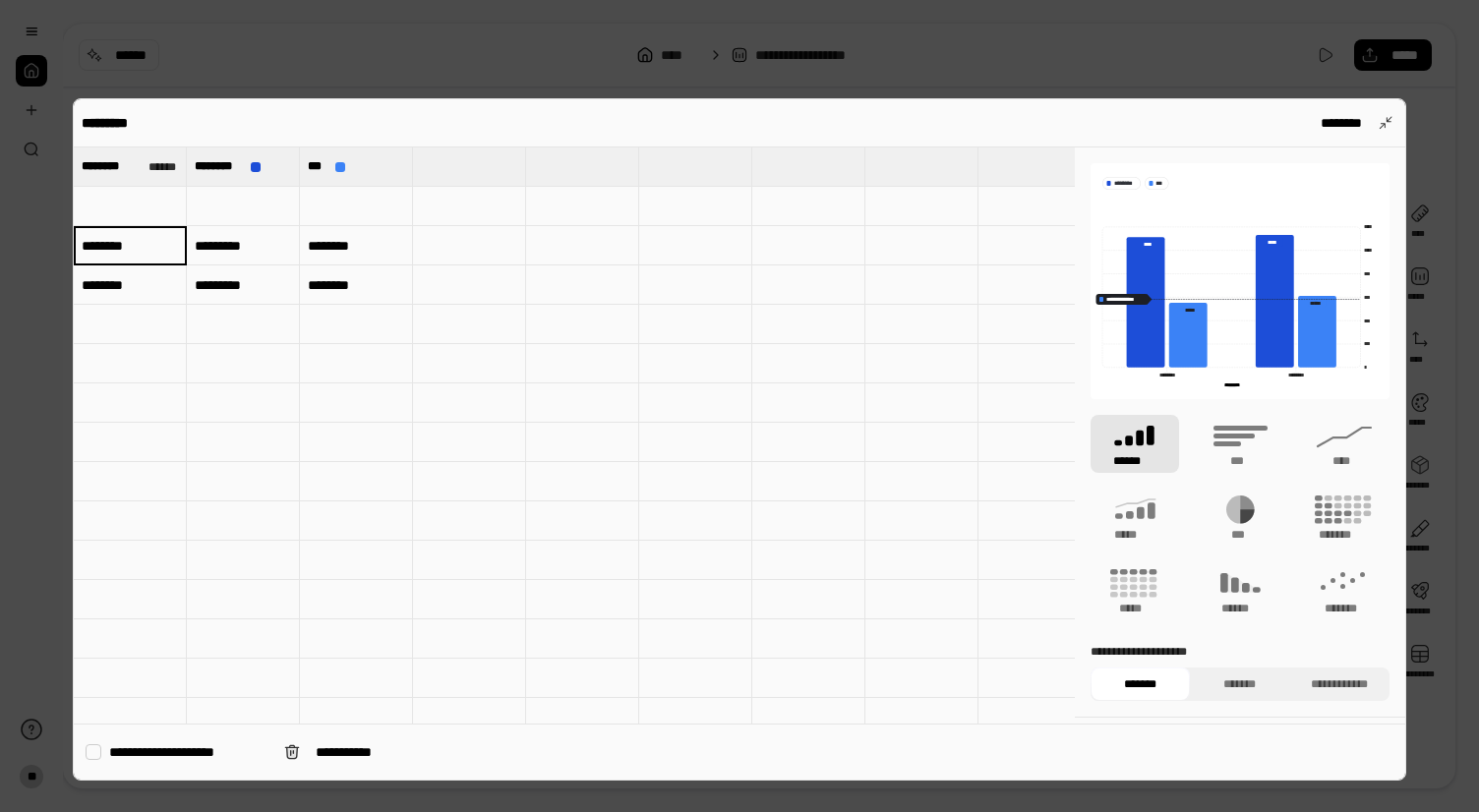 click on "********" at bounding box center (130, 285) 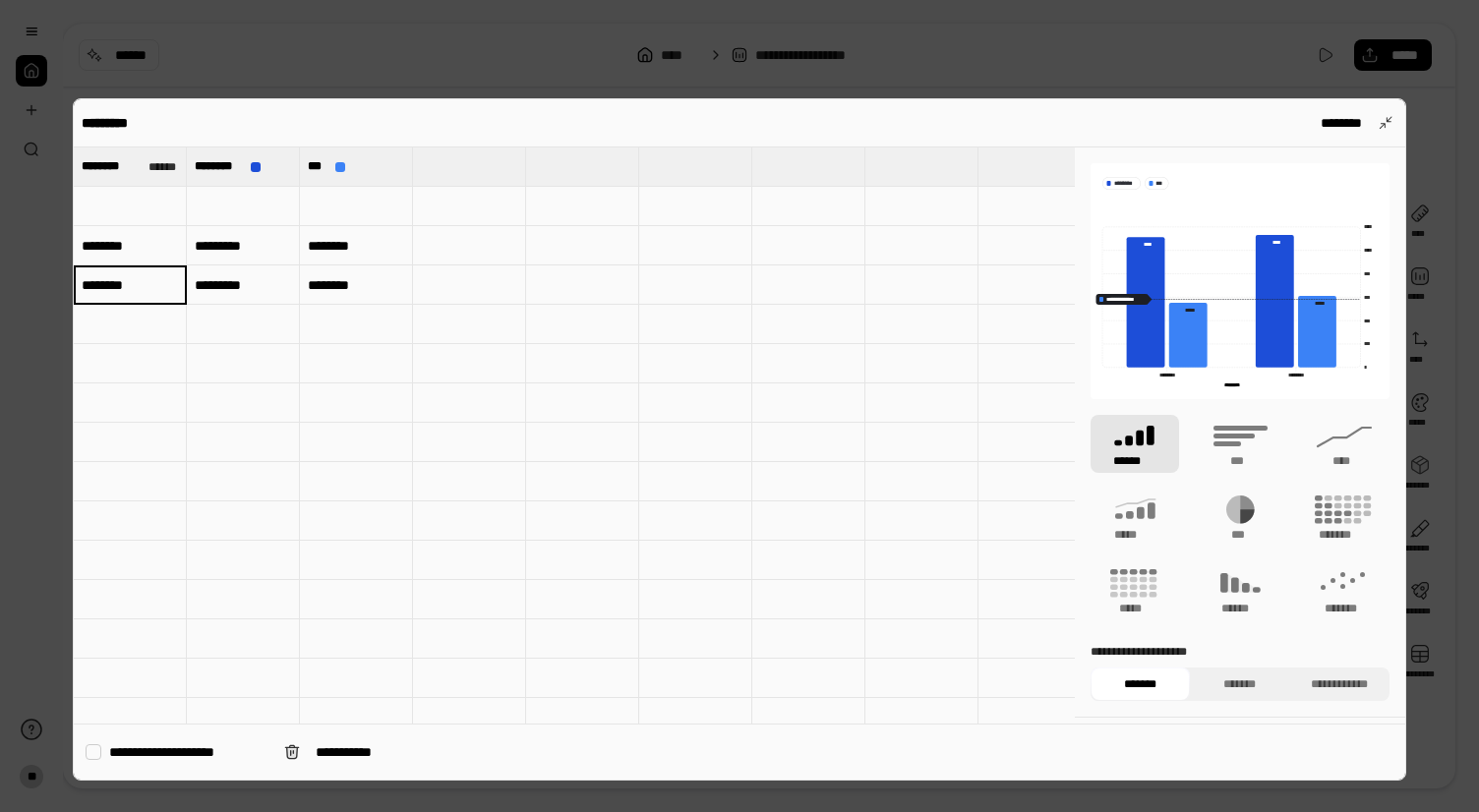click on "********" at bounding box center [356, 285] 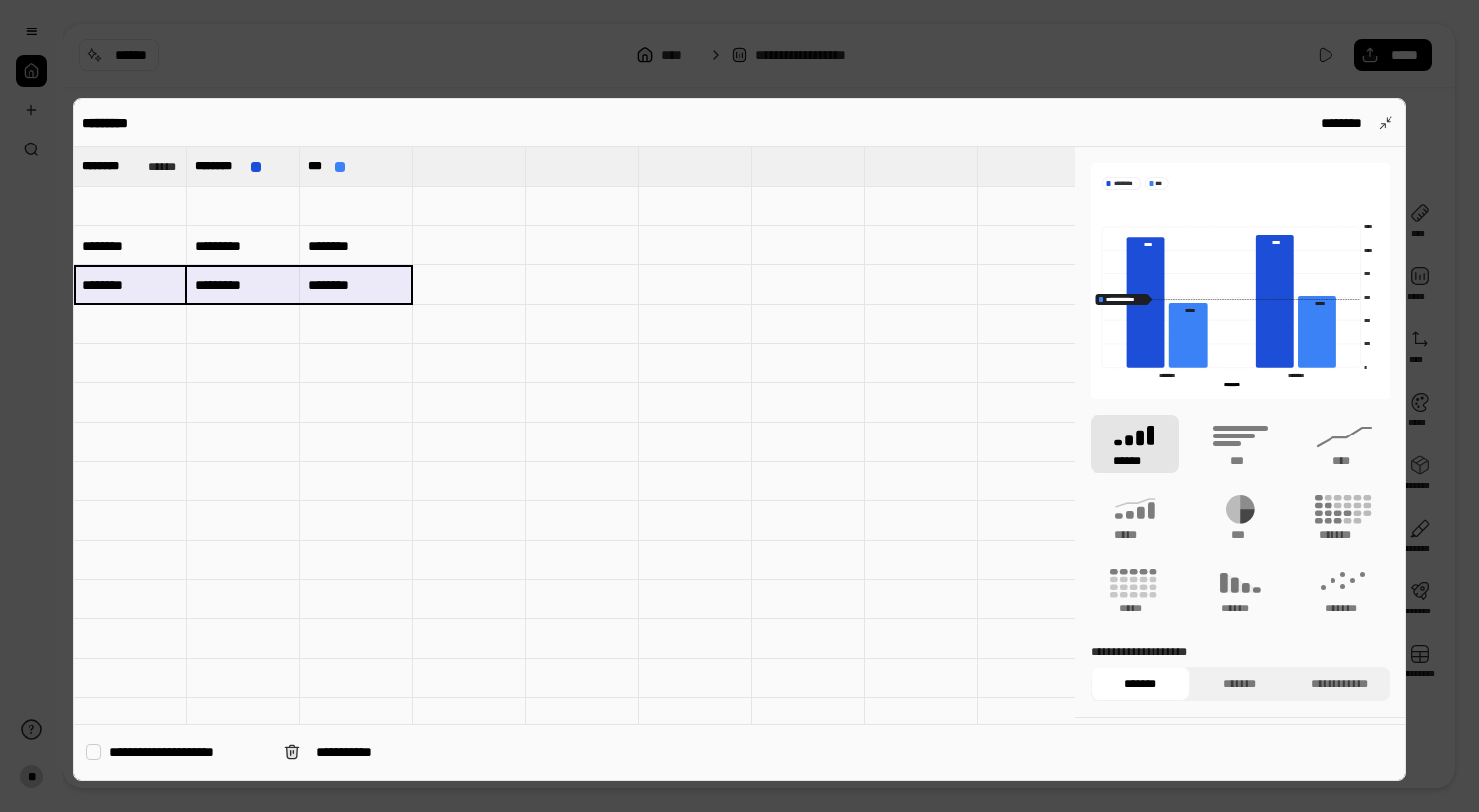 type 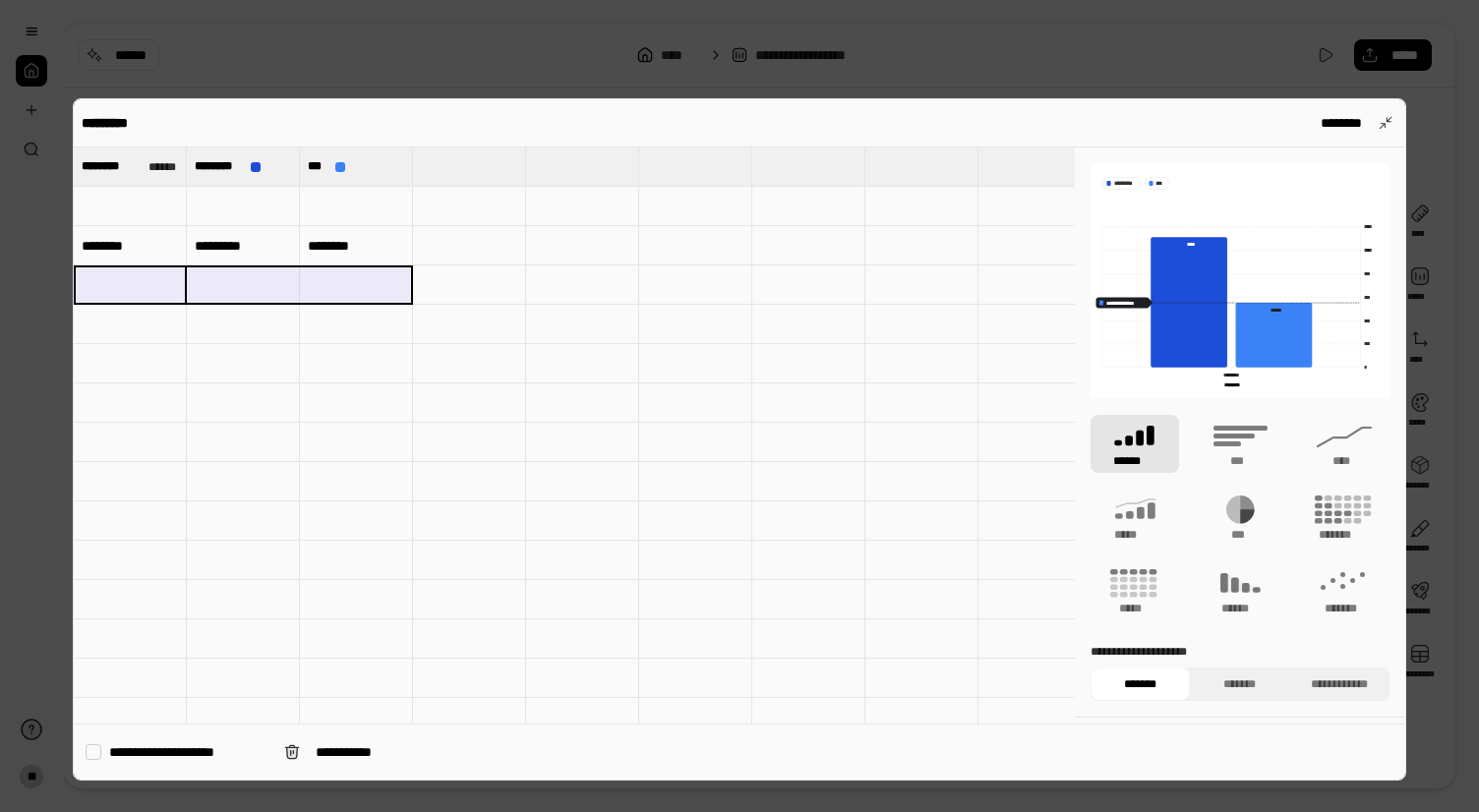 click at bounding box center [130, 206] 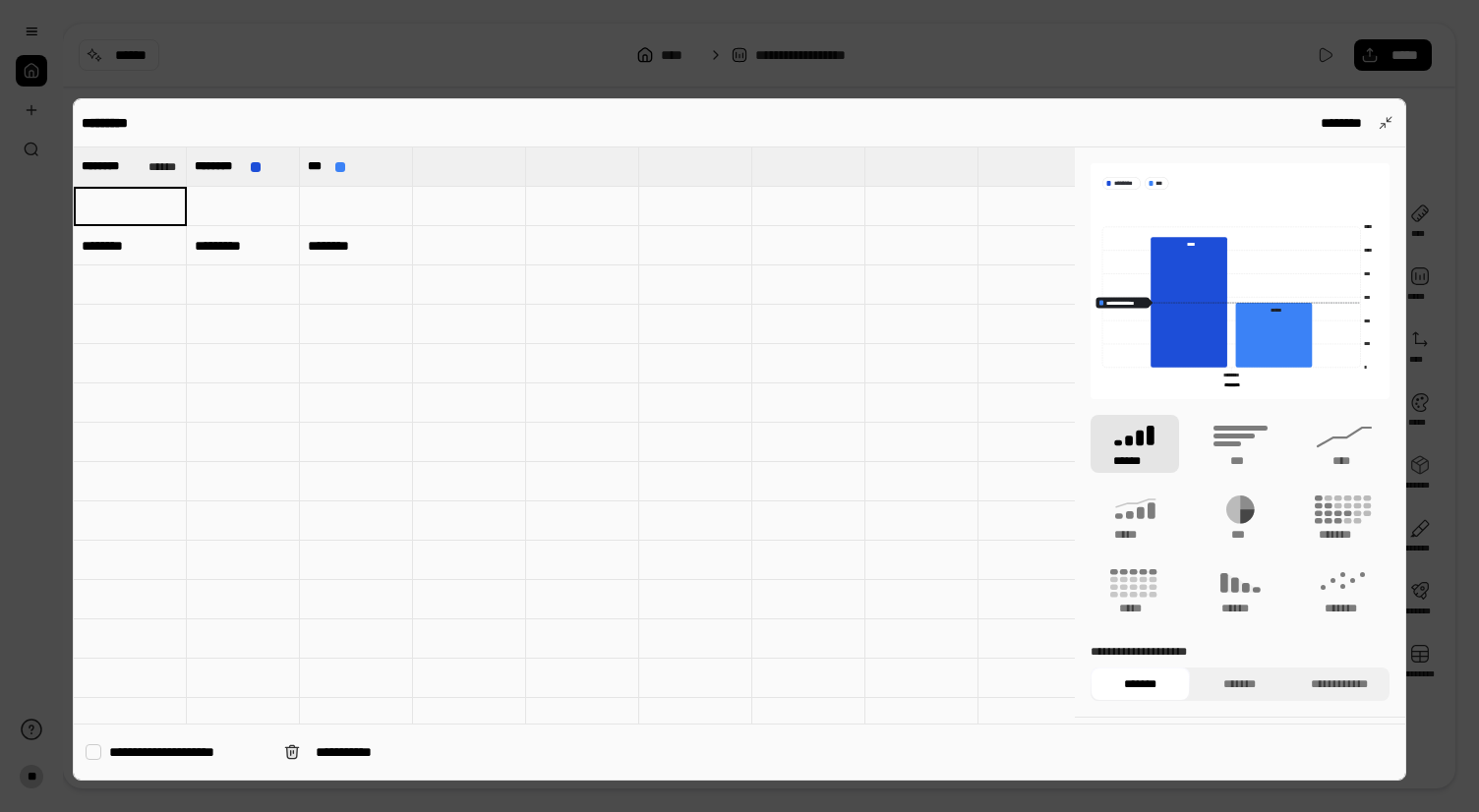 type on "********" 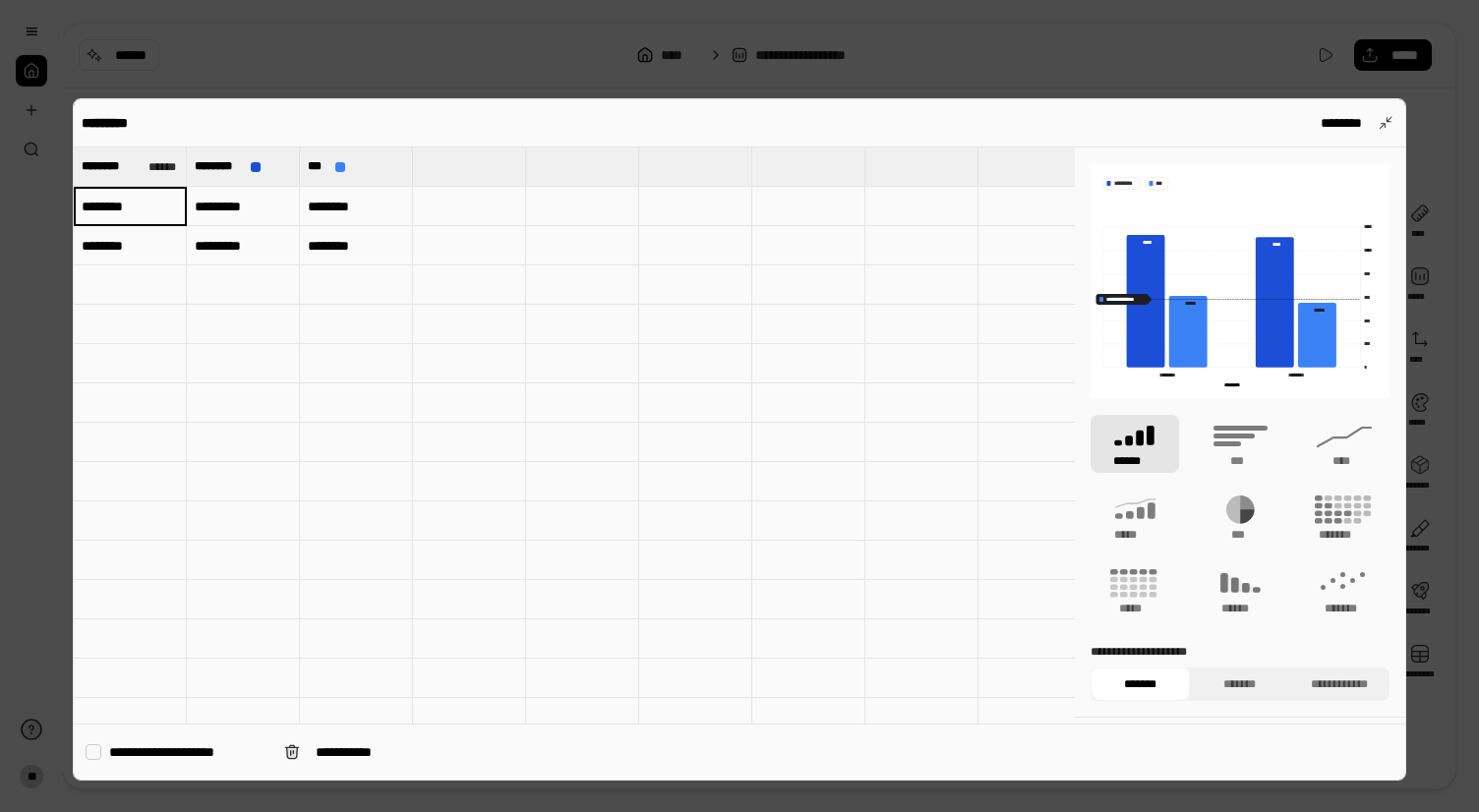 click on "**********" at bounding box center [740, 439] 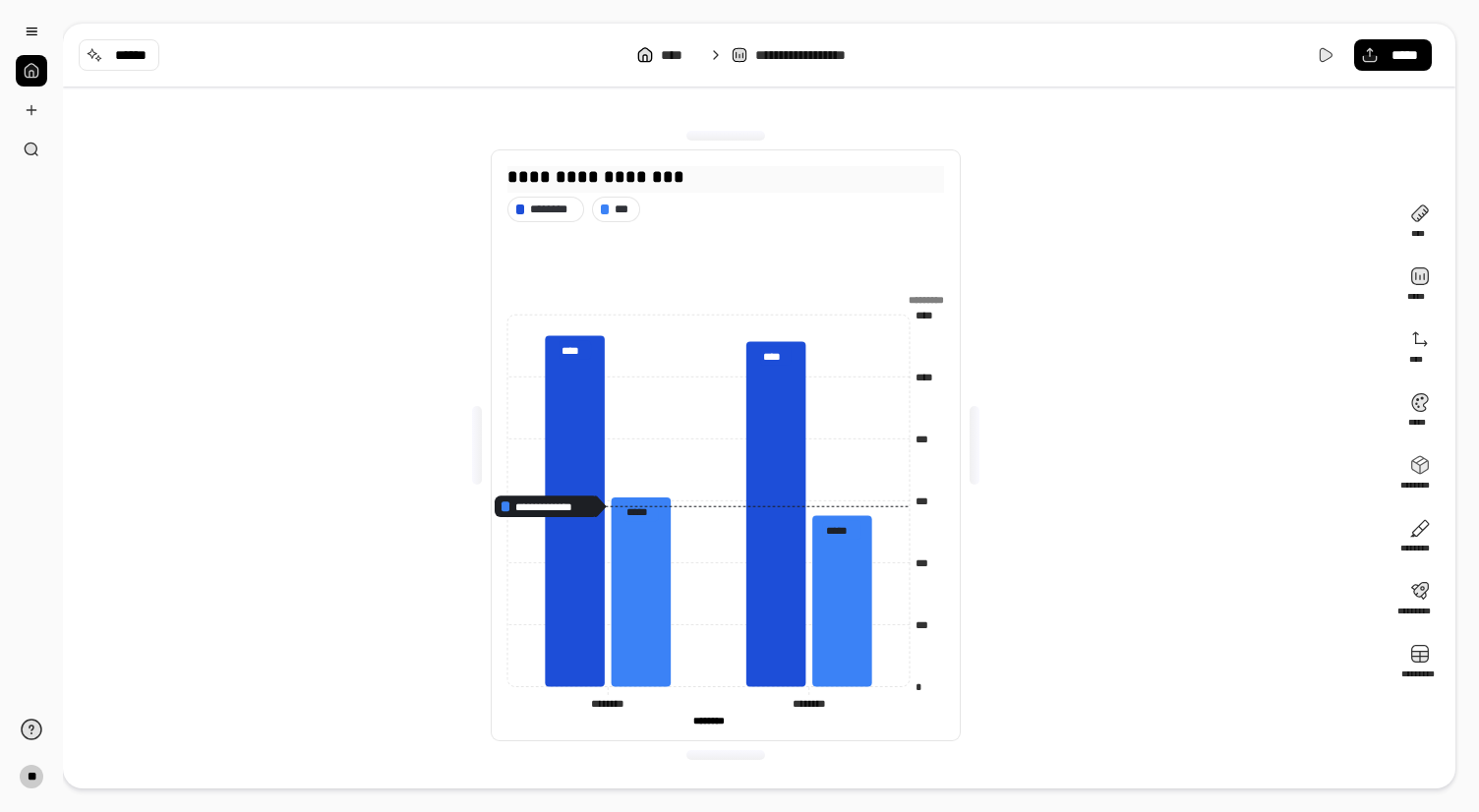 click on "**********" at bounding box center [726, 177] 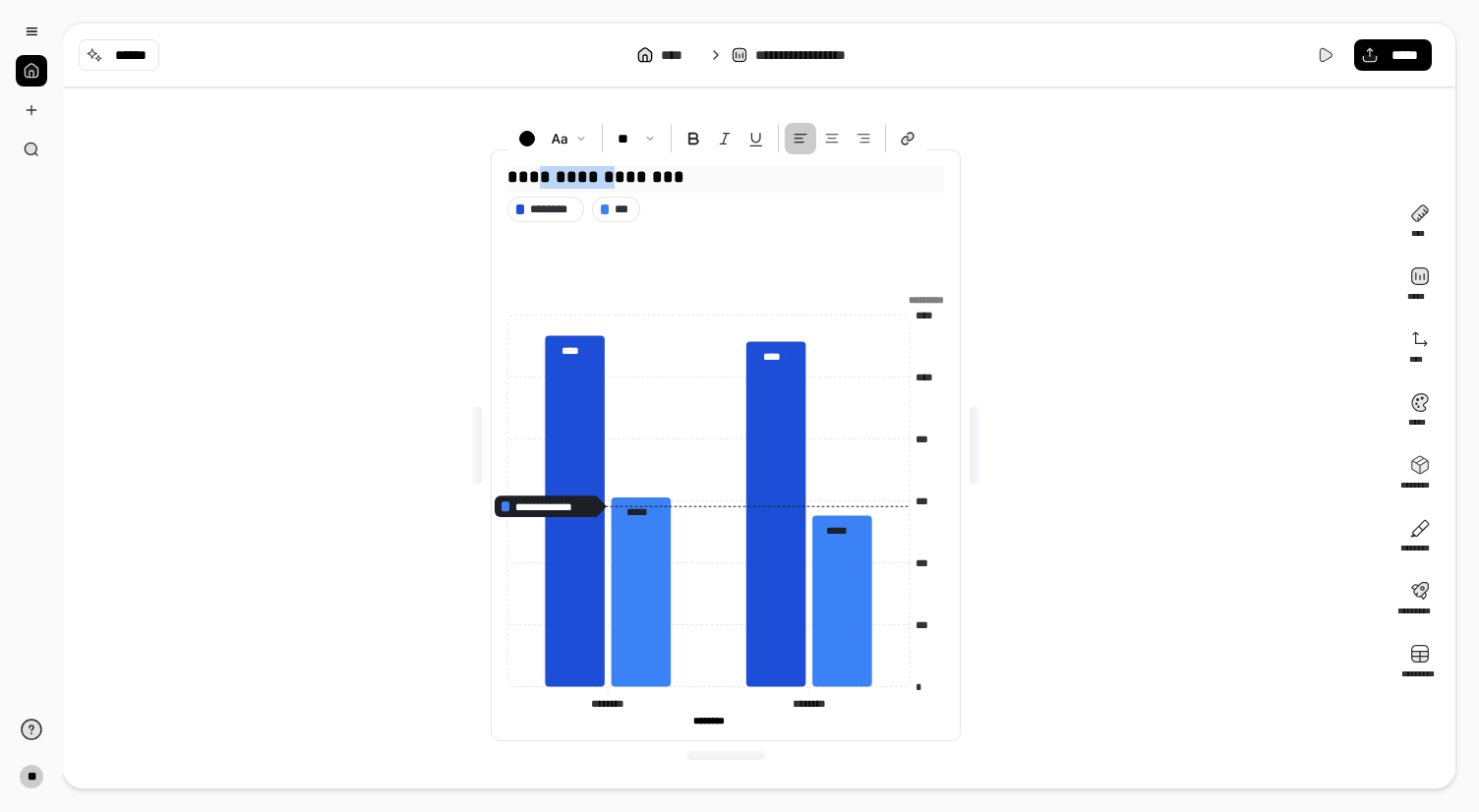 drag, startPoint x: 615, startPoint y: 178, endPoint x: 547, endPoint y: 177, distance: 68.00735 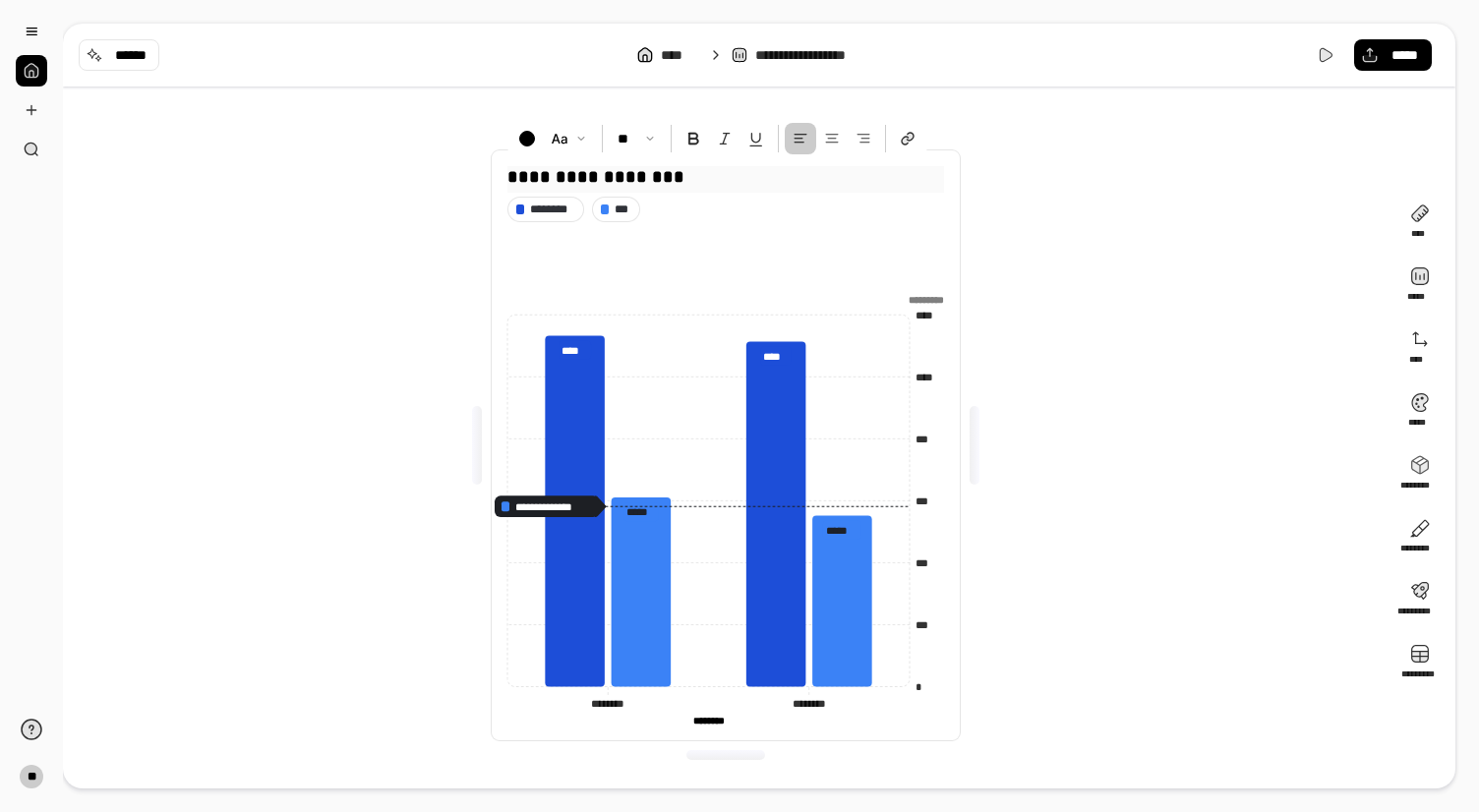 click on "**********" at bounding box center [726, 177] 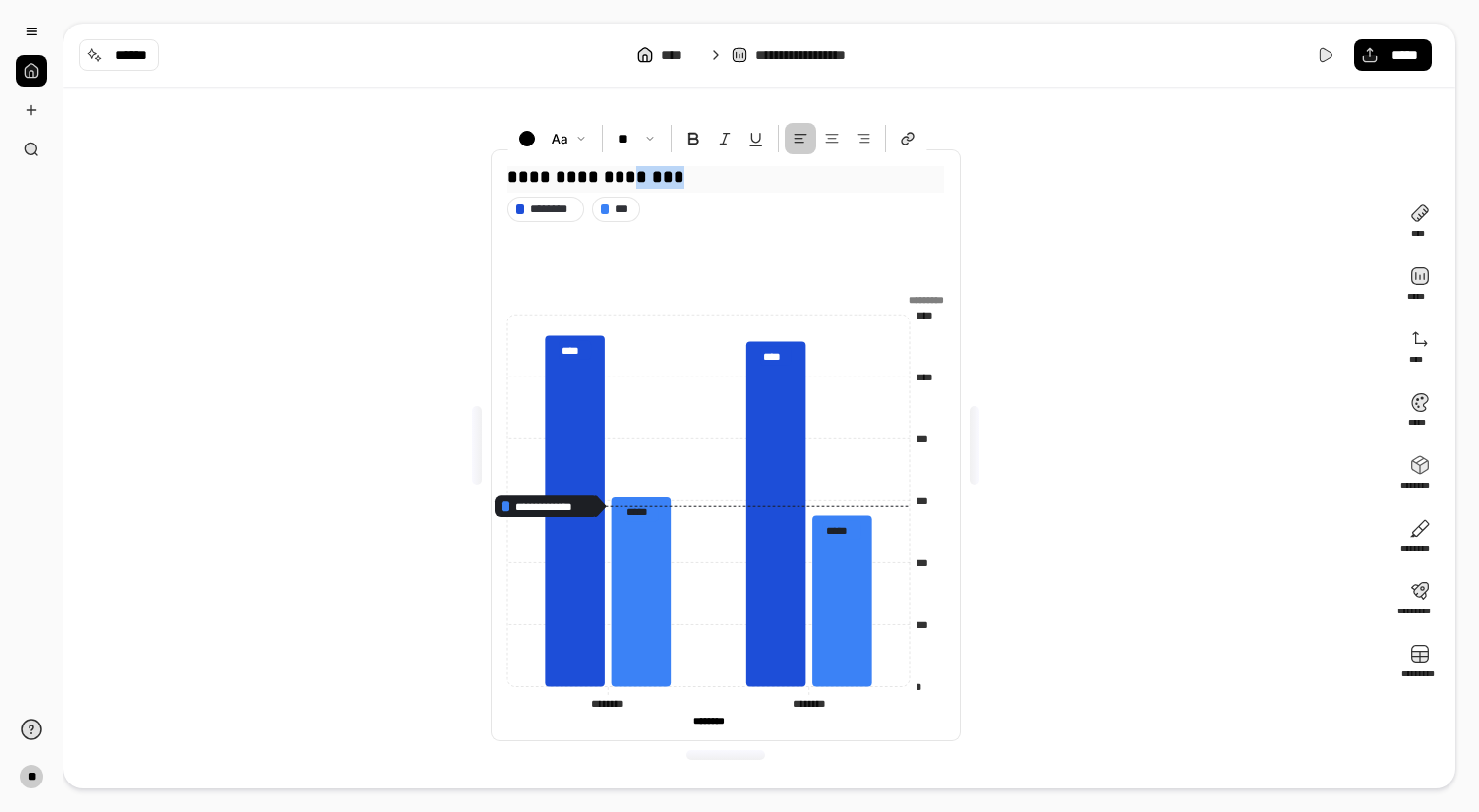 drag, startPoint x: 622, startPoint y: 179, endPoint x: 421, endPoint y: 177, distance: 201.00995 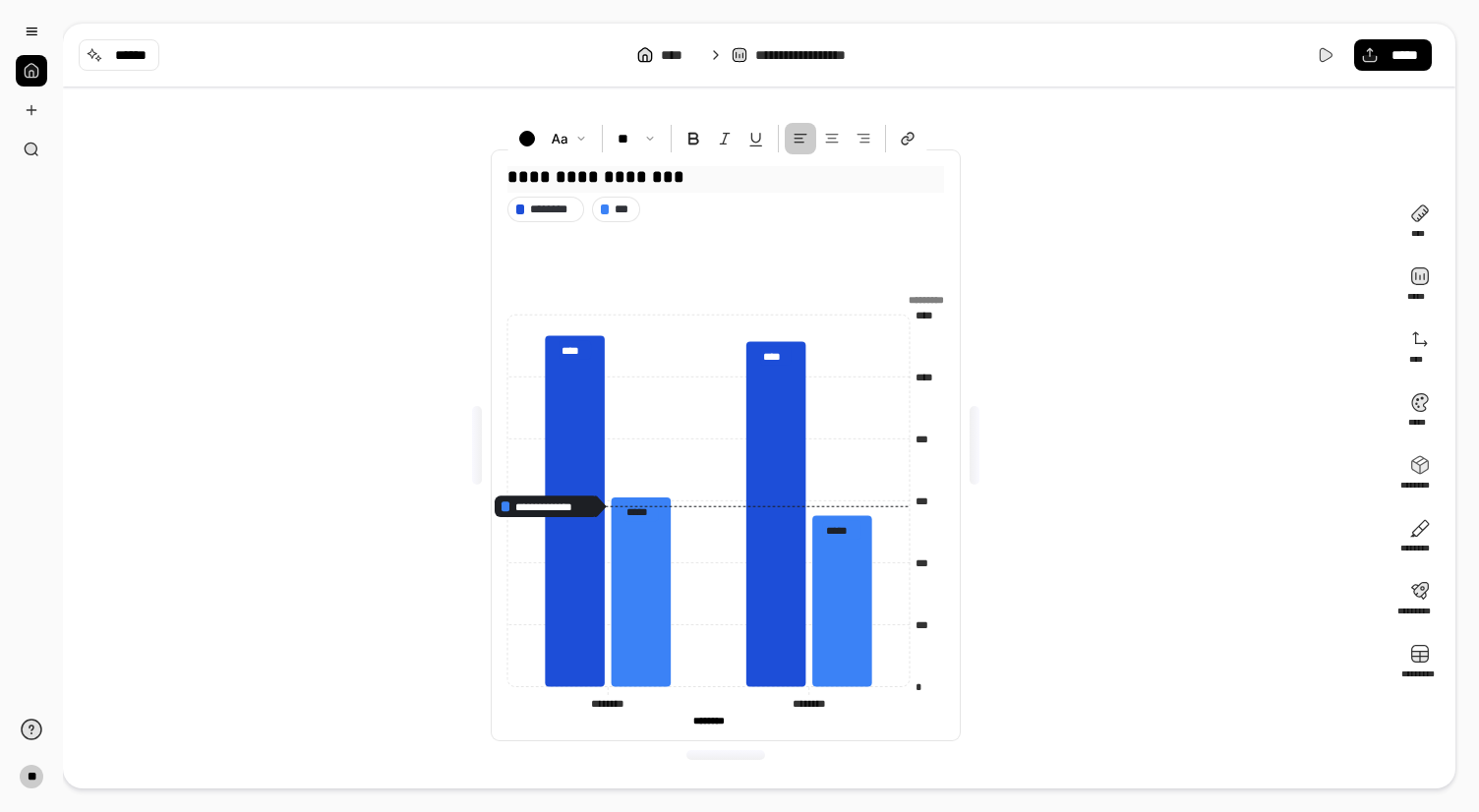 click on "**********" at bounding box center [726, 177] 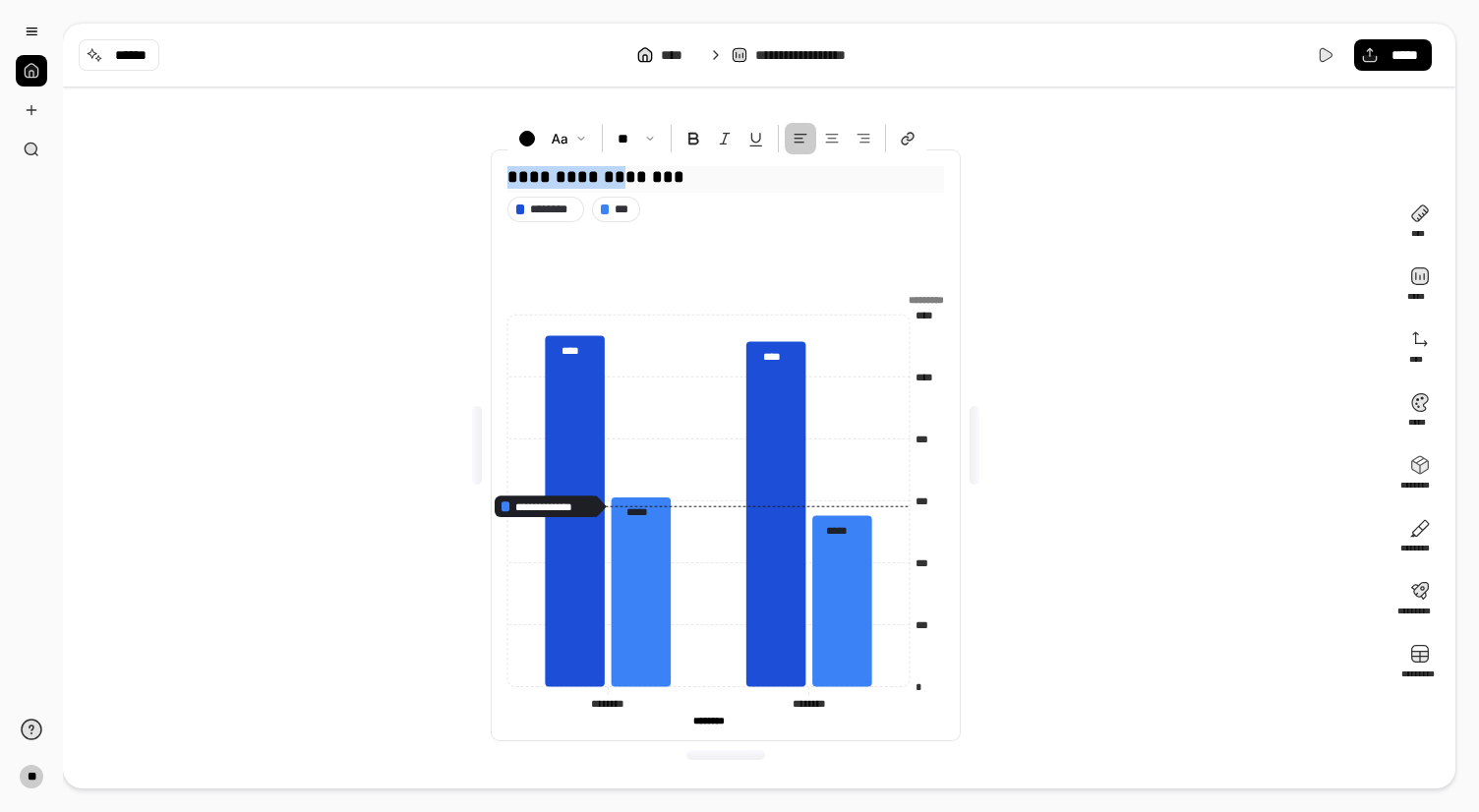 drag, startPoint x: 621, startPoint y: 174, endPoint x: 506, endPoint y: 184, distance: 115.433964 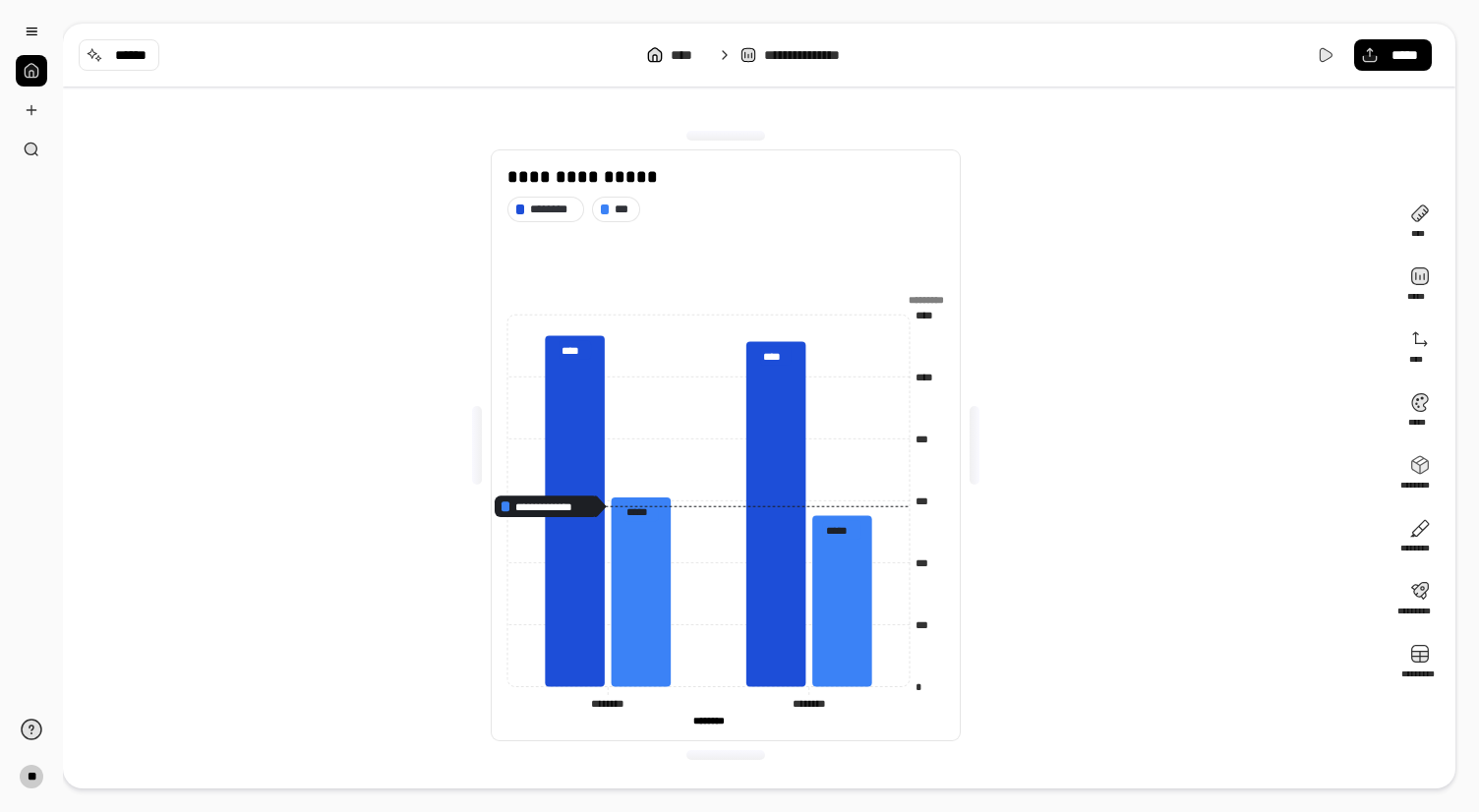 click on "**********" at bounding box center [726, 445] 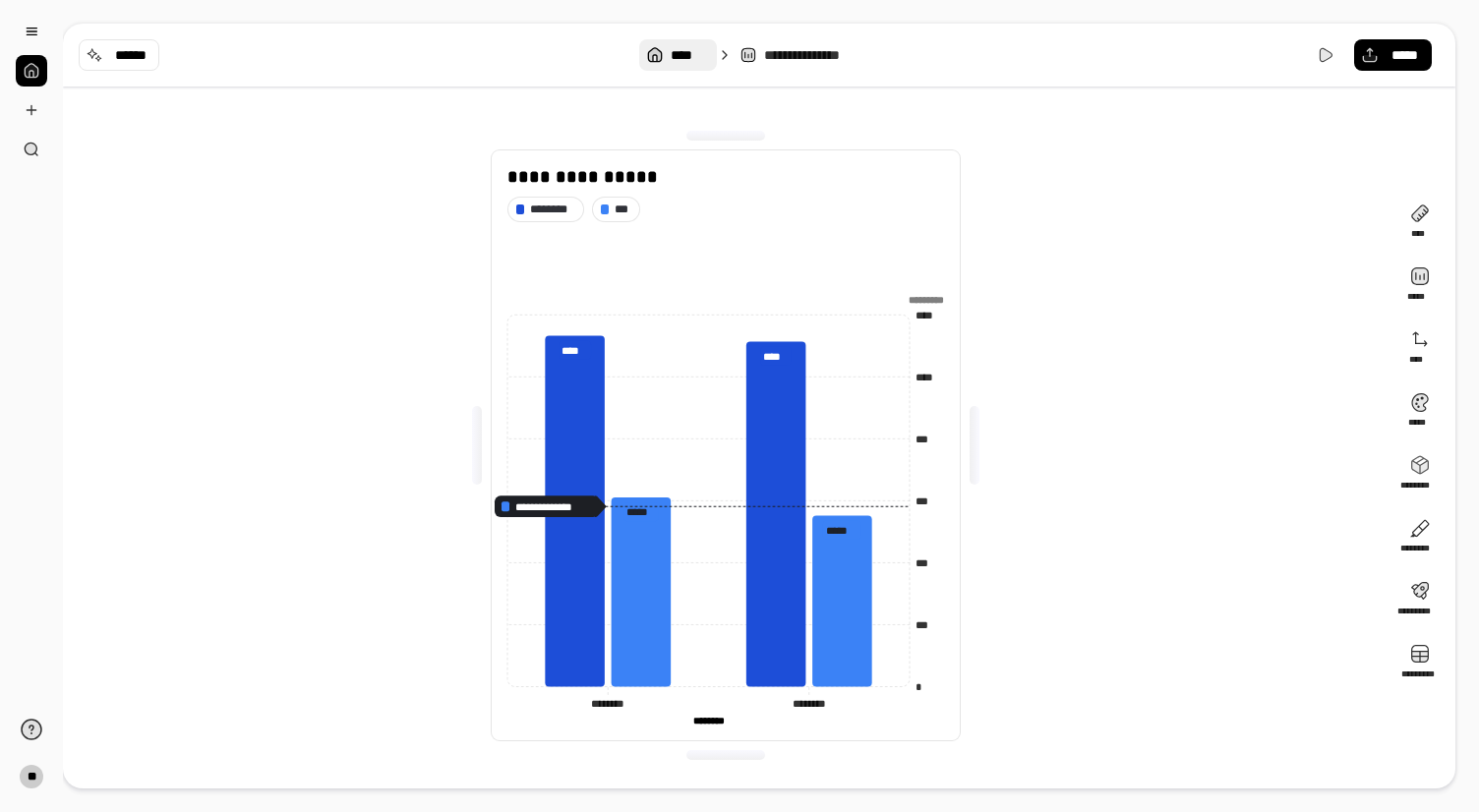 drag, startPoint x: 689, startPoint y: 37, endPoint x: 688, endPoint y: 50, distance: 13.038405 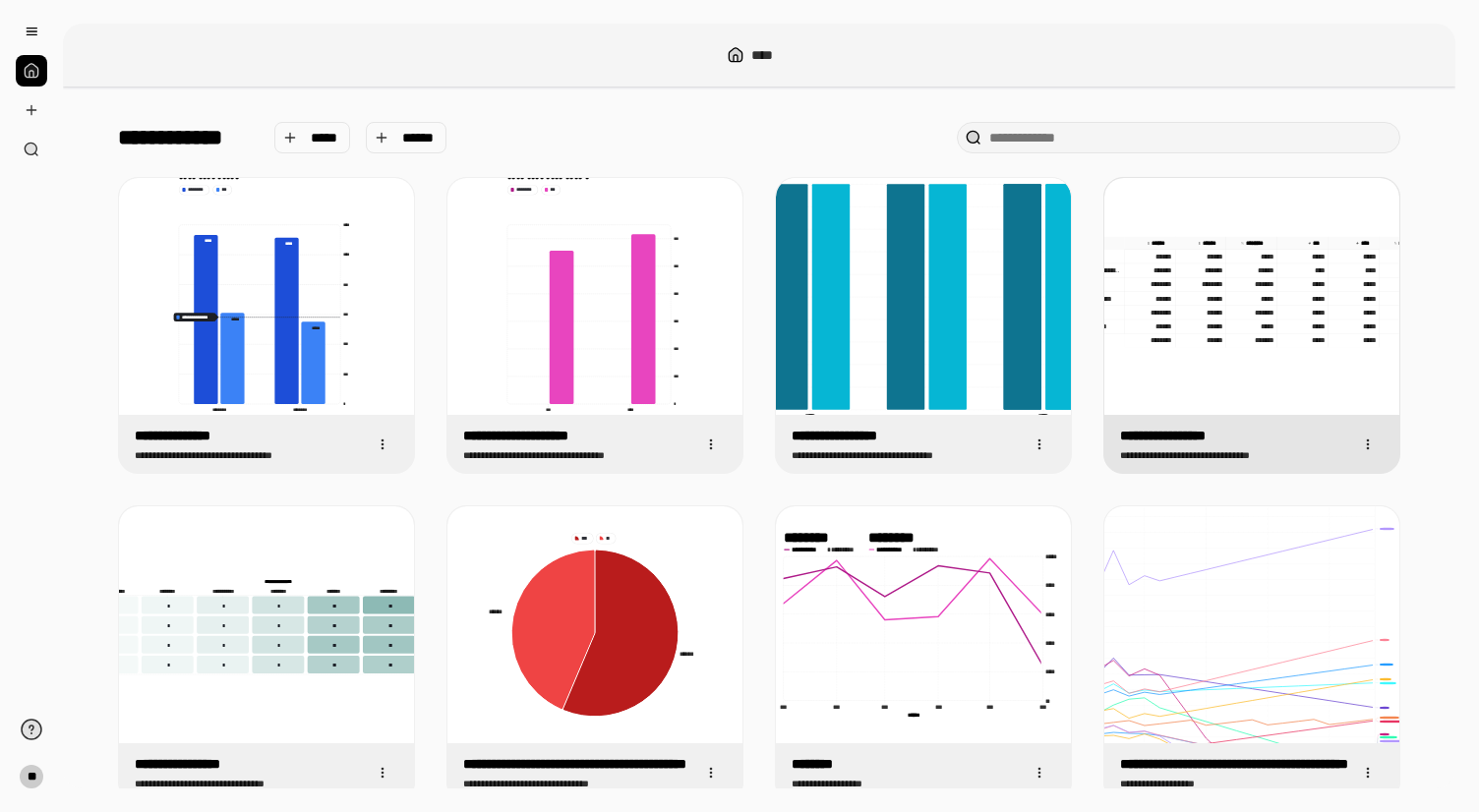 click on "******" at bounding box center [1201, 340] 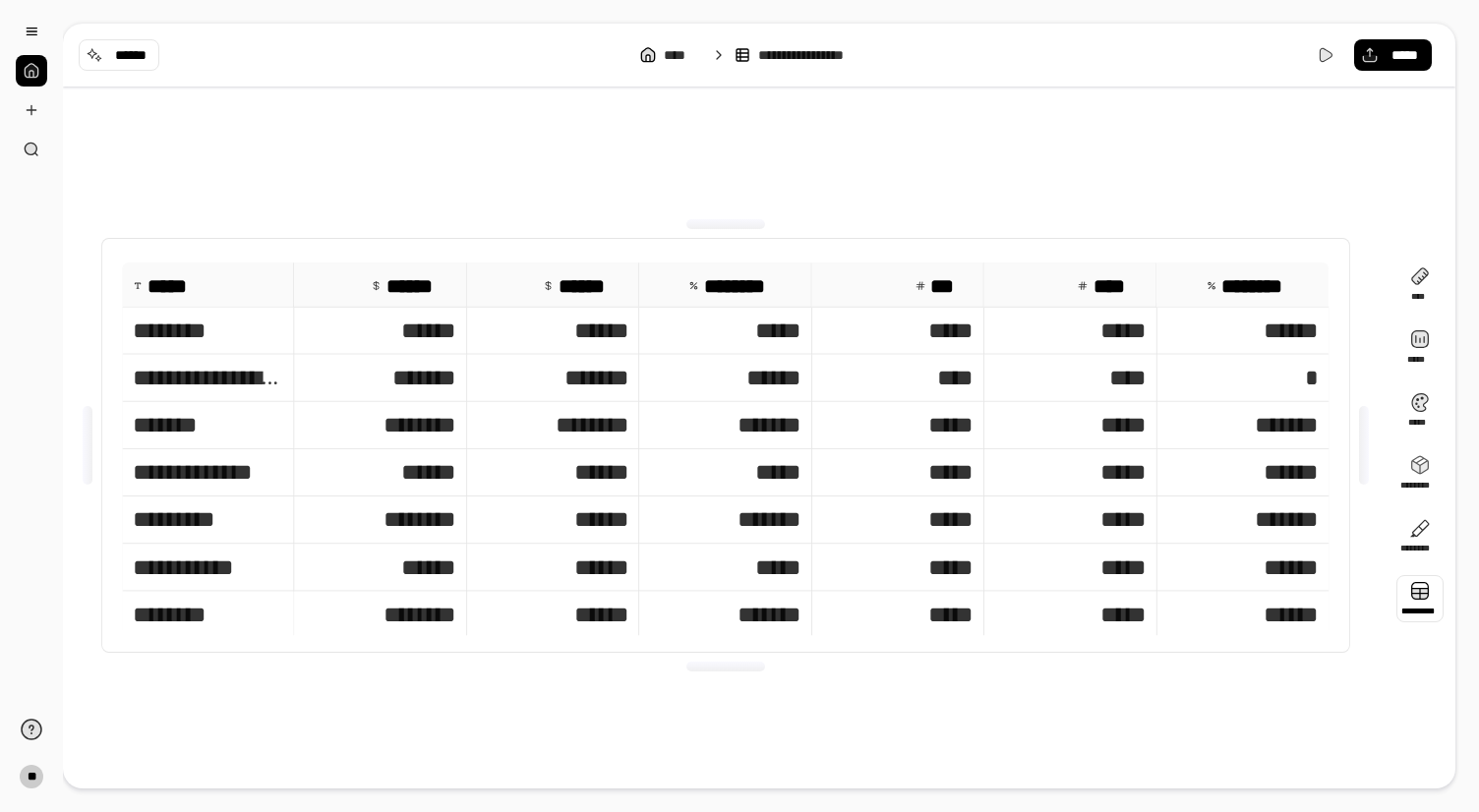 click at bounding box center [1420, 599] 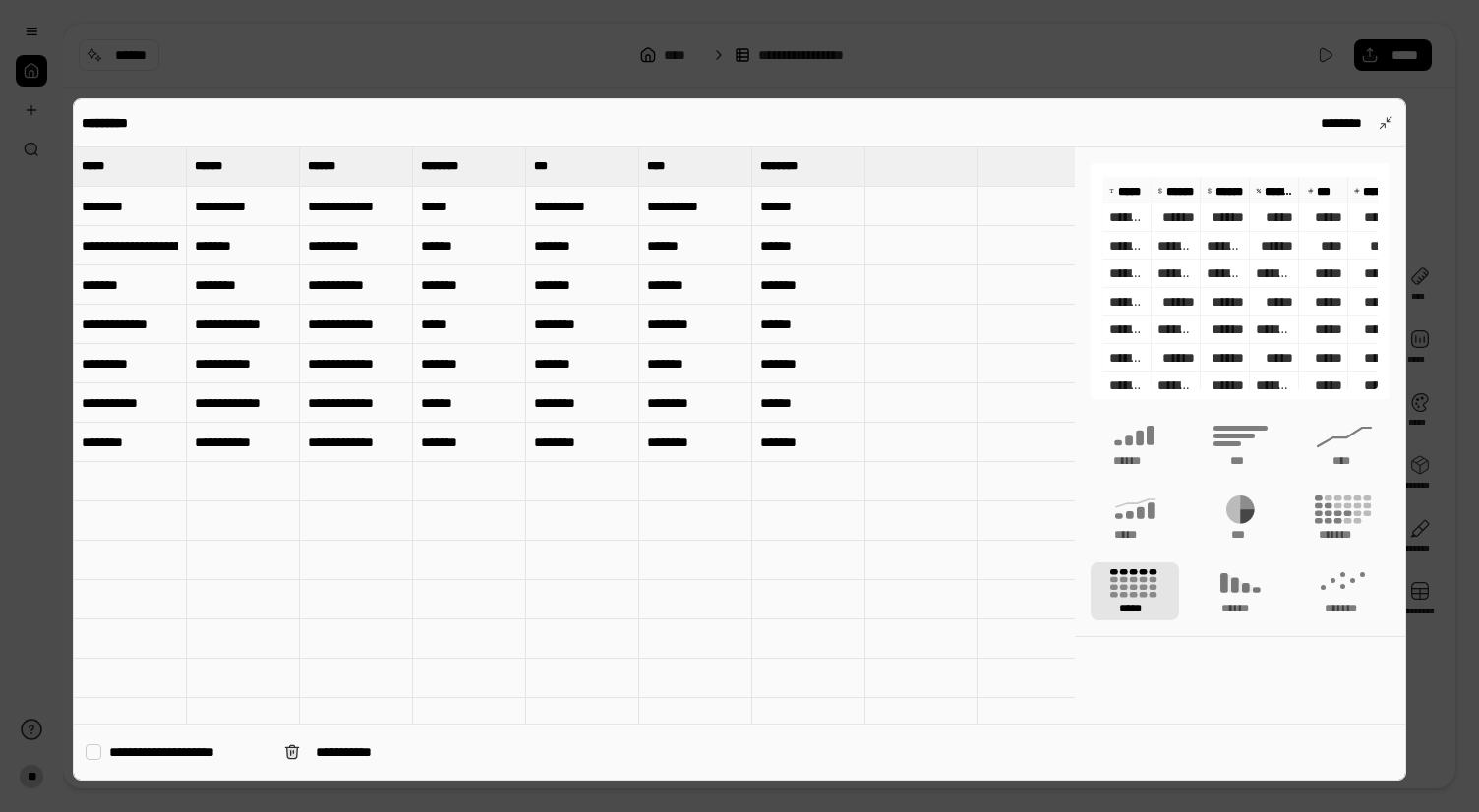 click on "**********" at bounding box center [243, 206] 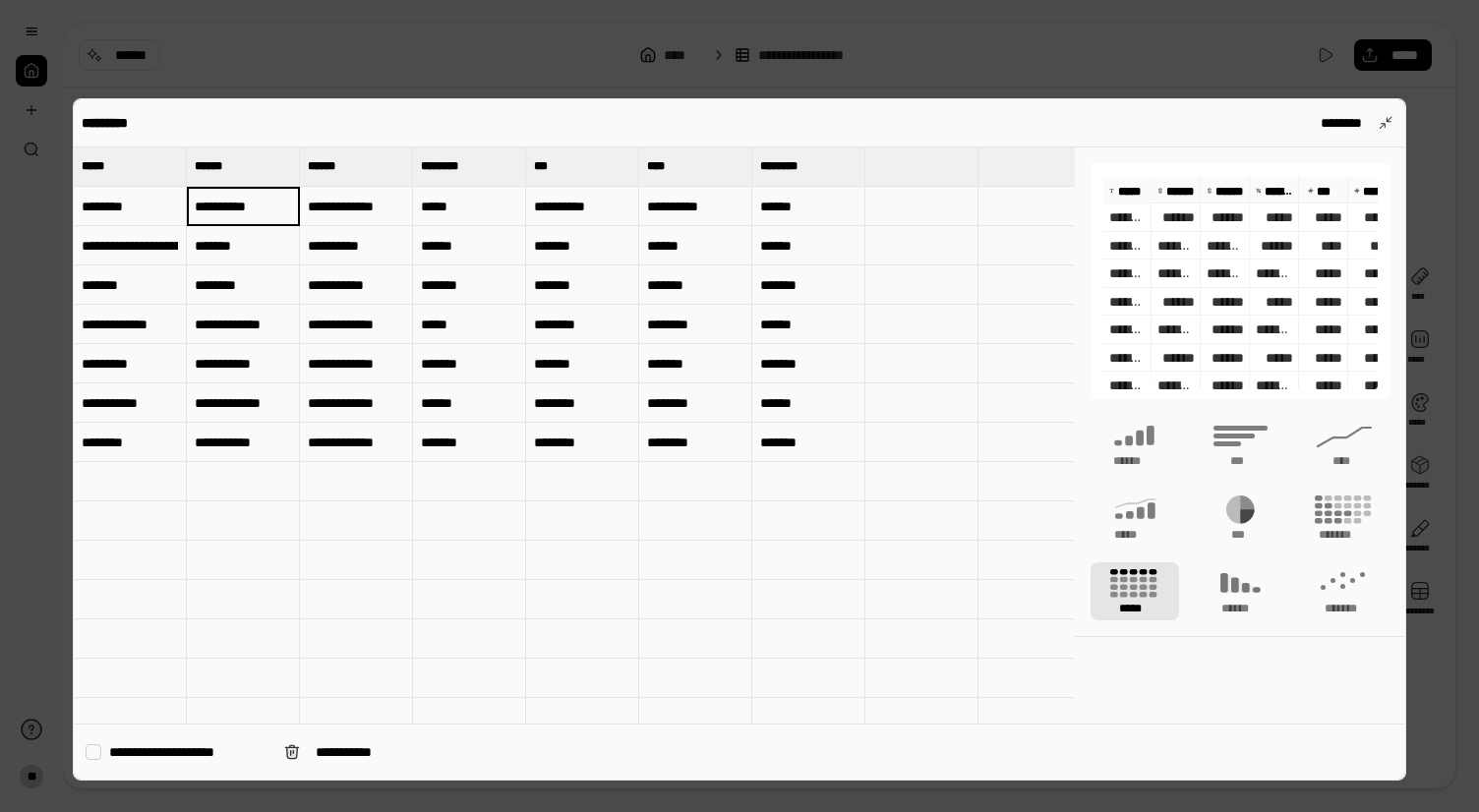 type on "**********" 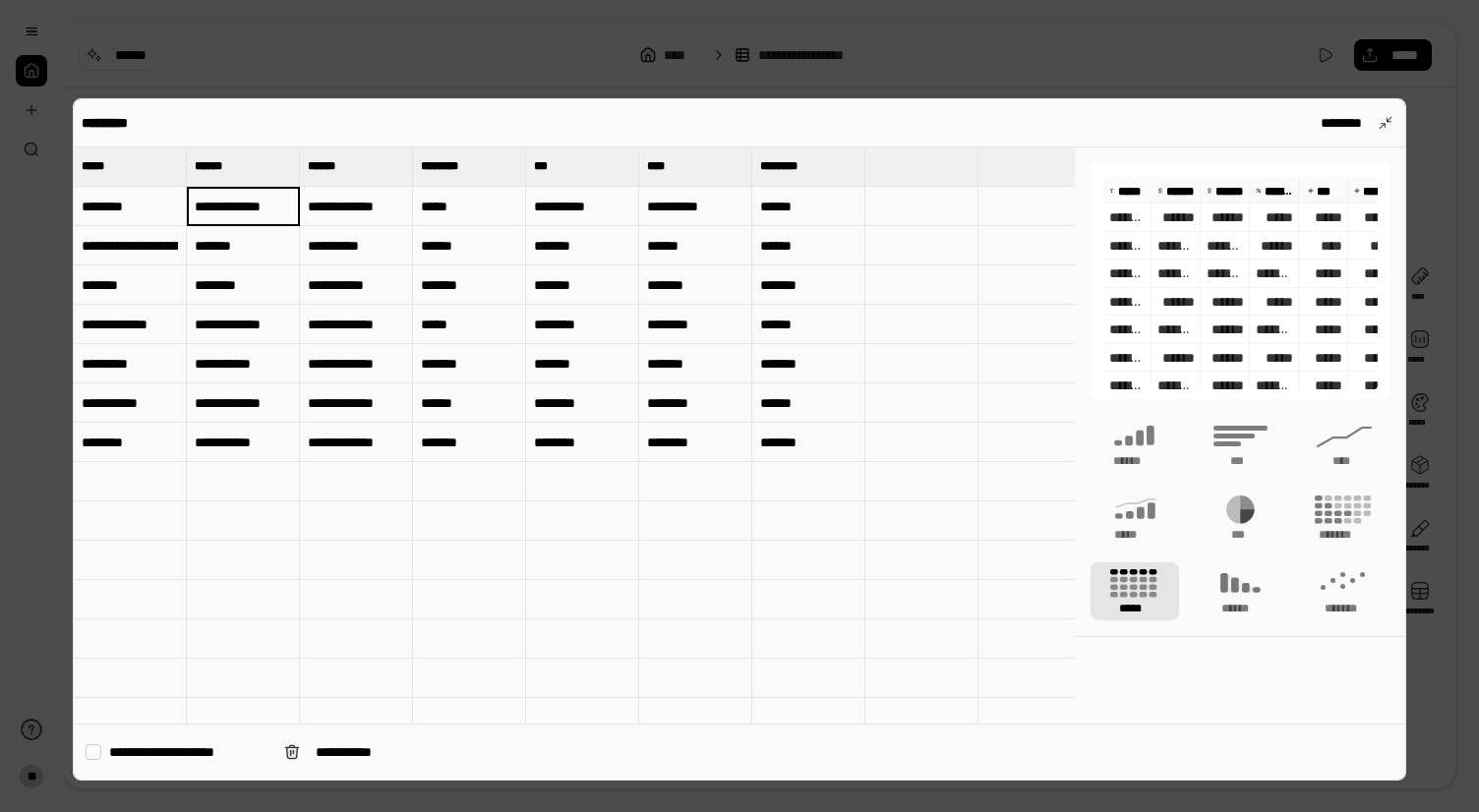 click on "******" at bounding box center [469, 246] 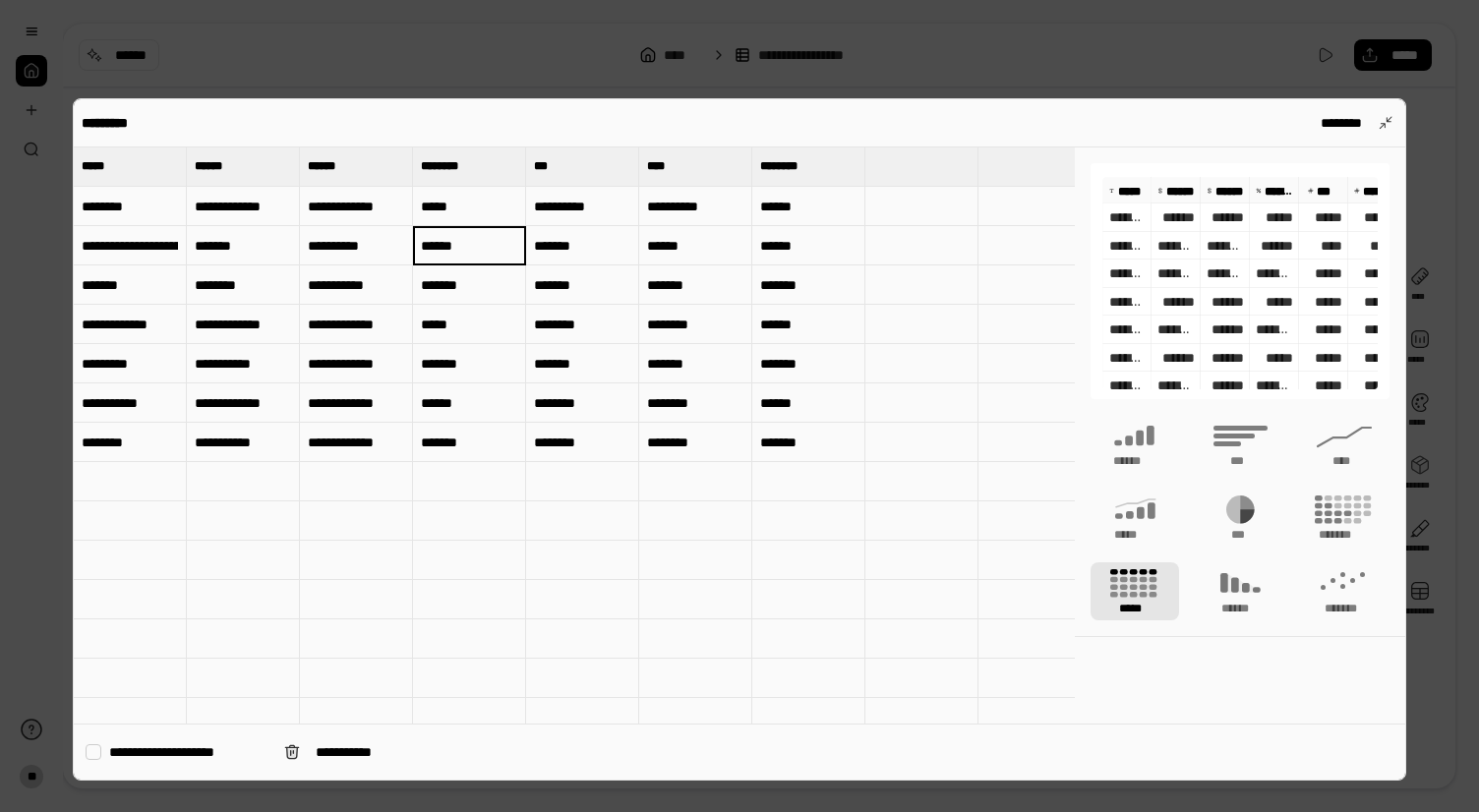 click on "**********" at bounding box center [356, 206] 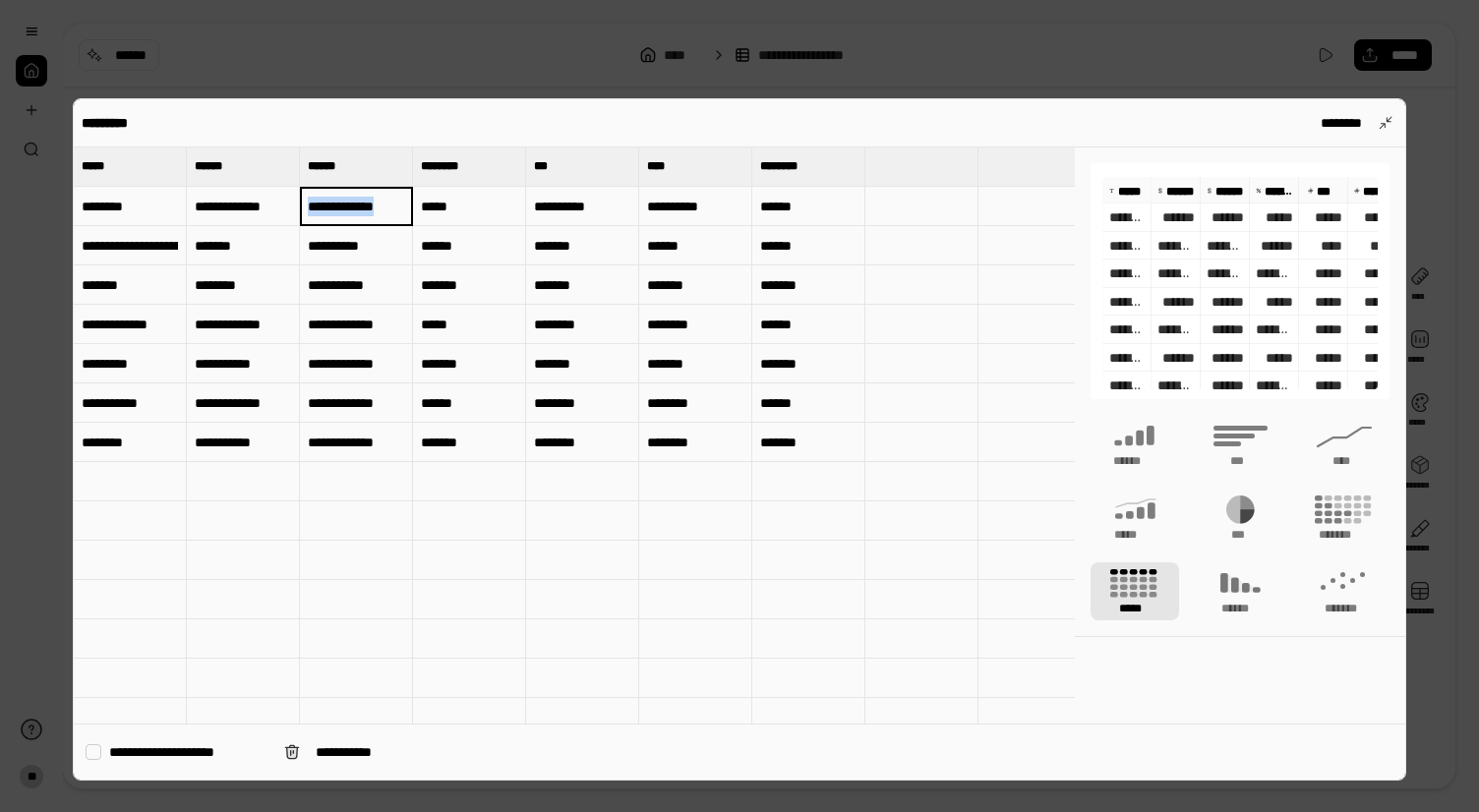 click on "**********" at bounding box center [356, 206] 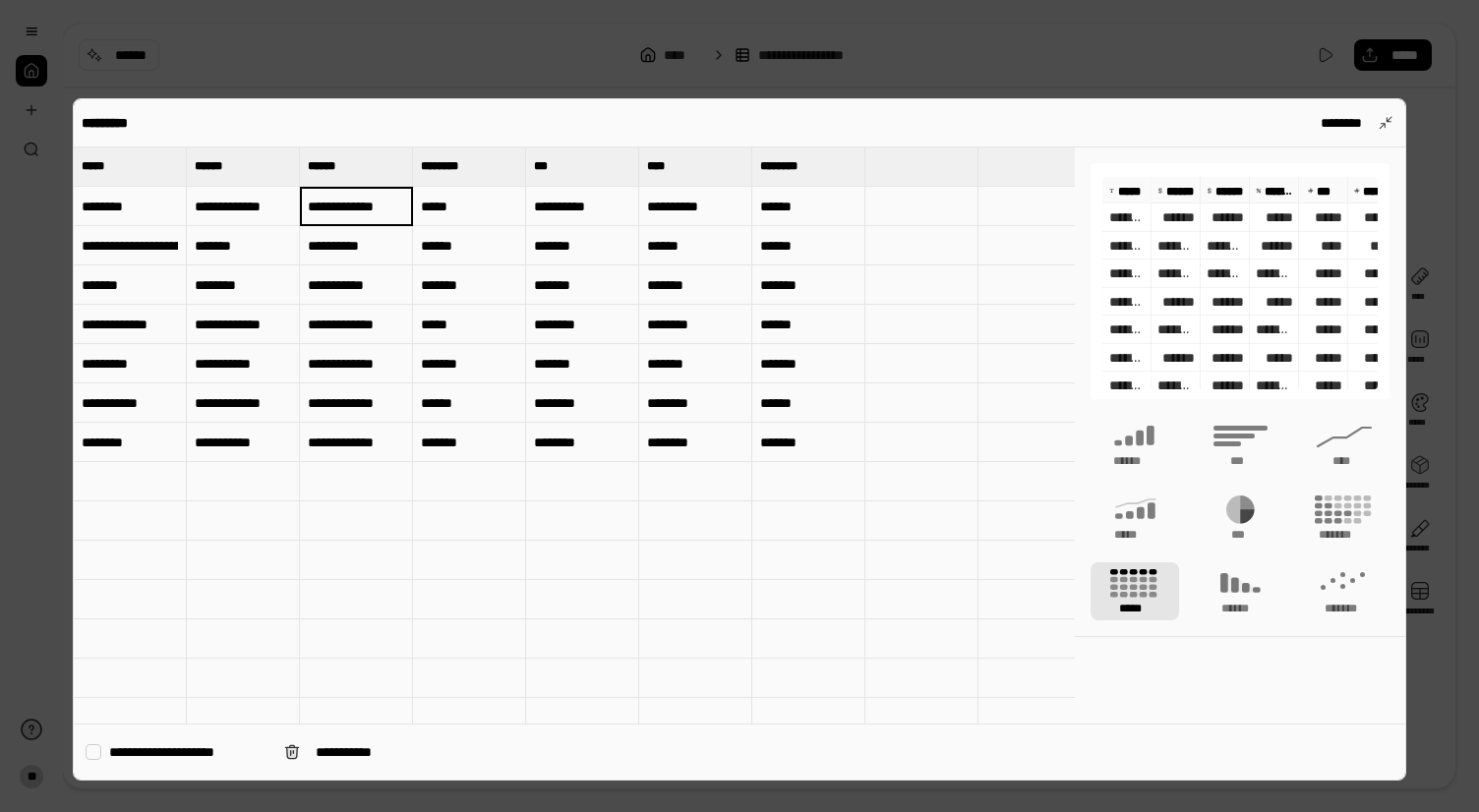 paste 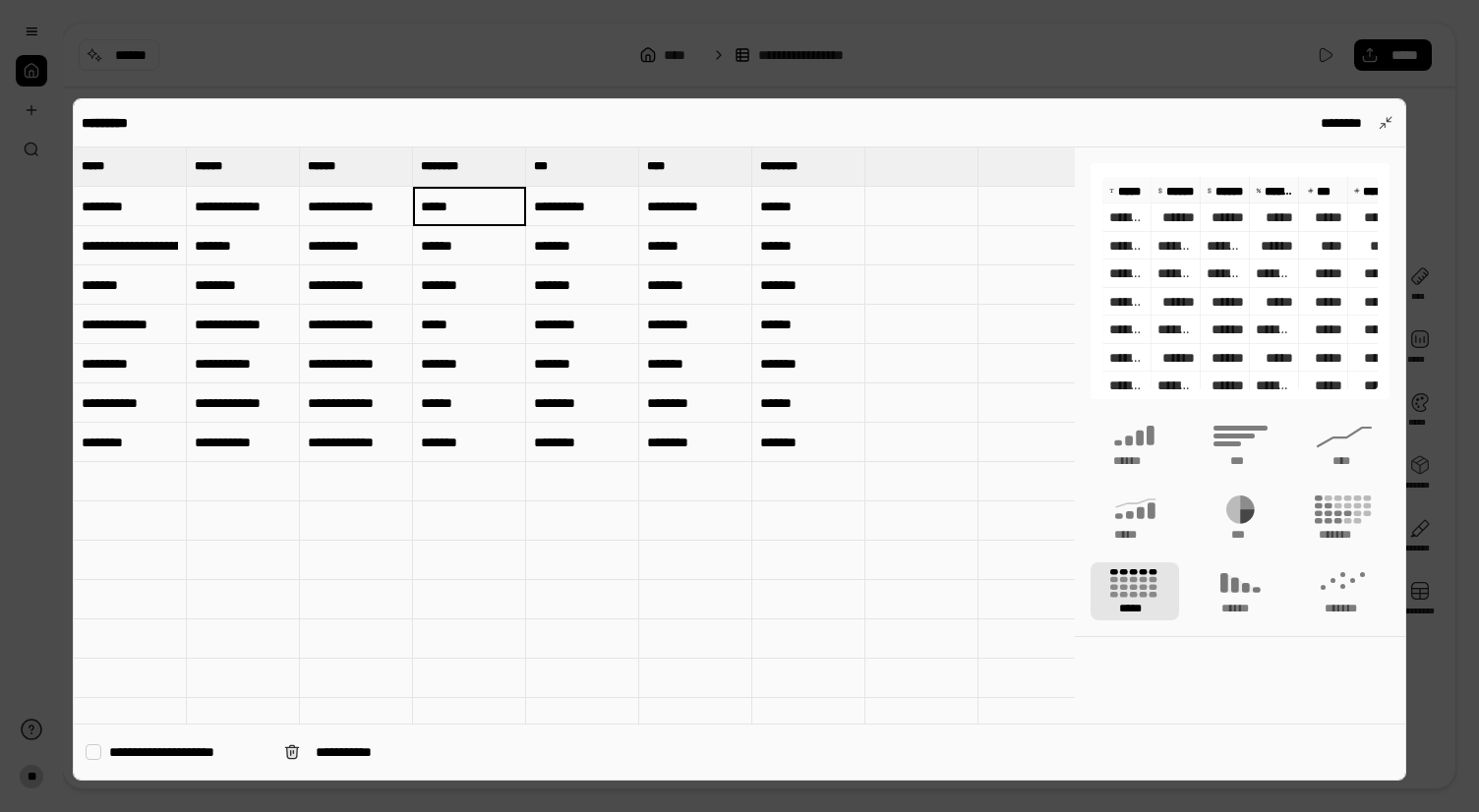 click on "*****" at bounding box center [469, 206] 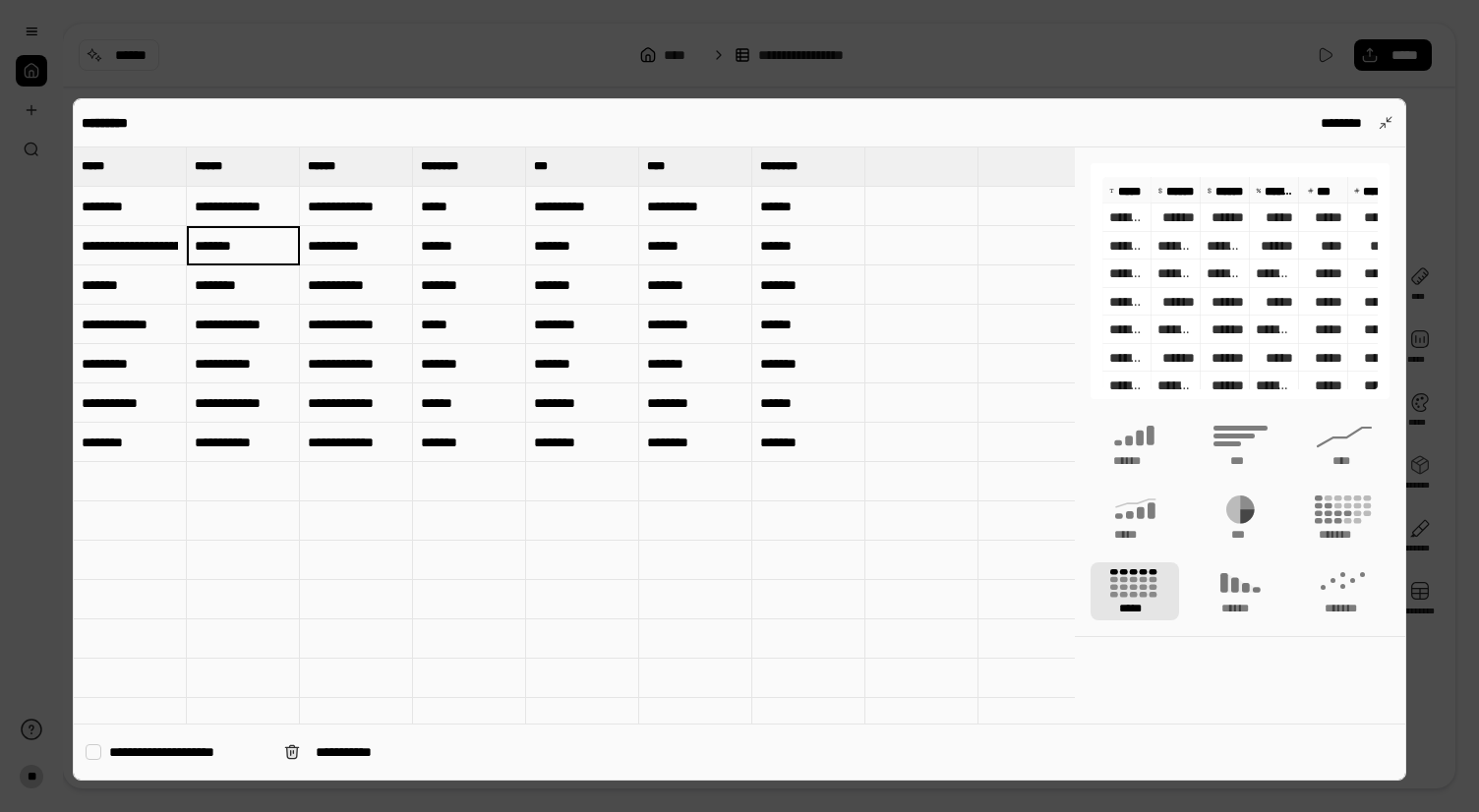click on "*******" at bounding box center [243, 246] 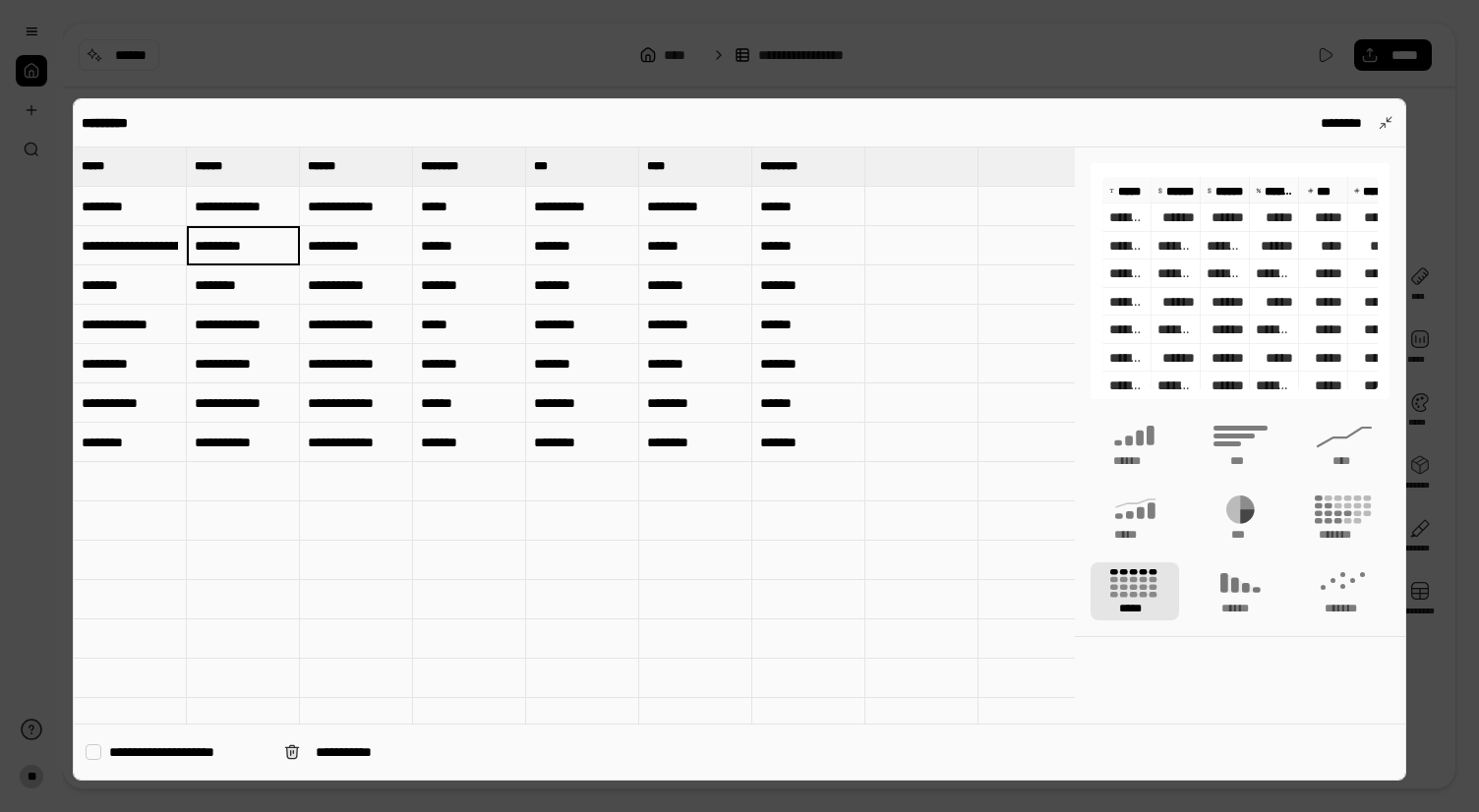 drag, startPoint x: 176, startPoint y: 305, endPoint x: 219, endPoint y: 291, distance: 45.221676 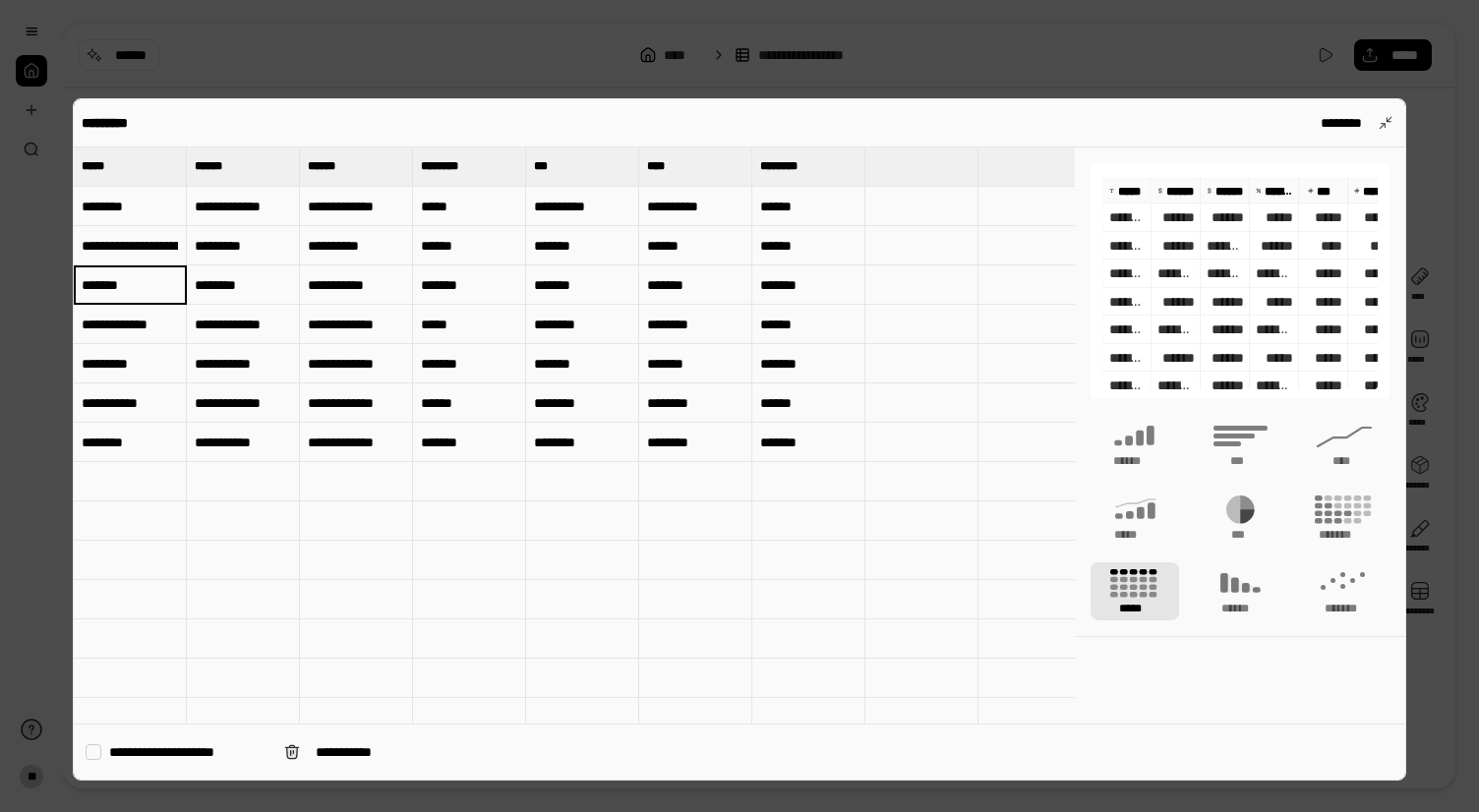 click on "*********" at bounding box center (243, 246) 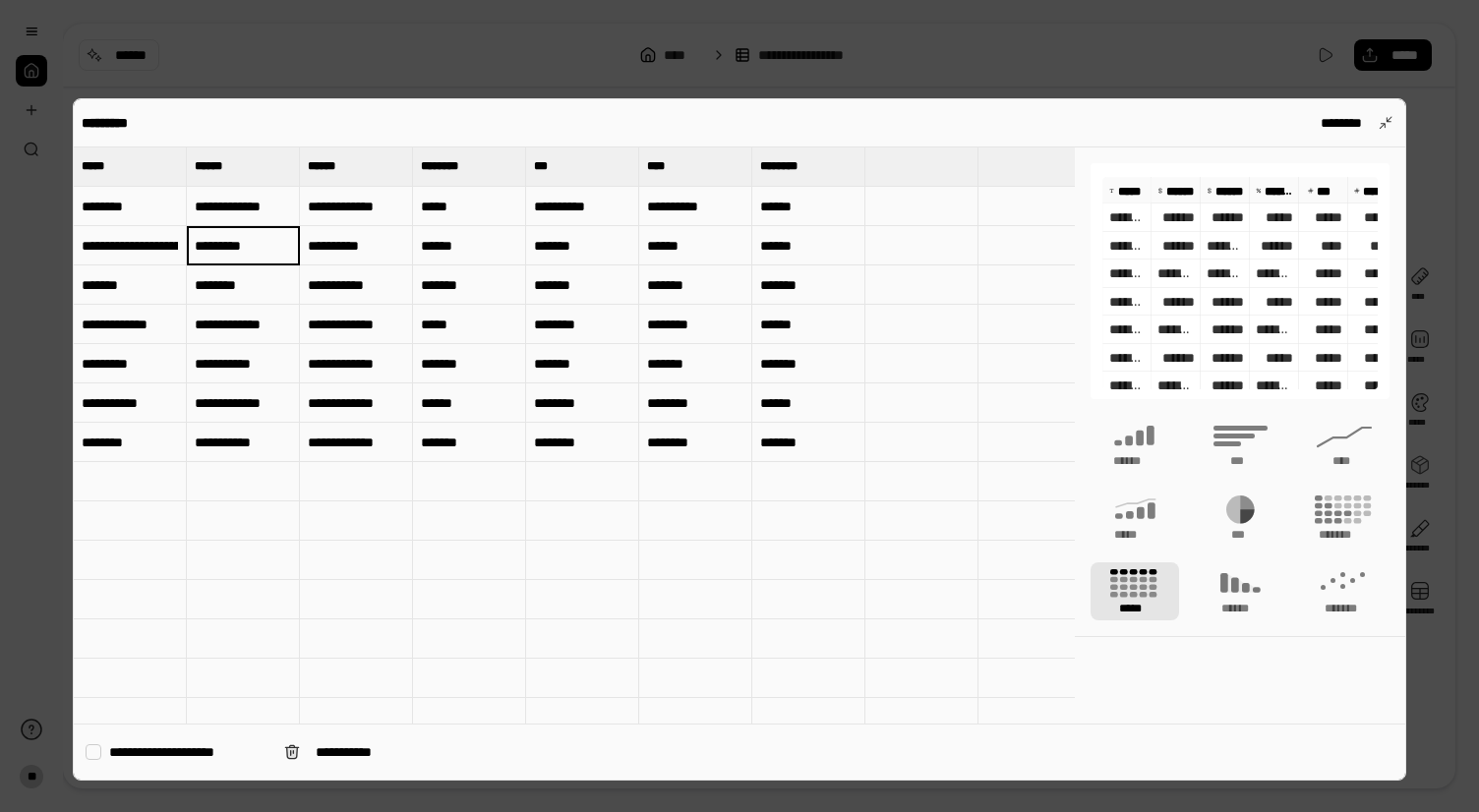 type on "**********" 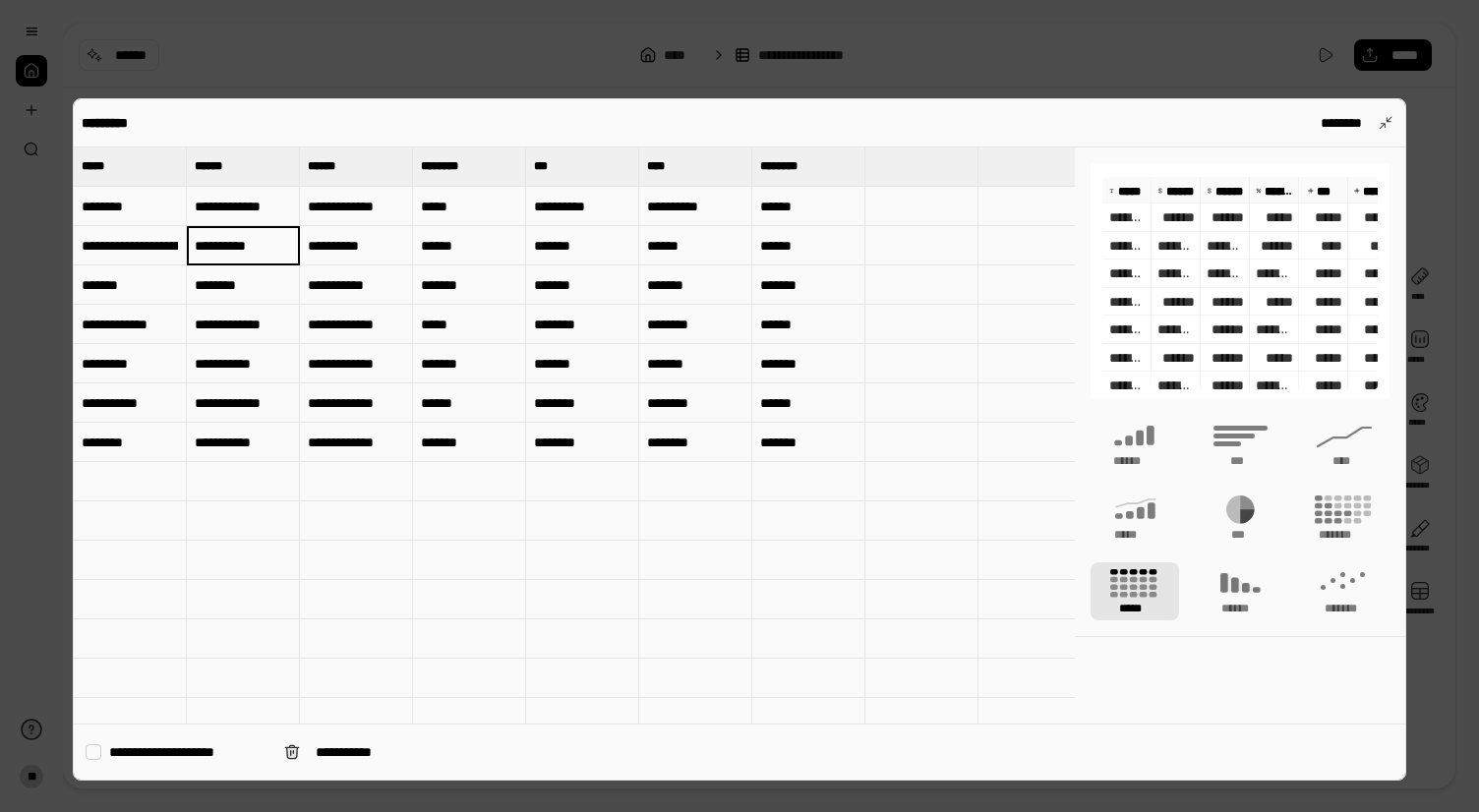 click on "**********" at bounding box center (356, 246) 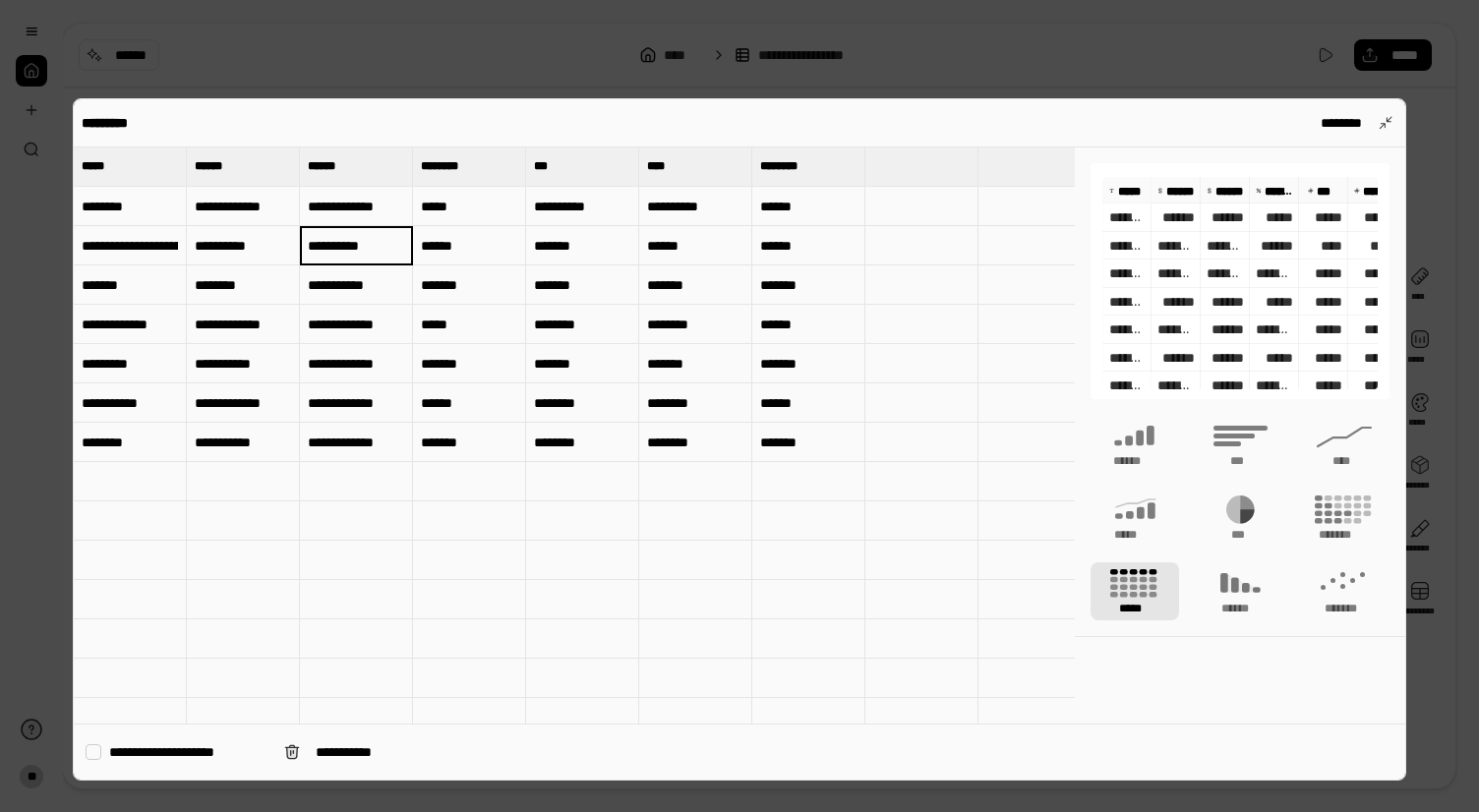 type on "**********" 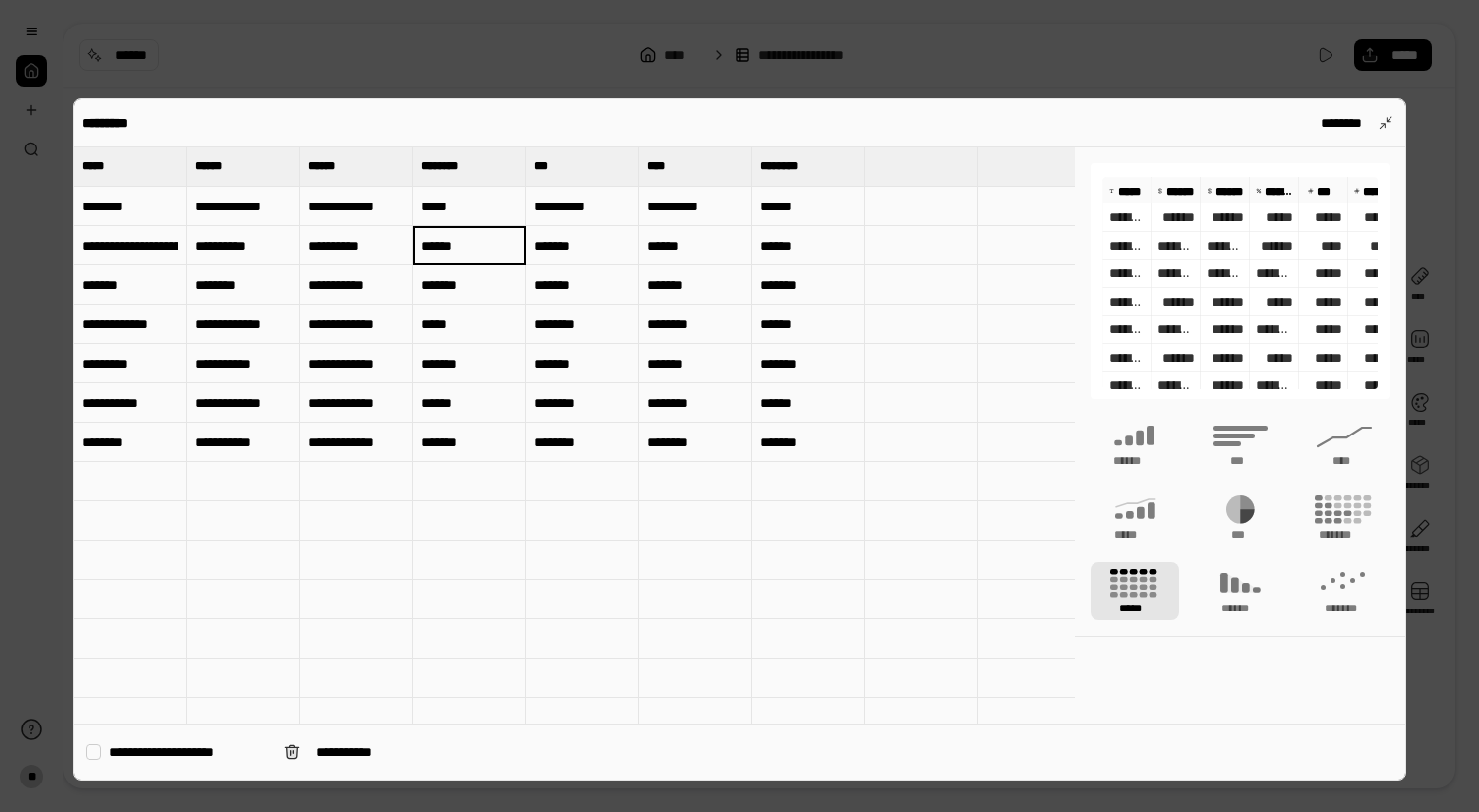 type on "*****" 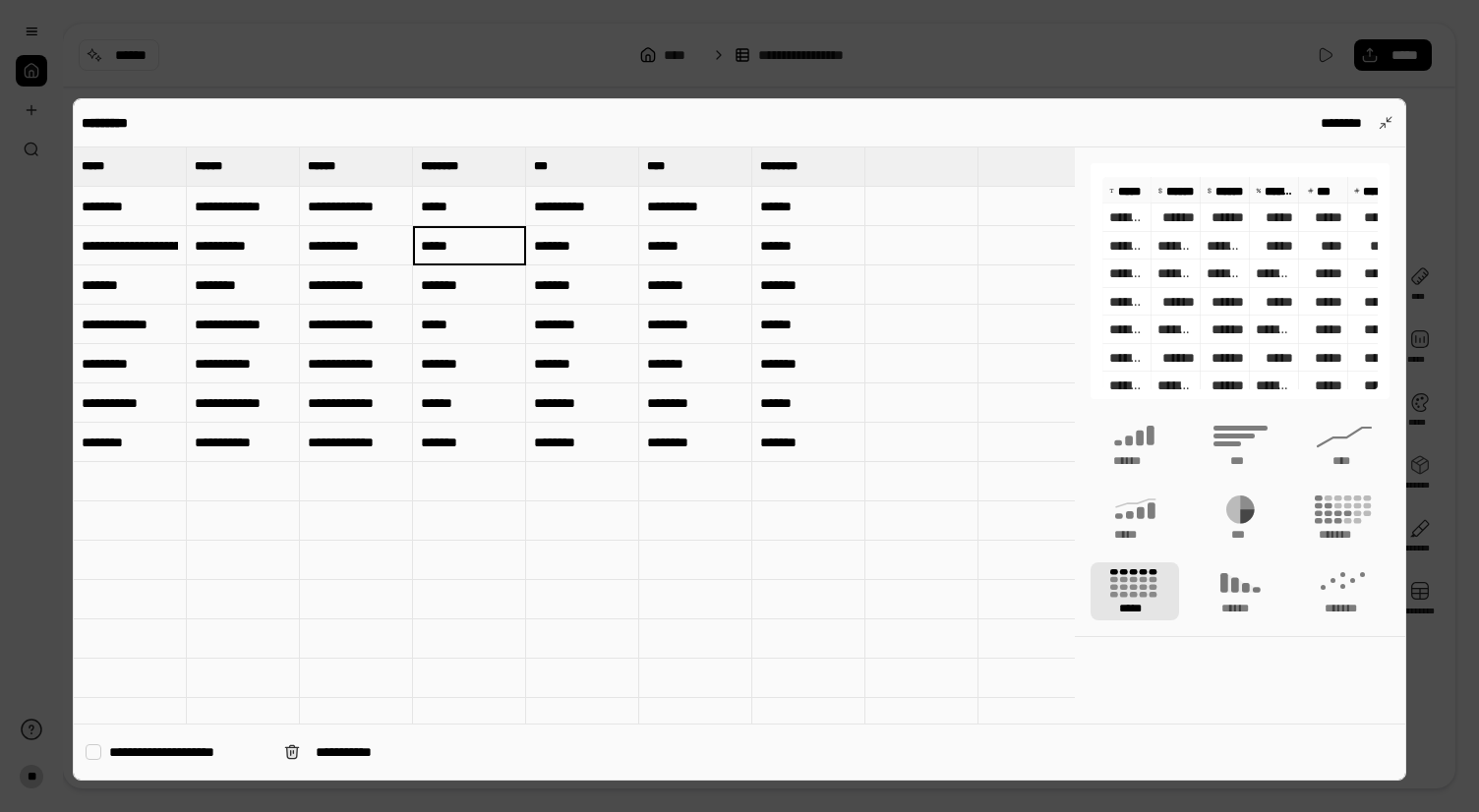 click on "**********" at bounding box center [356, 324] 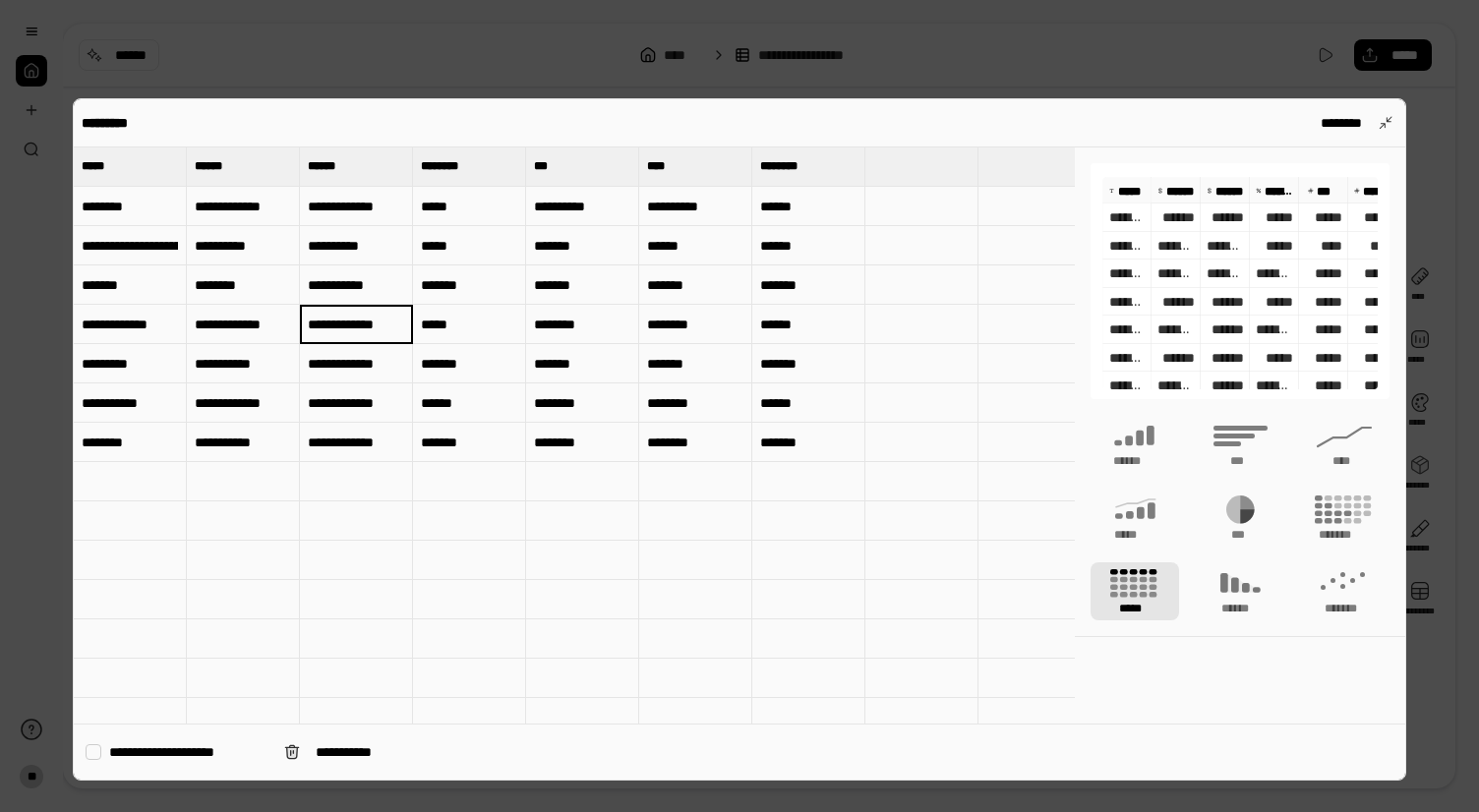 click on "********" at bounding box center (243, 285) 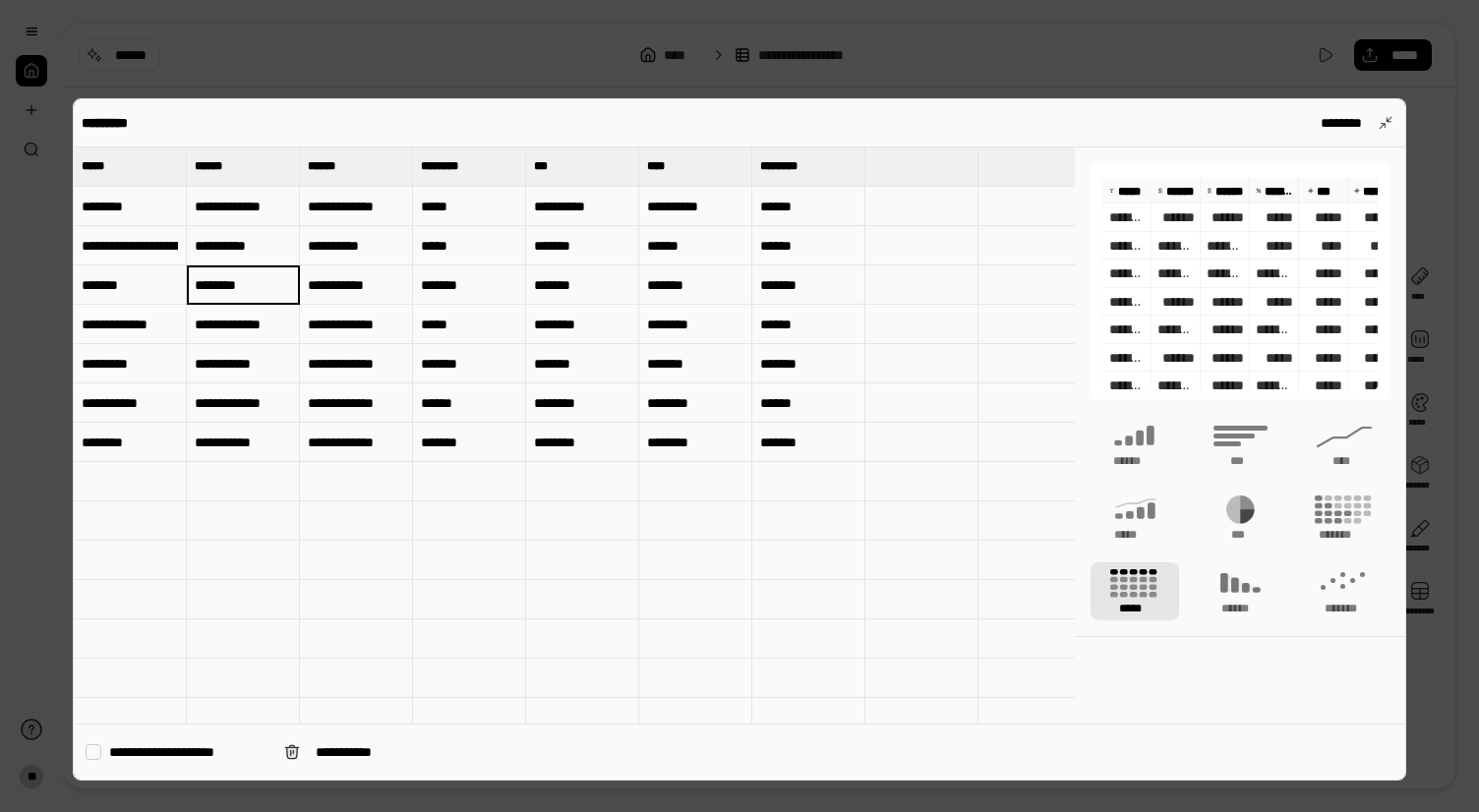 type on "**********" 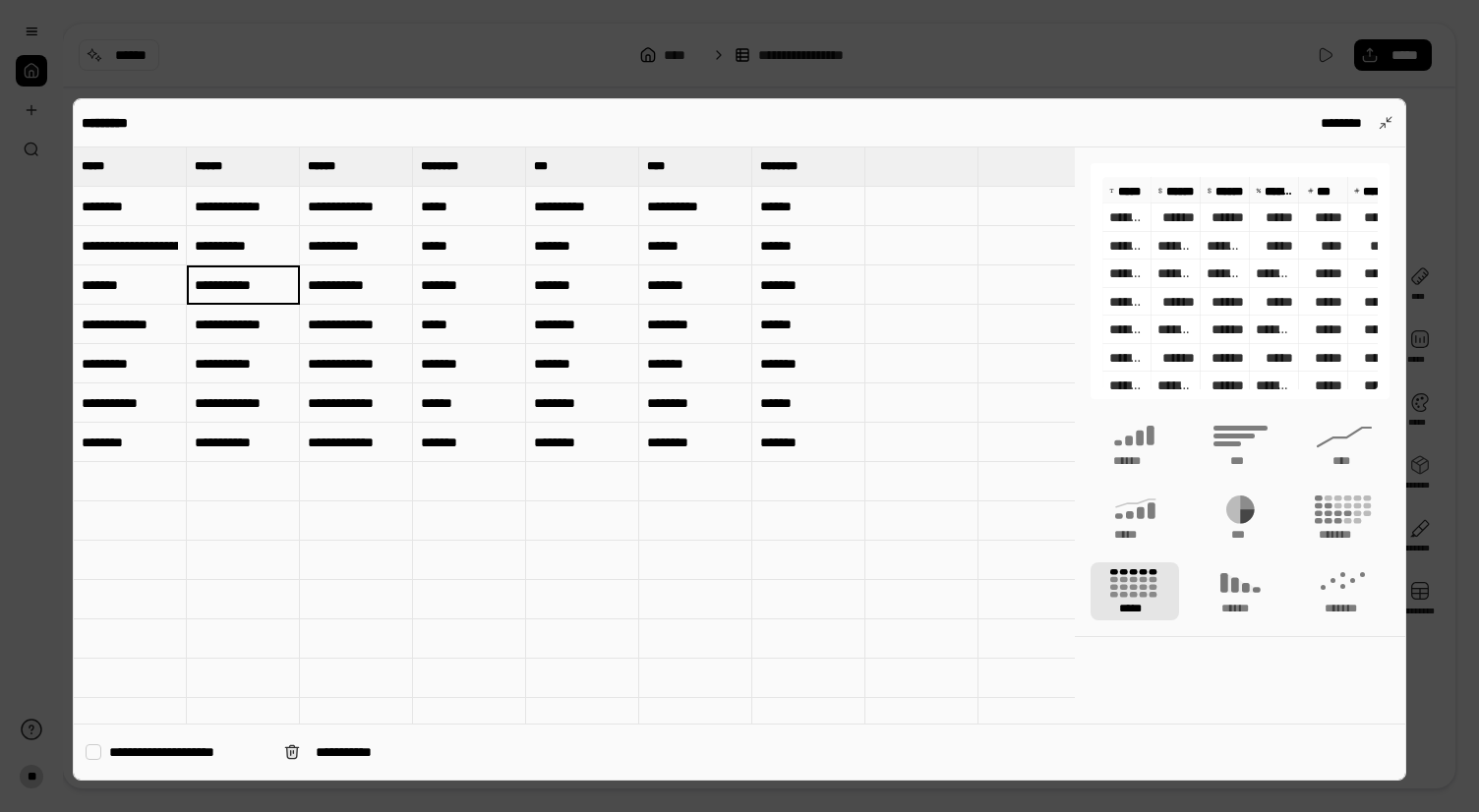 drag, startPoint x: 404, startPoint y: 293, endPoint x: 351, endPoint y: 291, distance: 53.037722 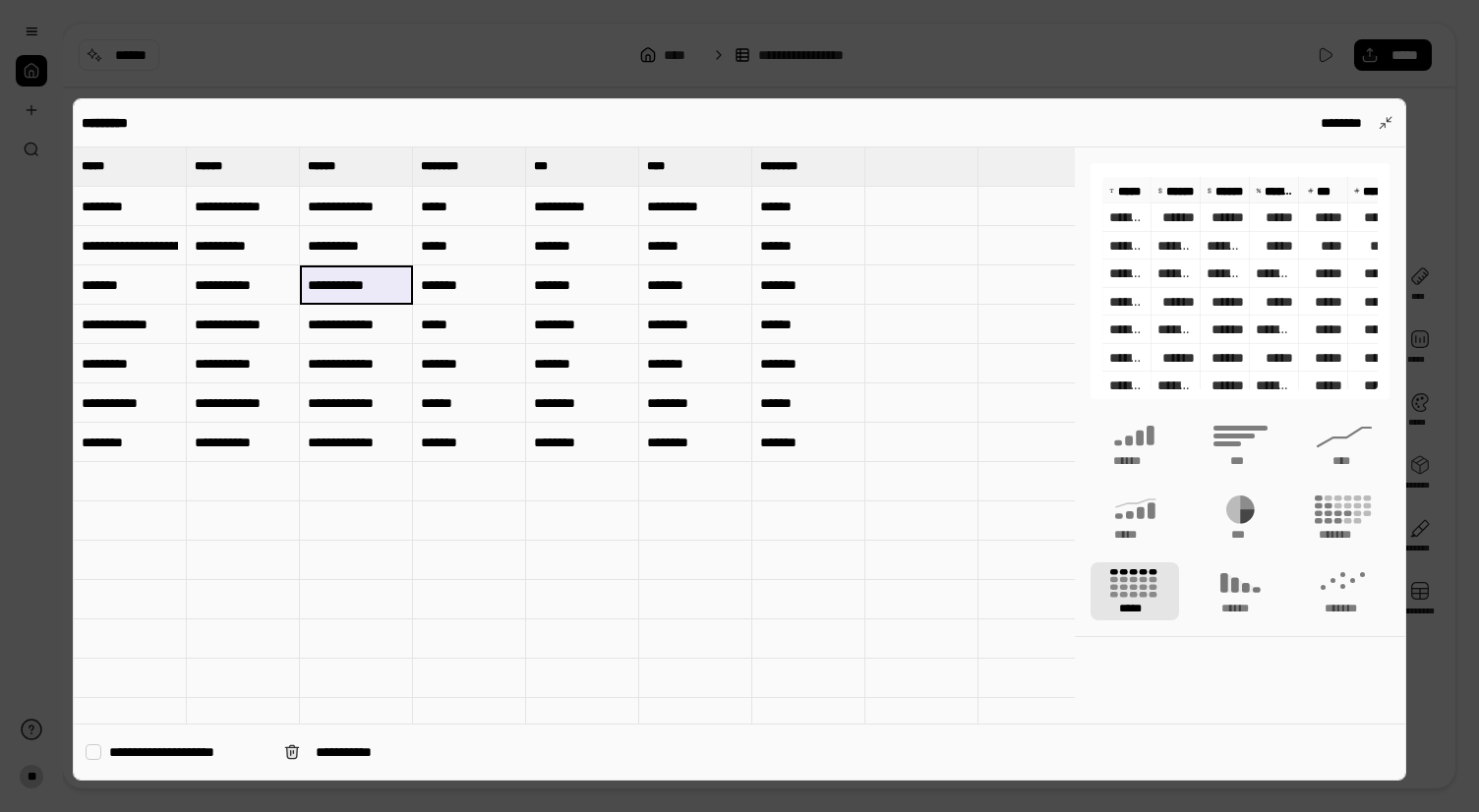 click on "**********" at bounding box center (356, 285) 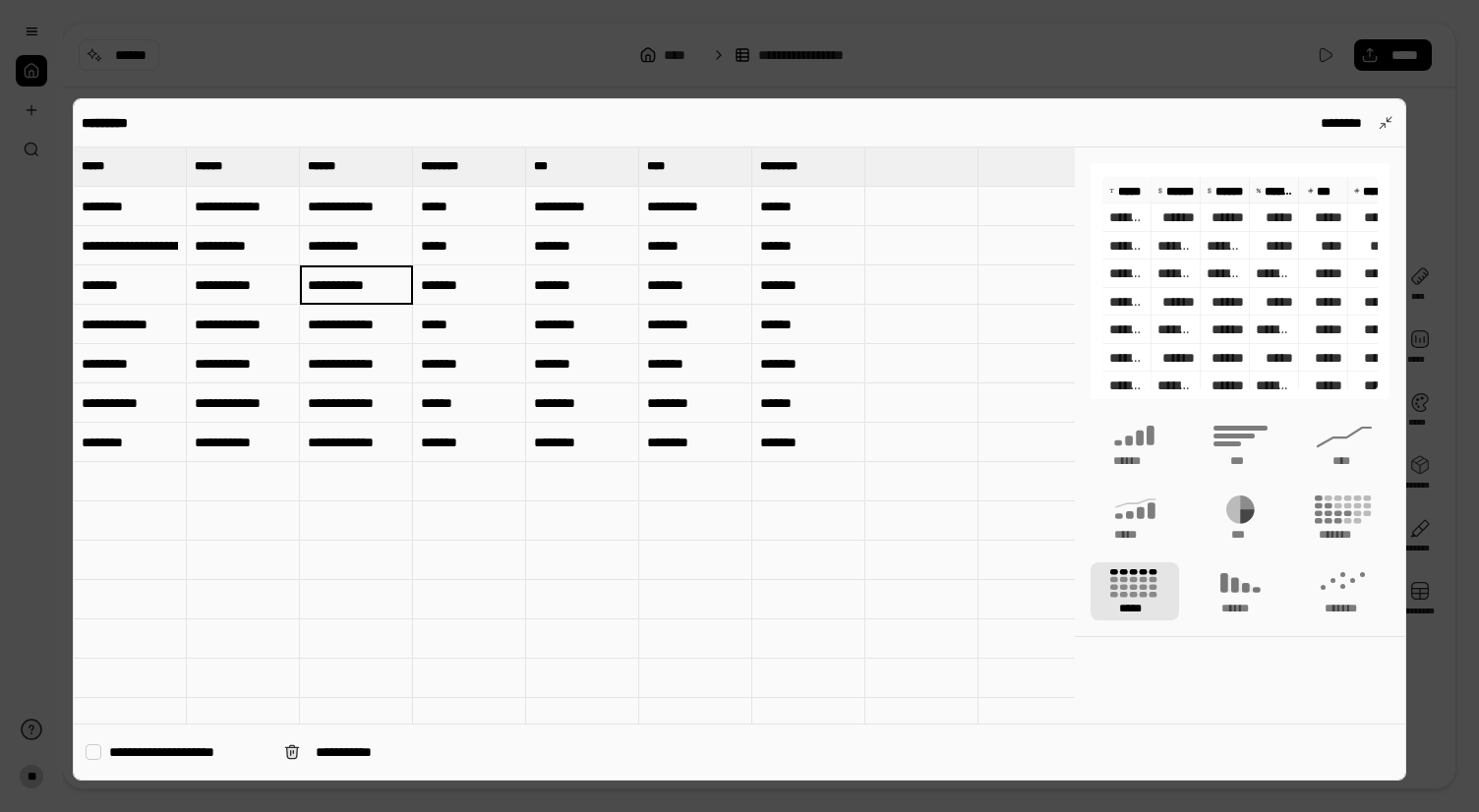 paste 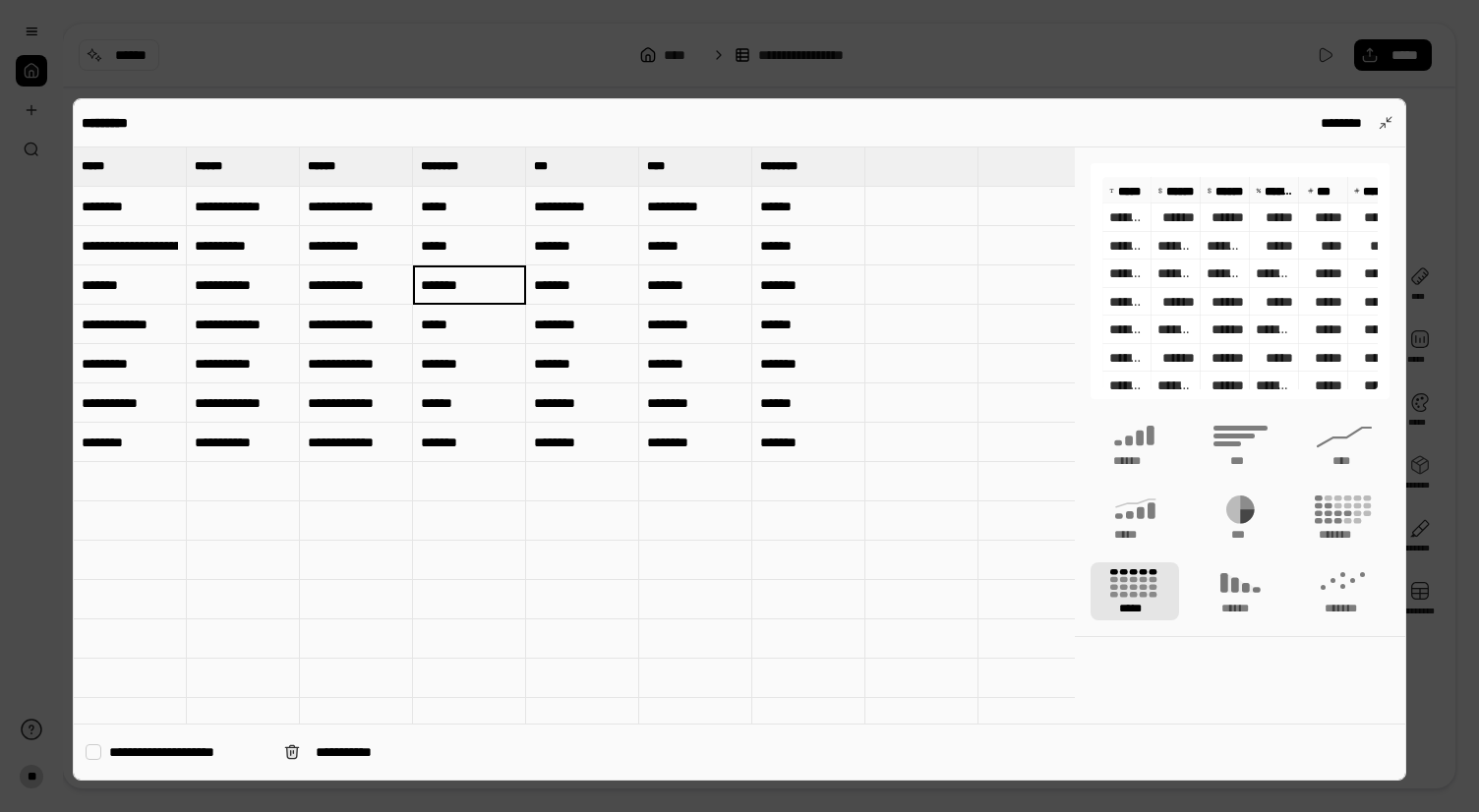 type on "*******" 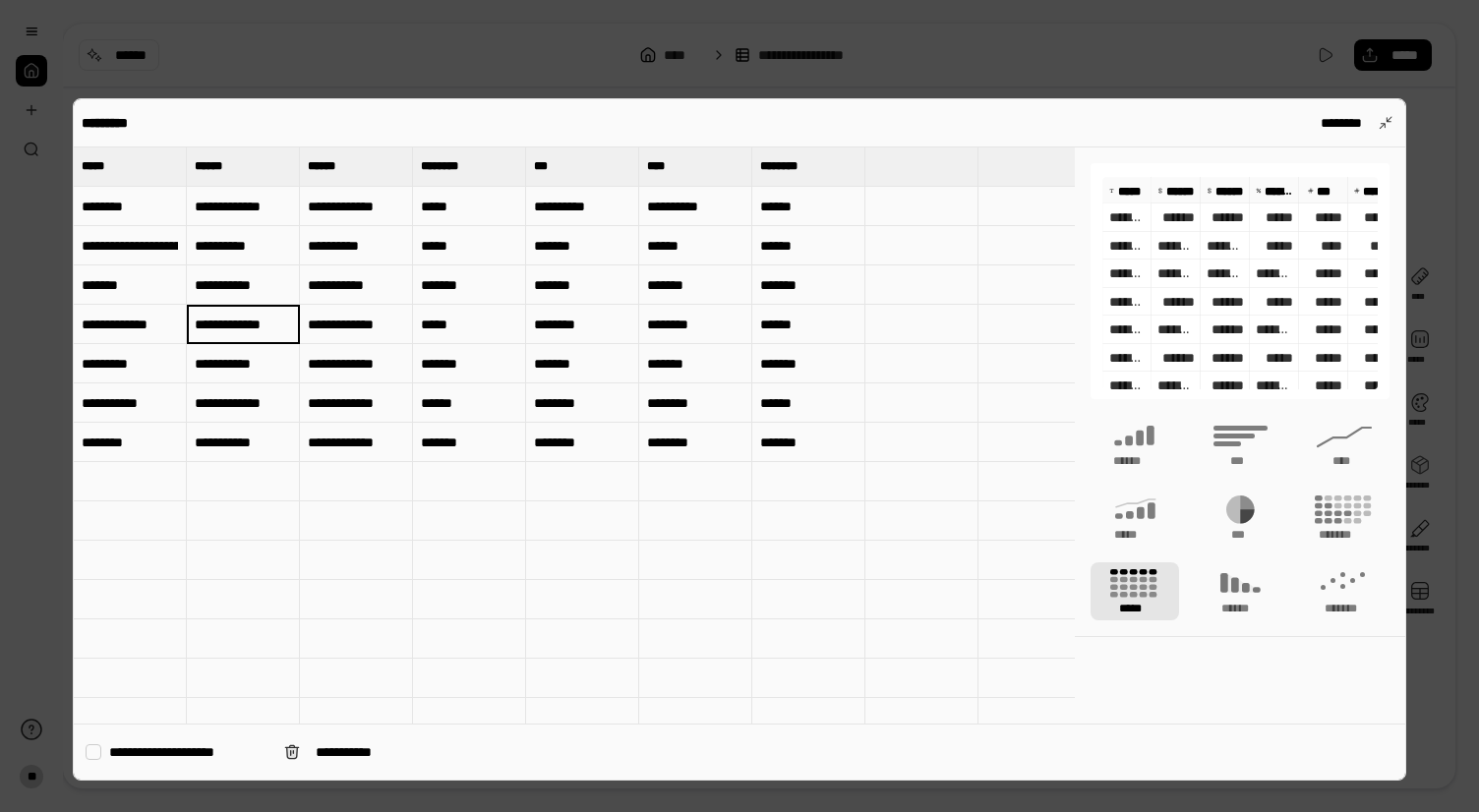 click on "**********" at bounding box center [243, 324] 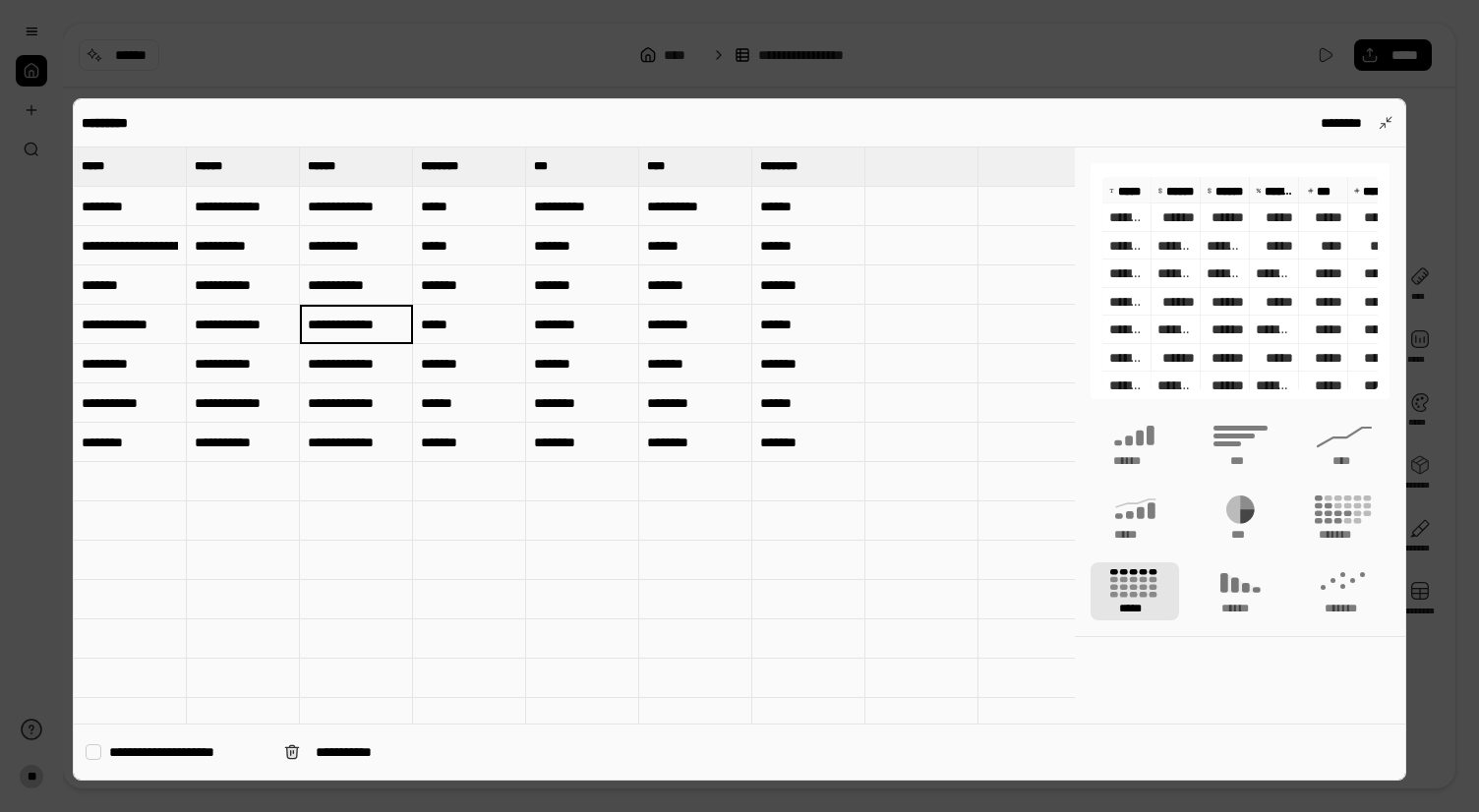 click on "**********" at bounding box center [356, 324] 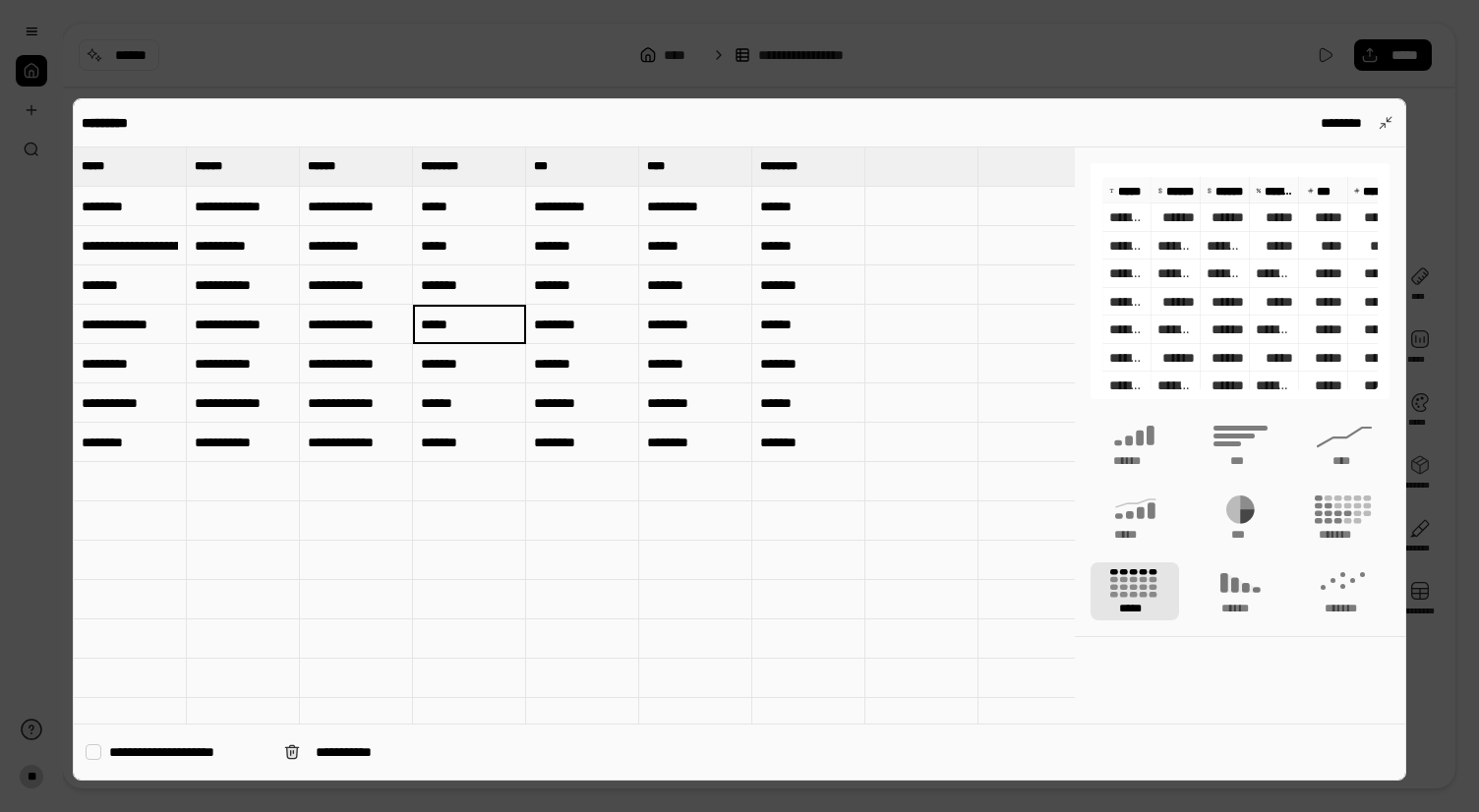 type on "*****" 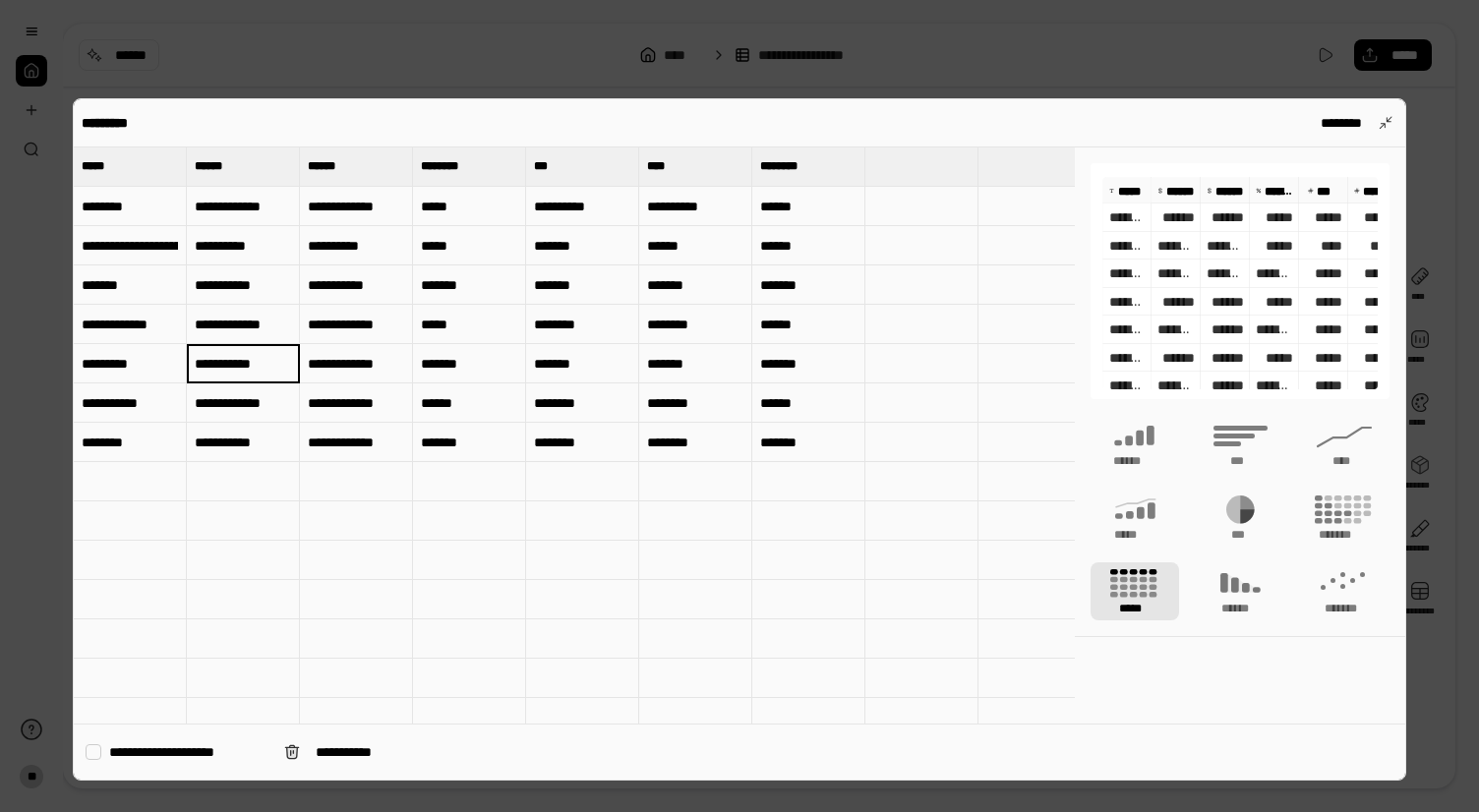 click on "**********" at bounding box center (243, 364) 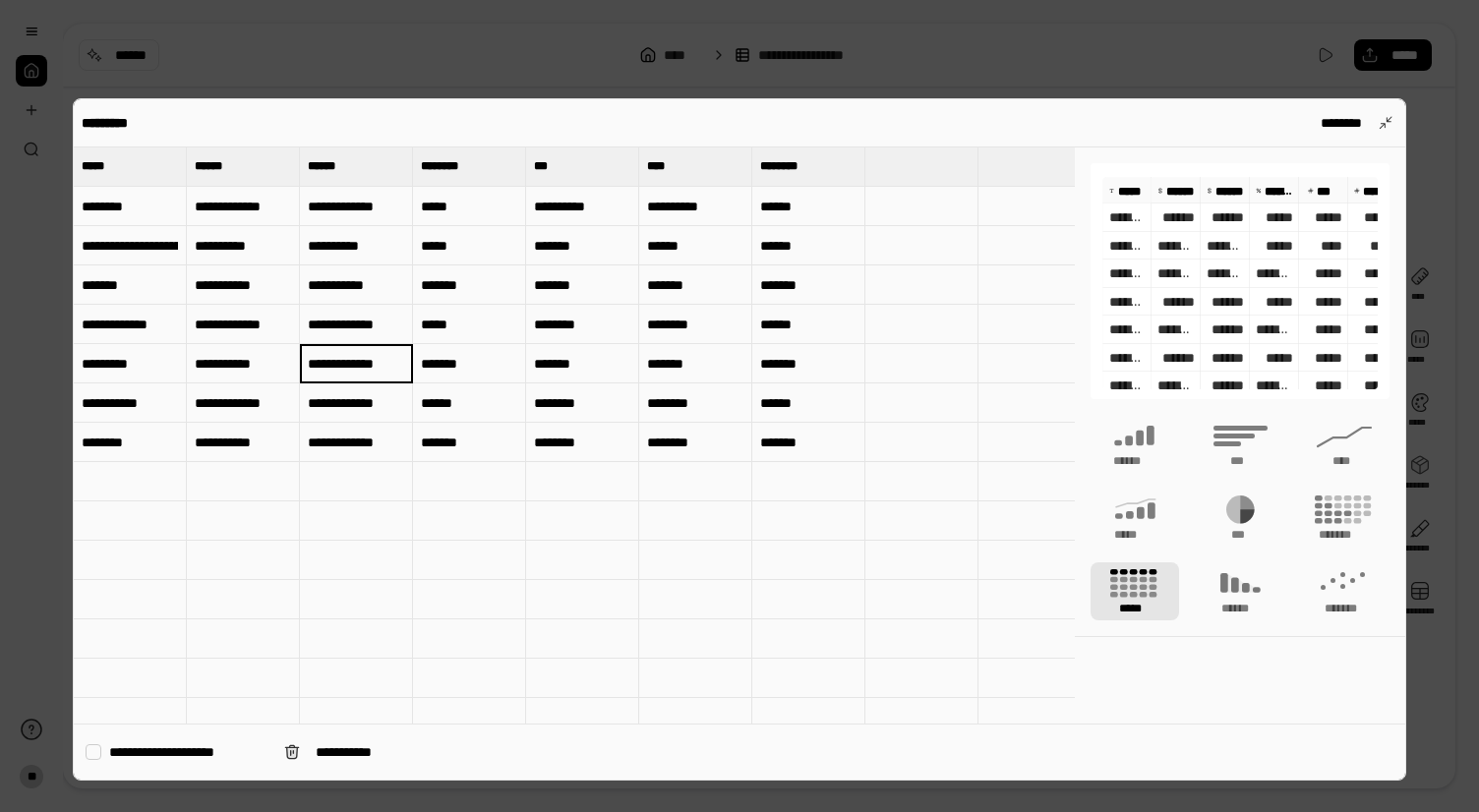 type on "**********" 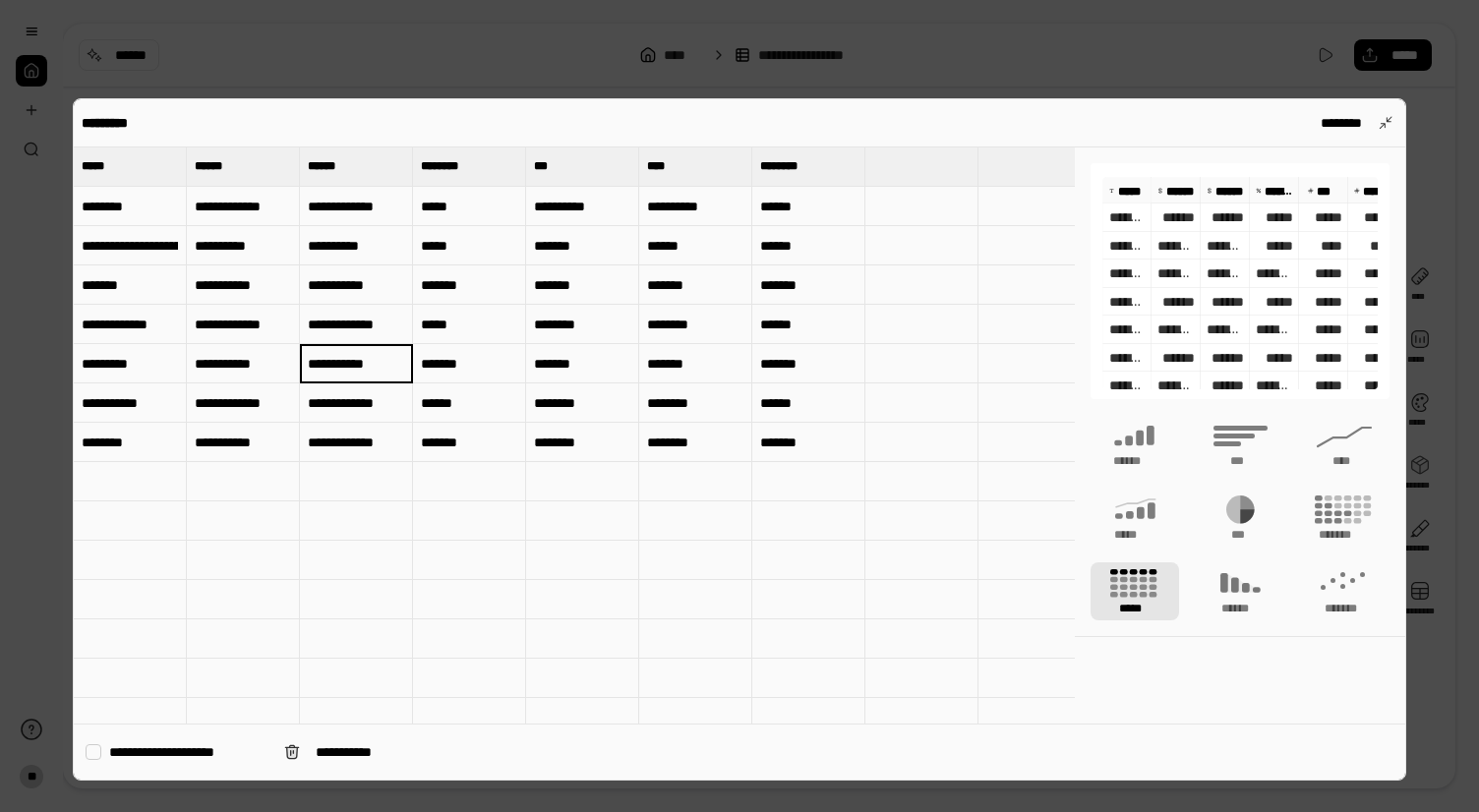 click on "*******" at bounding box center (582, 364) 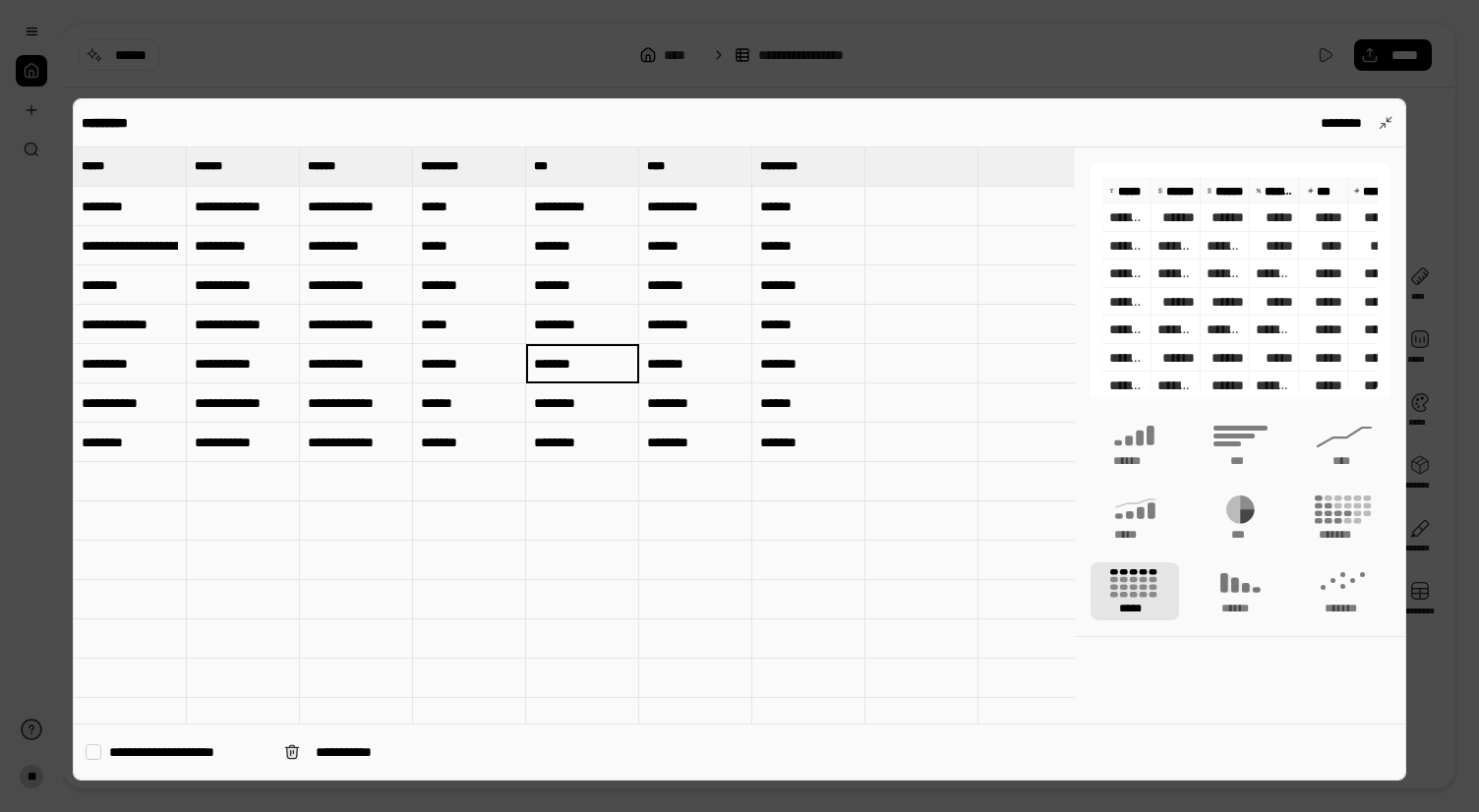 click on "*******" at bounding box center [469, 364] 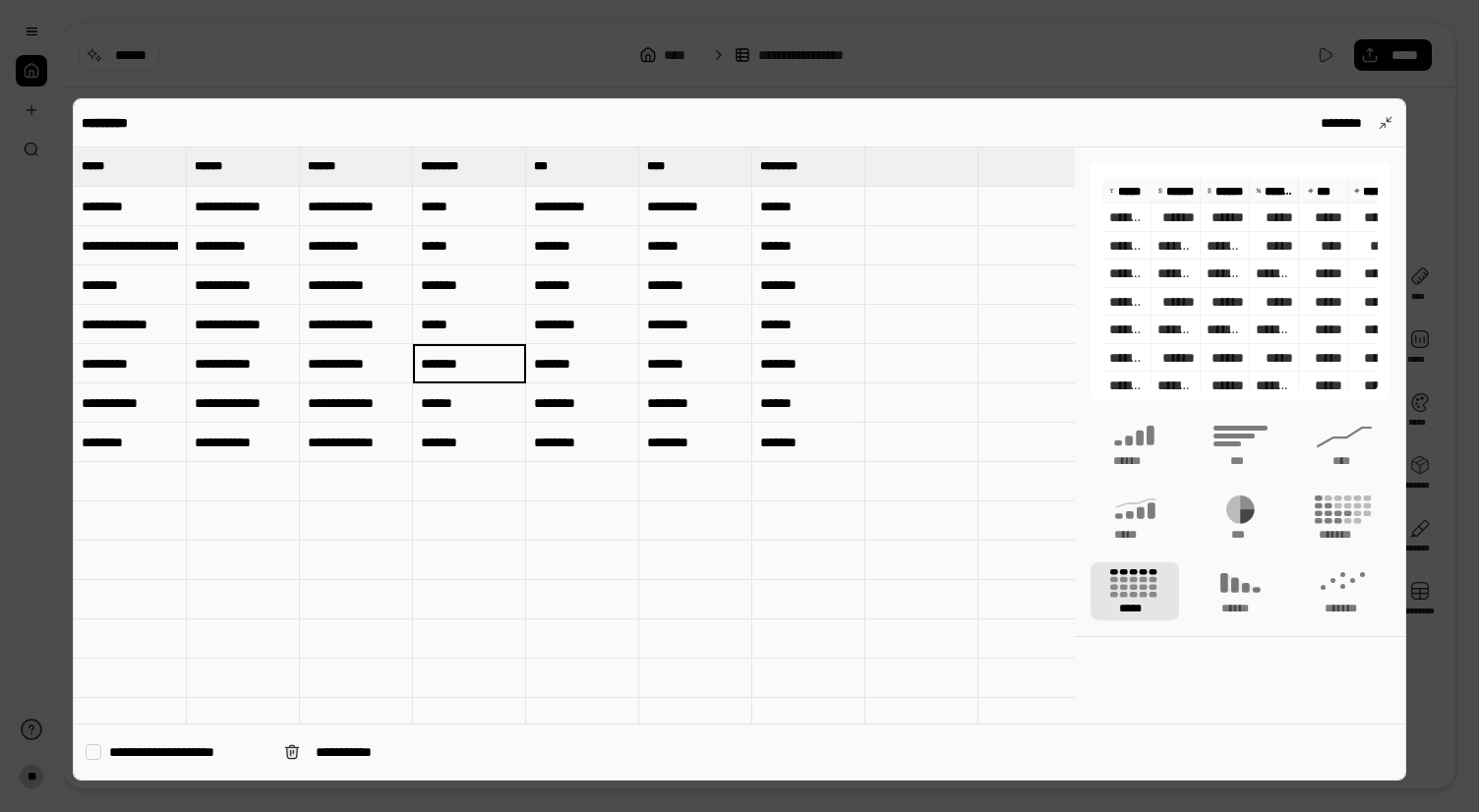 type on "********" 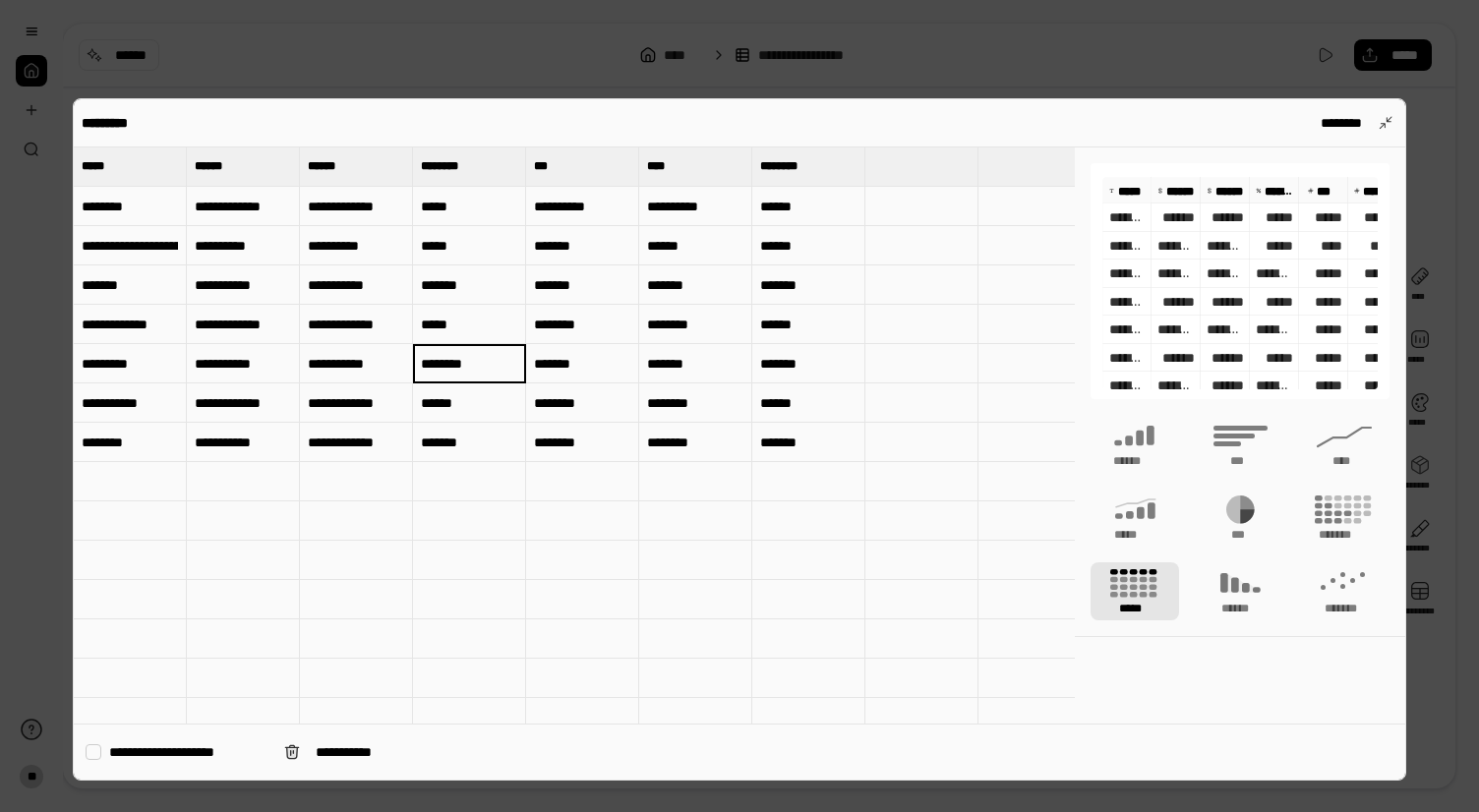 drag, startPoint x: 225, startPoint y: 416, endPoint x: 244, endPoint y: 440, distance: 30.610456 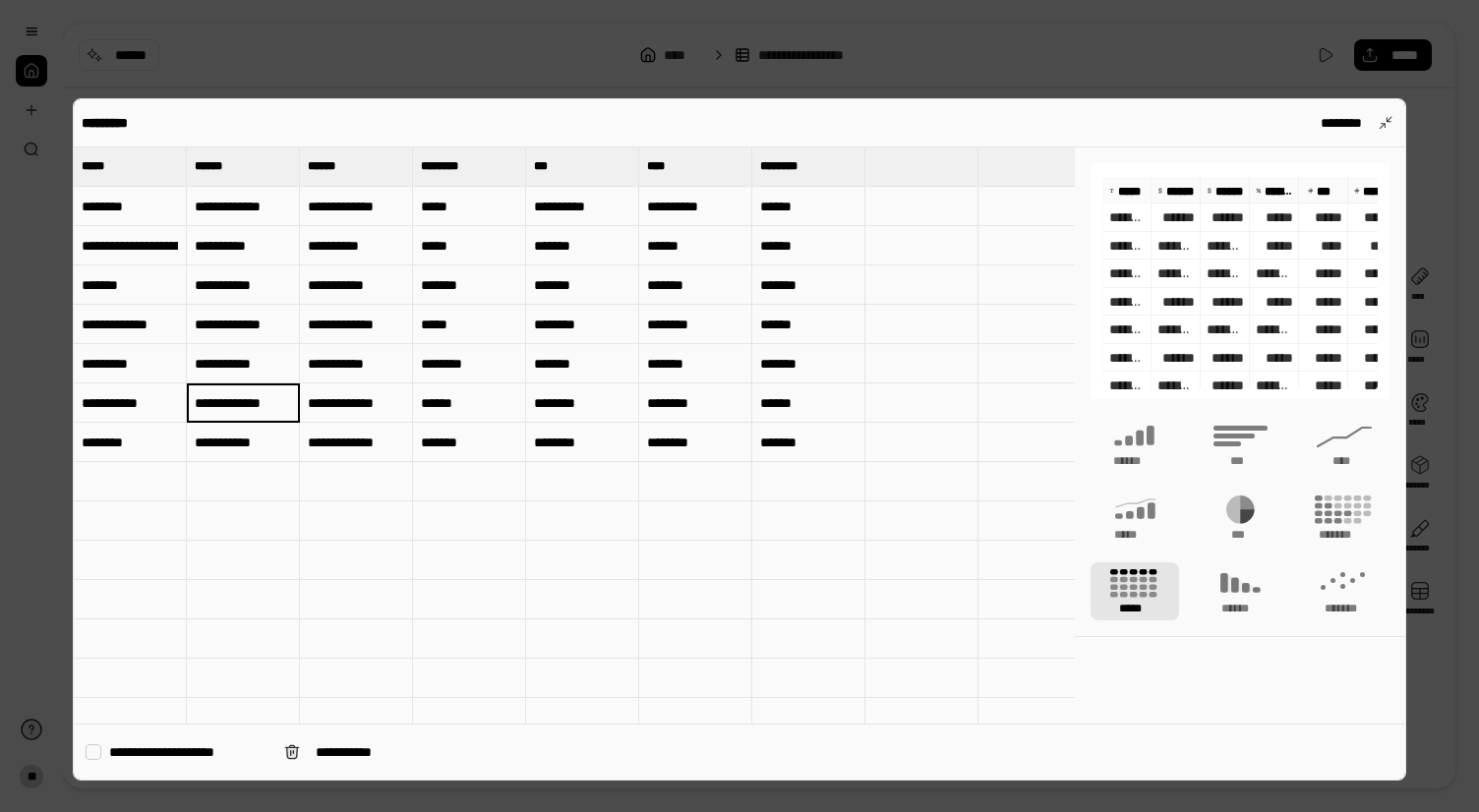 click on "**********" at bounding box center [243, 442] 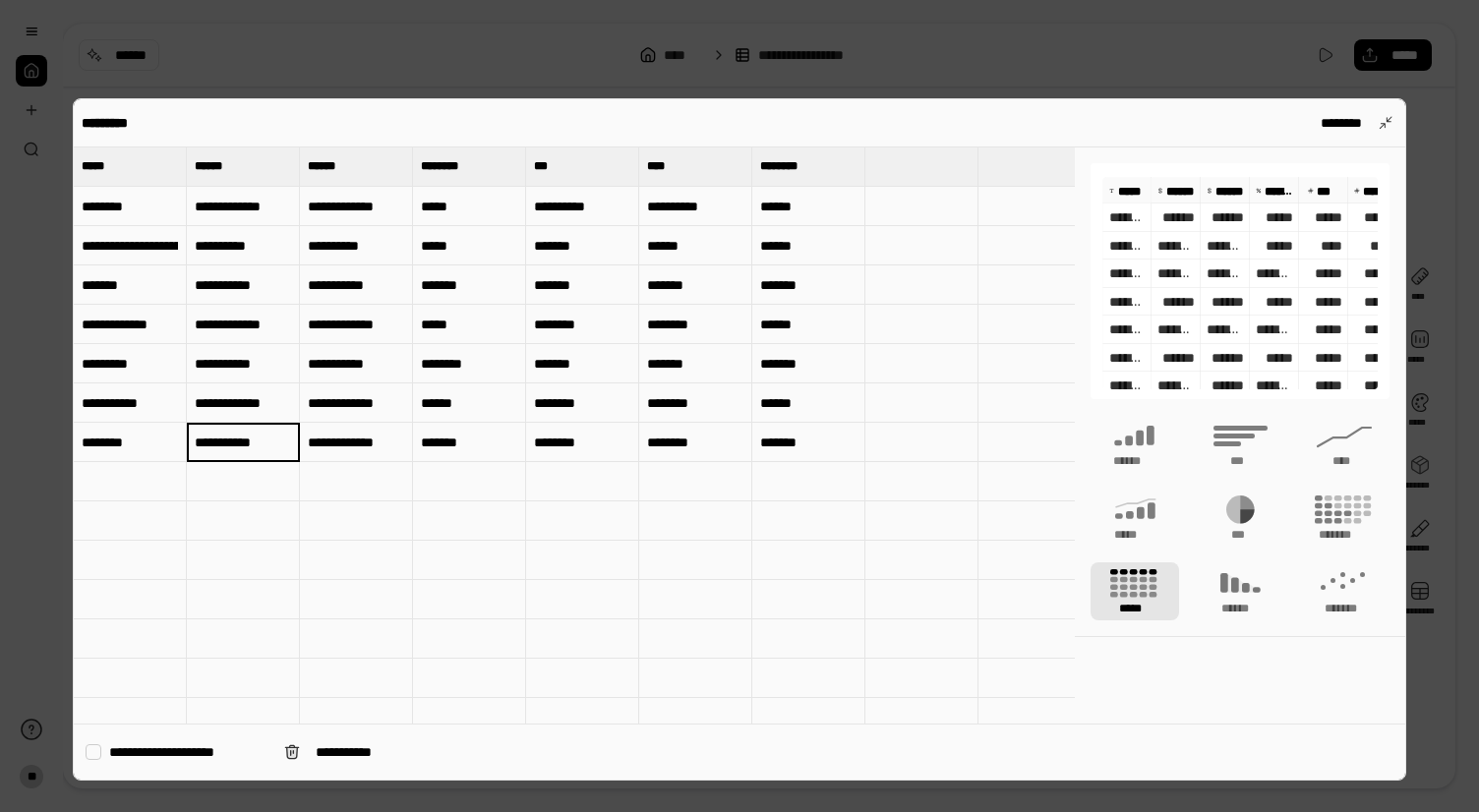 type on "**********" 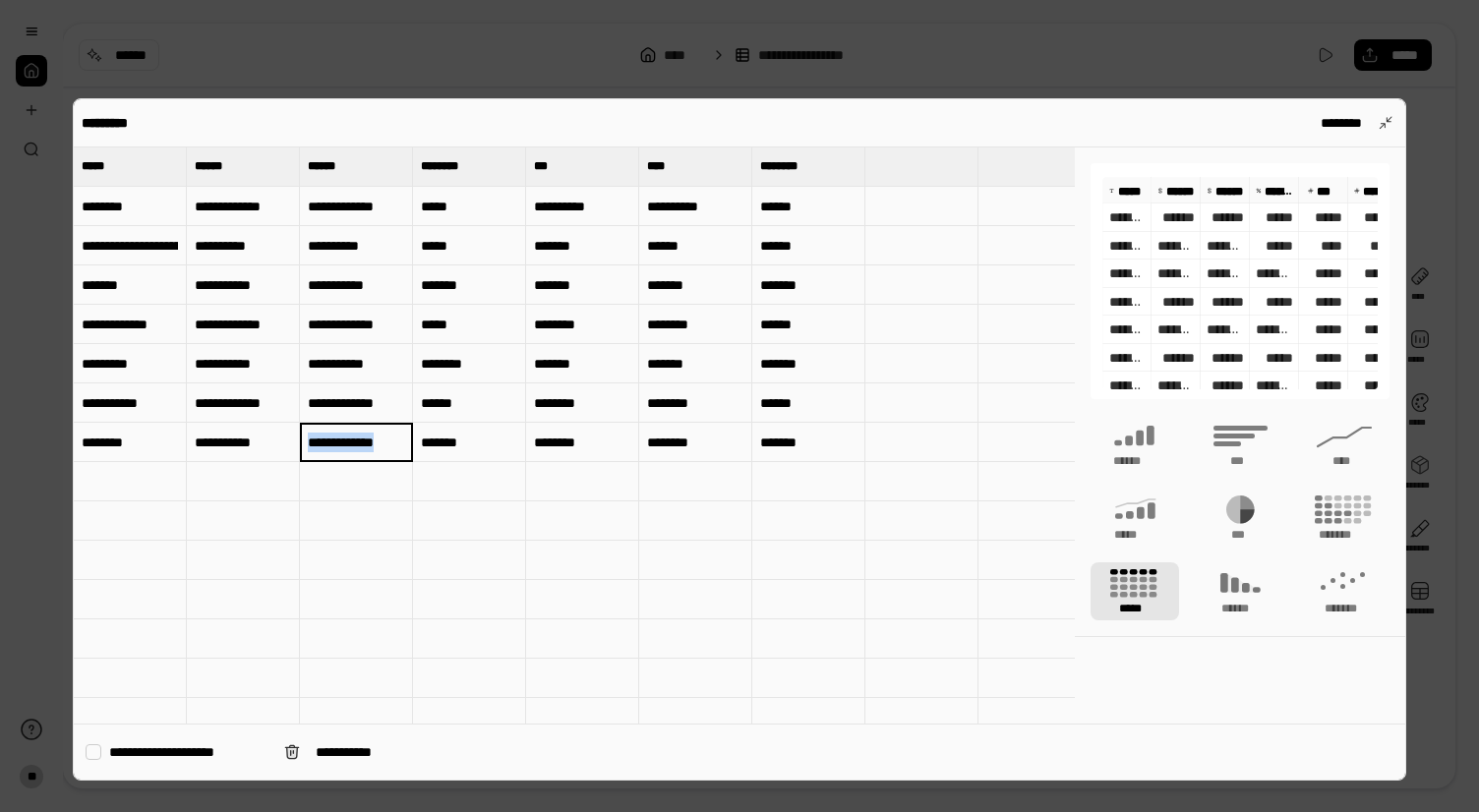 click on "**********" at bounding box center (356, 442) 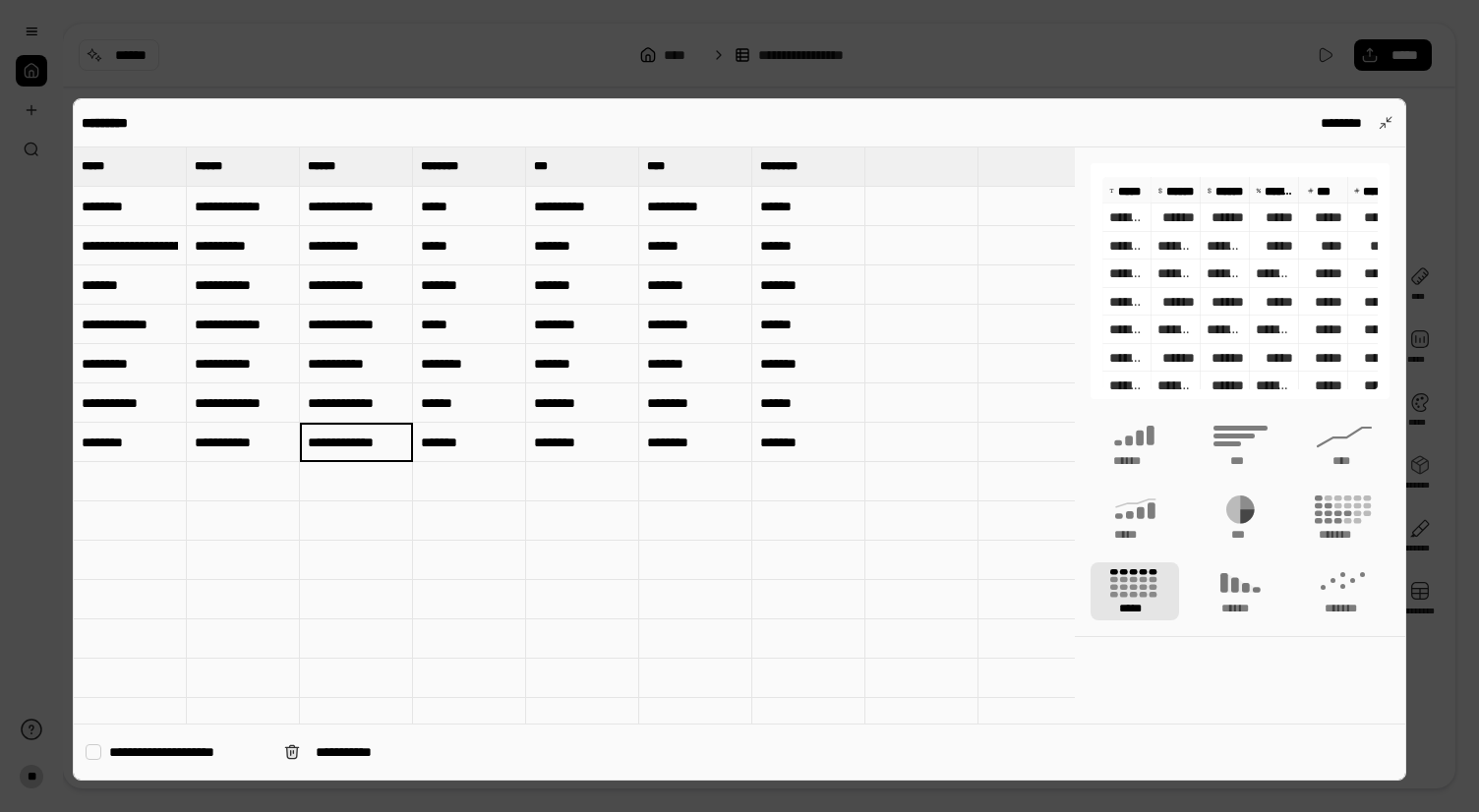 paste 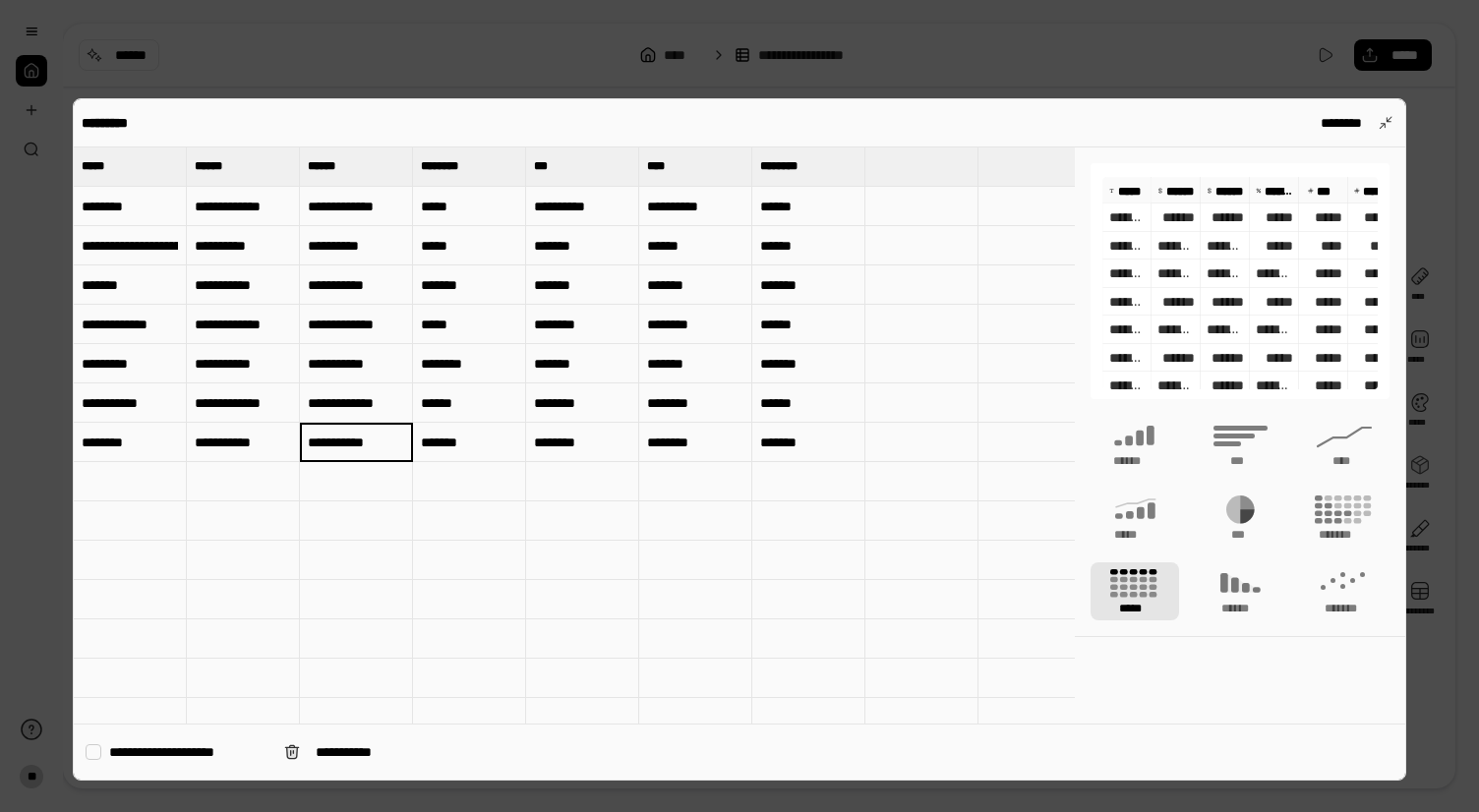 type on "**********" 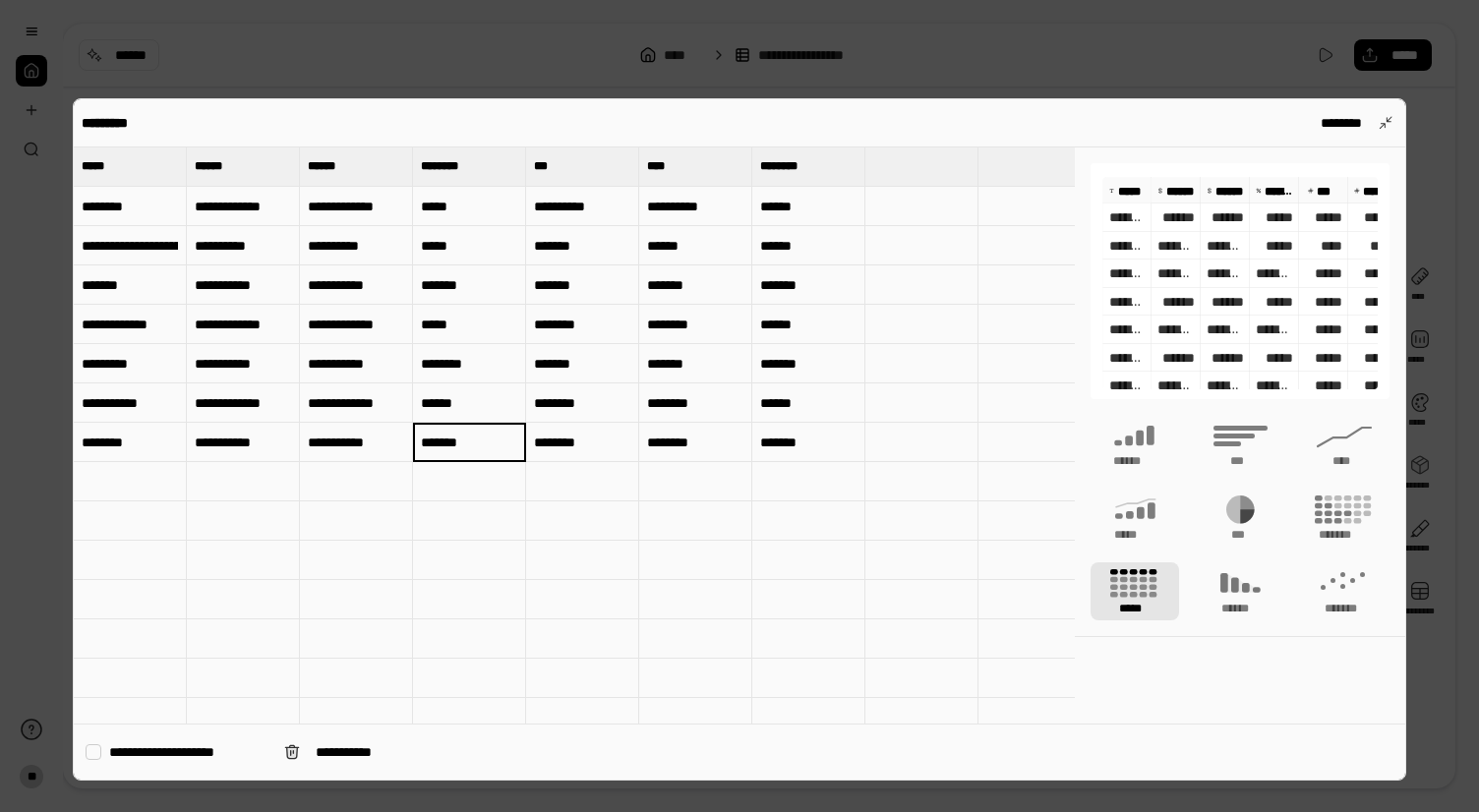 type on "*******" 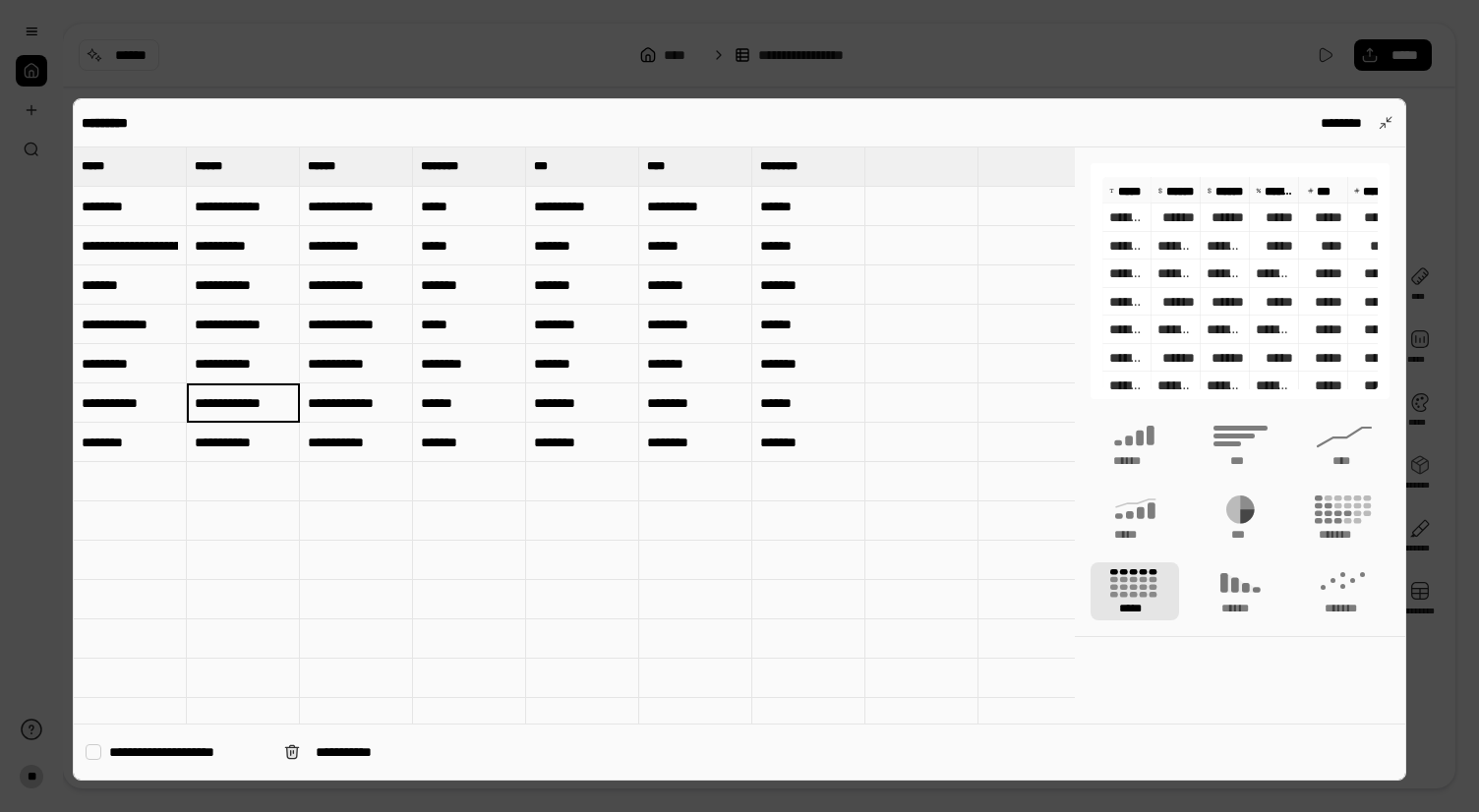 type on "**********" 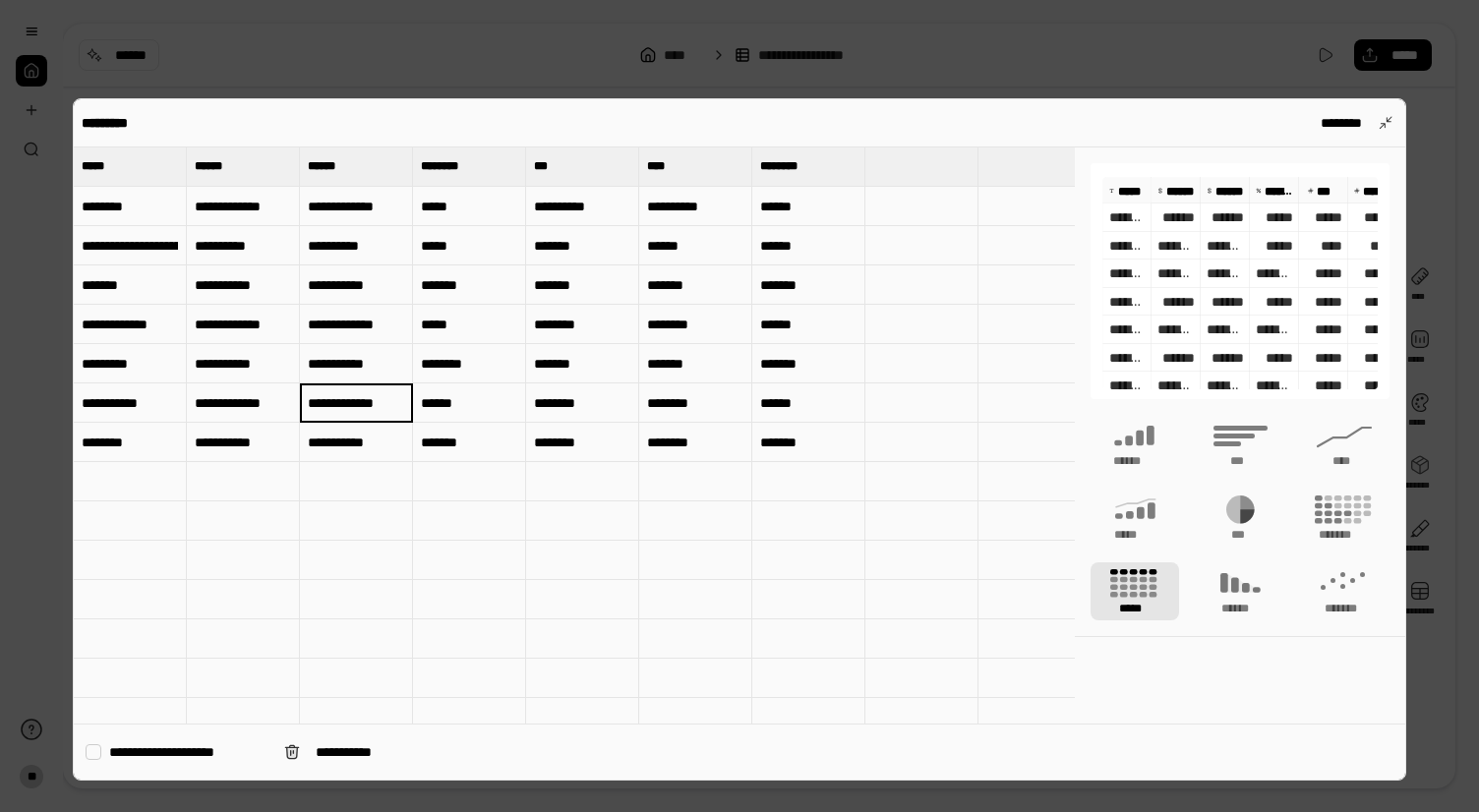 type on "**********" 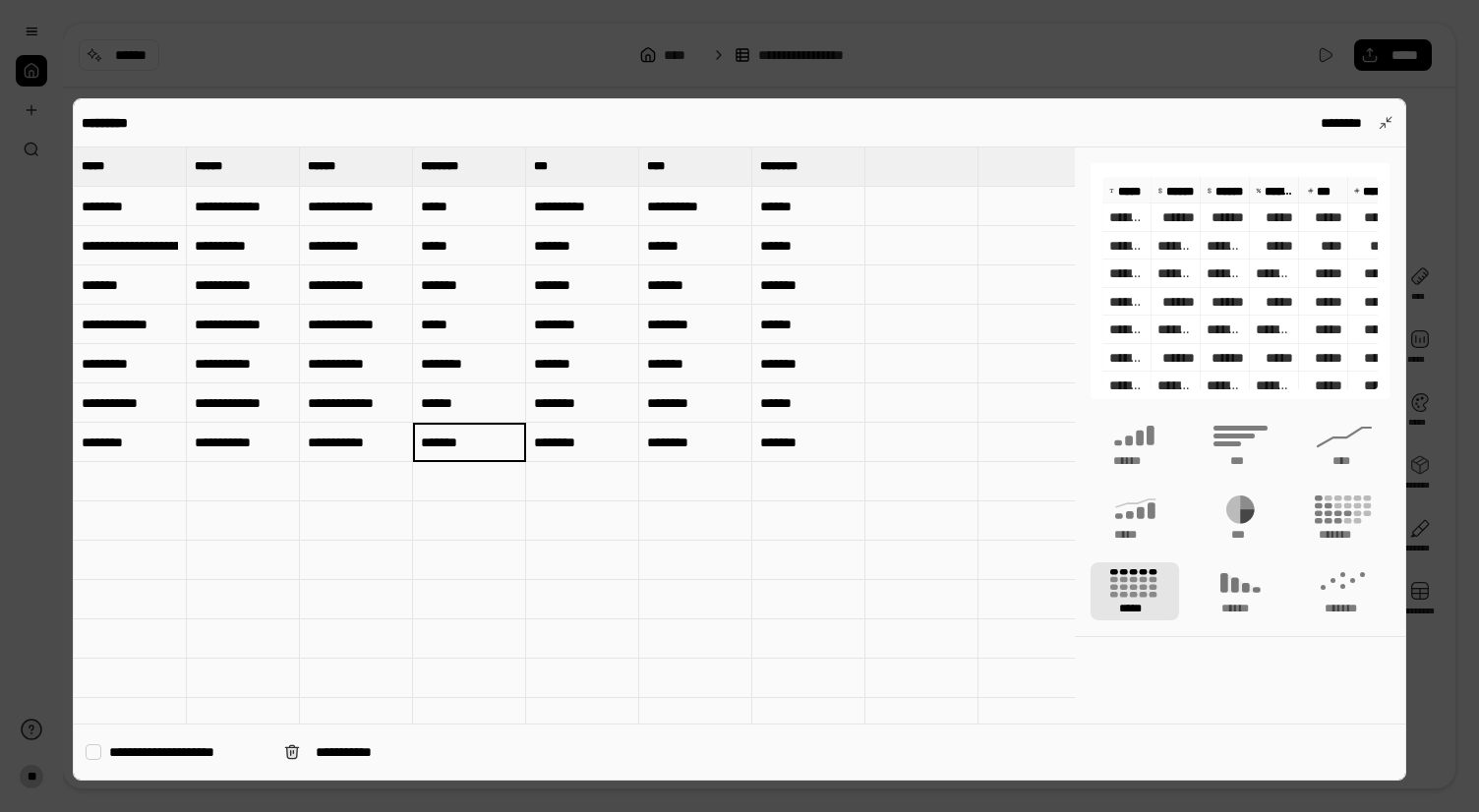 click on "******" at bounding box center [469, 403] 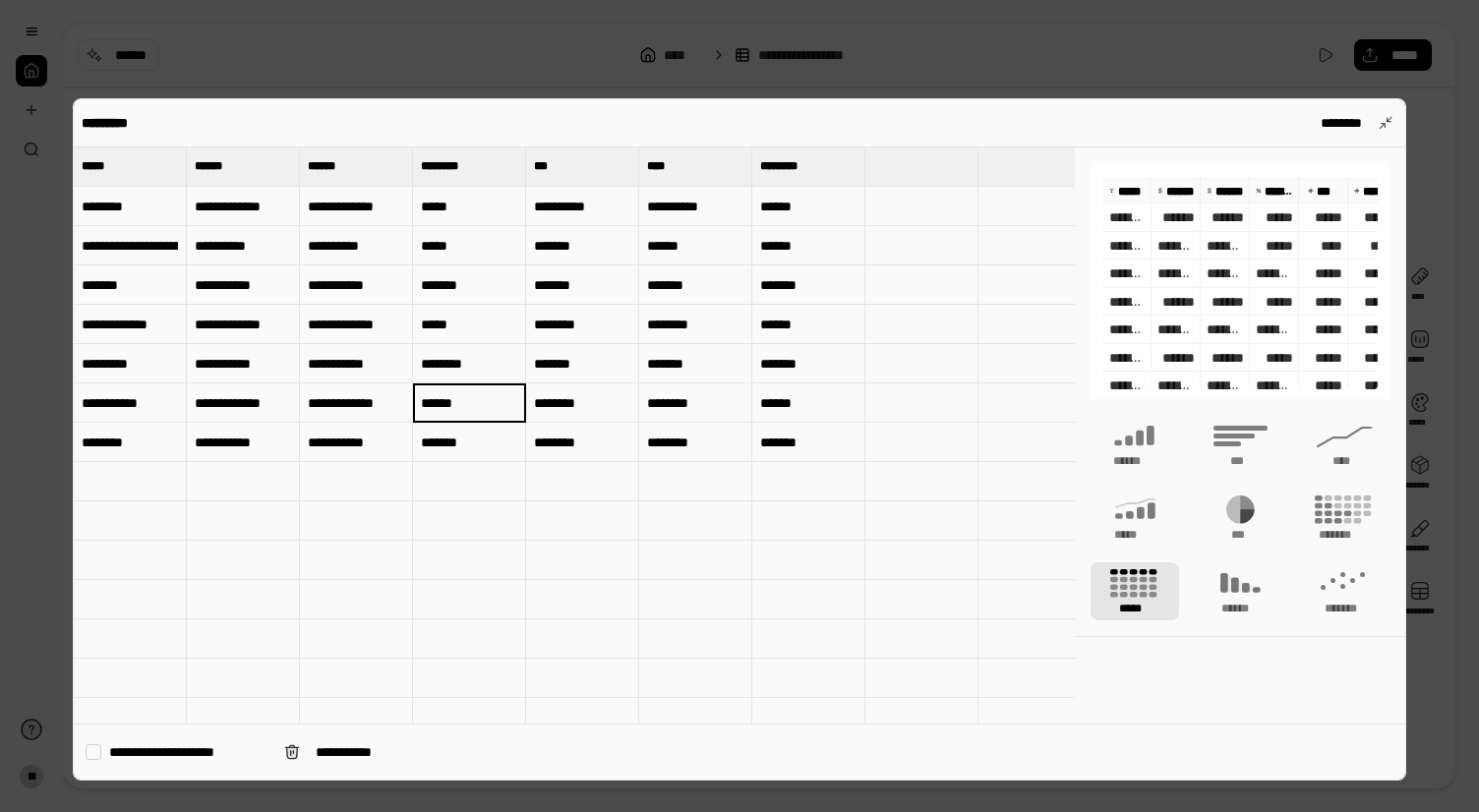 type on "******" 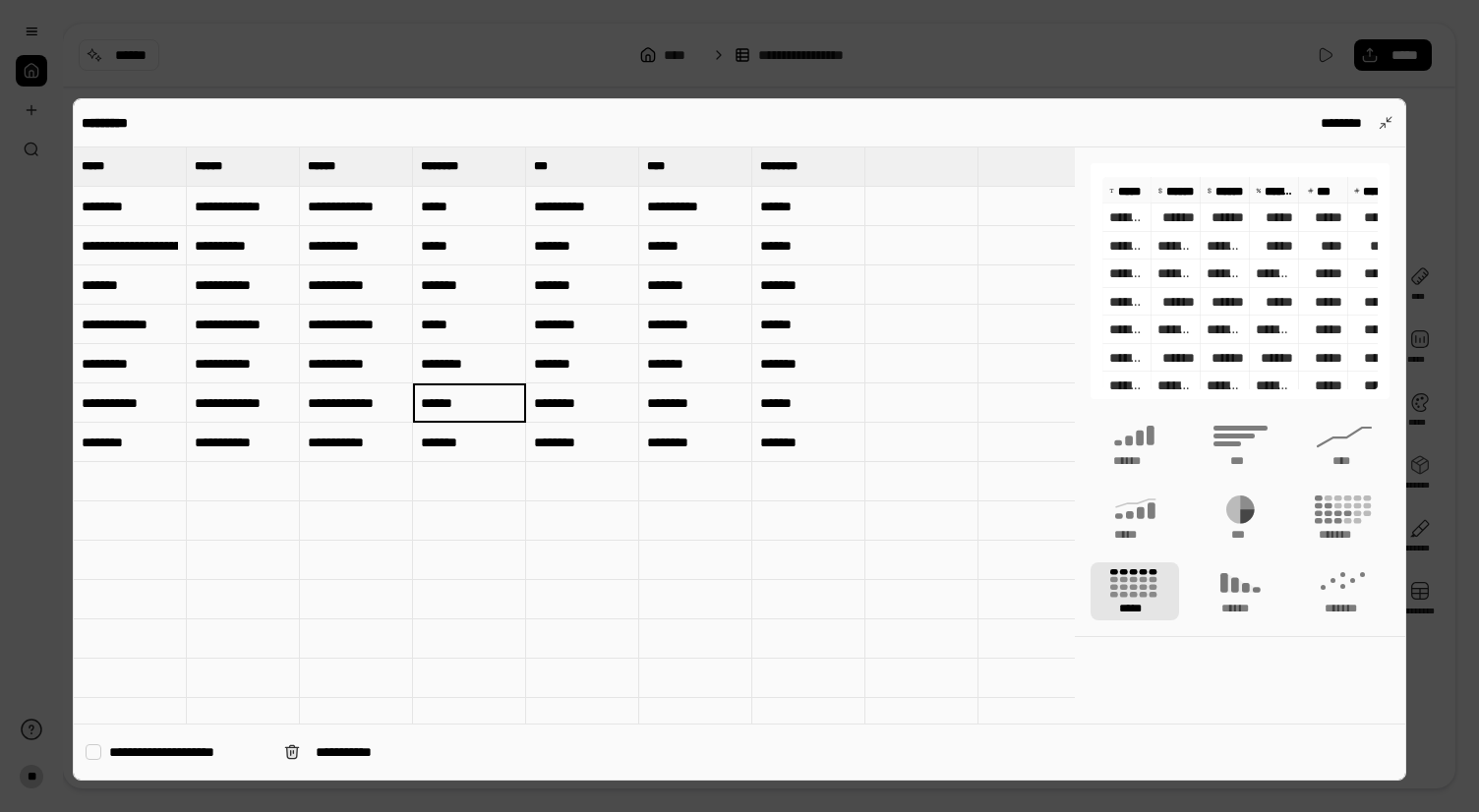 click at bounding box center (469, 482) 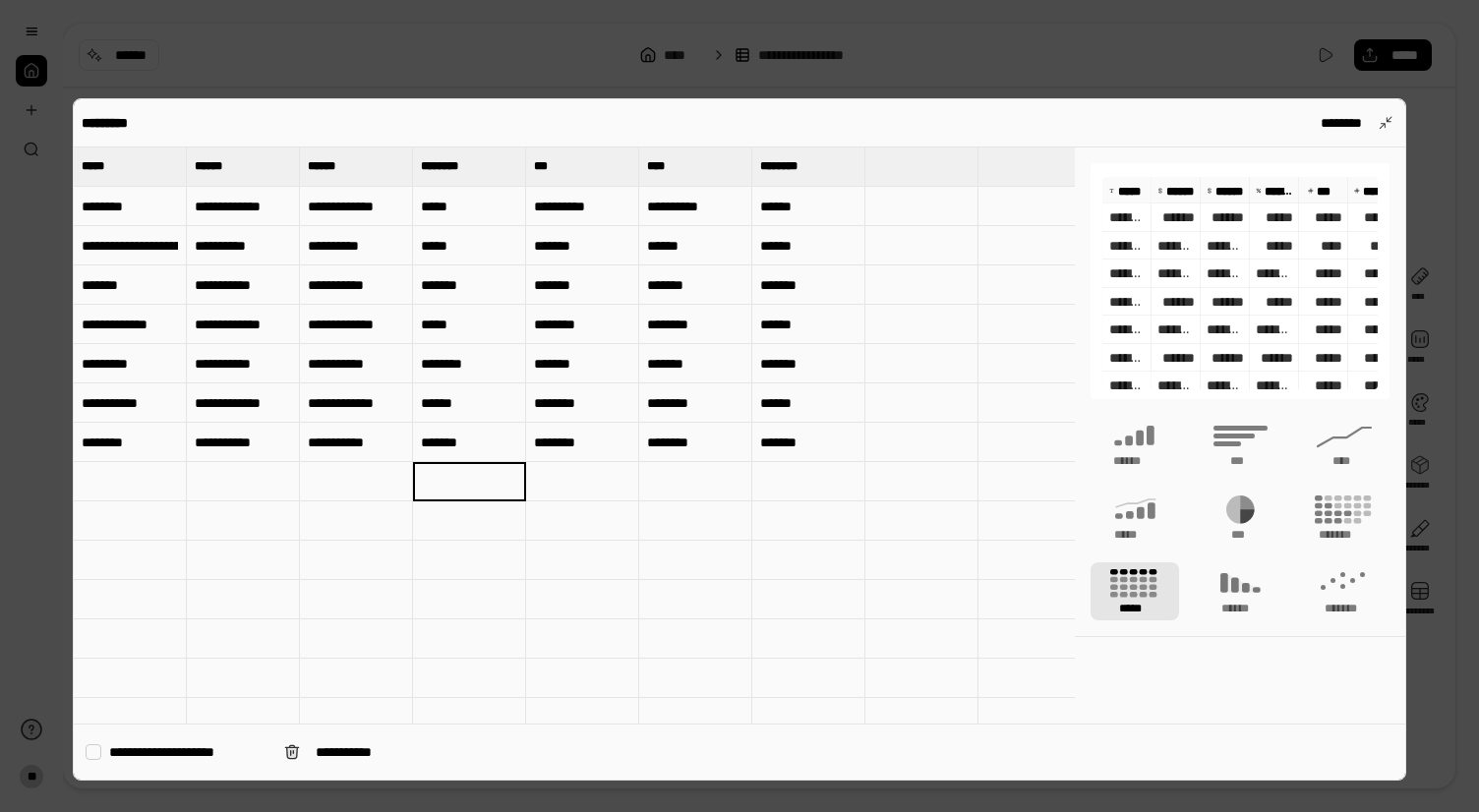 click on "**********" at bounding box center (582, 206) 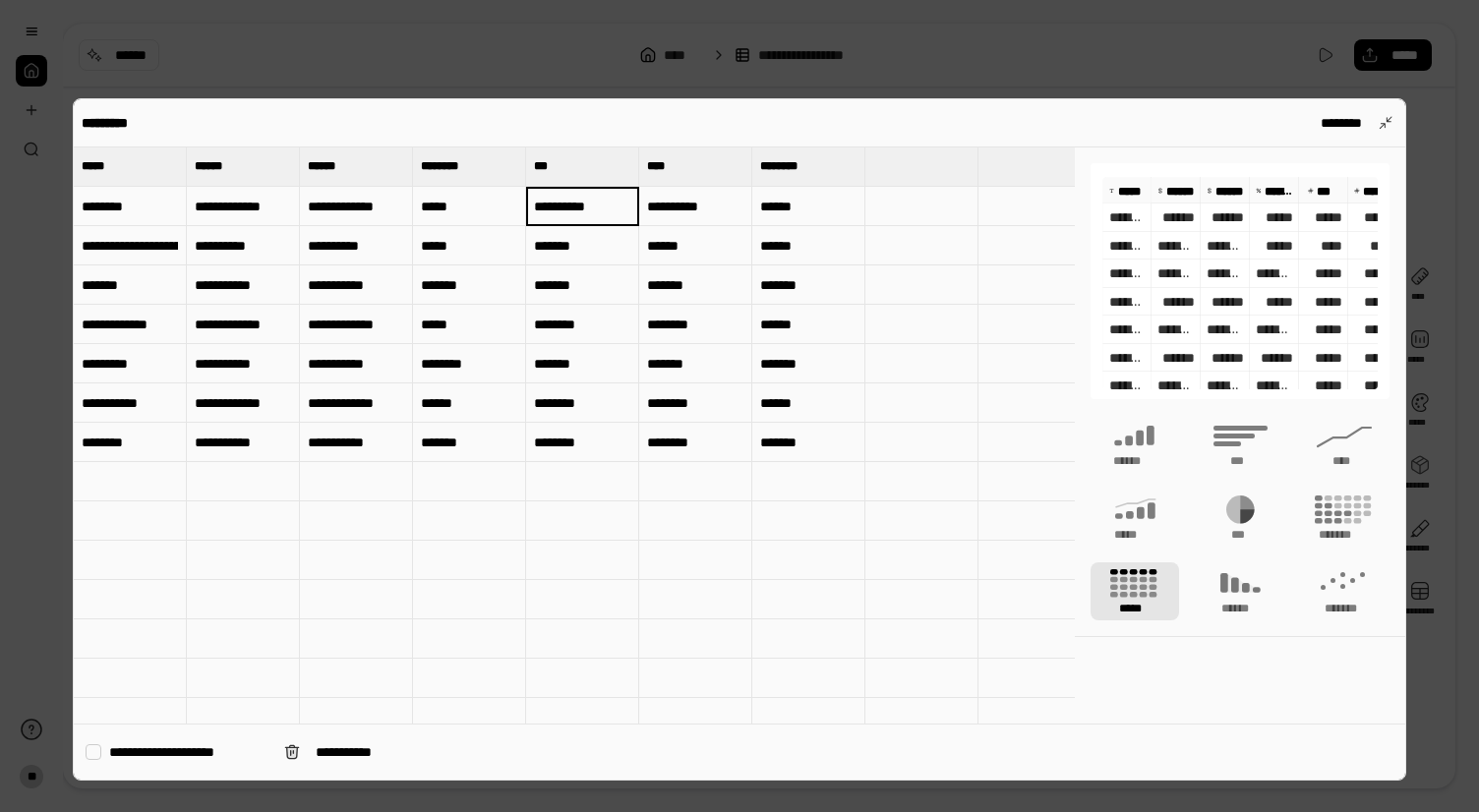 type on "**********" 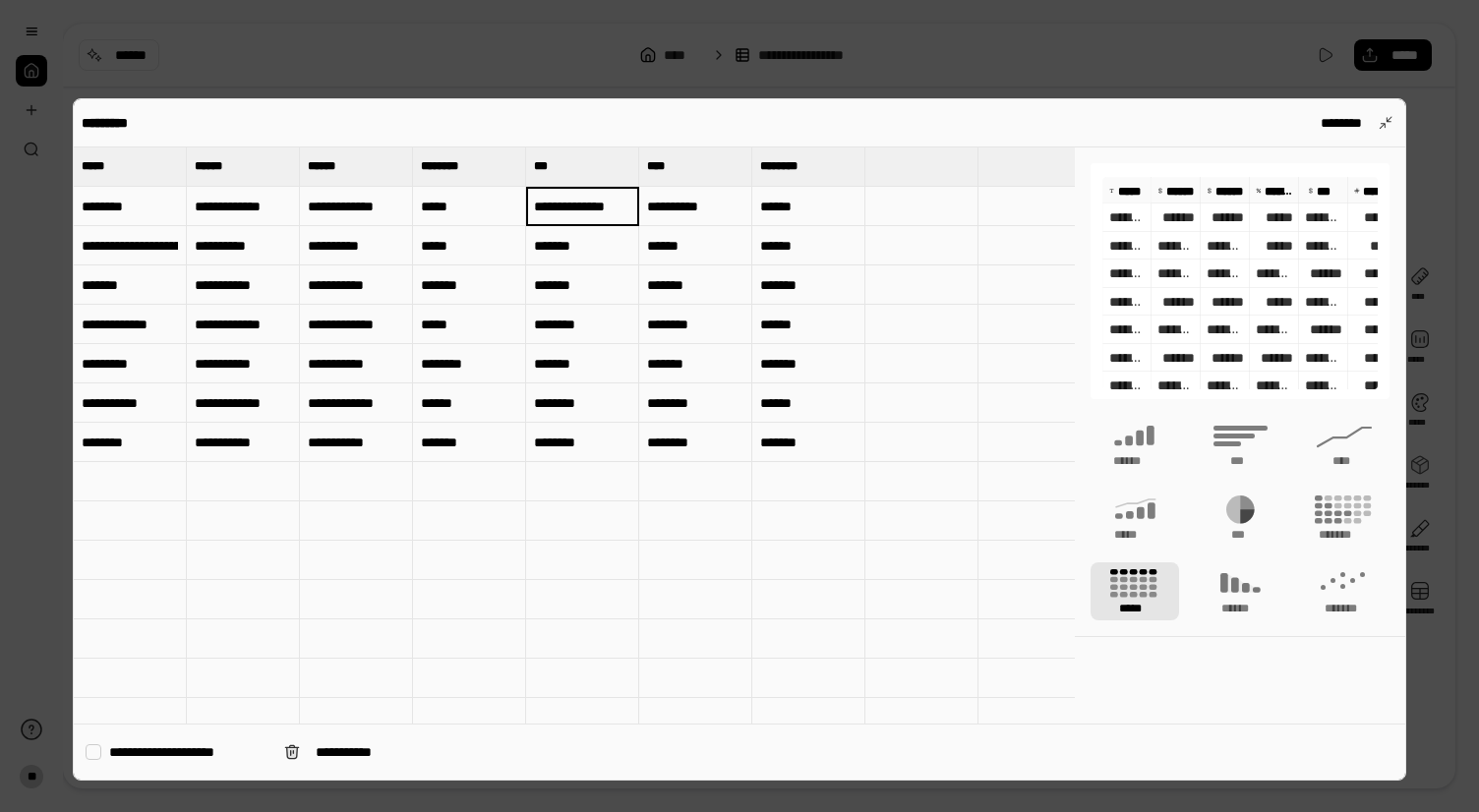 click on "*******" at bounding box center [582, 285] 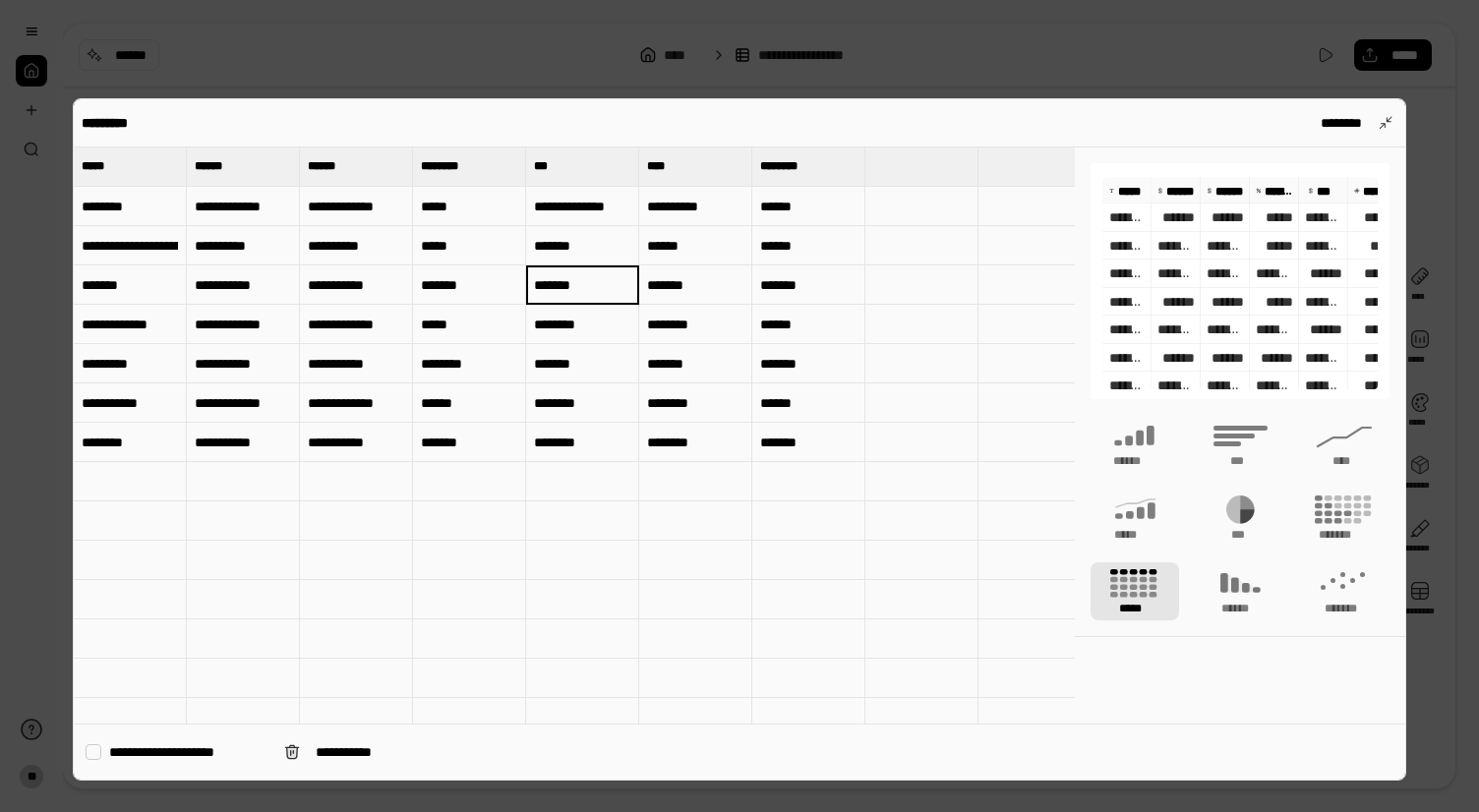 click on "**********" at bounding box center (695, 206) 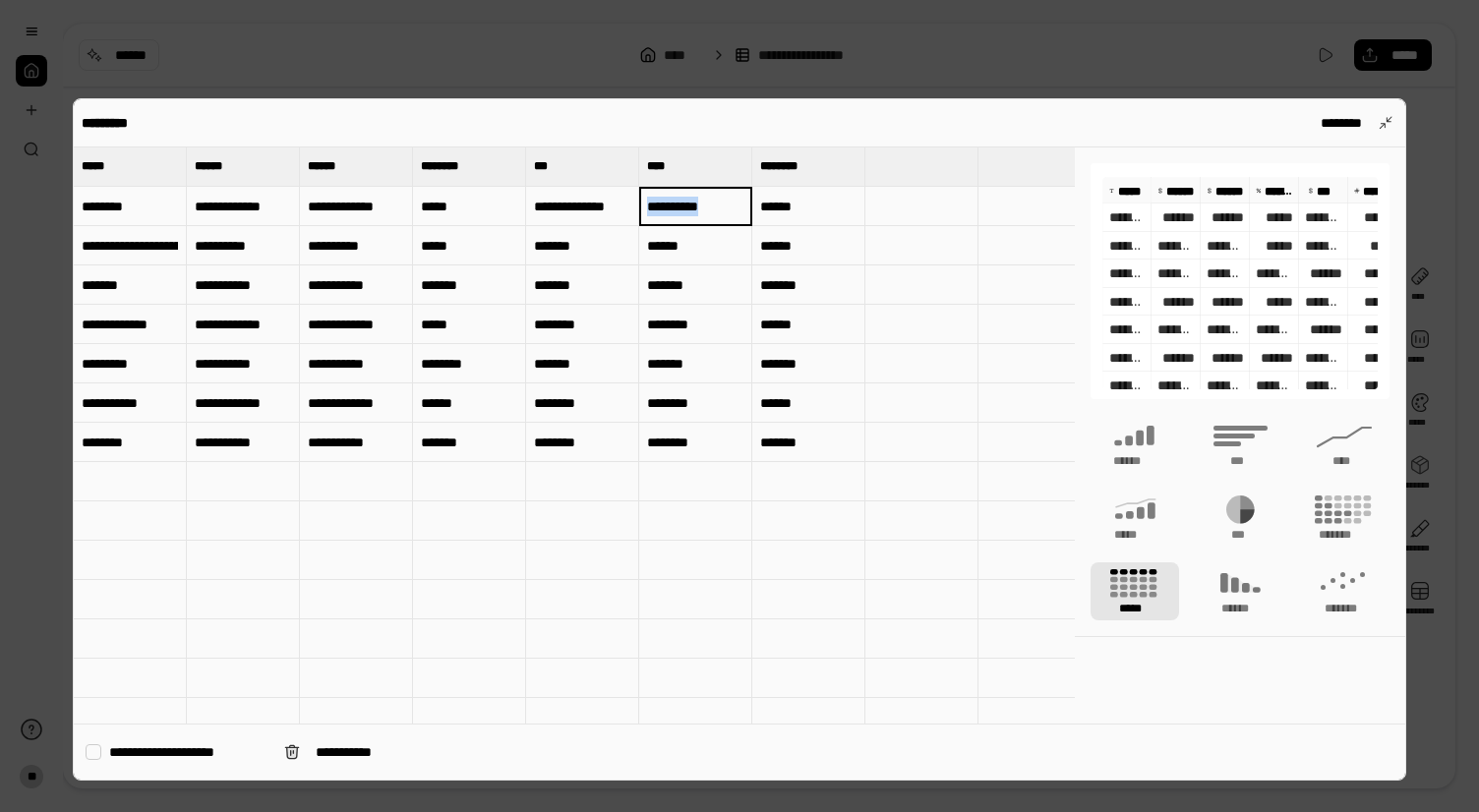 click on "**********" at bounding box center [695, 206] 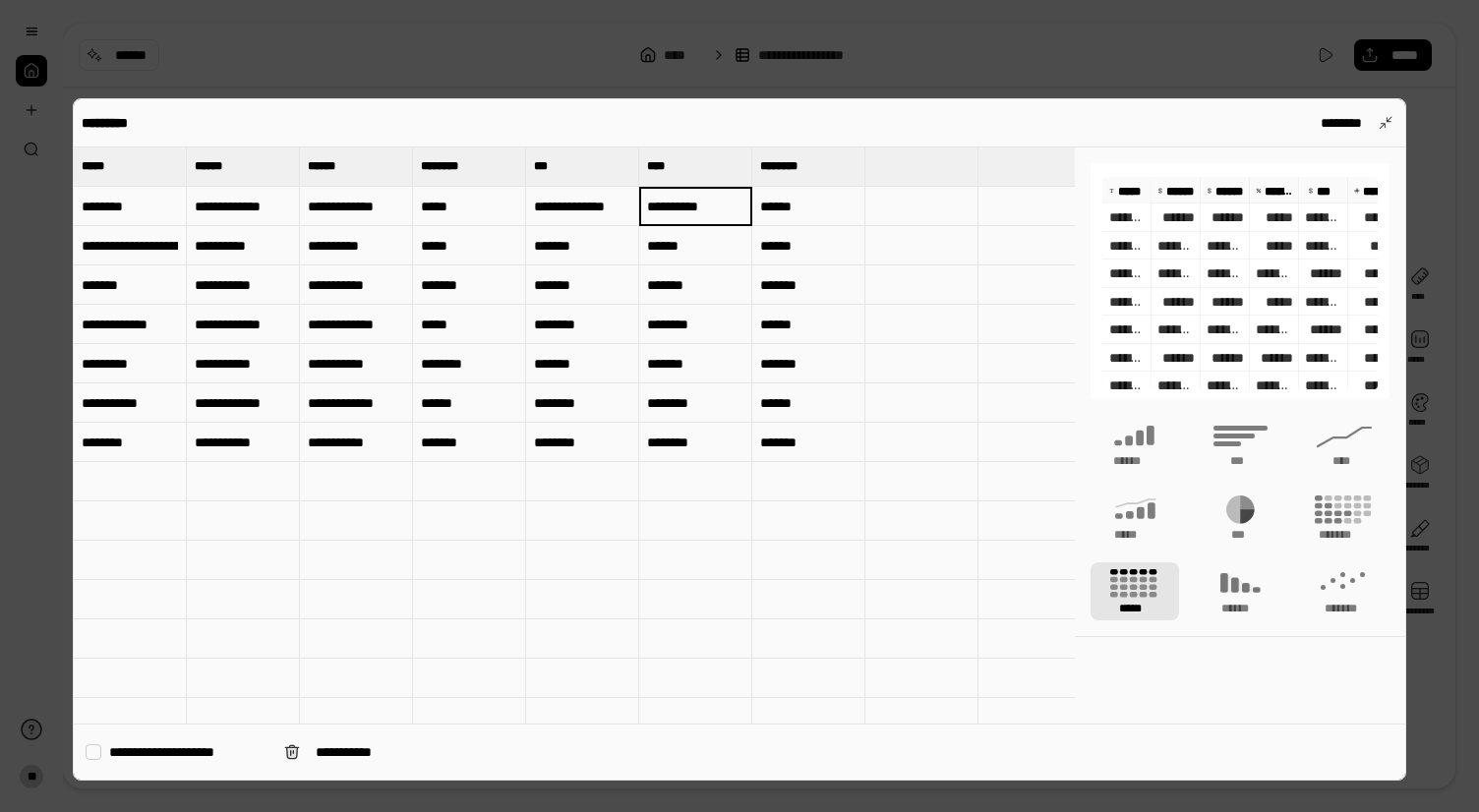 paste on "****" 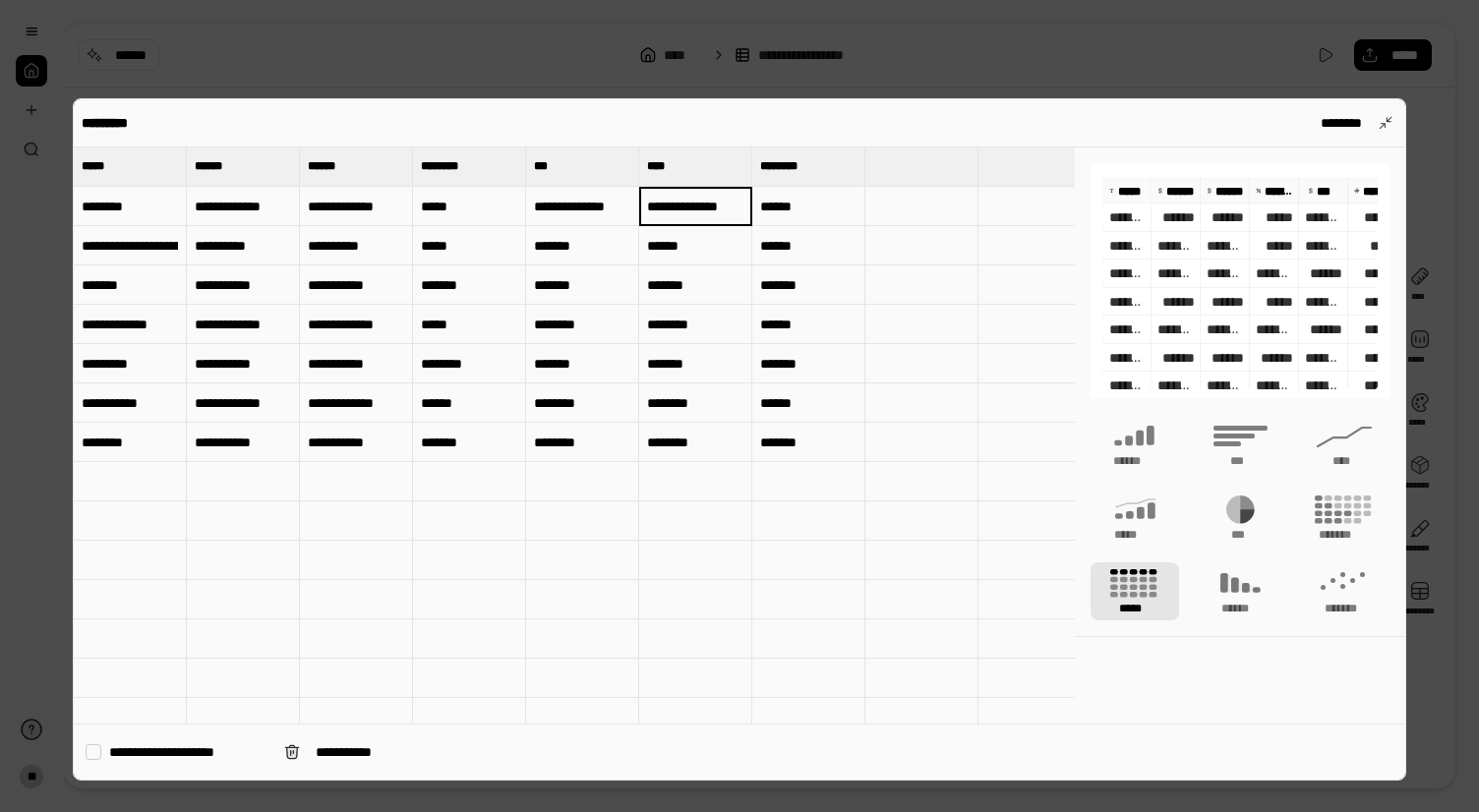 scroll, scrollTop: 0, scrollLeft: 3, axis: horizontal 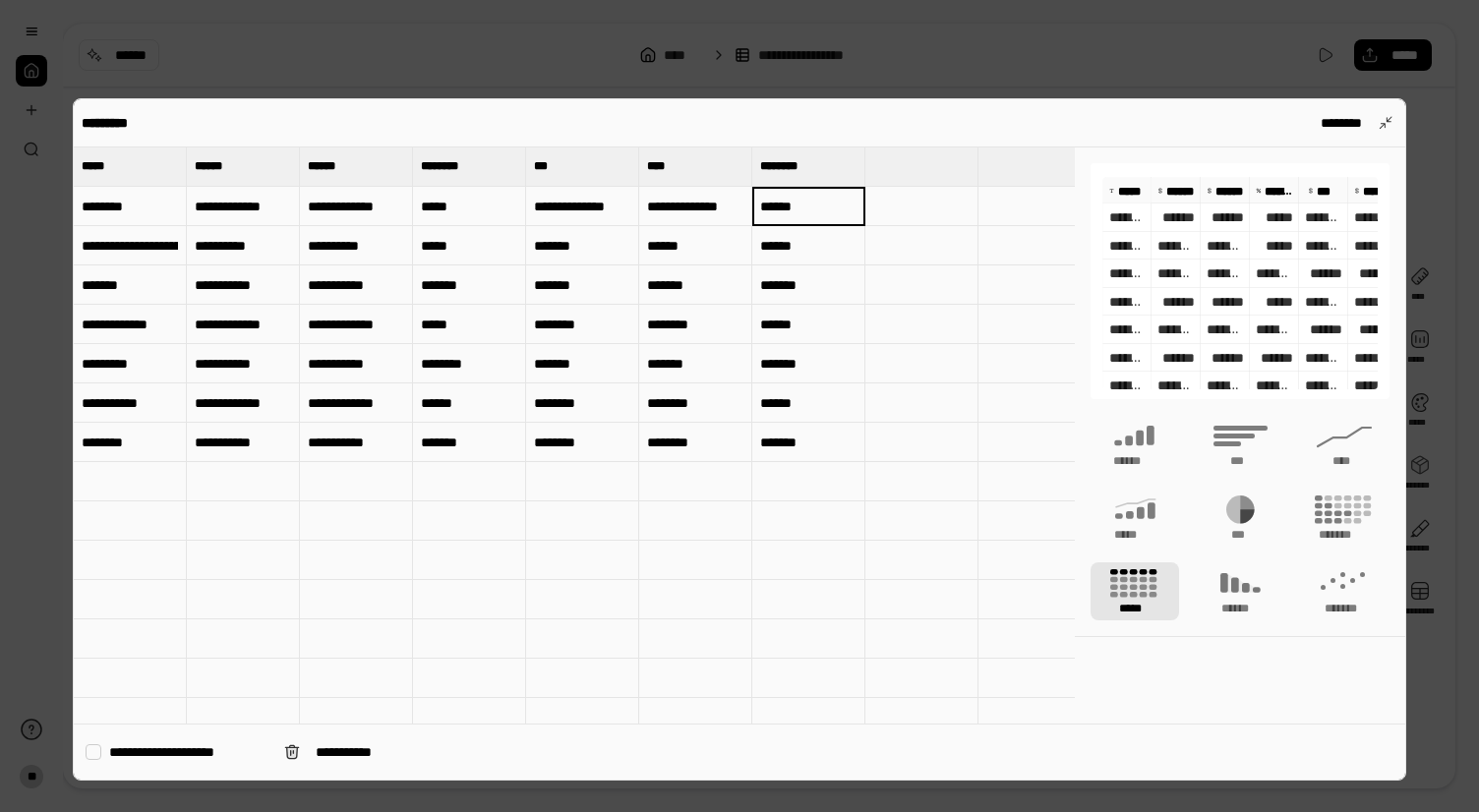type on "*******" 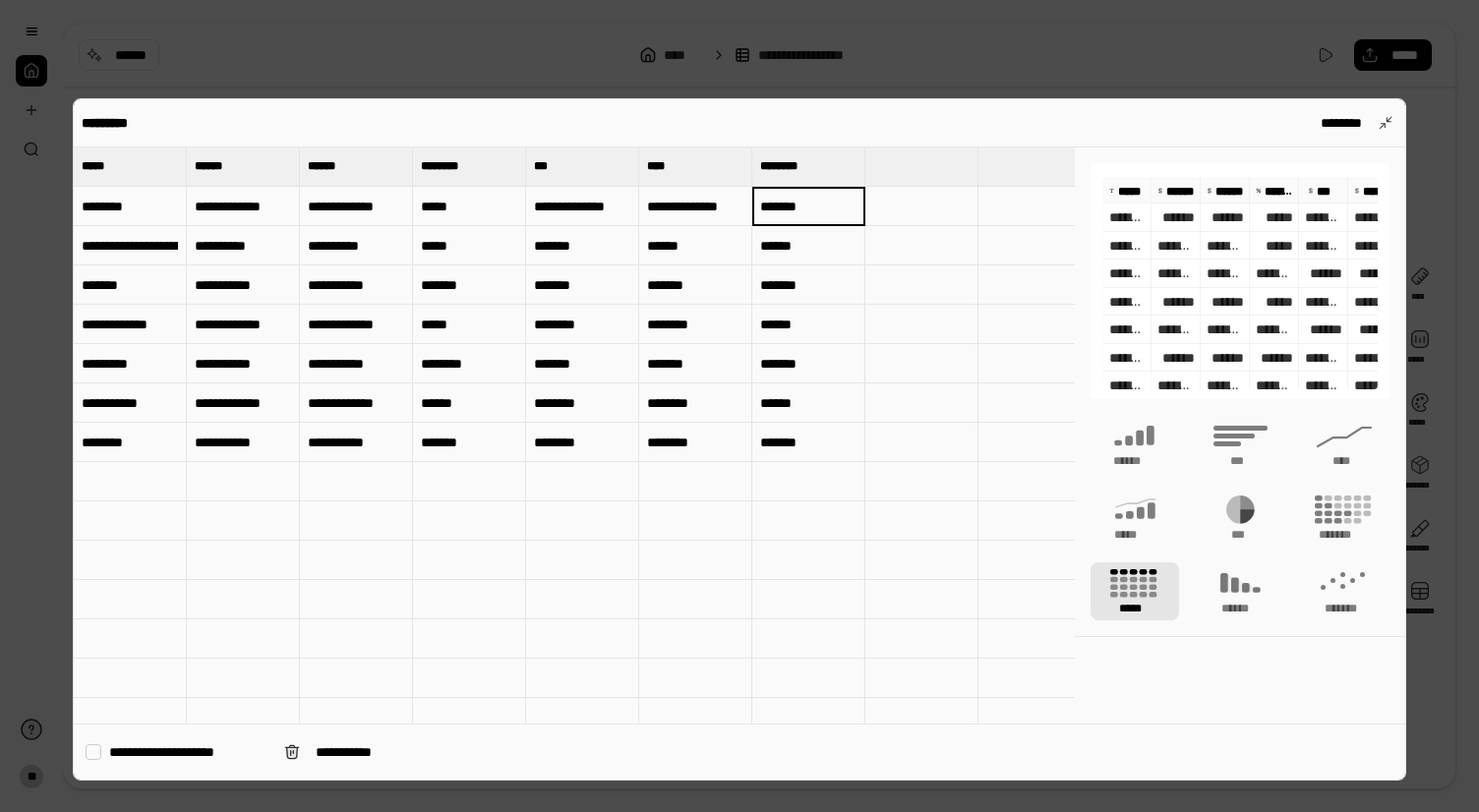 click on "*******" at bounding box center [582, 246] 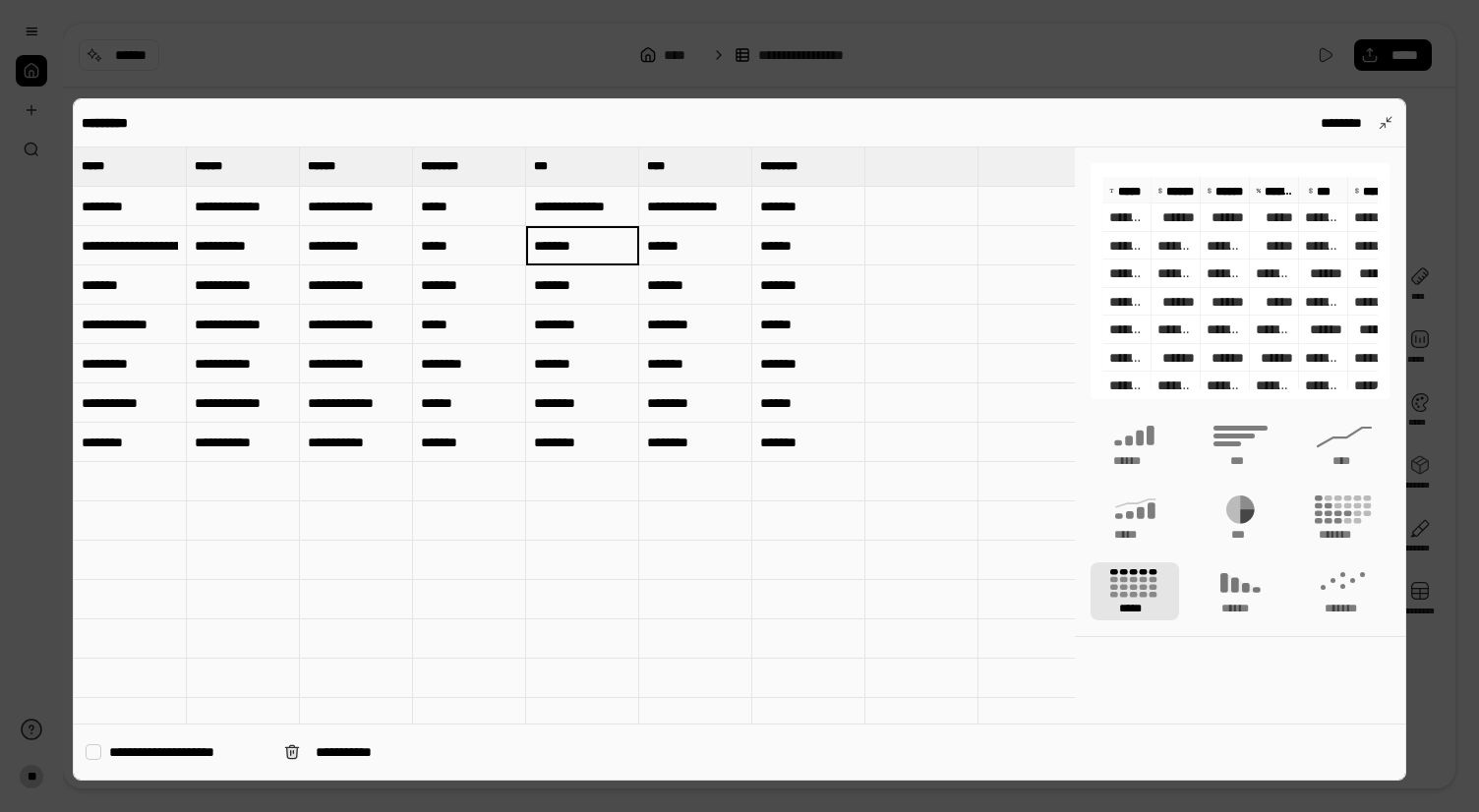 click on "*******" at bounding box center [582, 246] 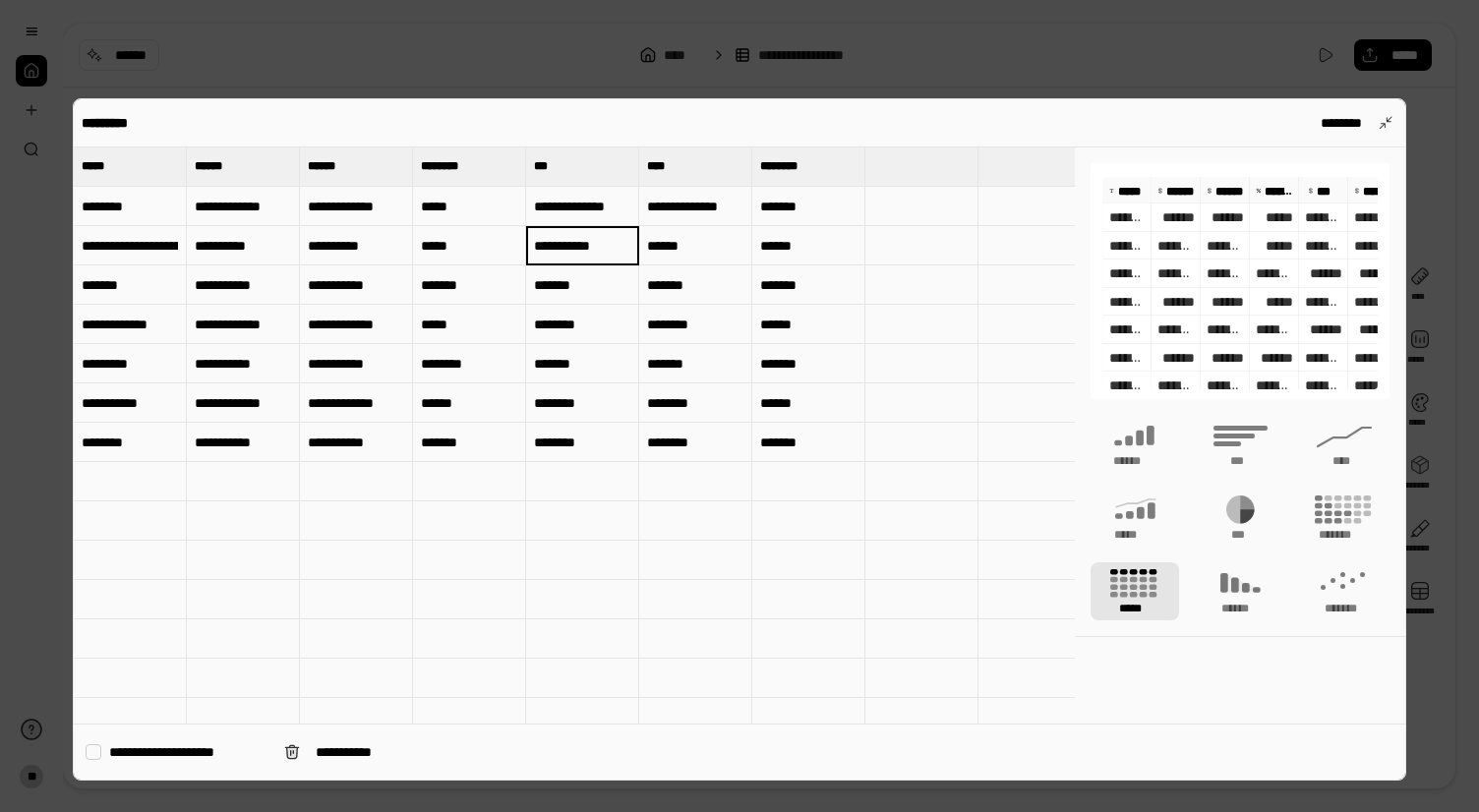 type on "**********" 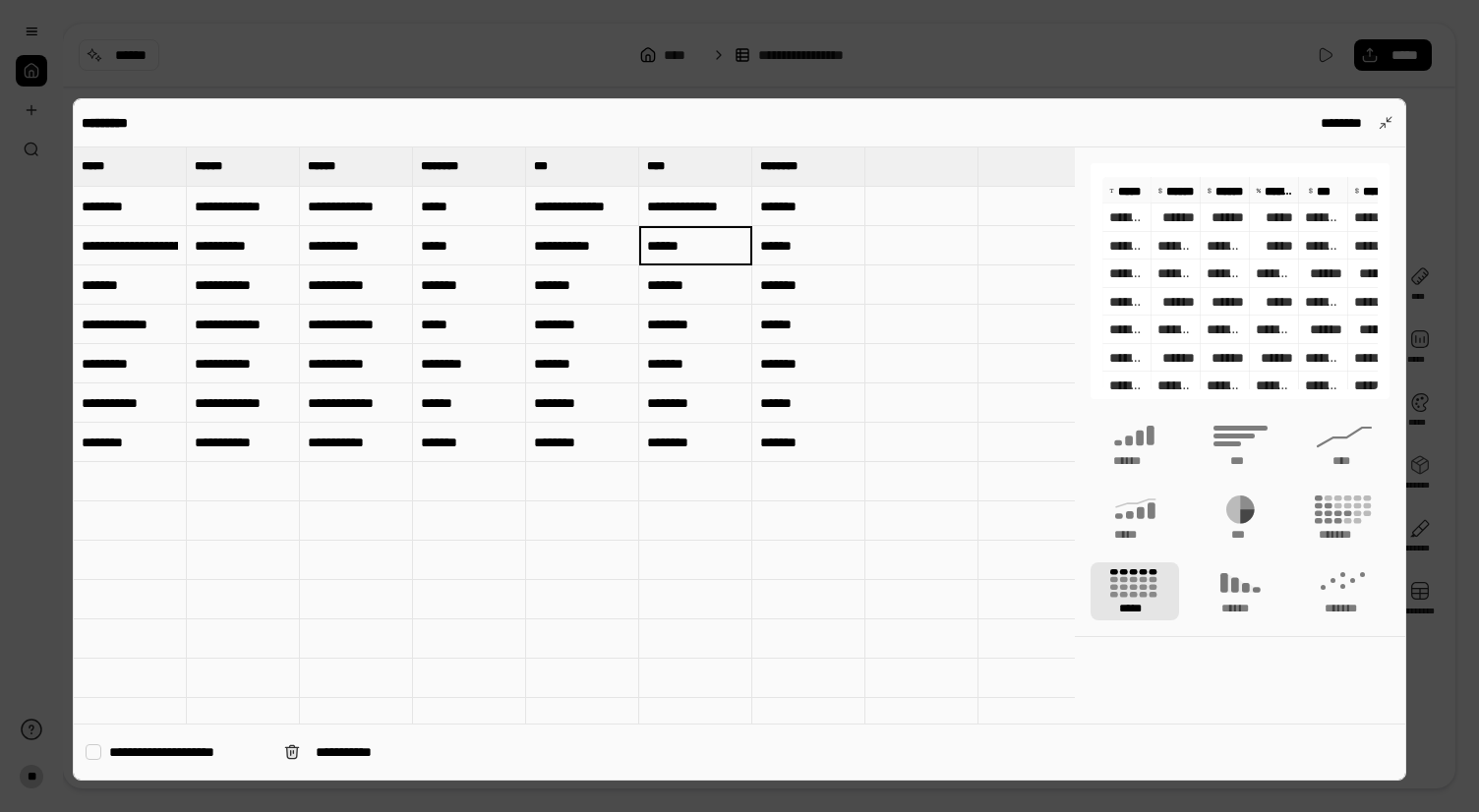 type on "**********" 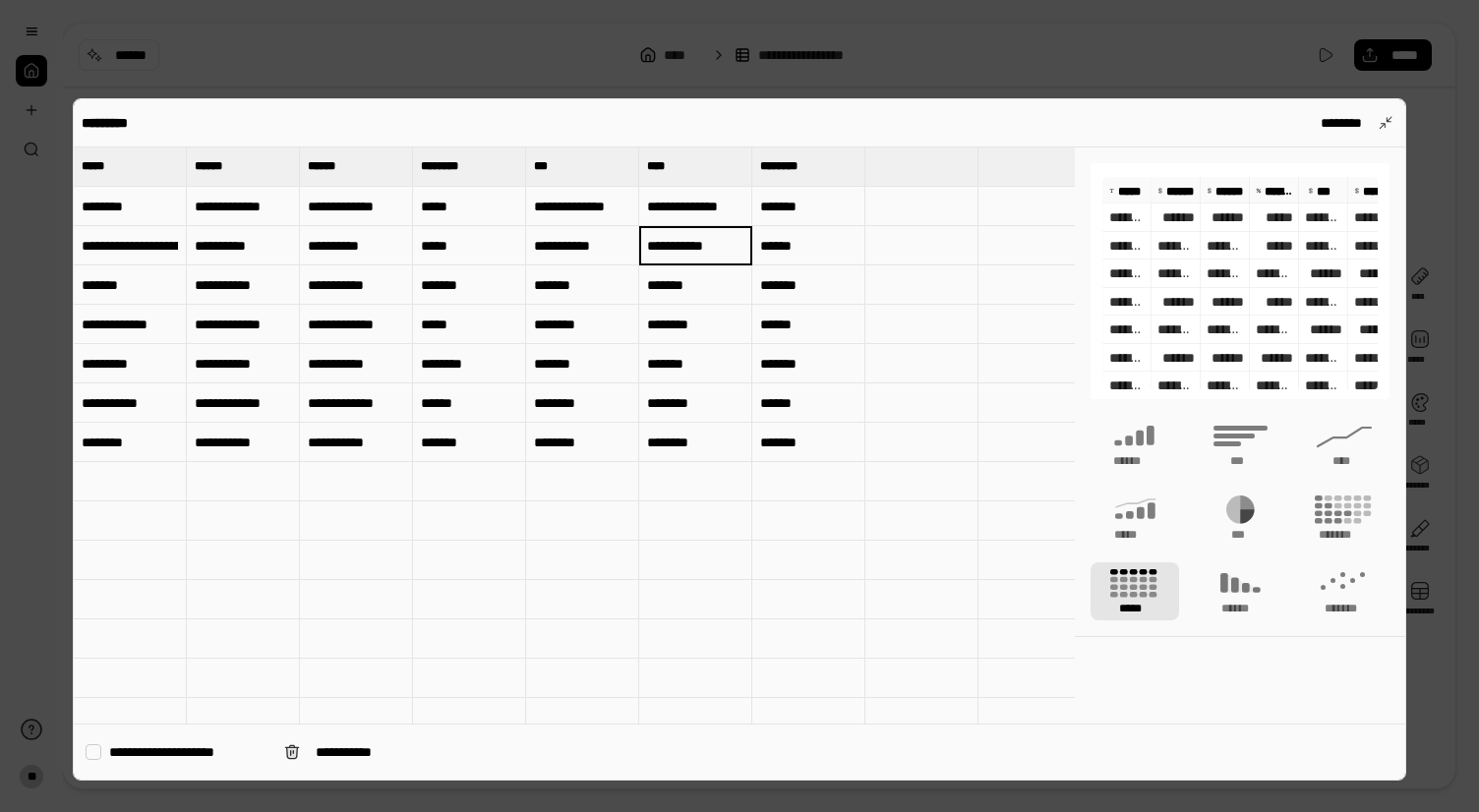 click on "******" at bounding box center [808, 246] 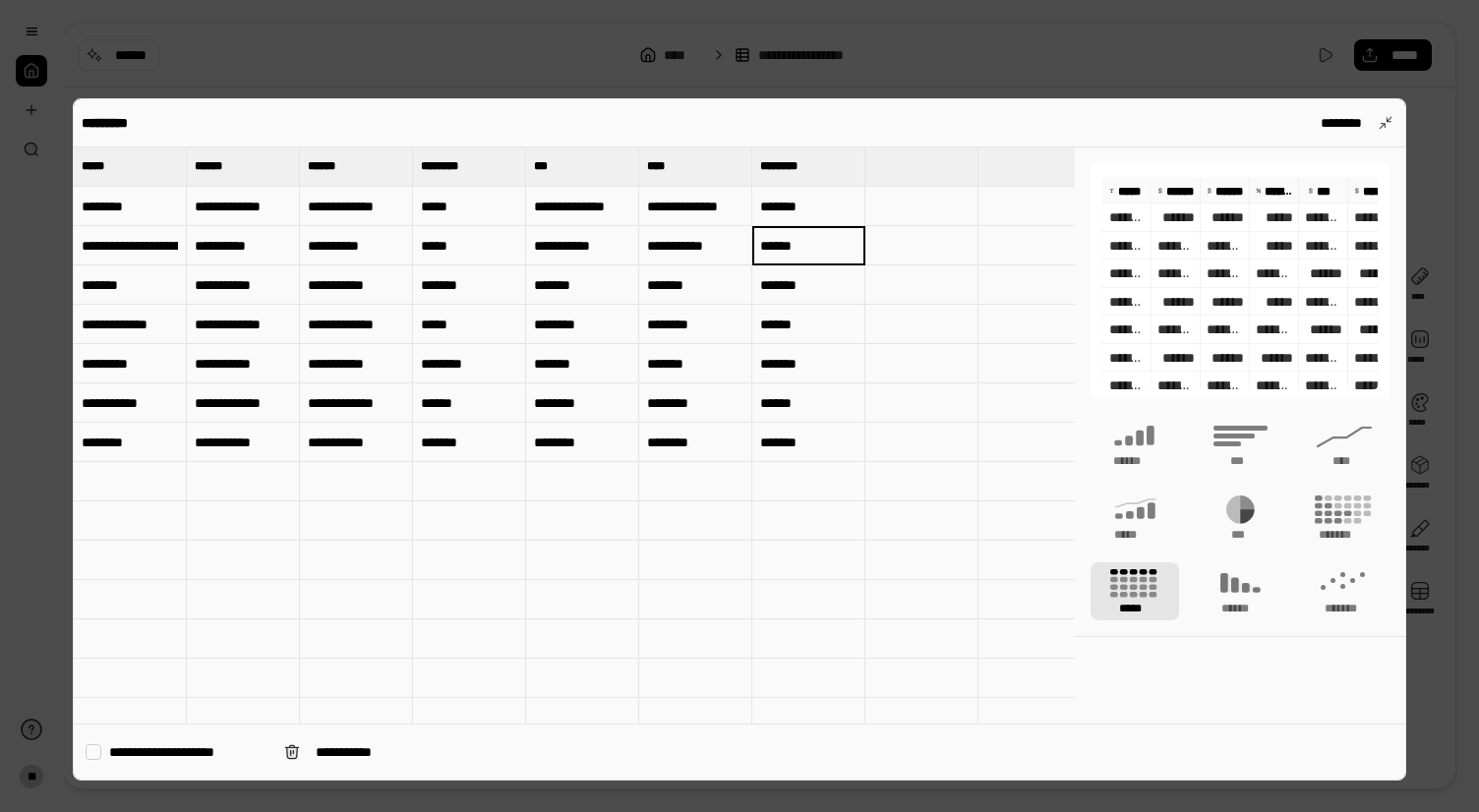 type on "*****" 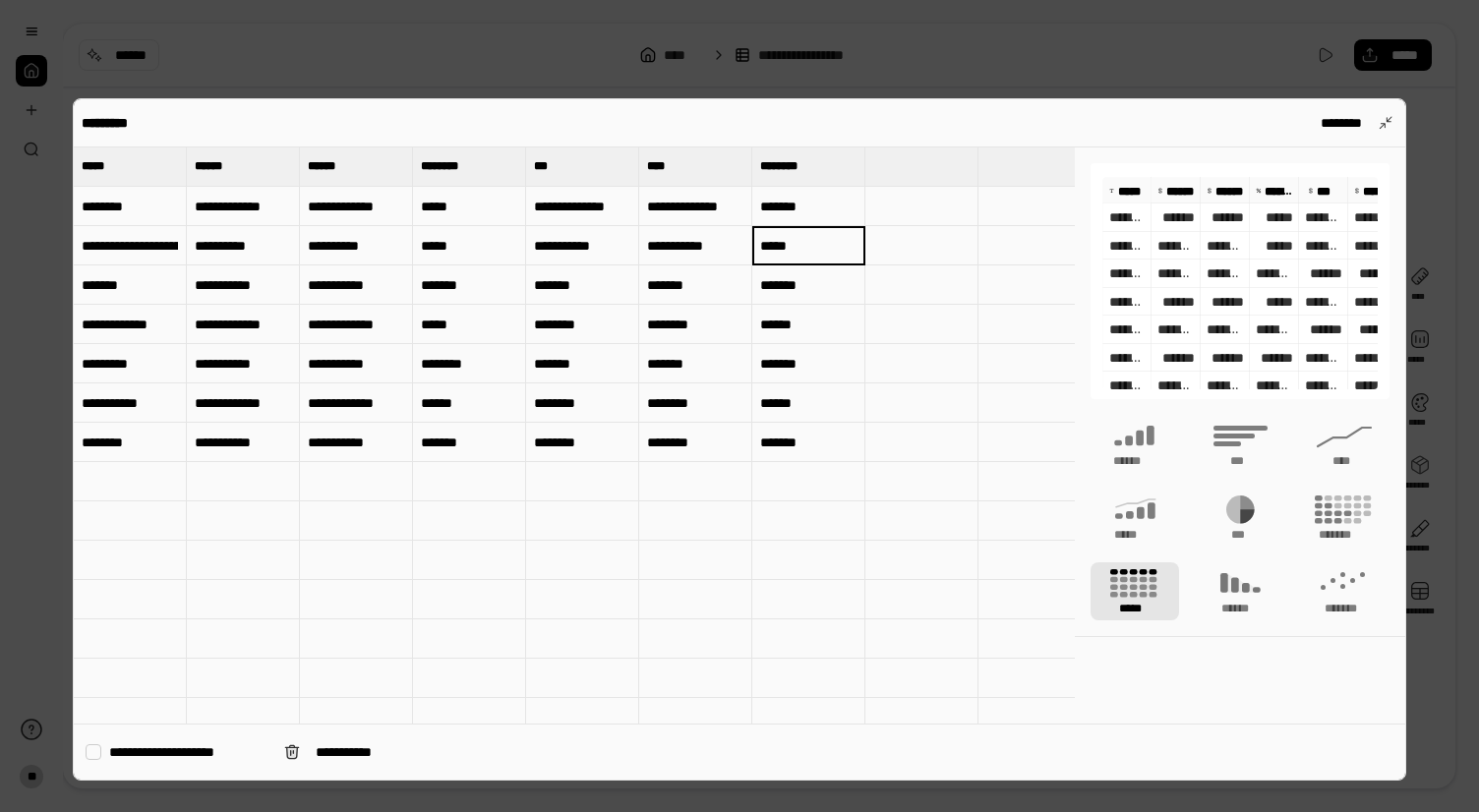 click on "*******" at bounding box center [582, 285] 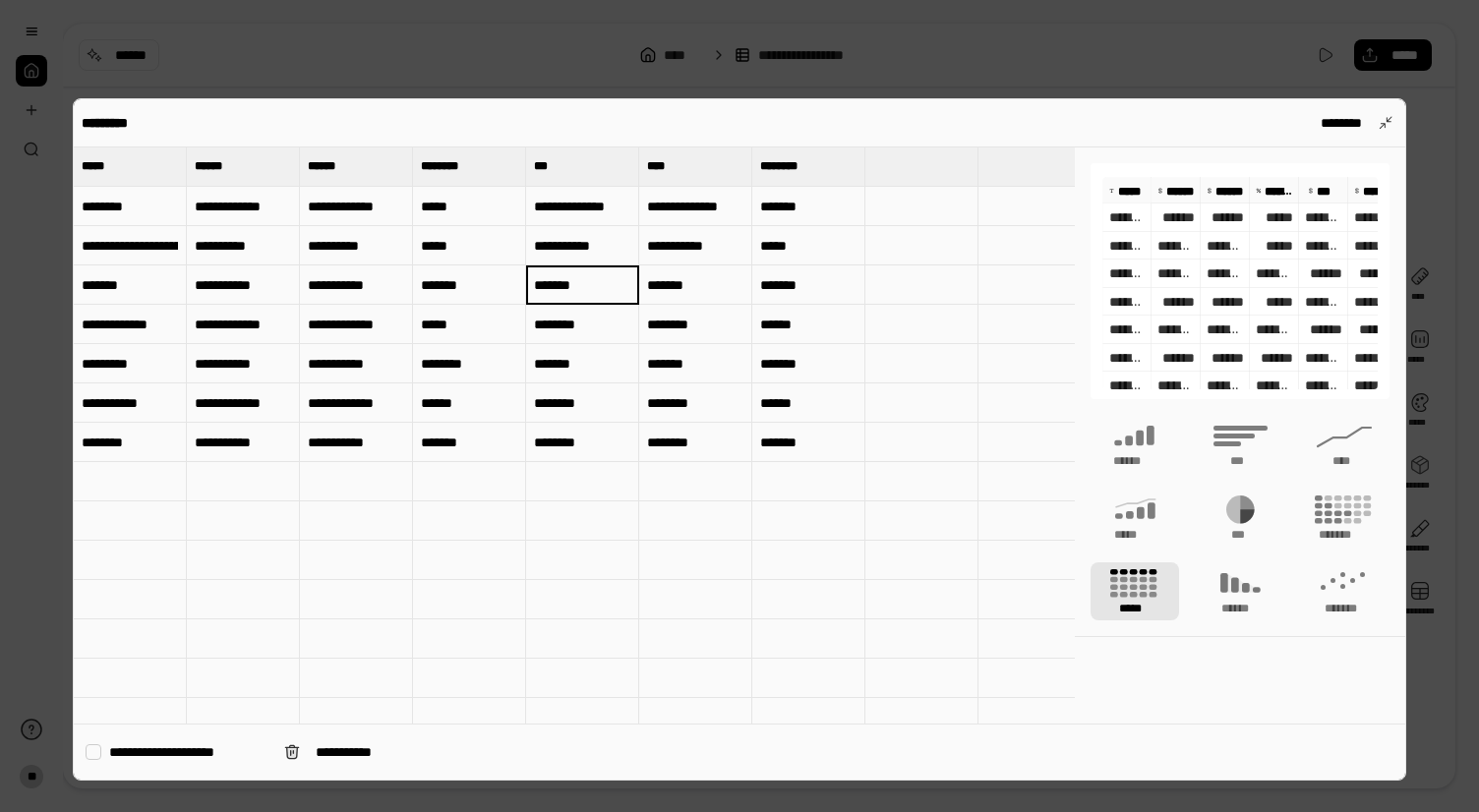 type on "**********" 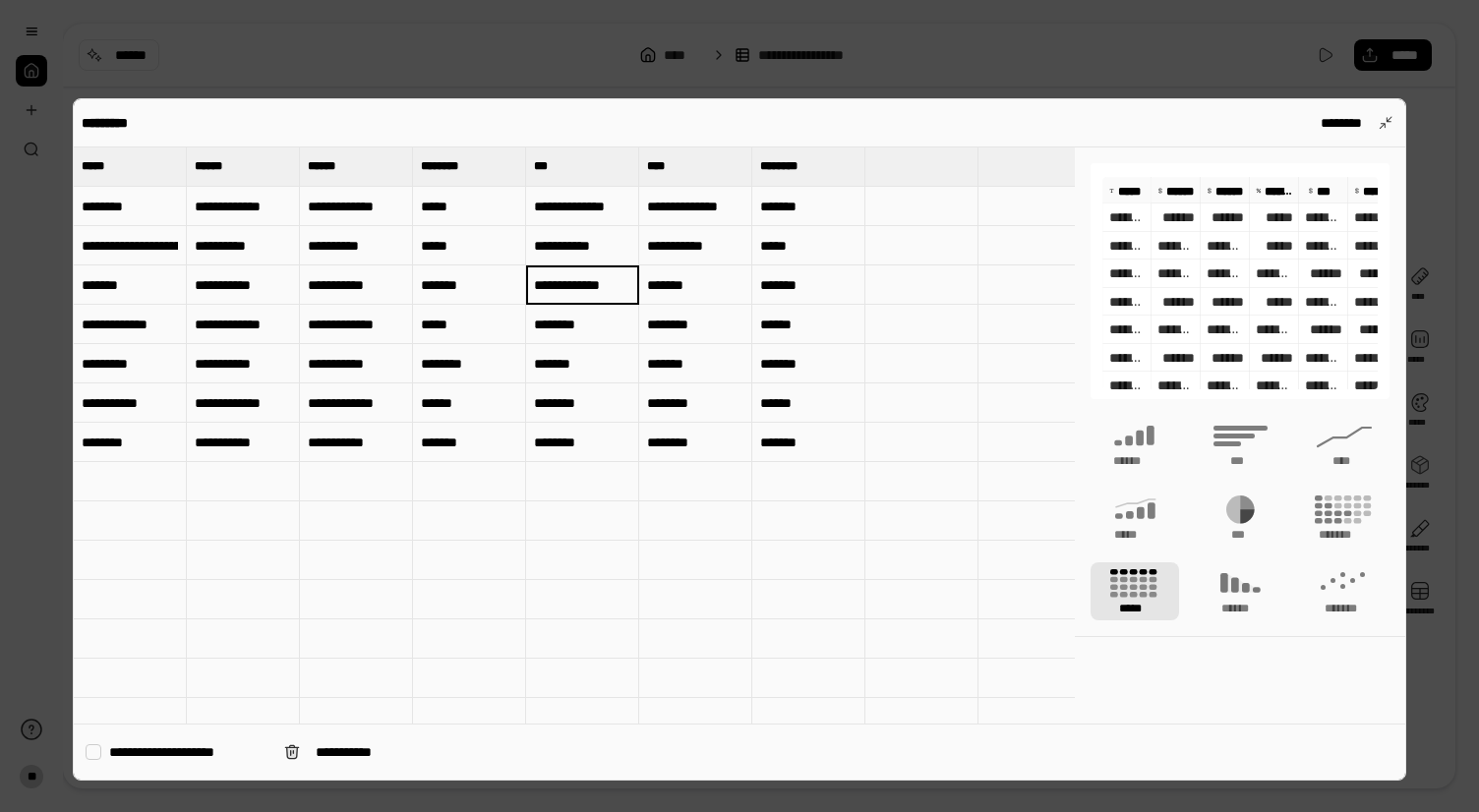 click on "*******" at bounding box center (695, 285) 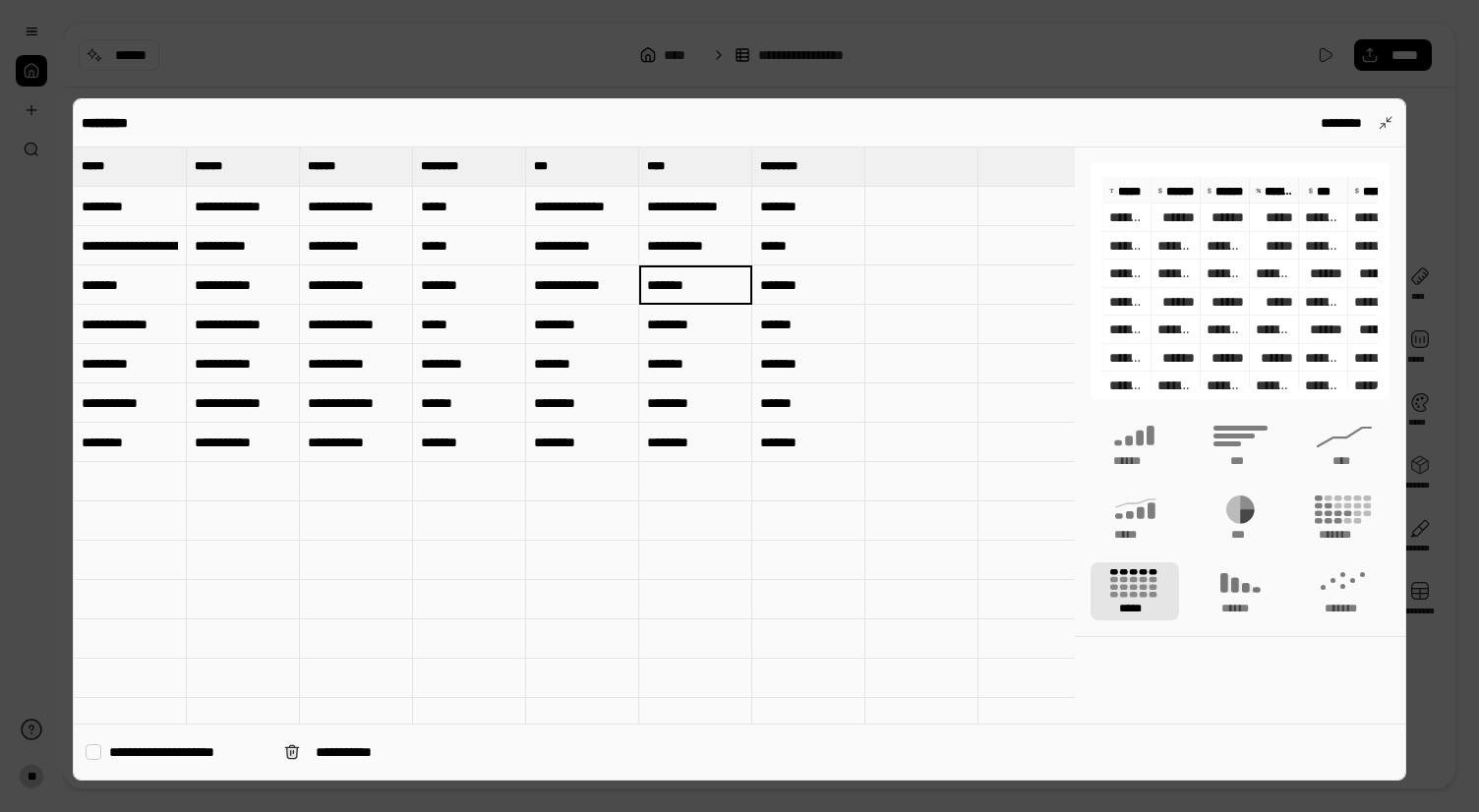 type on "**********" 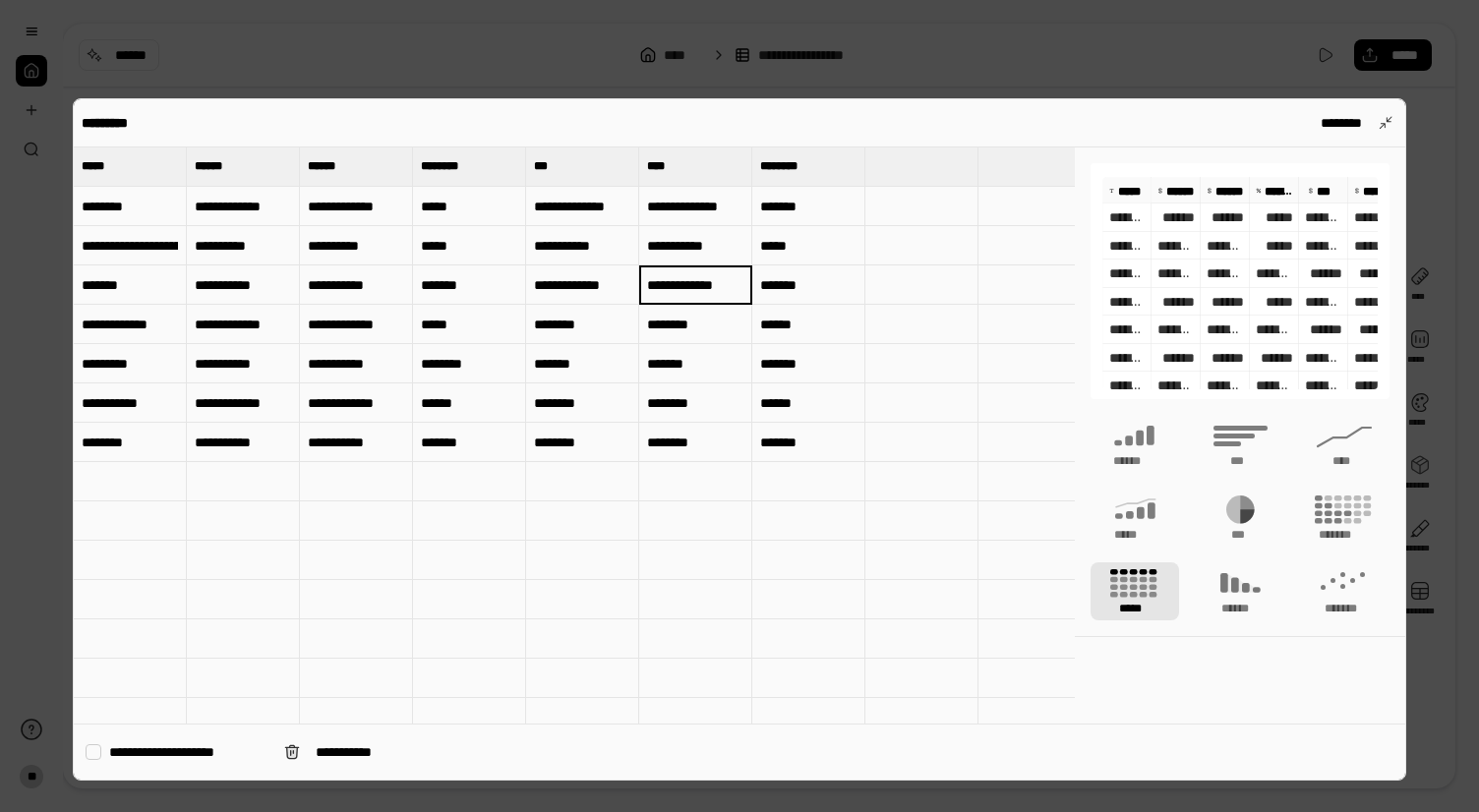 click on "*******" at bounding box center [808, 285] 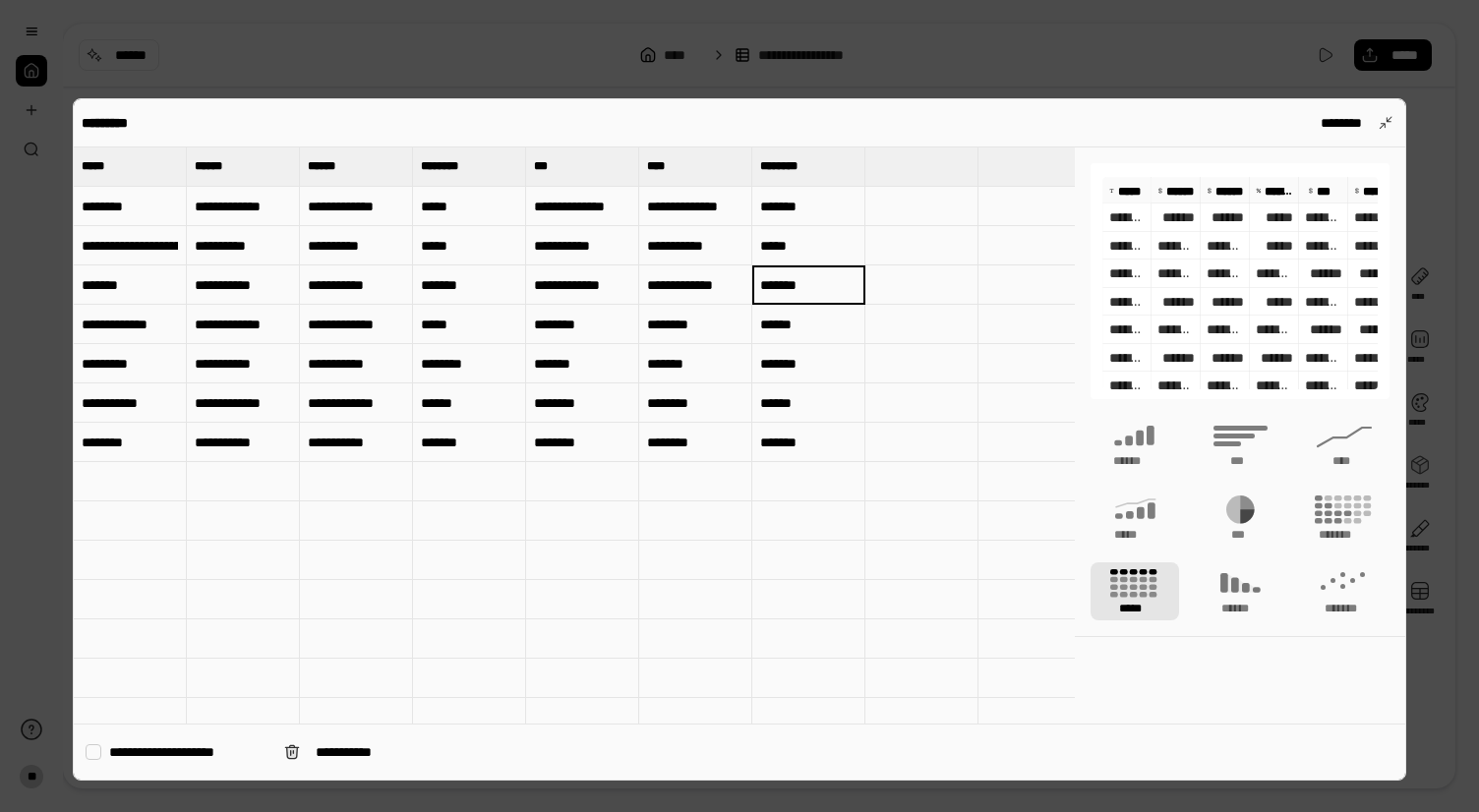 type on "*******" 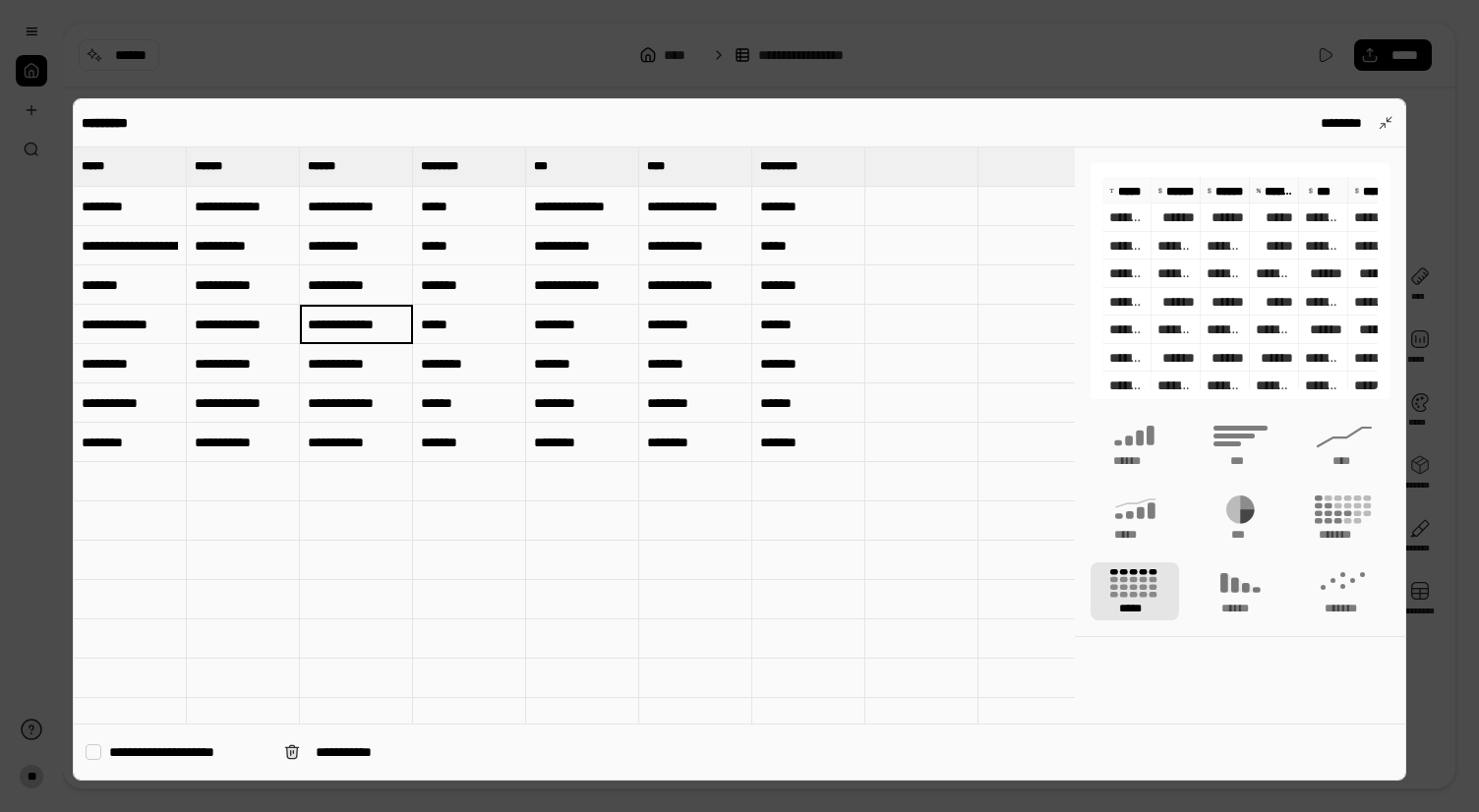 click on "*****" at bounding box center (469, 324) 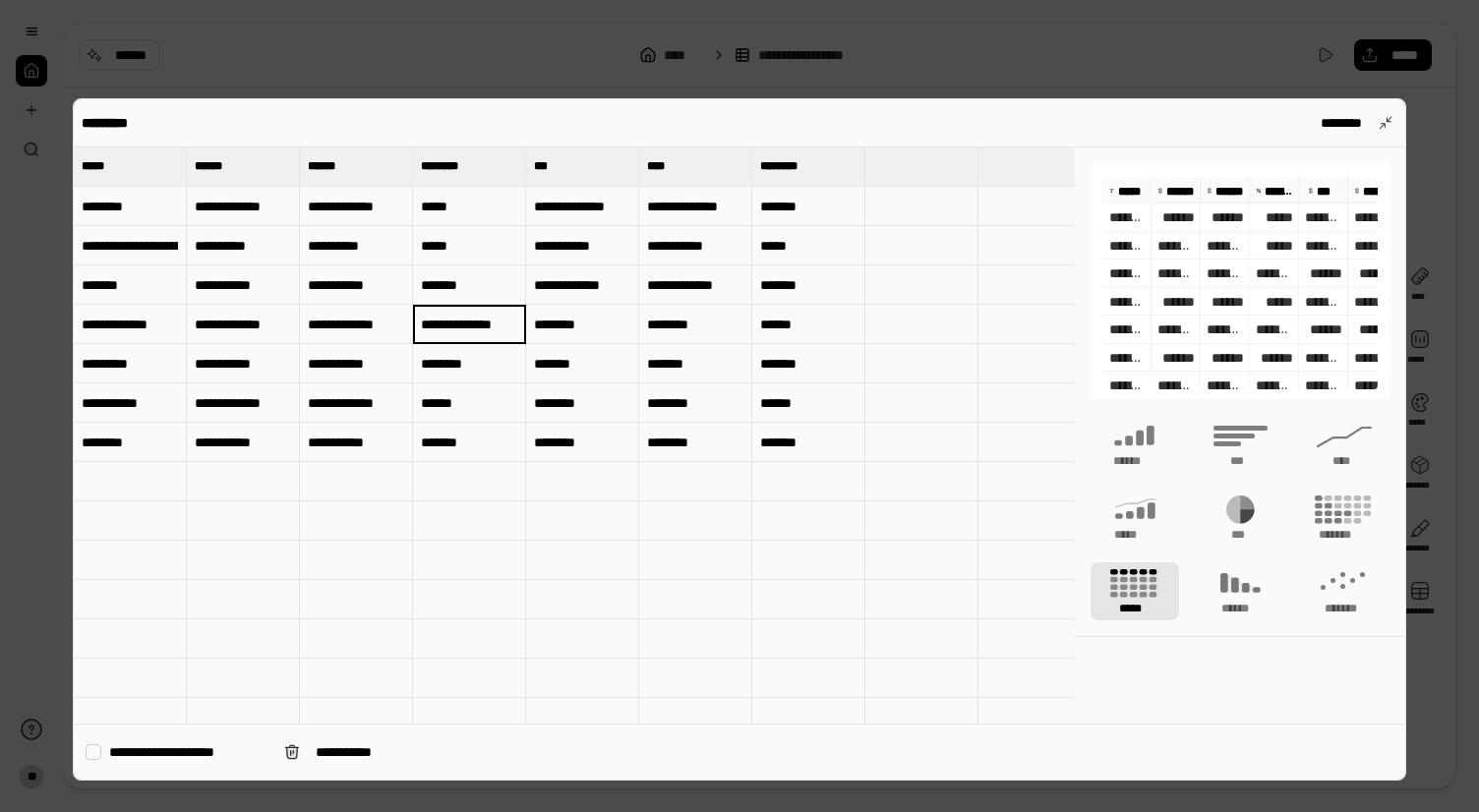 type on "*****" 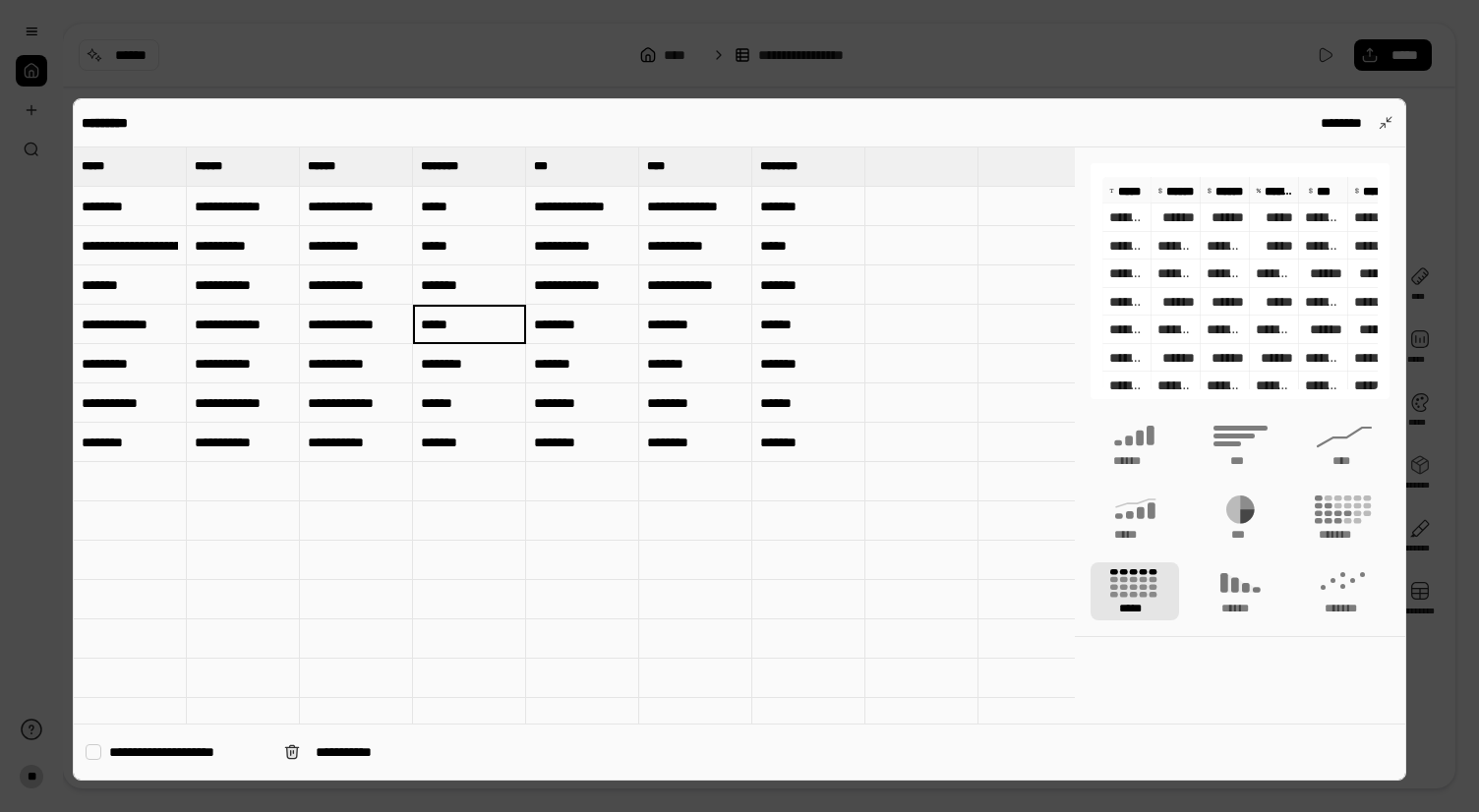 click on "********" at bounding box center [582, 324] 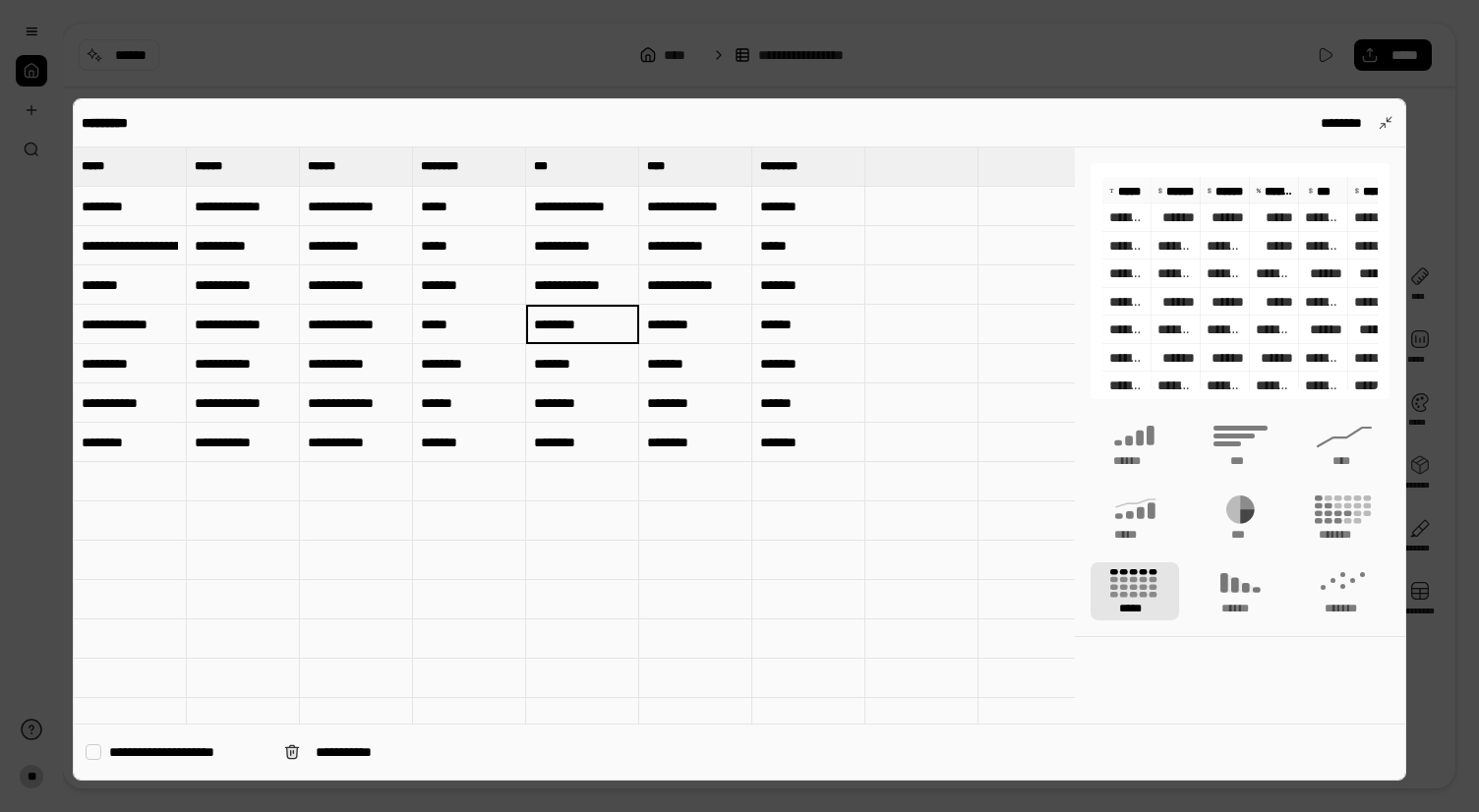 type on "**********" 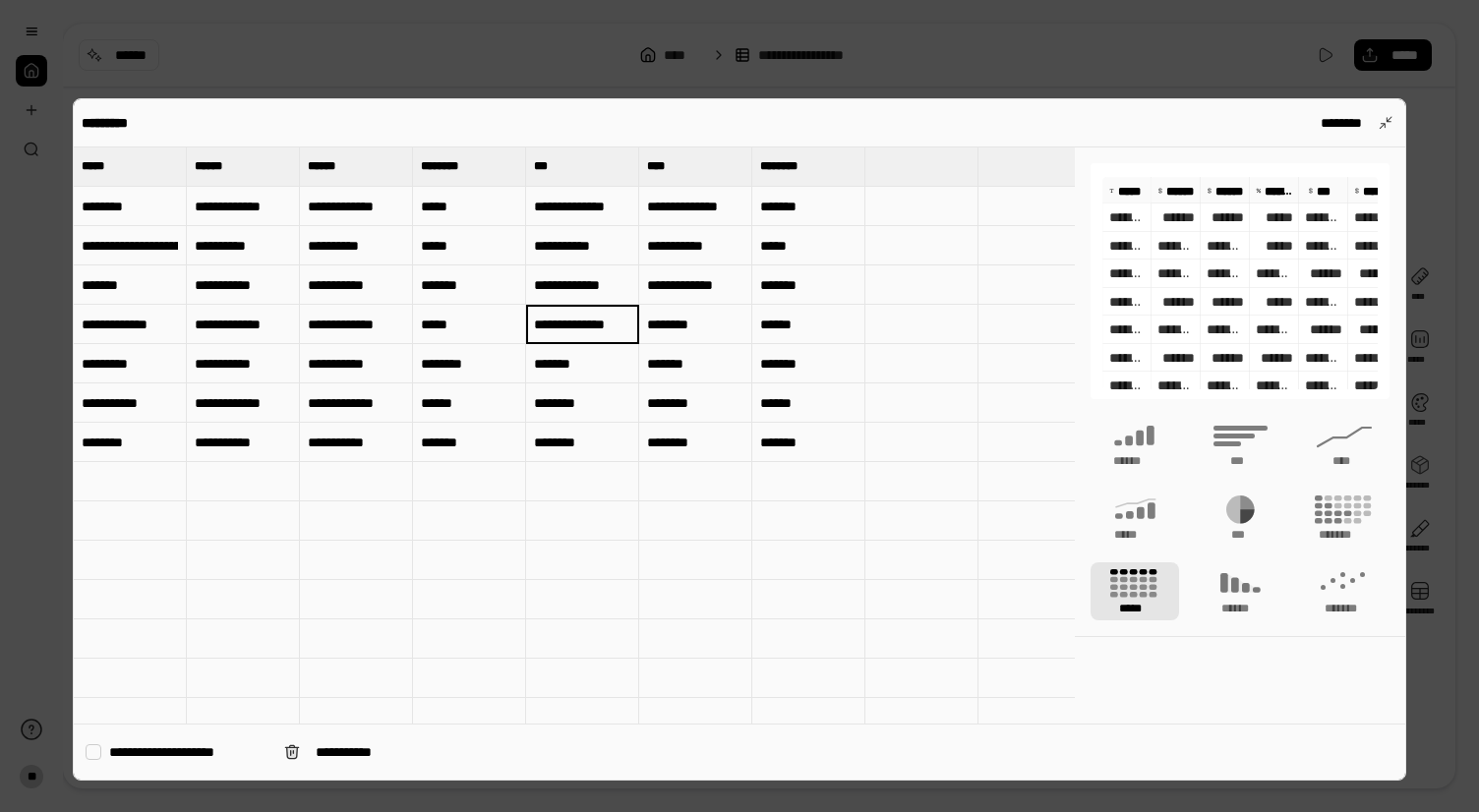 click on "********" at bounding box center [695, 324] 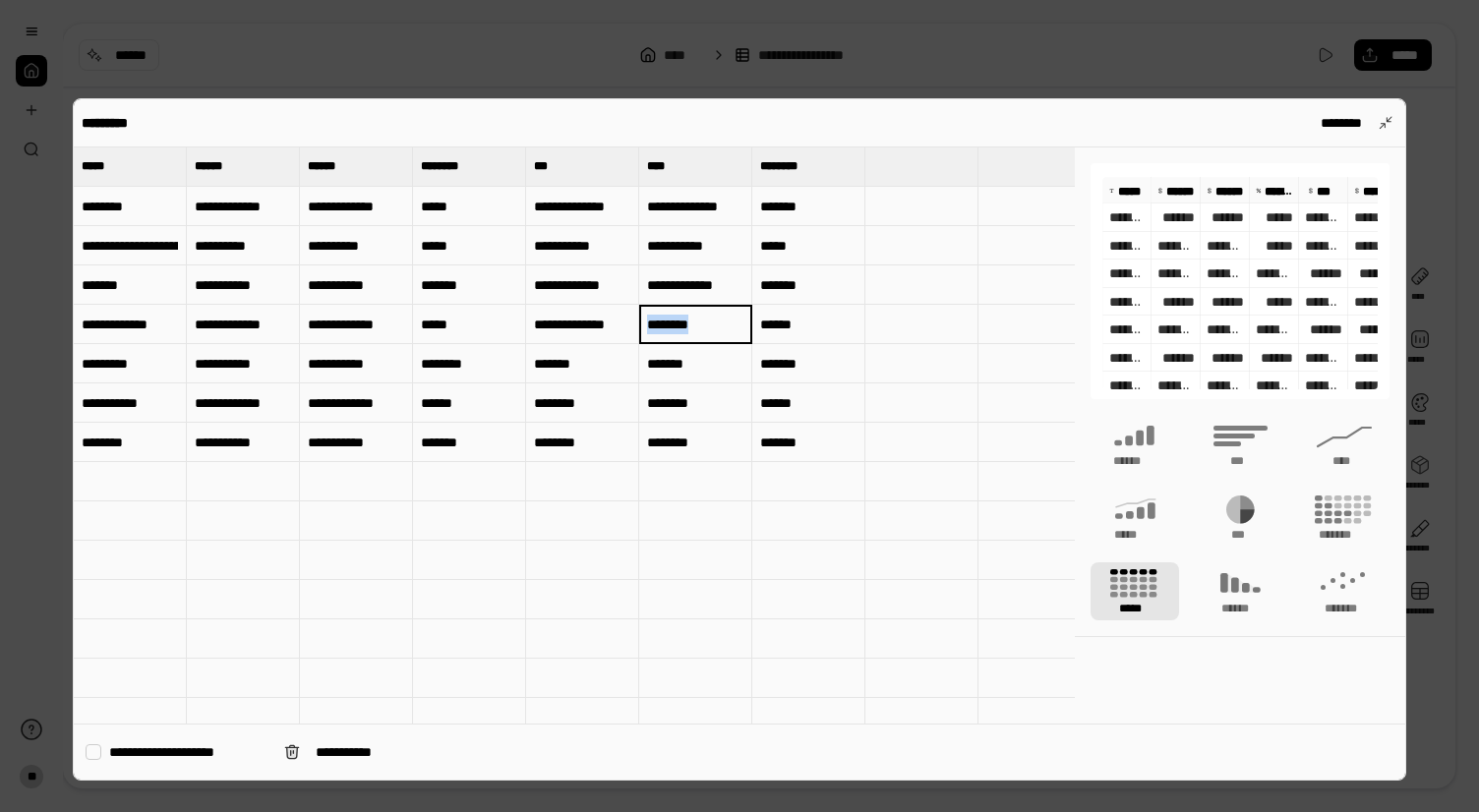 click on "********" at bounding box center (695, 324) 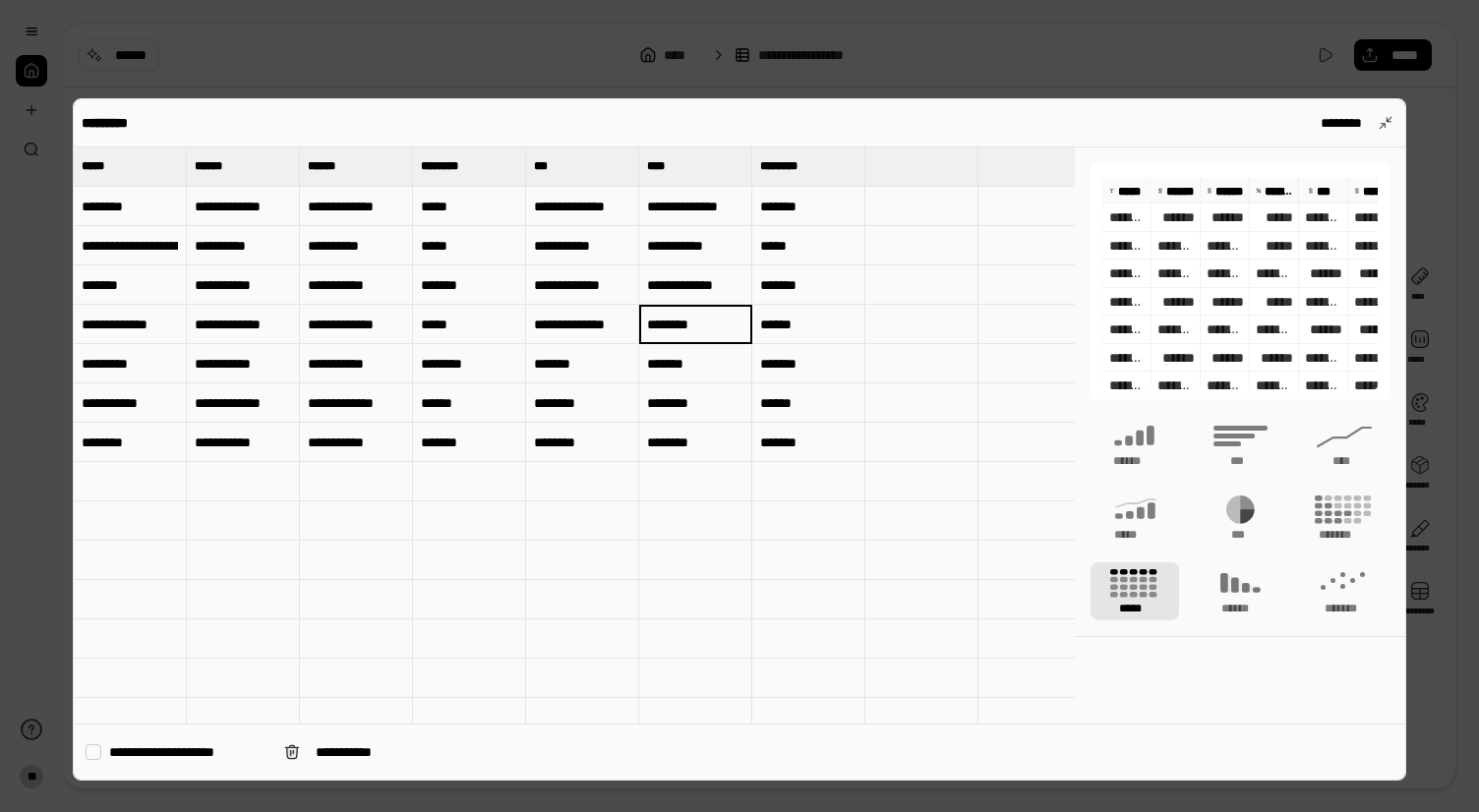 paste on "******" 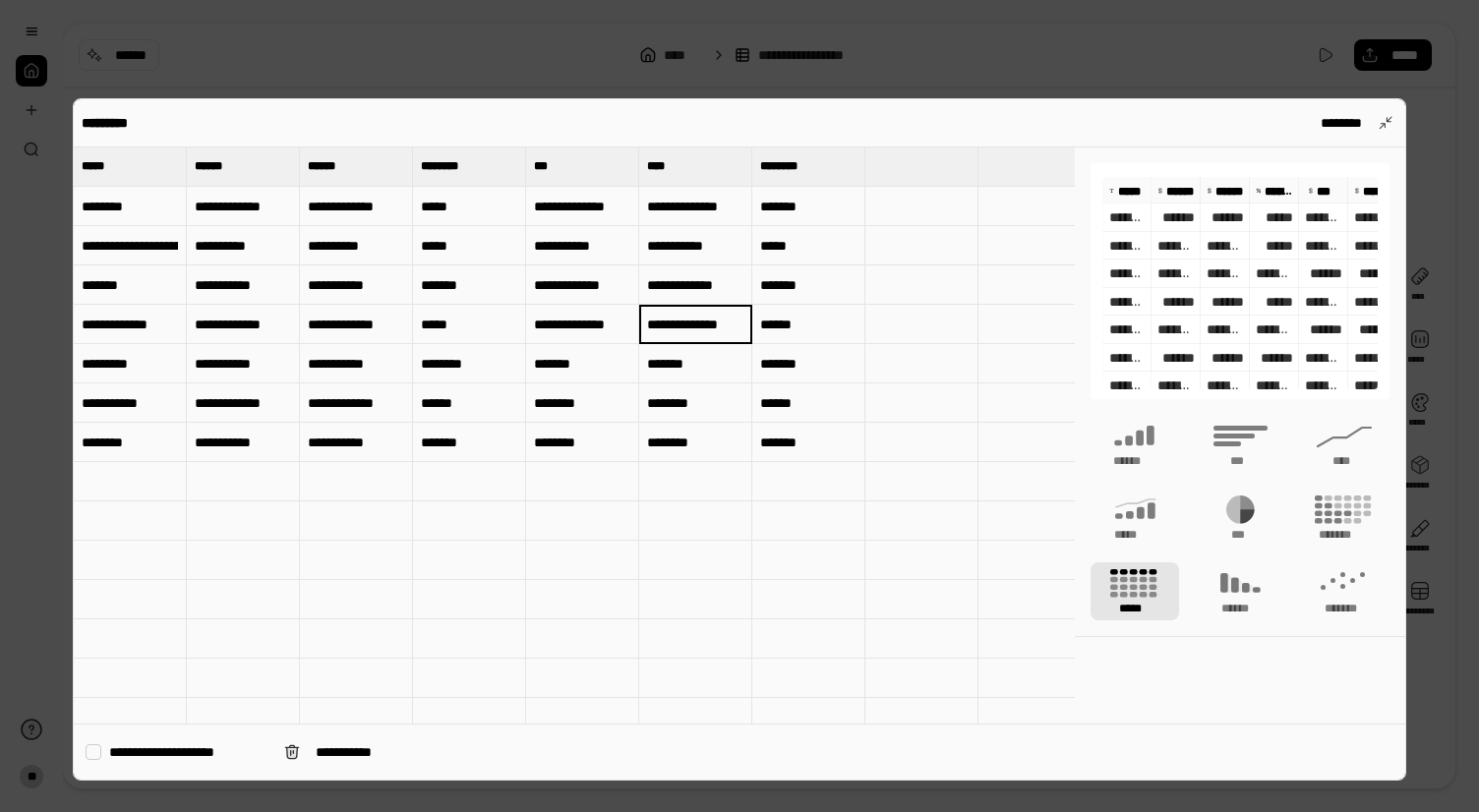 scroll, scrollTop: 0, scrollLeft: 3, axis: horizontal 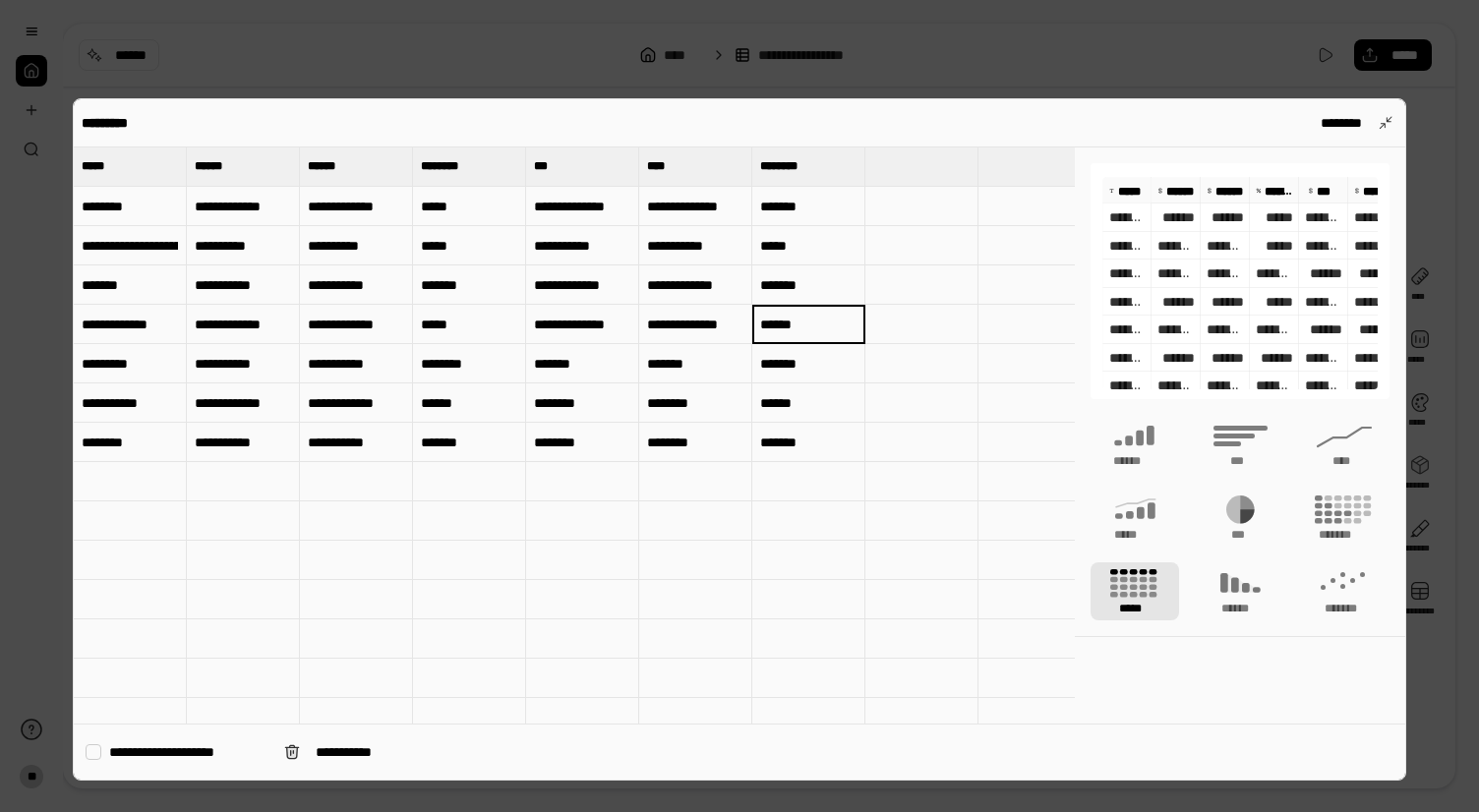 type on "******" 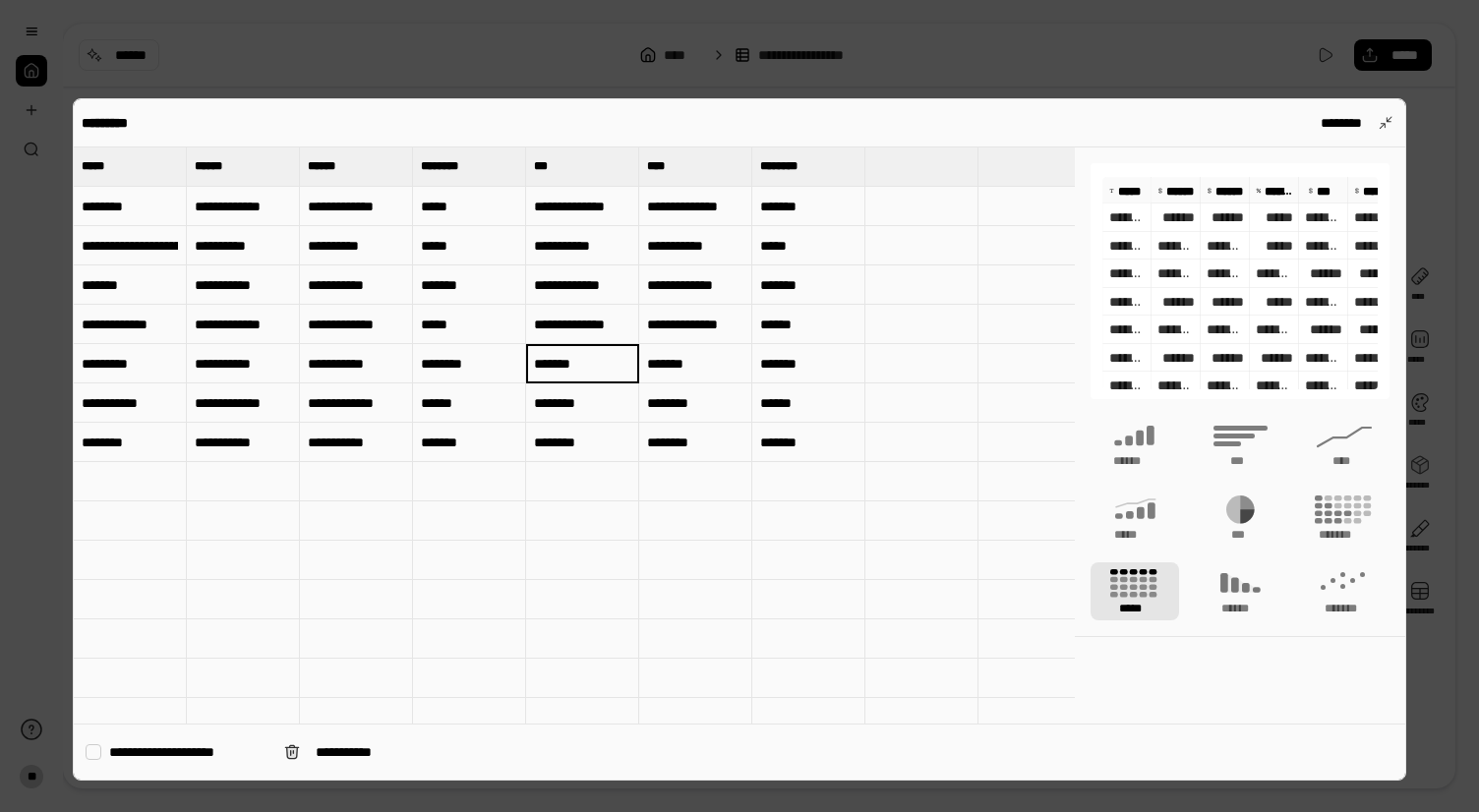 type on "**********" 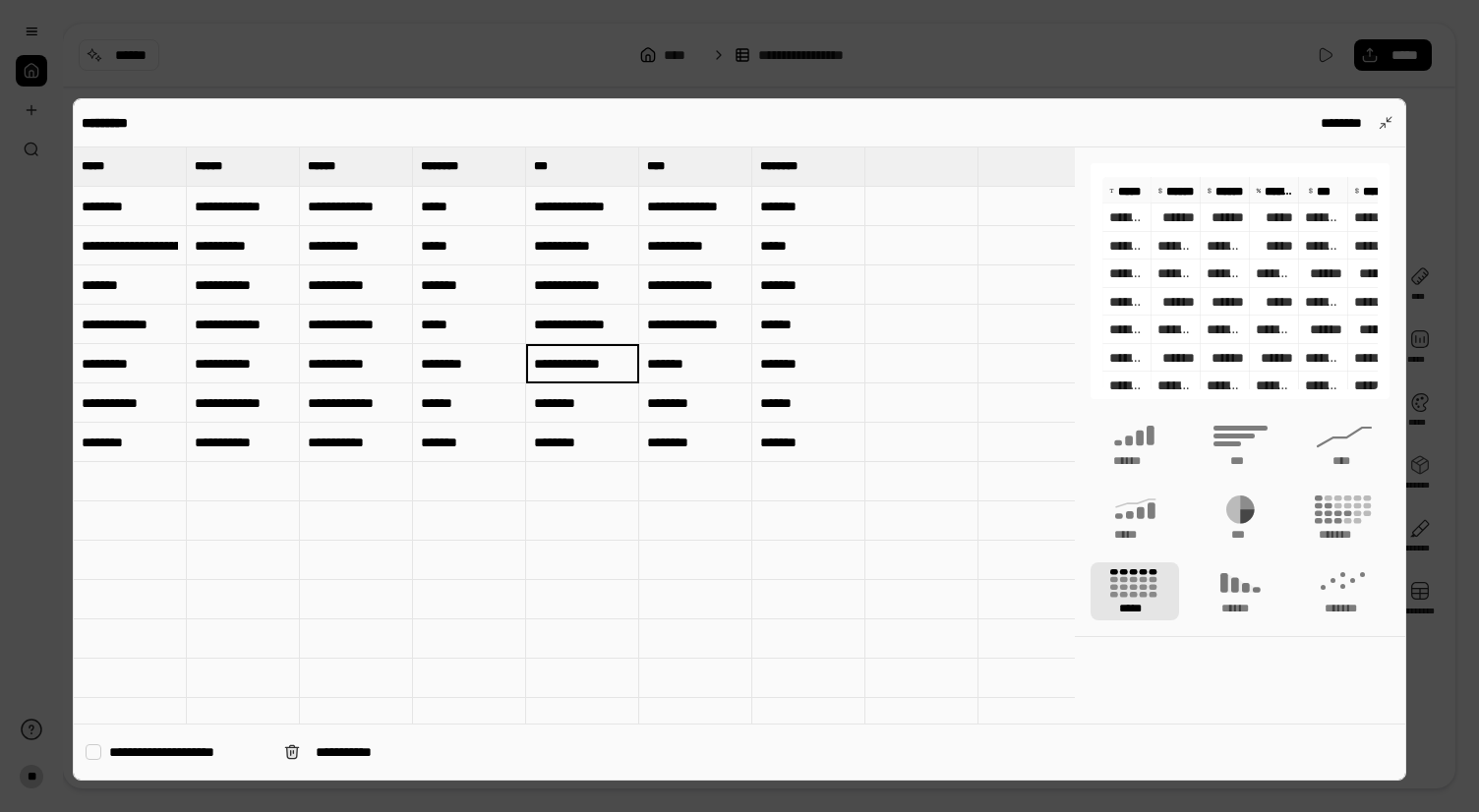 click on "*******" at bounding box center [695, 364] 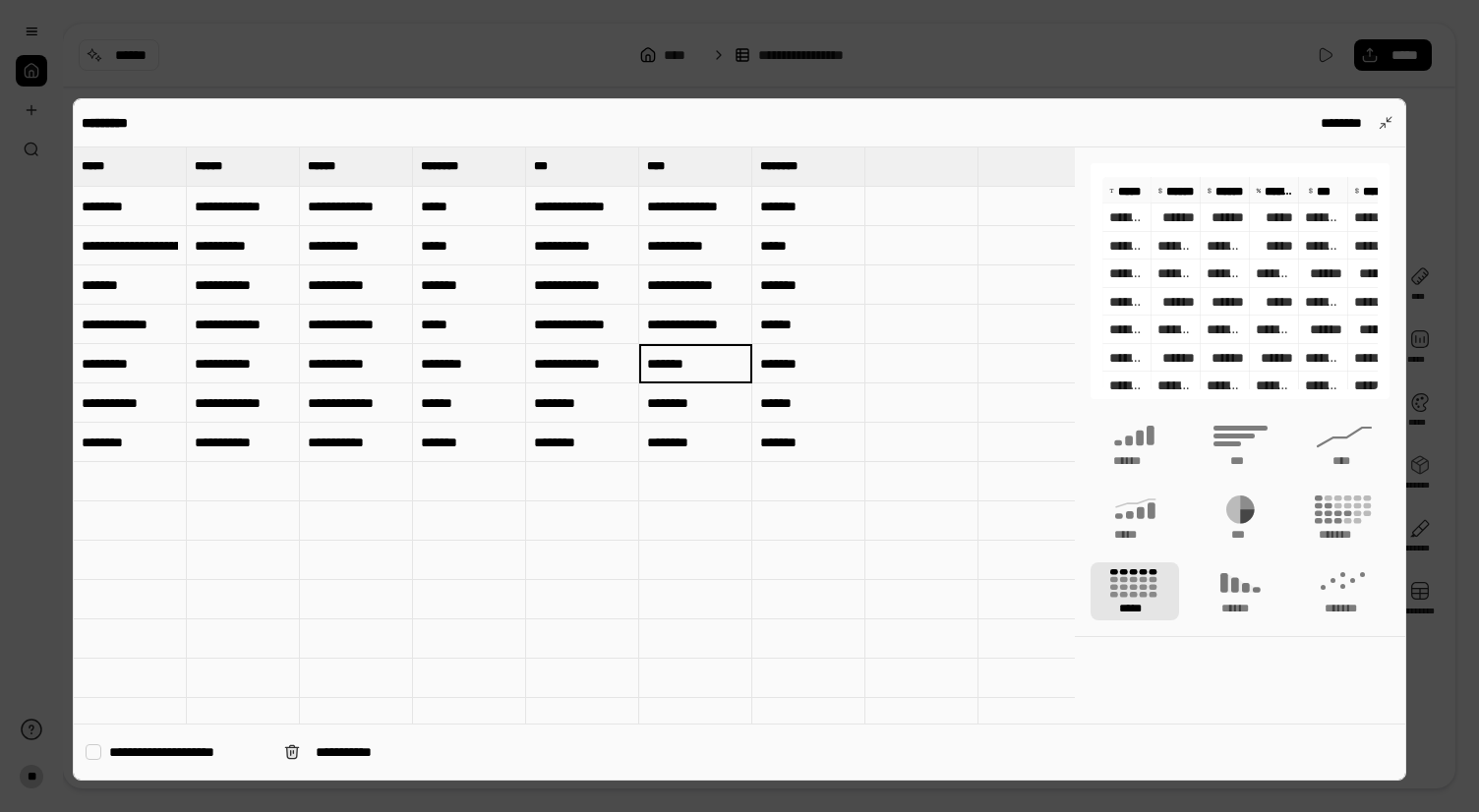 type on "**********" 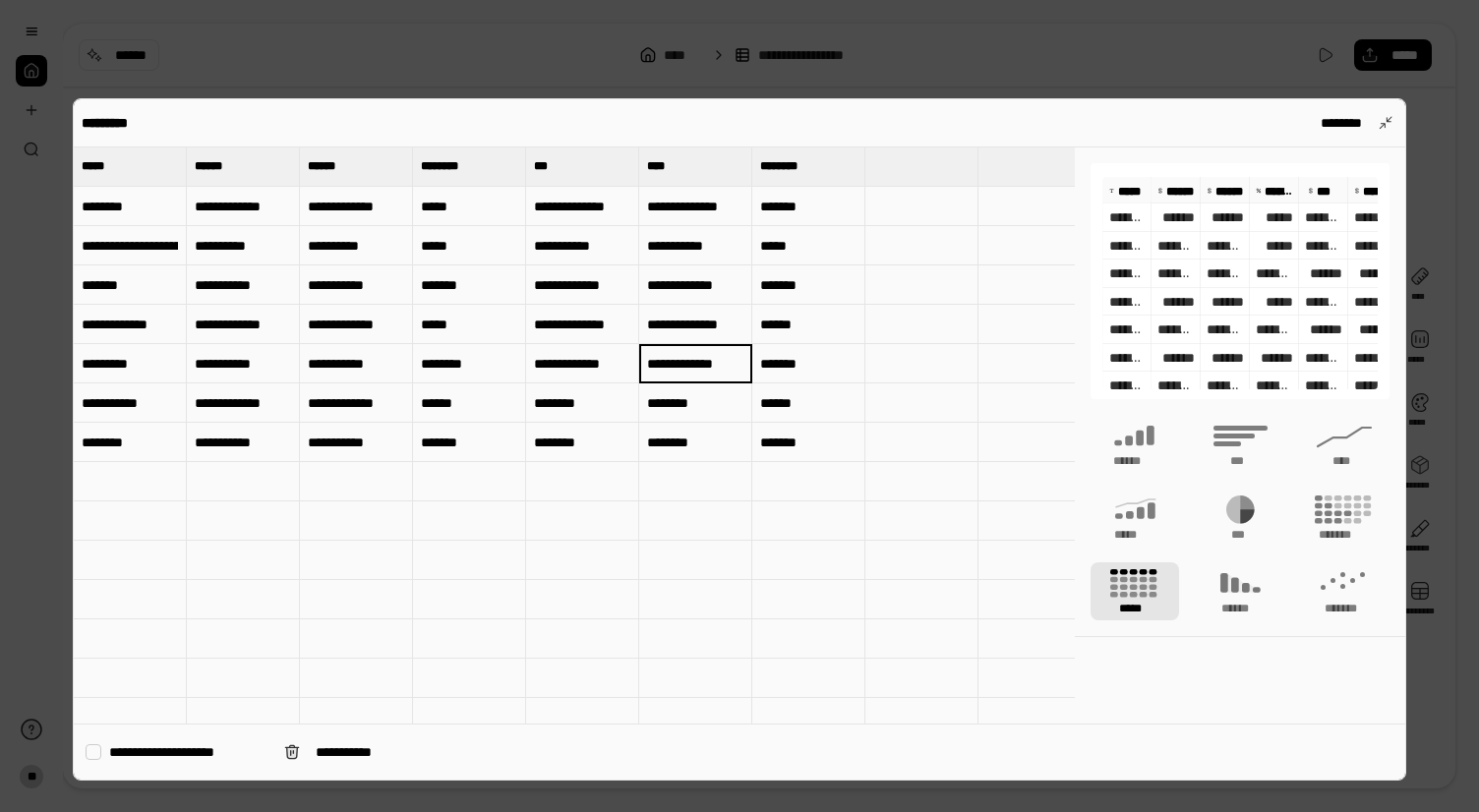 click on "*******" at bounding box center [808, 364] 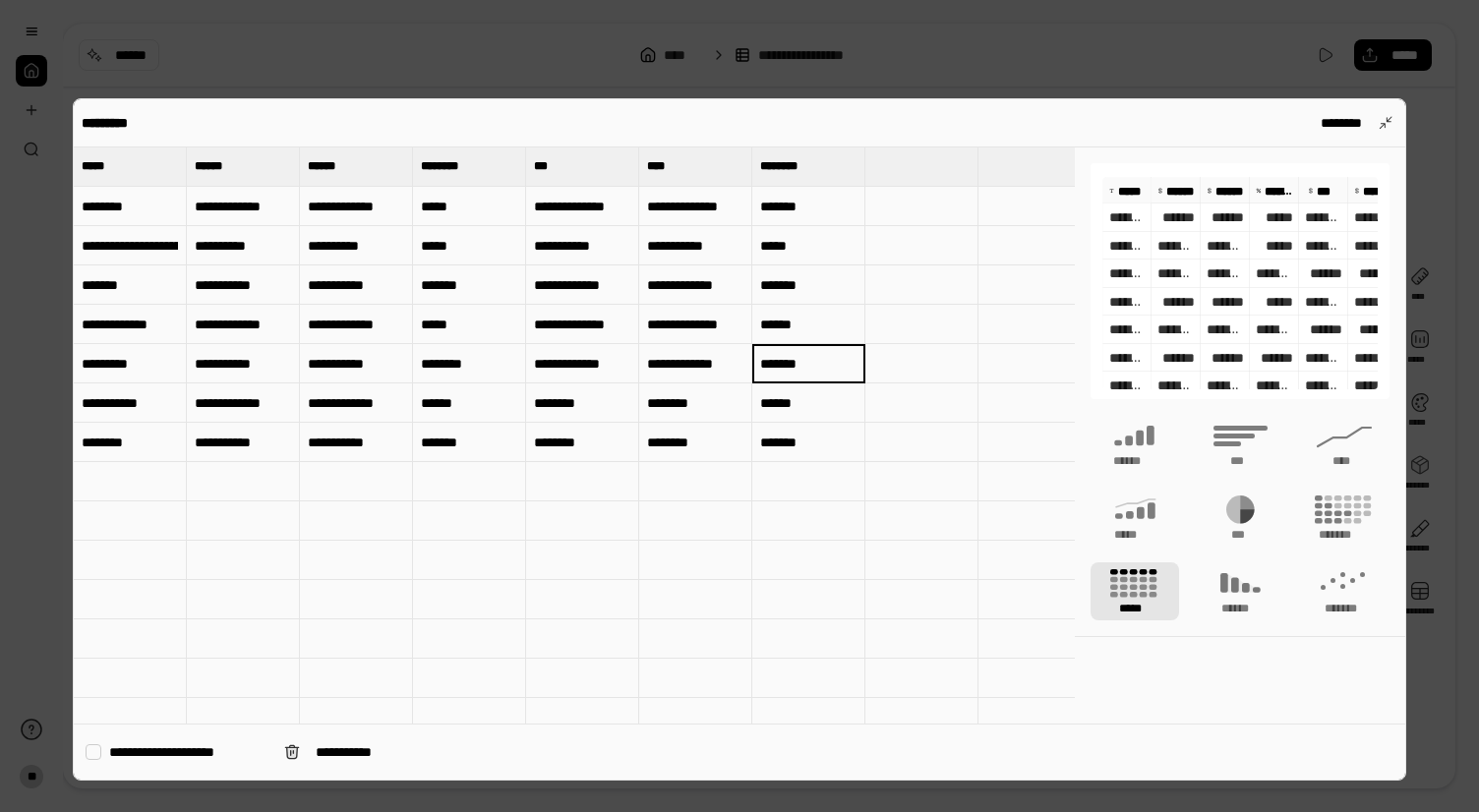 type on "*******" 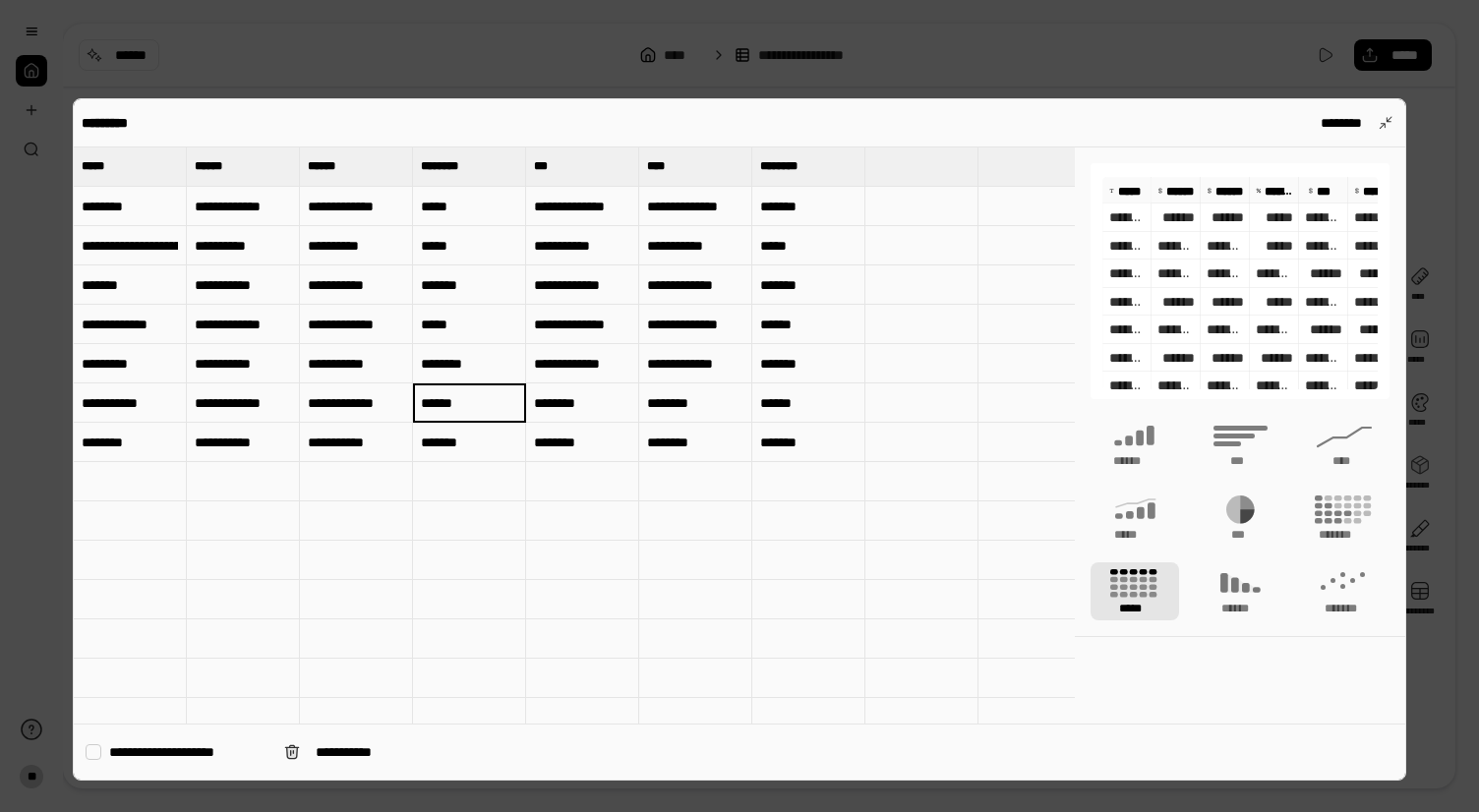 click on "*******" at bounding box center [469, 442] 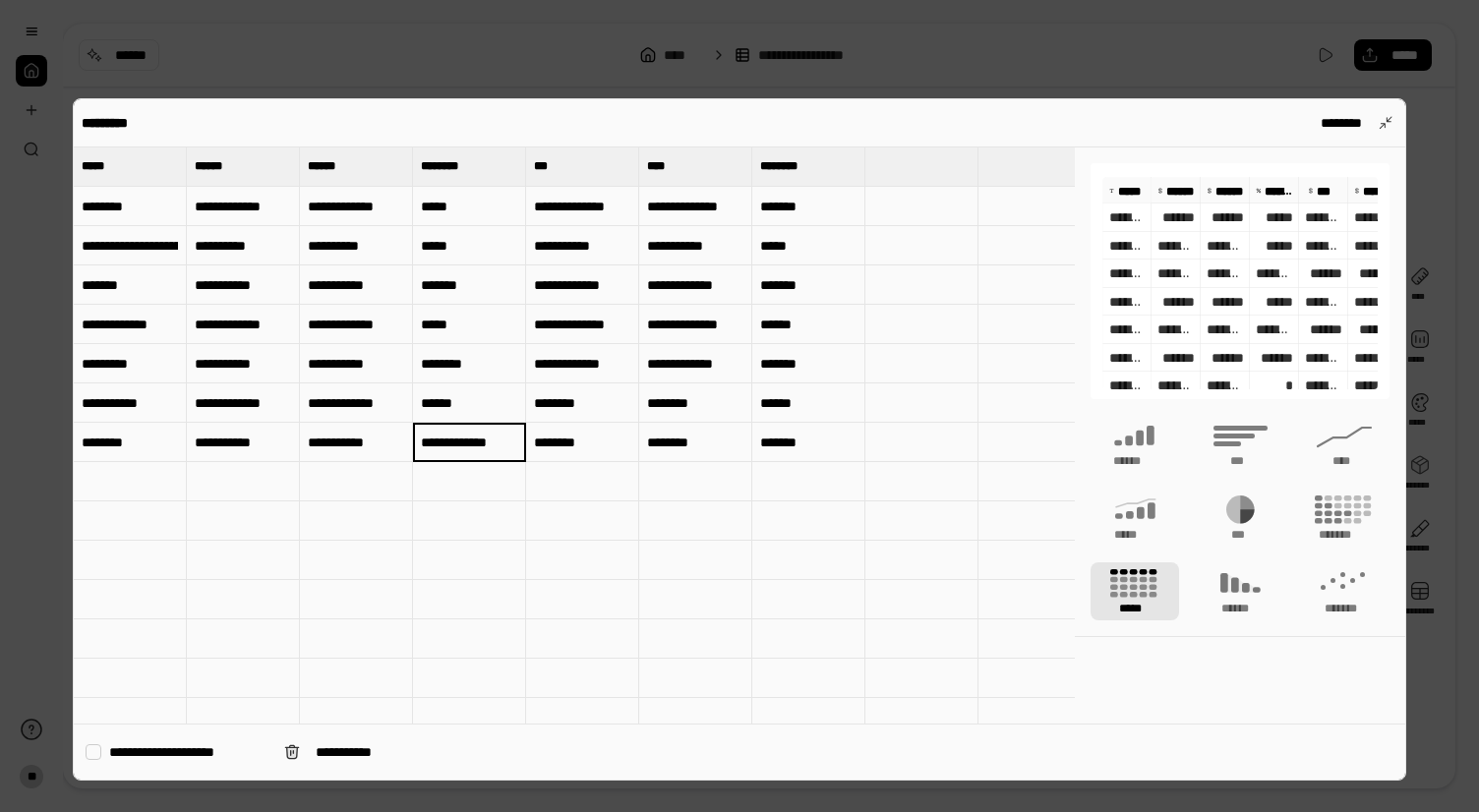 type on "*******" 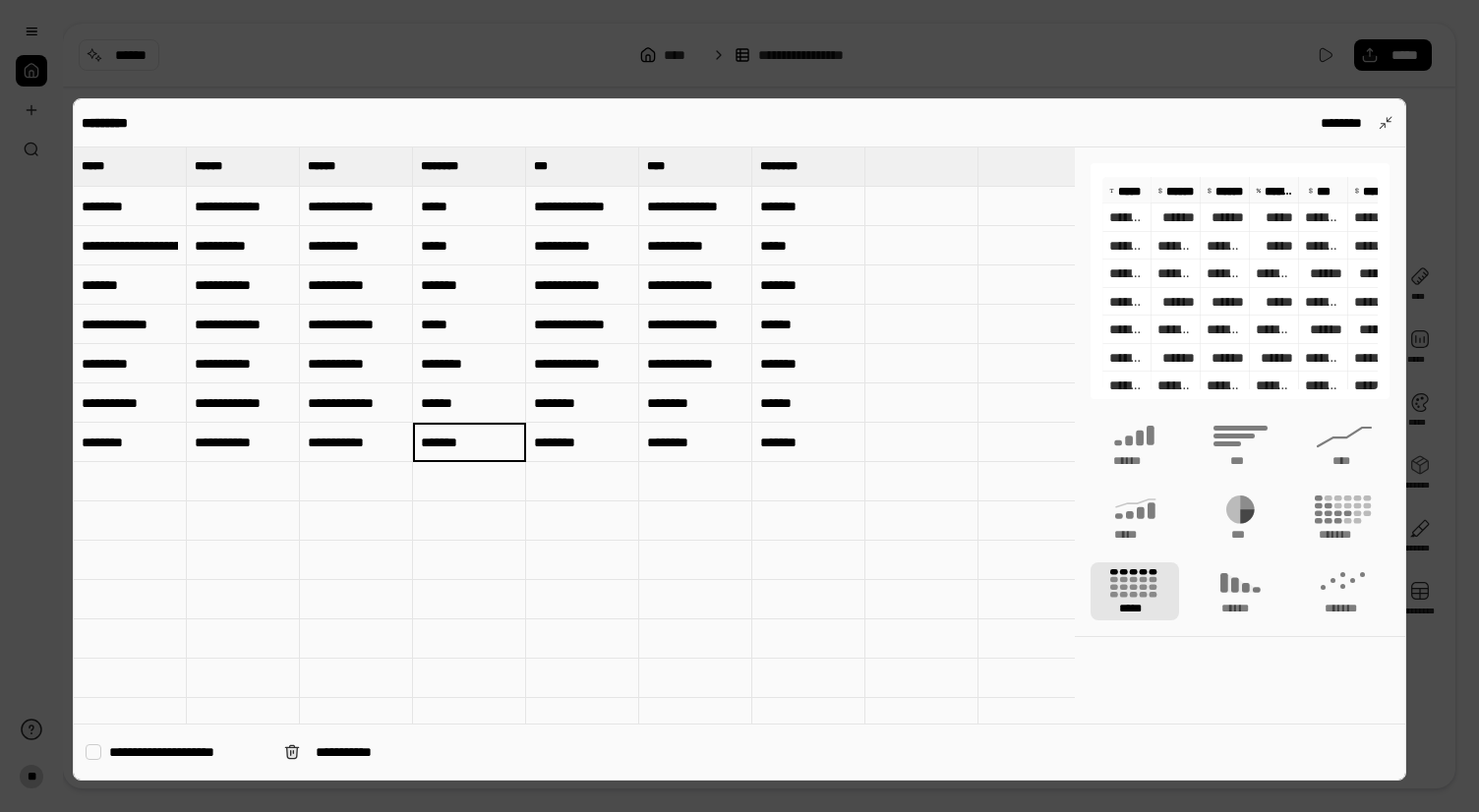 click on "********" at bounding box center [582, 442] 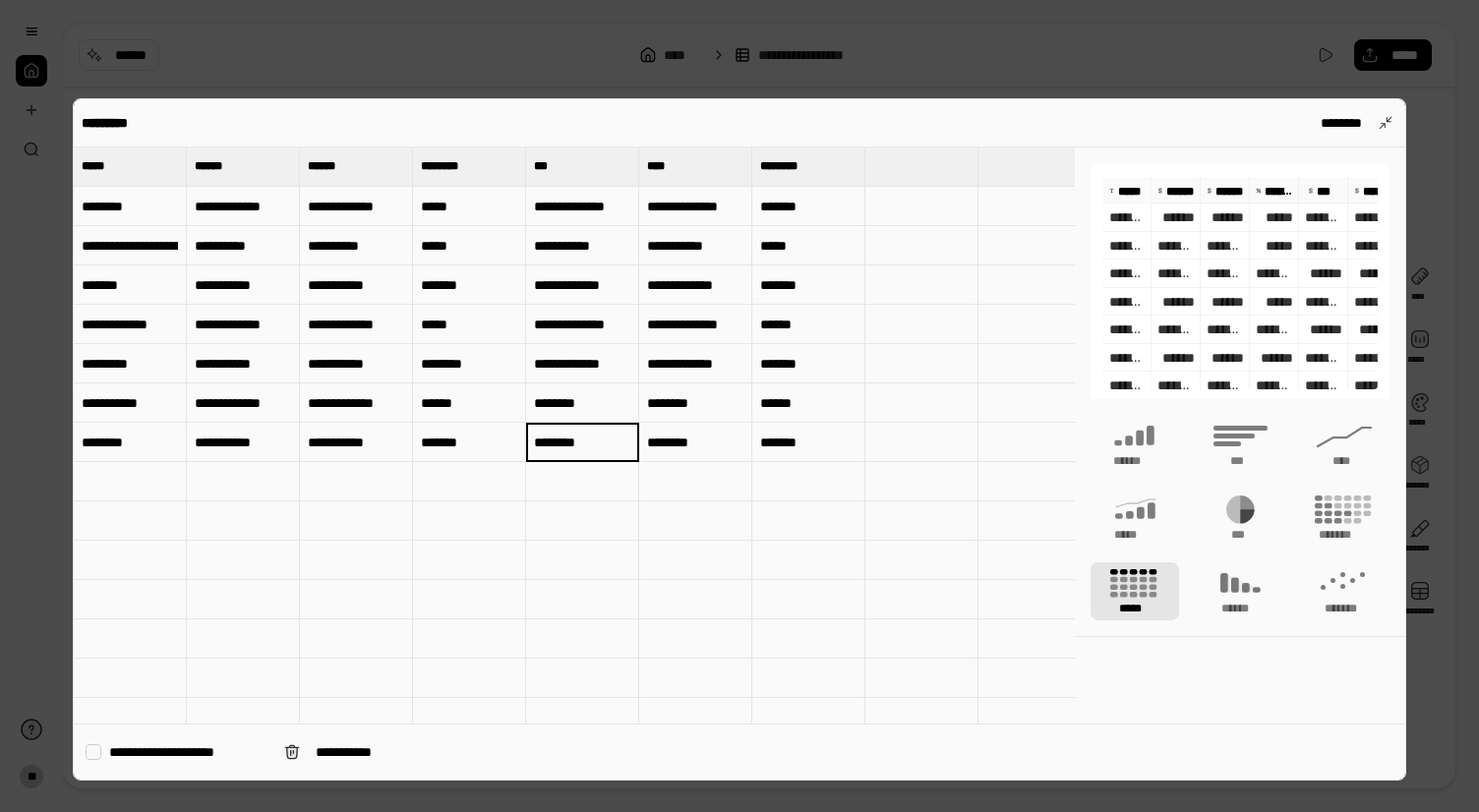 type on "**********" 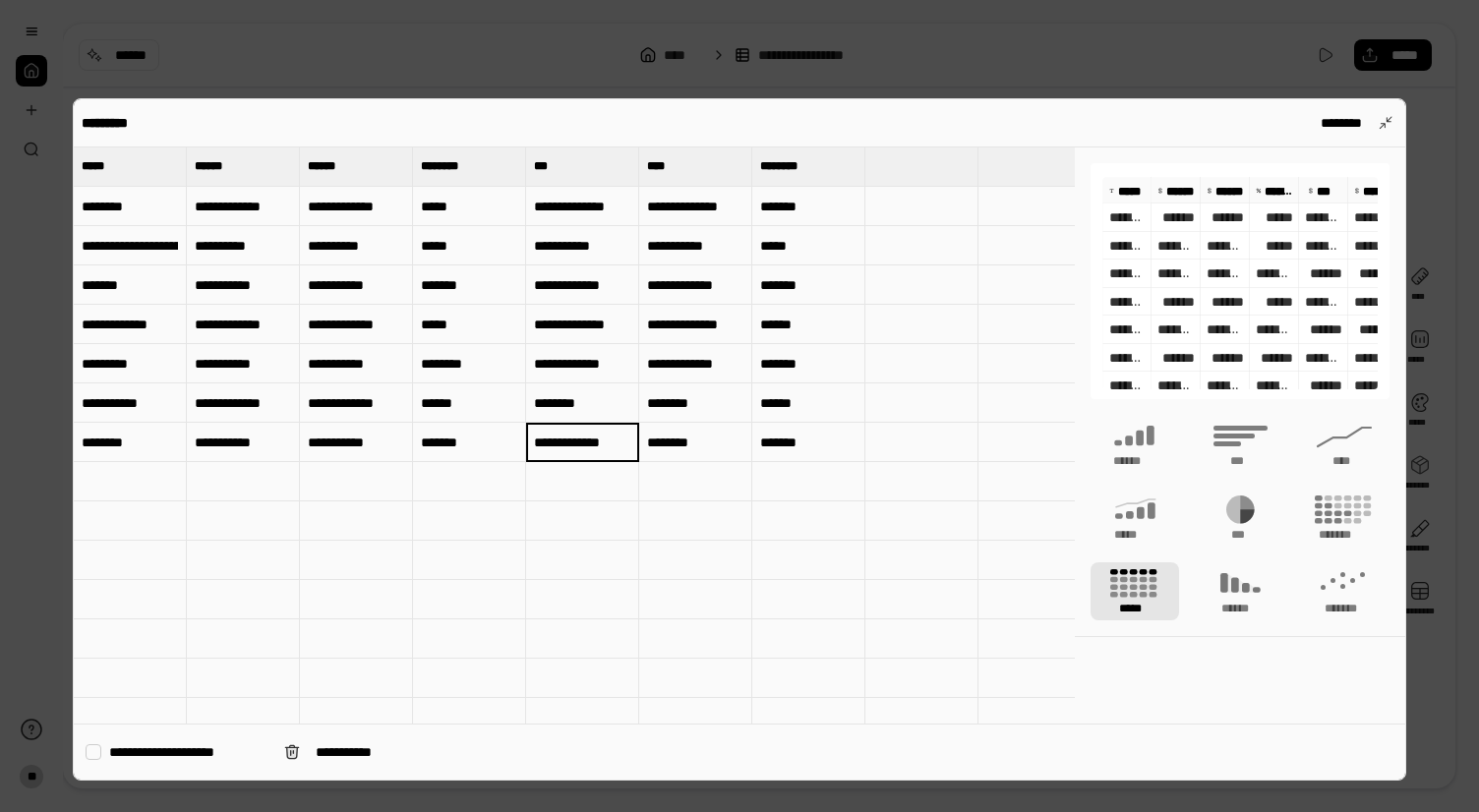 click on "********" at bounding box center [695, 442] 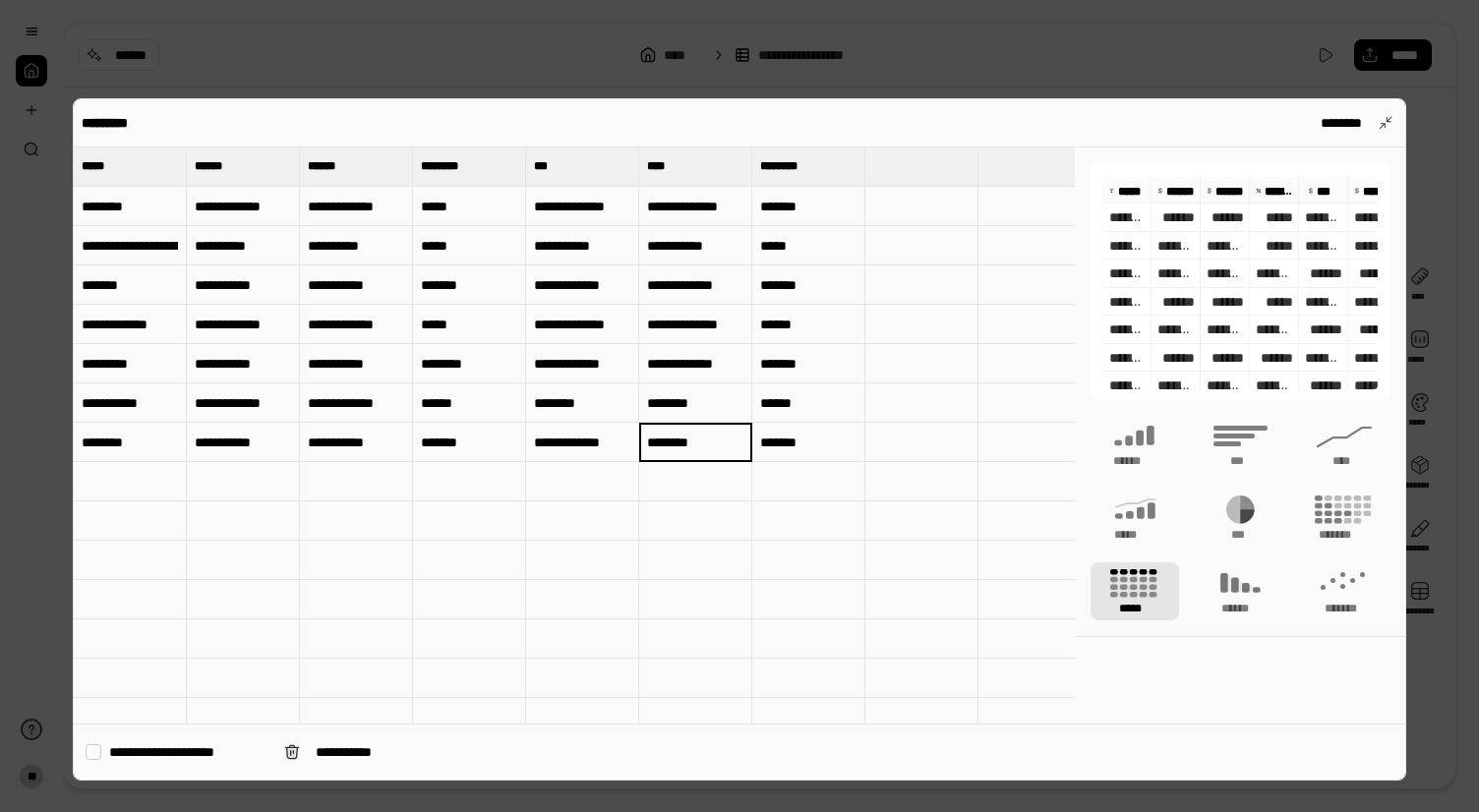 type on "**********" 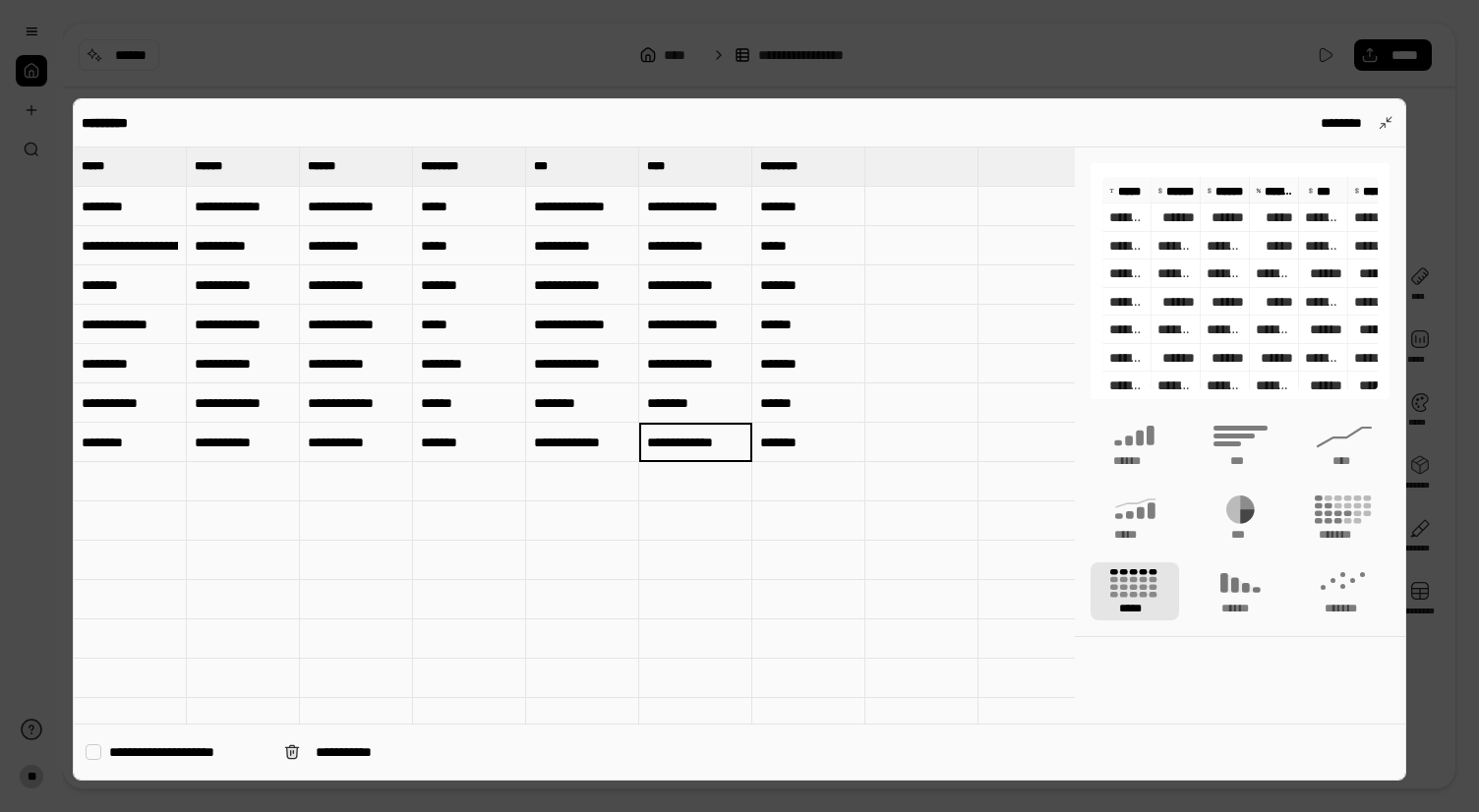 click on "******" at bounding box center (808, 442) 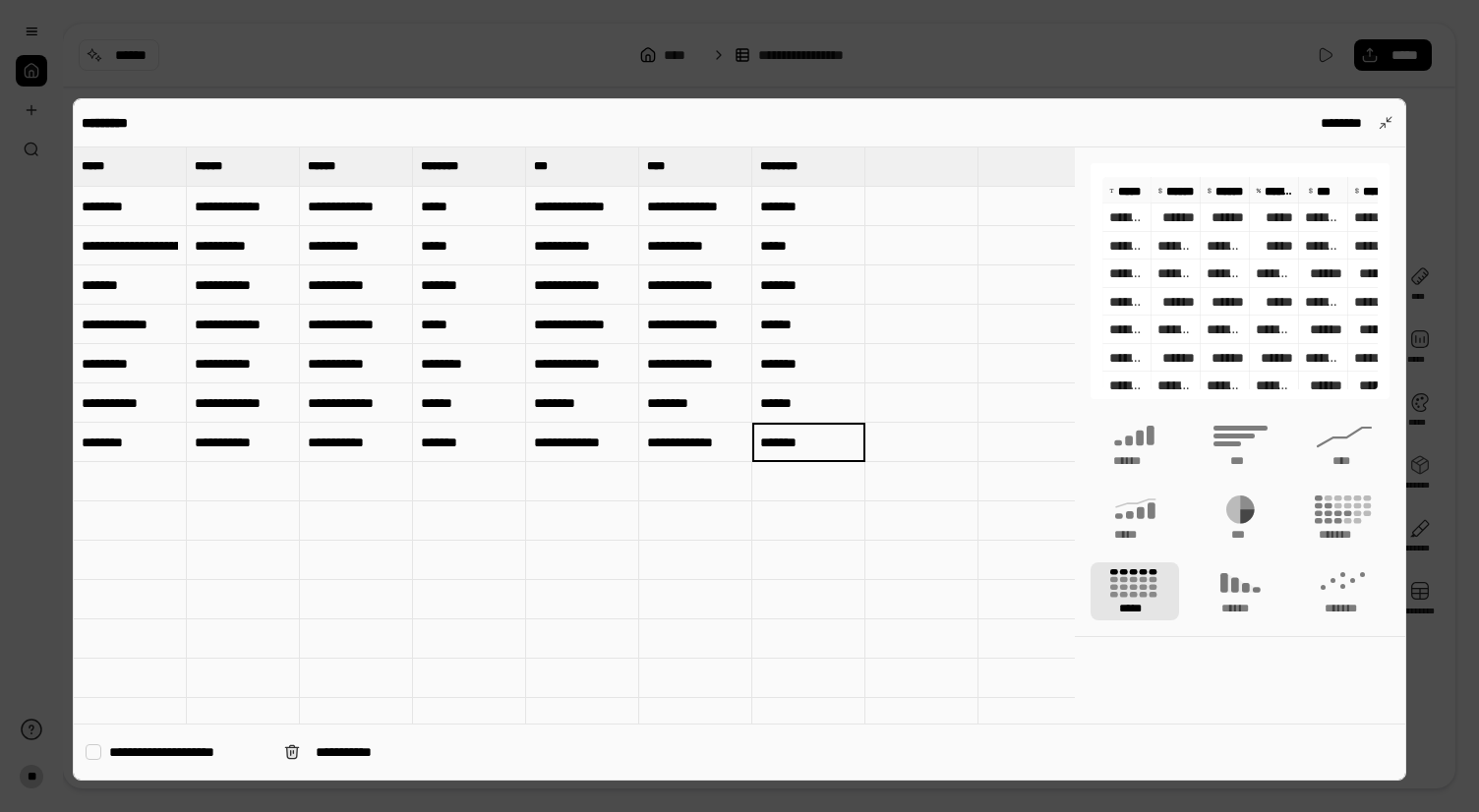 type on "*******" 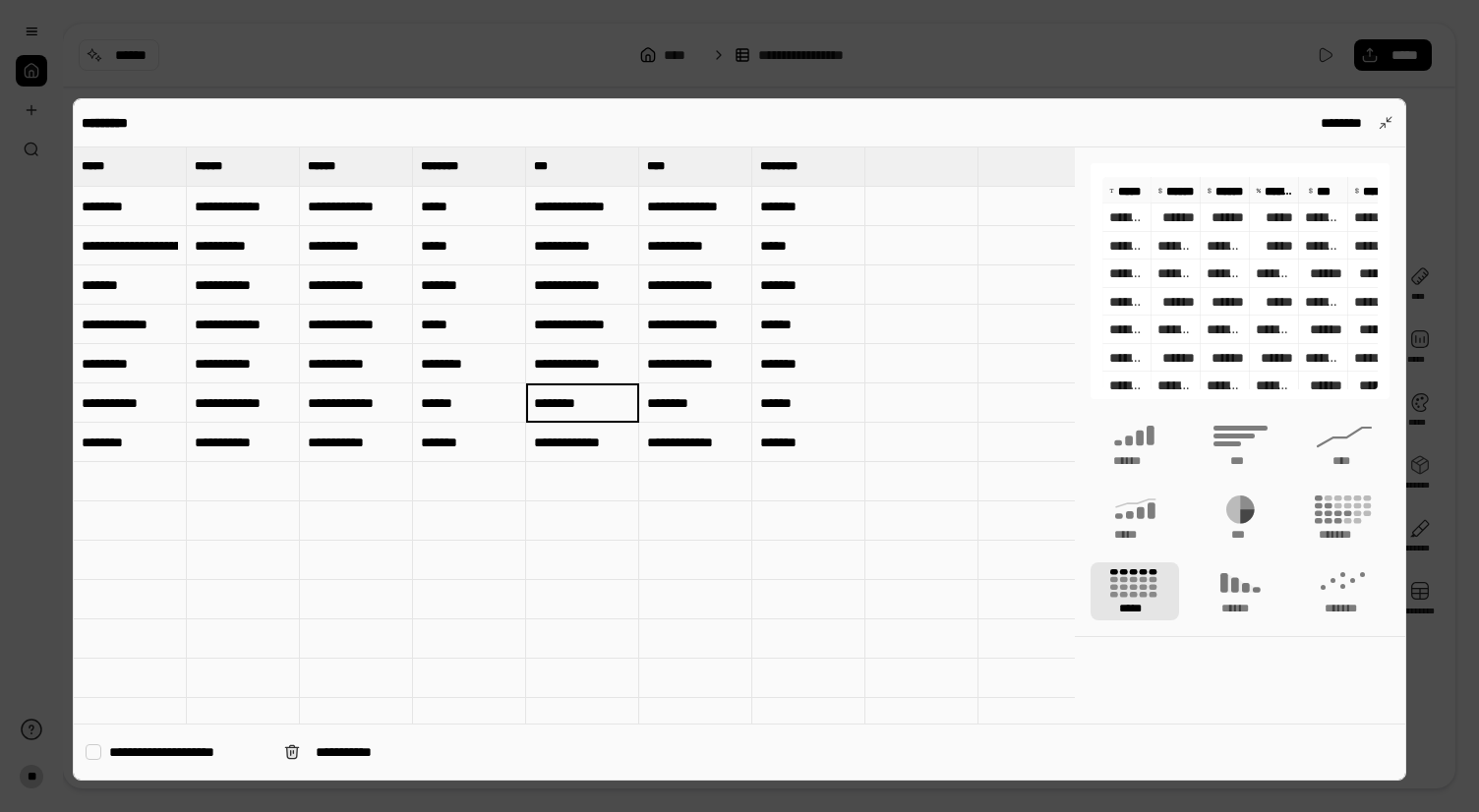 type on "**********" 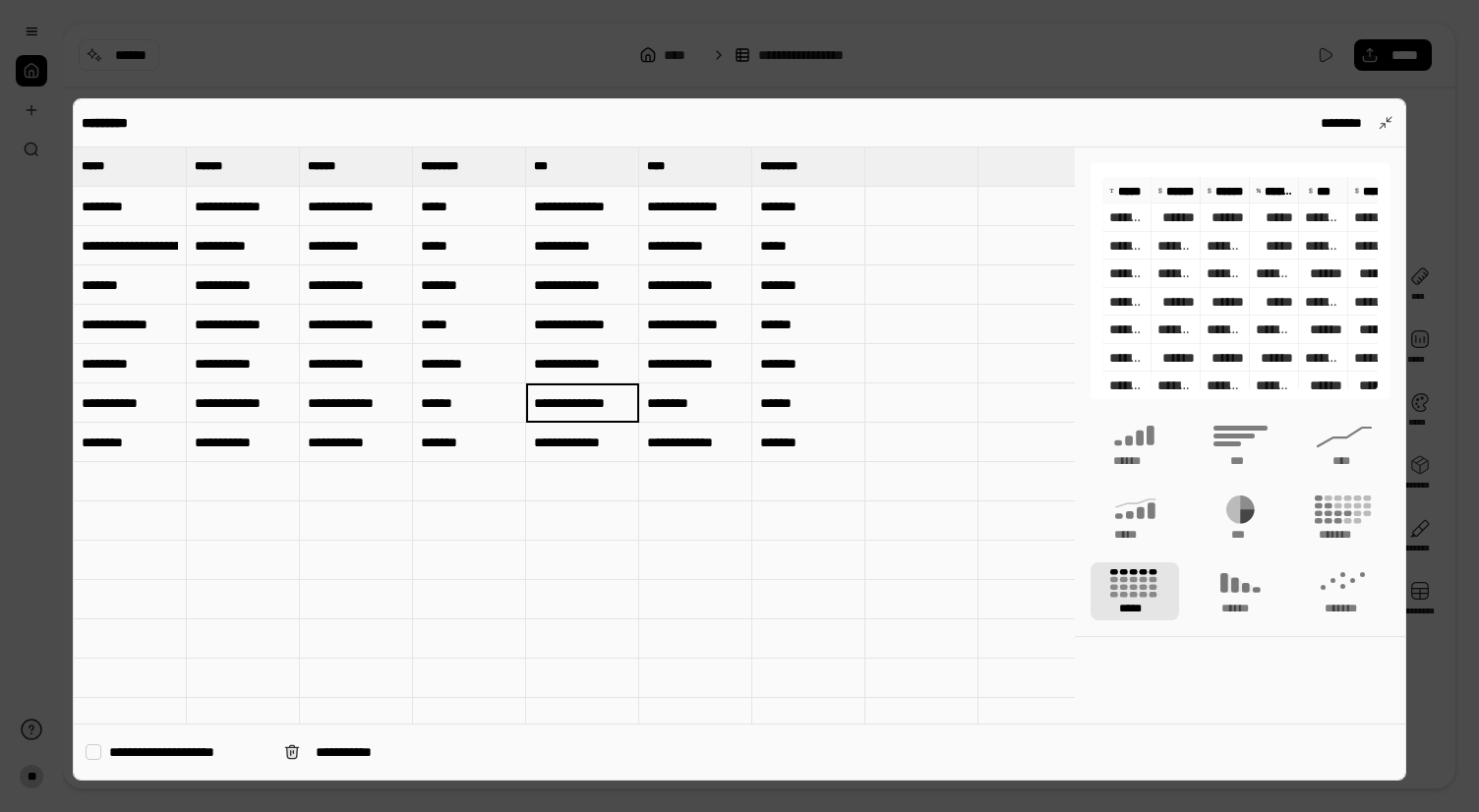 click on "********" at bounding box center (695, 403) 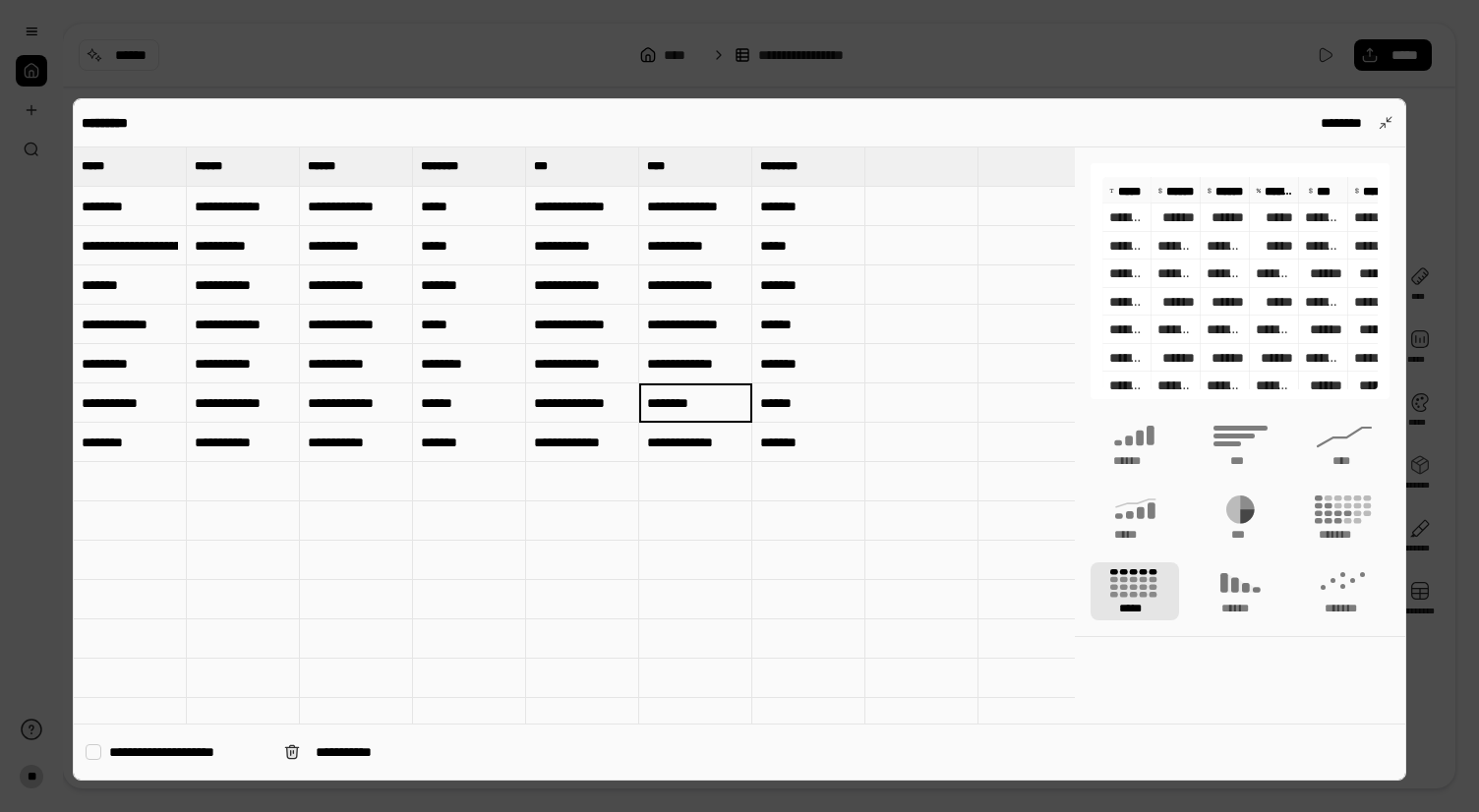 type on "**********" 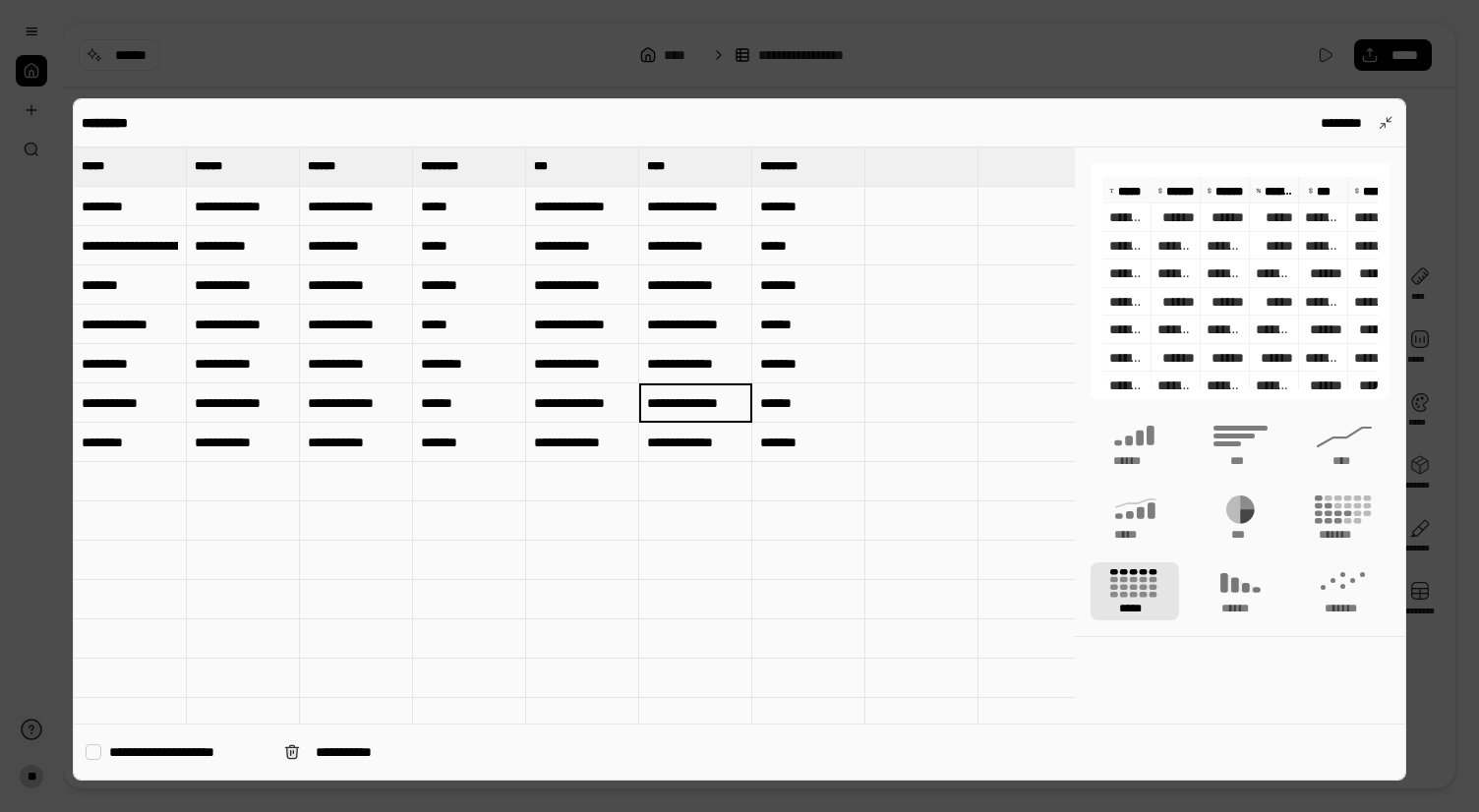 click on "******" at bounding box center [808, 403] 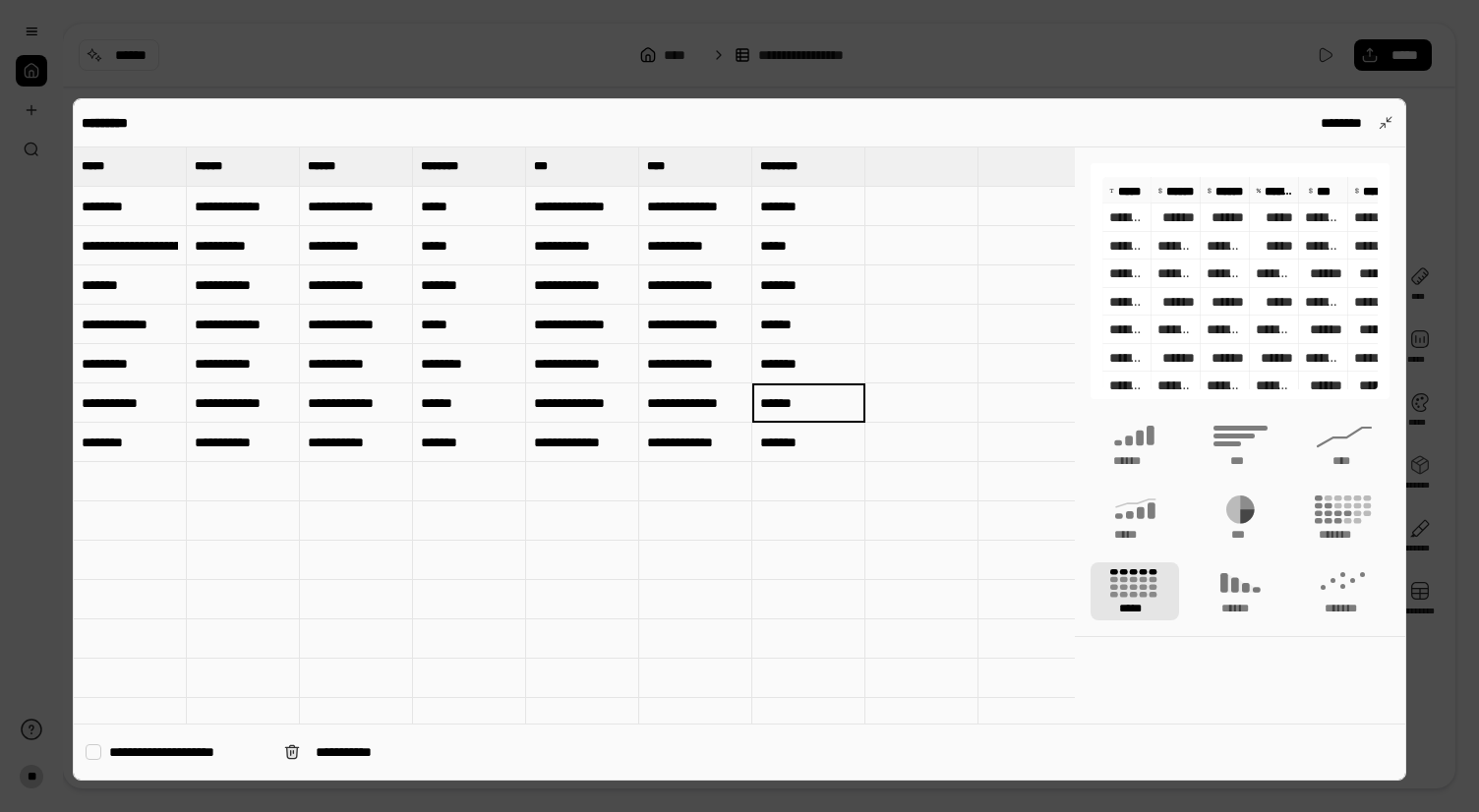 type on "******" 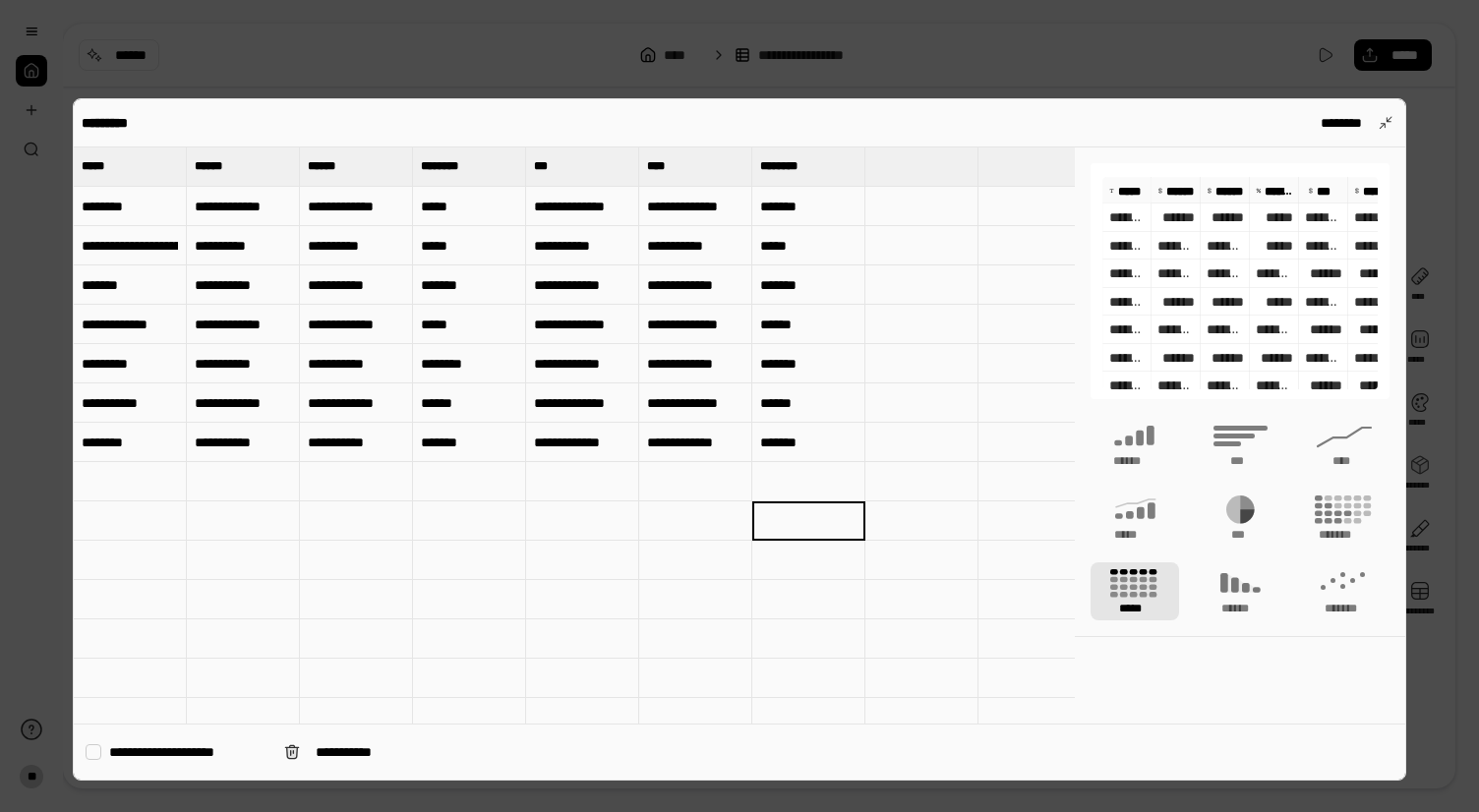 click at bounding box center [740, 406] 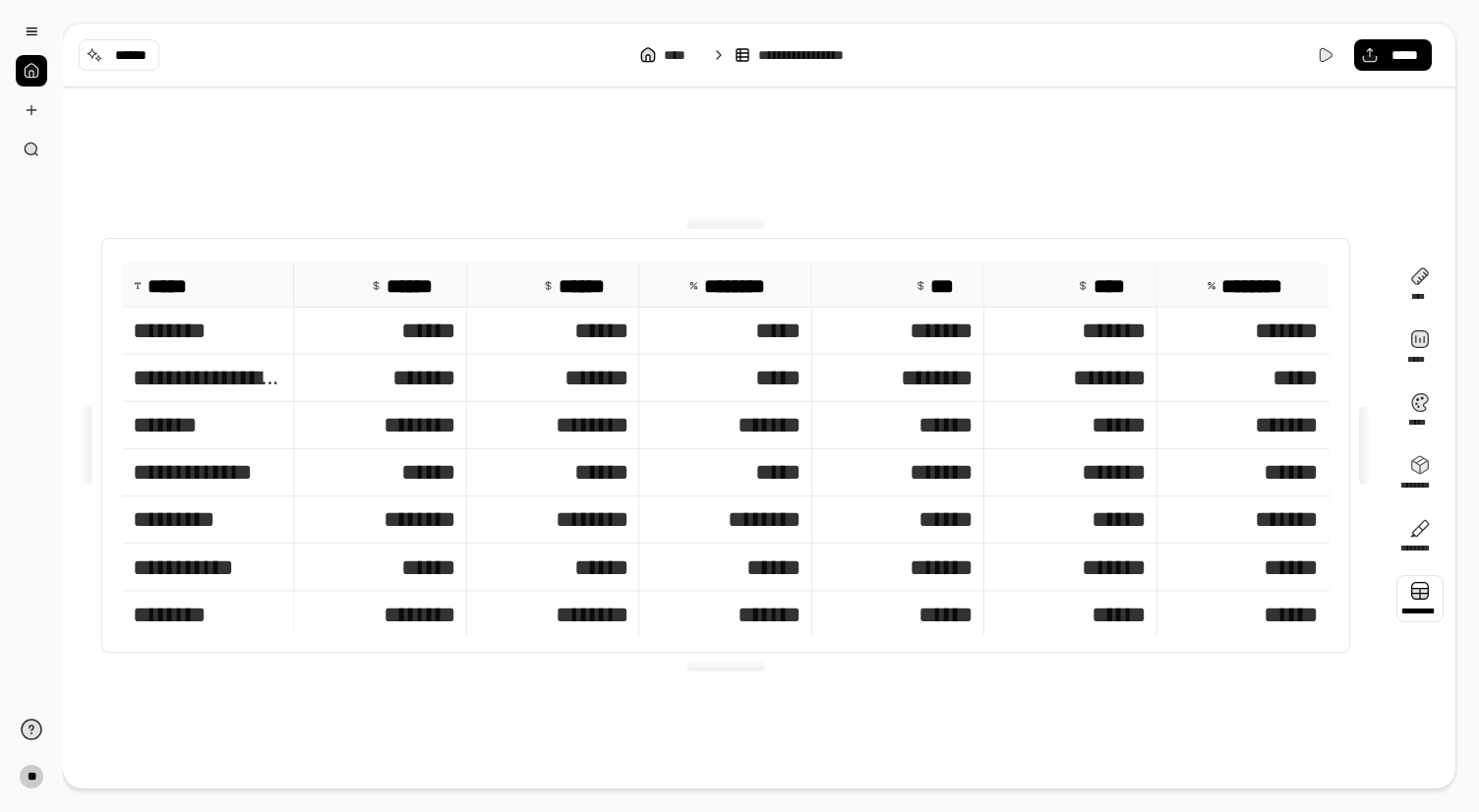 type 